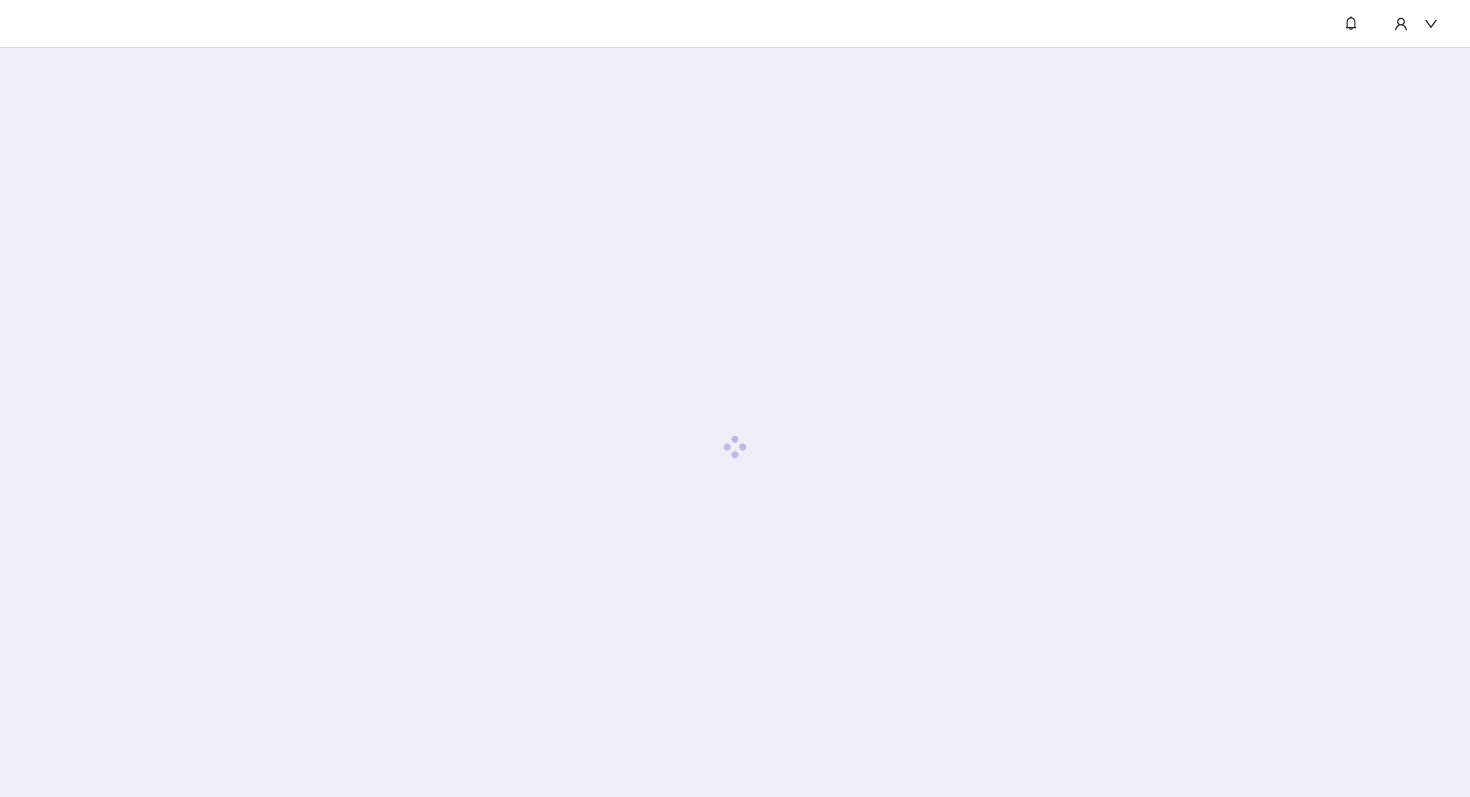 scroll, scrollTop: 0, scrollLeft: 0, axis: both 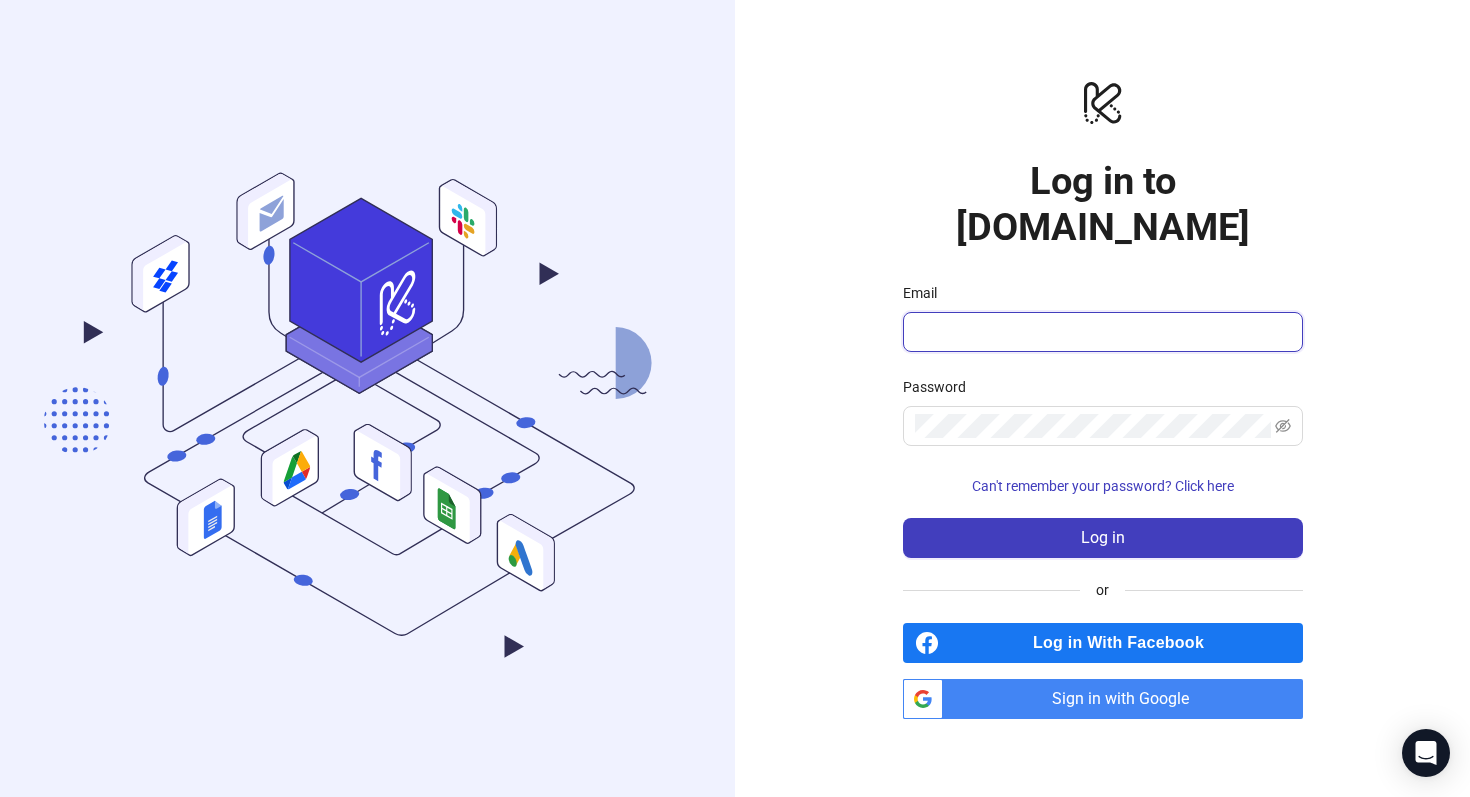 click on "Email" at bounding box center (1101, 332) 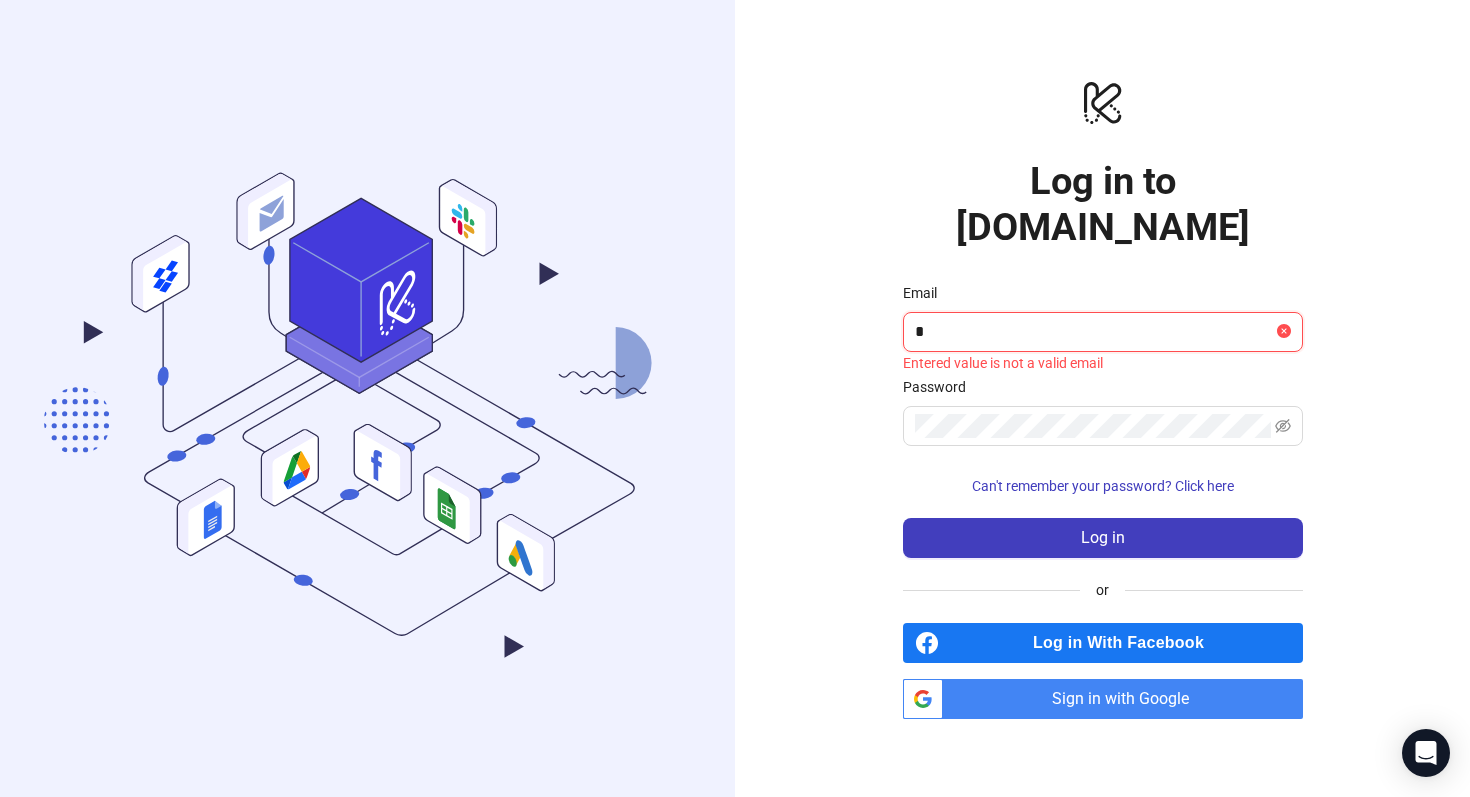 type on "**********" 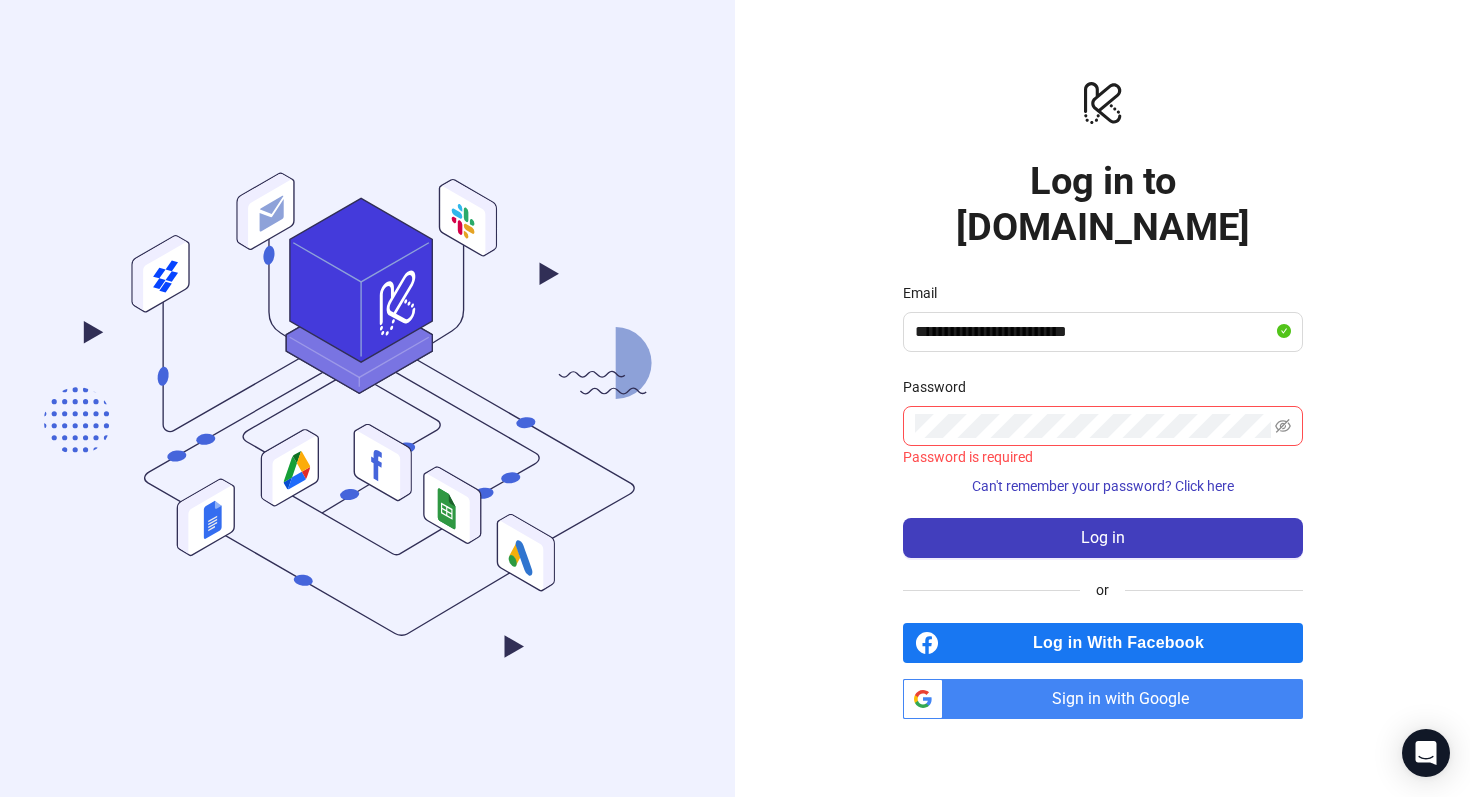 click on "Sign in with Google" at bounding box center [1127, 699] 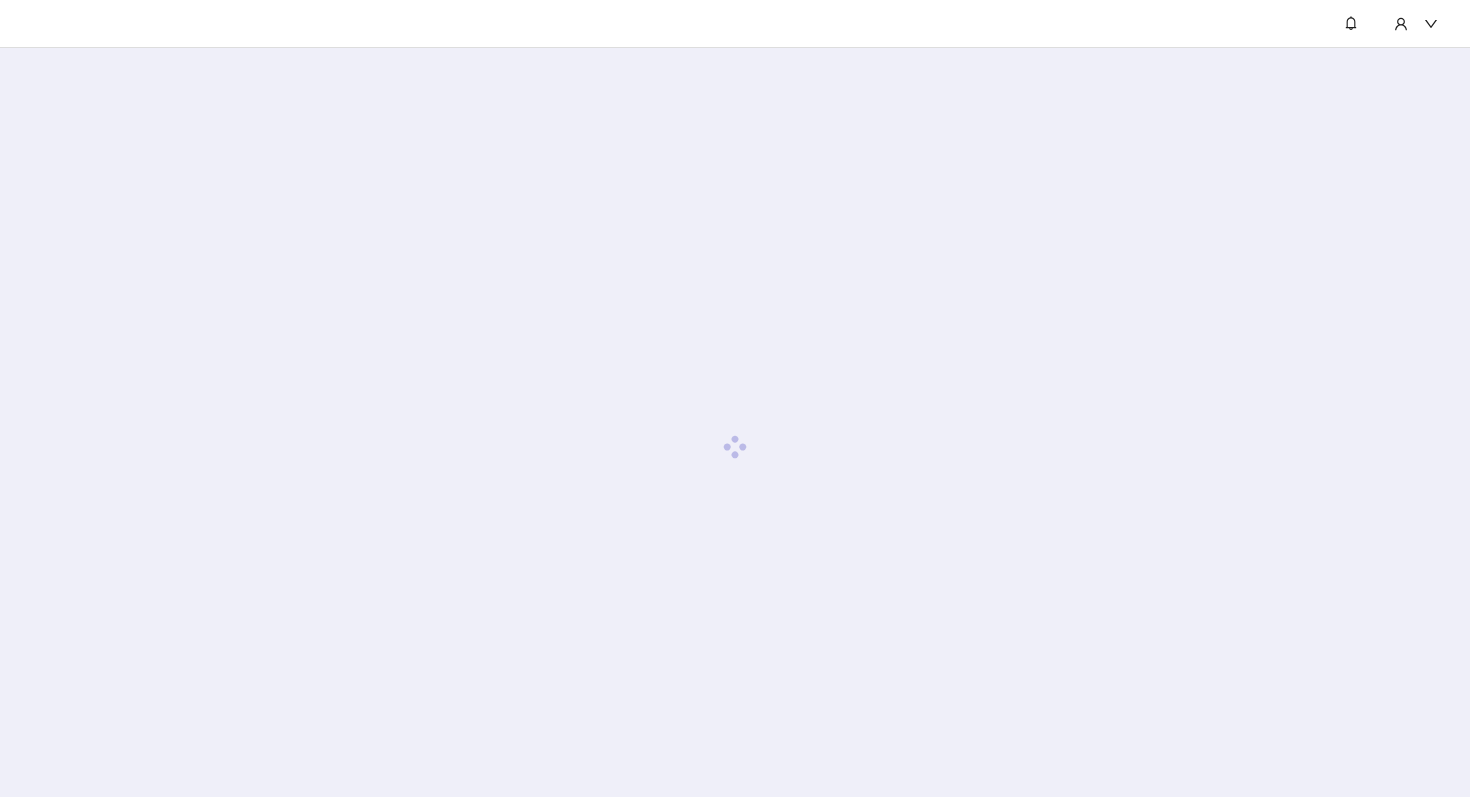 scroll, scrollTop: 0, scrollLeft: 0, axis: both 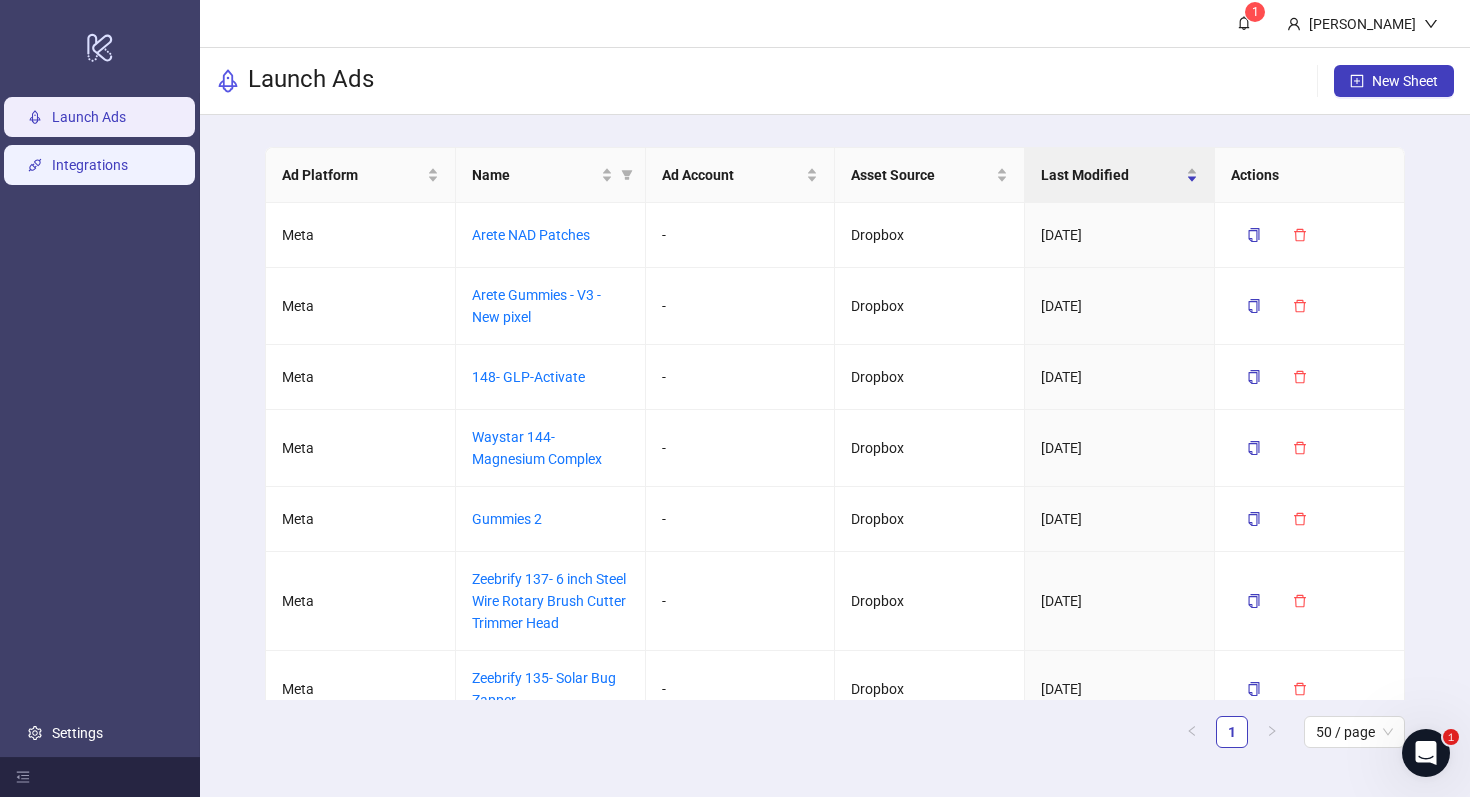 click on "Integrations" at bounding box center [90, 165] 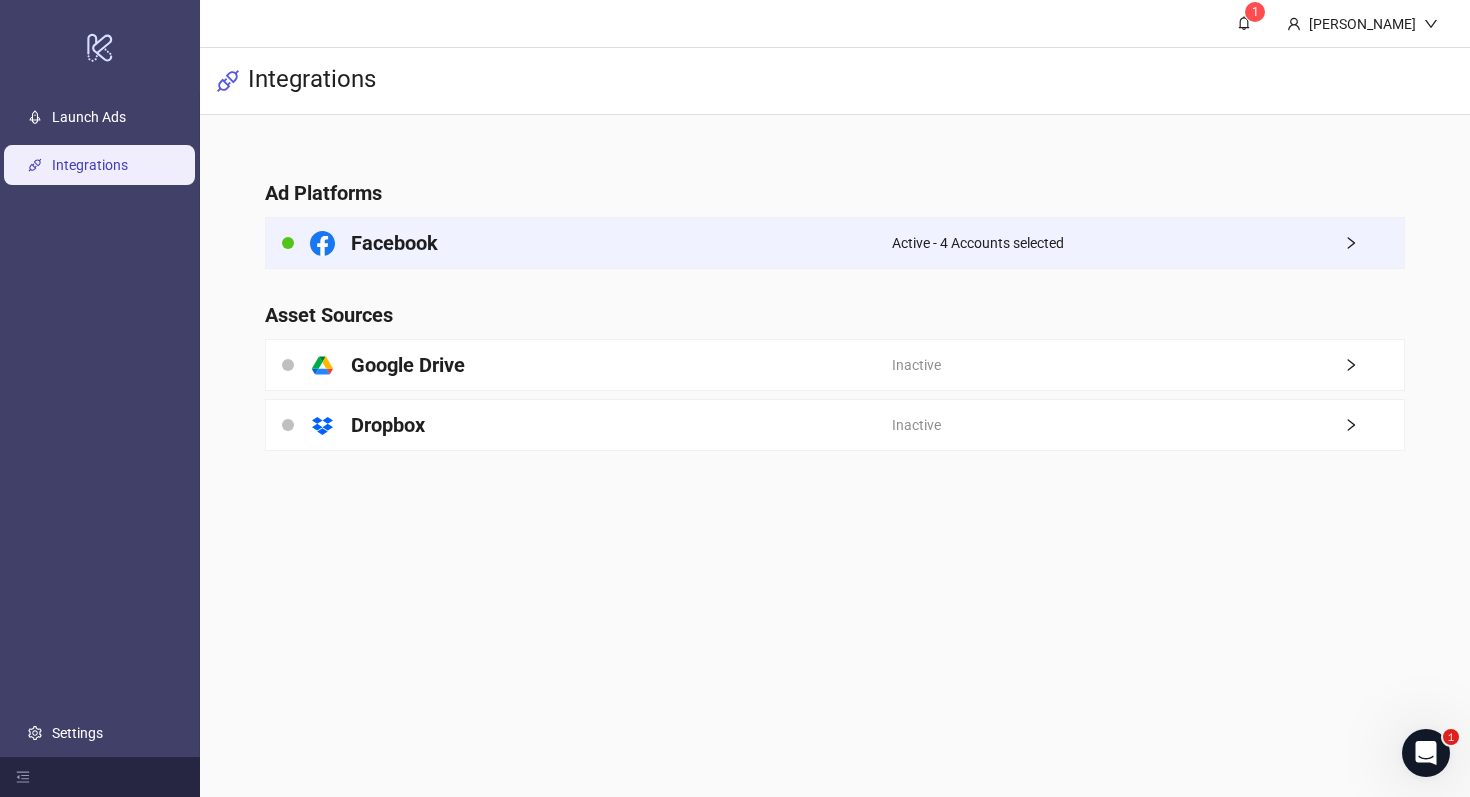 click on "Facebook" at bounding box center [579, 243] 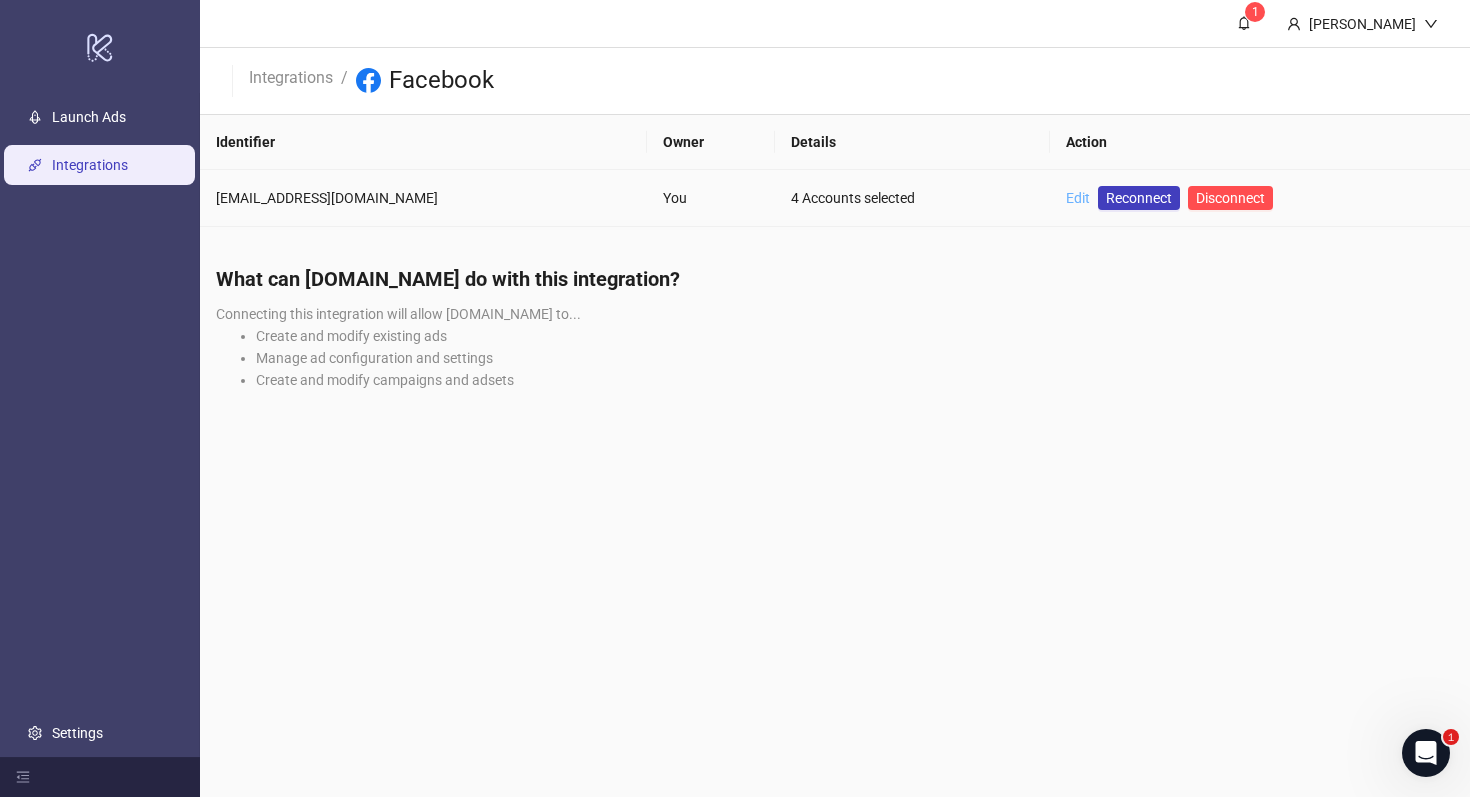 click on "Edit" at bounding box center (1078, 198) 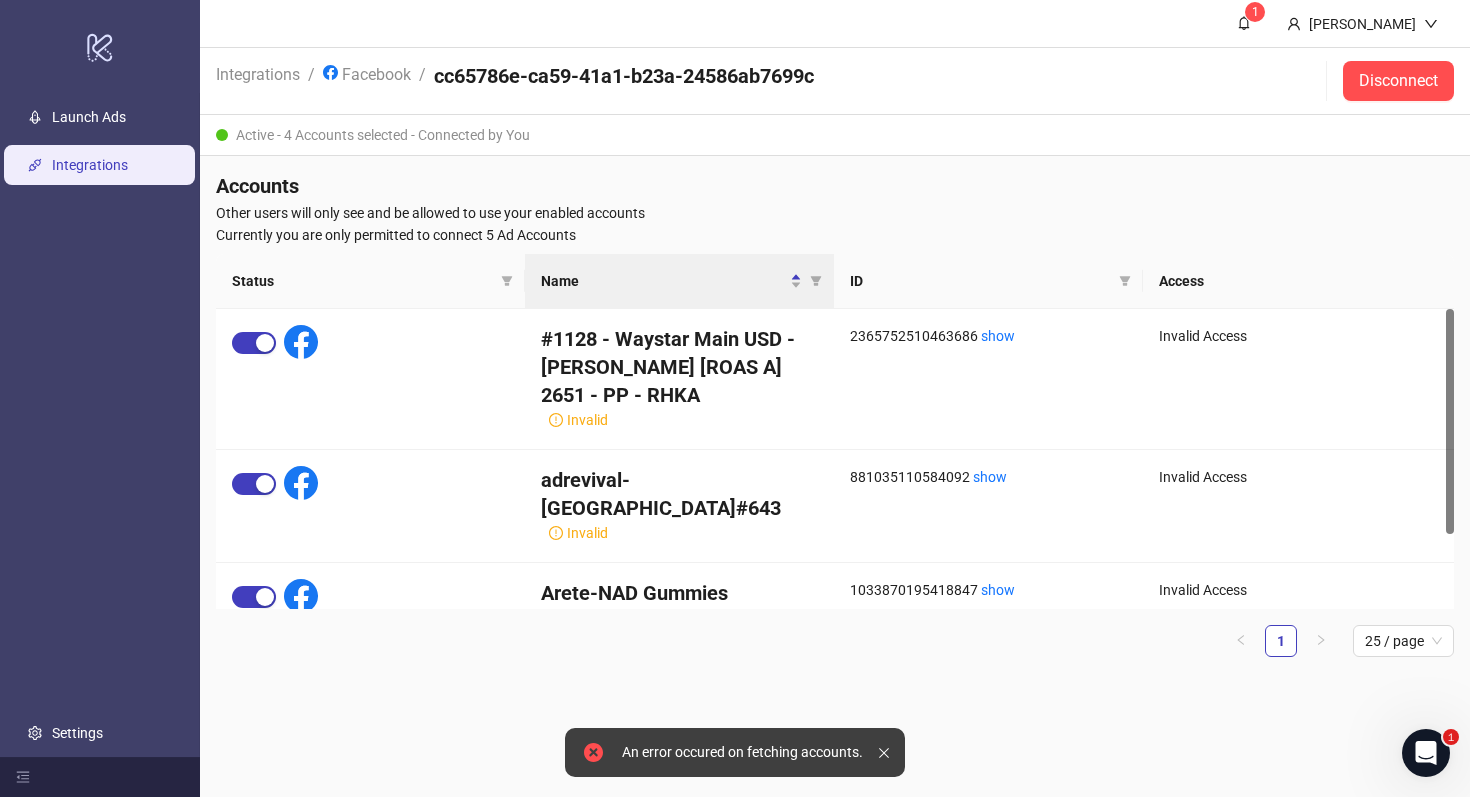 click on "An error occured on fetching accounts." at bounding box center [742, 752] 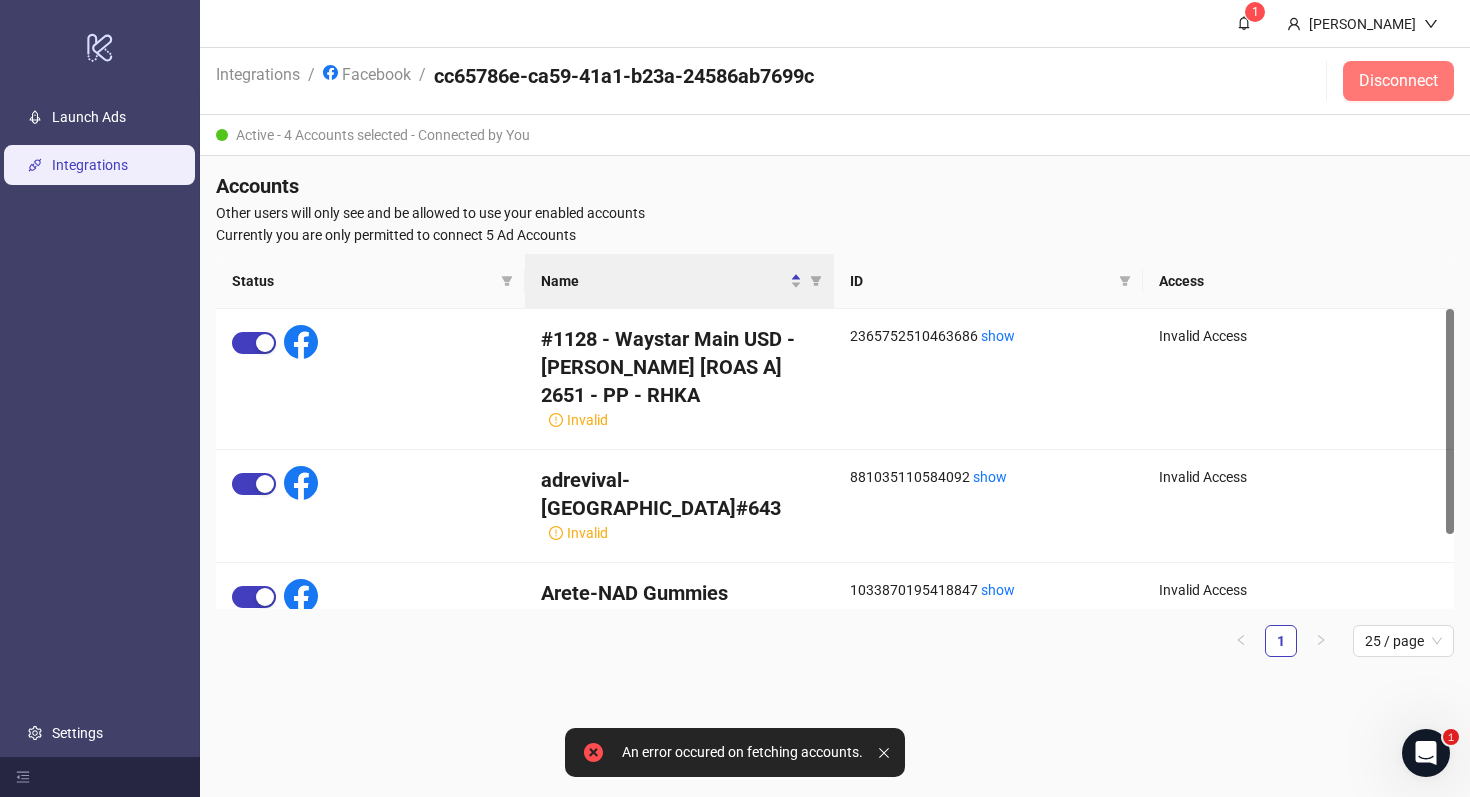 click on "Disconnect" at bounding box center [1398, 81] 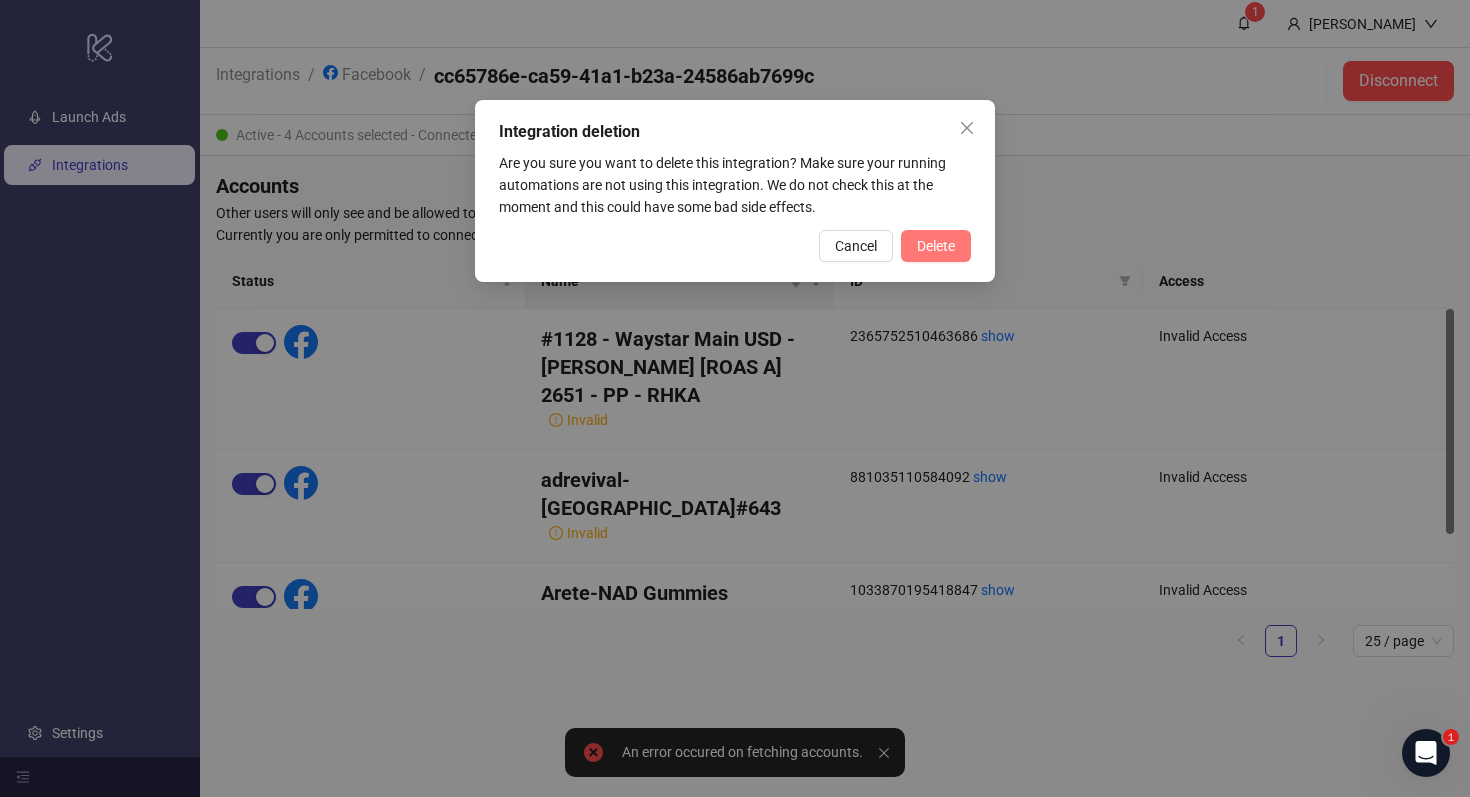 click on "Delete" at bounding box center (936, 246) 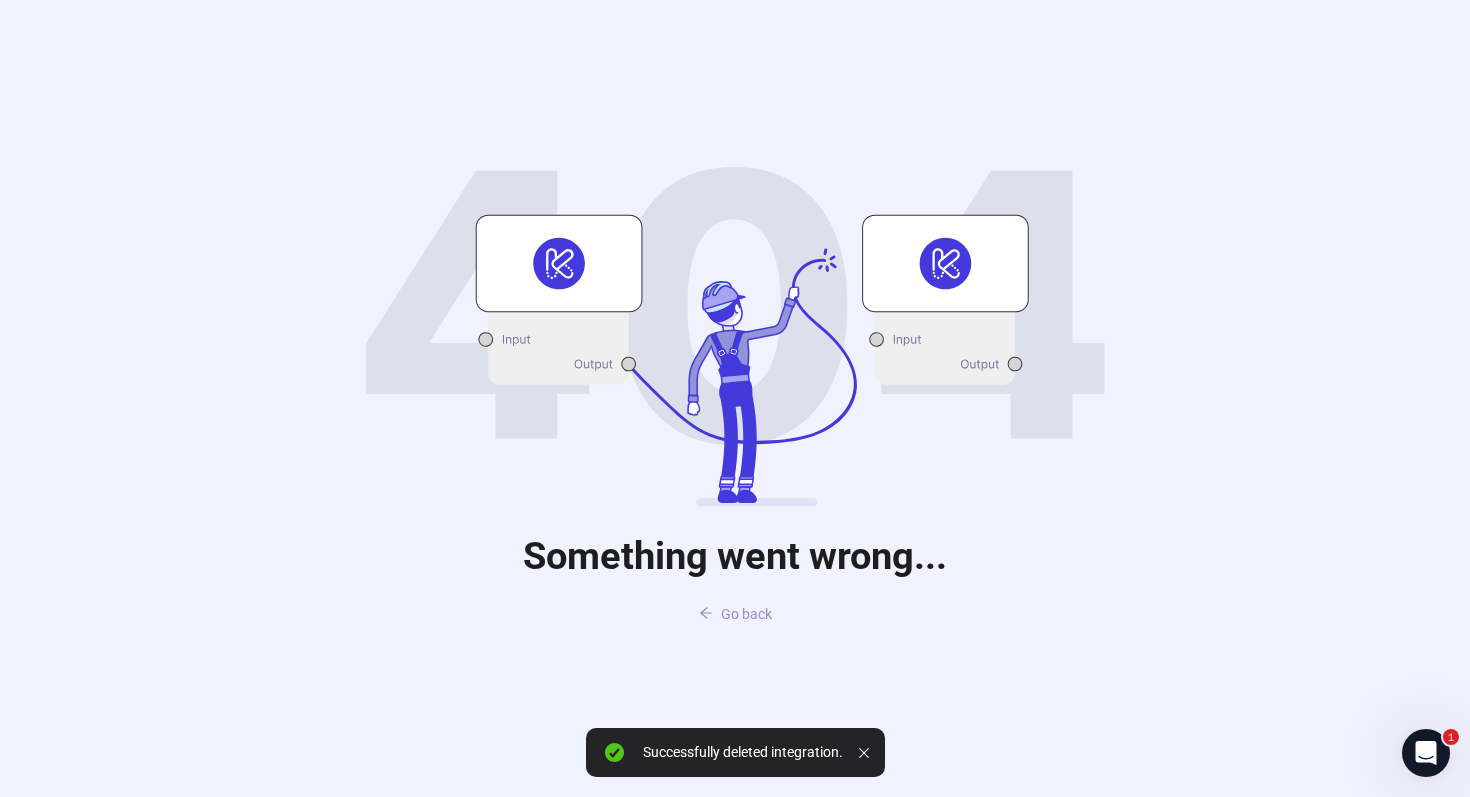 click on "Go back" at bounding box center [746, 614] 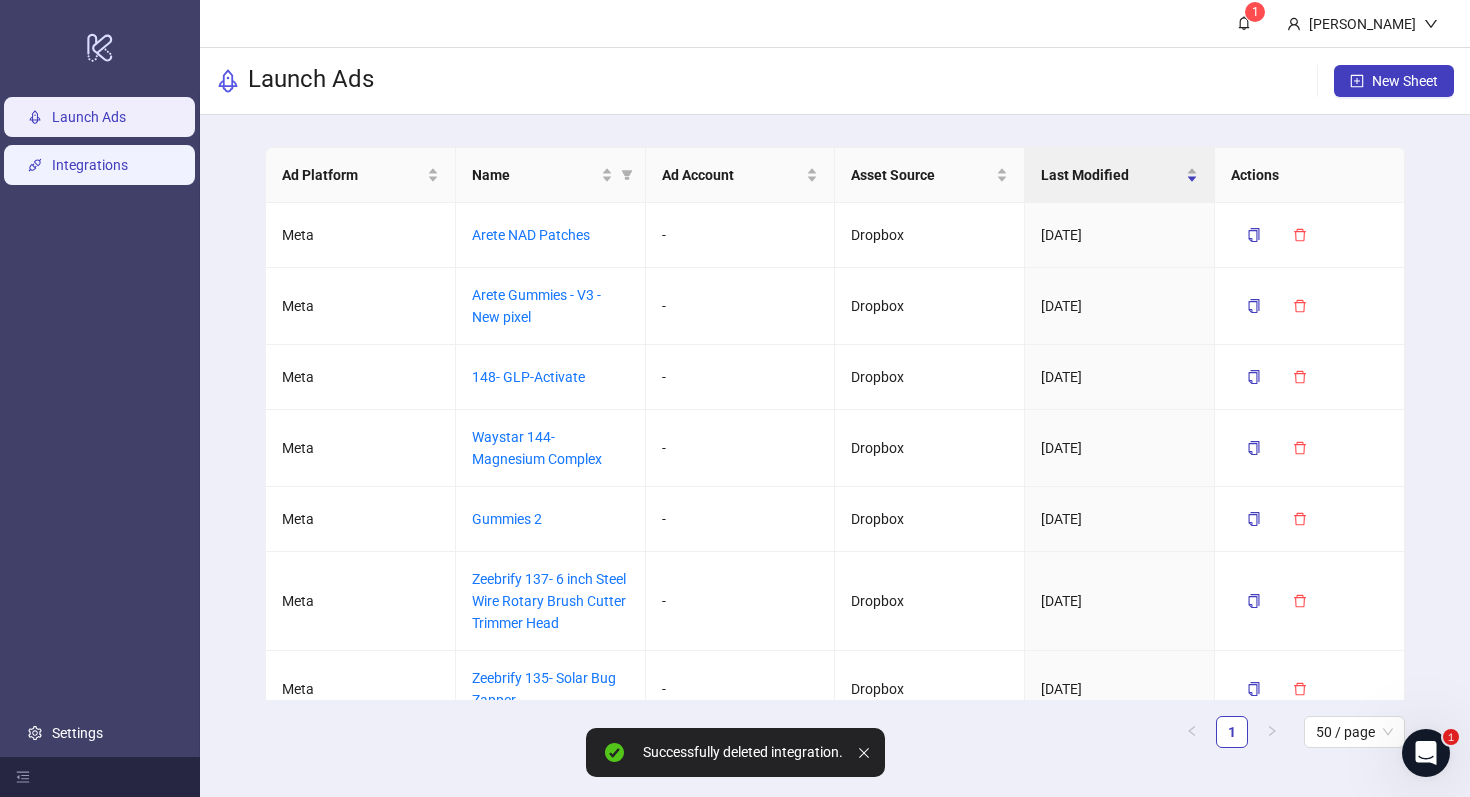 click on "Integrations" at bounding box center (90, 165) 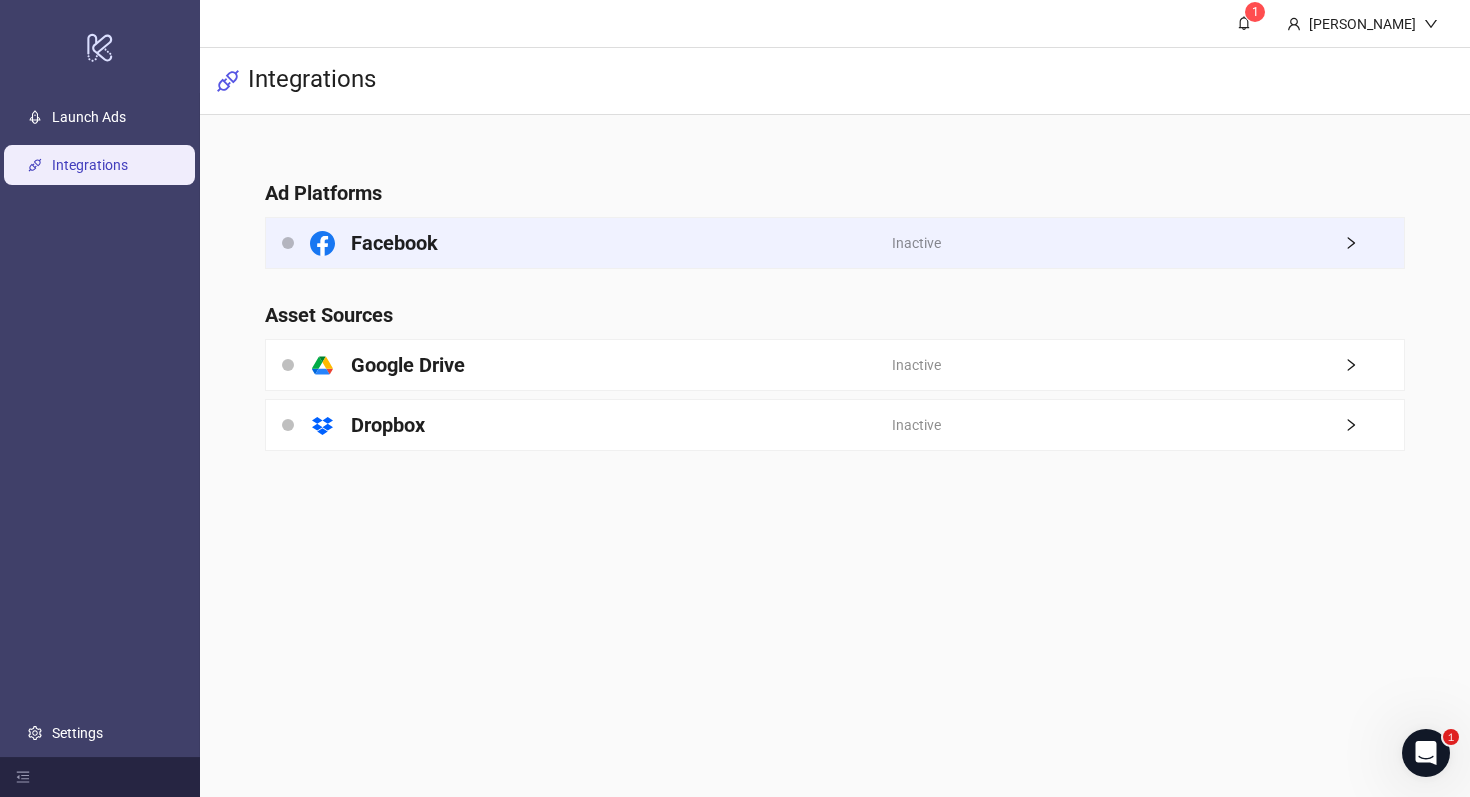 click on "Facebook" at bounding box center [579, 243] 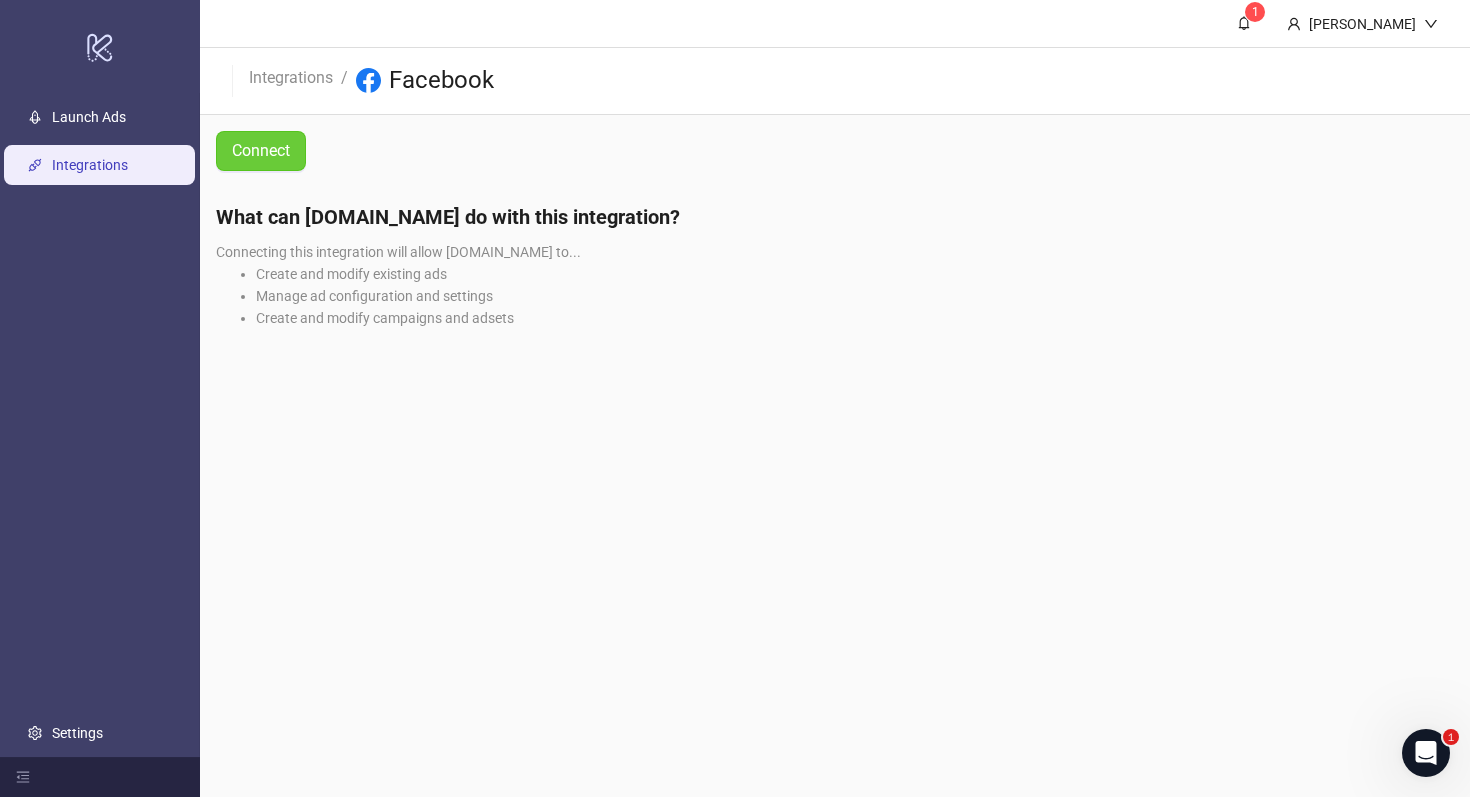 click on "Connect" at bounding box center (261, 150) 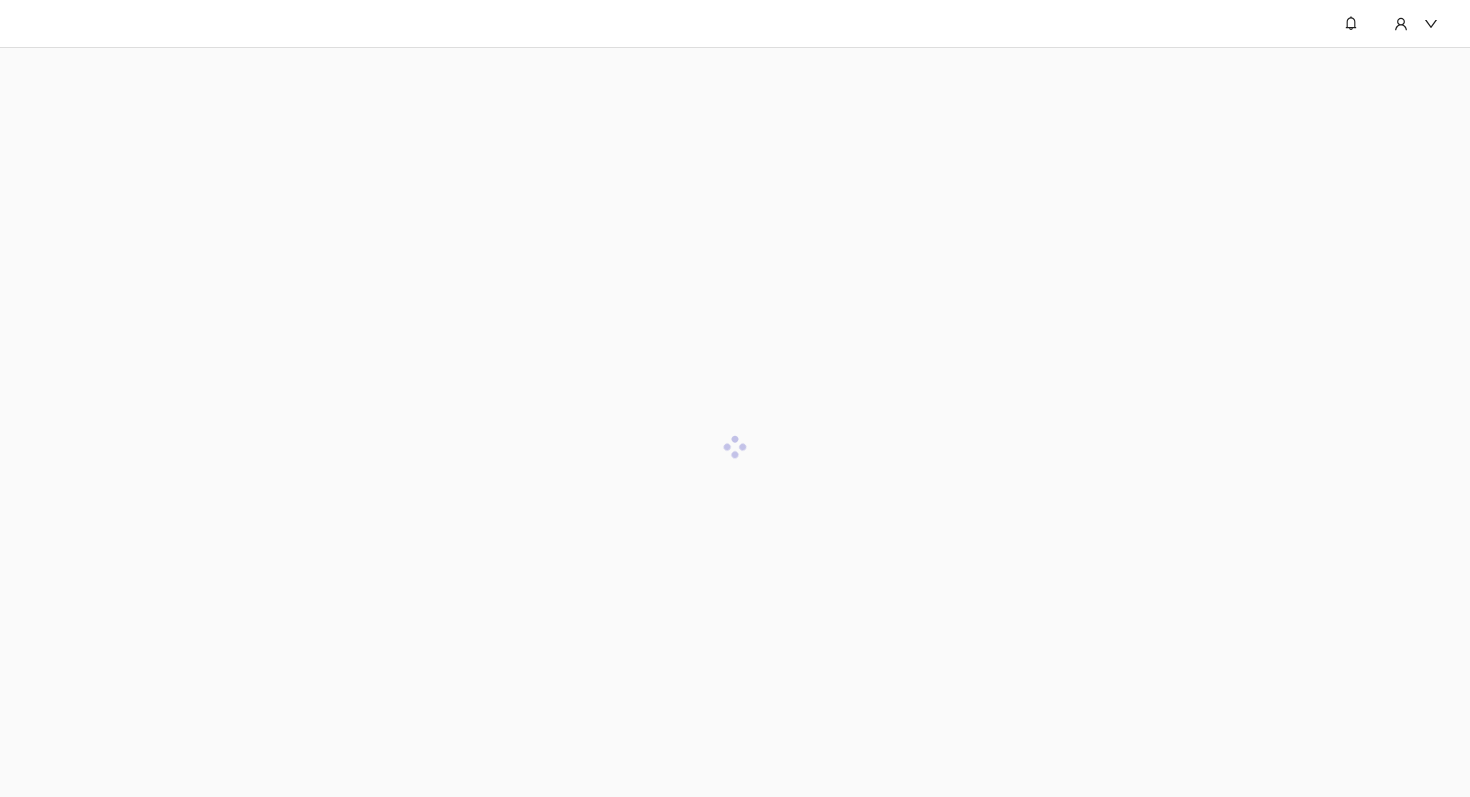 scroll, scrollTop: 0, scrollLeft: 0, axis: both 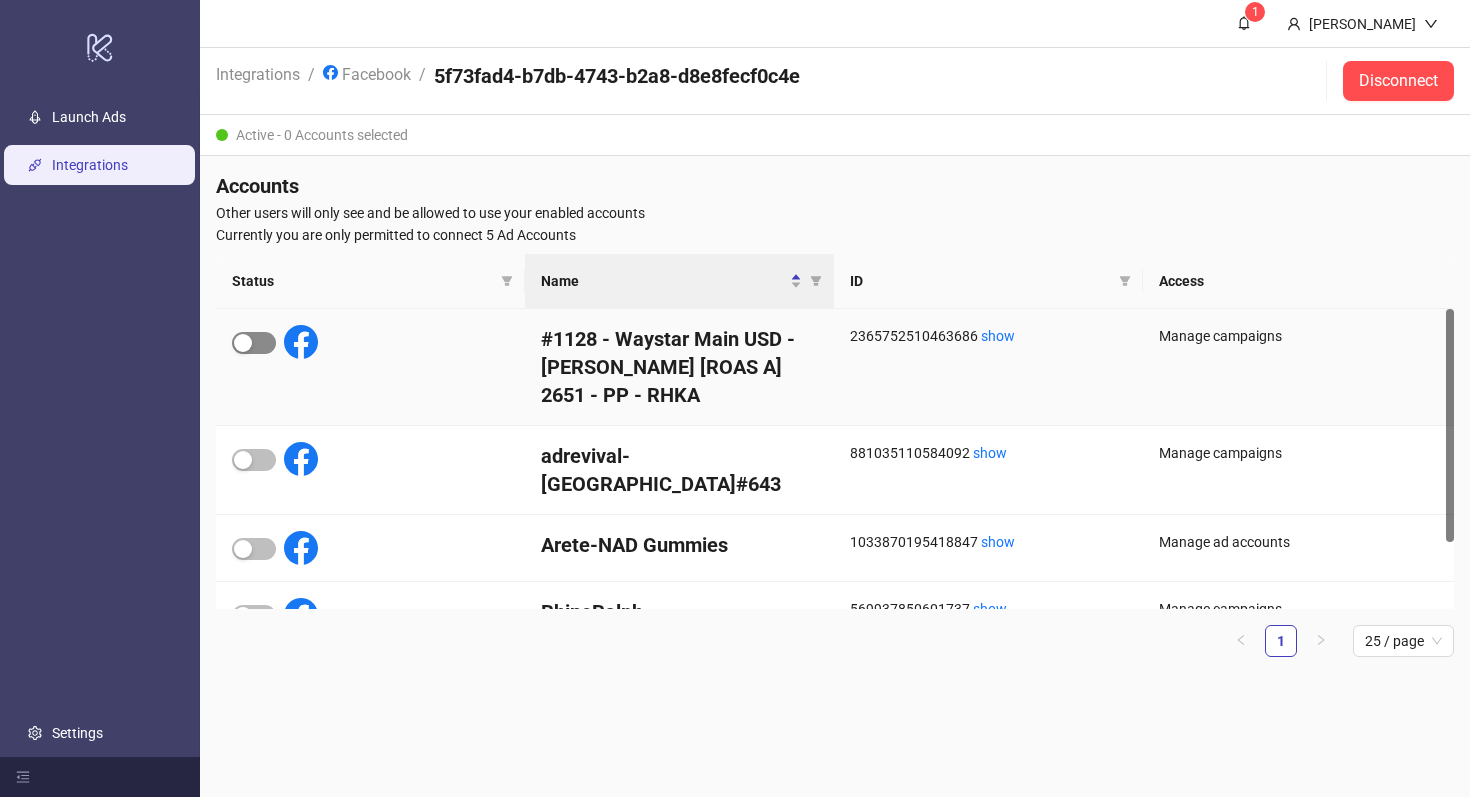 click at bounding box center (254, 343) 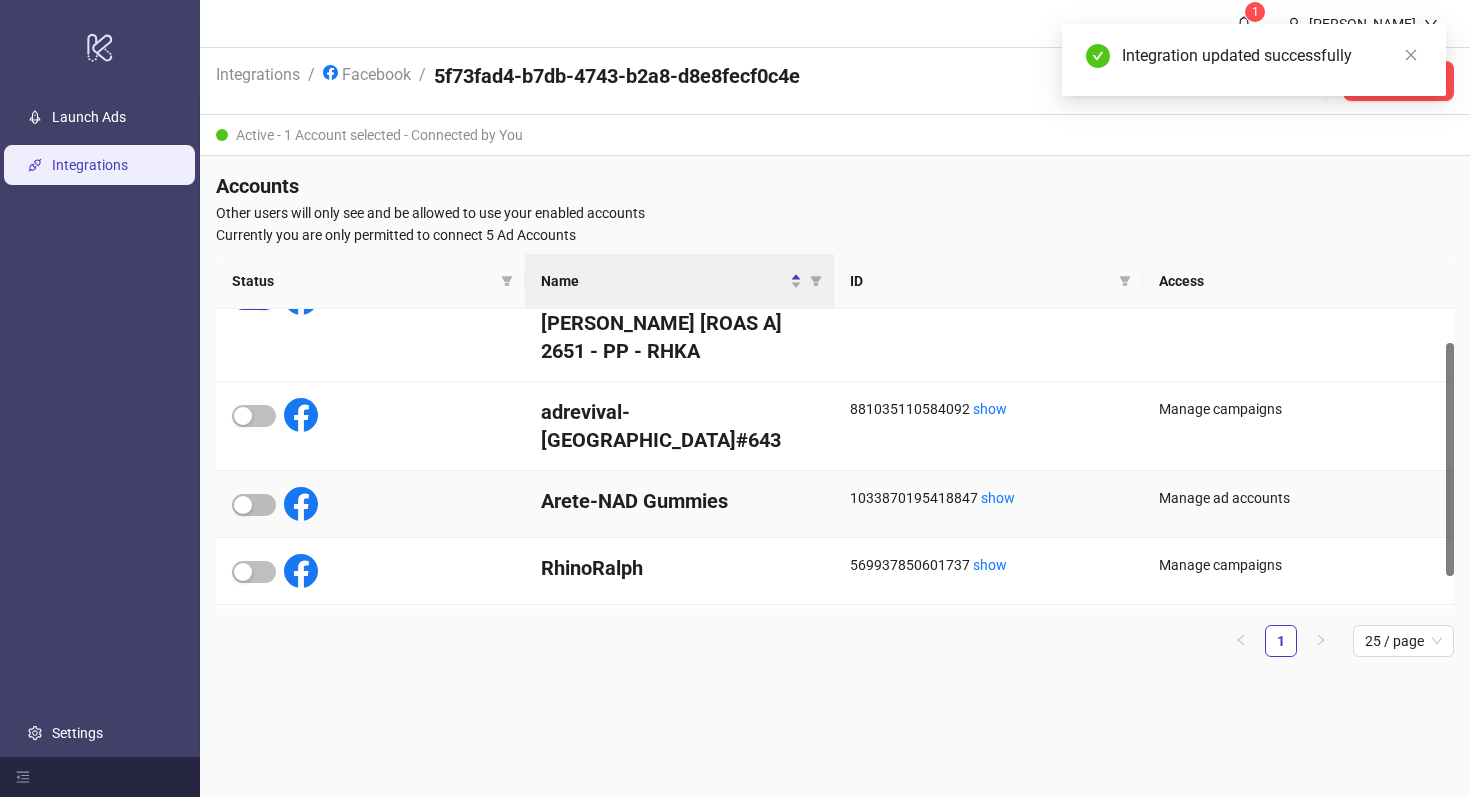 scroll, scrollTop: 48, scrollLeft: 0, axis: vertical 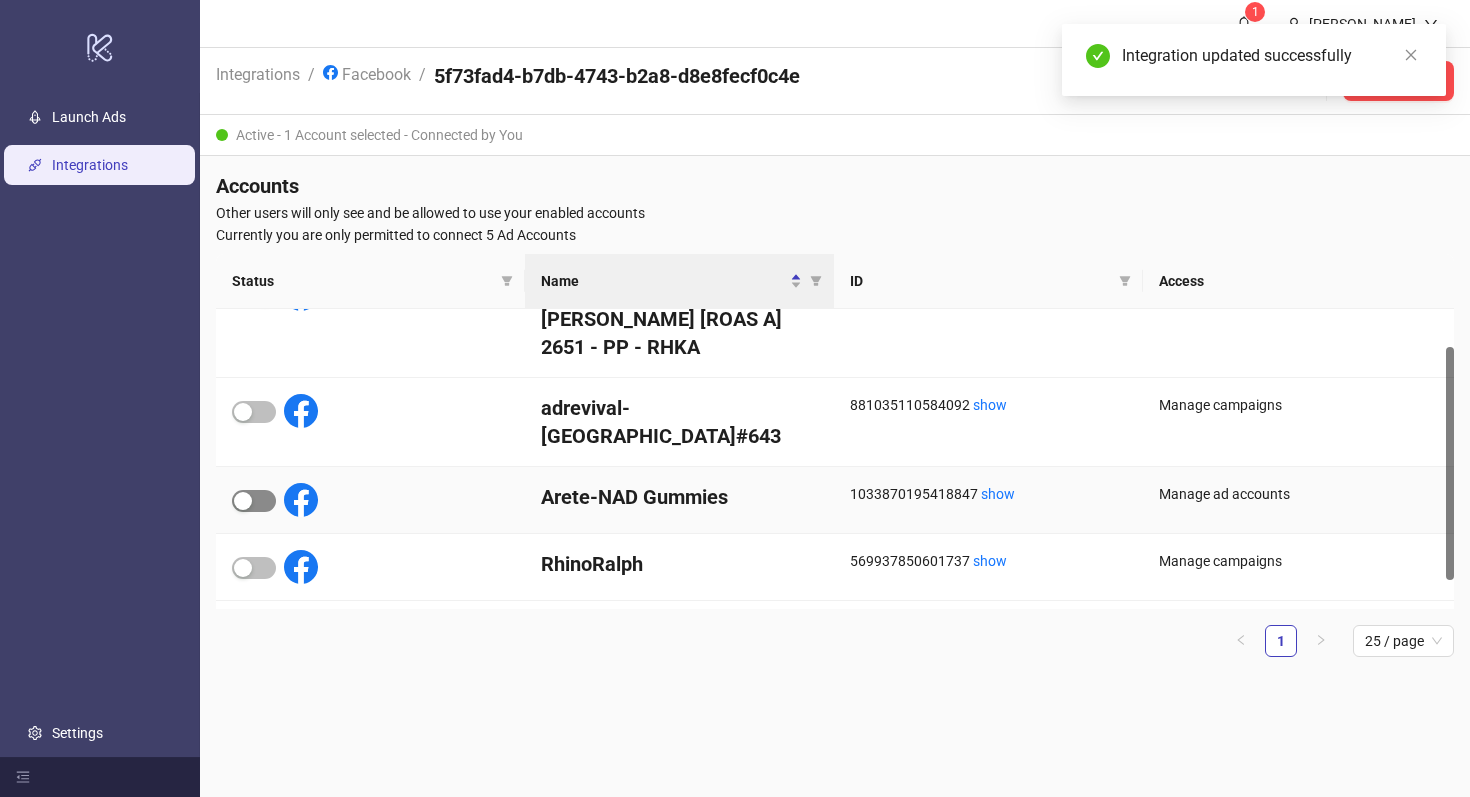 click at bounding box center [254, 501] 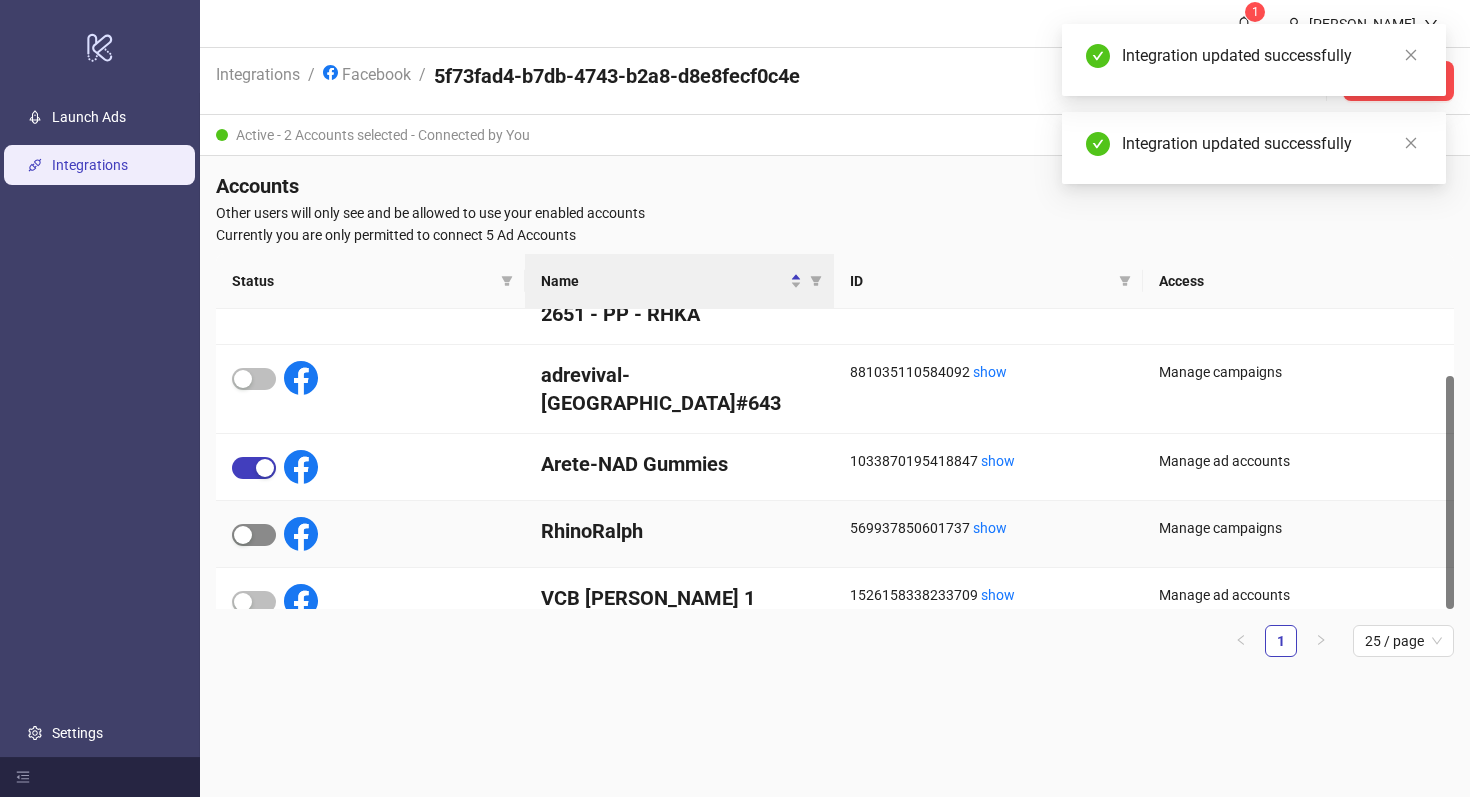 scroll, scrollTop: 85, scrollLeft: 0, axis: vertical 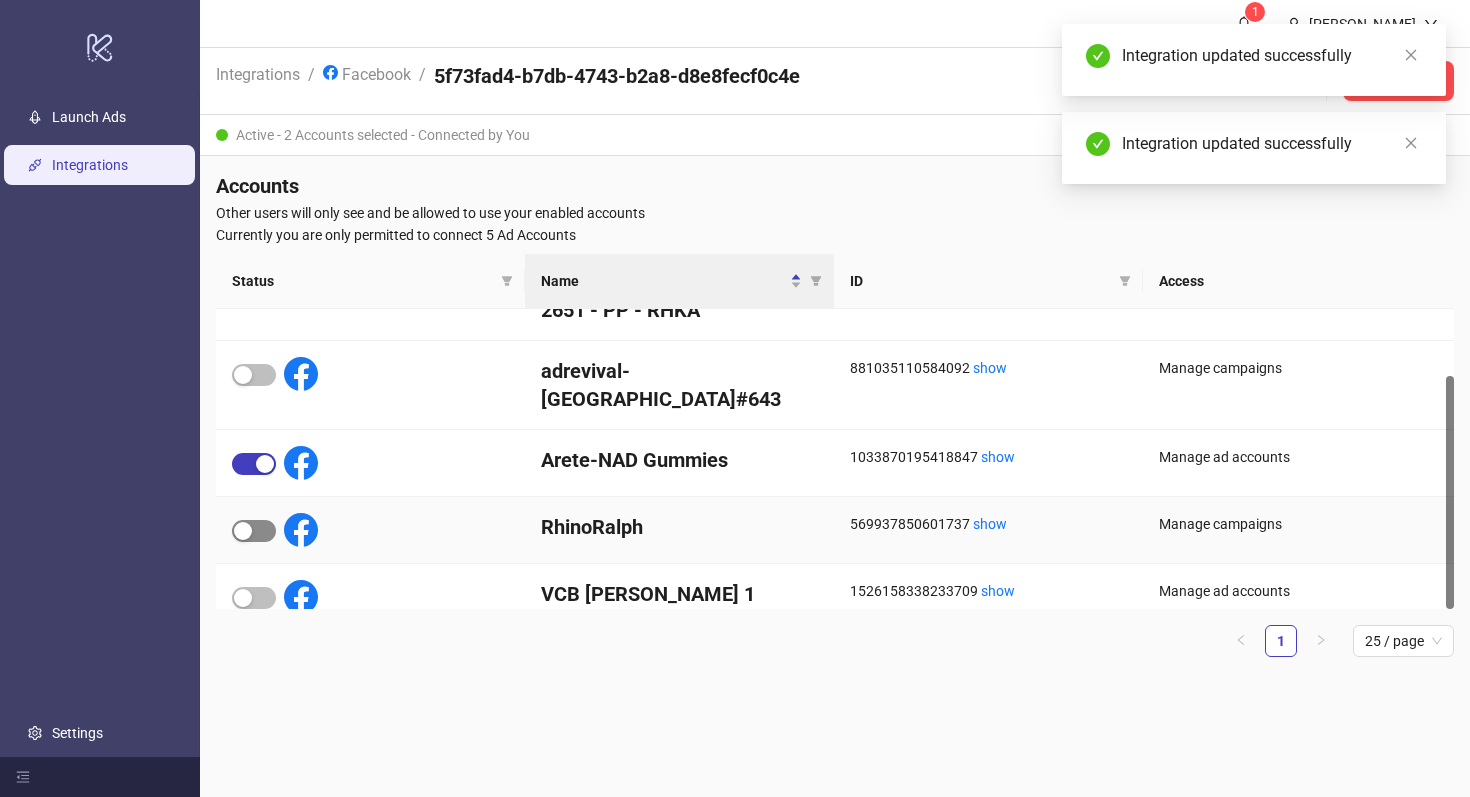 click at bounding box center [243, 531] 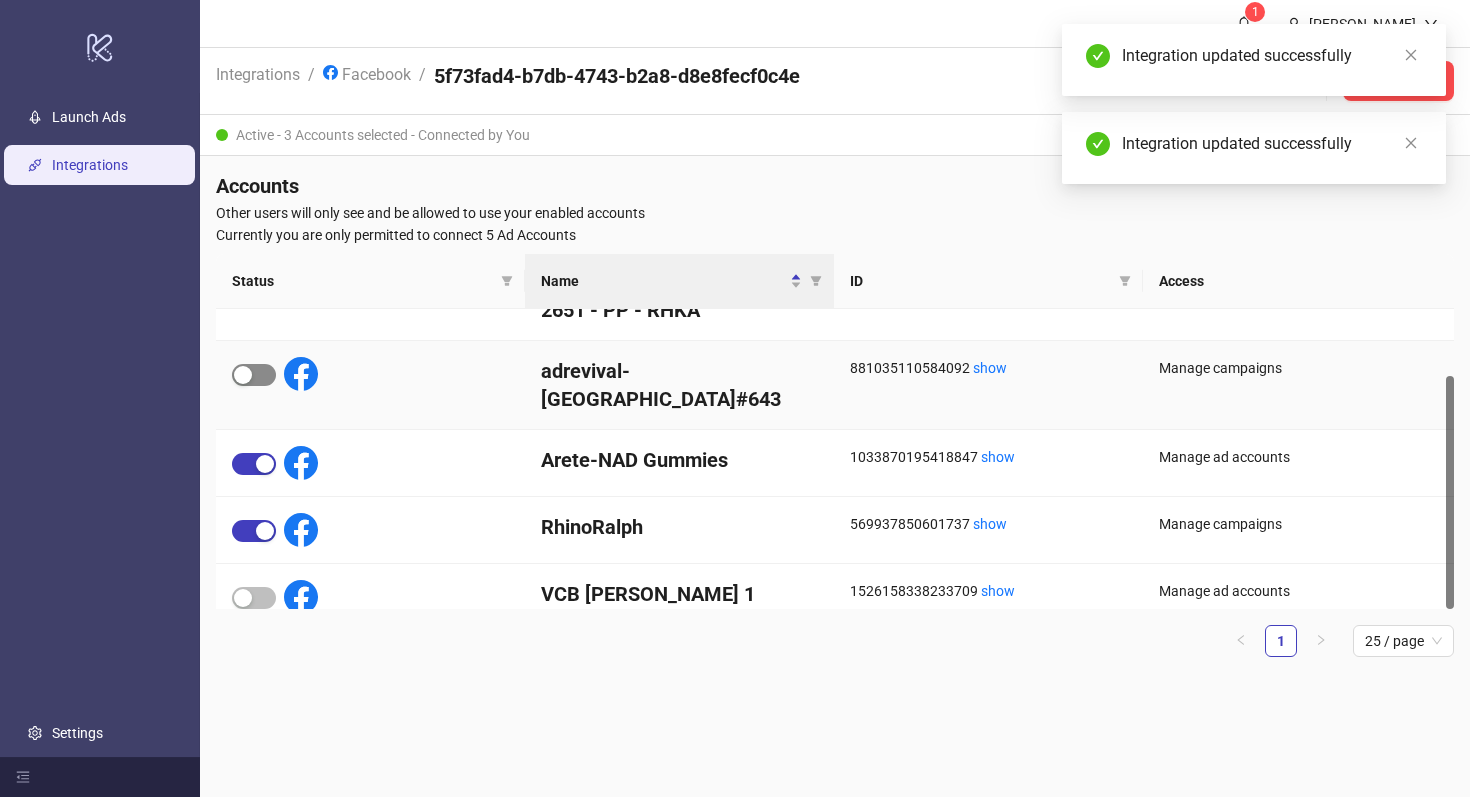 click at bounding box center [243, 375] 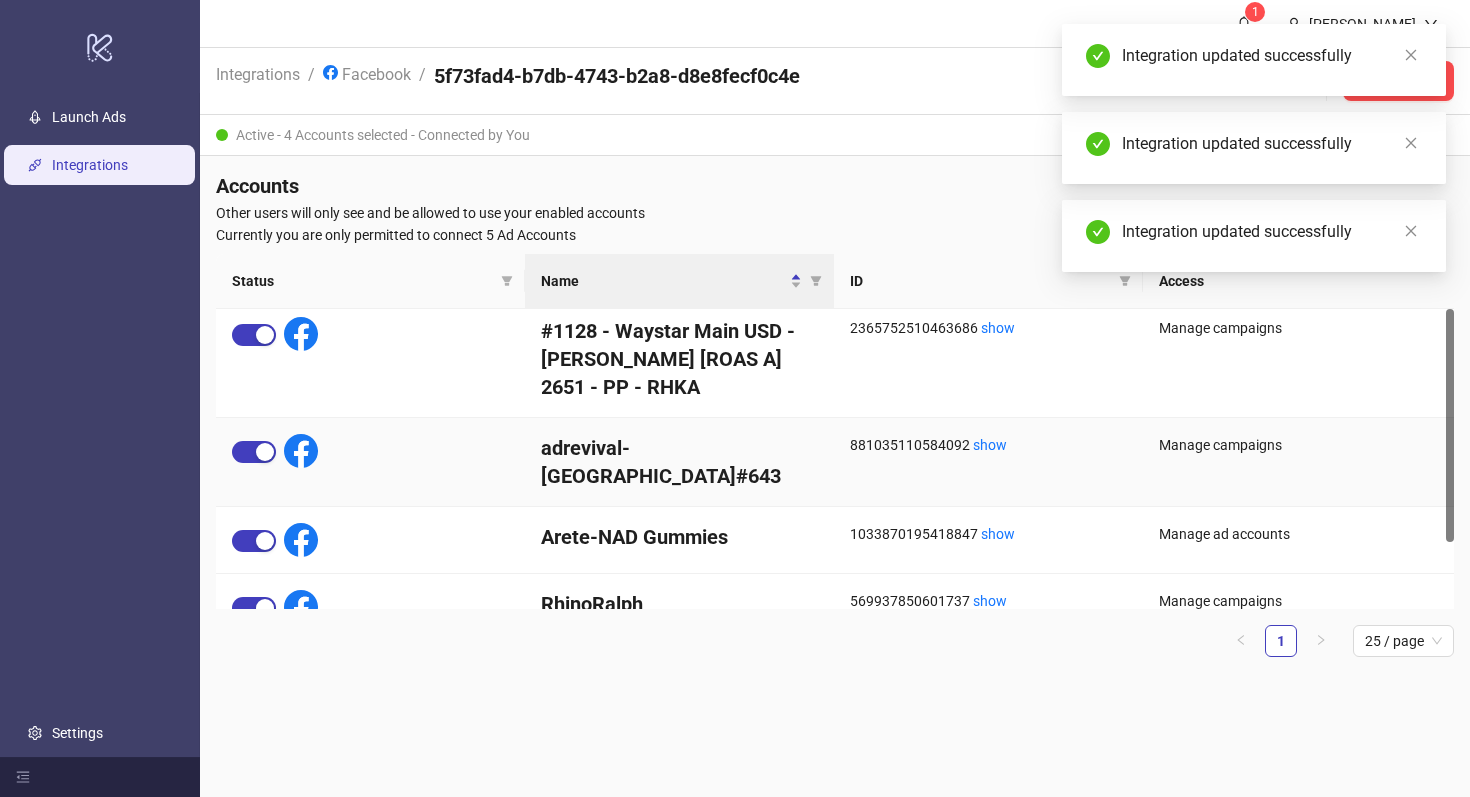 scroll, scrollTop: 0, scrollLeft: 0, axis: both 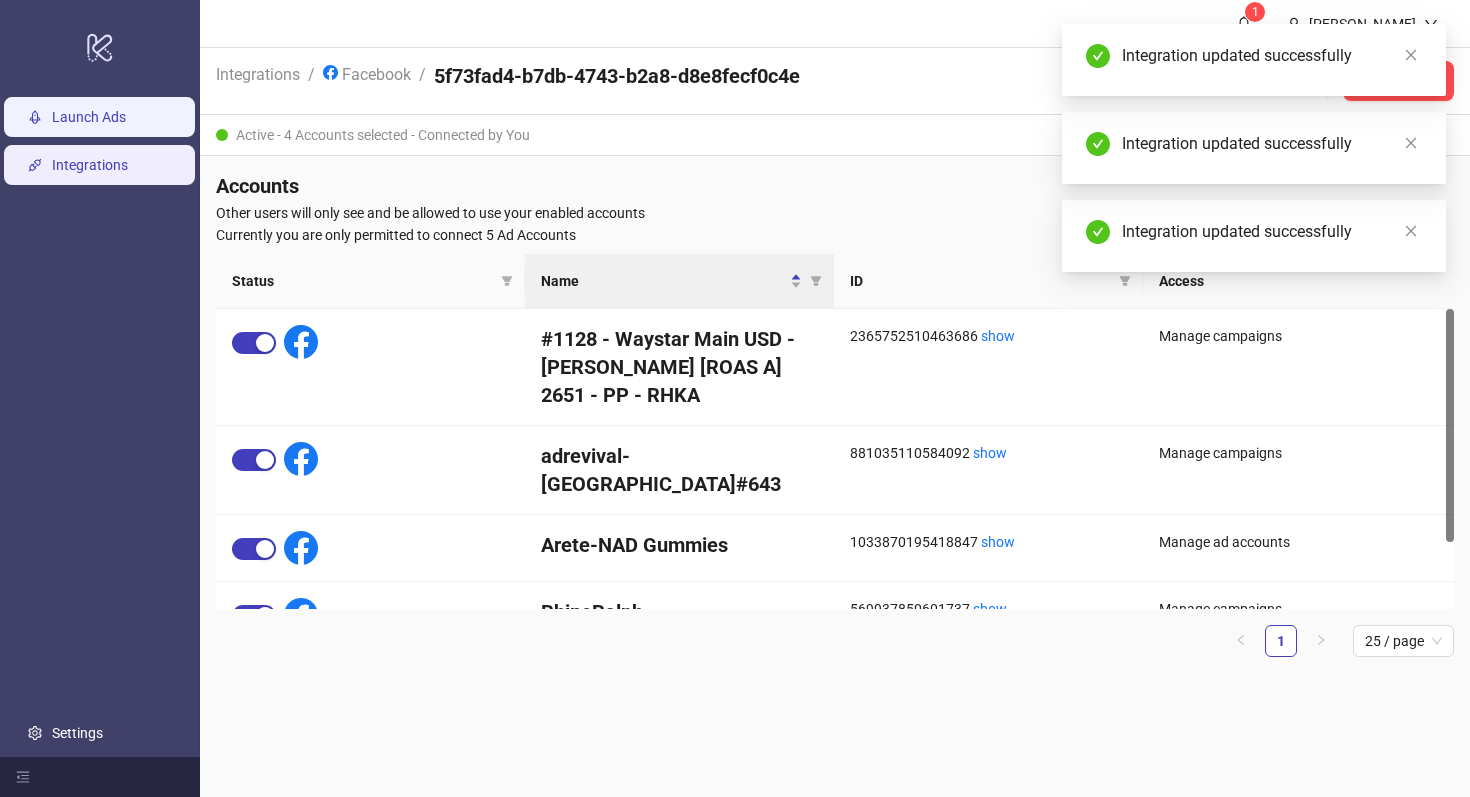 click on "Launch Ads" at bounding box center [89, 117] 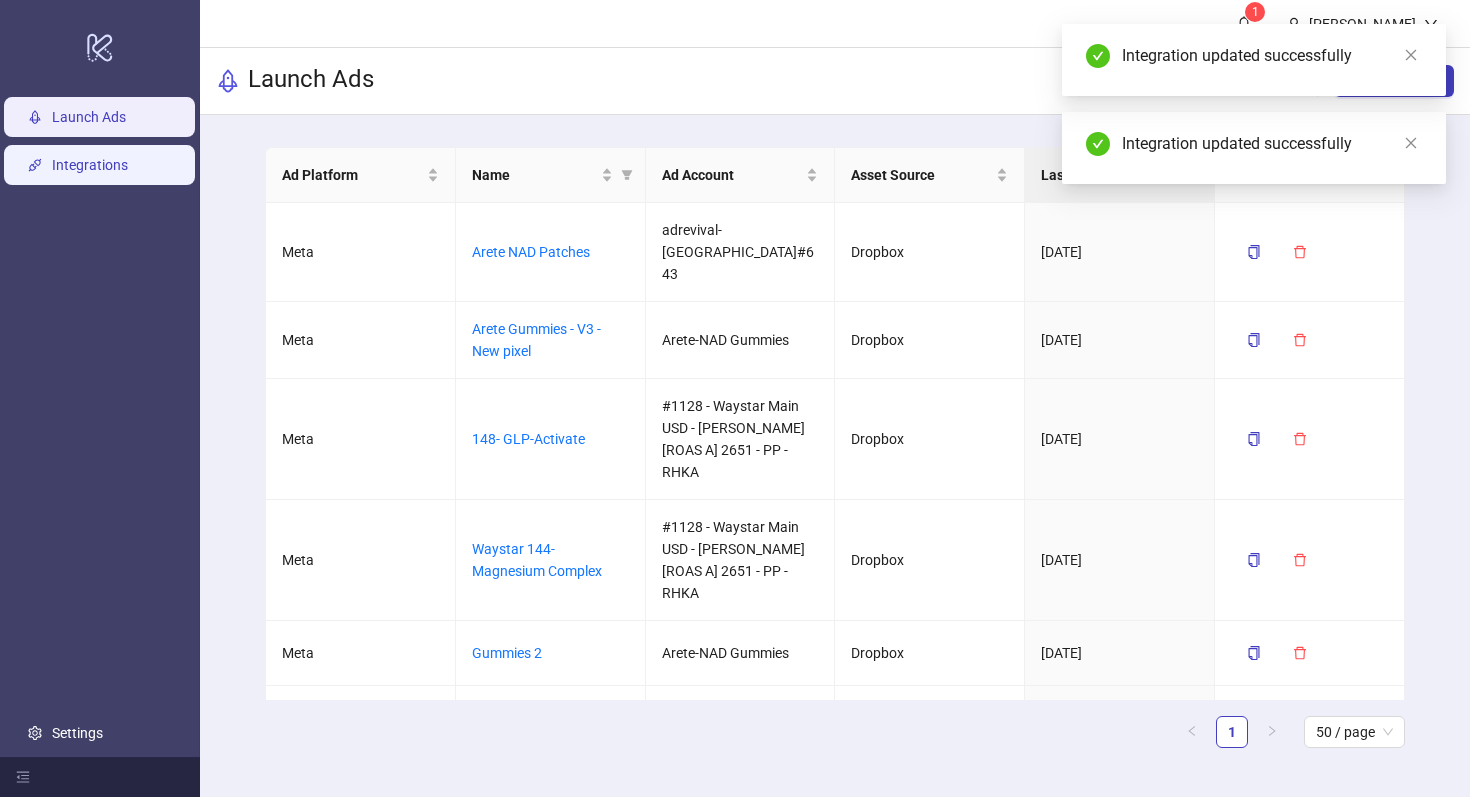 click on "Integrations" at bounding box center [90, 165] 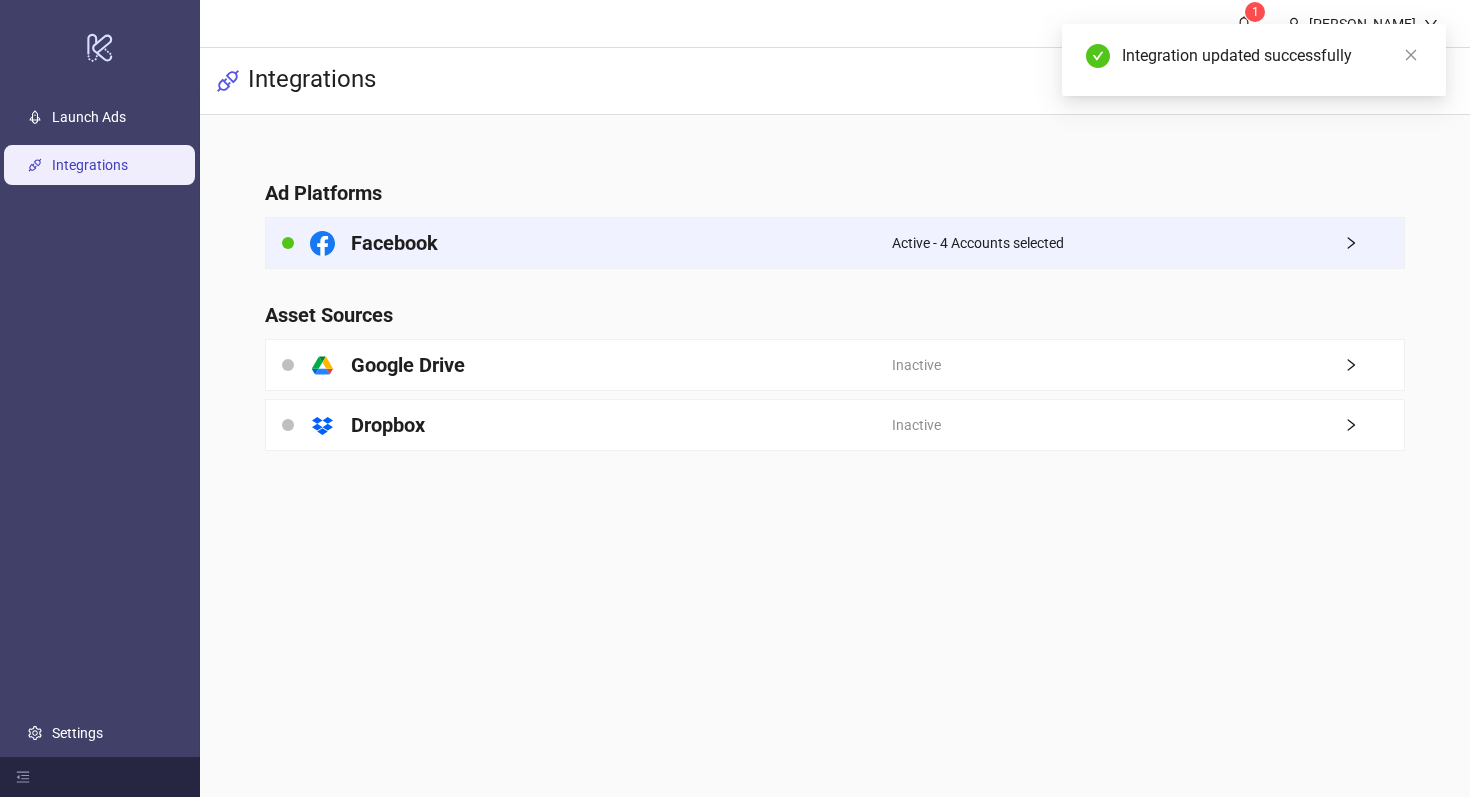 click on "Facebook" at bounding box center [579, 243] 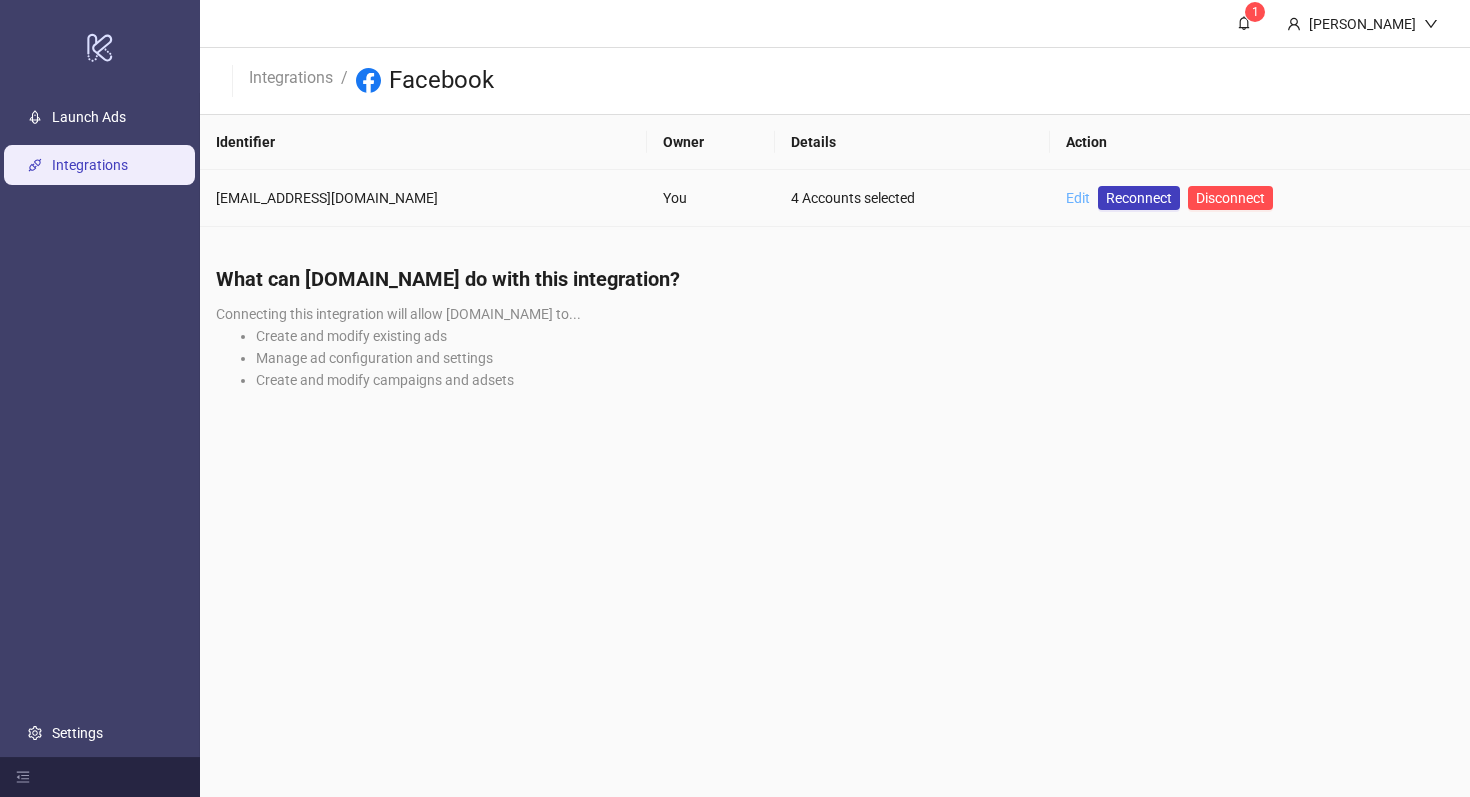 click on "Edit" at bounding box center (1078, 198) 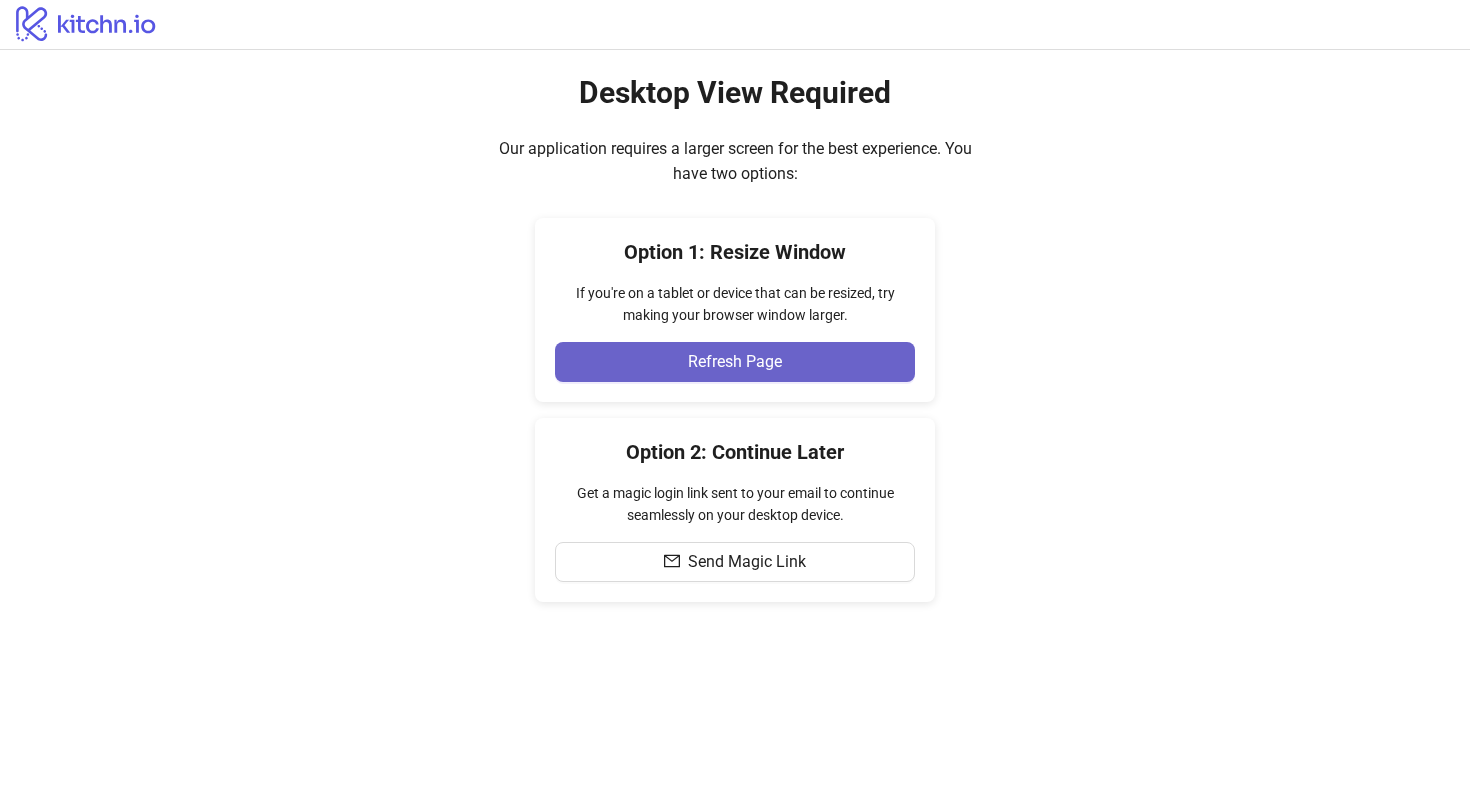 click on "Refresh Page" at bounding box center (735, 362) 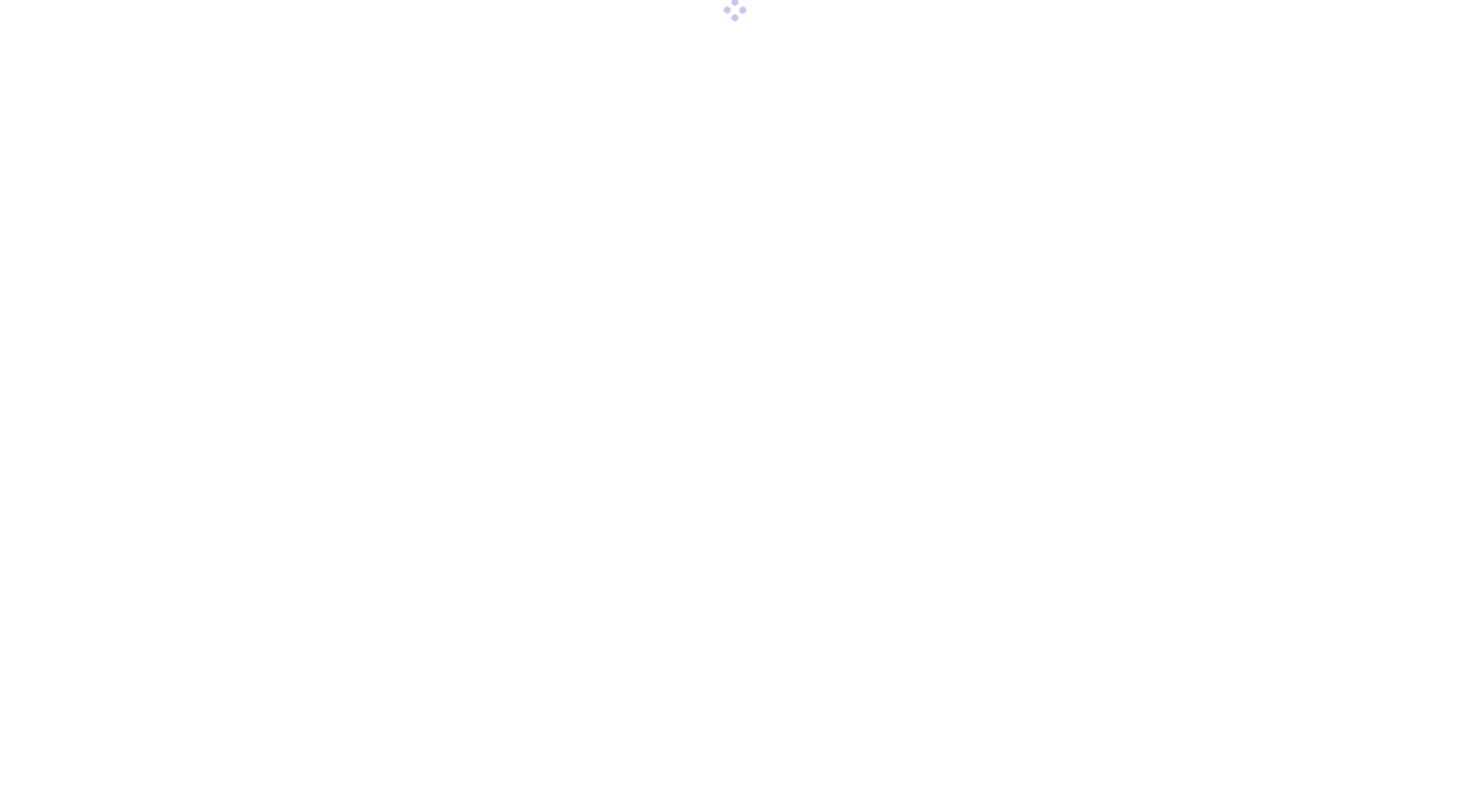 scroll, scrollTop: 0, scrollLeft: 0, axis: both 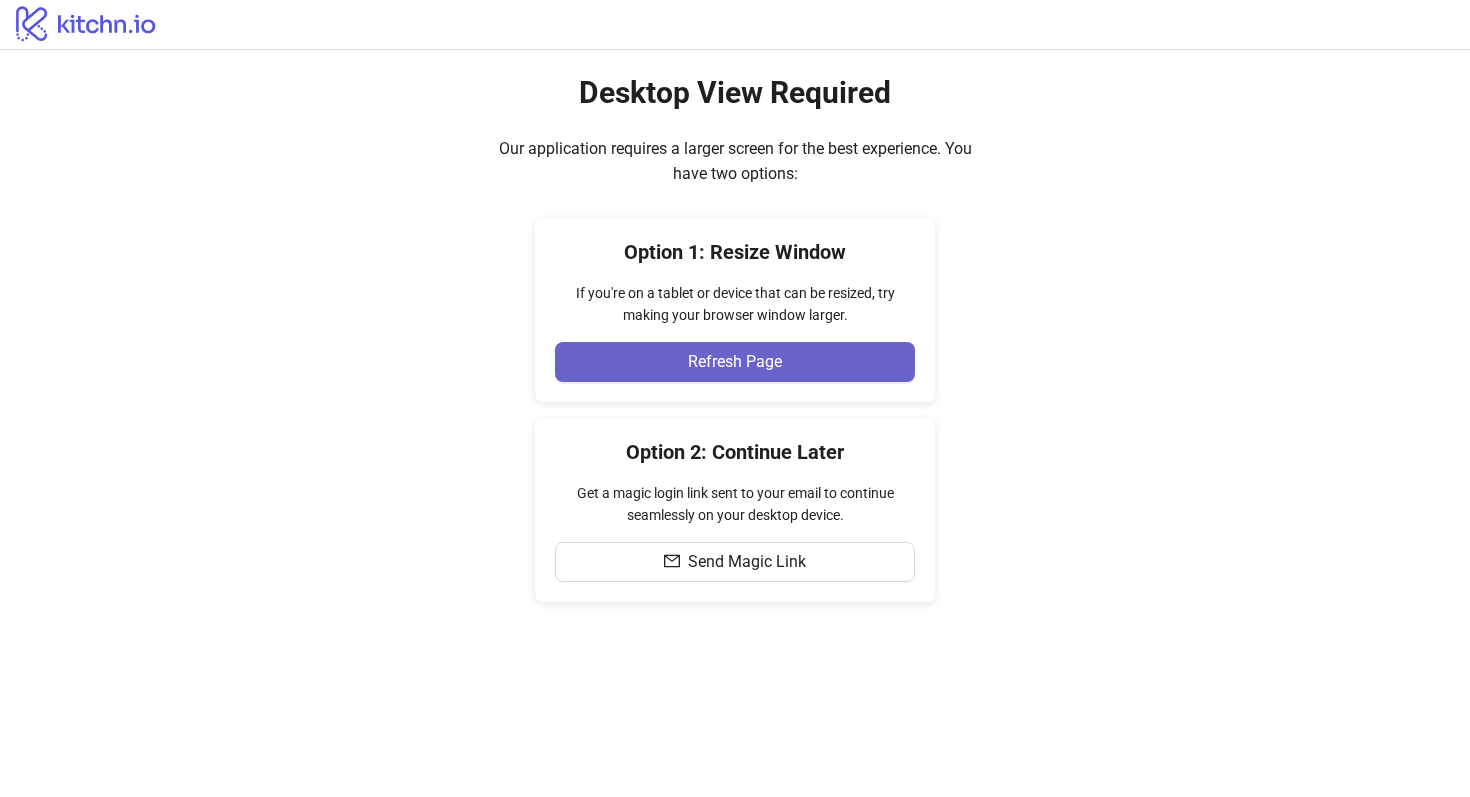click on "Refresh Page" at bounding box center [735, 362] 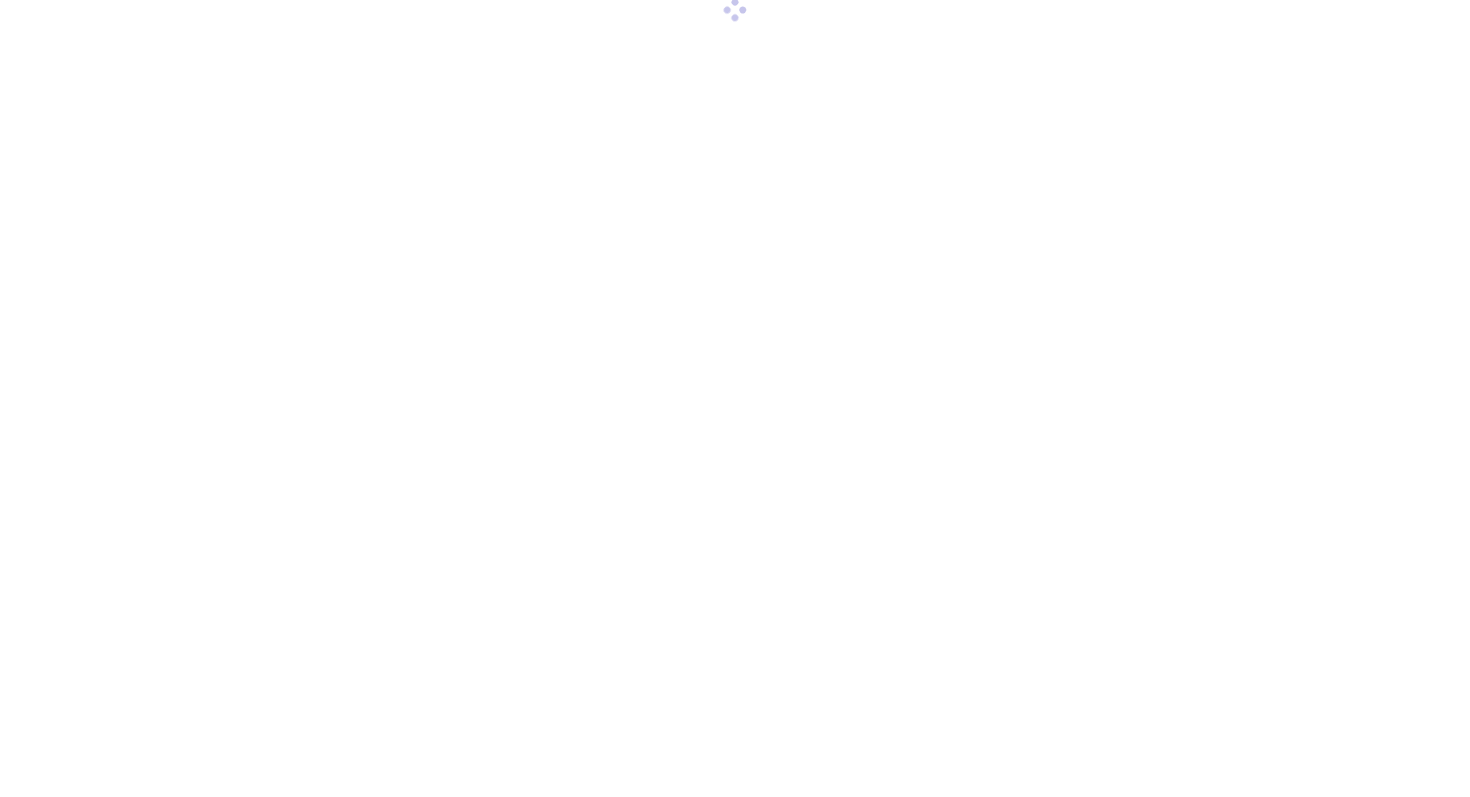 scroll, scrollTop: 0, scrollLeft: 0, axis: both 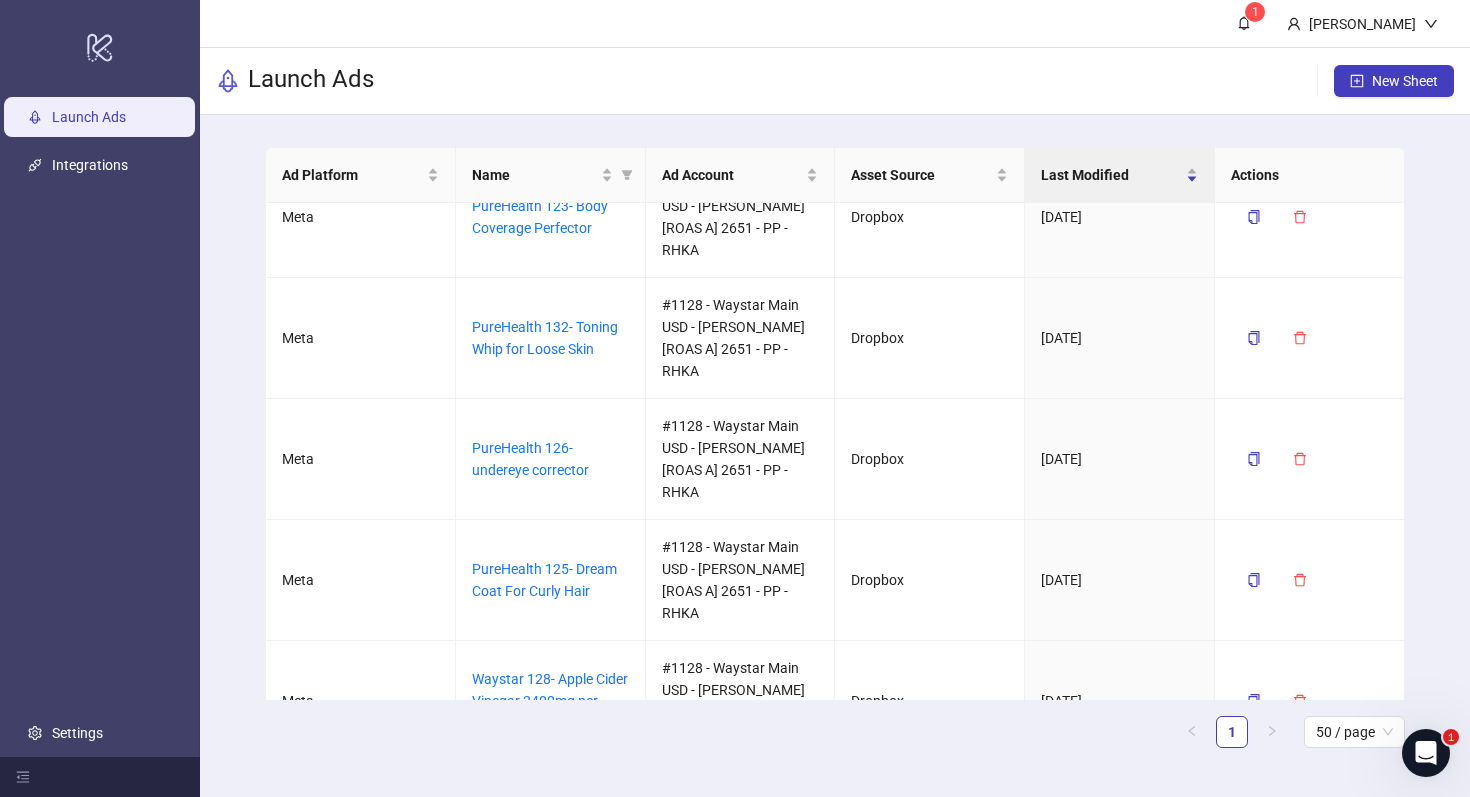 click on "Waystar 122- Happy Saffron Plus" at bounding box center (551, 822) 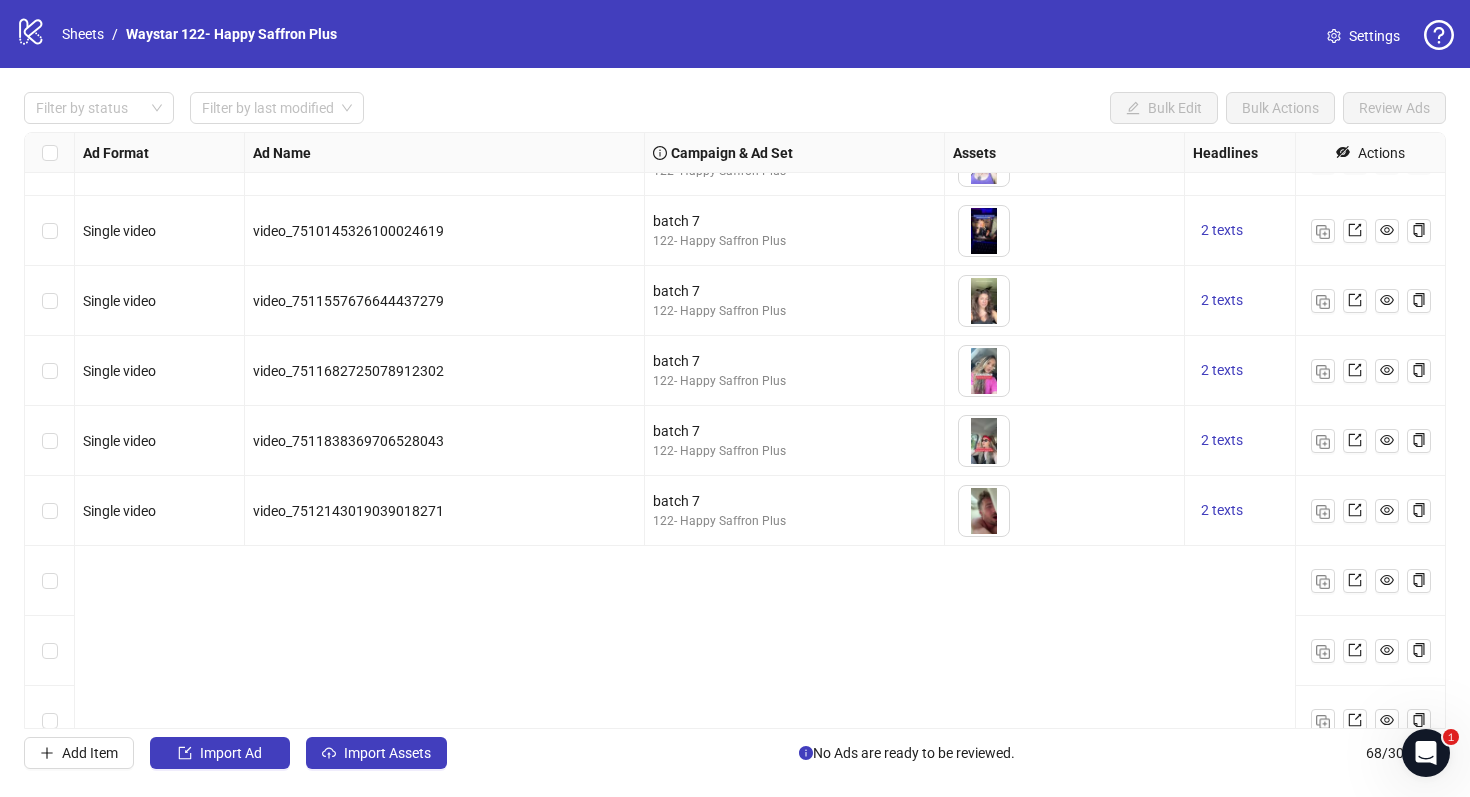 scroll, scrollTop: 4205, scrollLeft: 0, axis: vertical 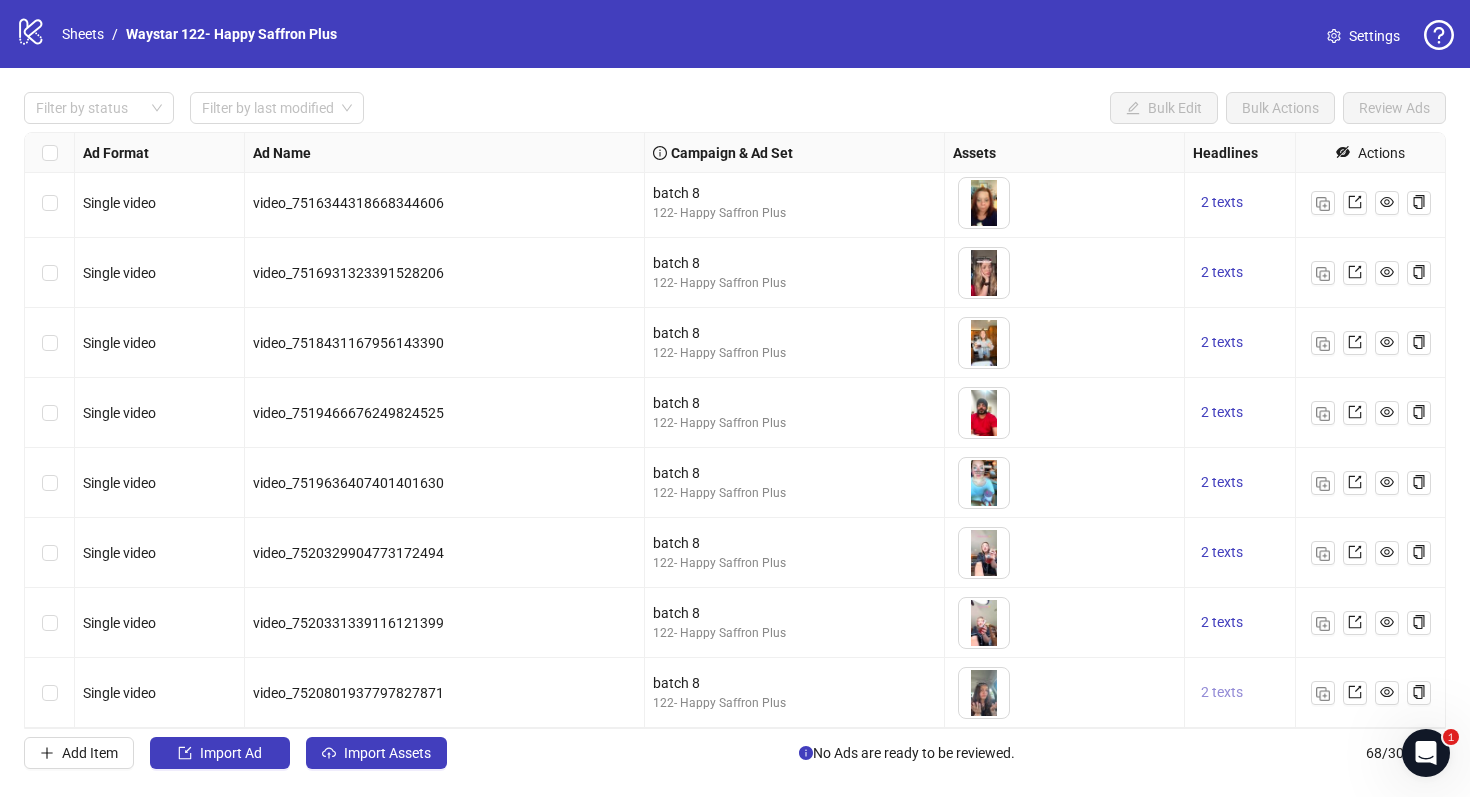 click on "2 texts" at bounding box center [1222, 692] 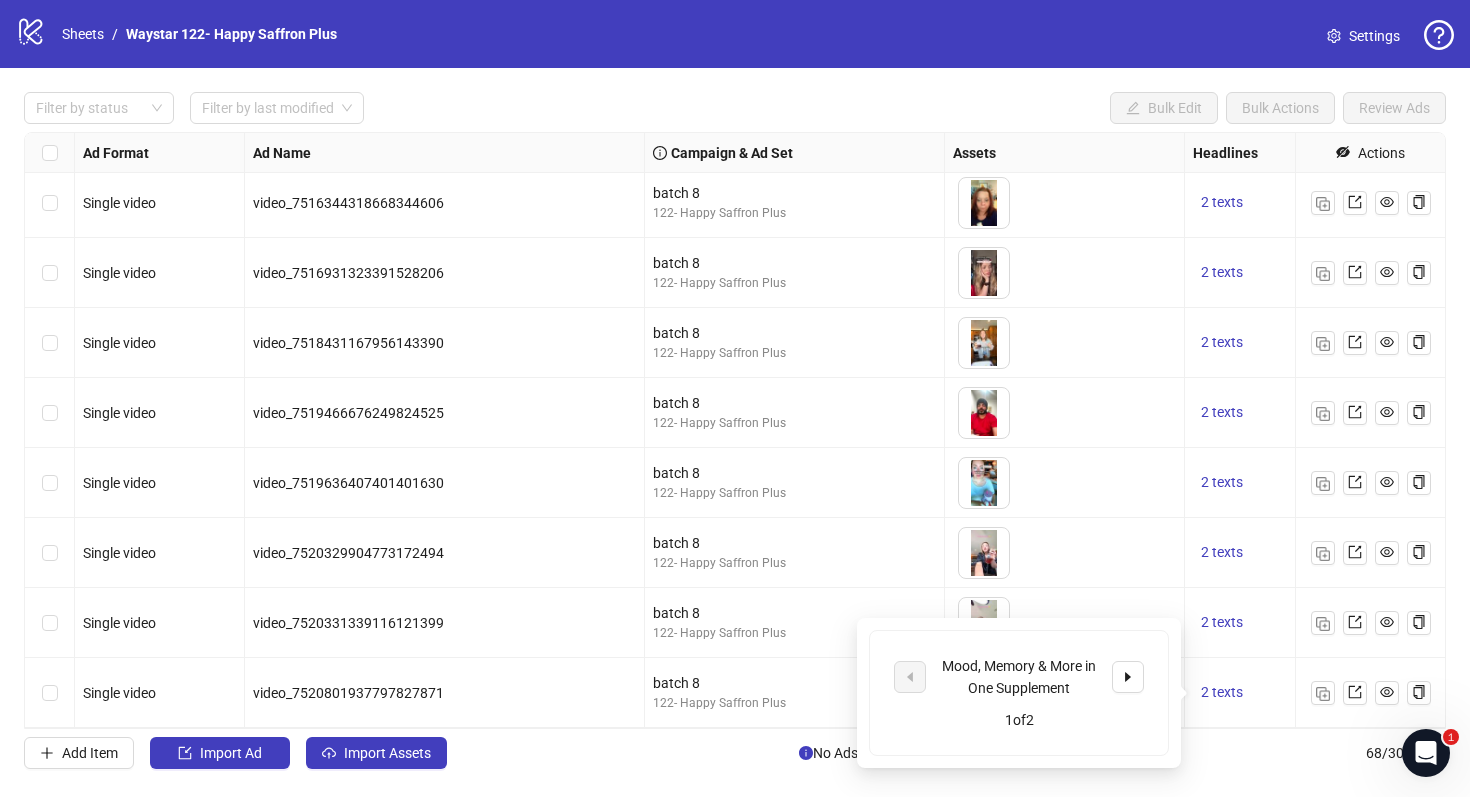 click on "2 texts" at bounding box center (1335, 693) 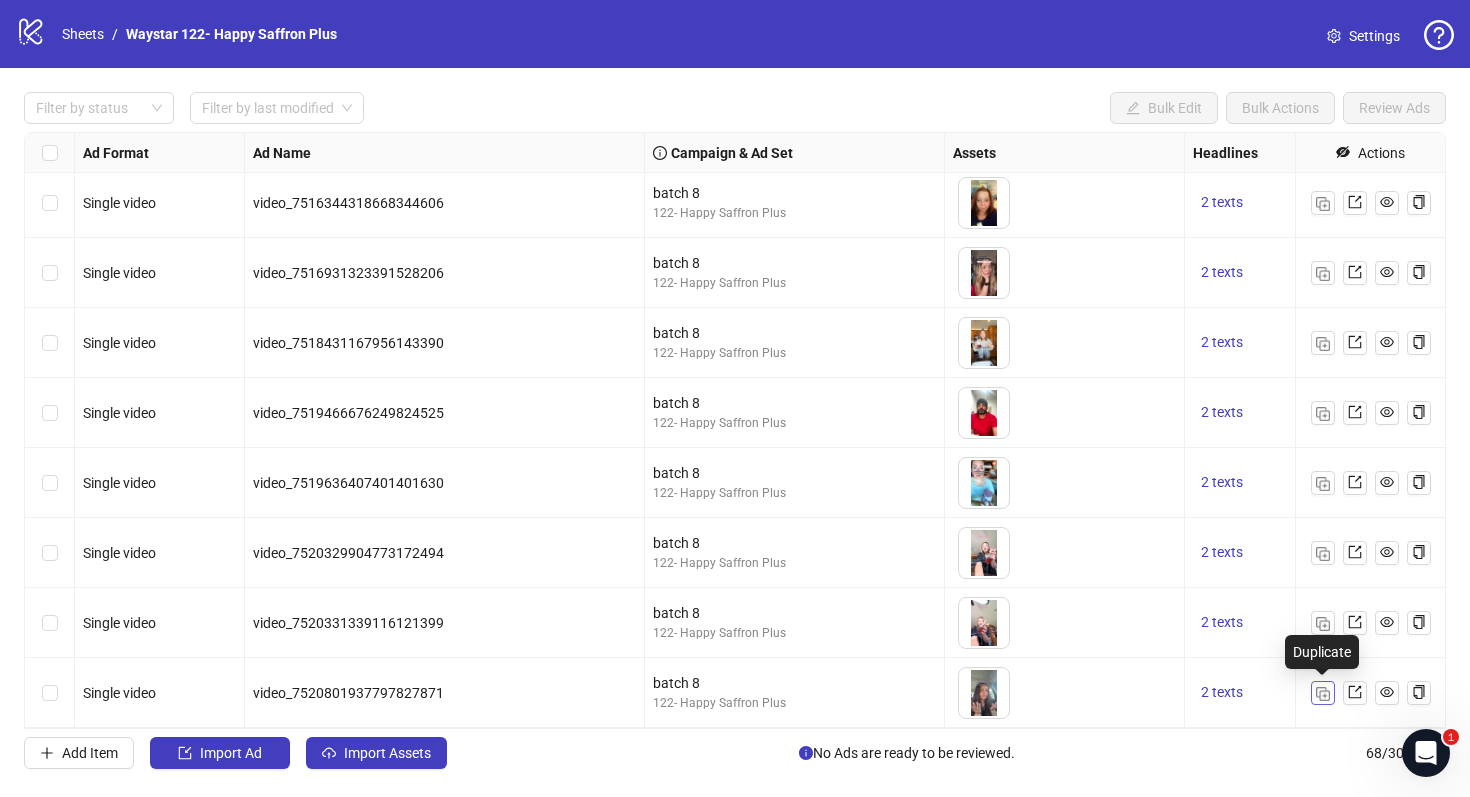 click at bounding box center (1323, 694) 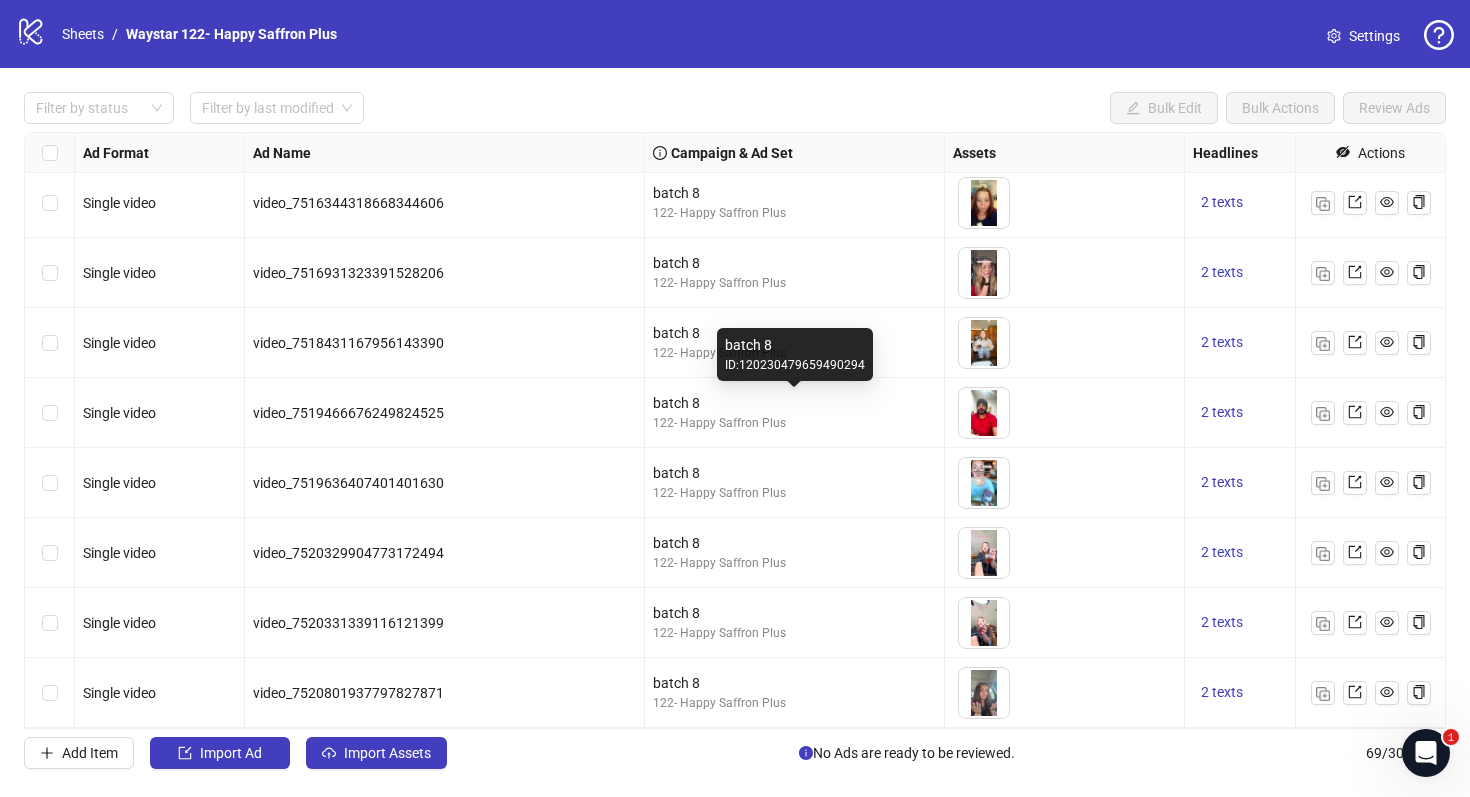 scroll, scrollTop: 4275, scrollLeft: 0, axis: vertical 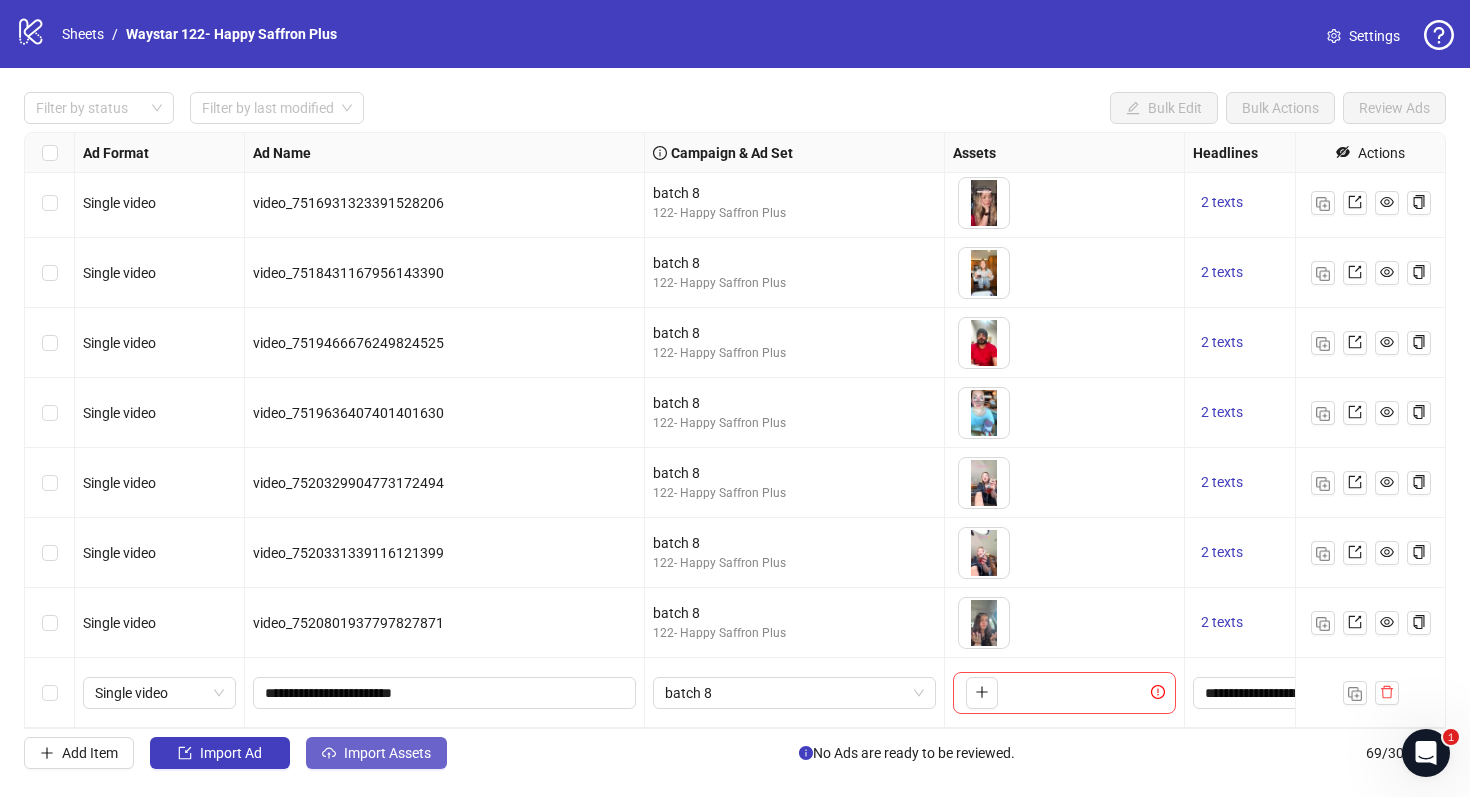 click on "Import Assets" at bounding box center (376, 753) 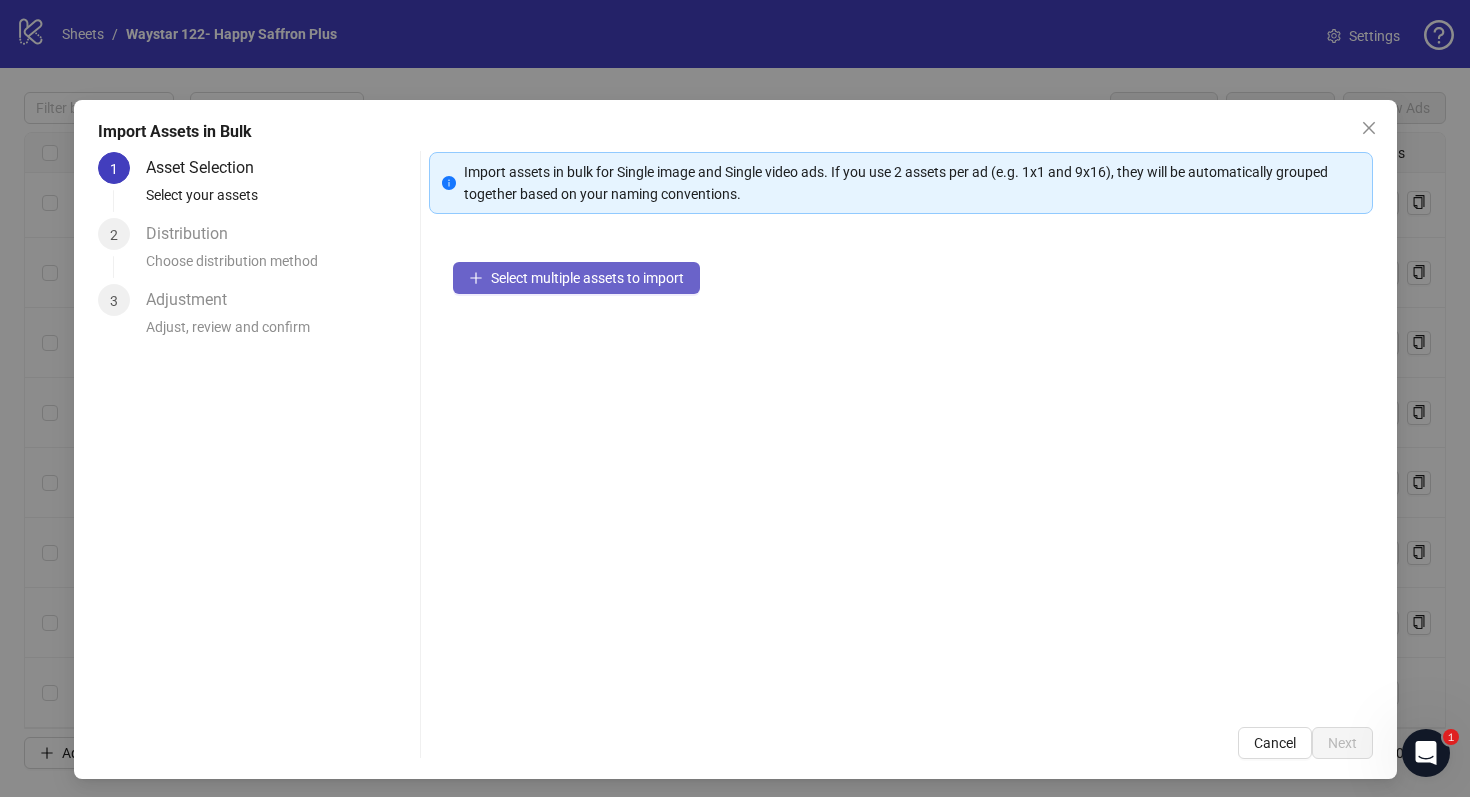 click on "Select multiple assets to import" at bounding box center (587, 278) 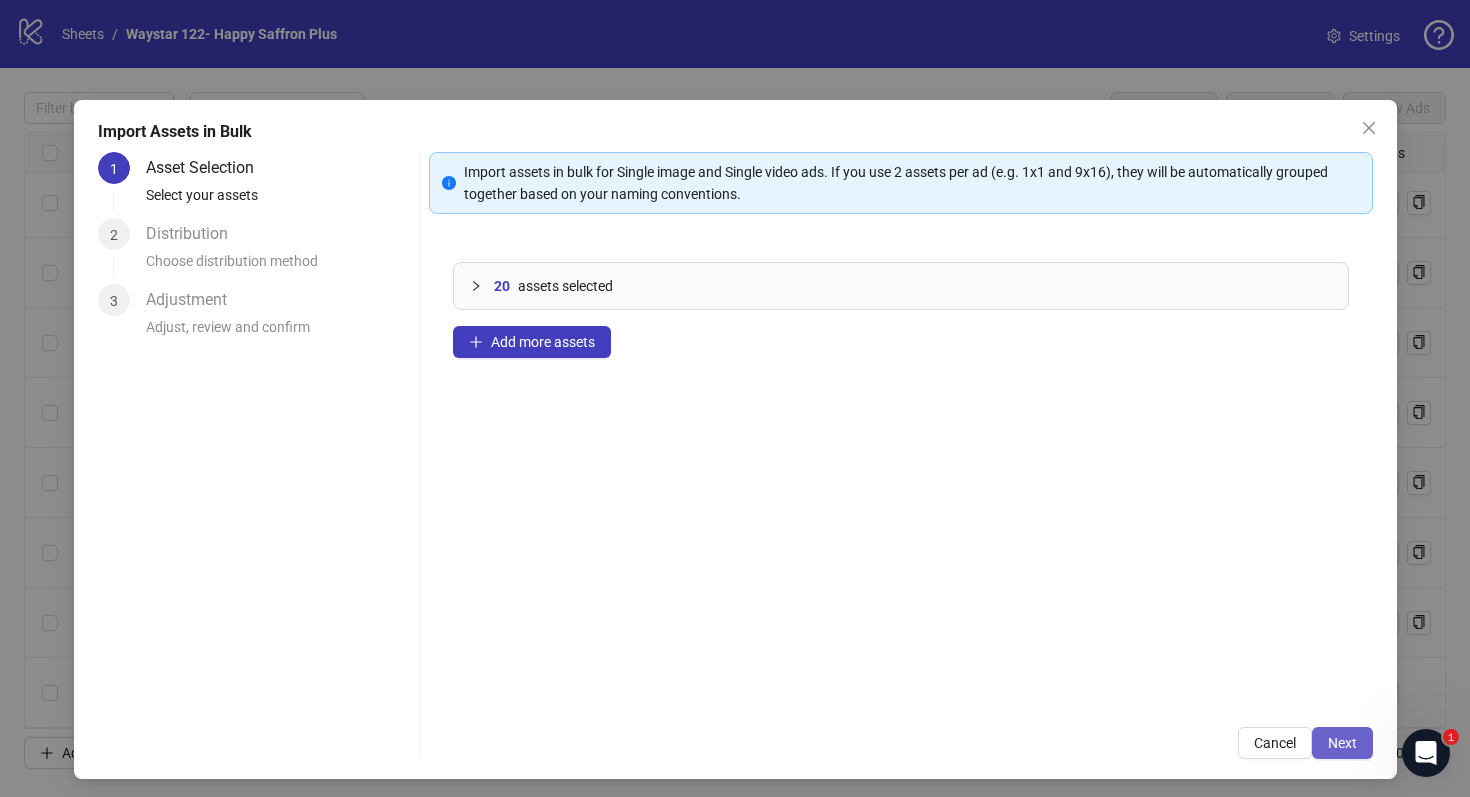 click on "Next" at bounding box center [1342, 743] 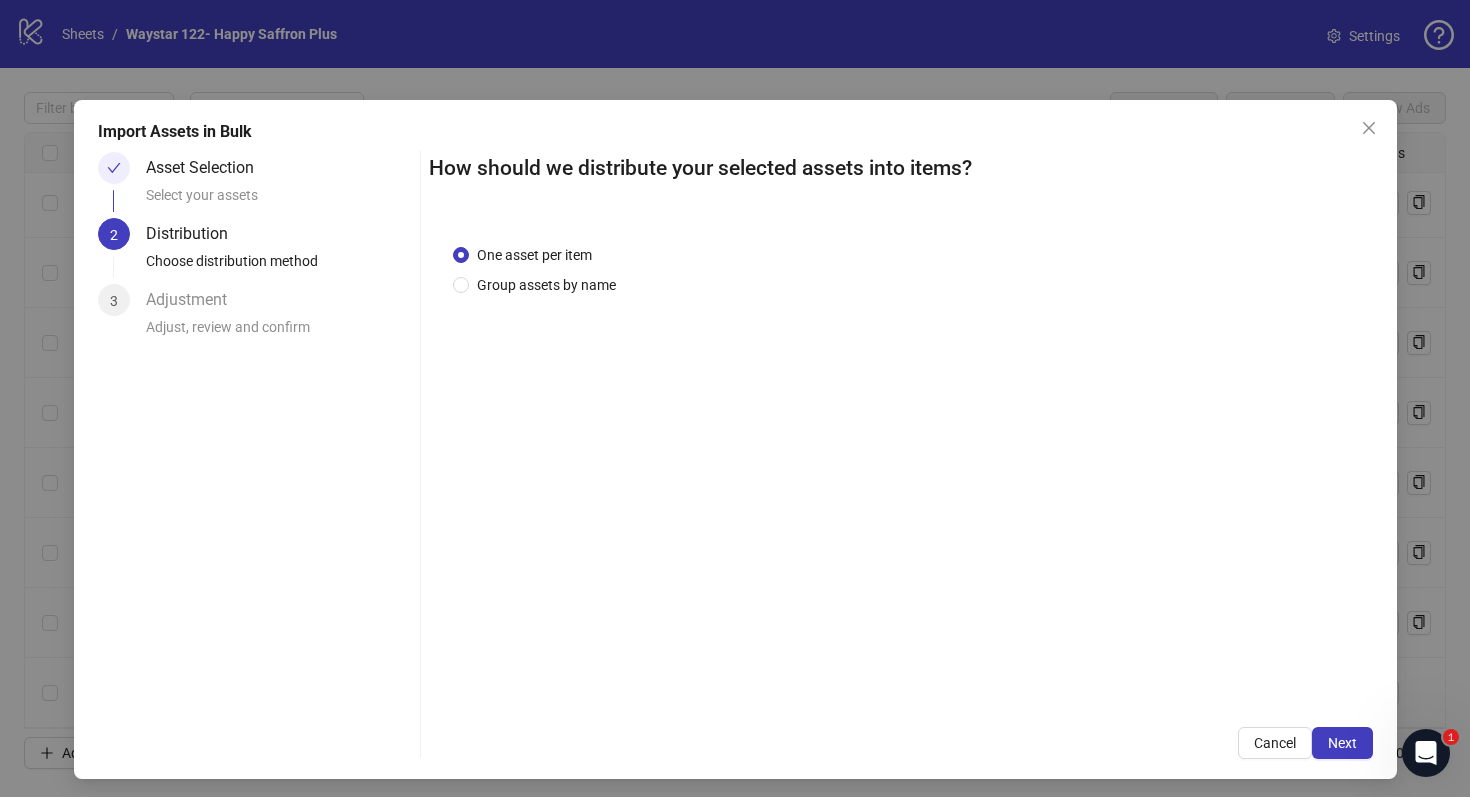 click on "Next" at bounding box center [1342, 743] 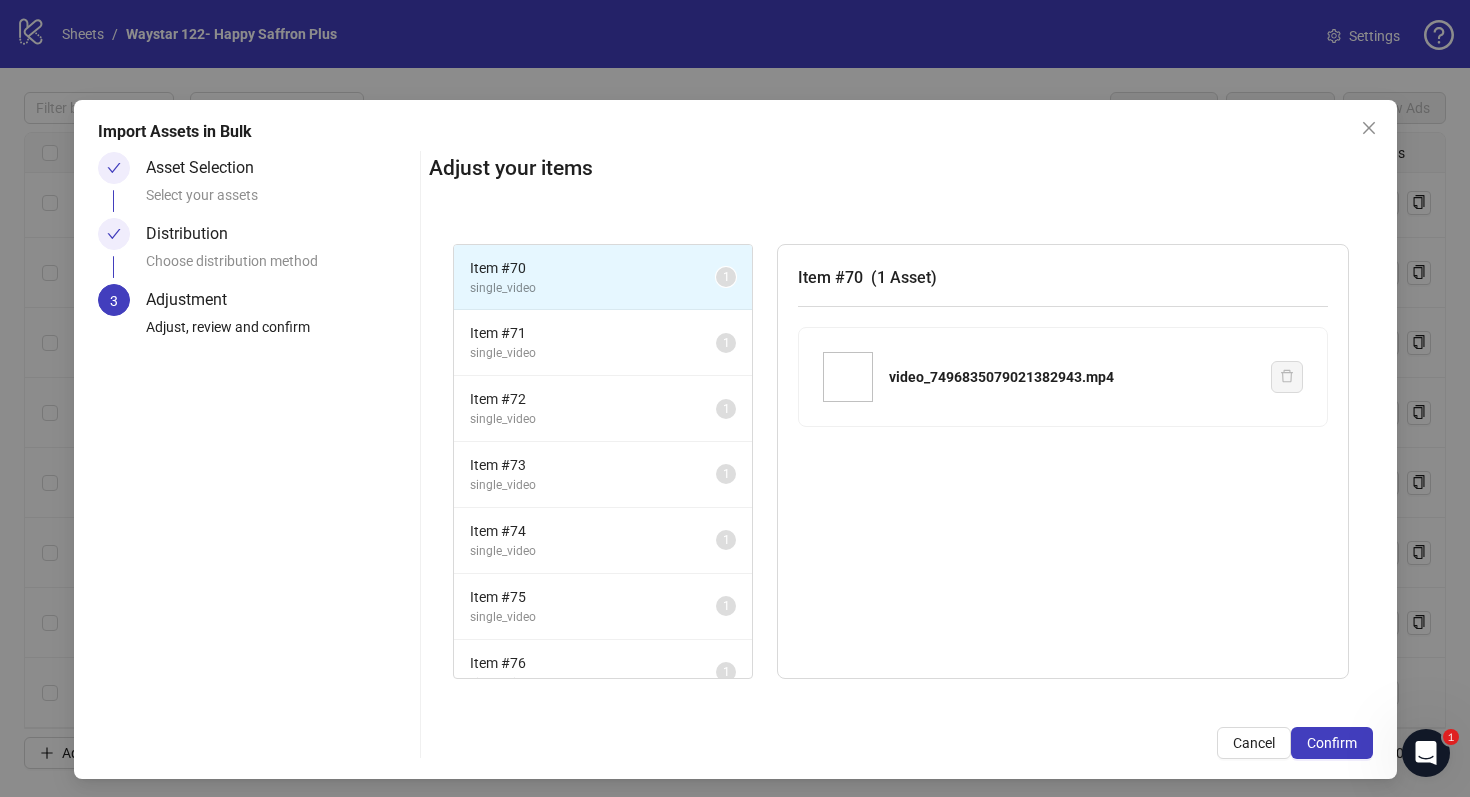 click on "Confirm" at bounding box center [1332, 743] 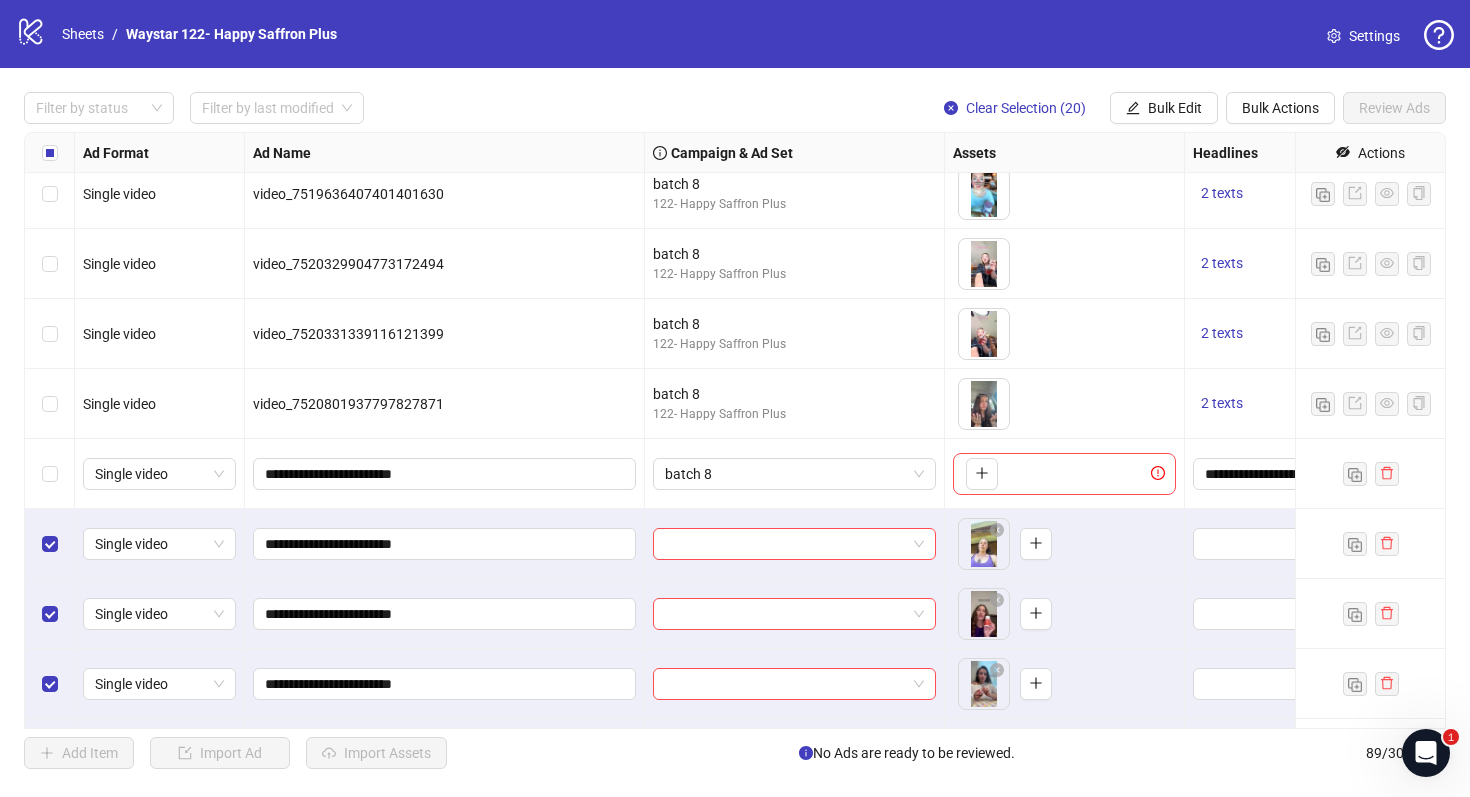 scroll, scrollTop: 4480, scrollLeft: 0, axis: vertical 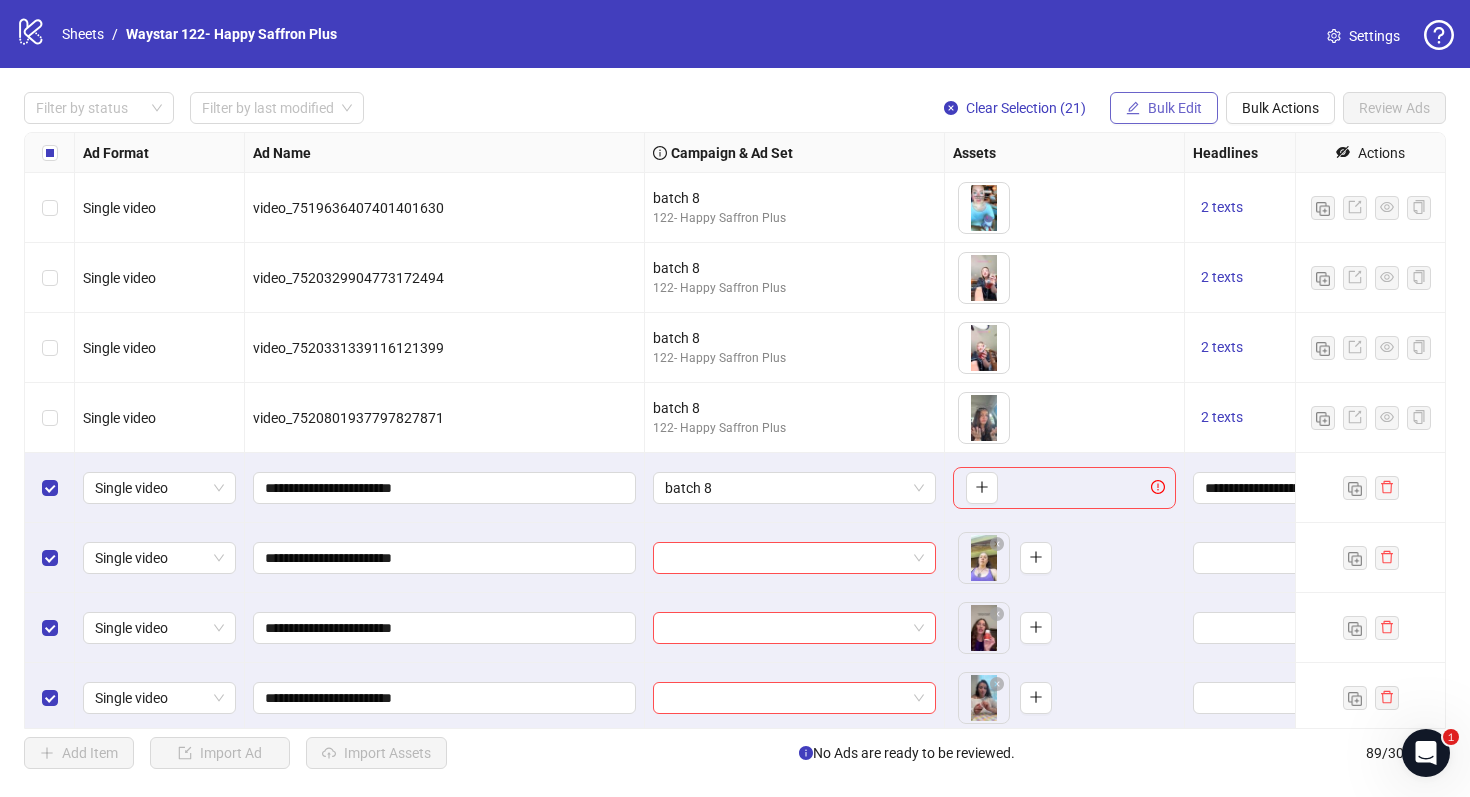 click on "Bulk Edit" at bounding box center [1175, 108] 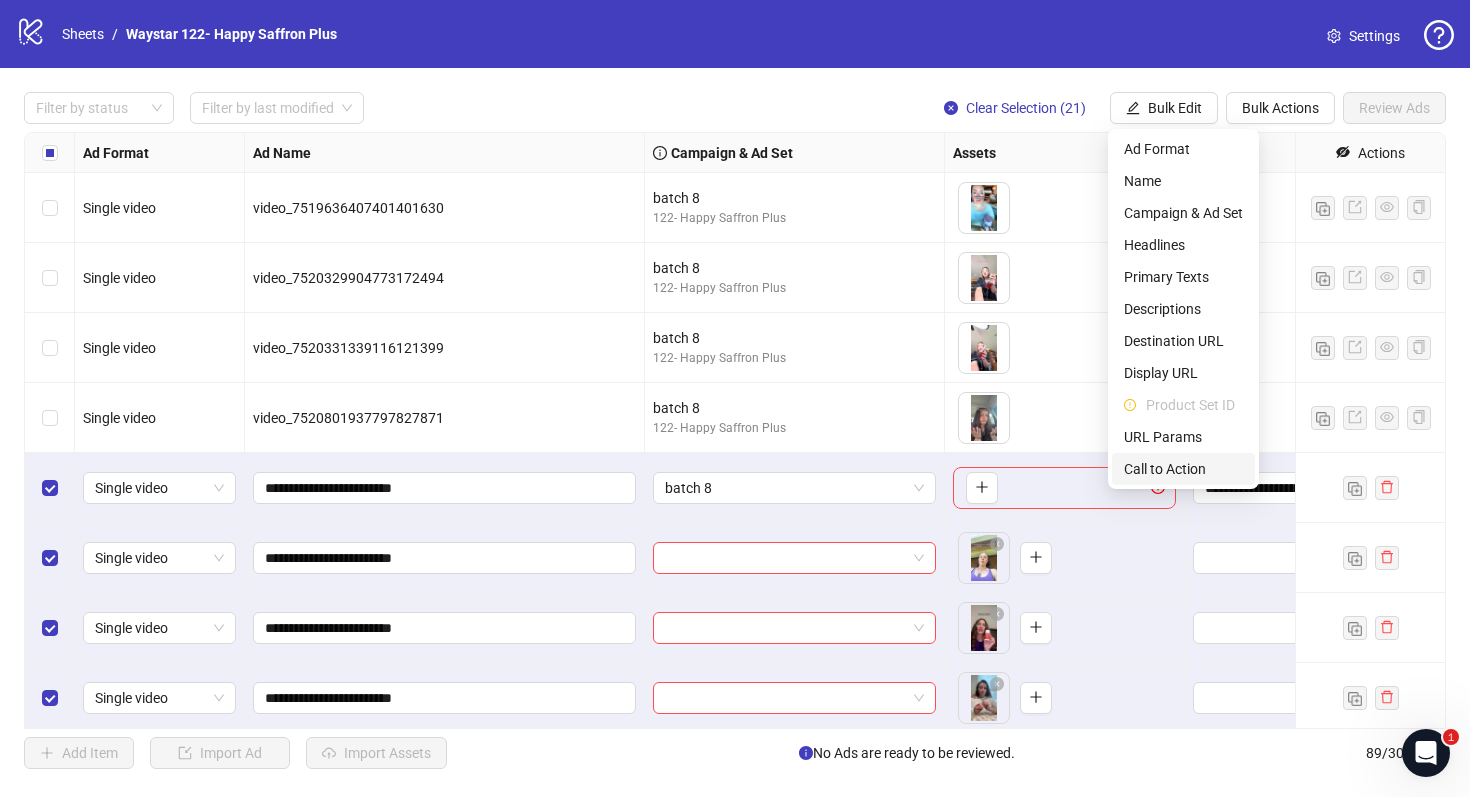 click on "Call to Action" at bounding box center [1183, 469] 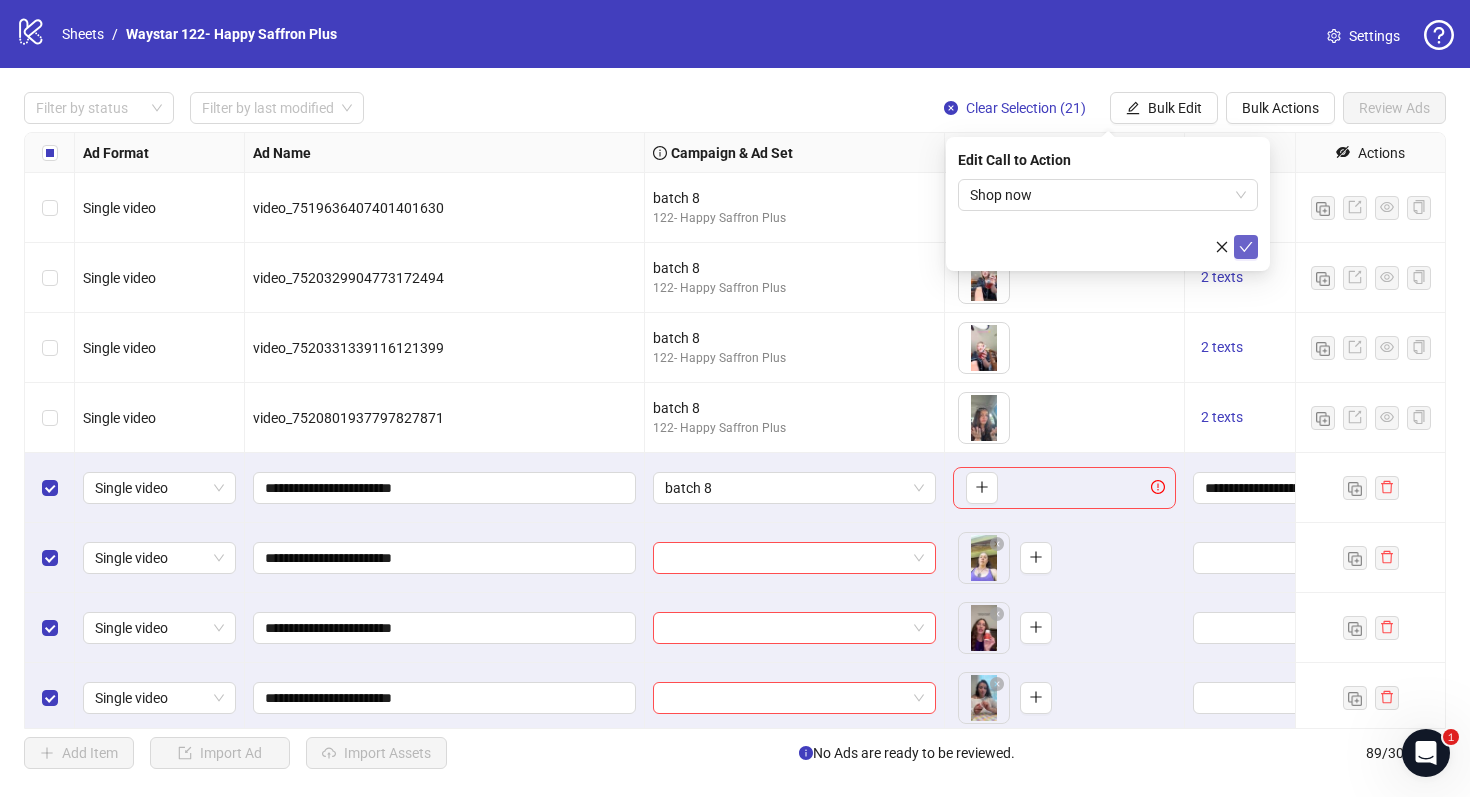click at bounding box center [1246, 247] 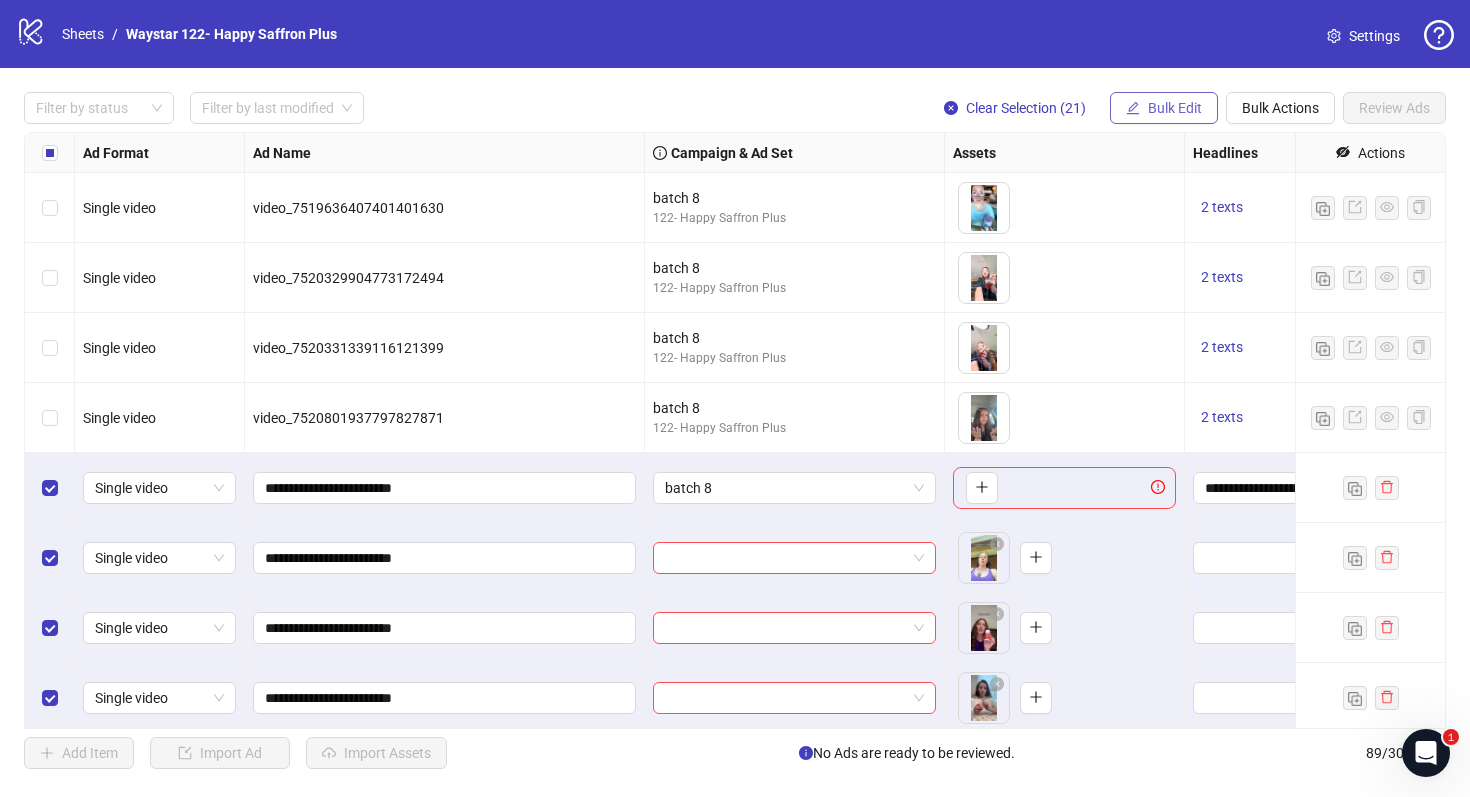 click on "Bulk Edit" at bounding box center [1175, 108] 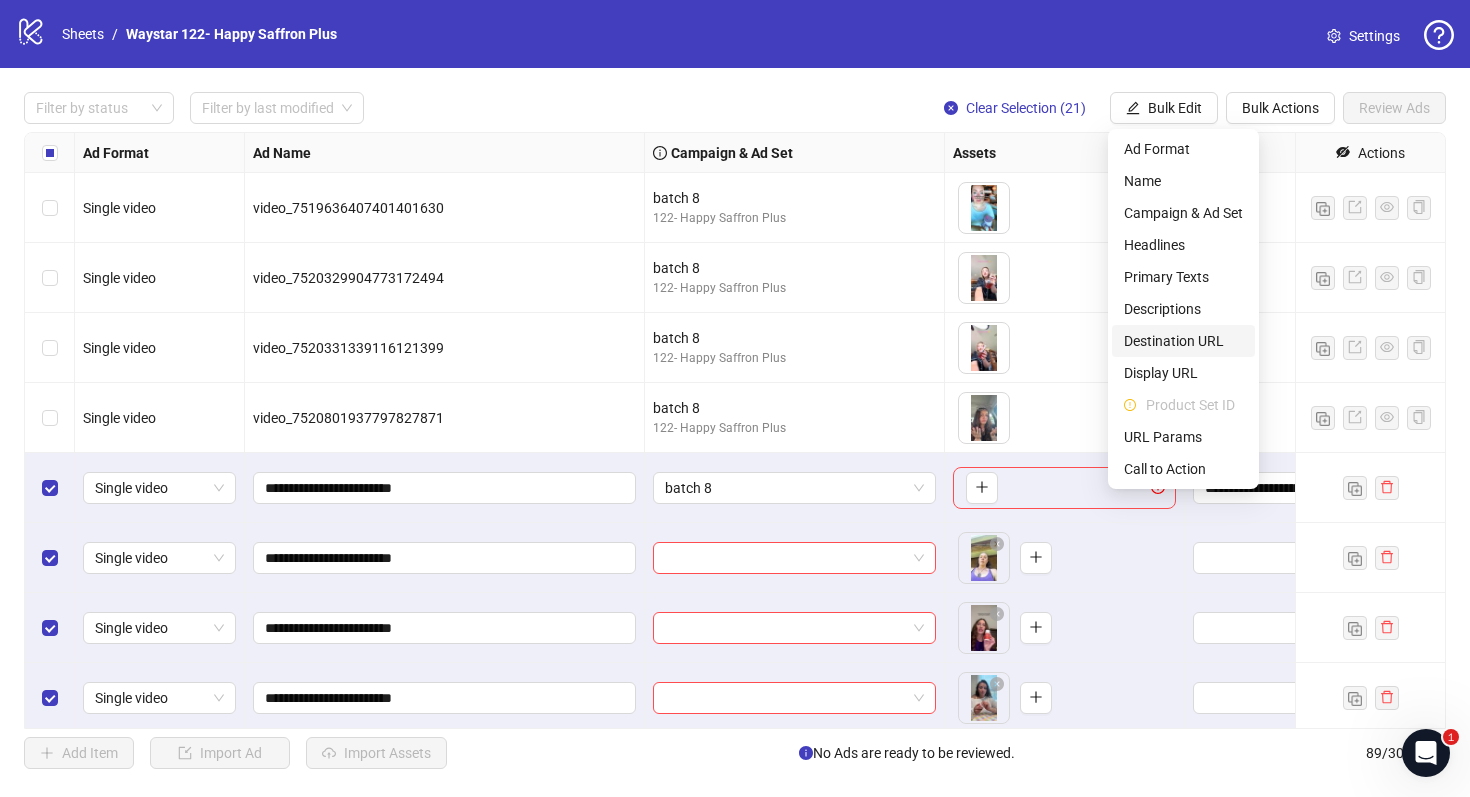 click on "Destination URL" at bounding box center (1183, 341) 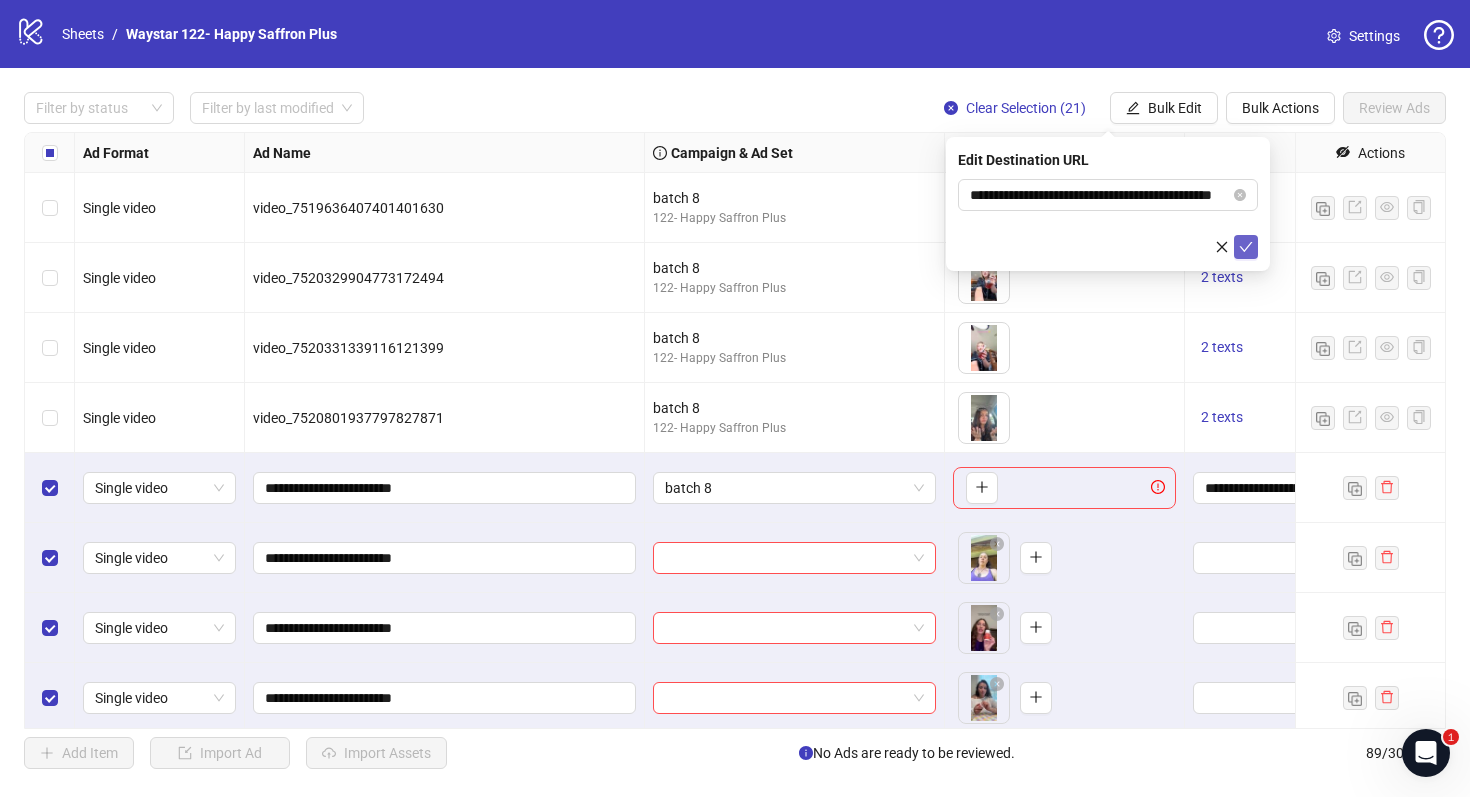 click 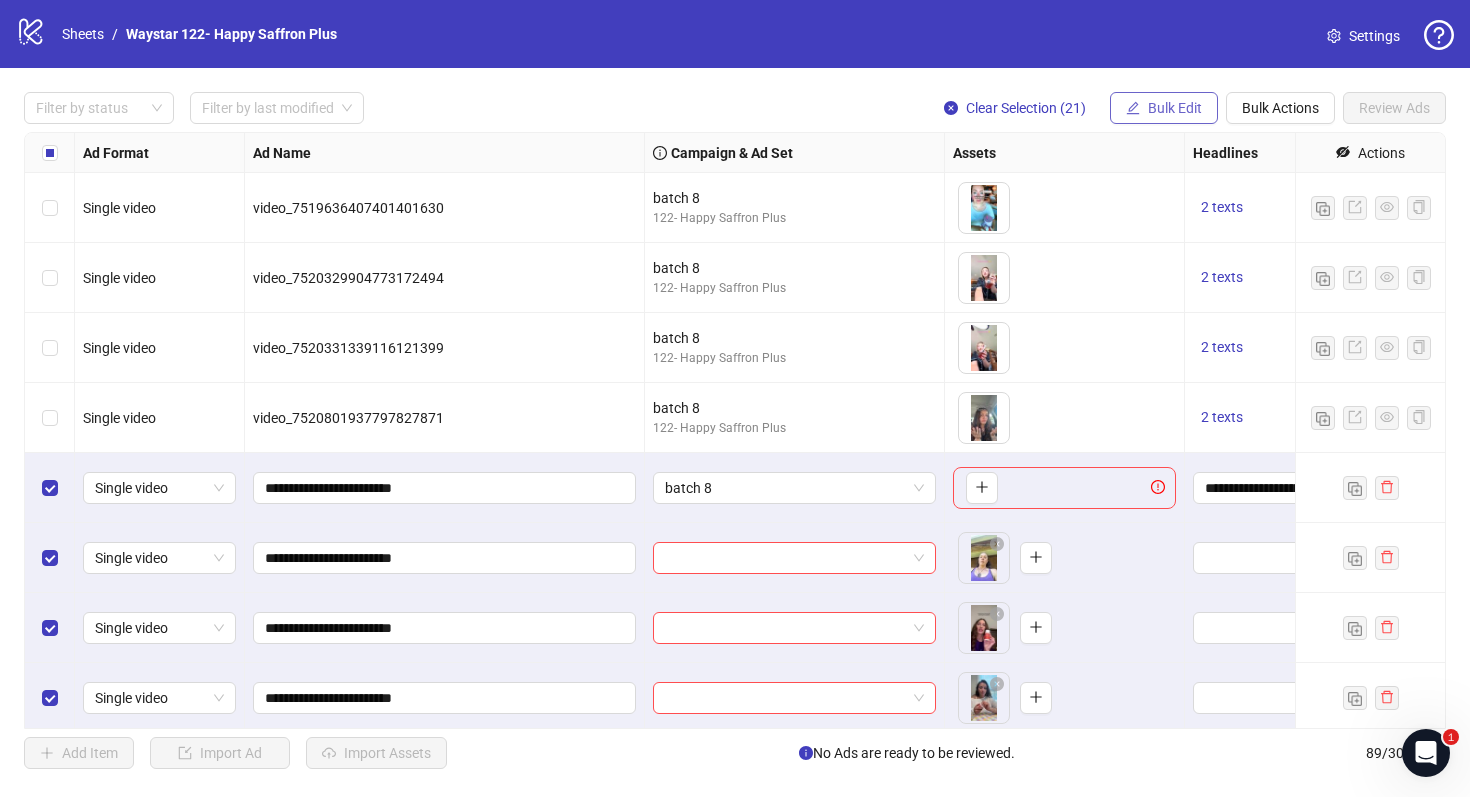 click on "Bulk Edit" at bounding box center (1175, 108) 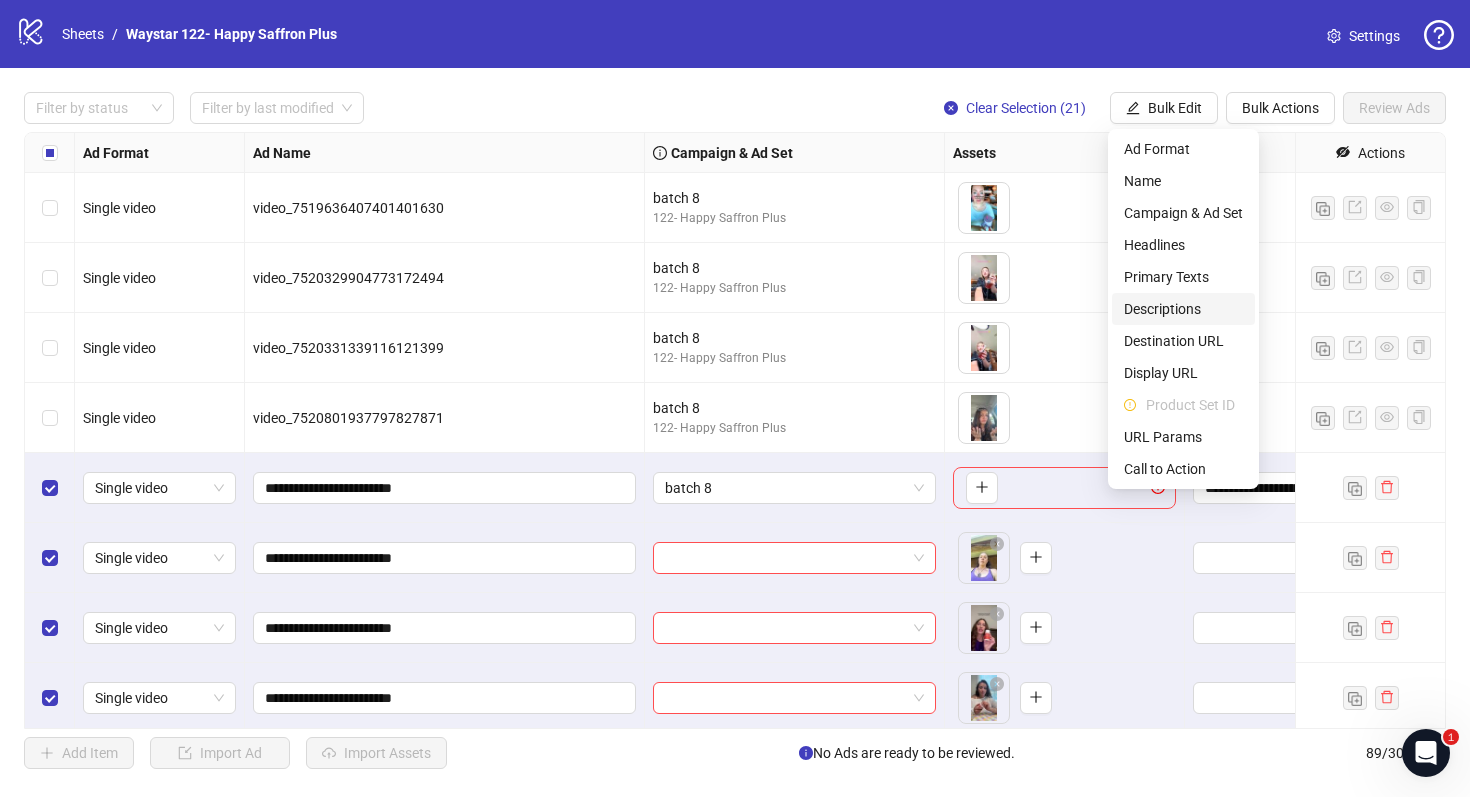 click on "Descriptions" at bounding box center (1183, 309) 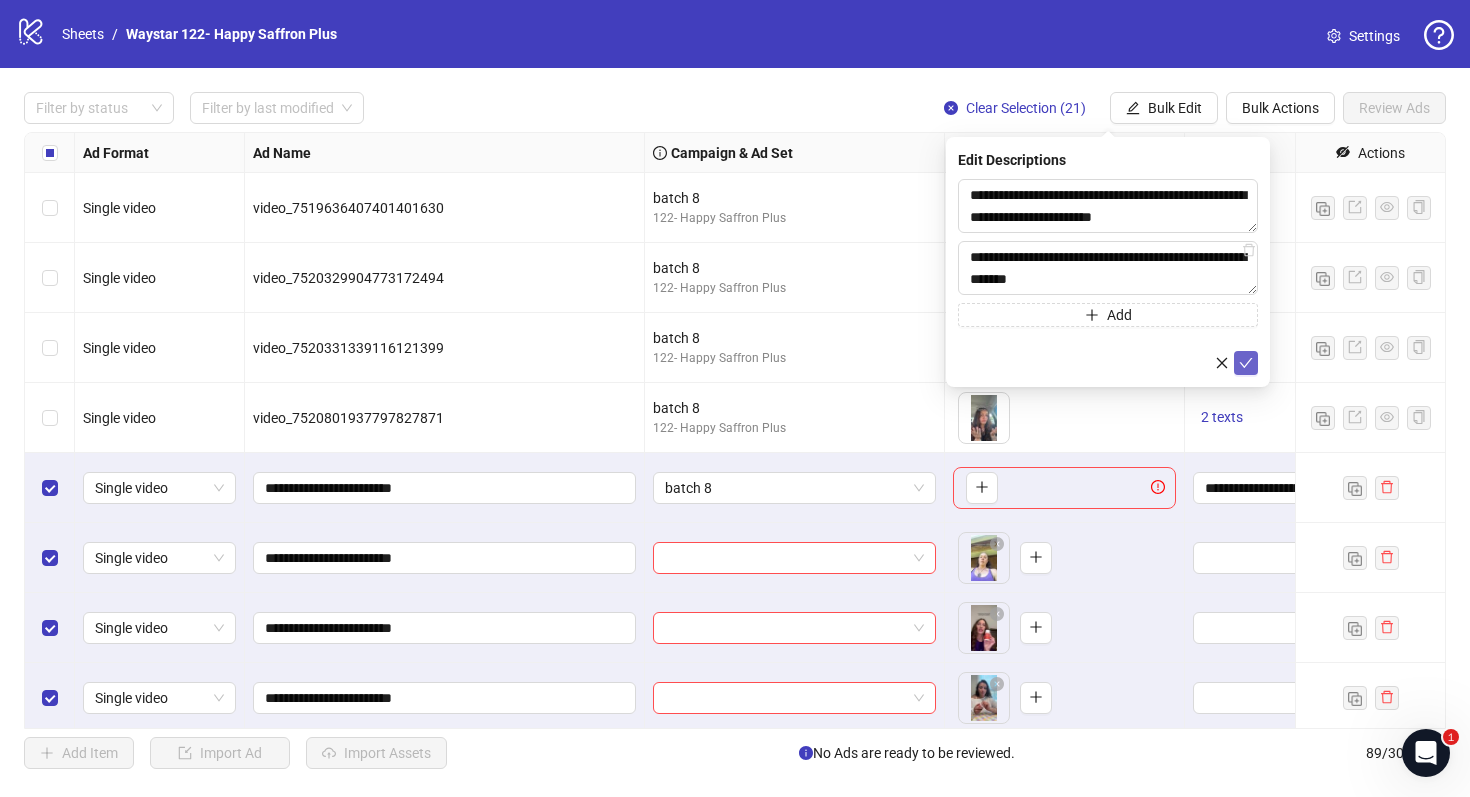 click 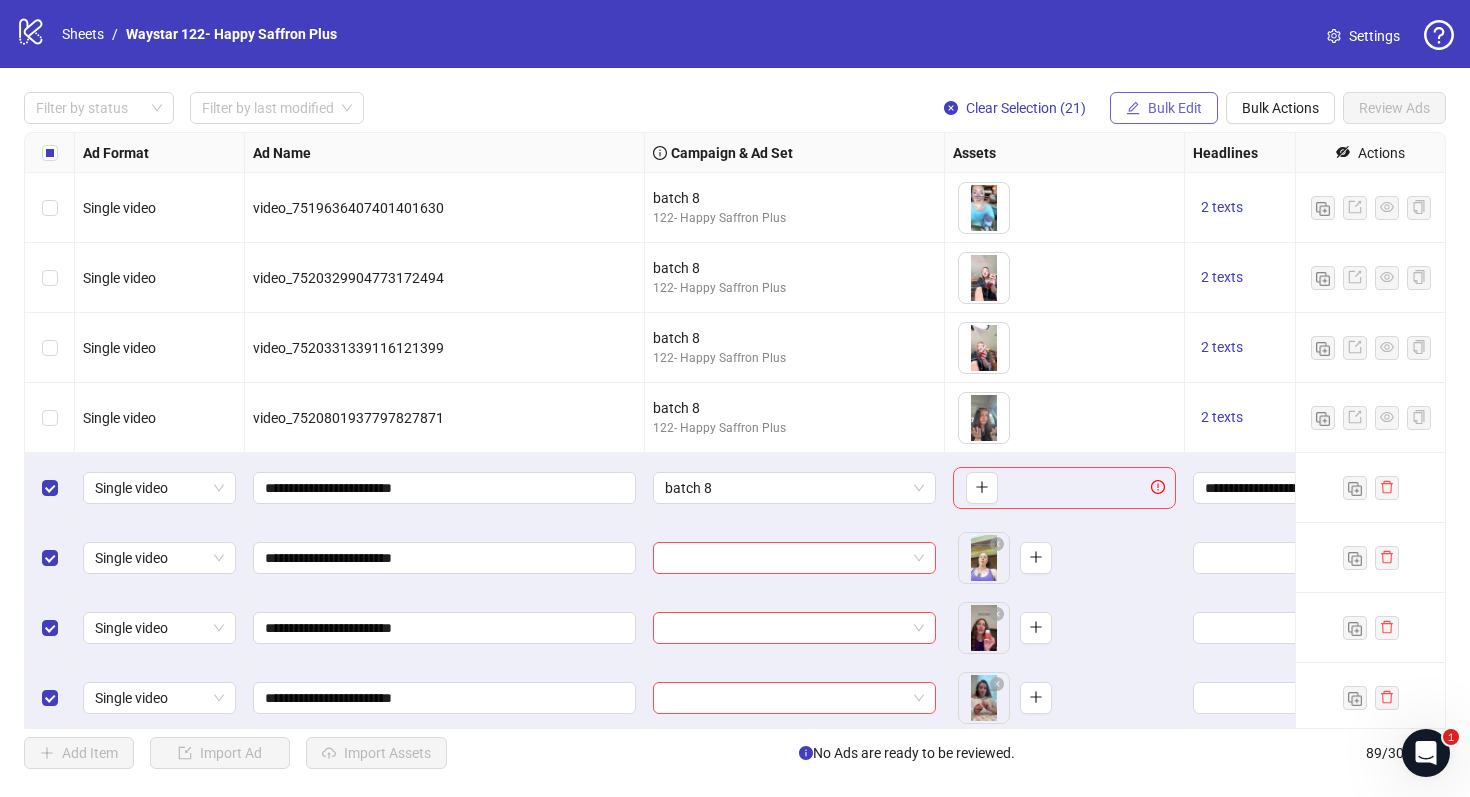 click on "Bulk Edit" at bounding box center (1164, 108) 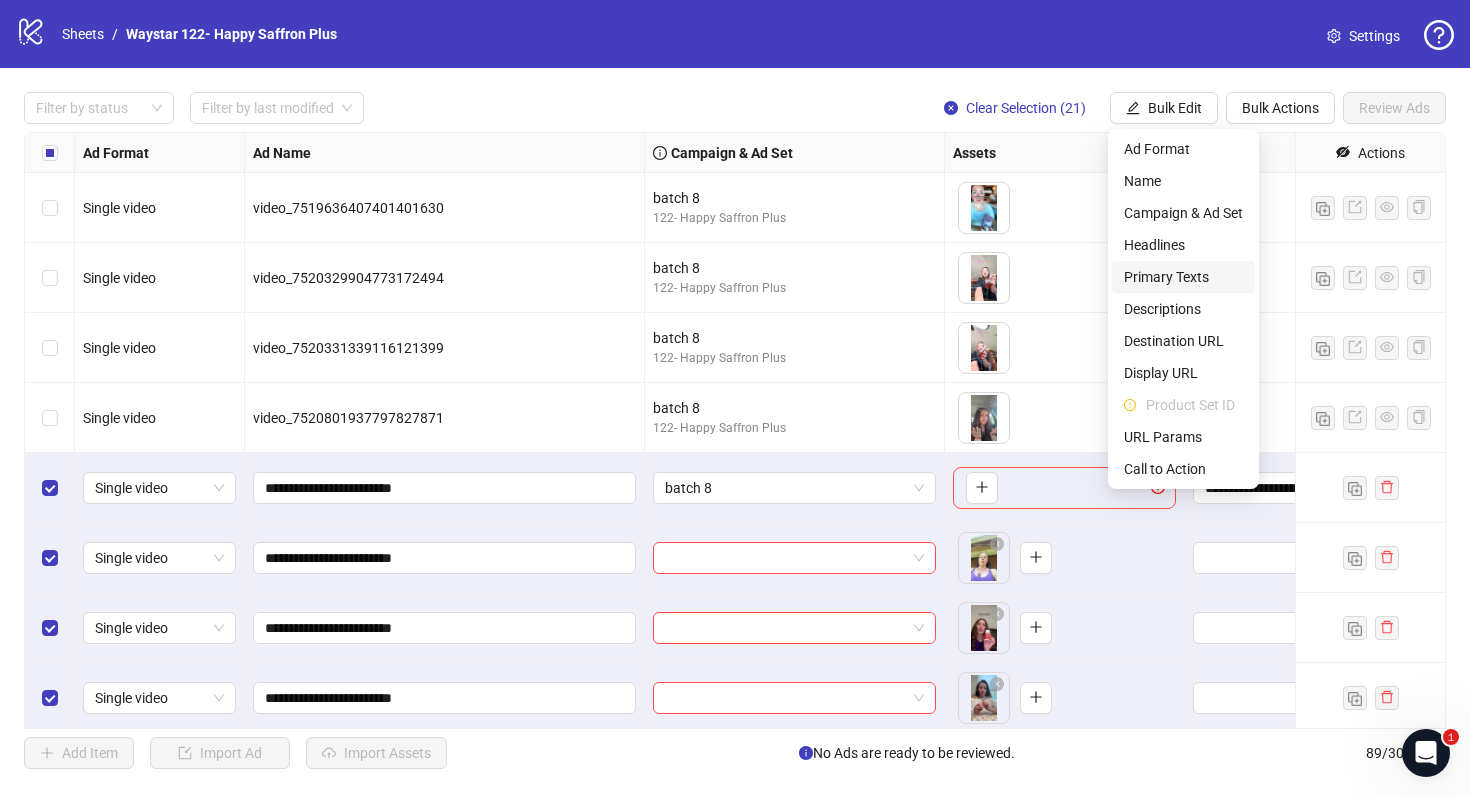 click on "Primary Texts" at bounding box center [1183, 277] 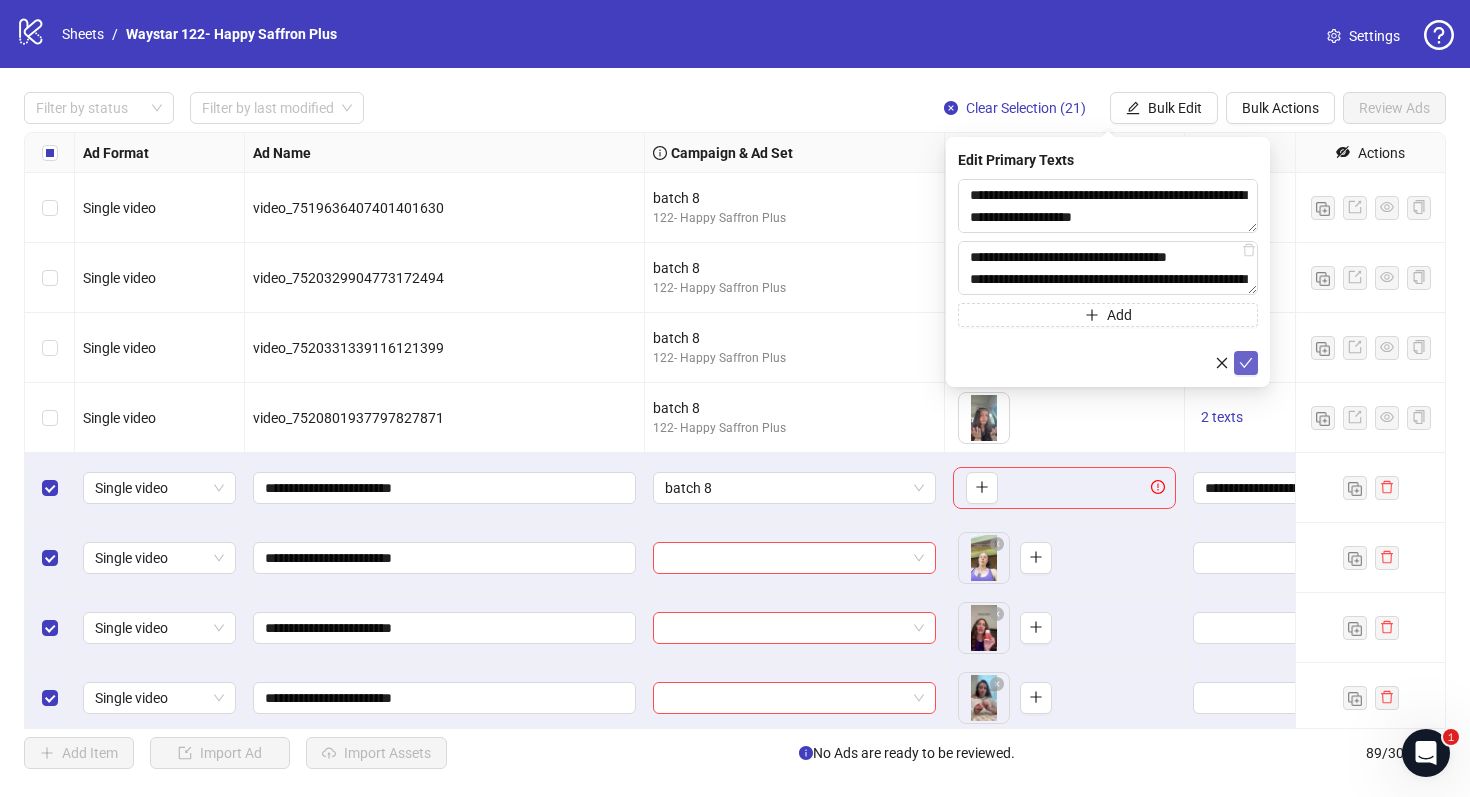 click 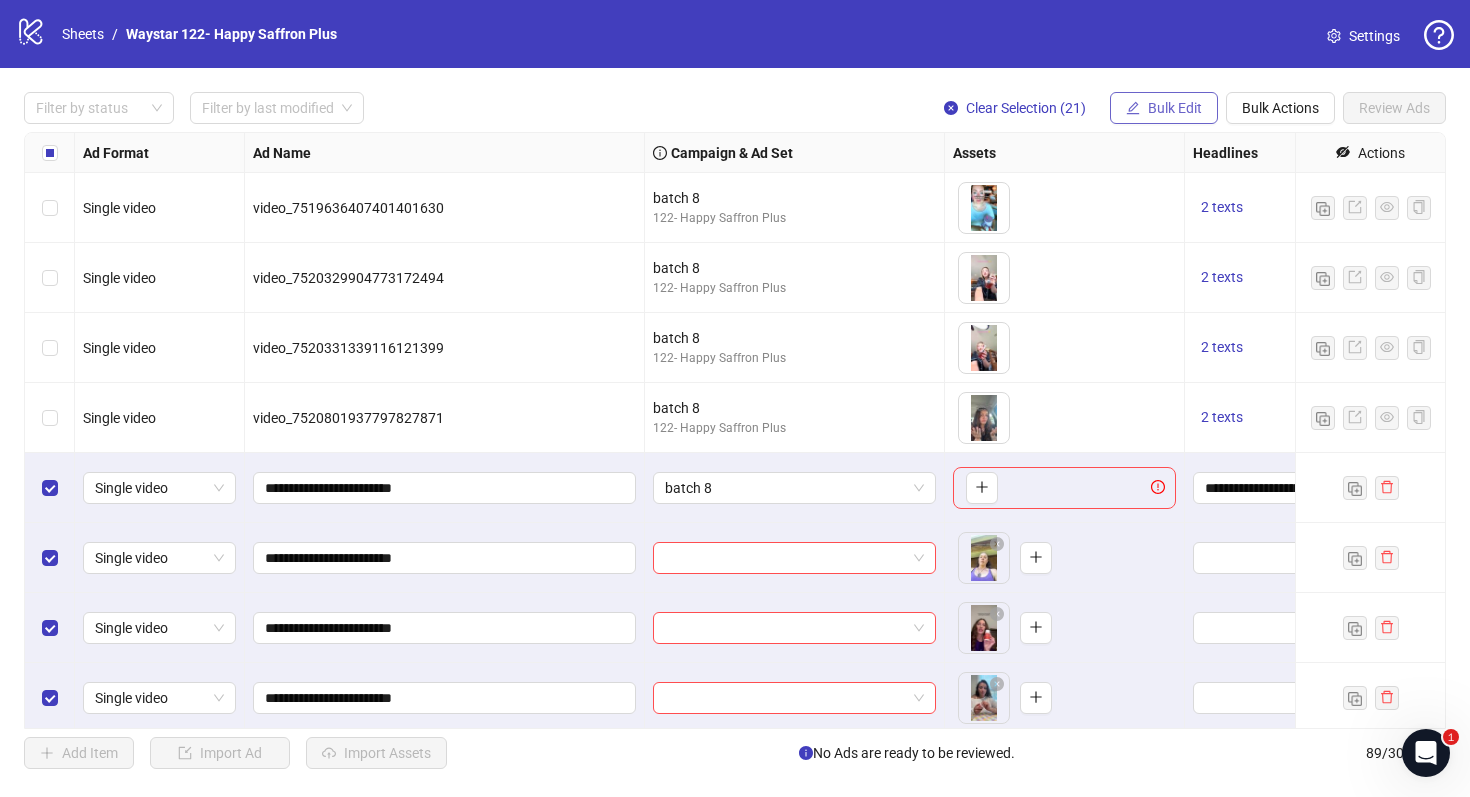 click on "Bulk Edit" at bounding box center (1175, 108) 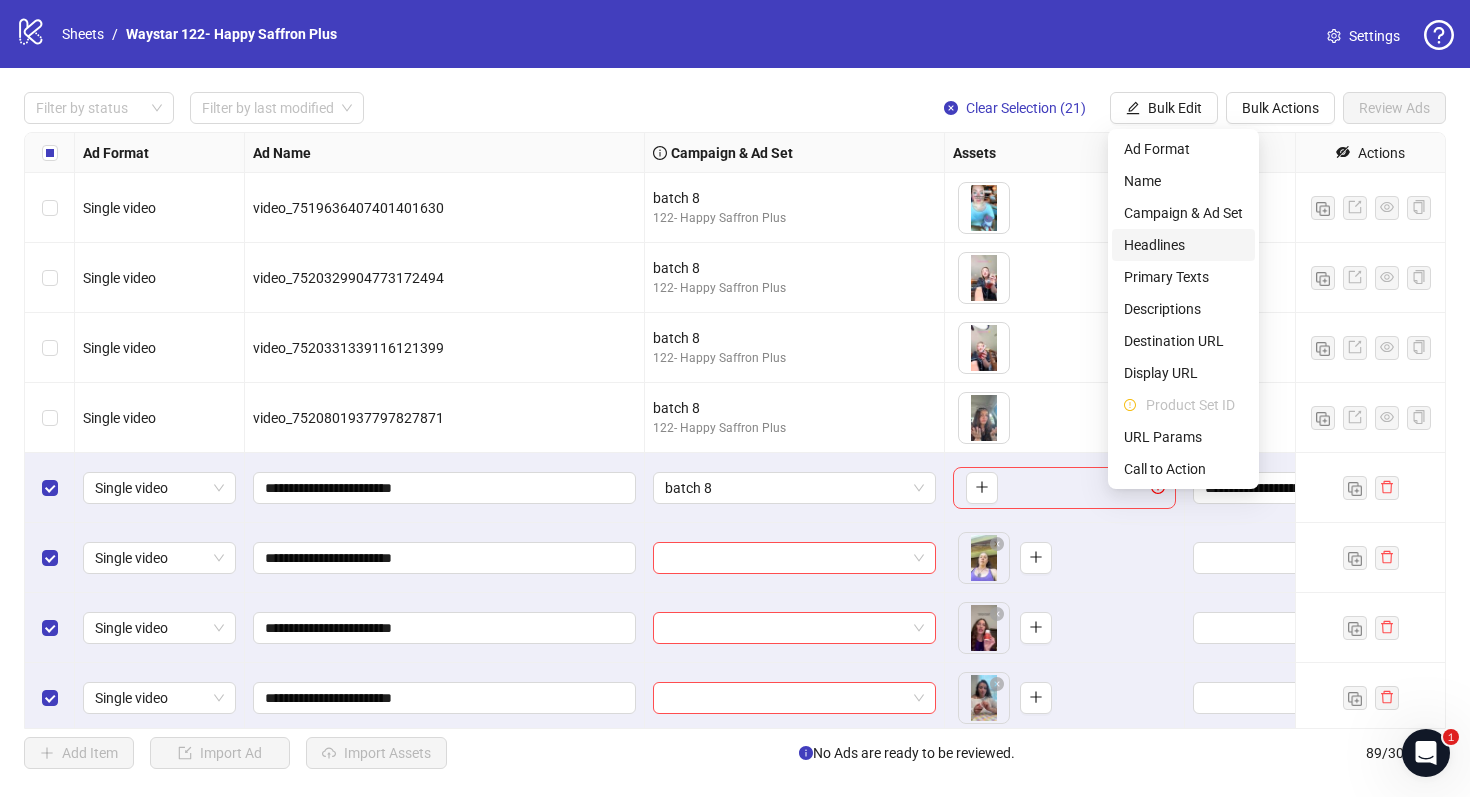 click on "Headlines" at bounding box center (1183, 245) 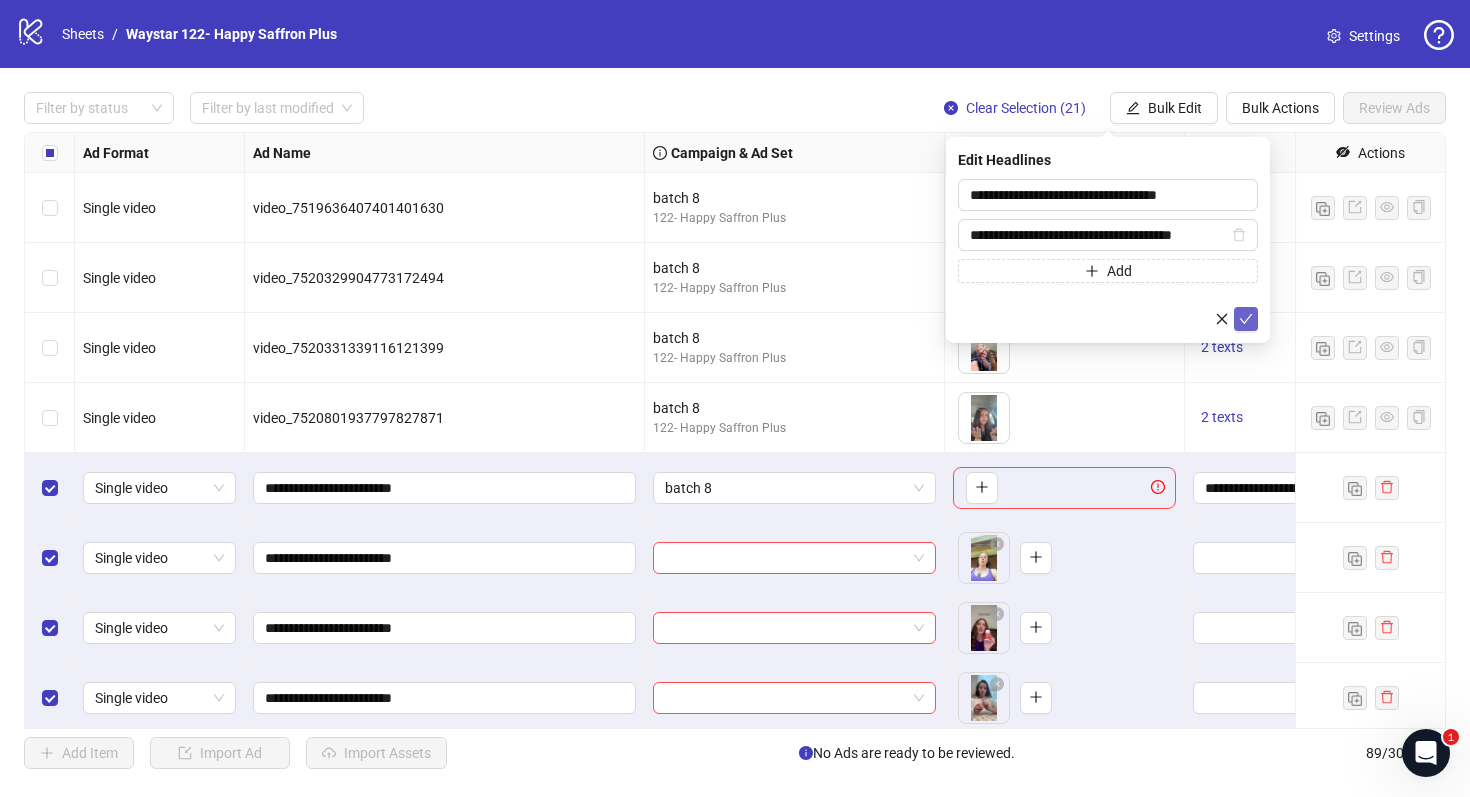 click 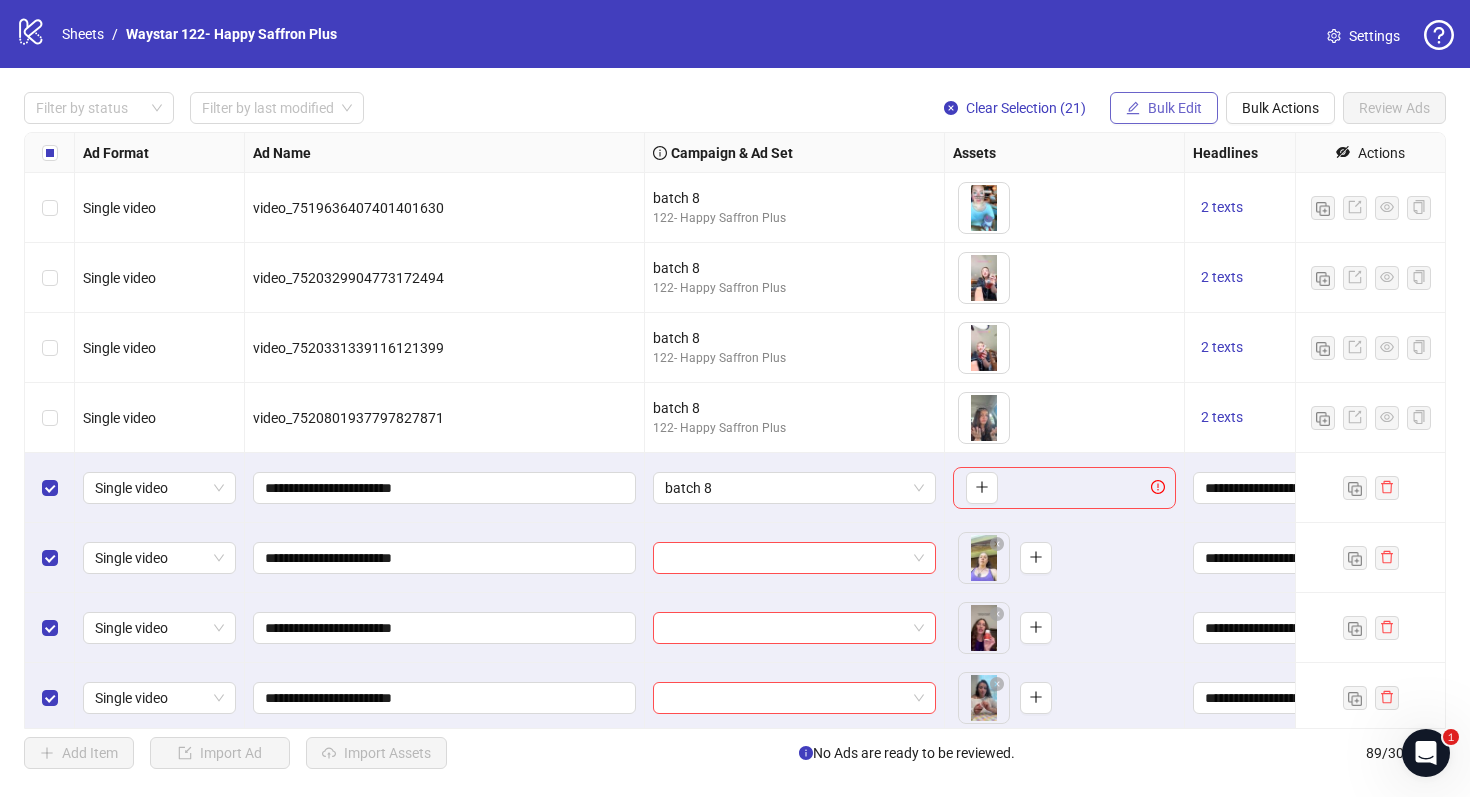 click on "Bulk Edit" at bounding box center (1164, 108) 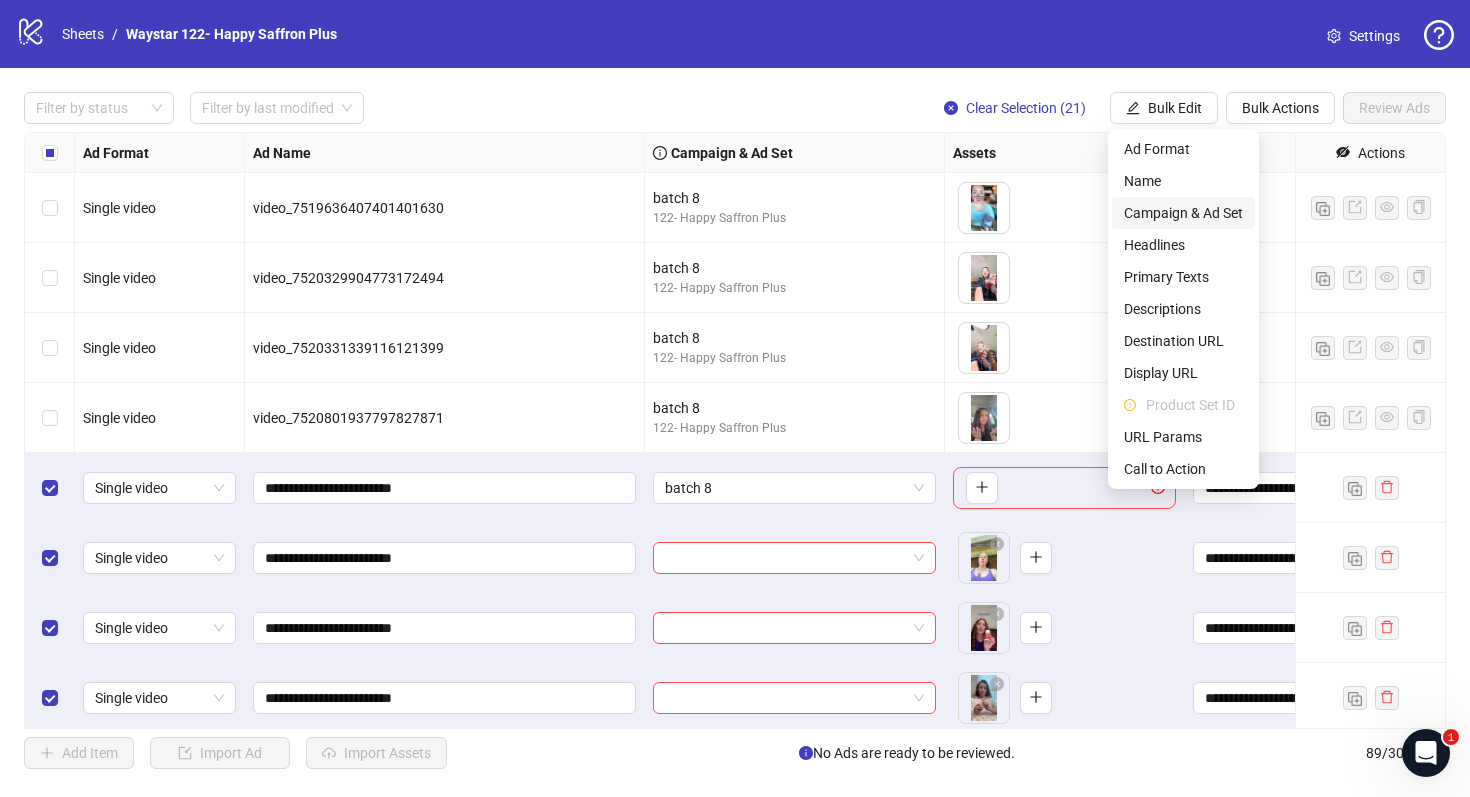 click on "Campaign & Ad Set" at bounding box center [1183, 213] 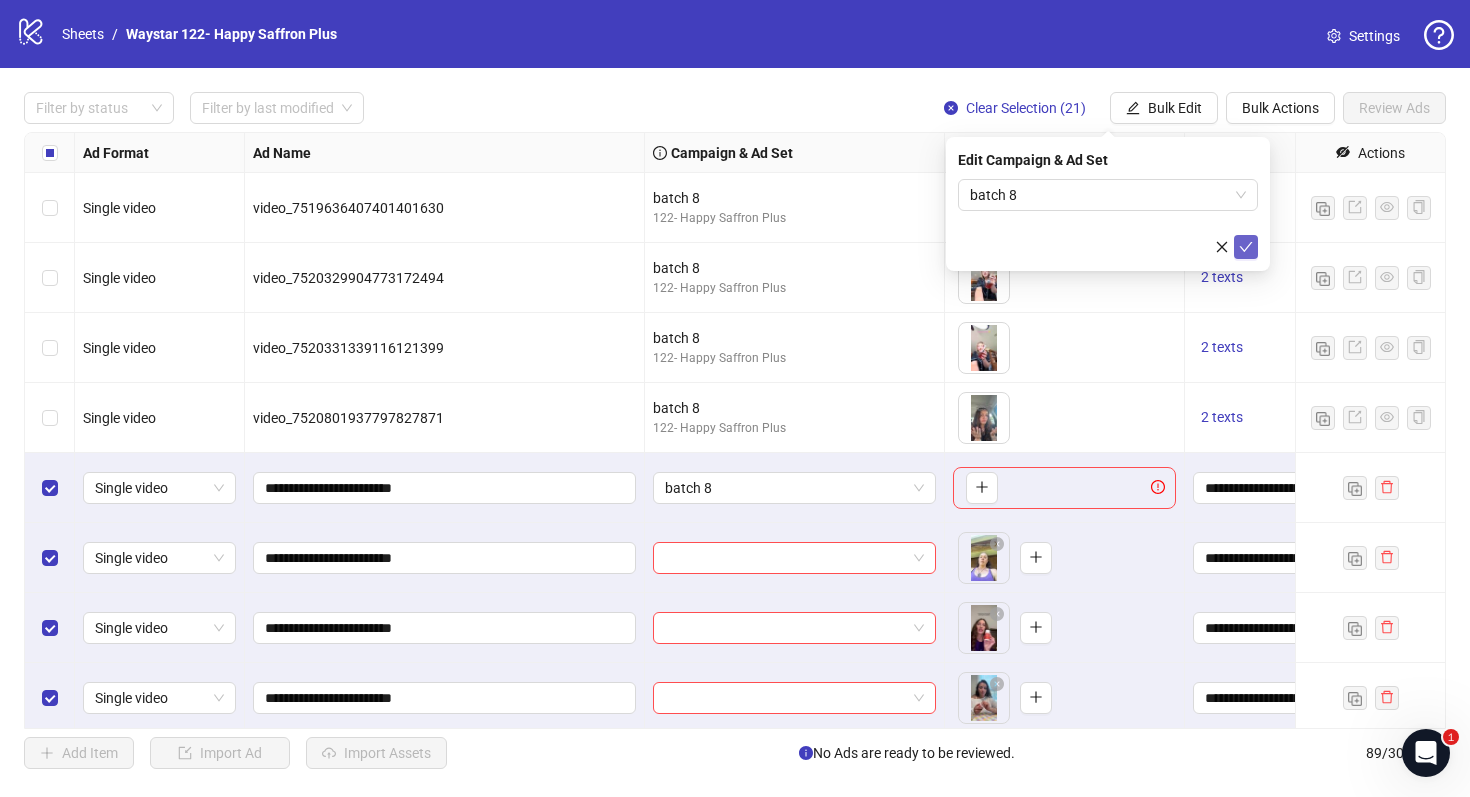 click 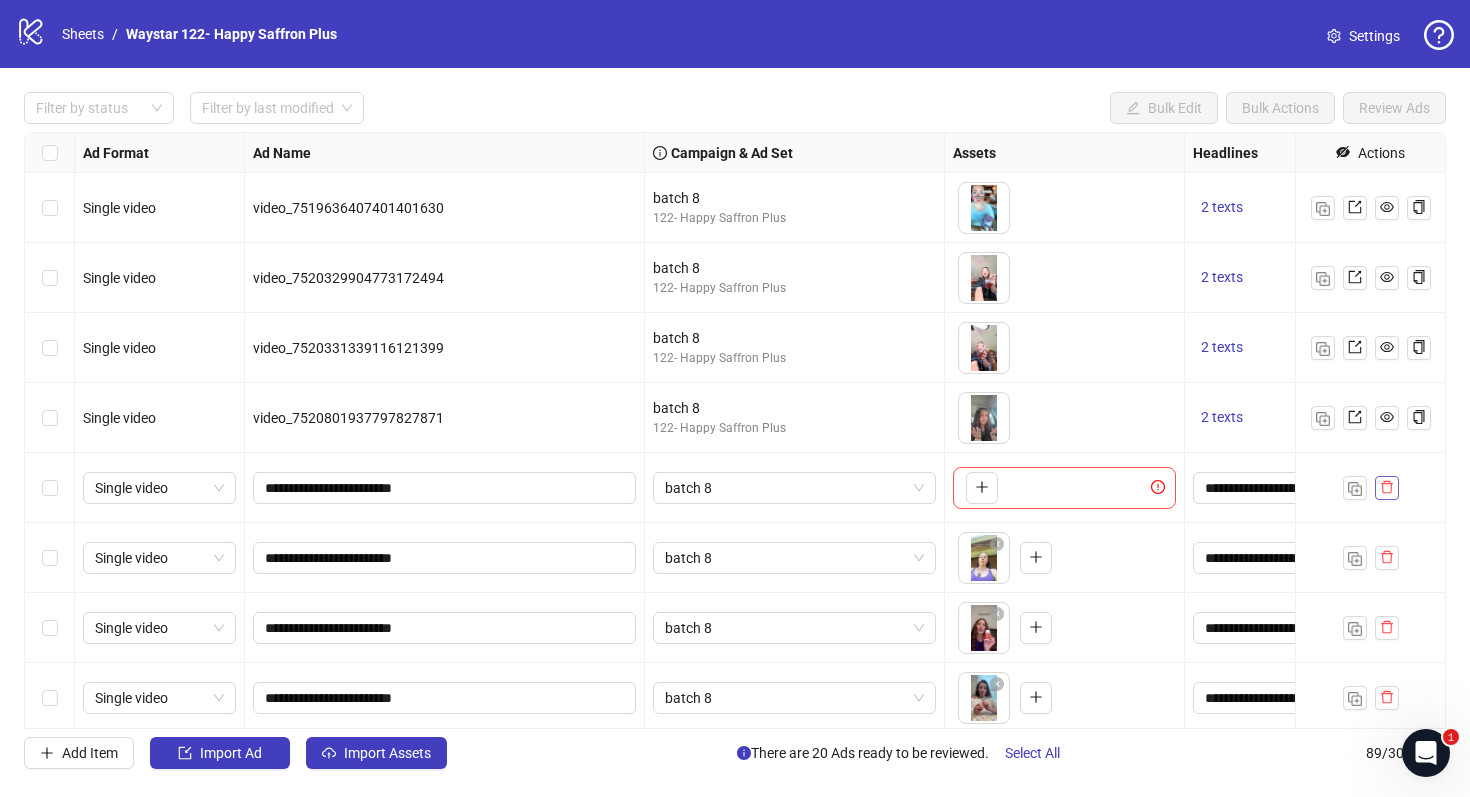 click 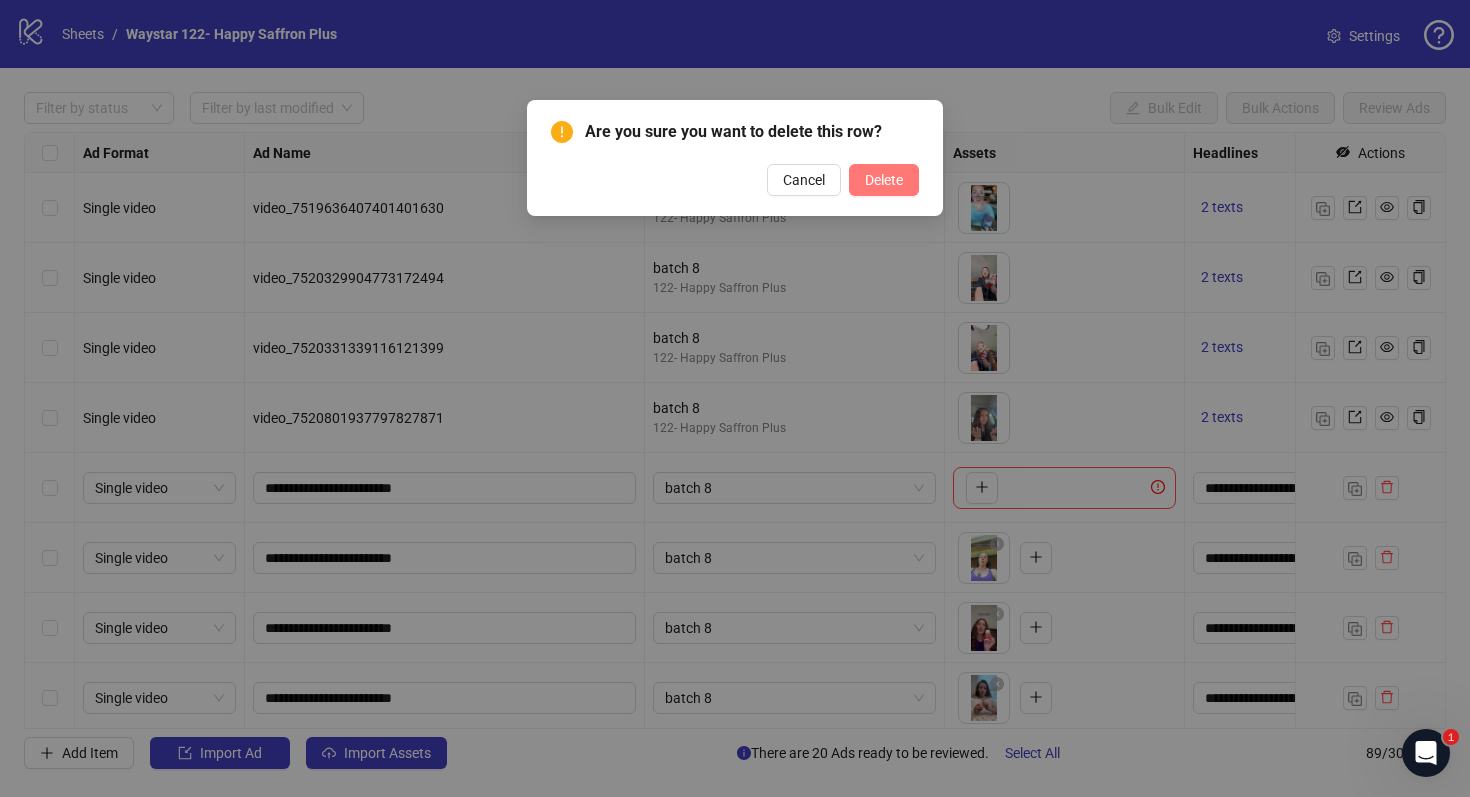 click on "Delete" at bounding box center [884, 180] 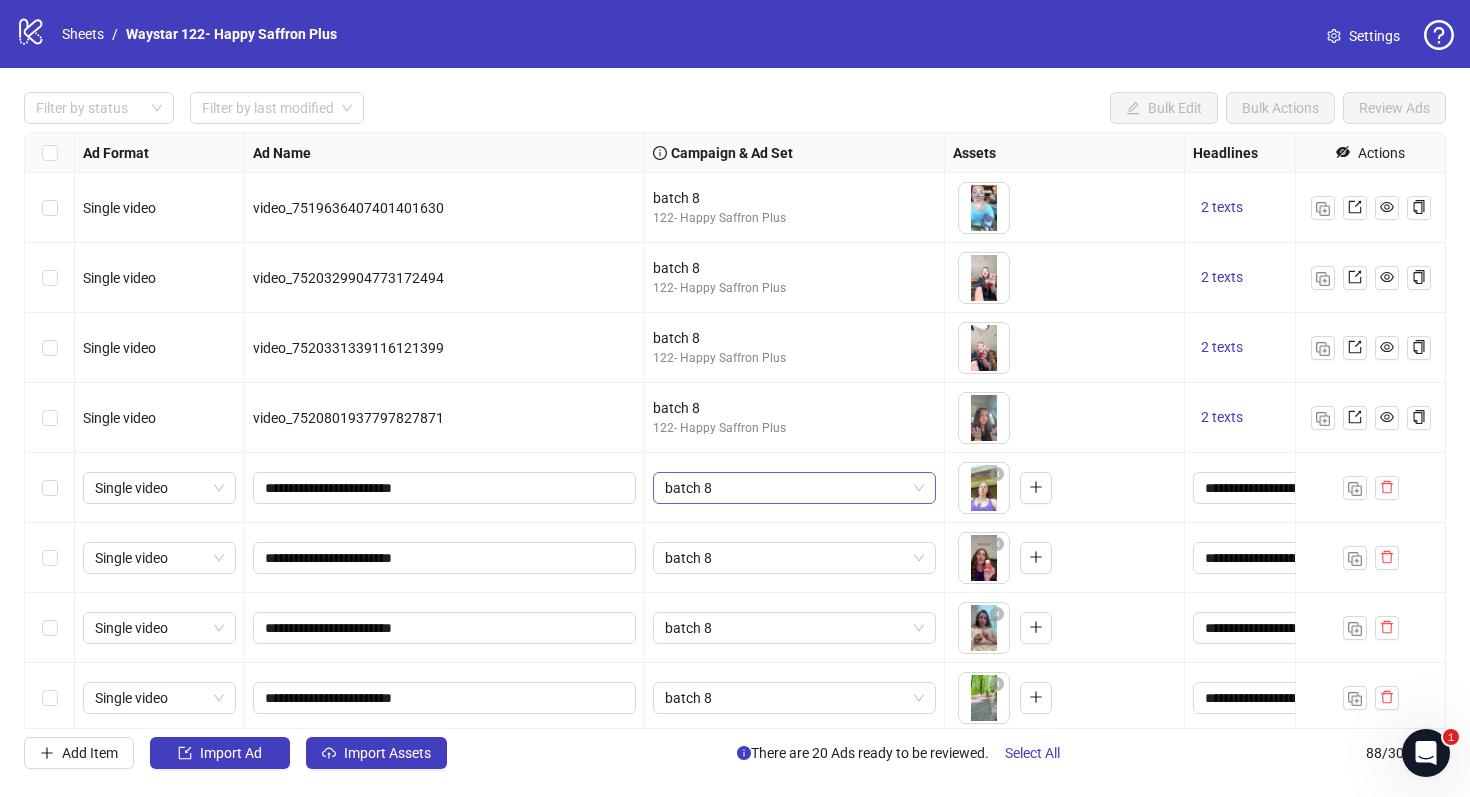 click on "batch 8" at bounding box center [794, 488] 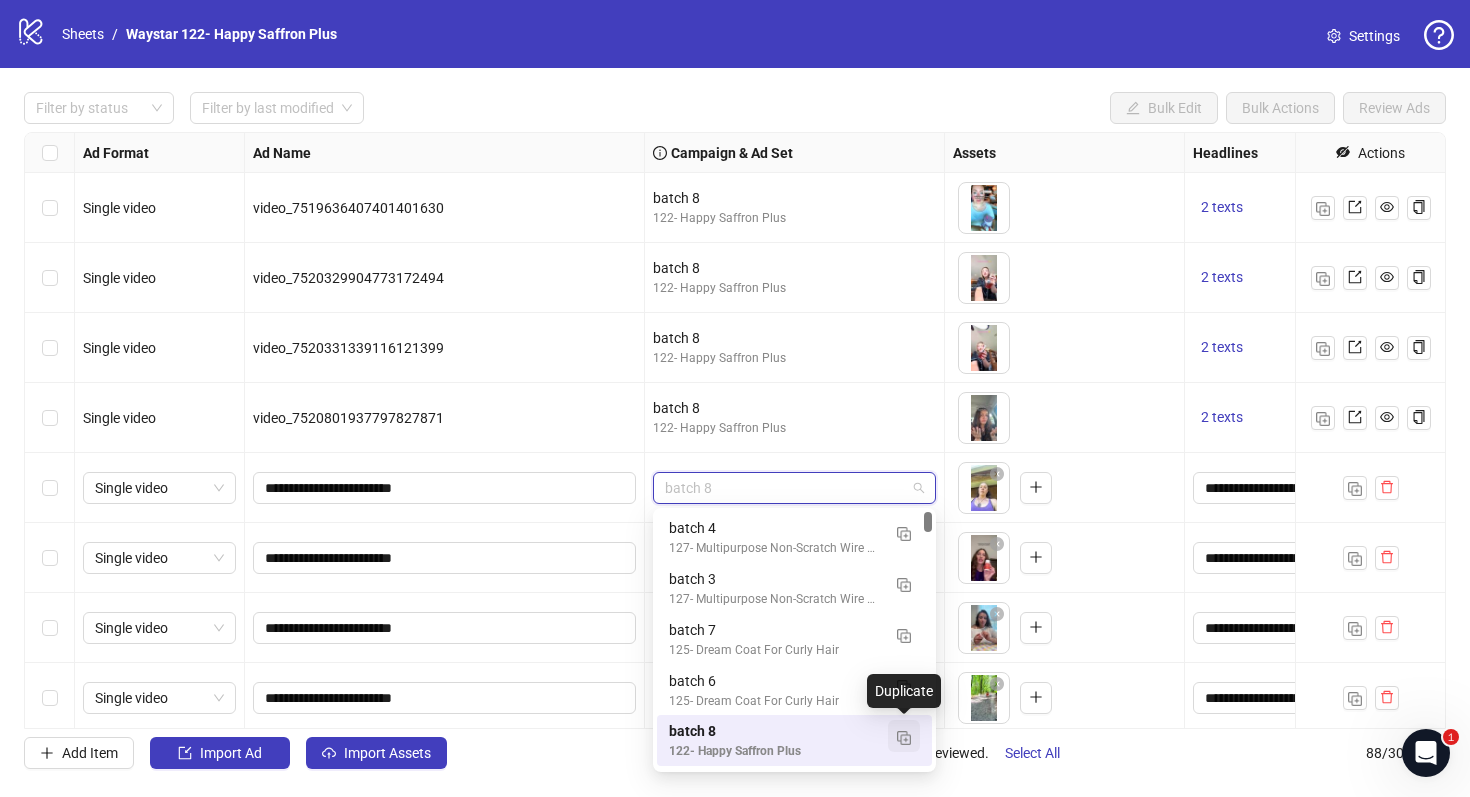 click at bounding box center [904, 738] 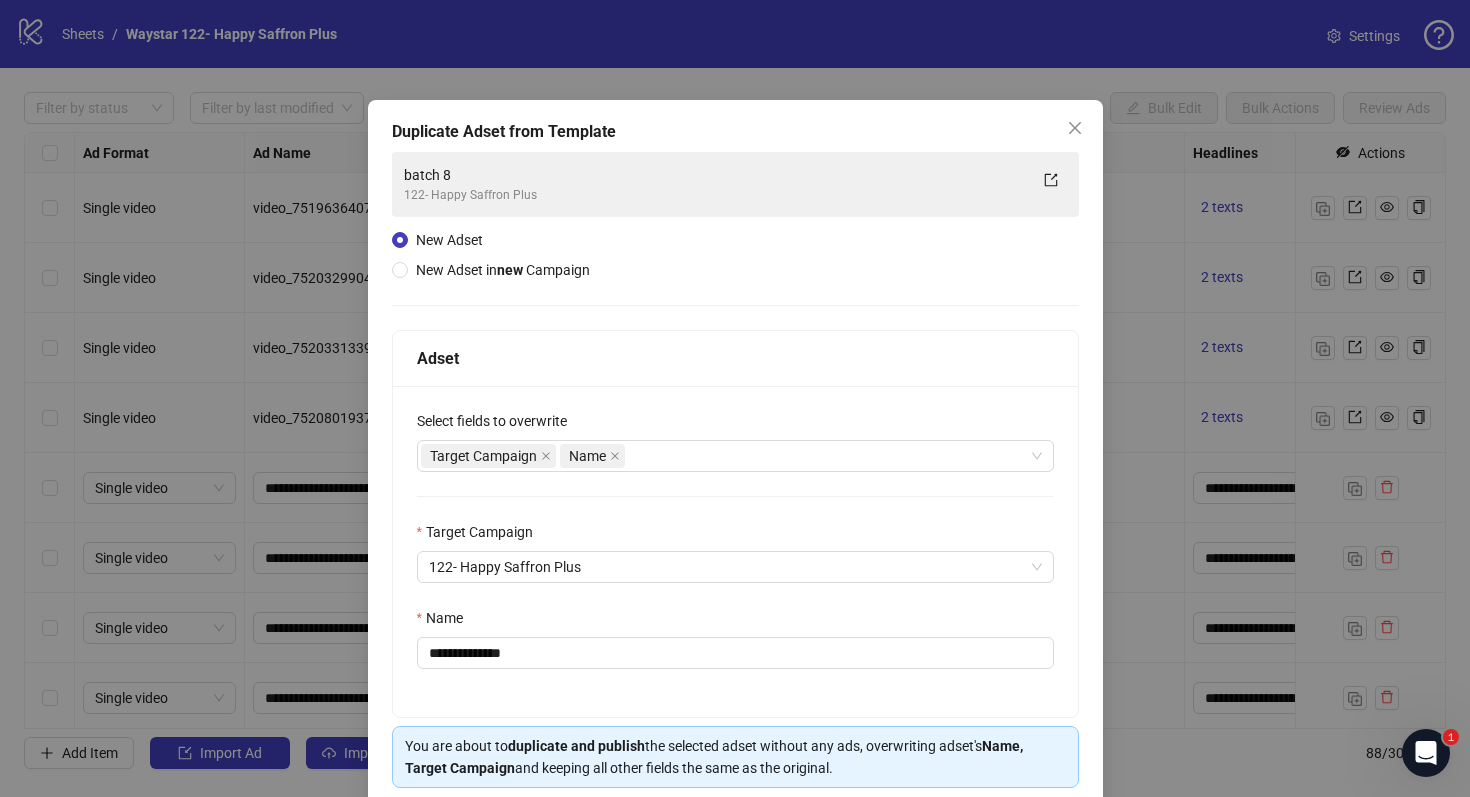 scroll, scrollTop: 80, scrollLeft: 0, axis: vertical 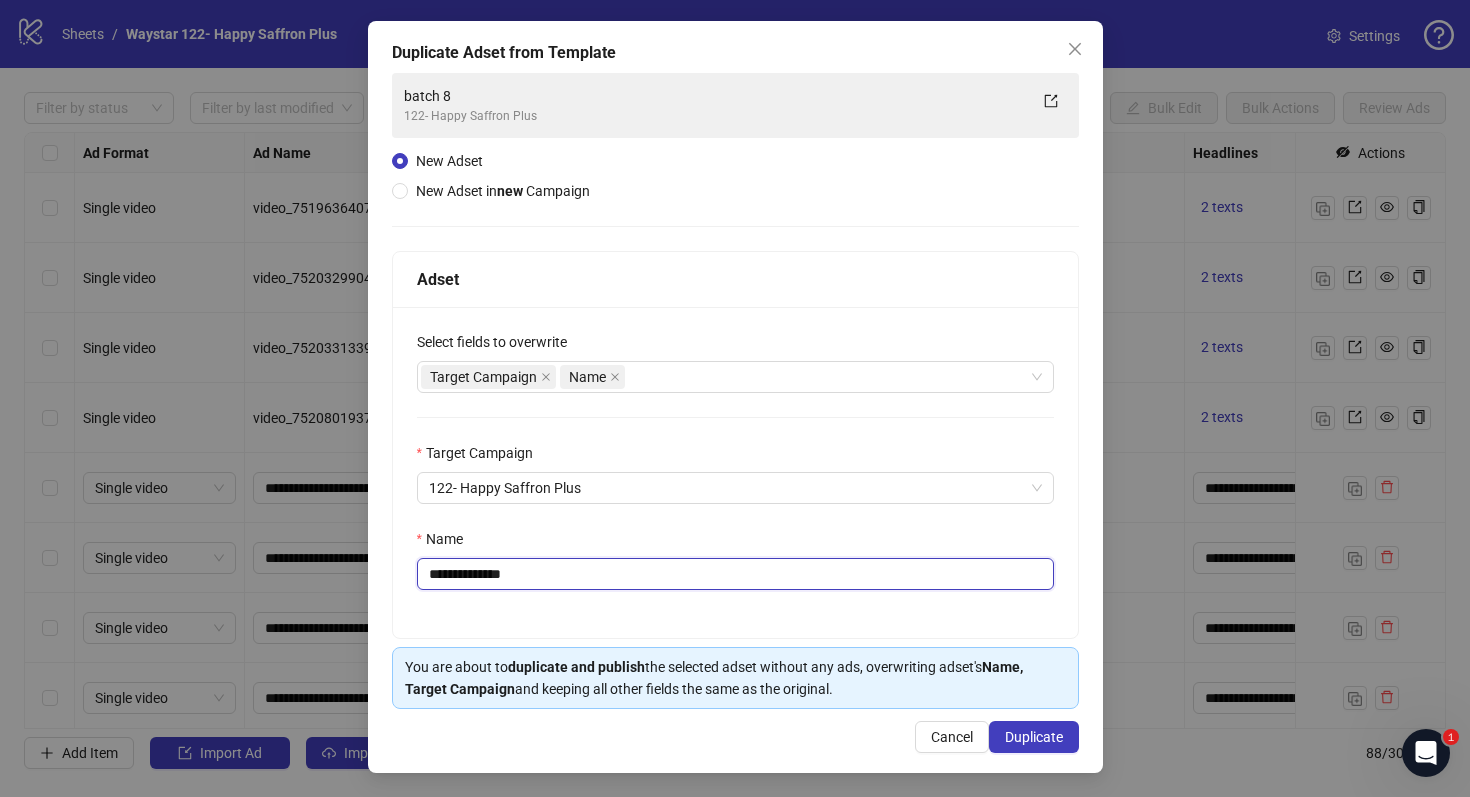 drag, startPoint x: 532, startPoint y: 579, endPoint x: 467, endPoint y: 580, distance: 65.00769 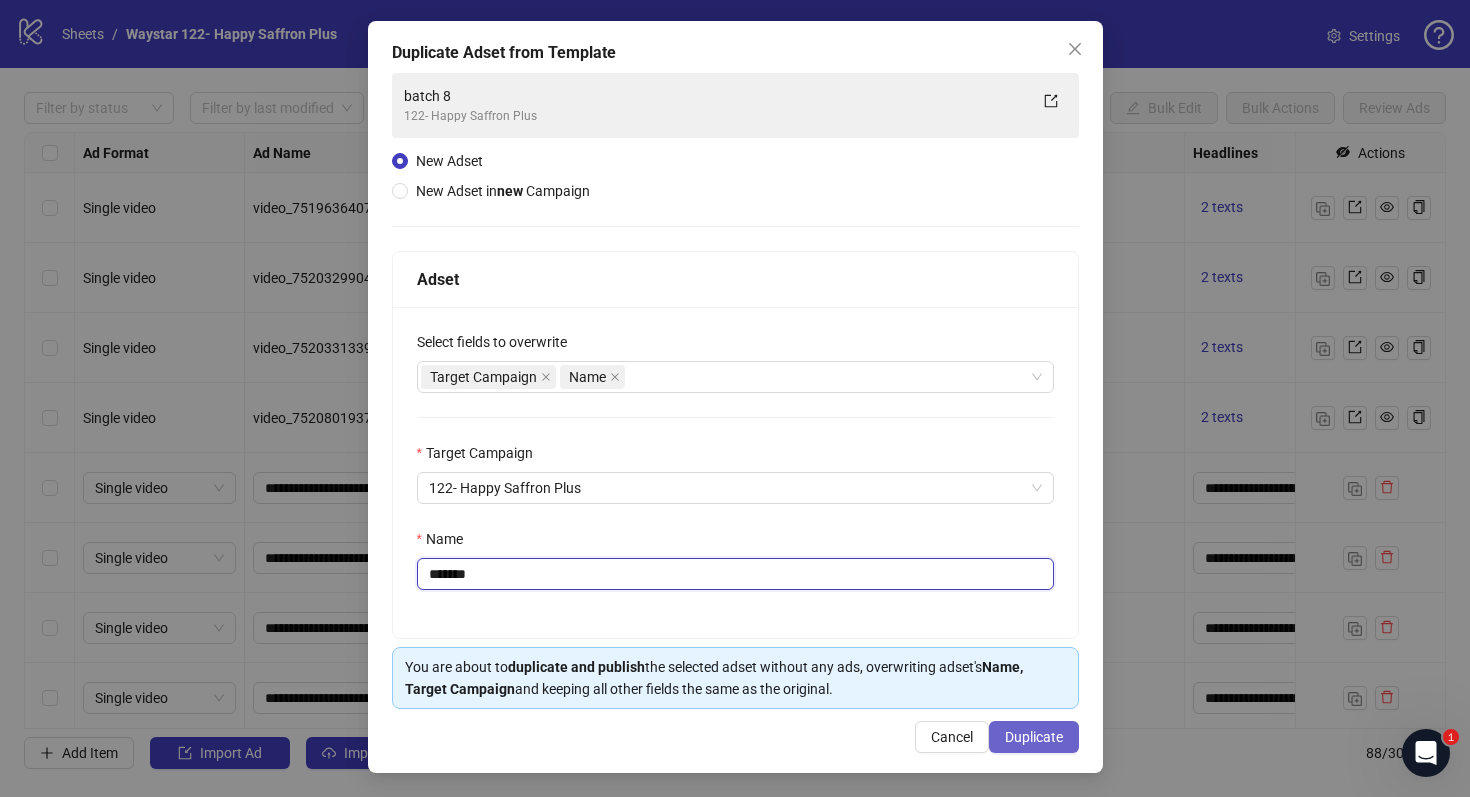 type on "*******" 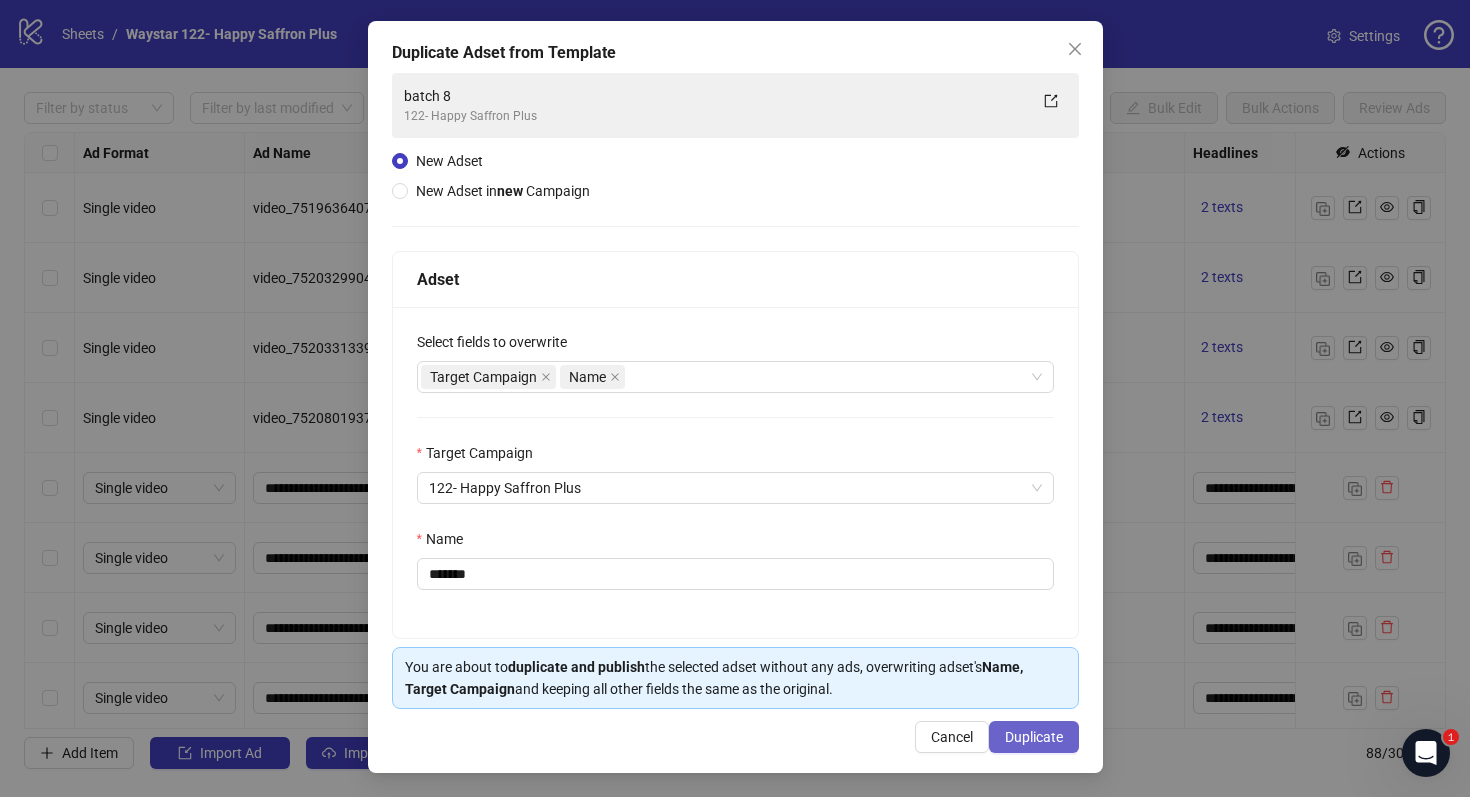click on "Duplicate" at bounding box center (1034, 737) 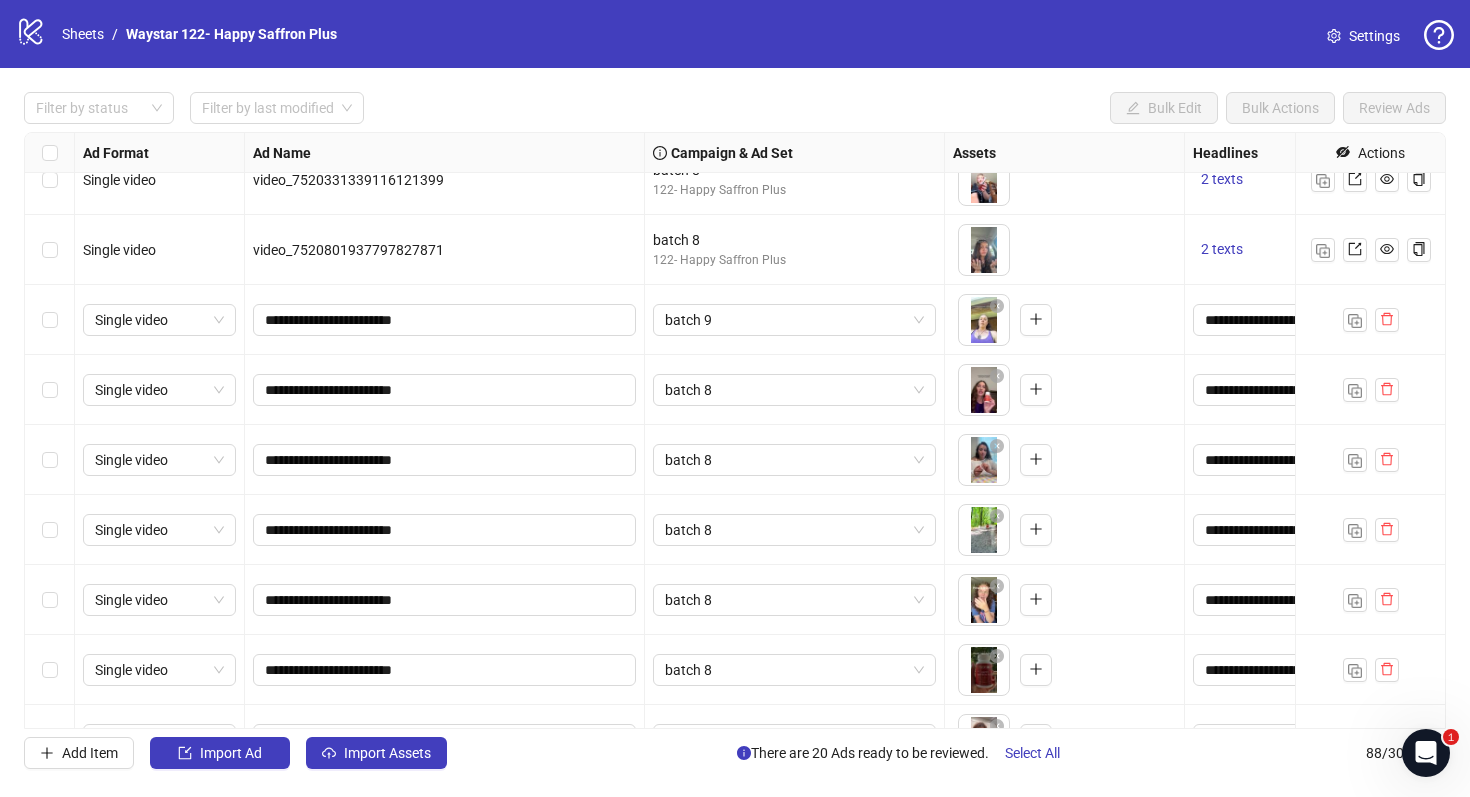 scroll, scrollTop: 4653, scrollLeft: 0, axis: vertical 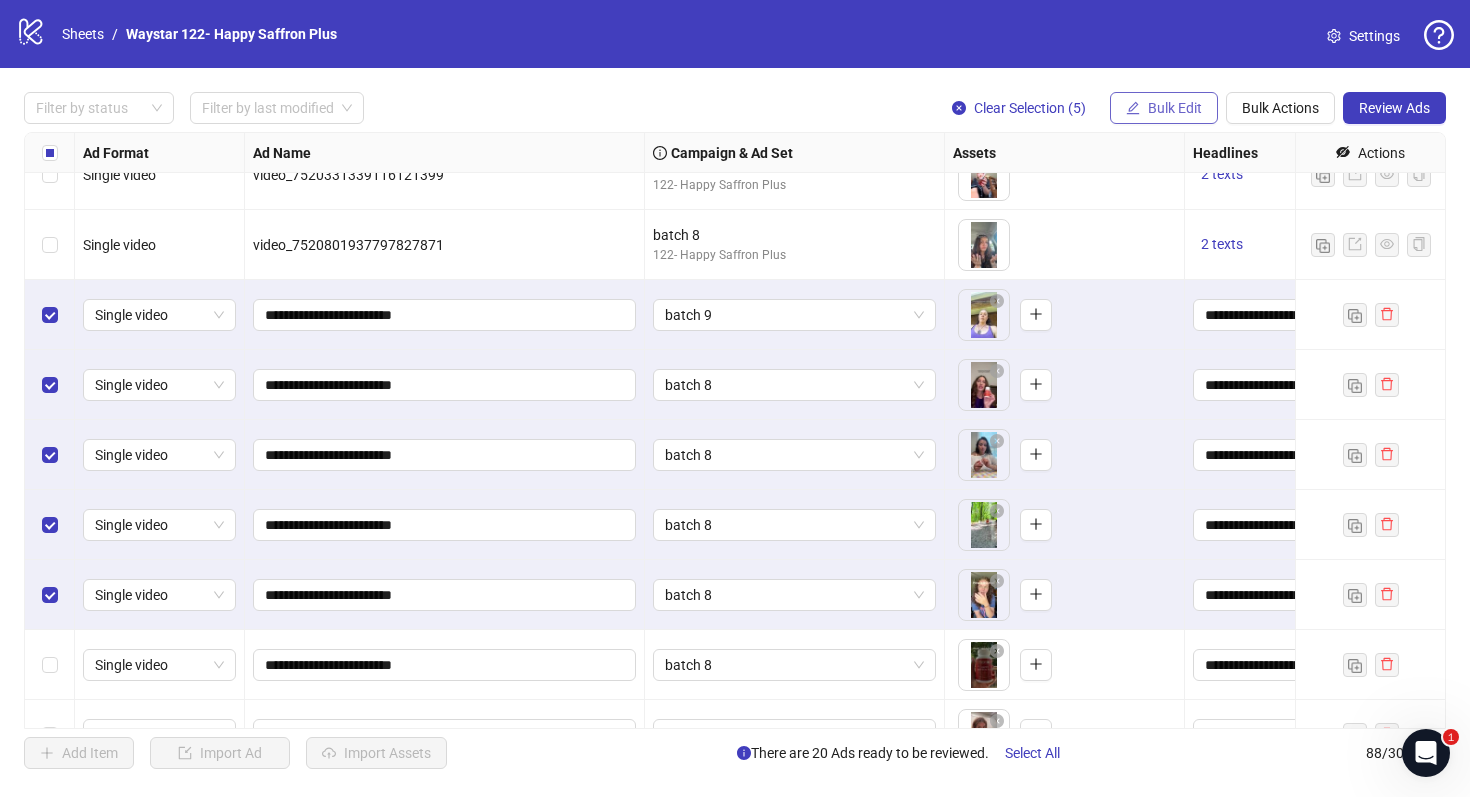 click on "Bulk Edit" at bounding box center (1175, 108) 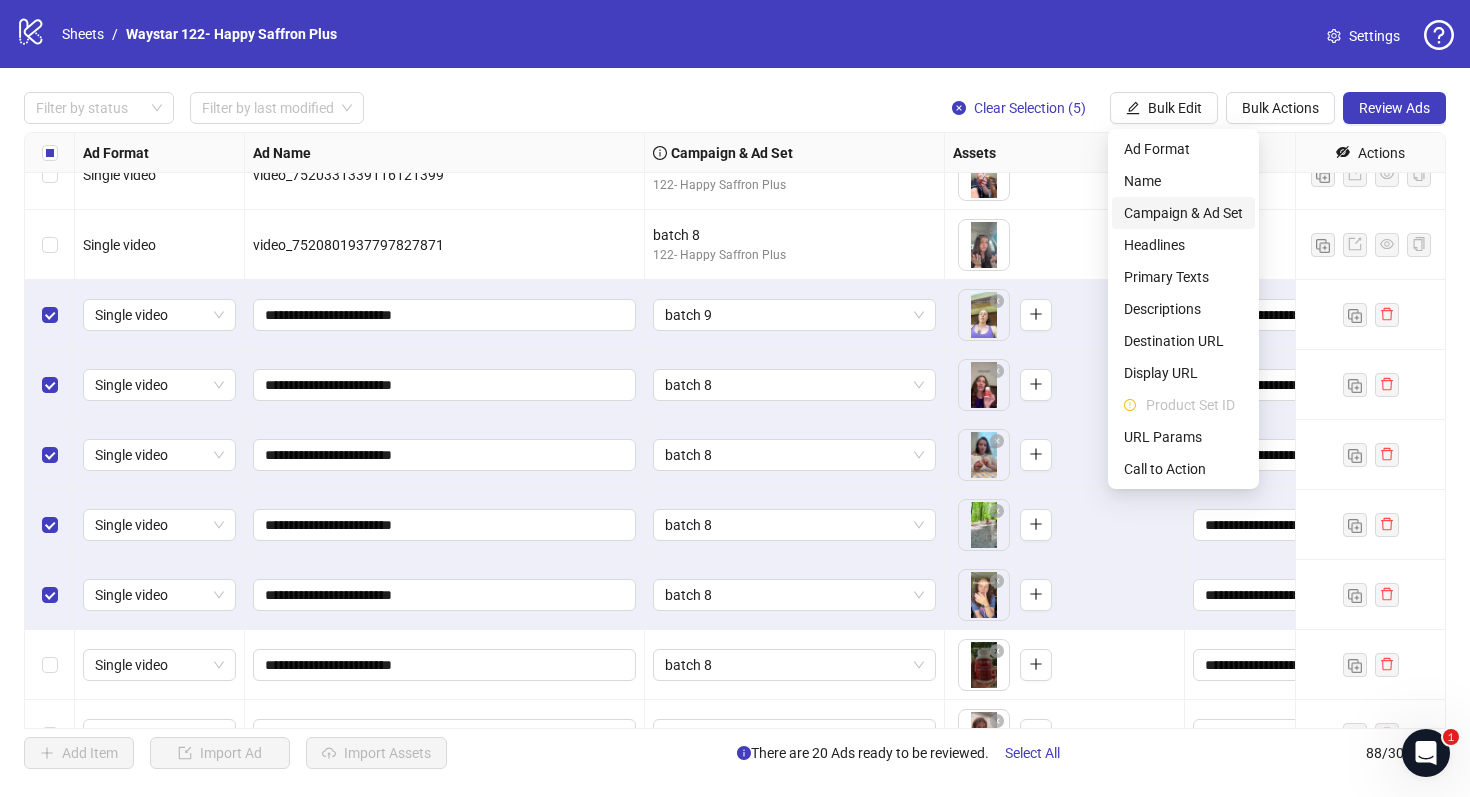 click on "Campaign & Ad Set" at bounding box center [1183, 213] 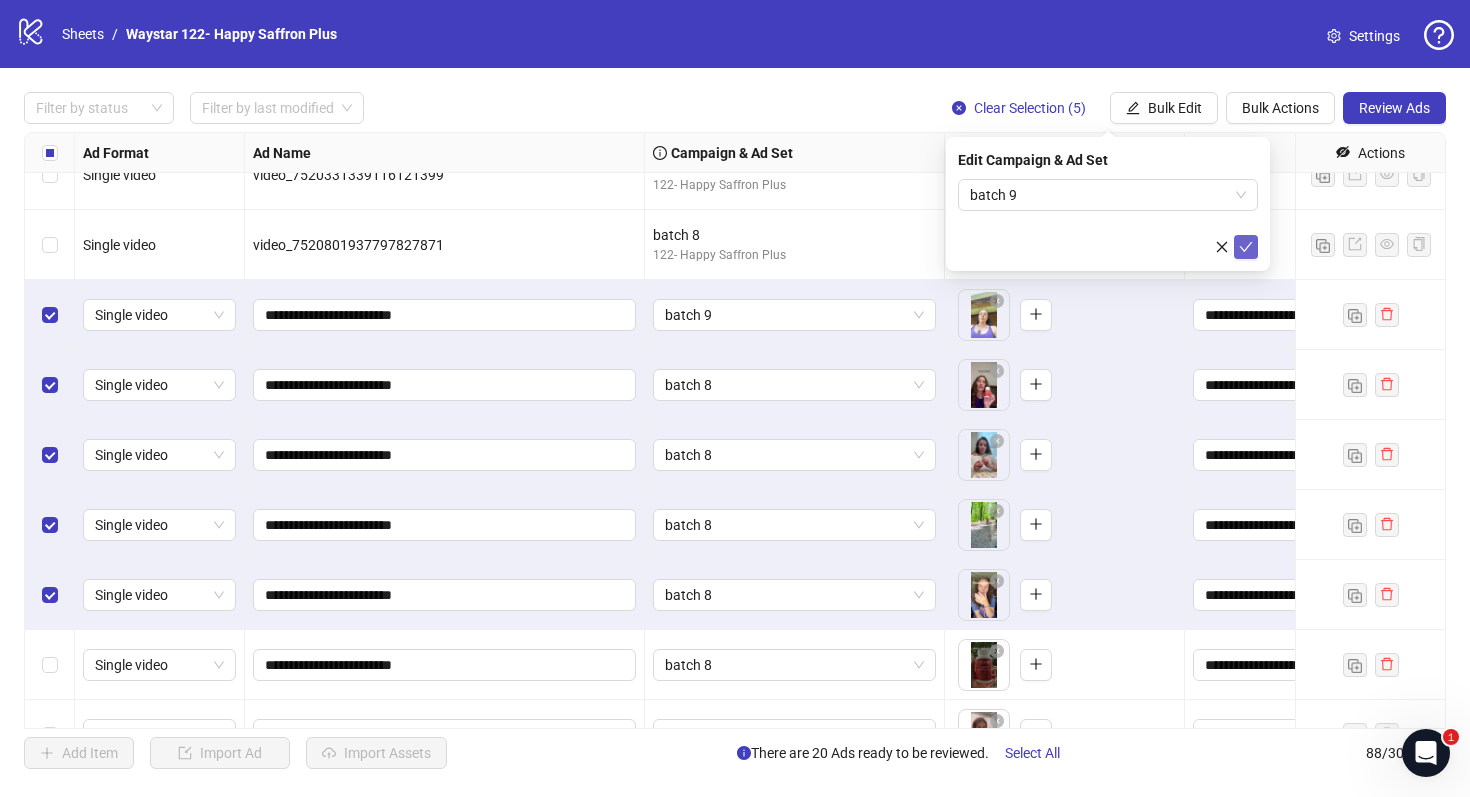 click 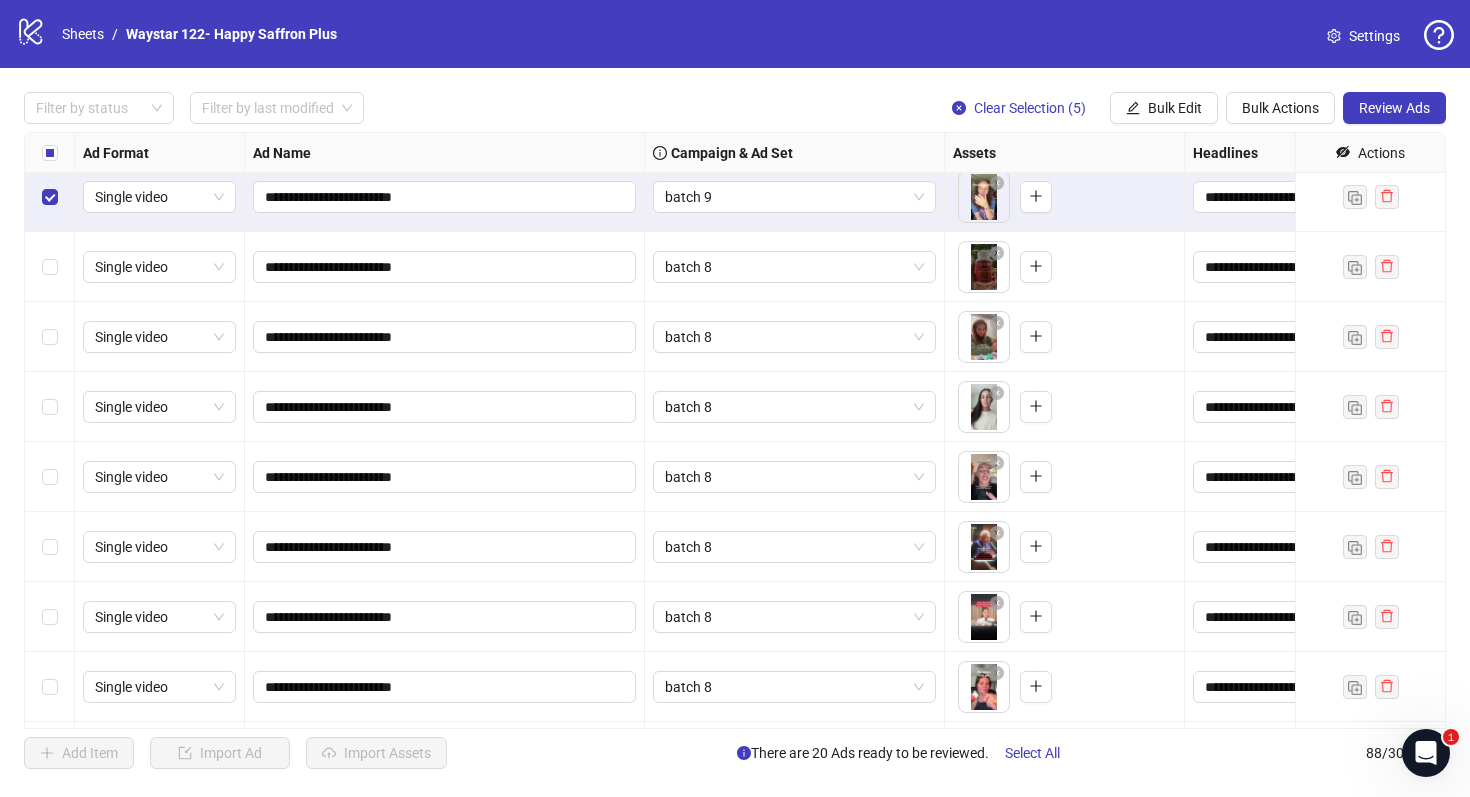 scroll, scrollTop: 5082, scrollLeft: 0, axis: vertical 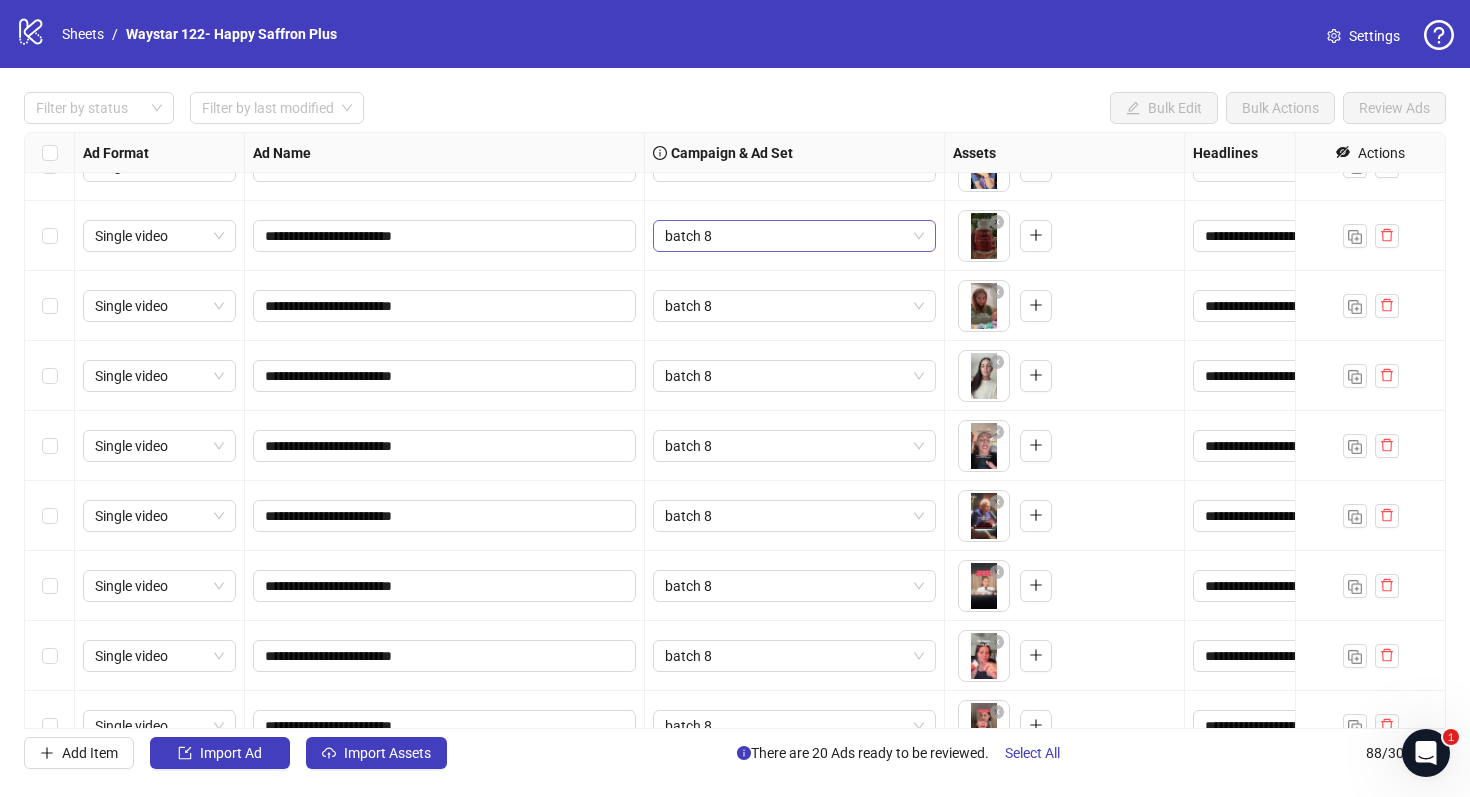 click on "batch 8" at bounding box center [794, 236] 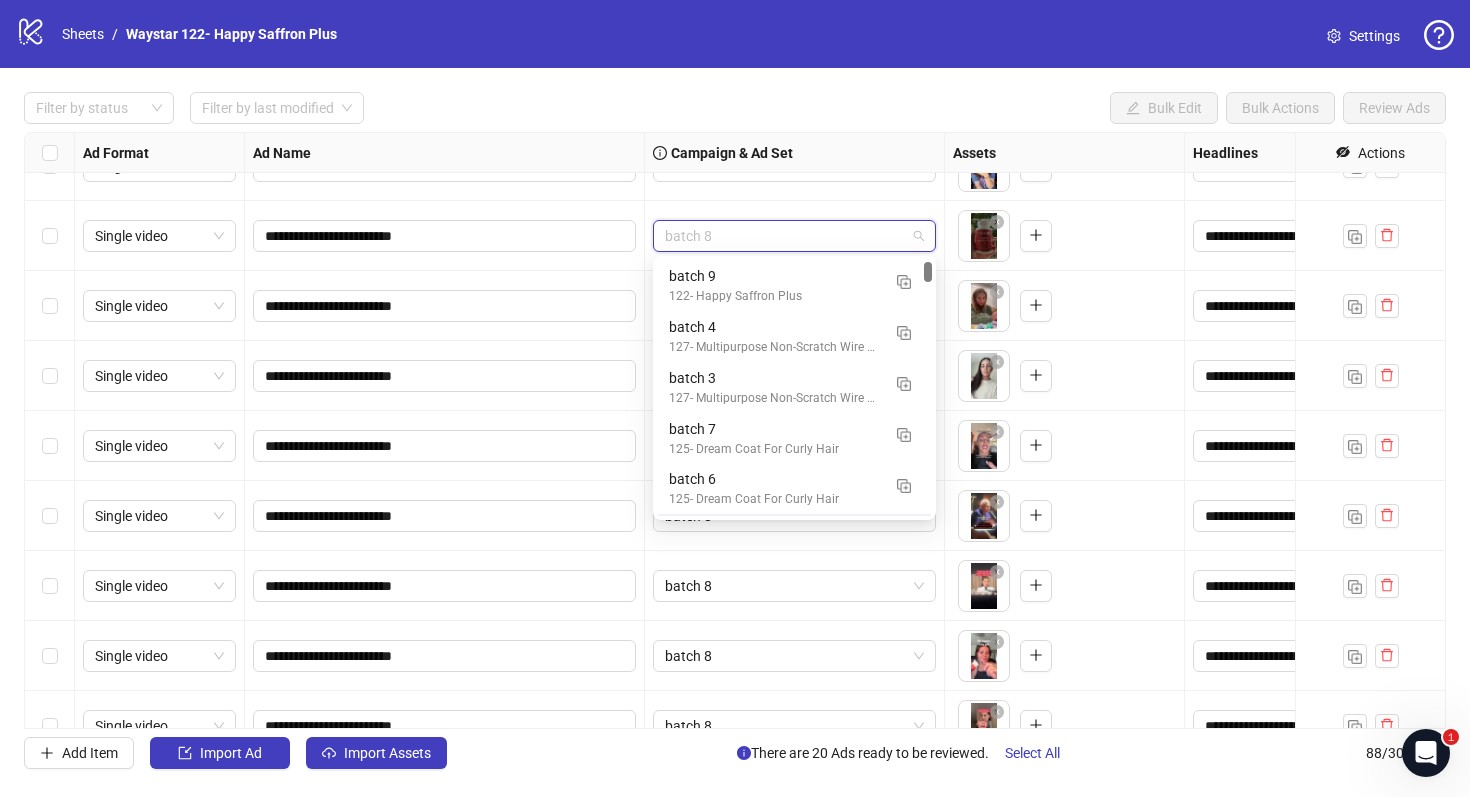scroll, scrollTop: 50, scrollLeft: 0, axis: vertical 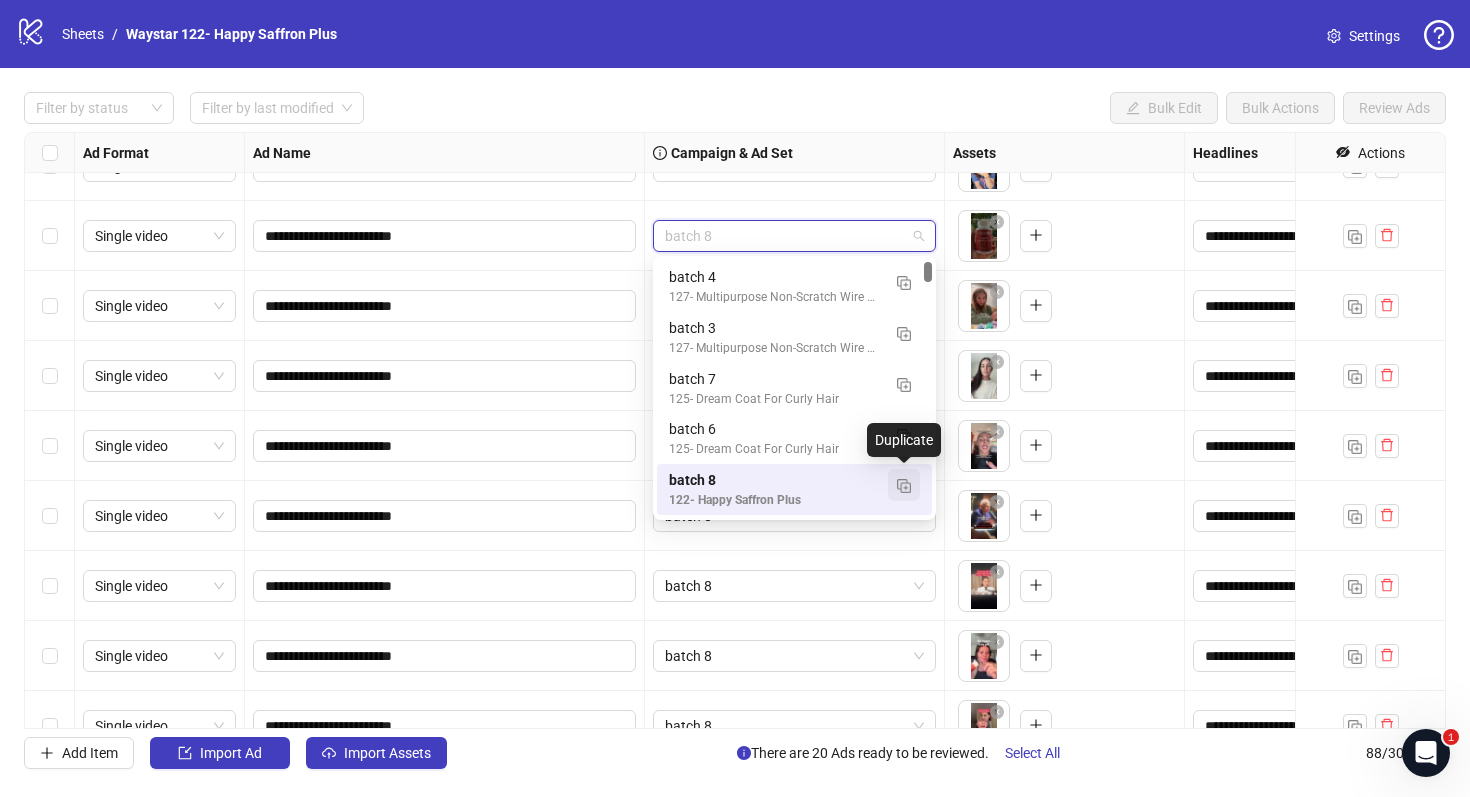 click at bounding box center [904, 485] 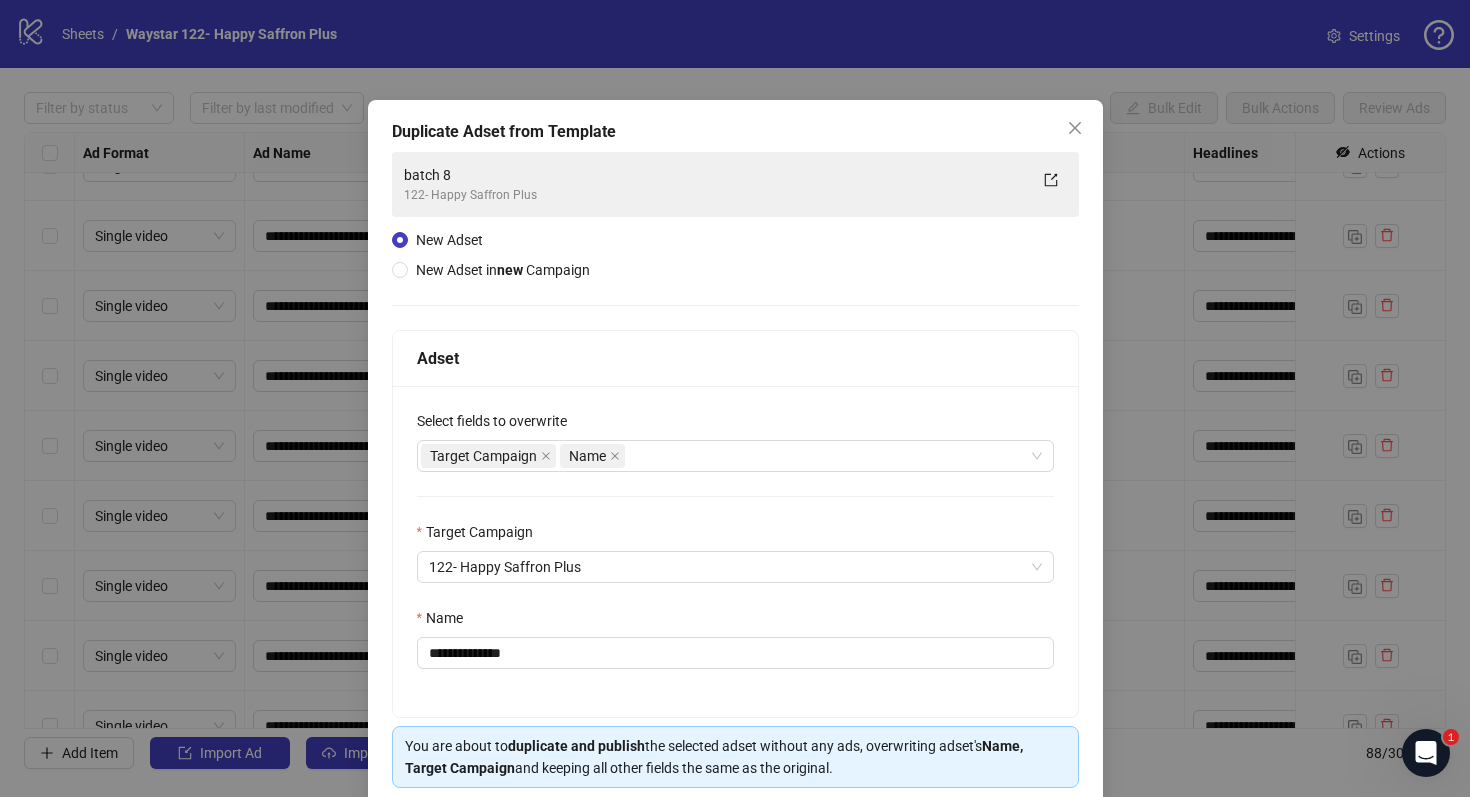 scroll, scrollTop: 80, scrollLeft: 0, axis: vertical 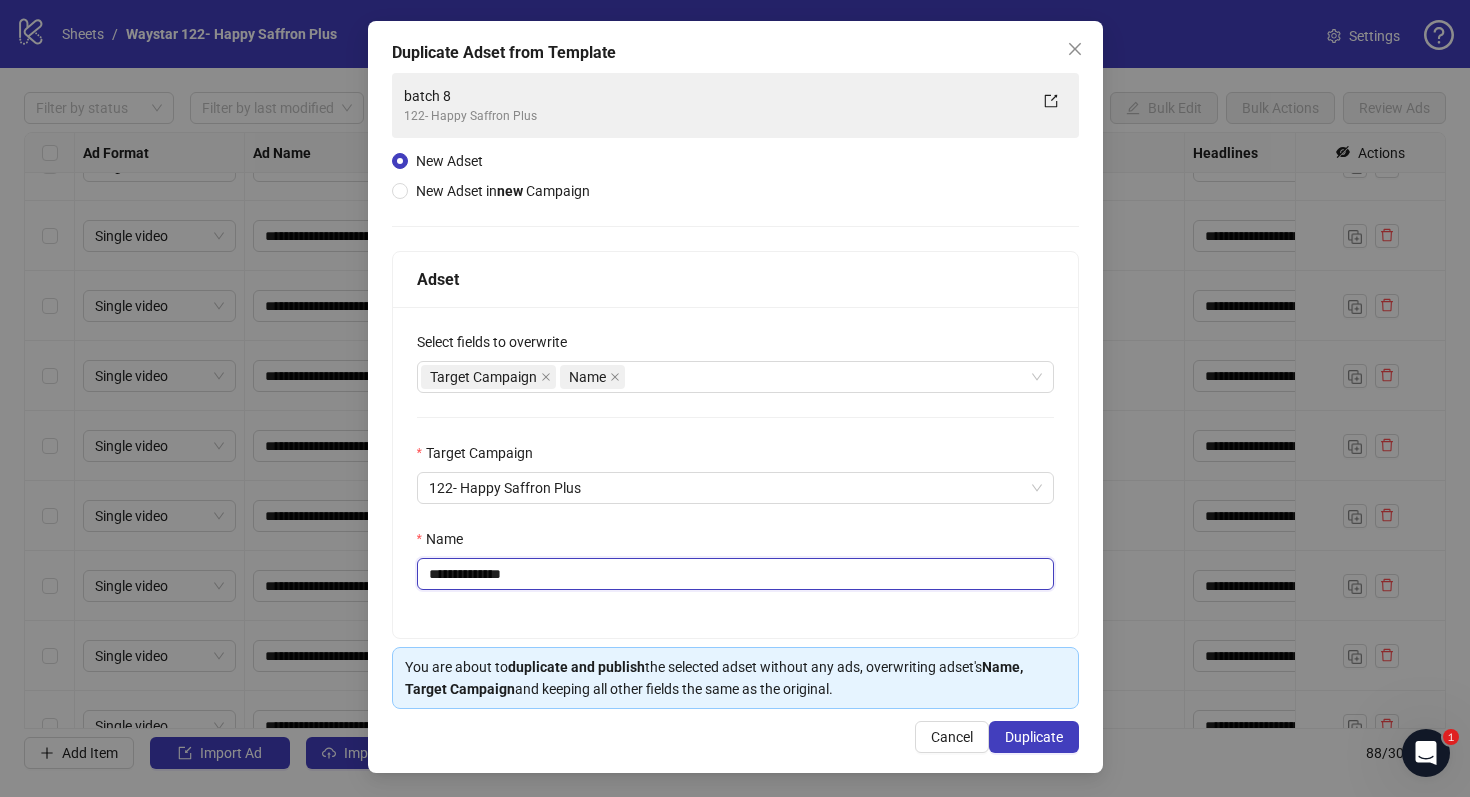 drag, startPoint x: 528, startPoint y: 580, endPoint x: 468, endPoint y: 579, distance: 60.00833 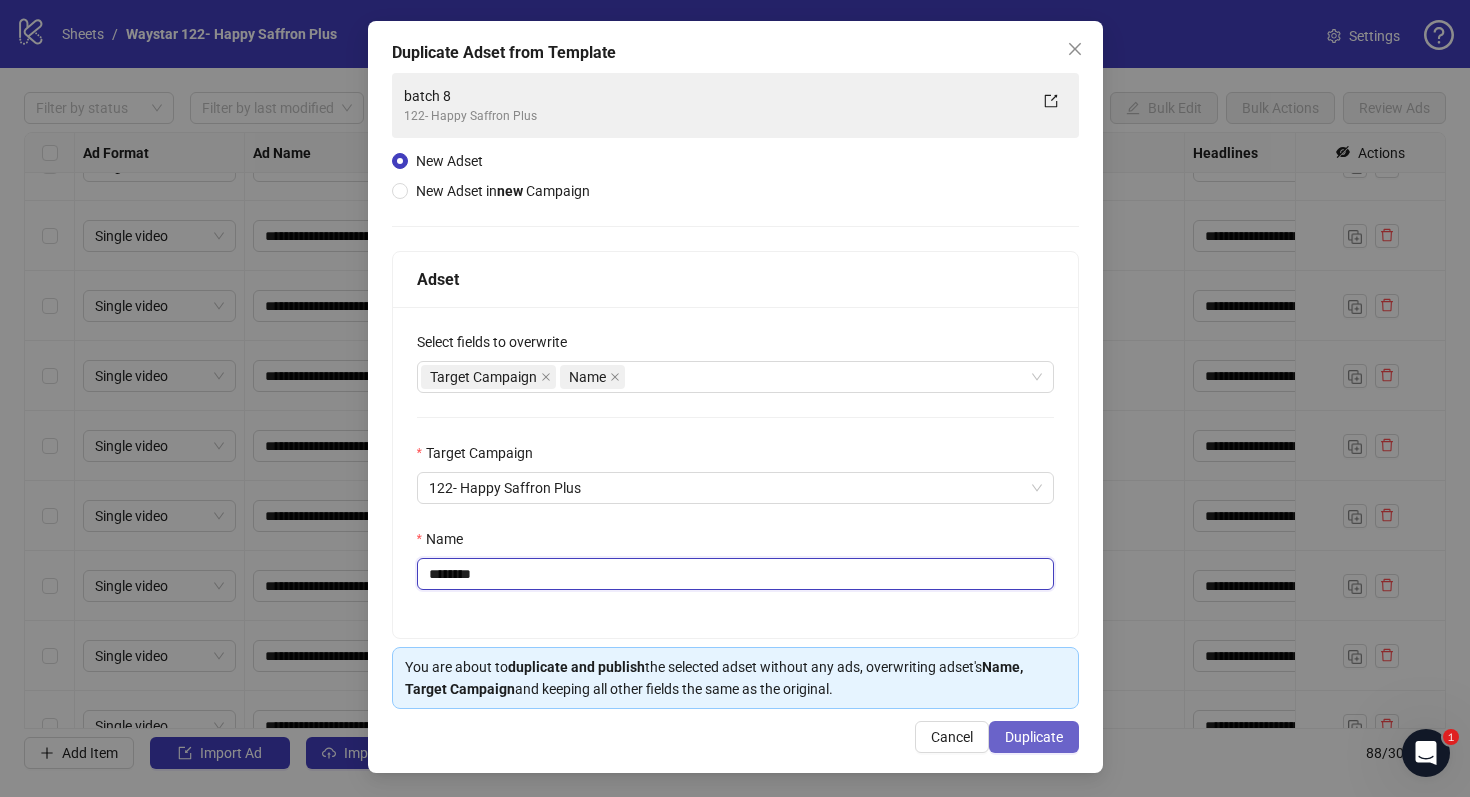 type on "********" 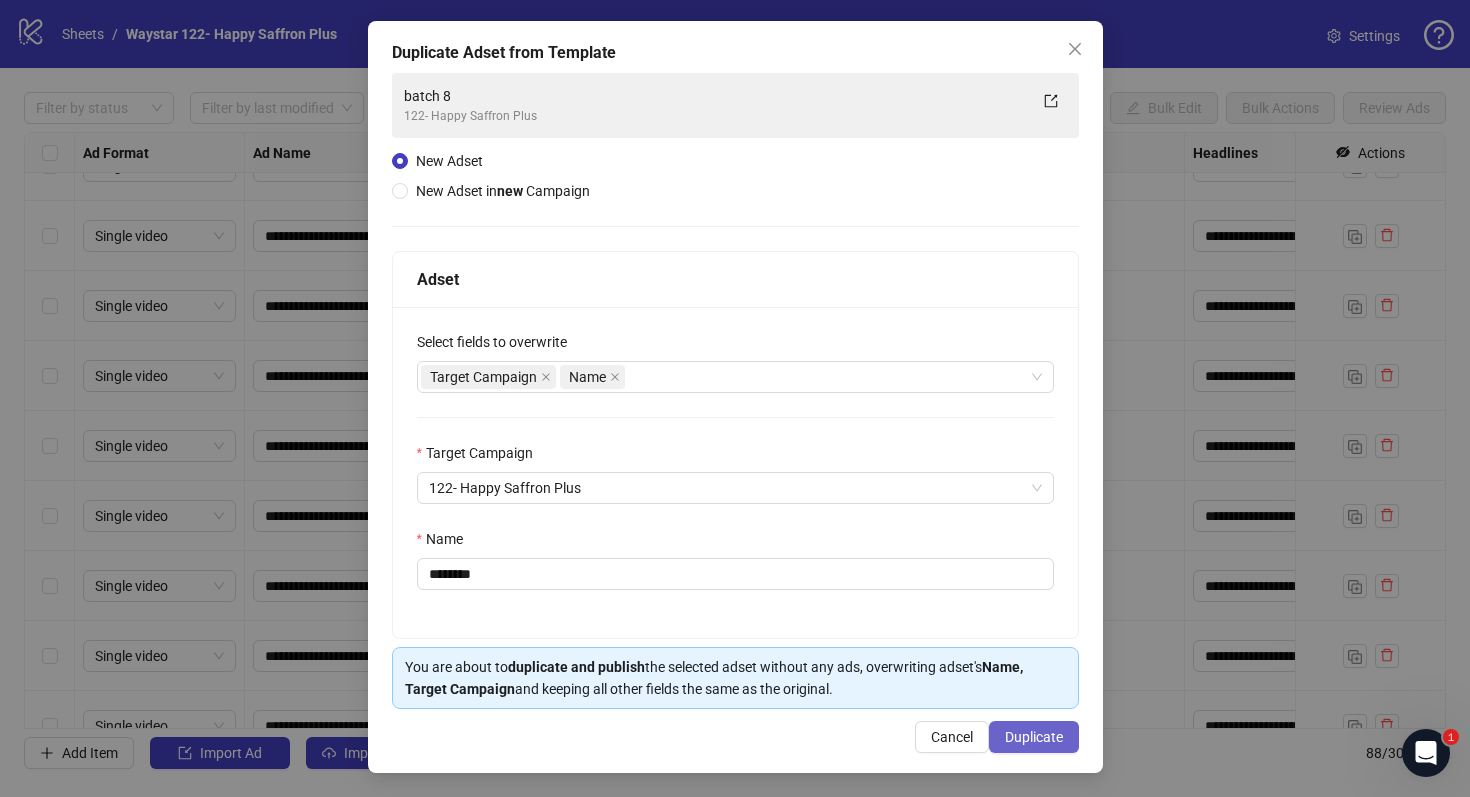 click on "Duplicate" at bounding box center (1034, 737) 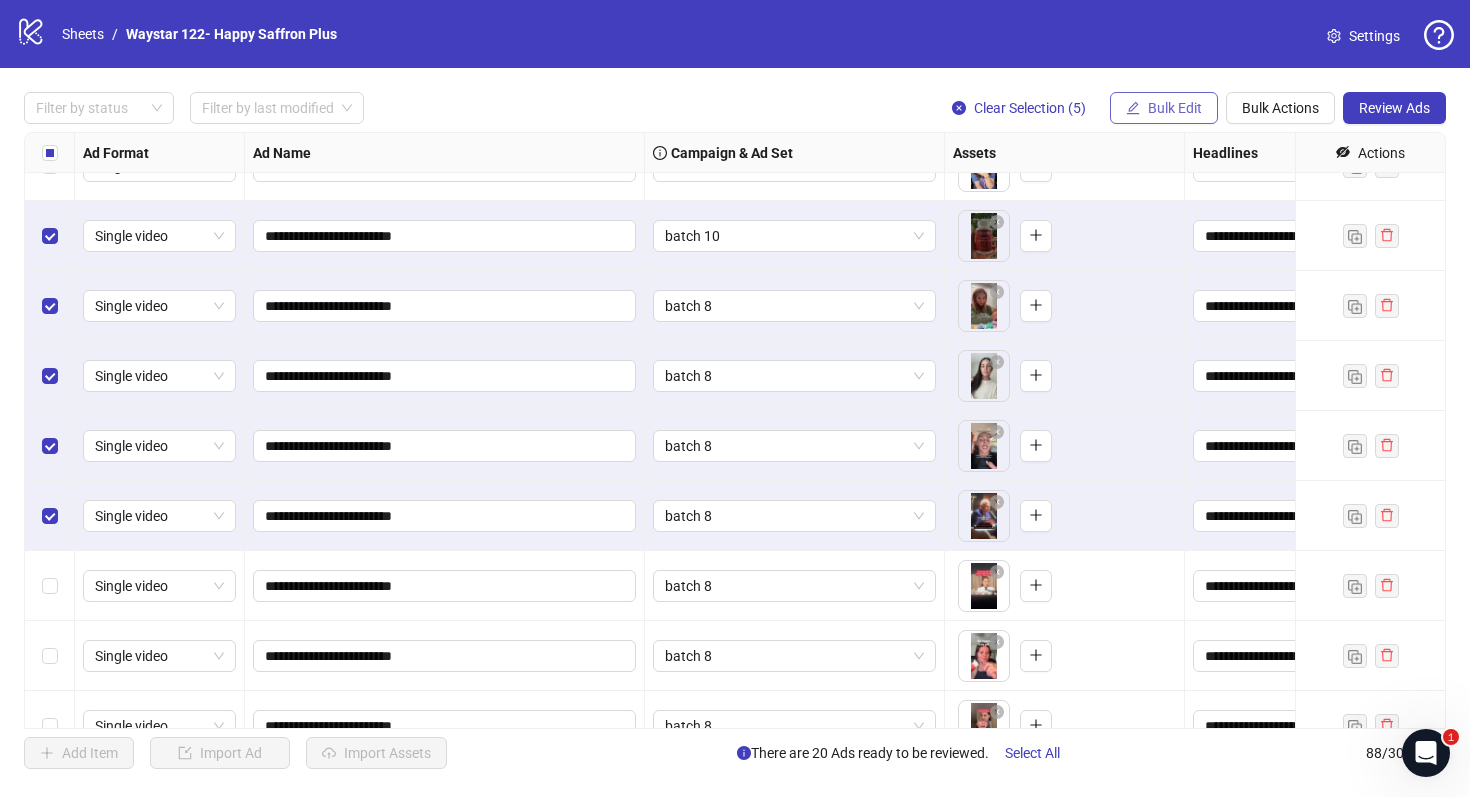 click on "Bulk Edit" at bounding box center [1175, 108] 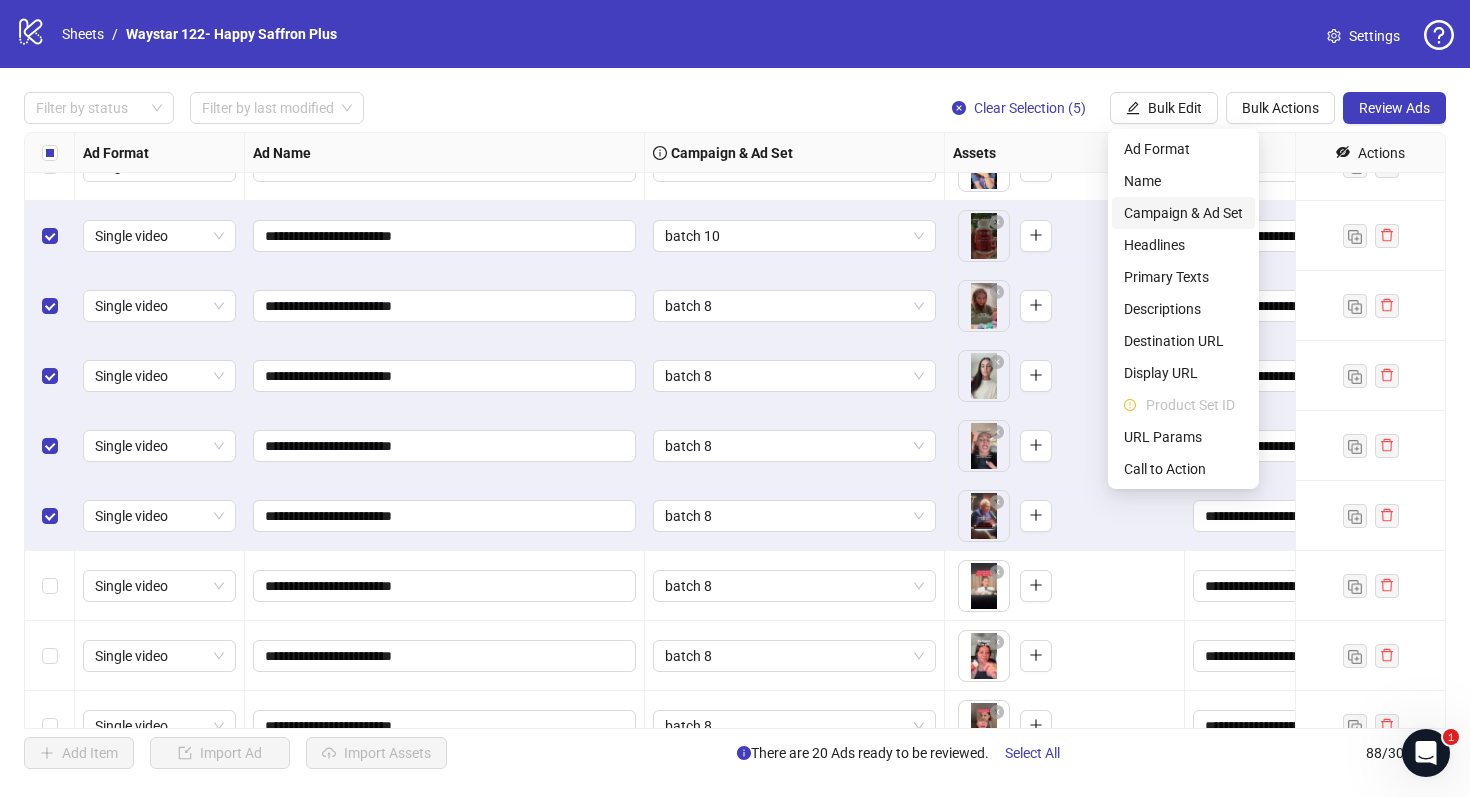 click on "Campaign & Ad Set" at bounding box center [1183, 213] 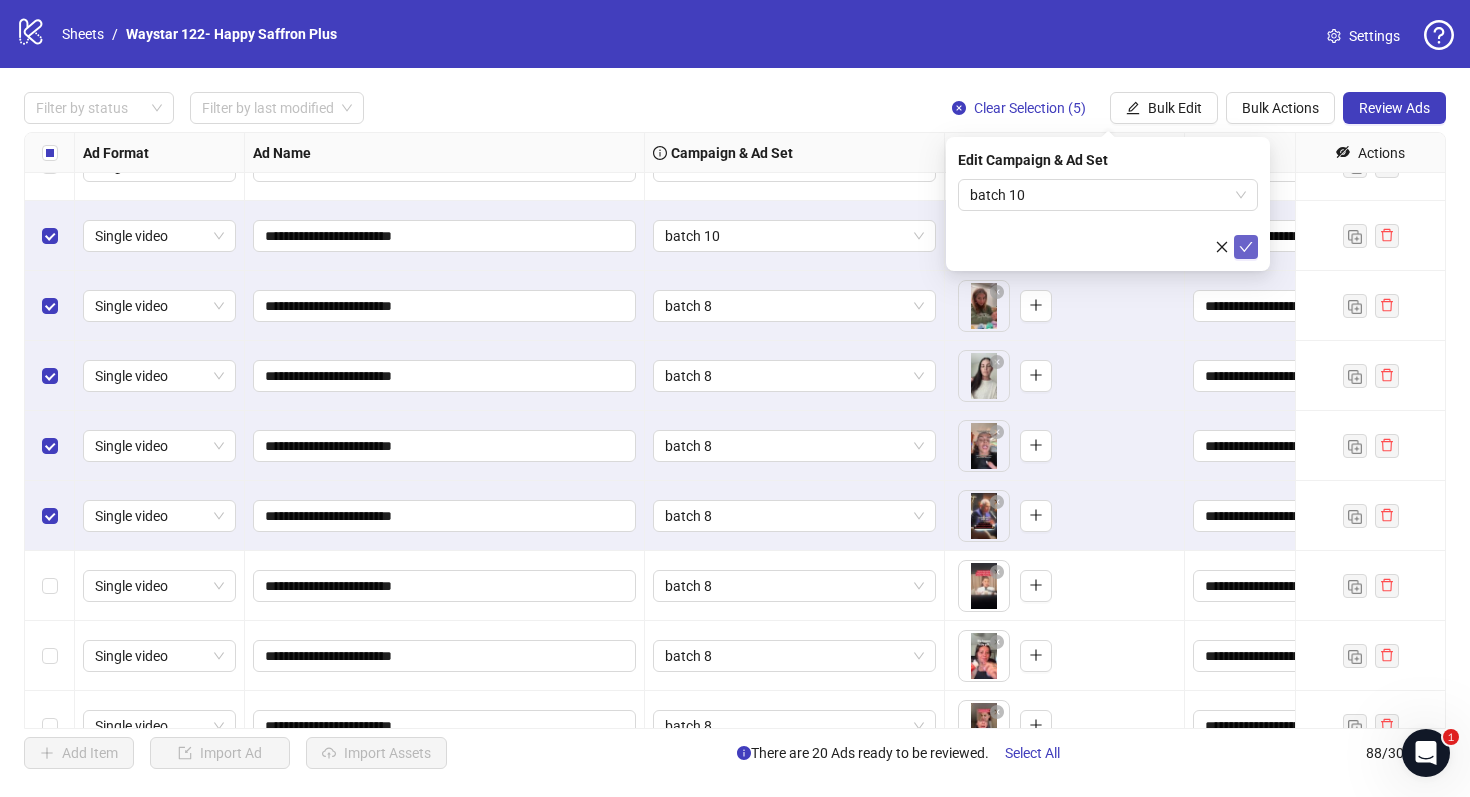 click 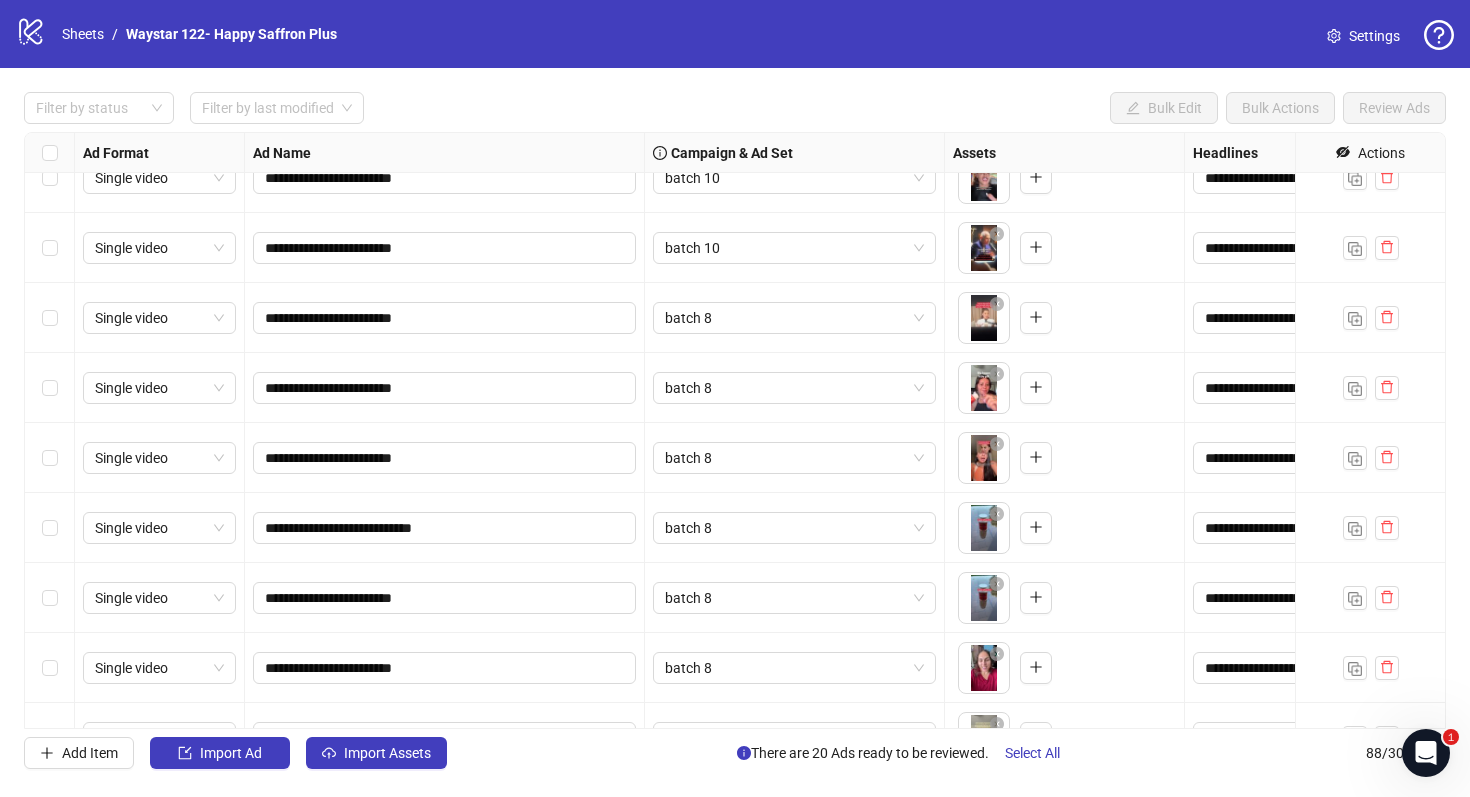 scroll, scrollTop: 5416, scrollLeft: 0, axis: vertical 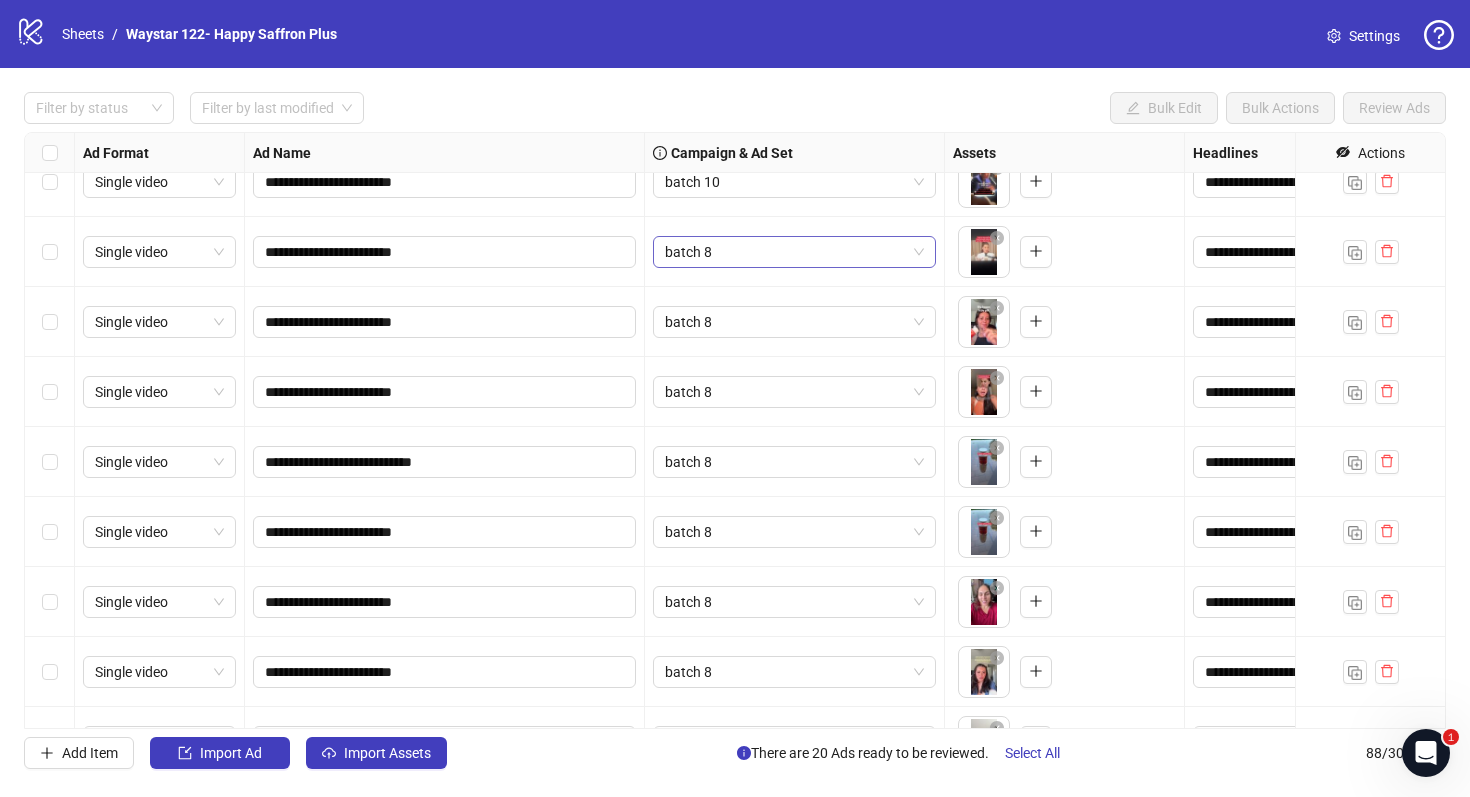 click on "batch 8" at bounding box center (794, 252) 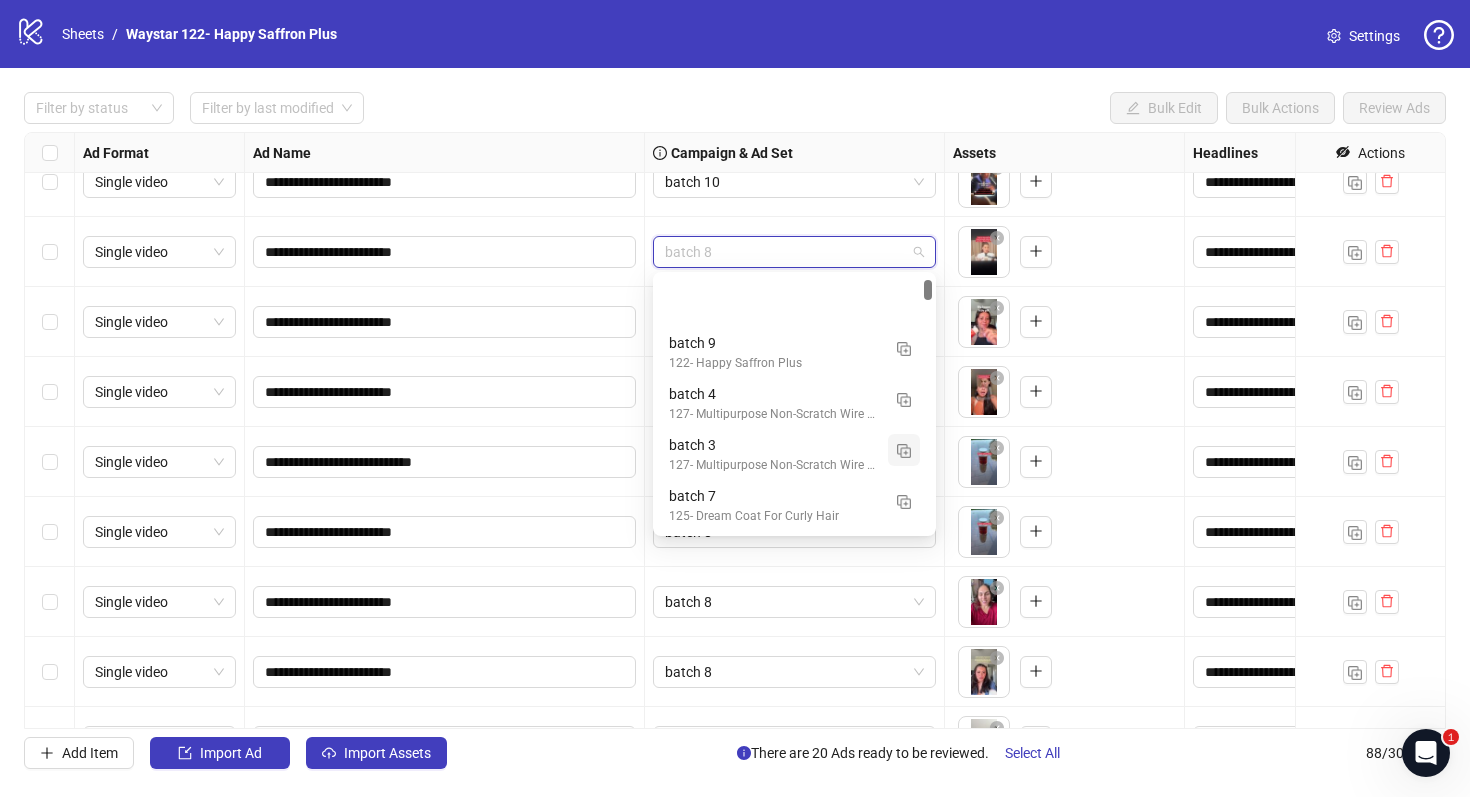 scroll, scrollTop: 101, scrollLeft: 0, axis: vertical 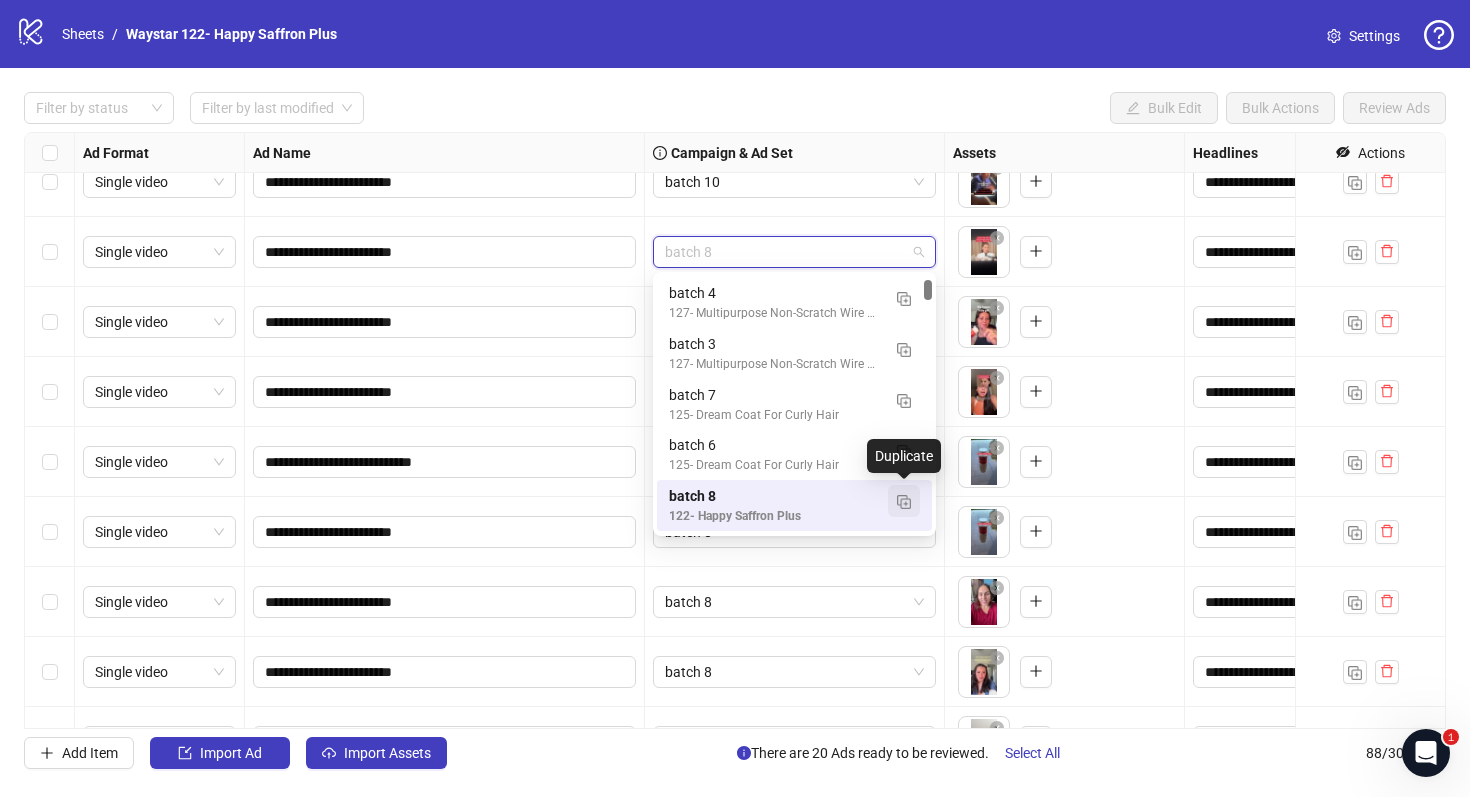 click at bounding box center [904, 502] 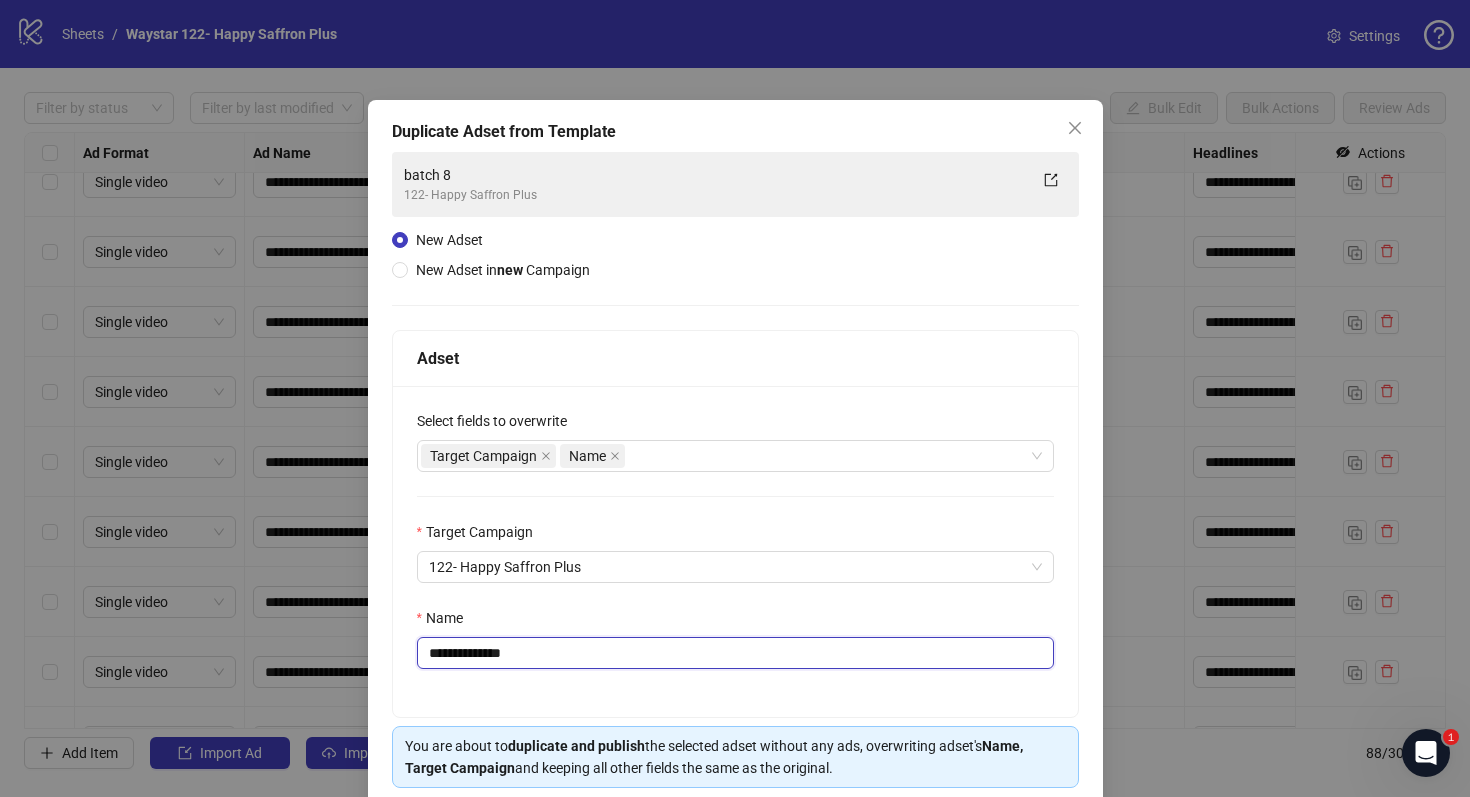drag, startPoint x: 547, startPoint y: 652, endPoint x: 469, endPoint y: 660, distance: 78.40918 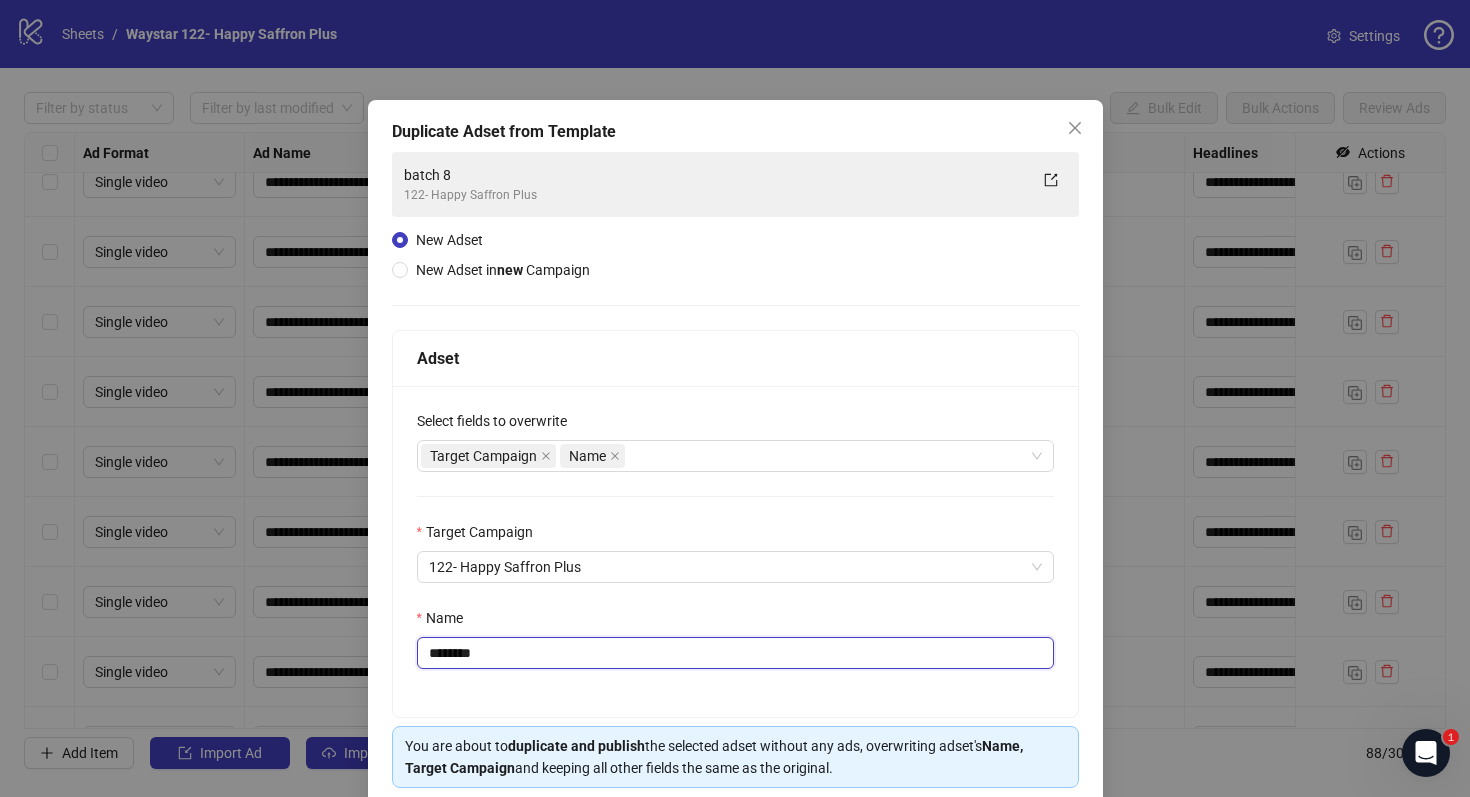 scroll, scrollTop: 80, scrollLeft: 0, axis: vertical 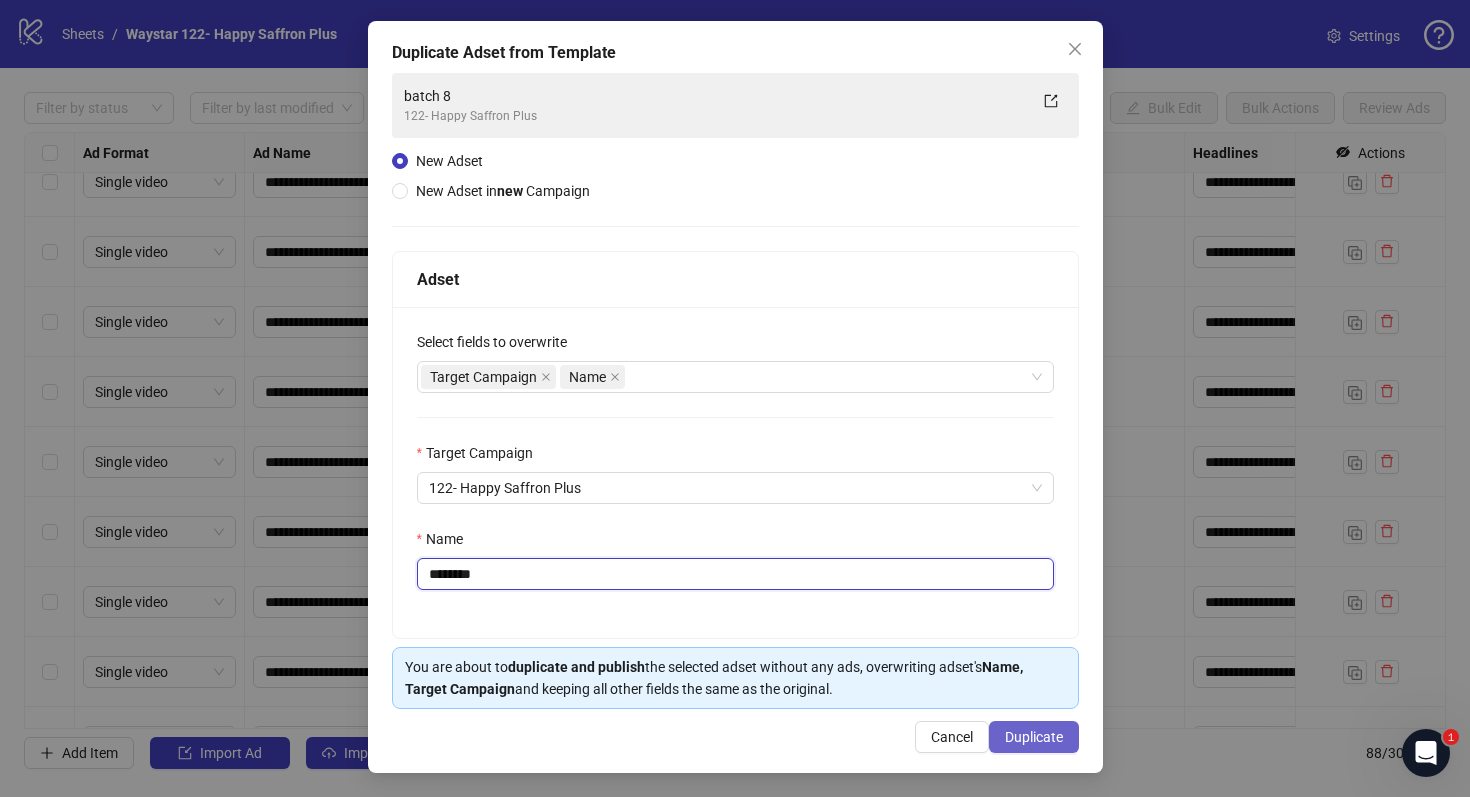 type on "********" 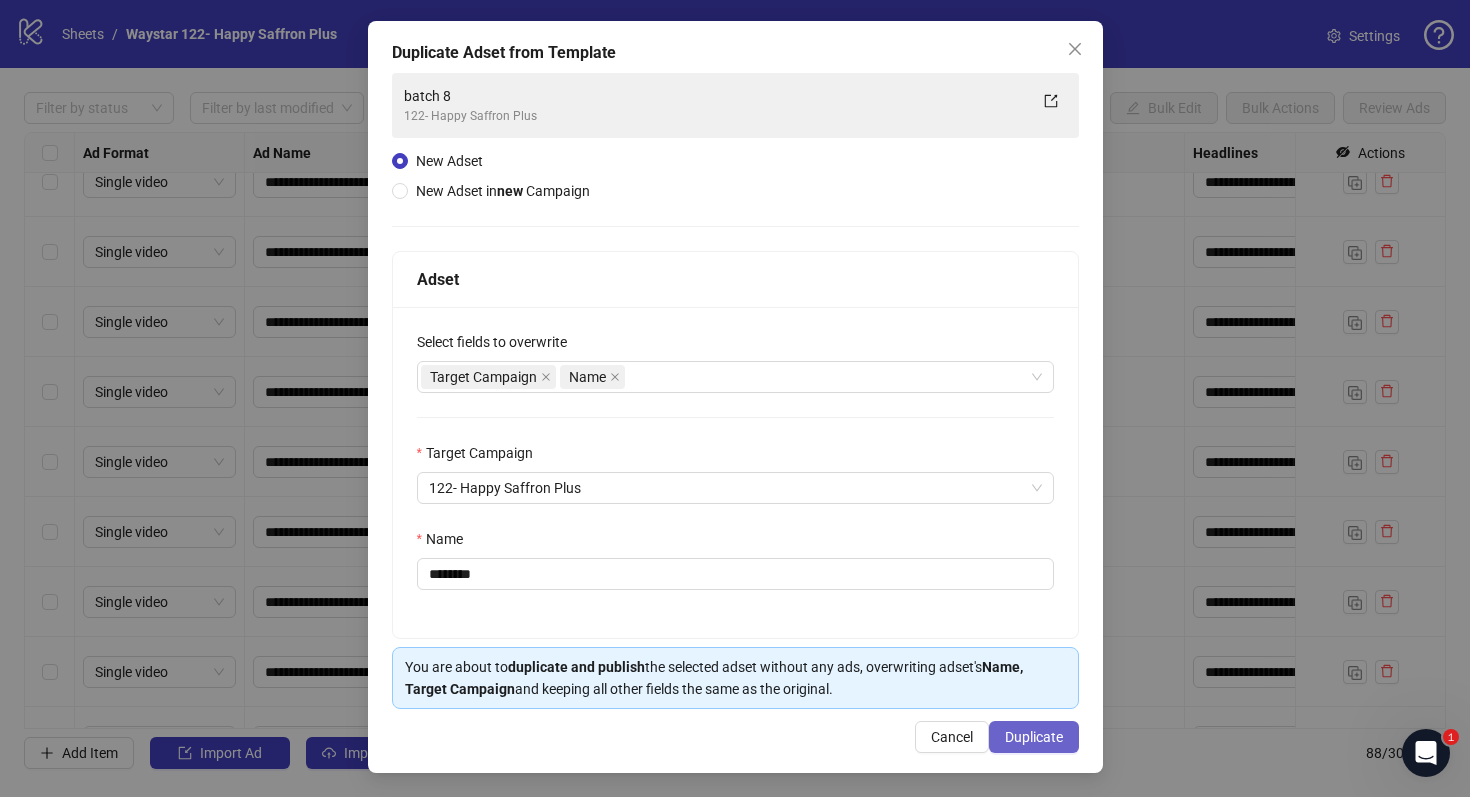 click on "Duplicate" at bounding box center (1034, 737) 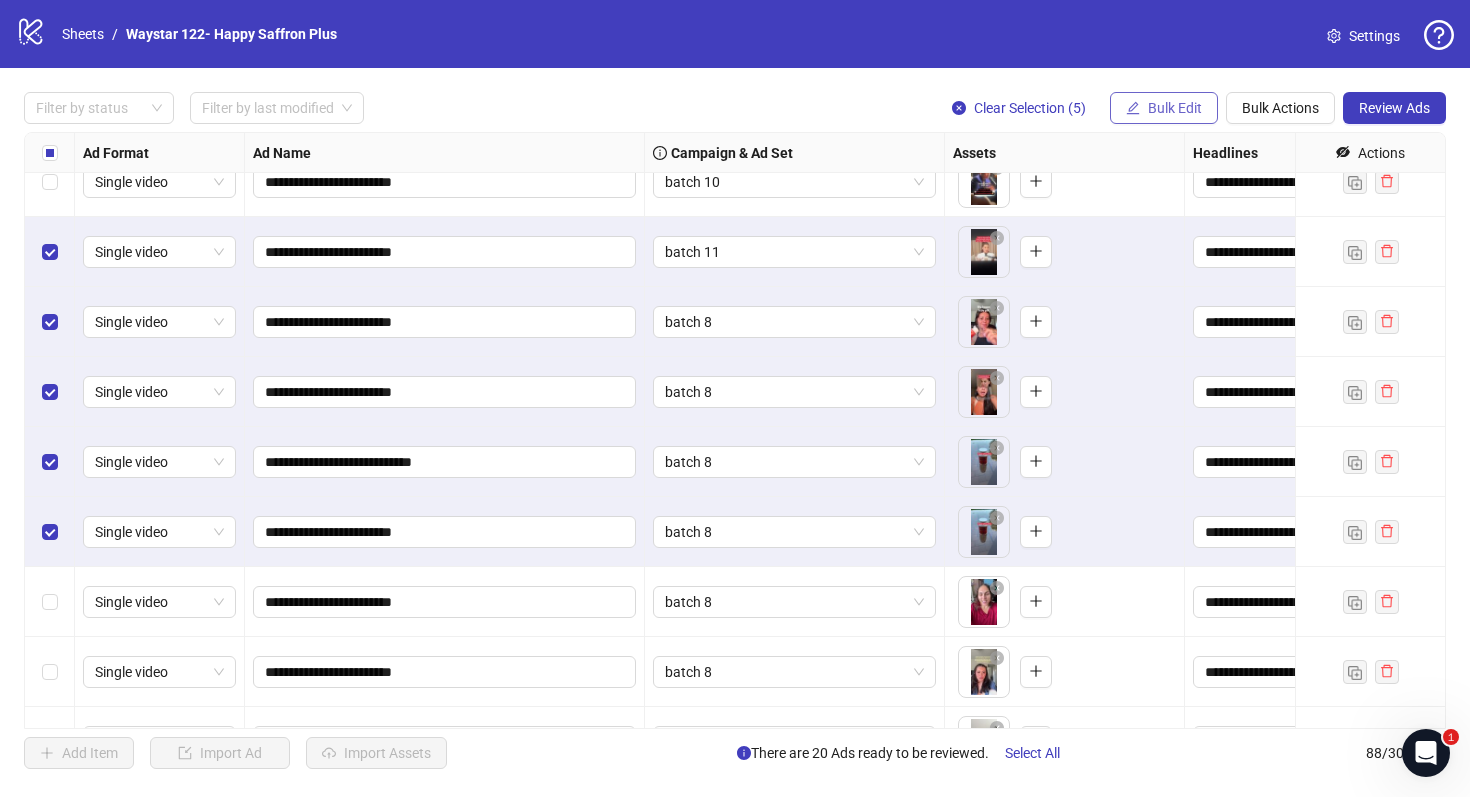 click on "Bulk Edit" at bounding box center (1175, 108) 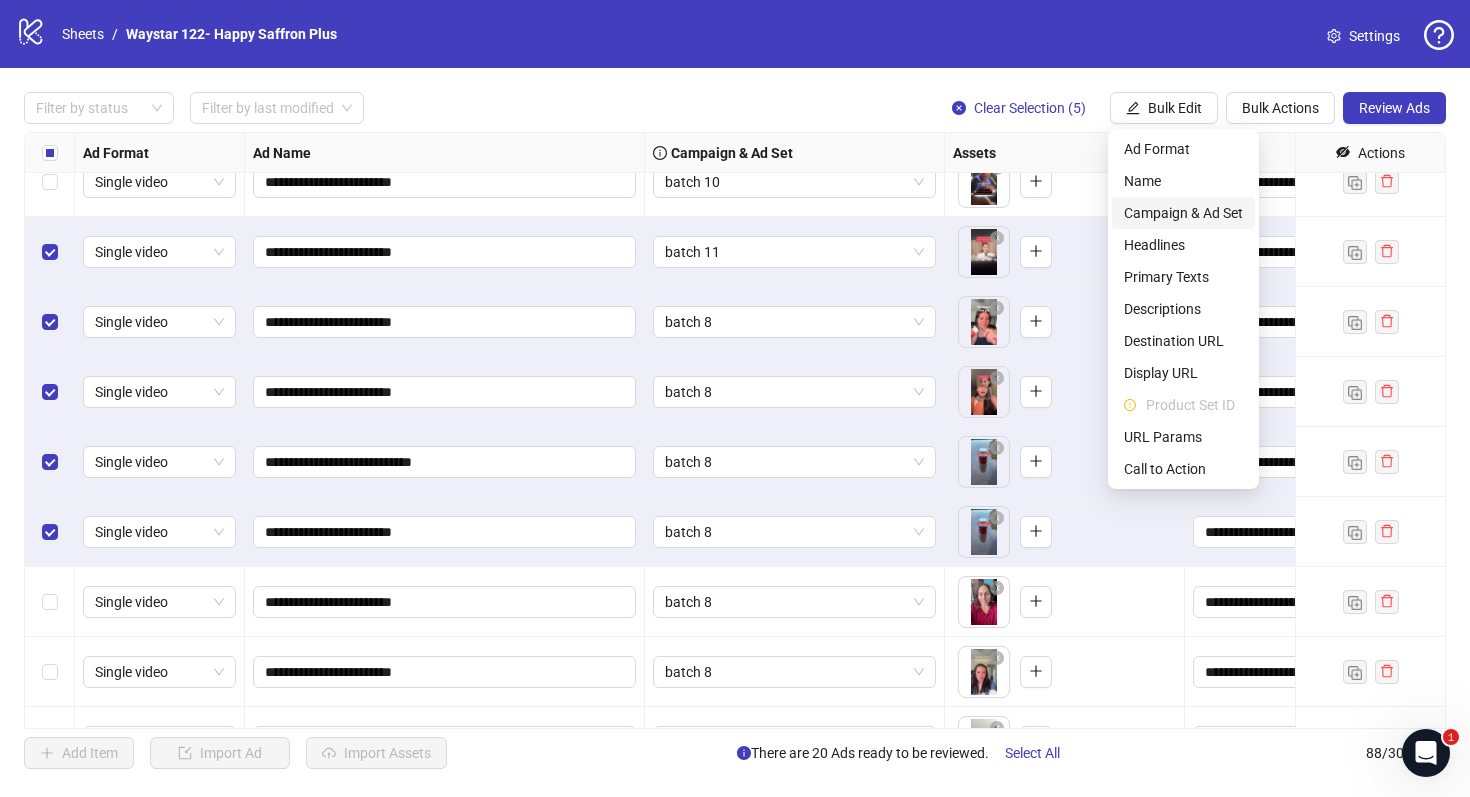 click on "Campaign & Ad Set" at bounding box center [1183, 213] 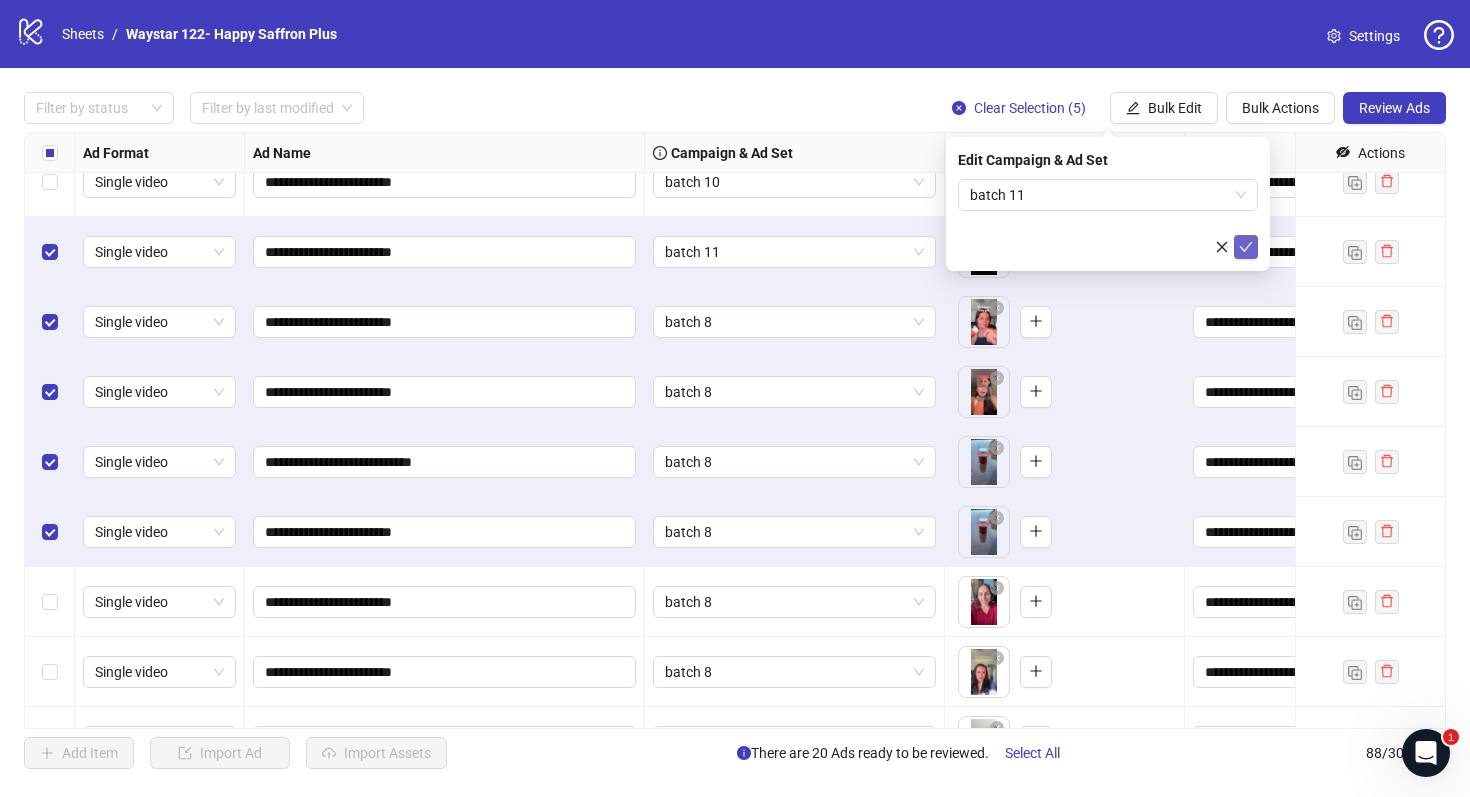 click 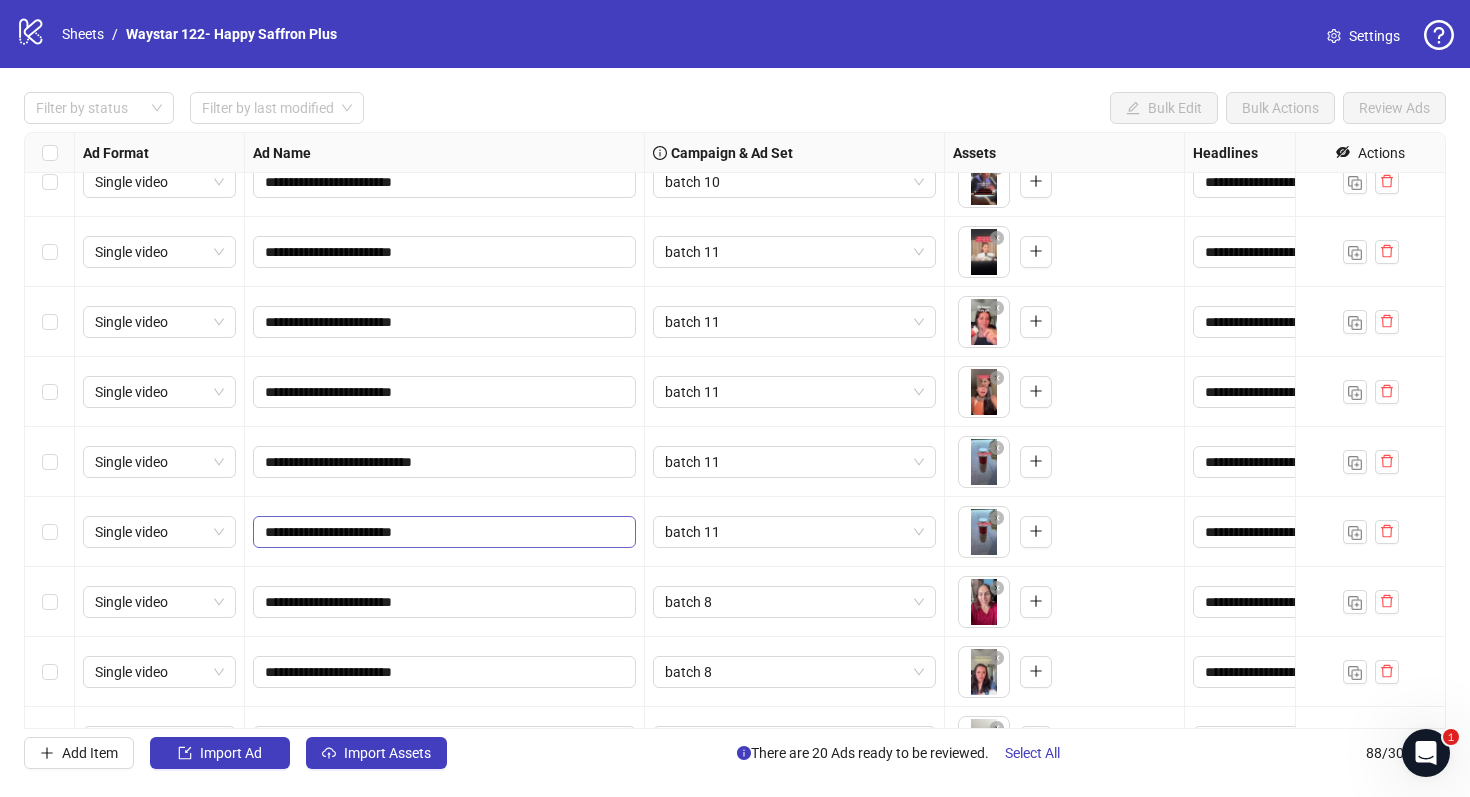 scroll, scrollTop: 5605, scrollLeft: 0, axis: vertical 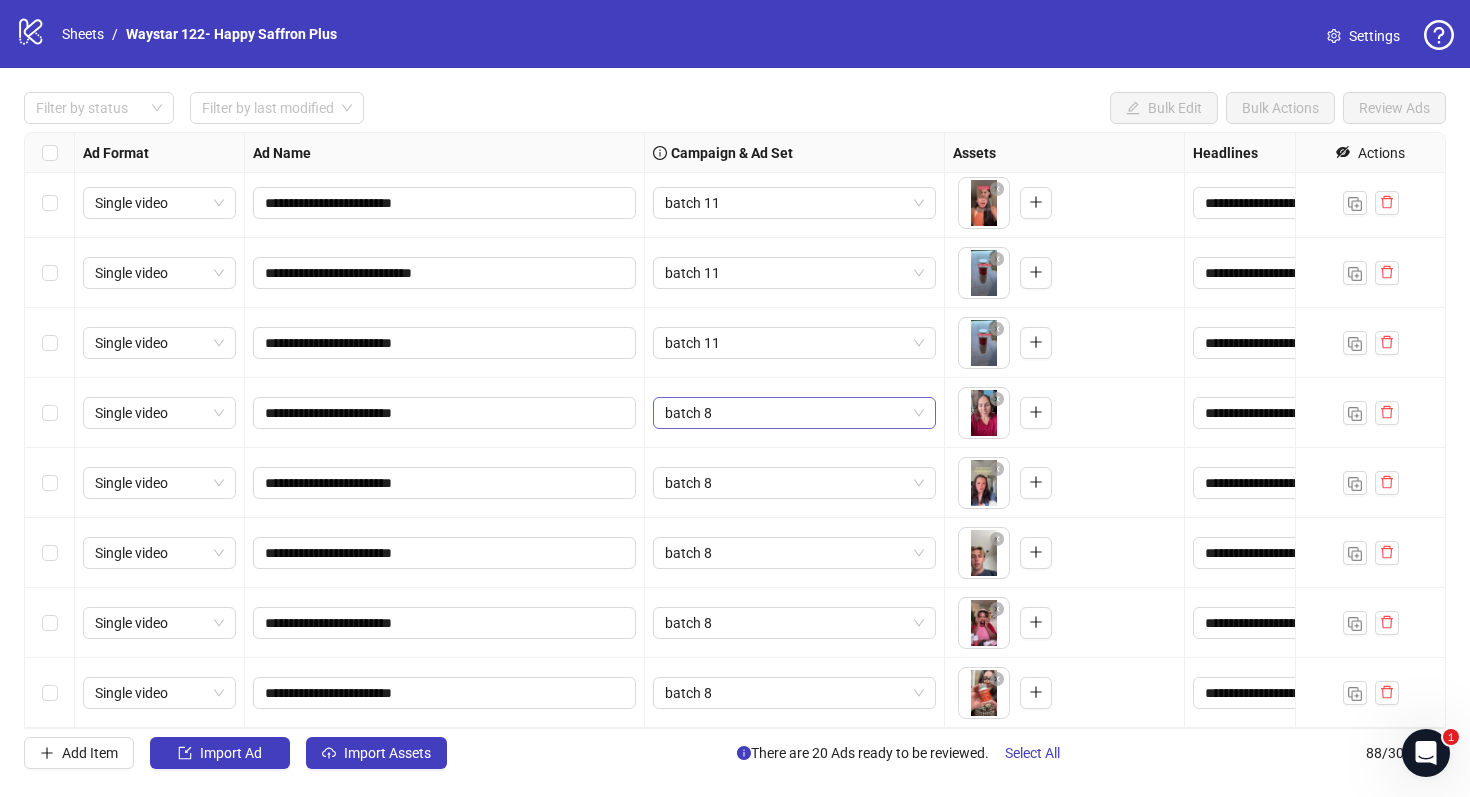 click on "batch 8" at bounding box center (794, 413) 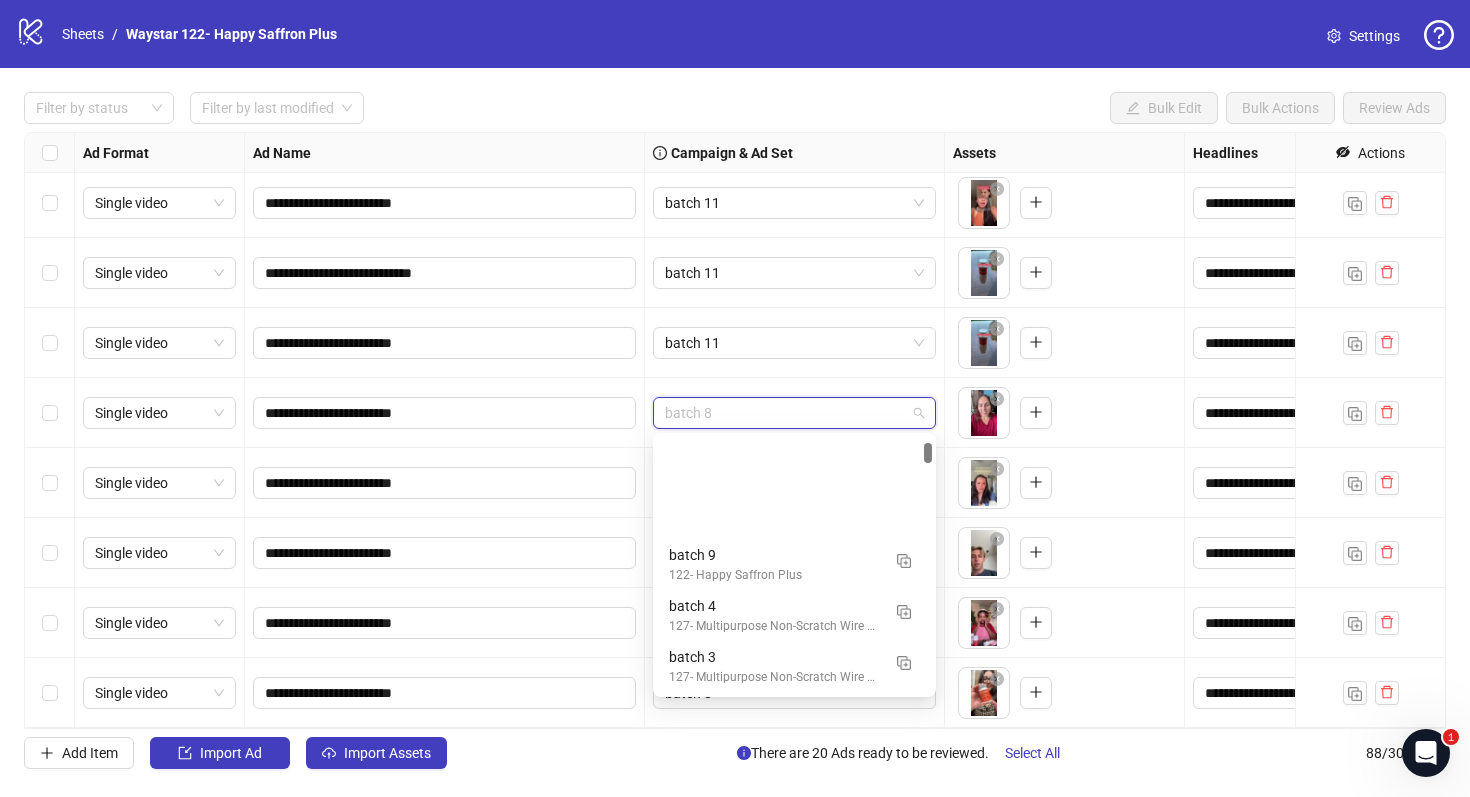 scroll, scrollTop: 152, scrollLeft: 0, axis: vertical 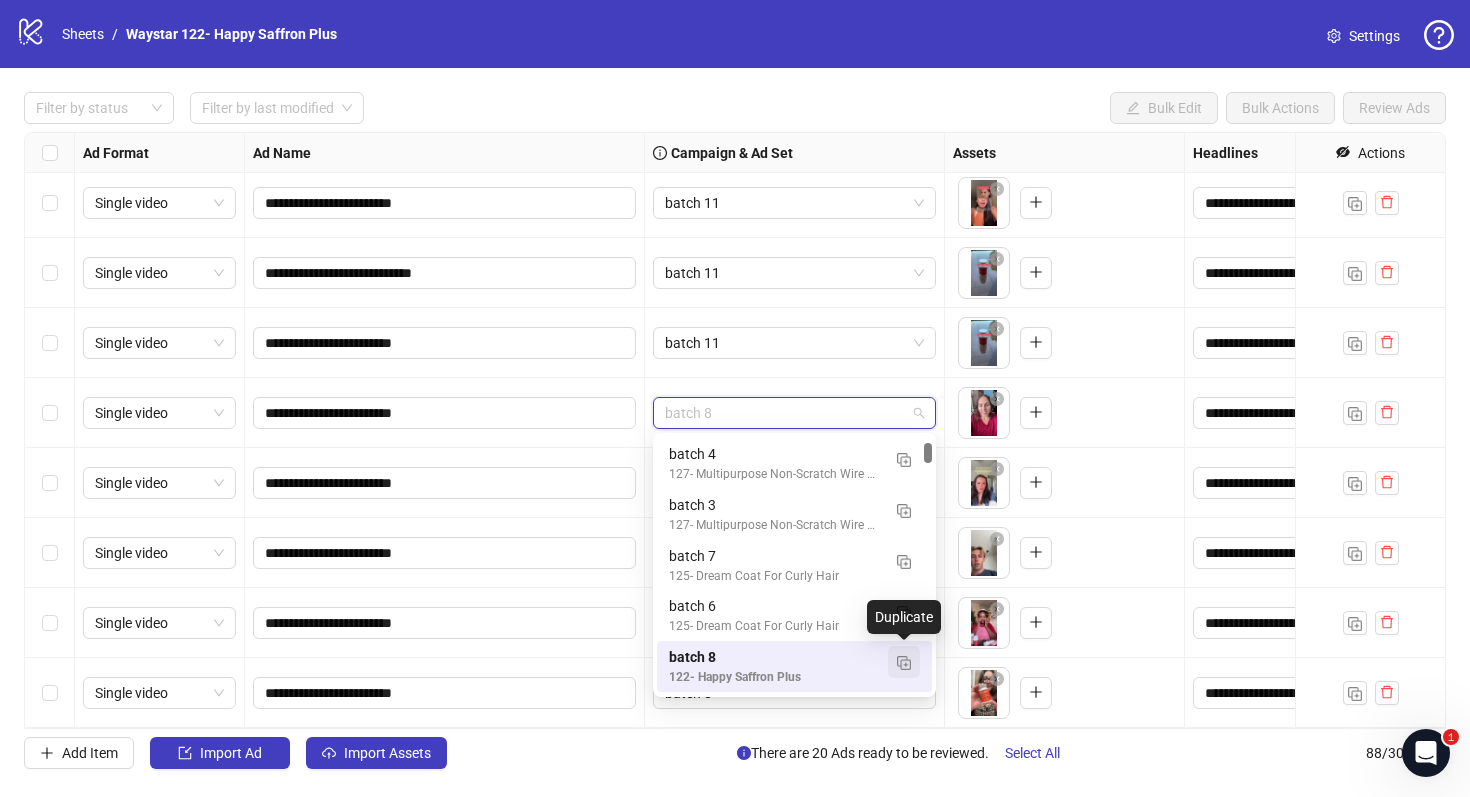 click at bounding box center [904, 663] 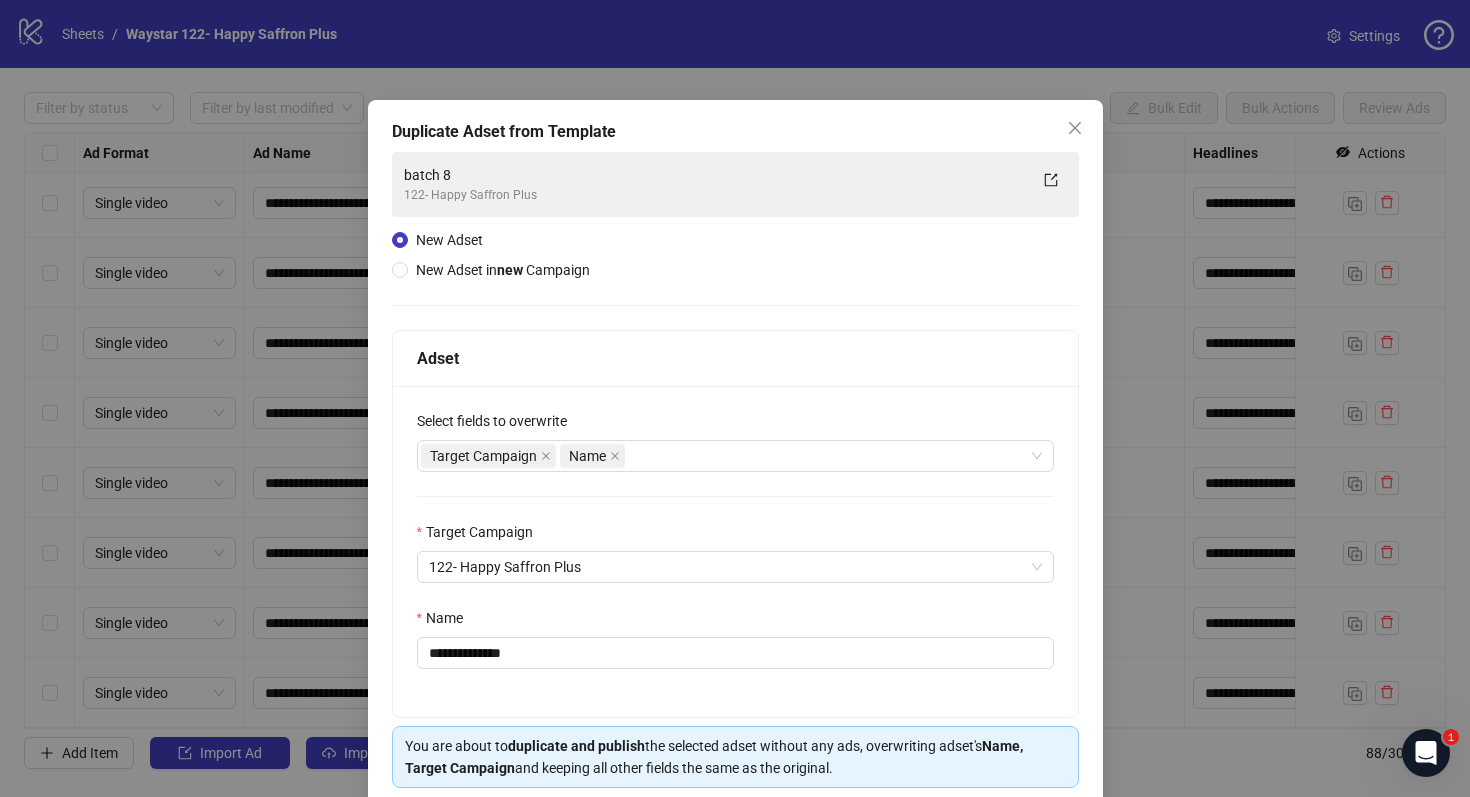 scroll, scrollTop: 34, scrollLeft: 0, axis: vertical 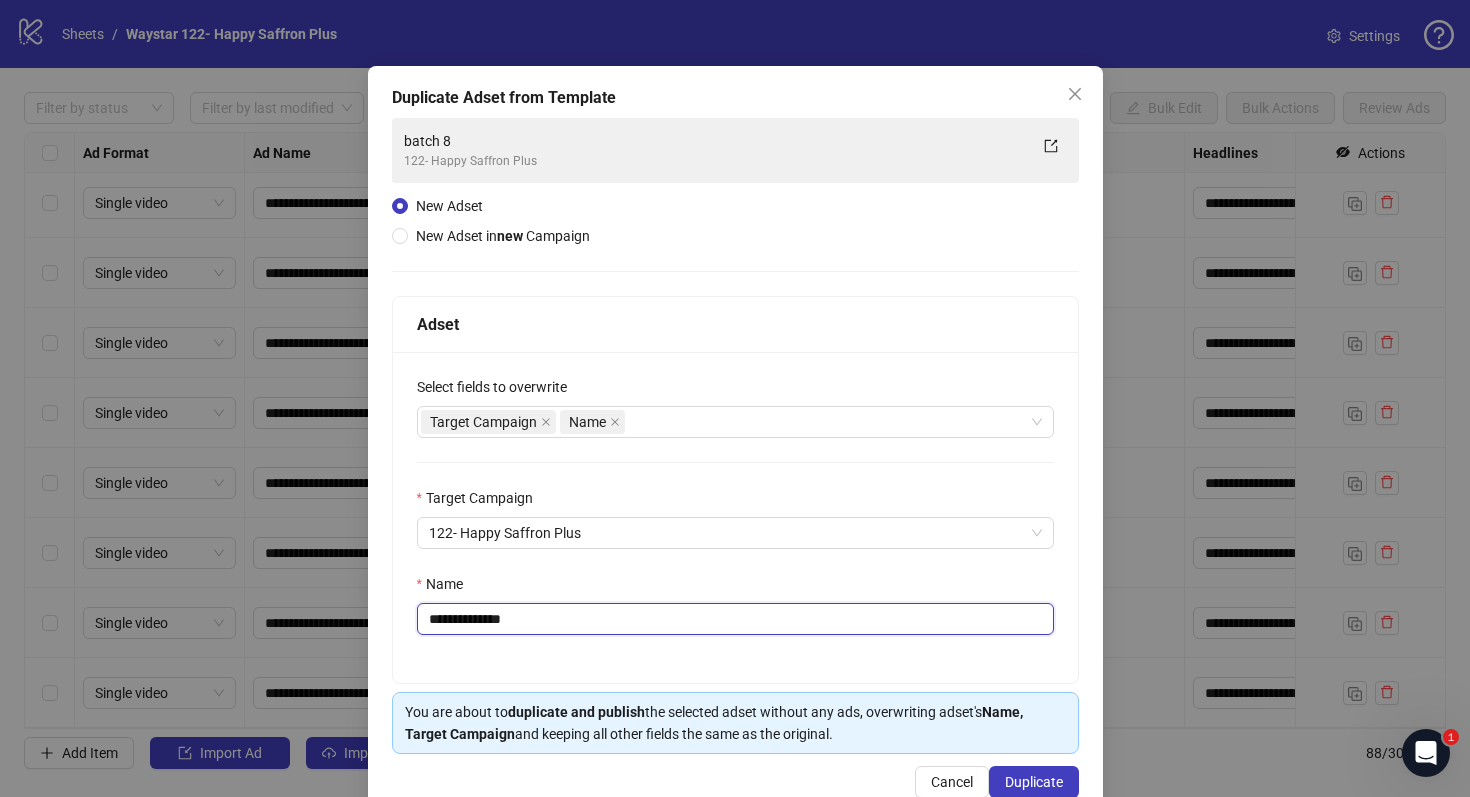 drag, startPoint x: 526, startPoint y: 619, endPoint x: 469, endPoint y: 622, distance: 57.07889 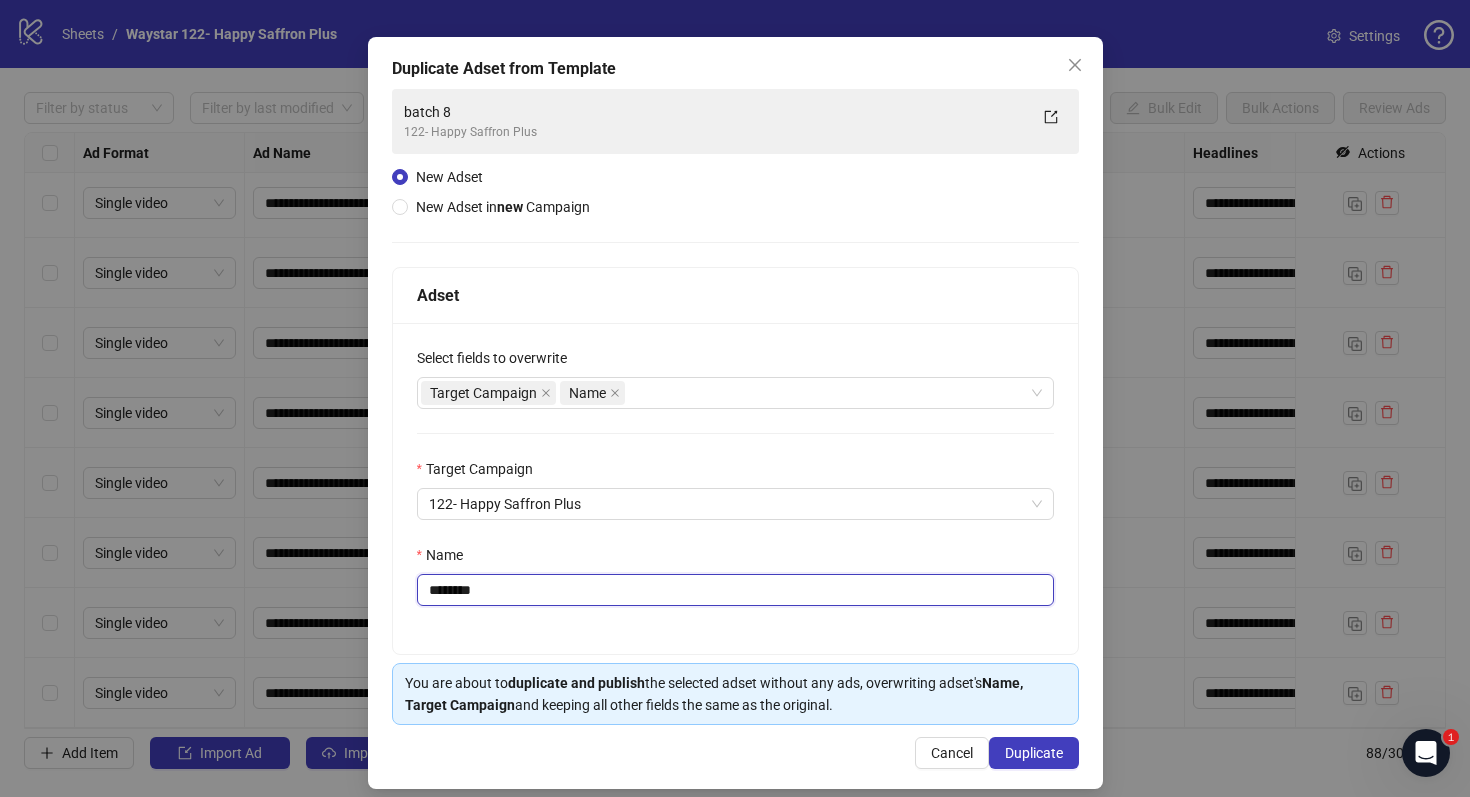 scroll, scrollTop: 80, scrollLeft: 0, axis: vertical 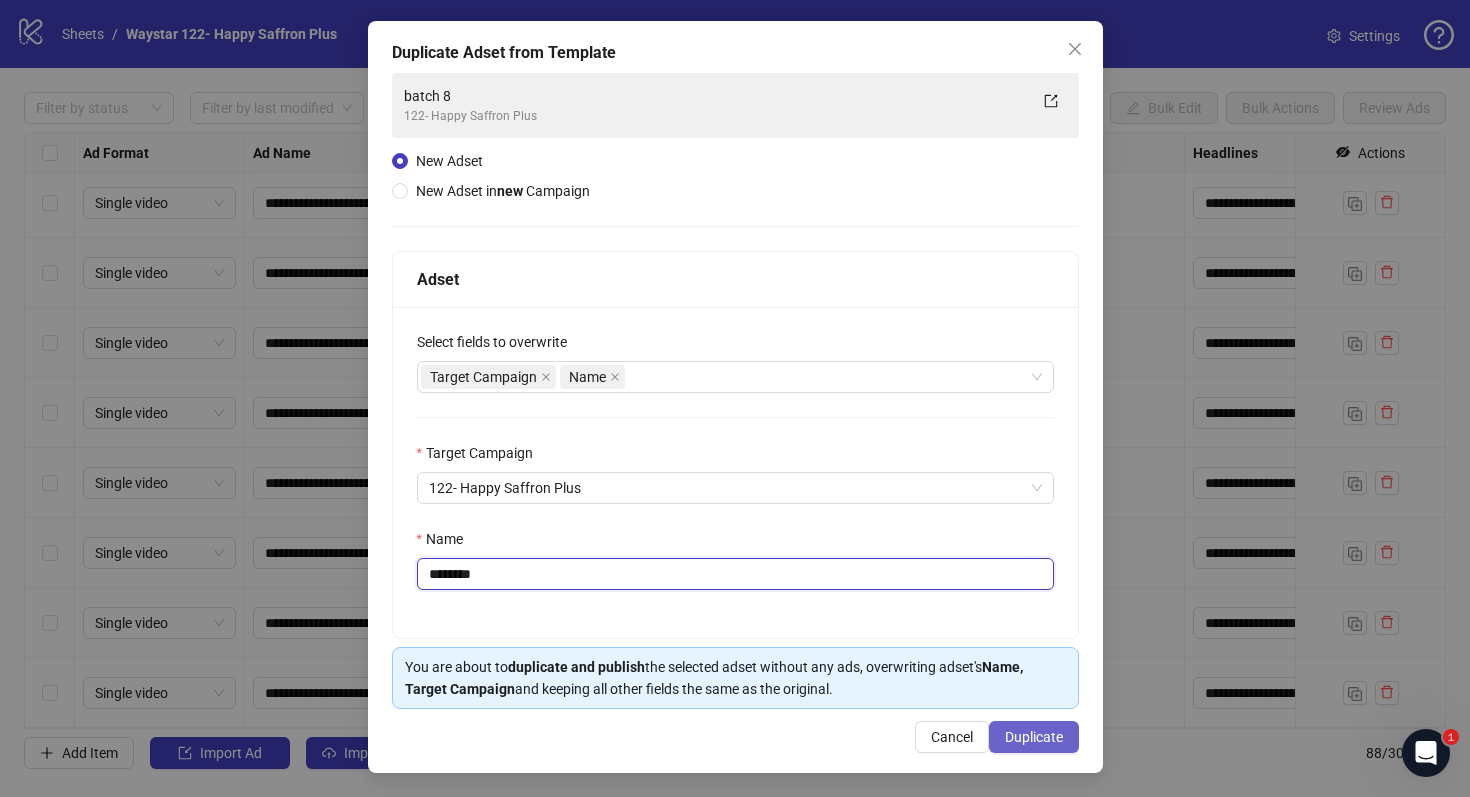 type on "********" 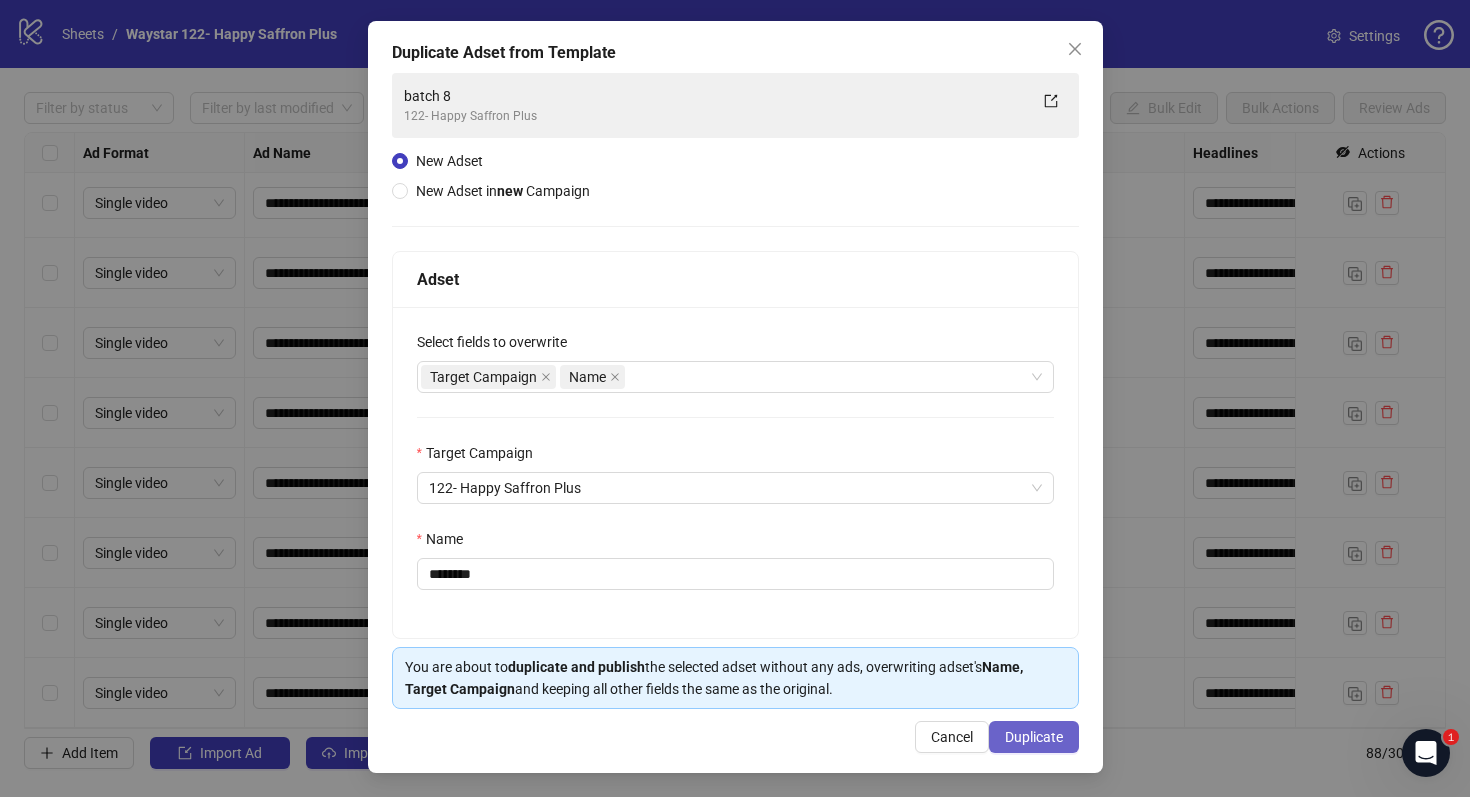 click on "Duplicate" at bounding box center (1034, 737) 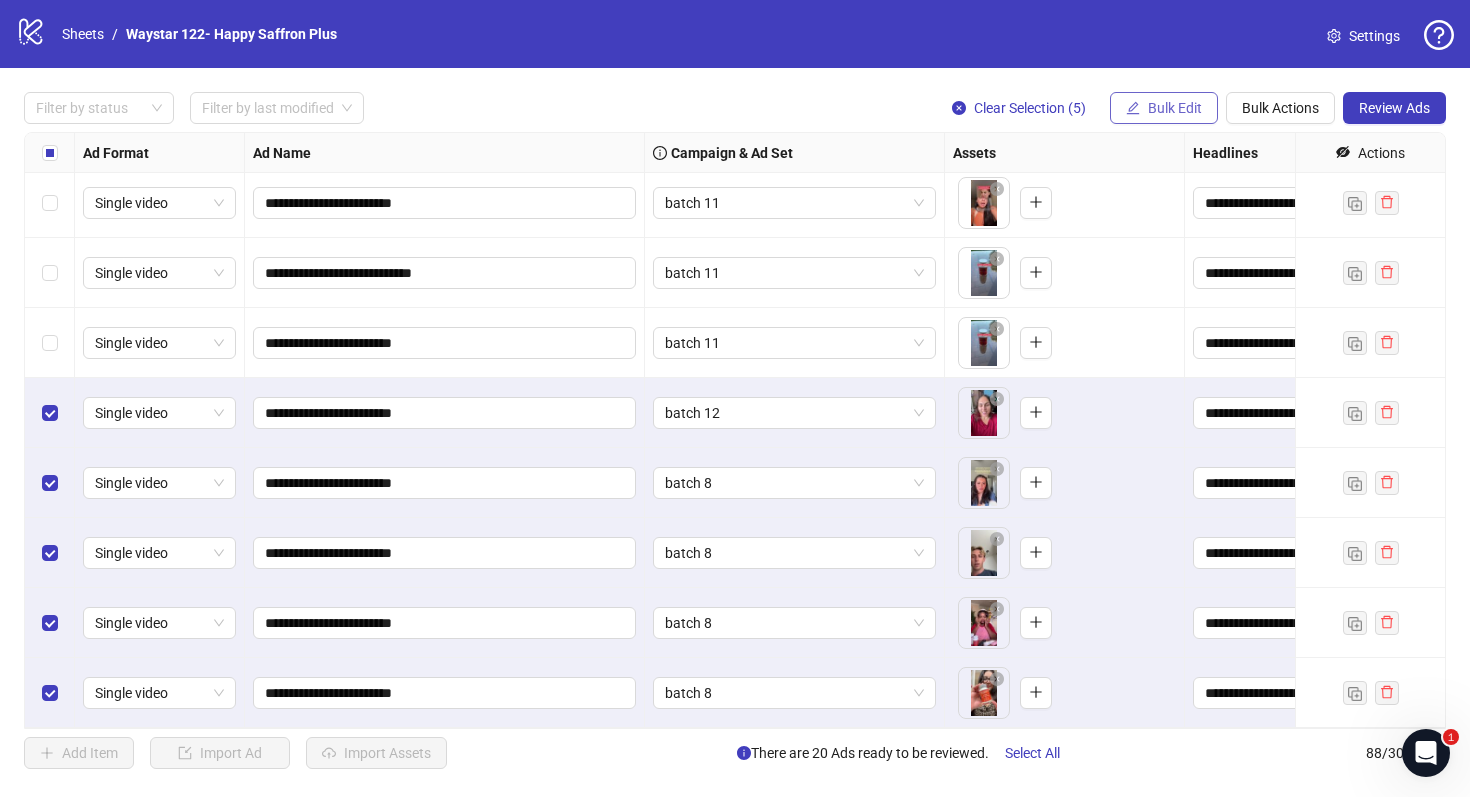 click on "Bulk Edit" at bounding box center [1175, 108] 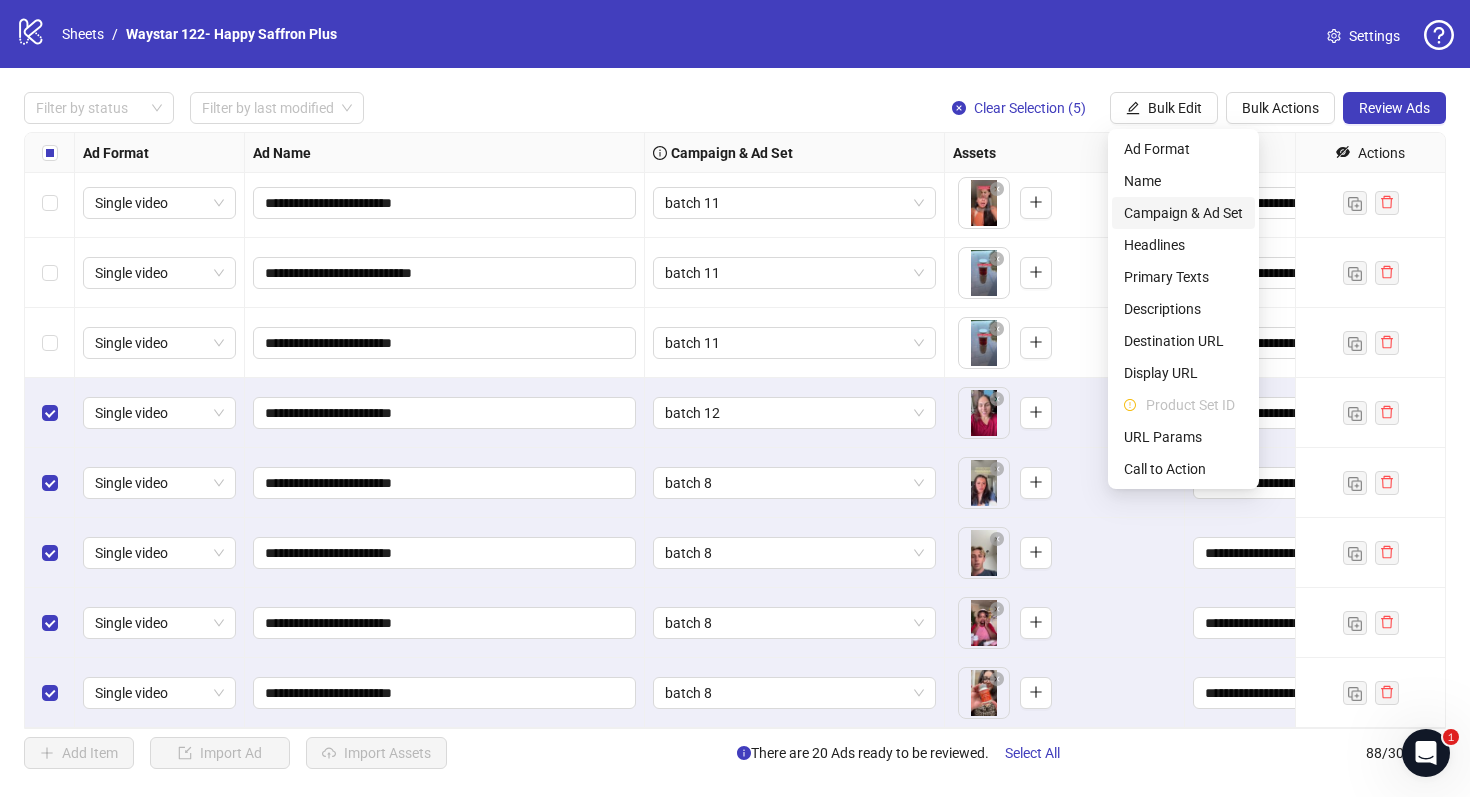 click on "Campaign & Ad Set" at bounding box center (1183, 213) 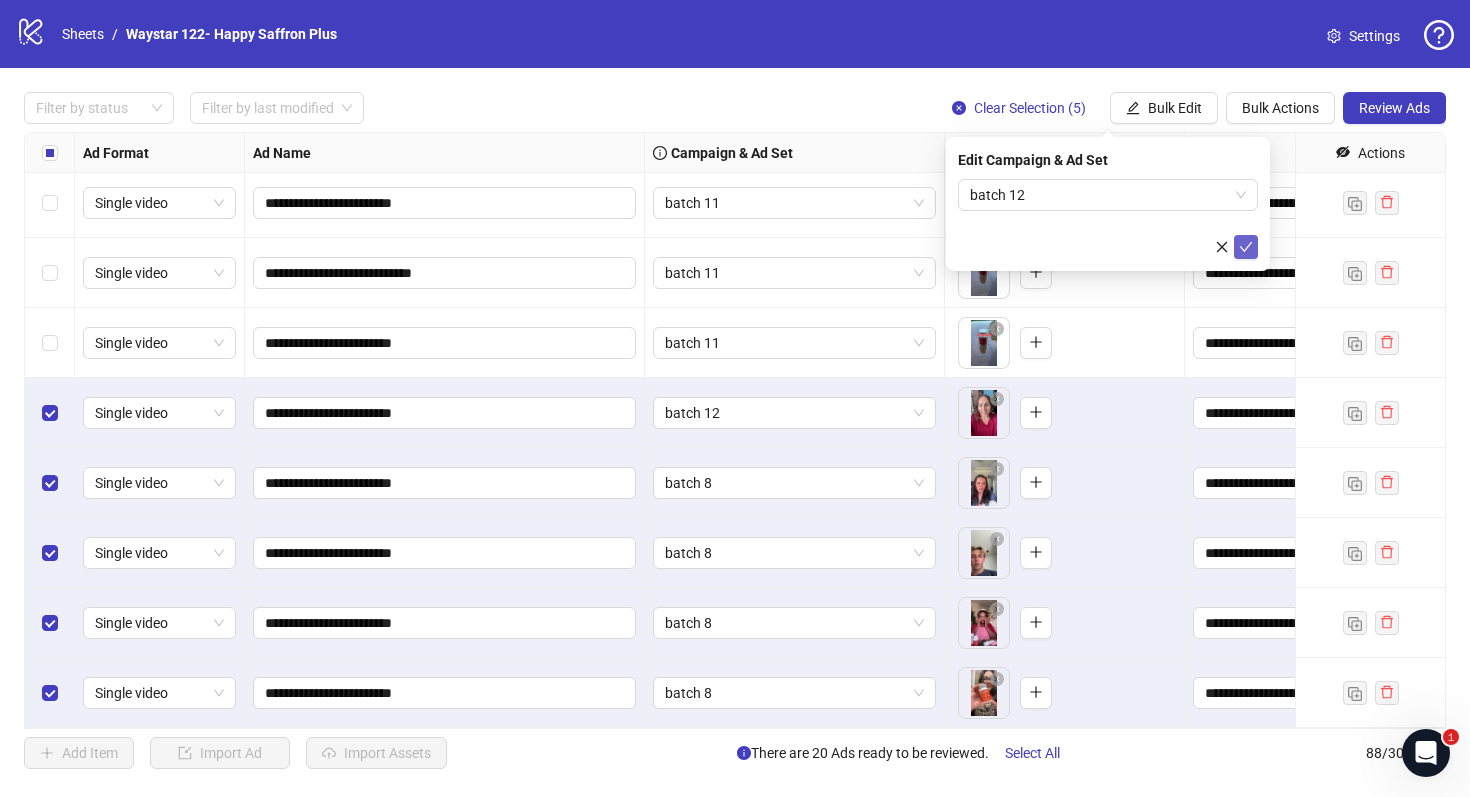 click 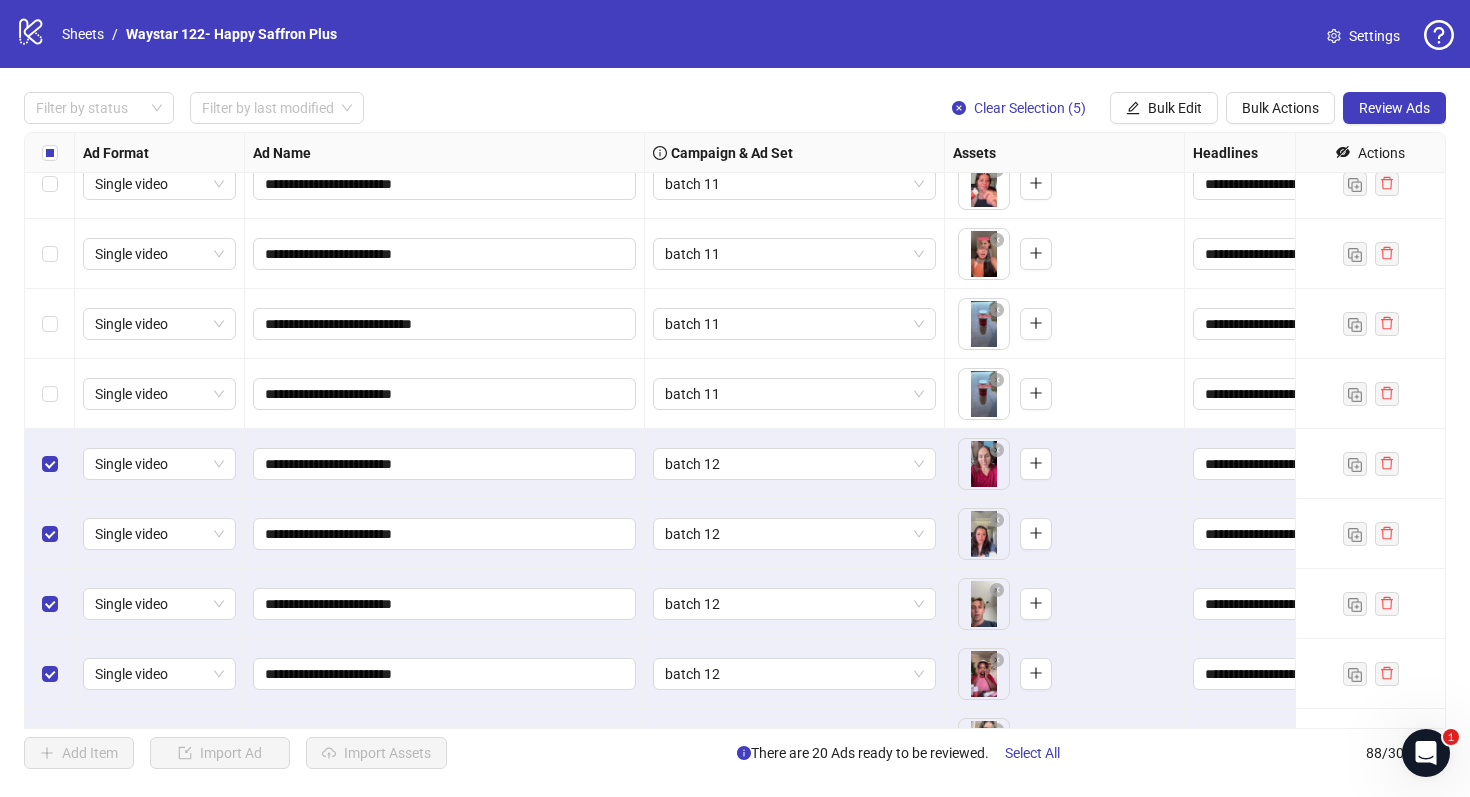 scroll, scrollTop: 5513, scrollLeft: 0, axis: vertical 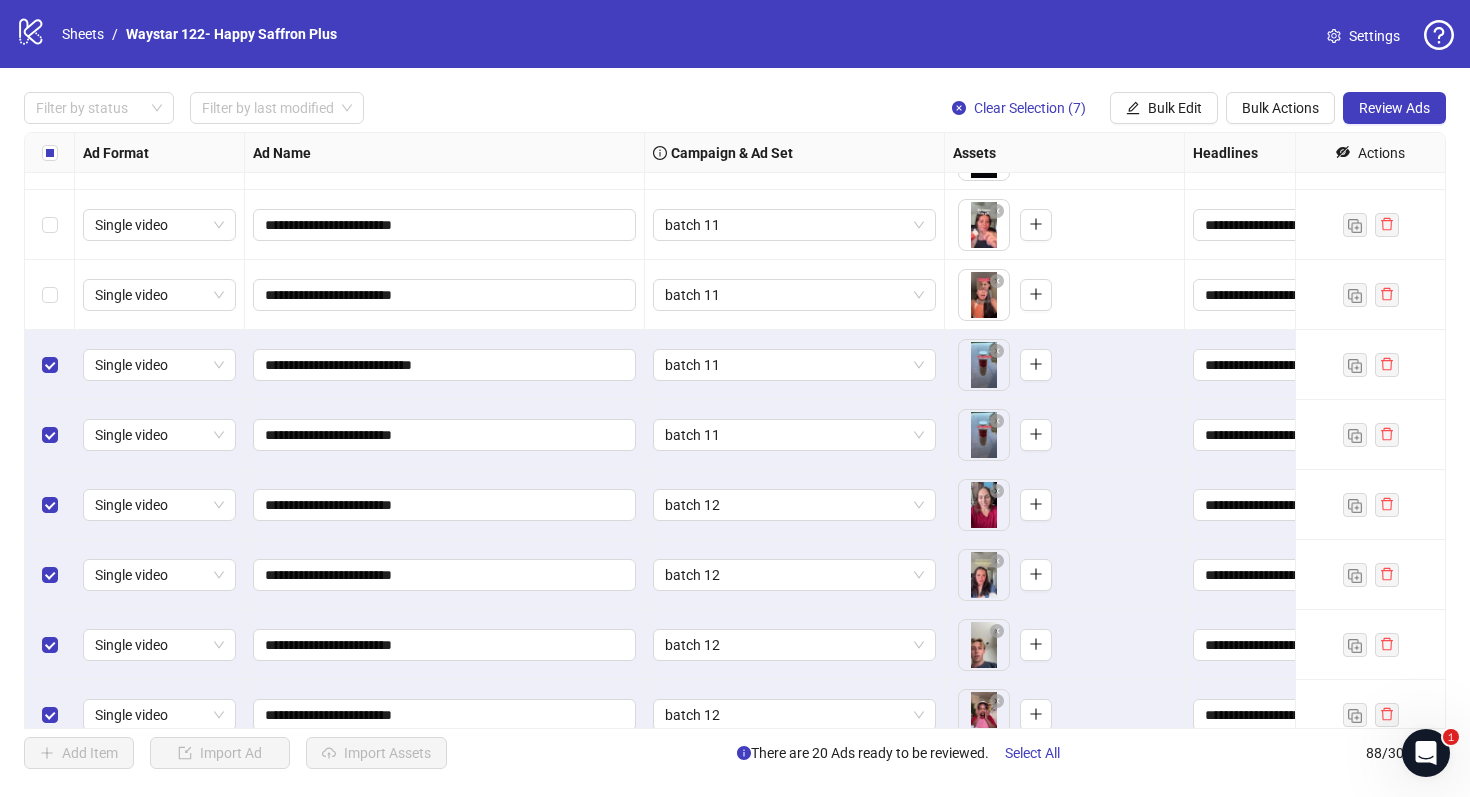 click at bounding box center [50, 295] 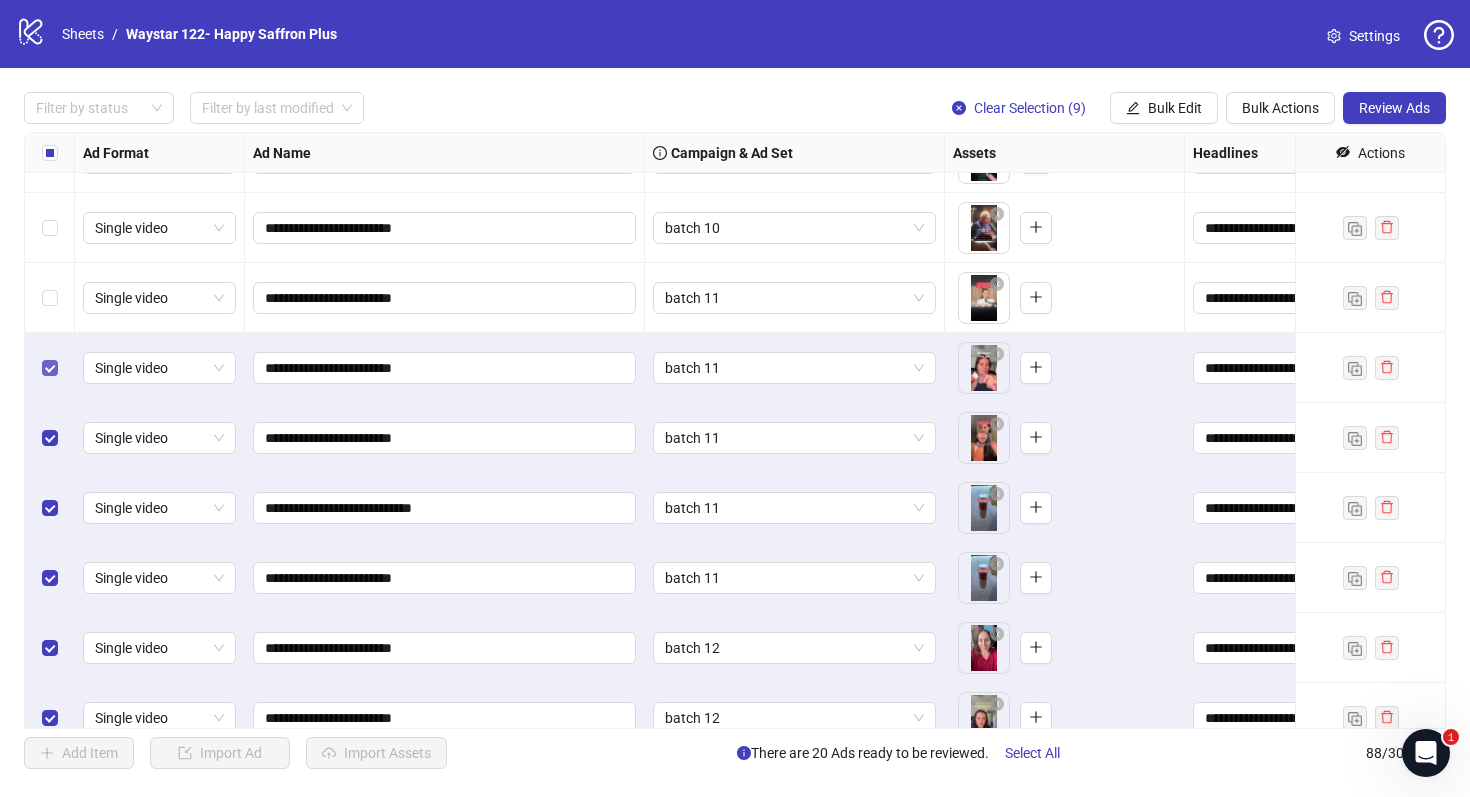 scroll, scrollTop: 5273, scrollLeft: 0, axis: vertical 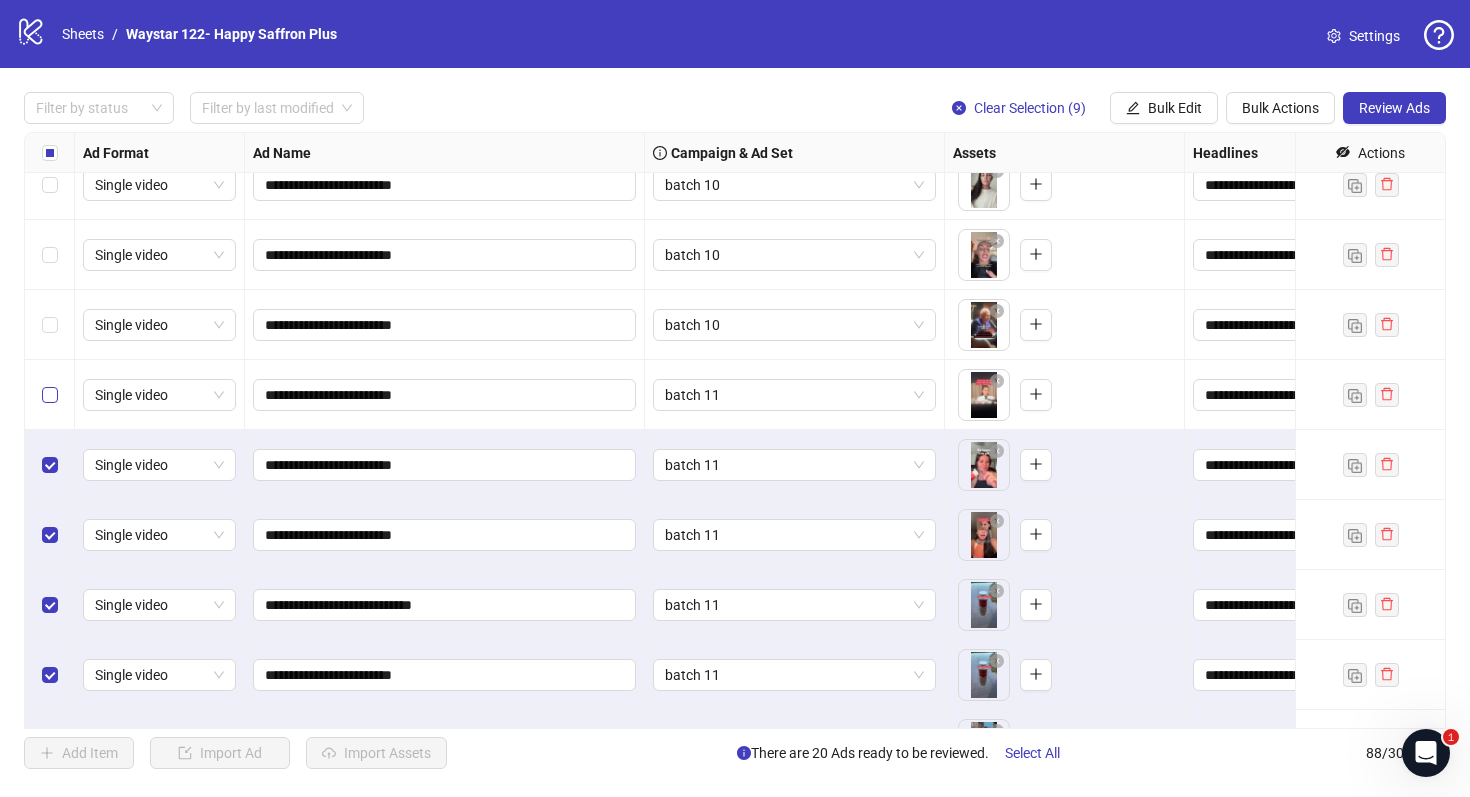 click at bounding box center [50, 395] 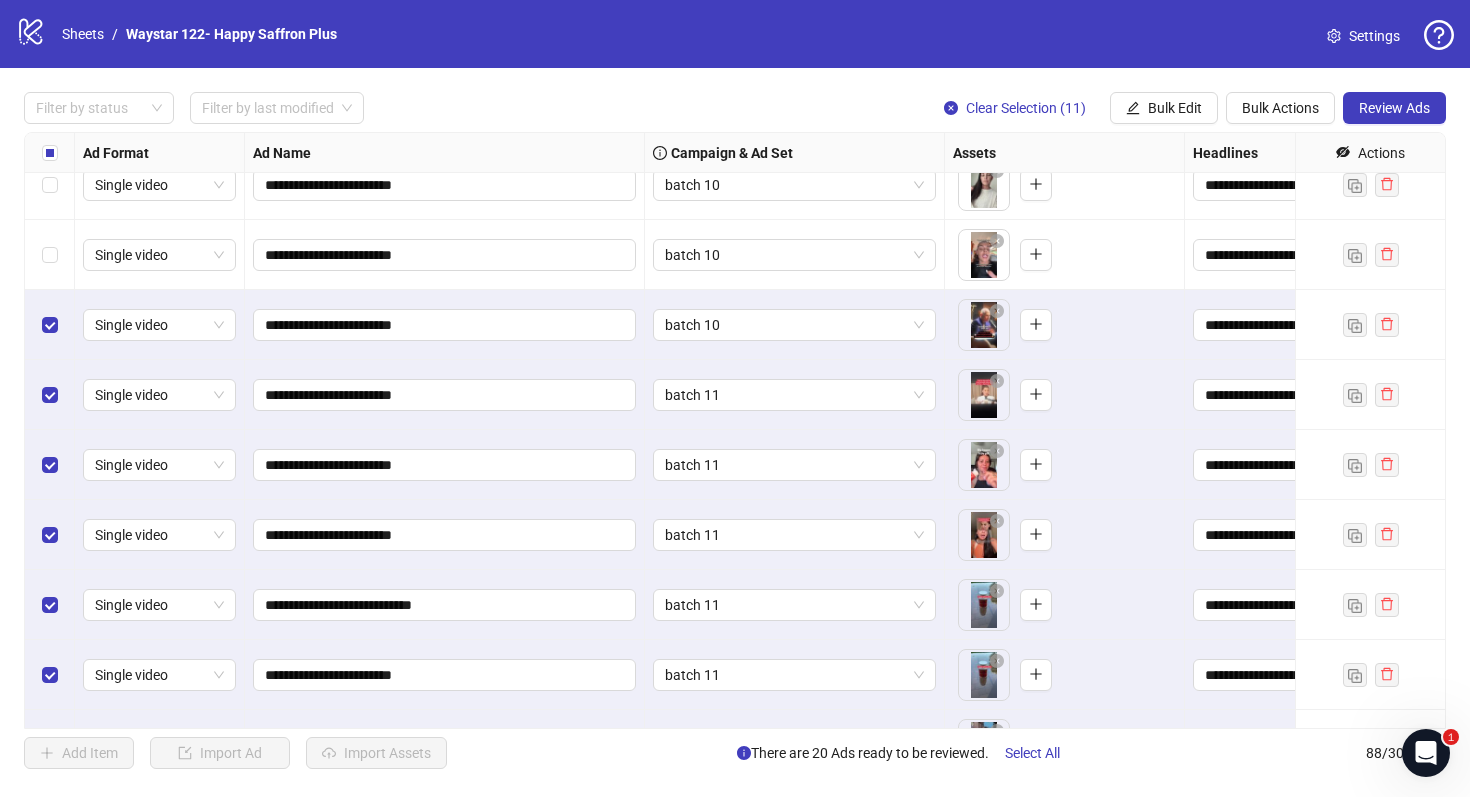click at bounding box center (50, 255) 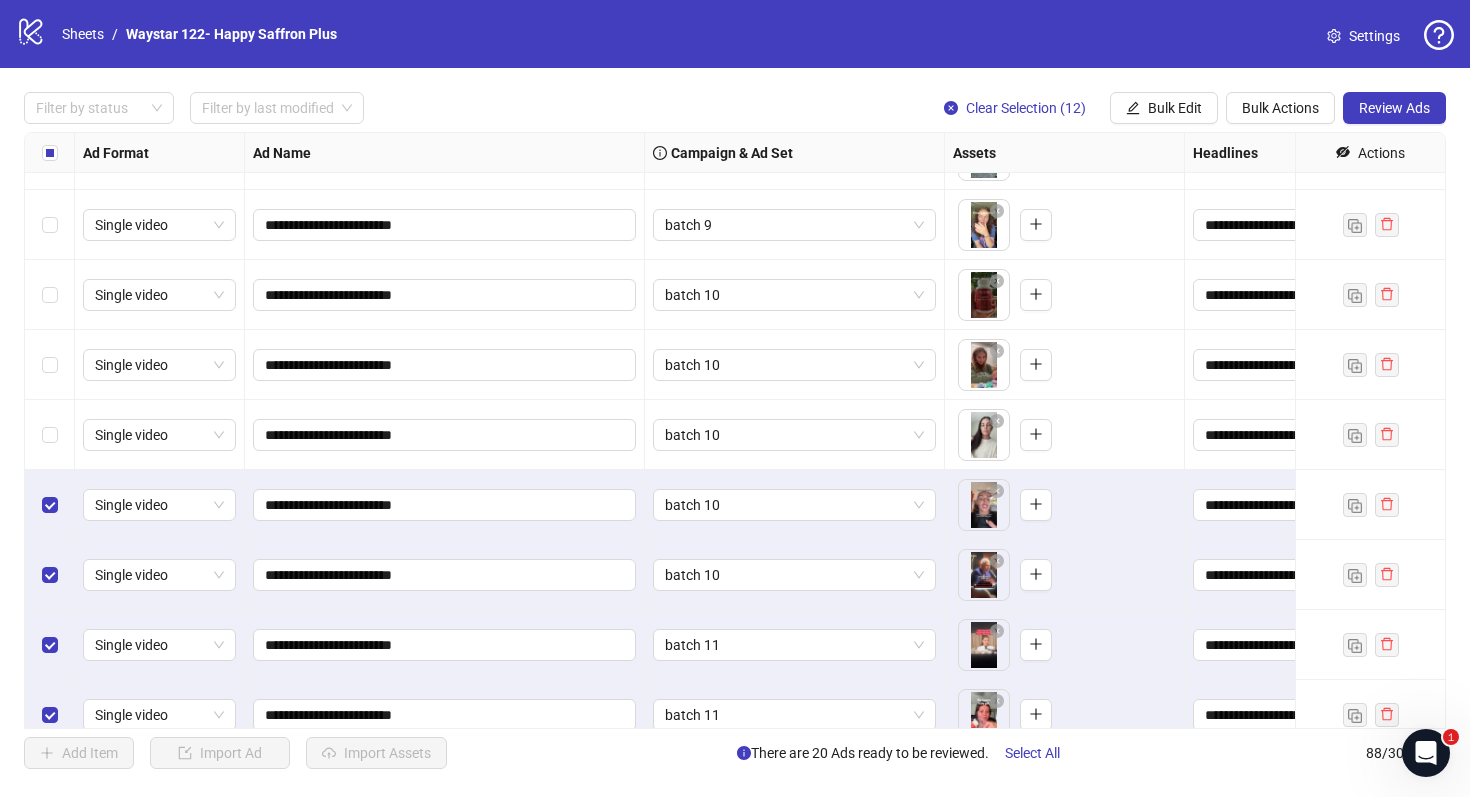 scroll, scrollTop: 4995, scrollLeft: 0, axis: vertical 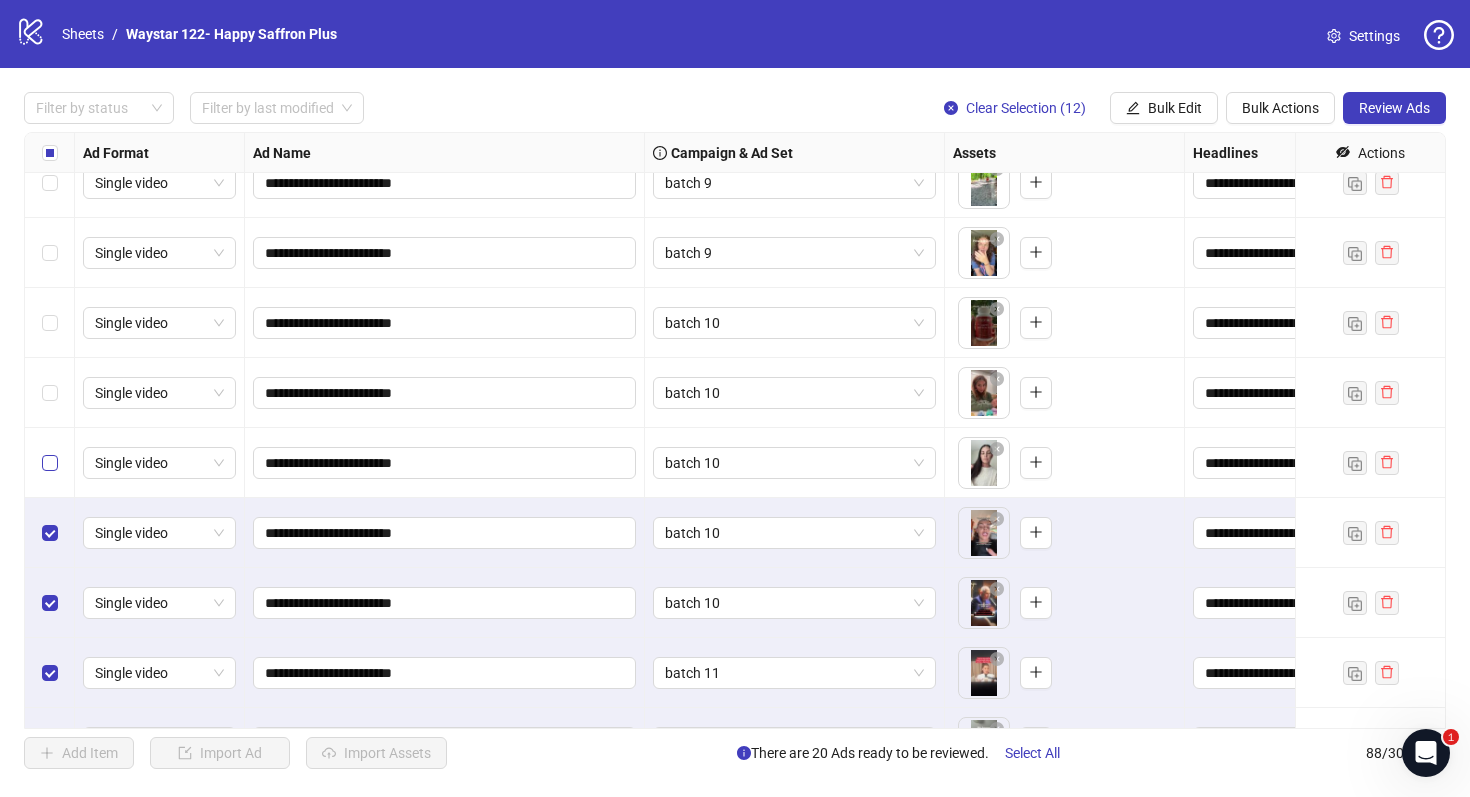 click at bounding box center (50, 463) 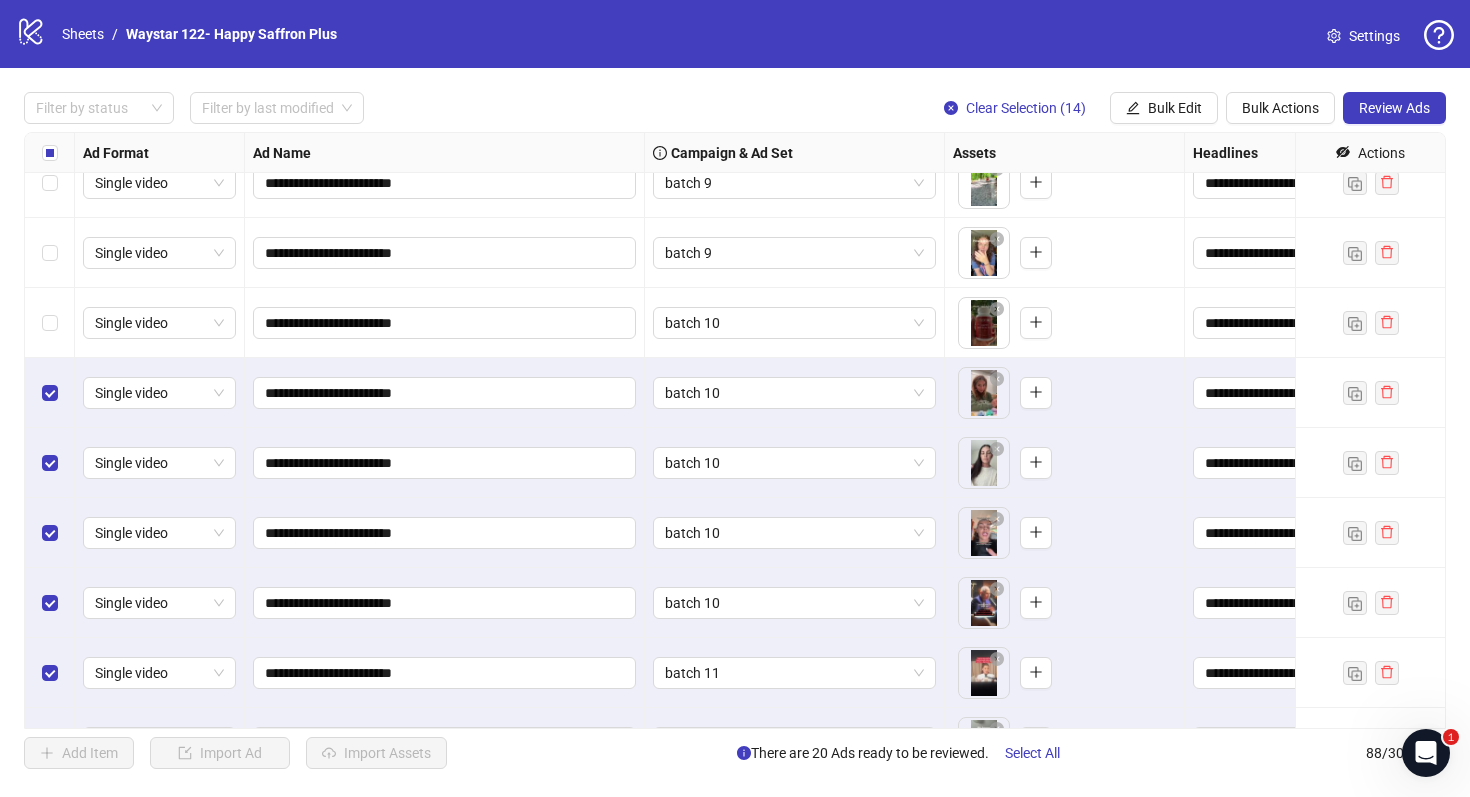 click at bounding box center [50, 323] 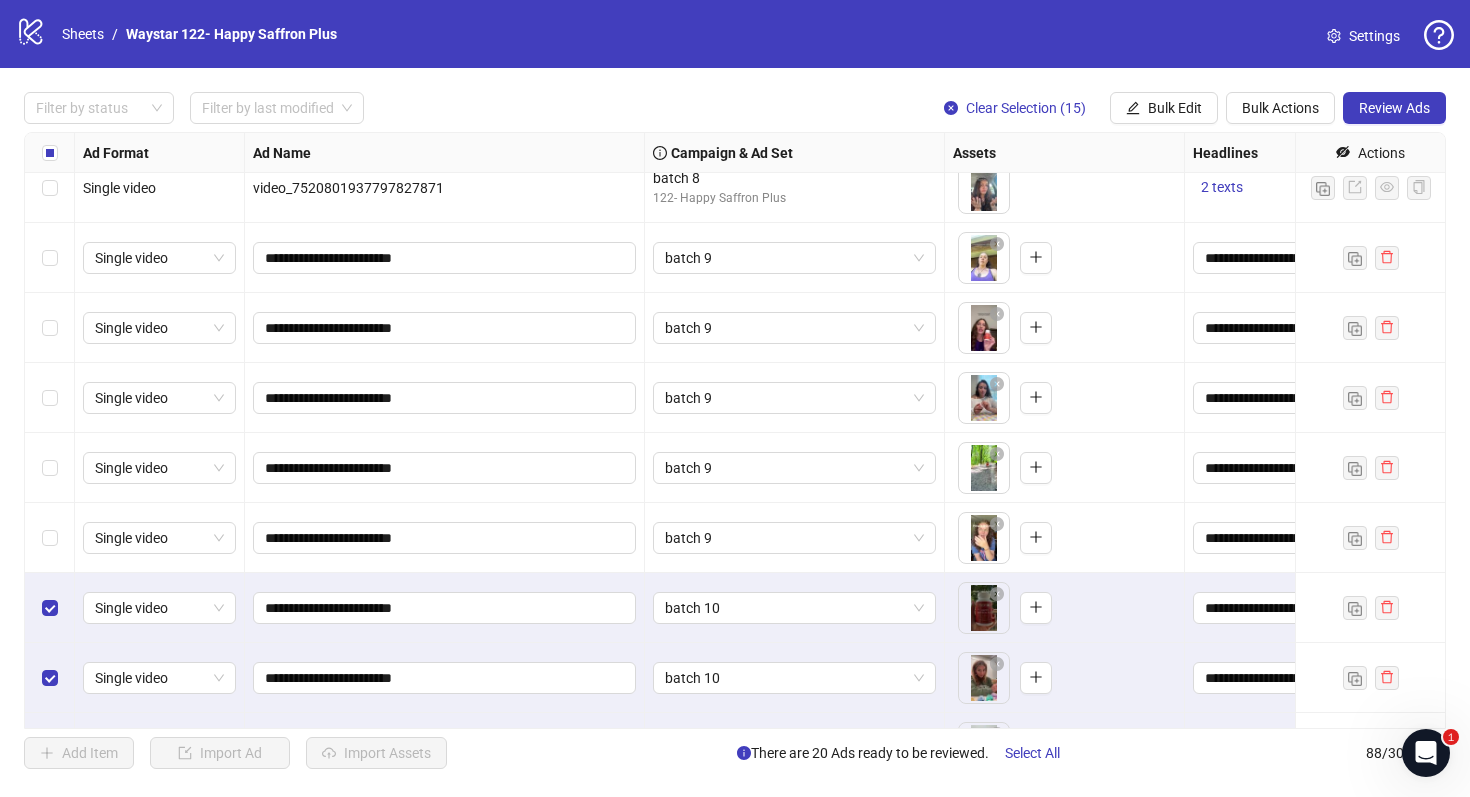 scroll, scrollTop: 4683, scrollLeft: 0, axis: vertical 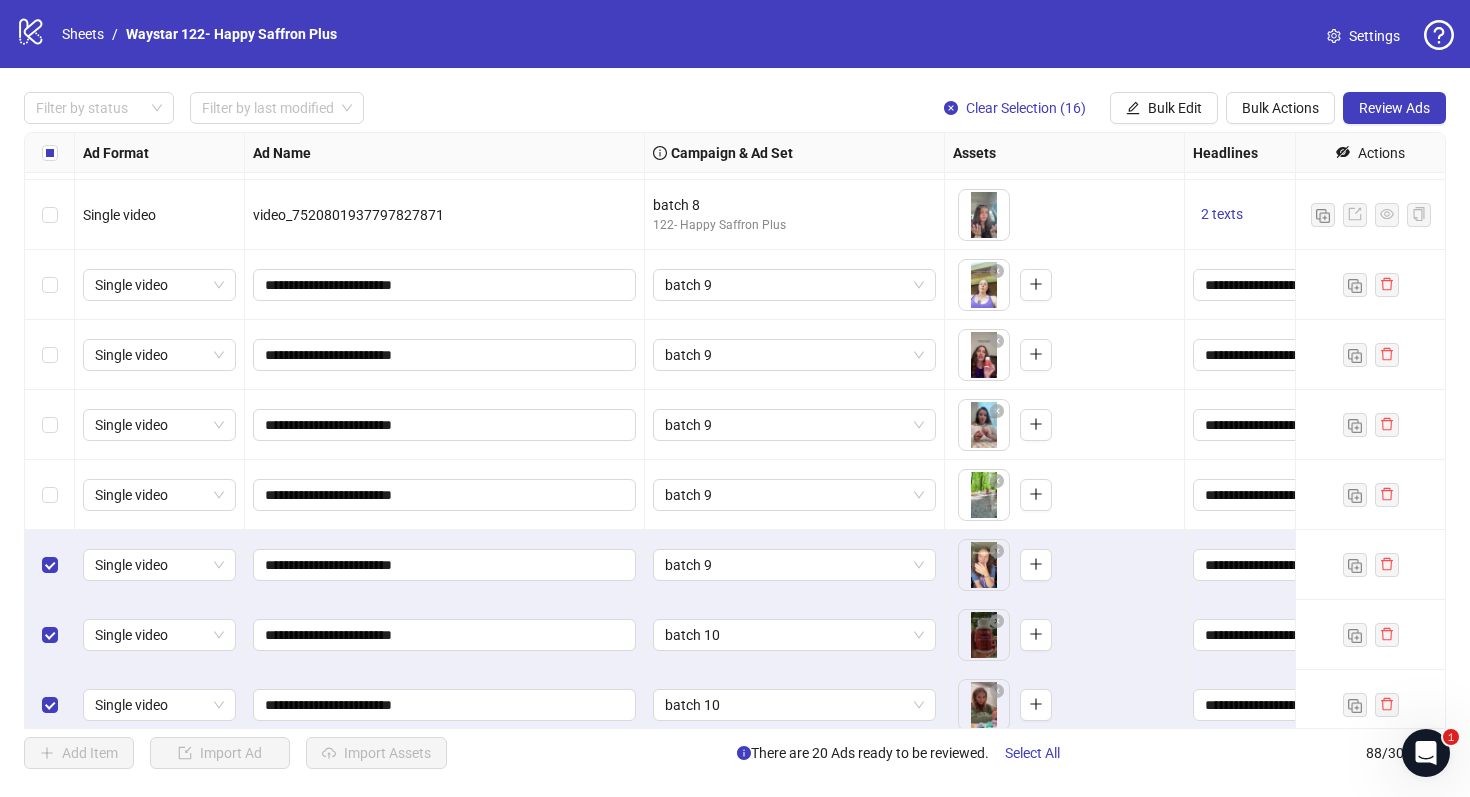 click at bounding box center [50, 495] 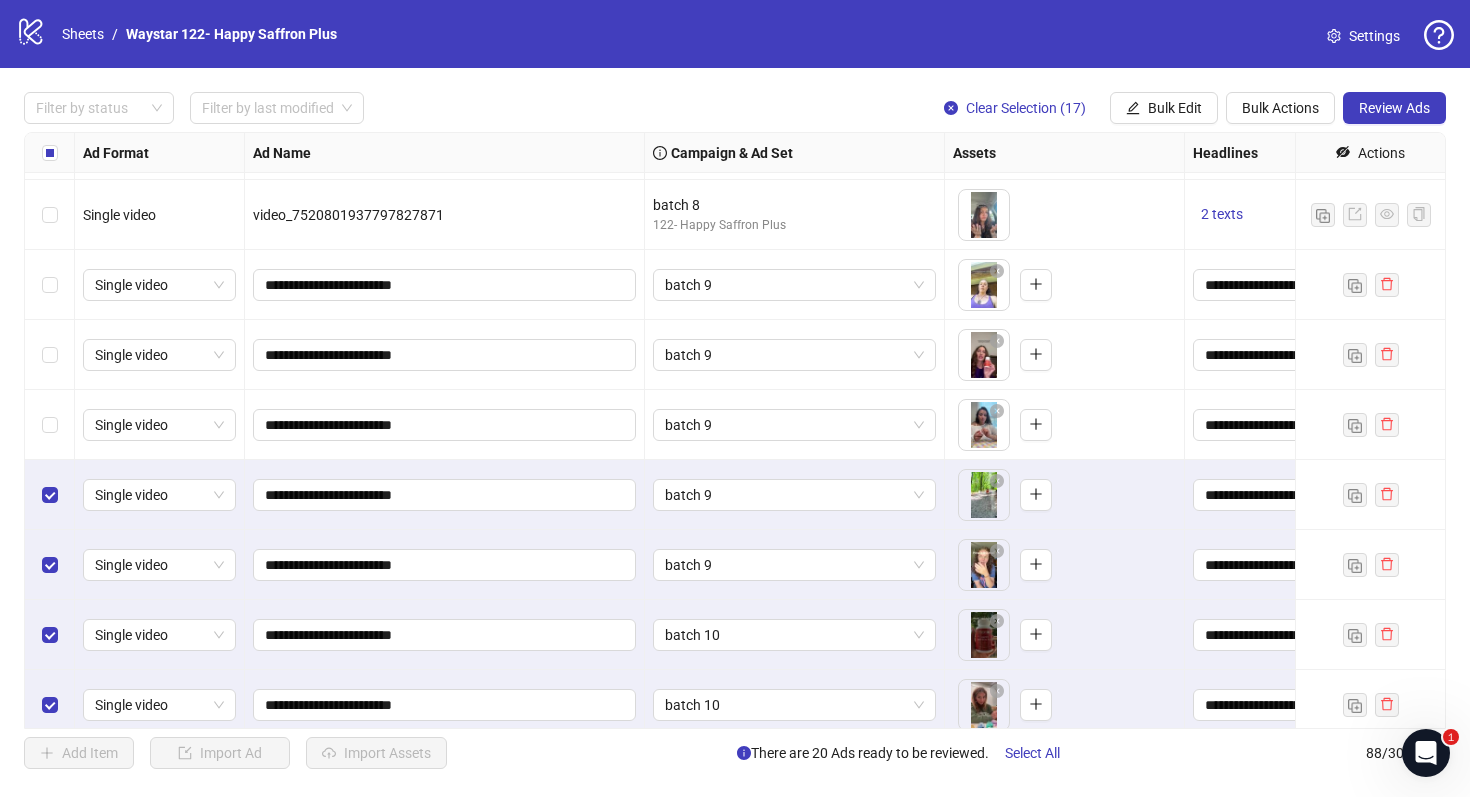 click at bounding box center [50, 425] 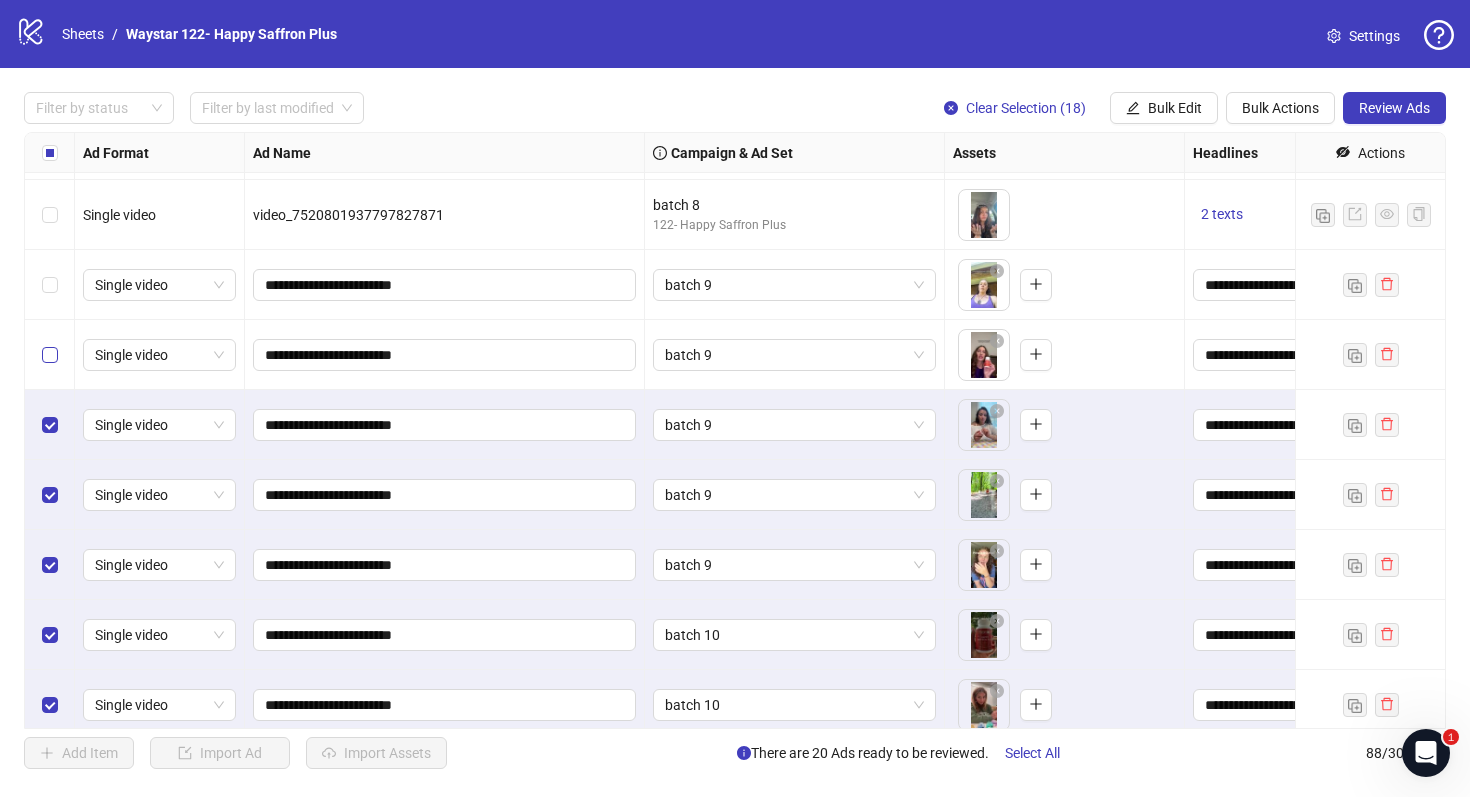 click at bounding box center [50, 355] 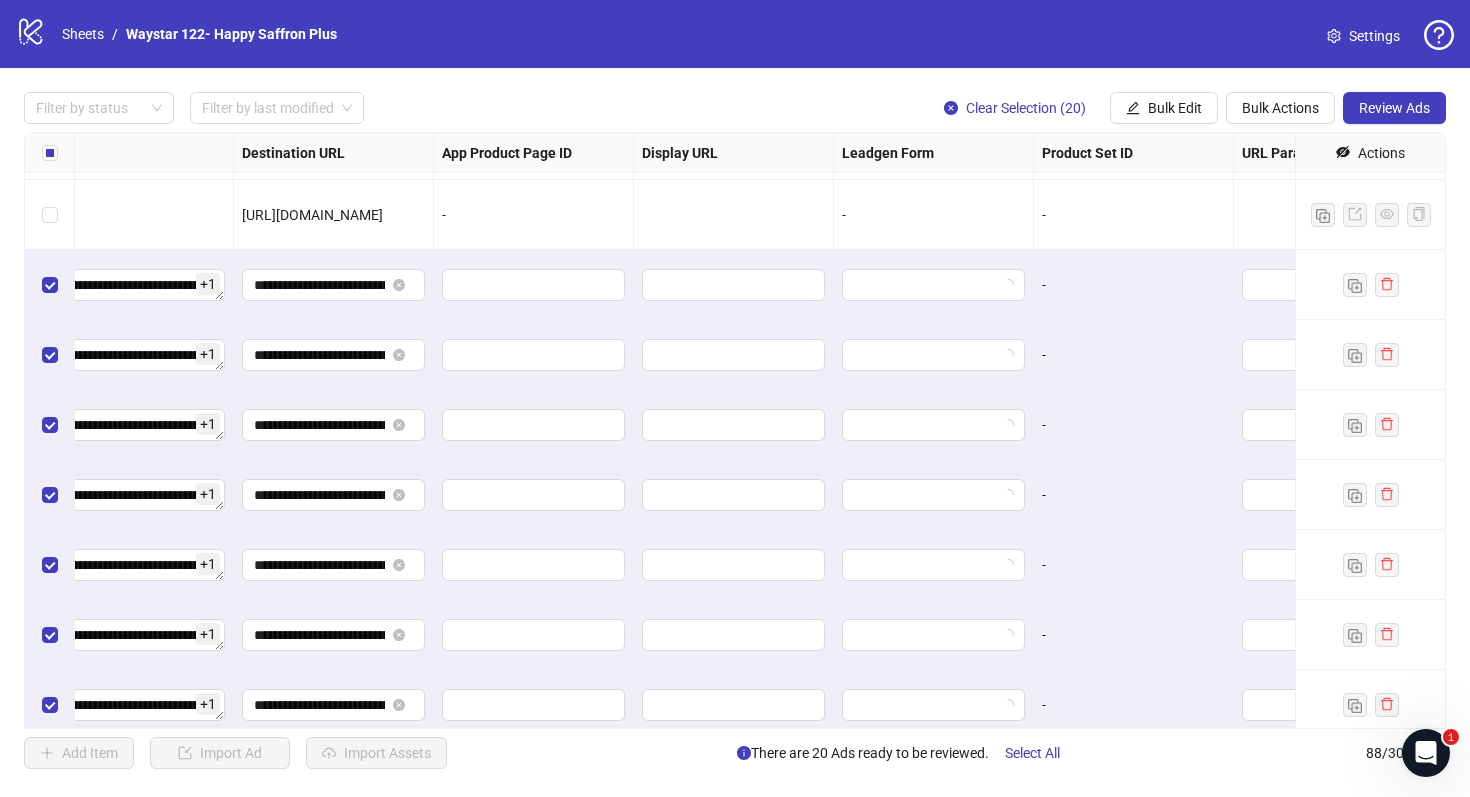scroll, scrollTop: 4683, scrollLeft: 2050, axis: both 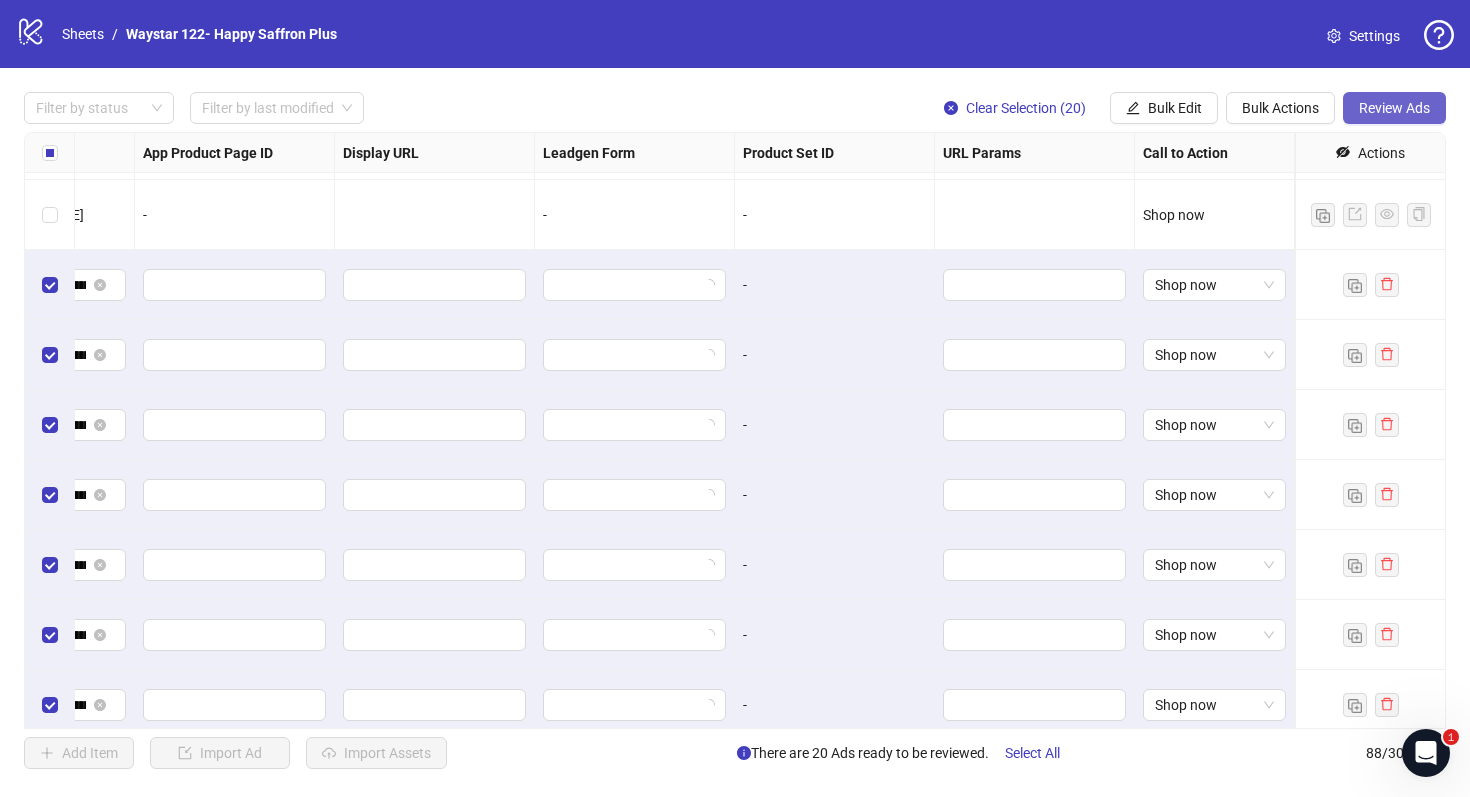 click on "Review Ads" at bounding box center [1394, 108] 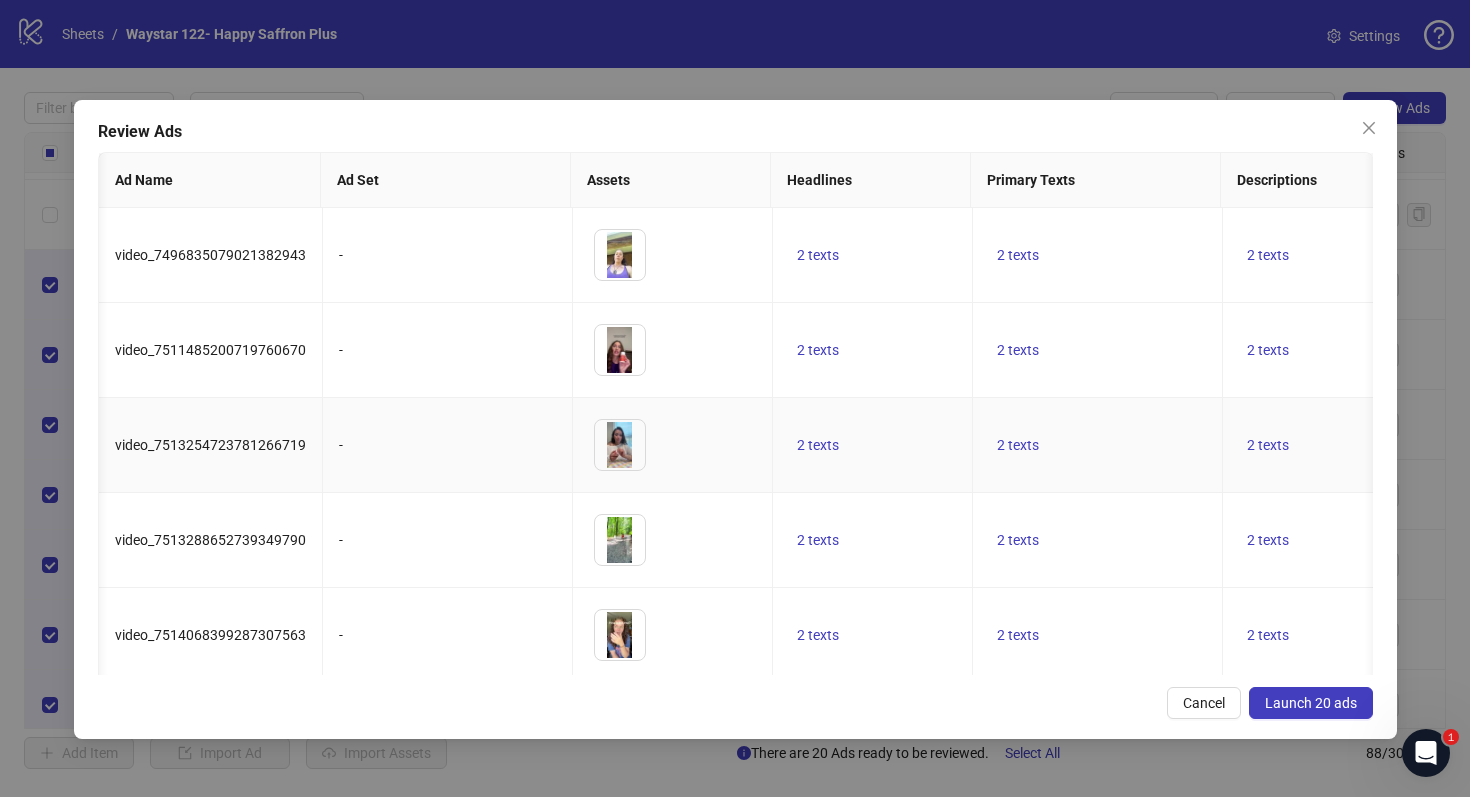 scroll, scrollTop: 0, scrollLeft: 1181, axis: horizontal 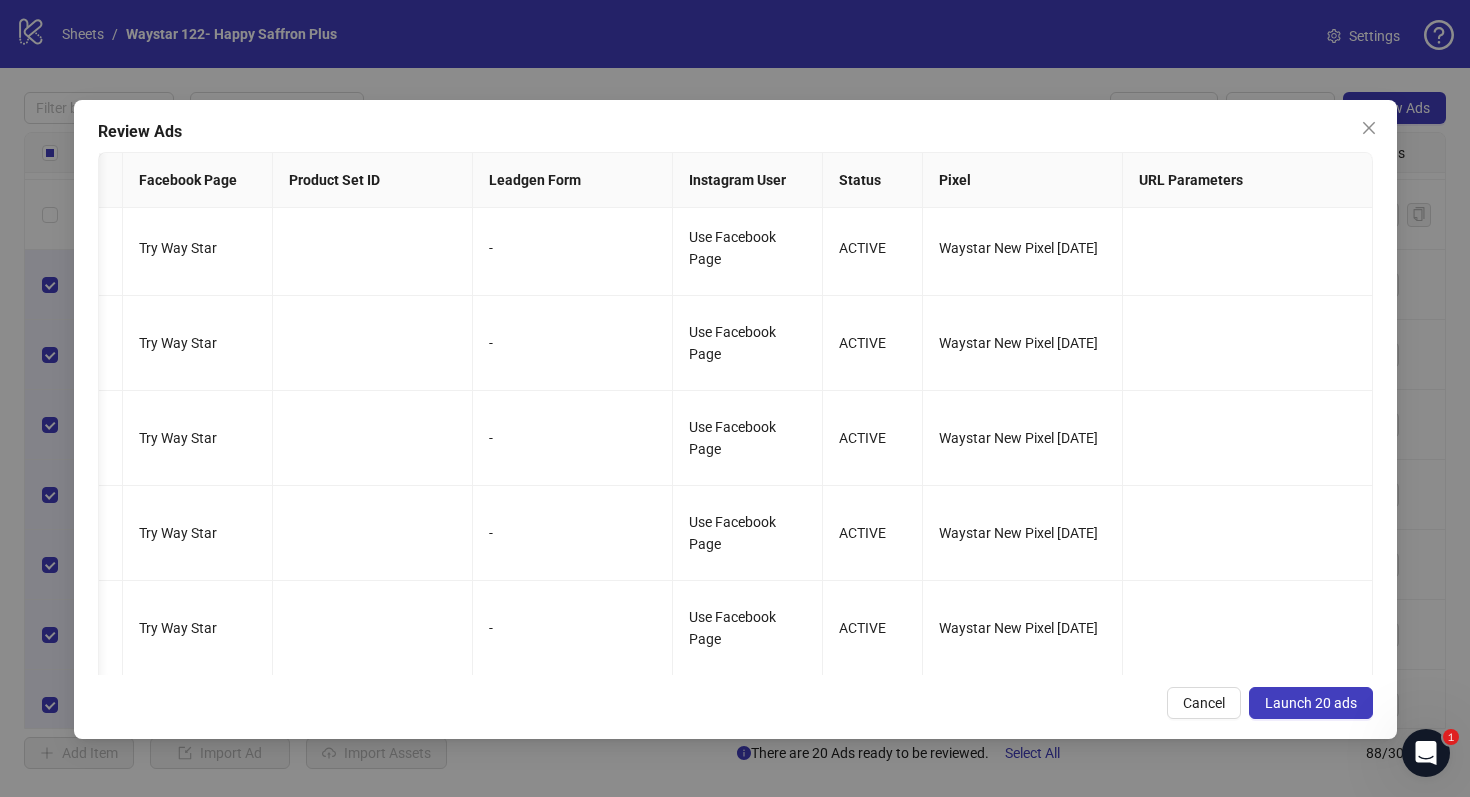 click on "Launch 20 ads" at bounding box center [1311, 703] 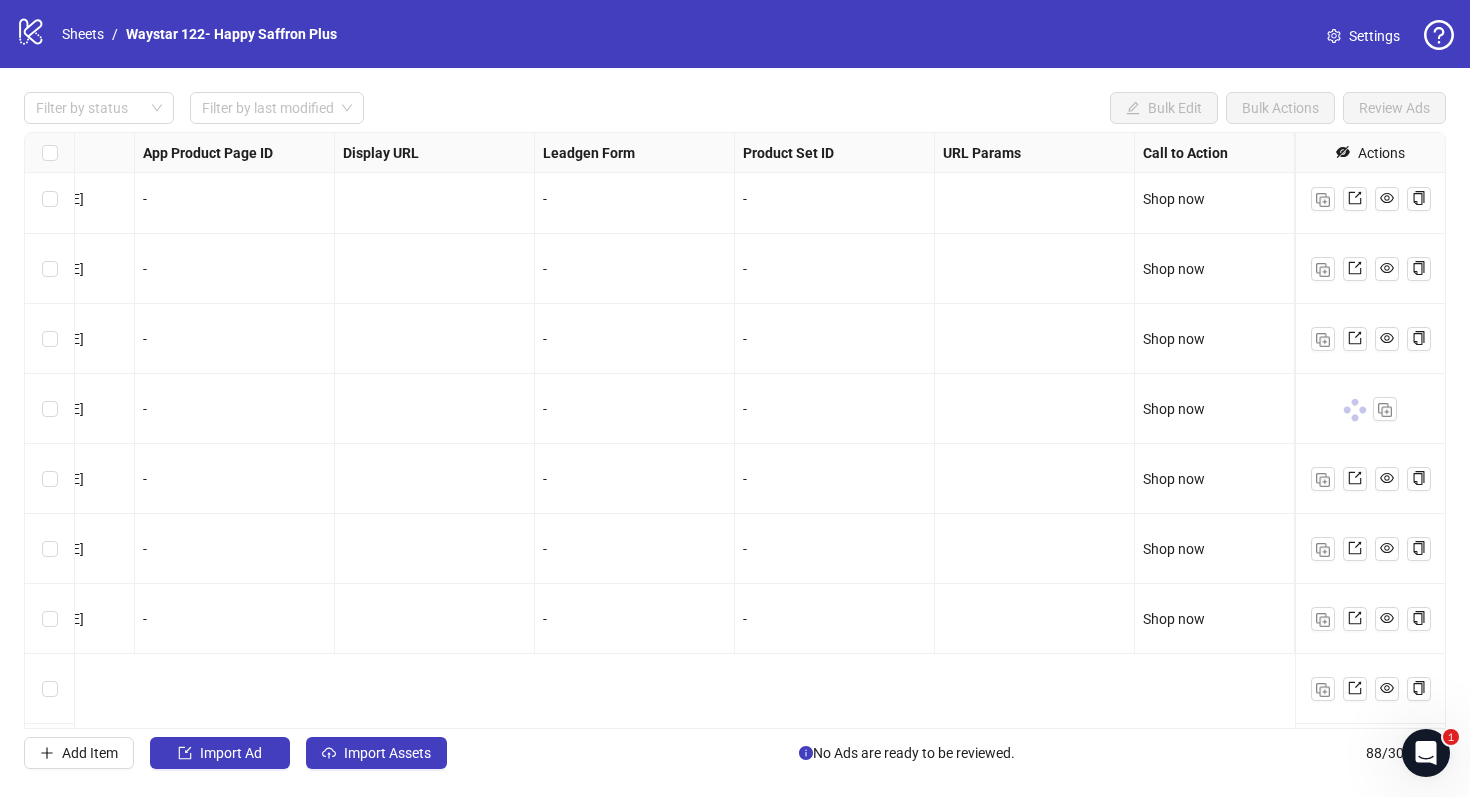 scroll, scrollTop: 5605, scrollLeft: 2050, axis: both 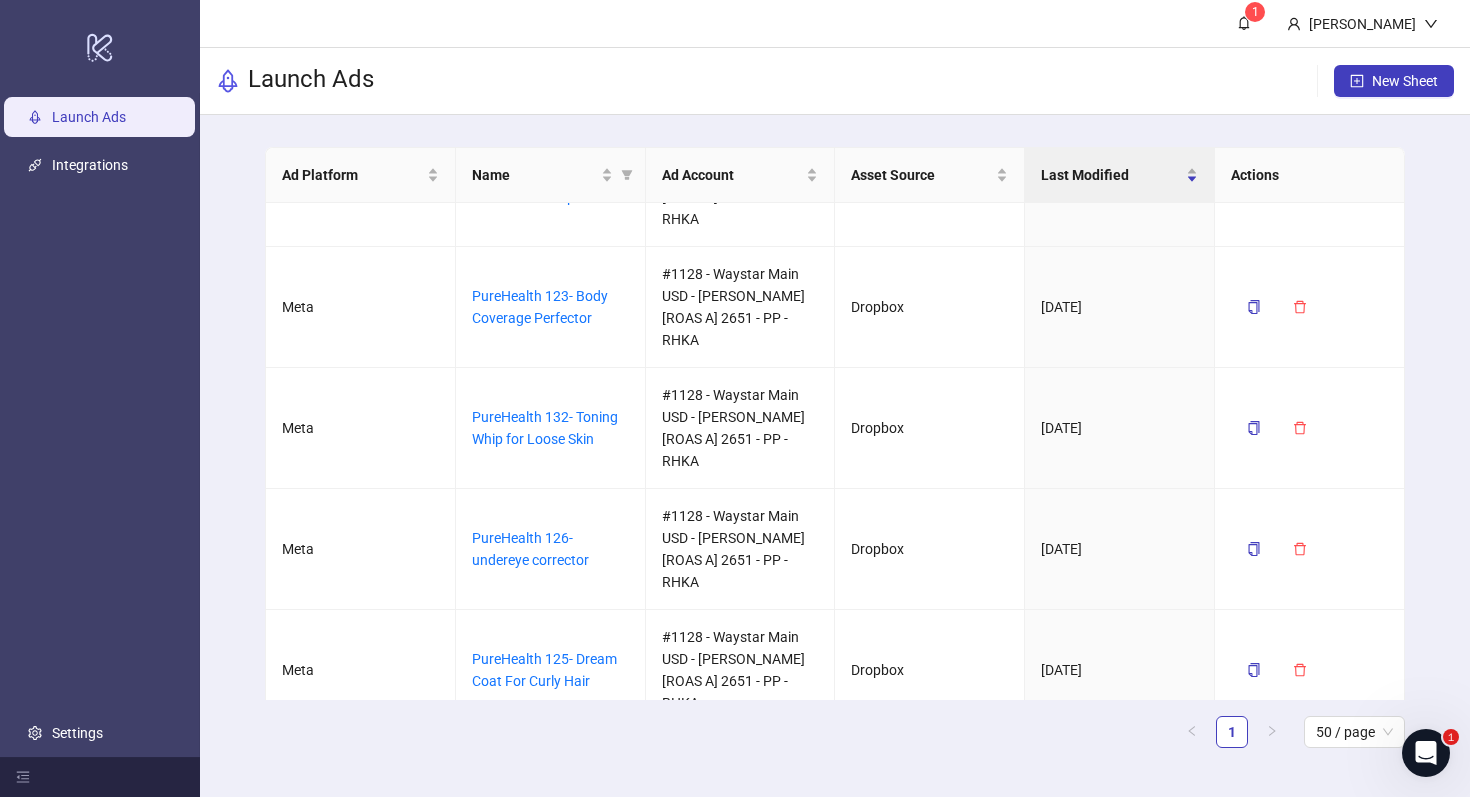 click on "Waystar 128- Apple Cider Vinegar 2400mg per serving" at bounding box center (550, 791) 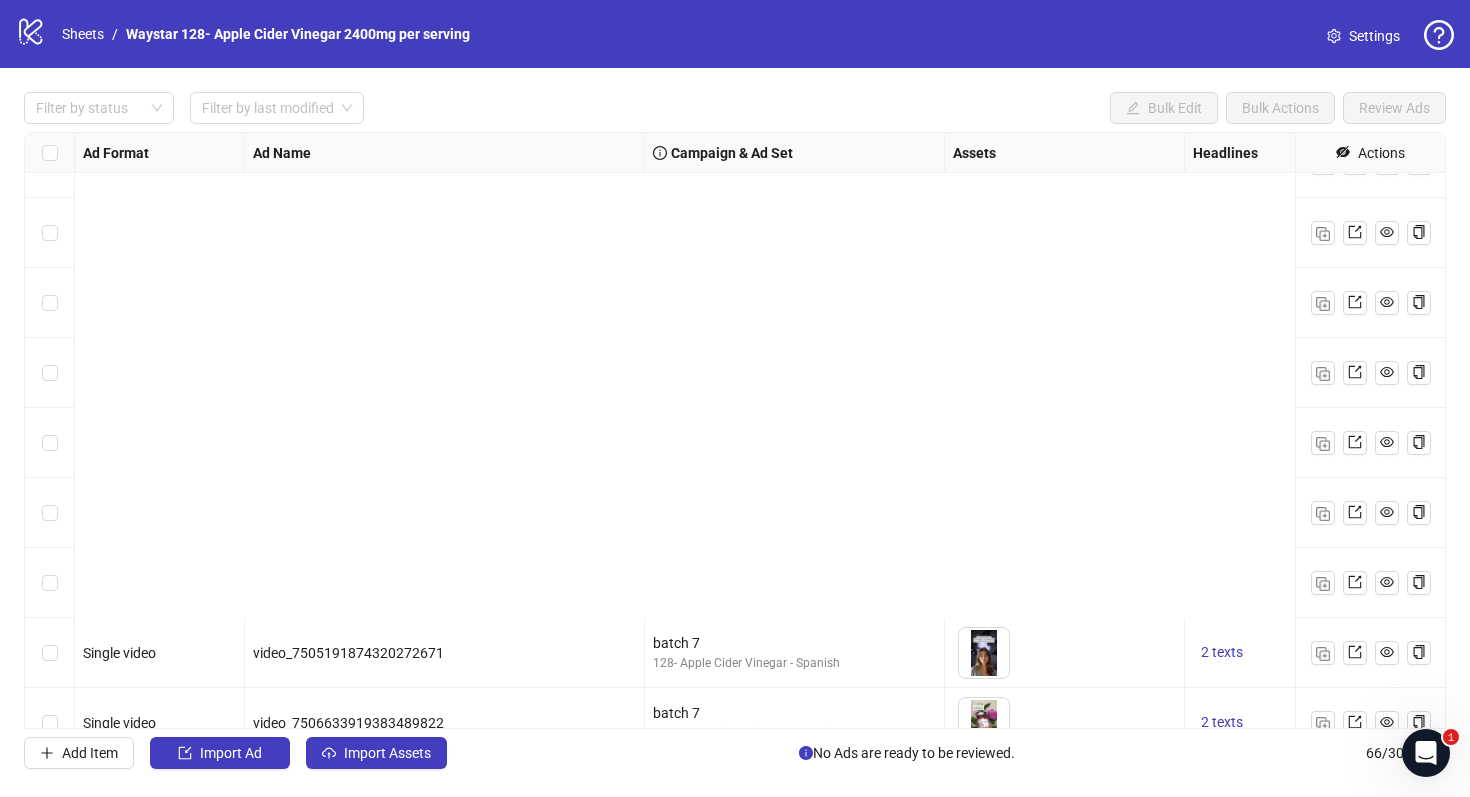scroll, scrollTop: 4065, scrollLeft: 0, axis: vertical 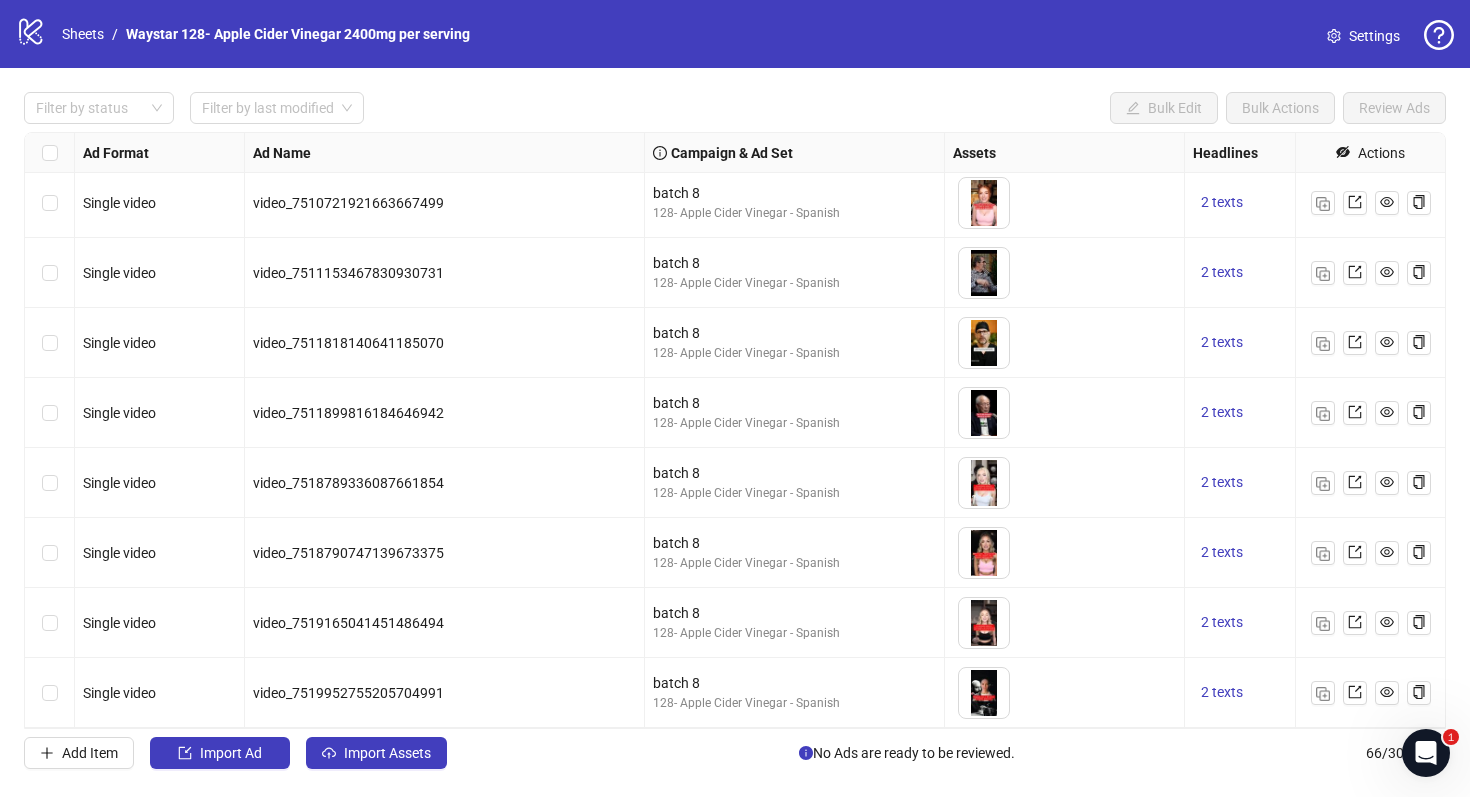 click at bounding box center (984, 693) 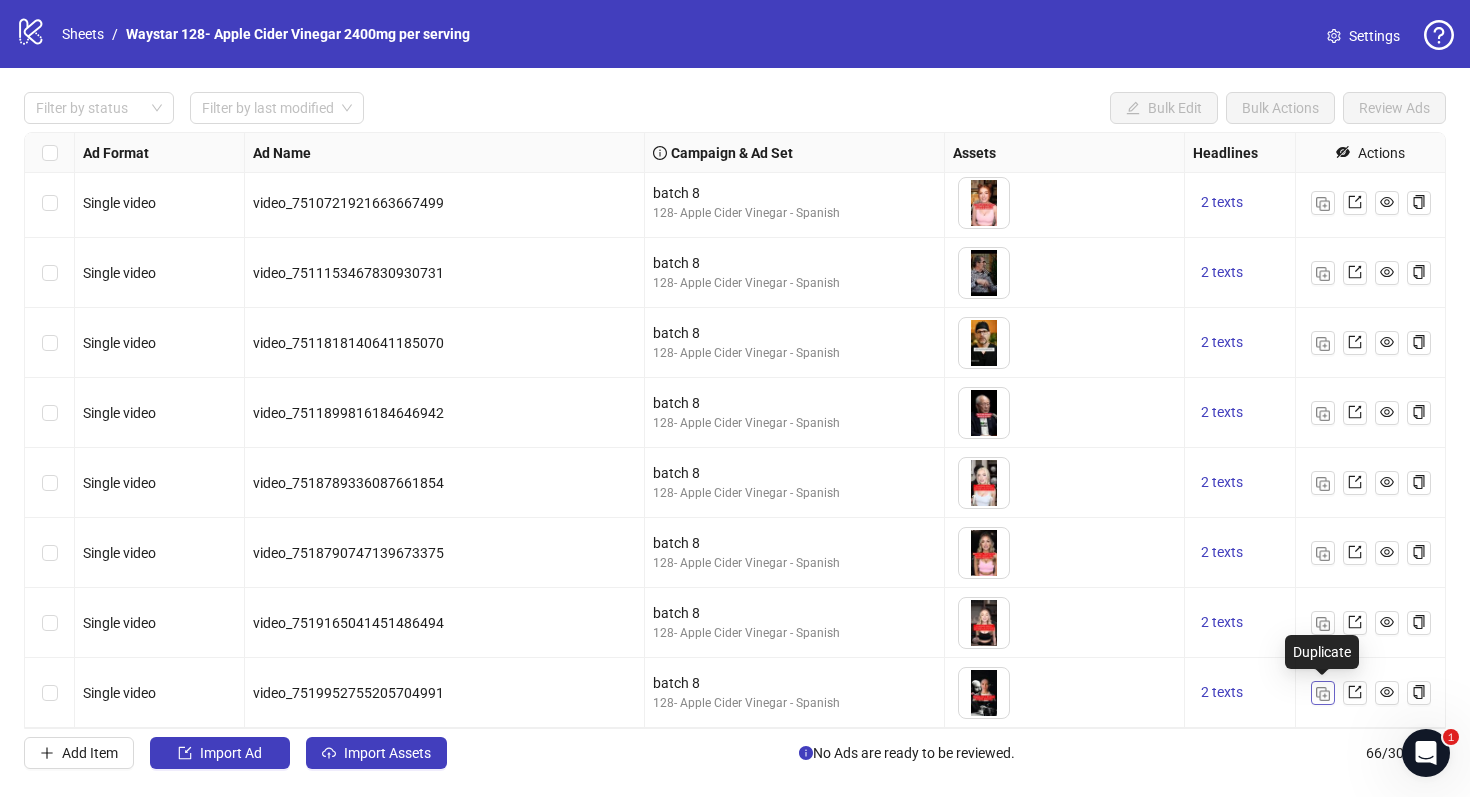 click at bounding box center (1323, 694) 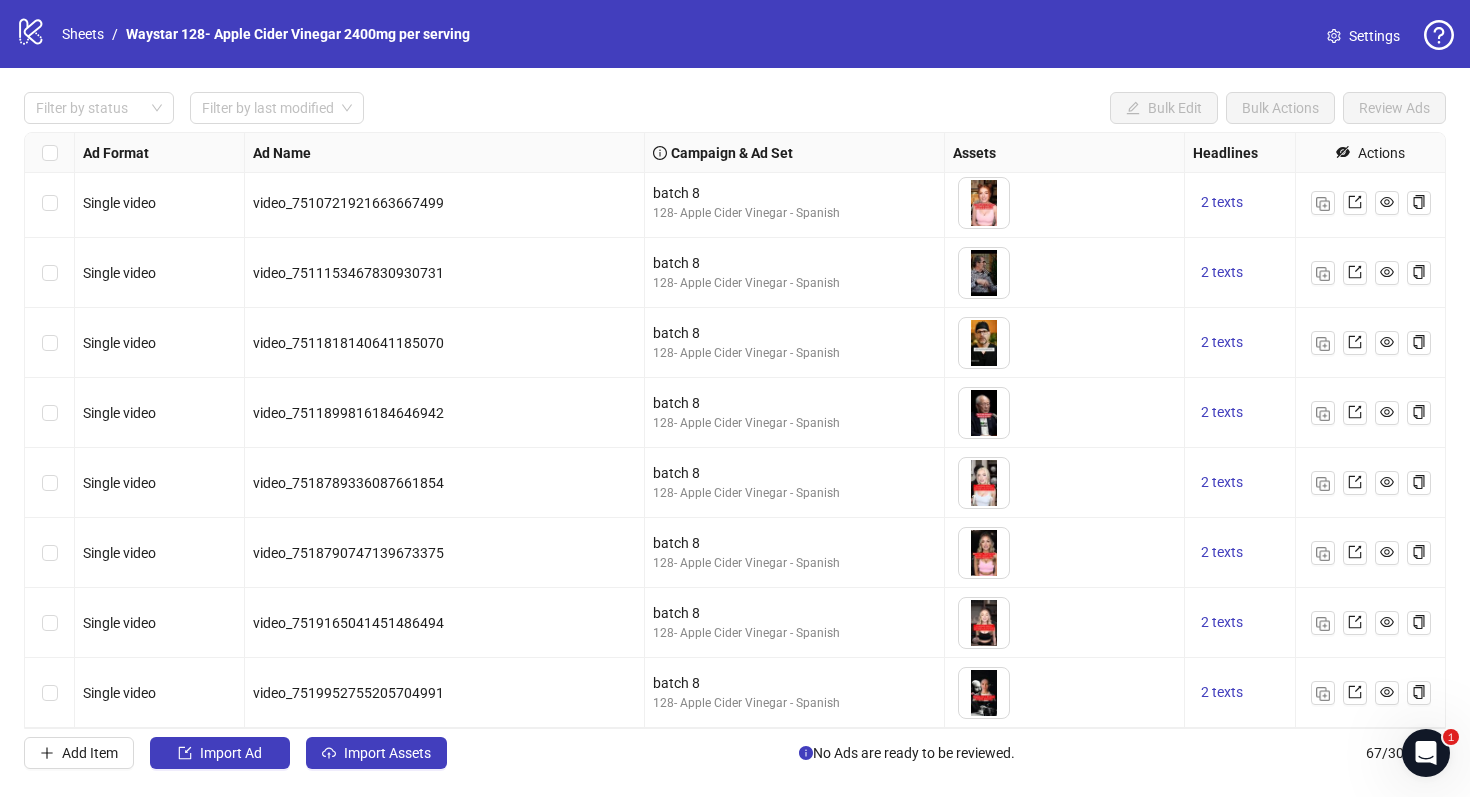 scroll, scrollTop: 4135, scrollLeft: 0, axis: vertical 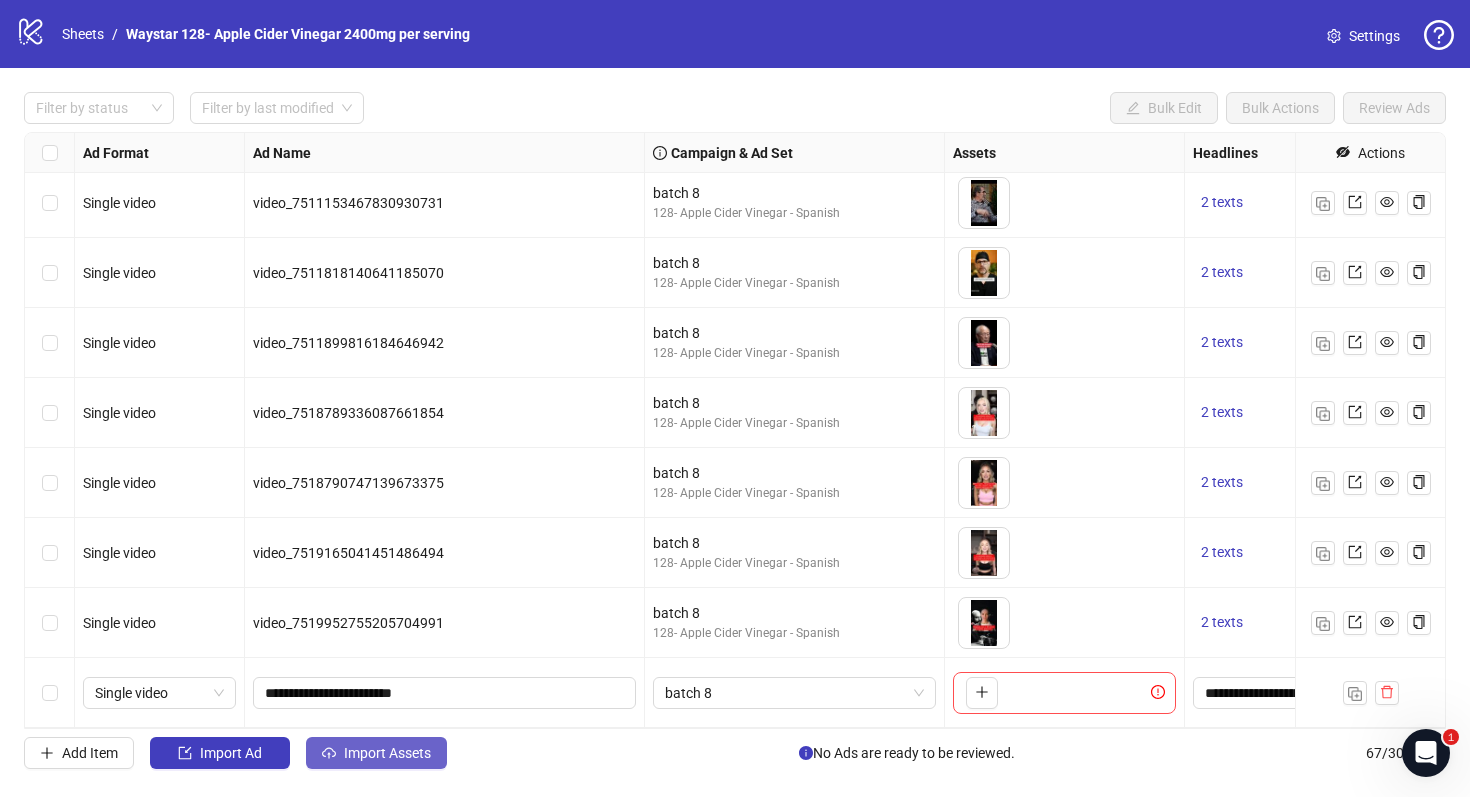 click on "Import Assets" at bounding box center (376, 753) 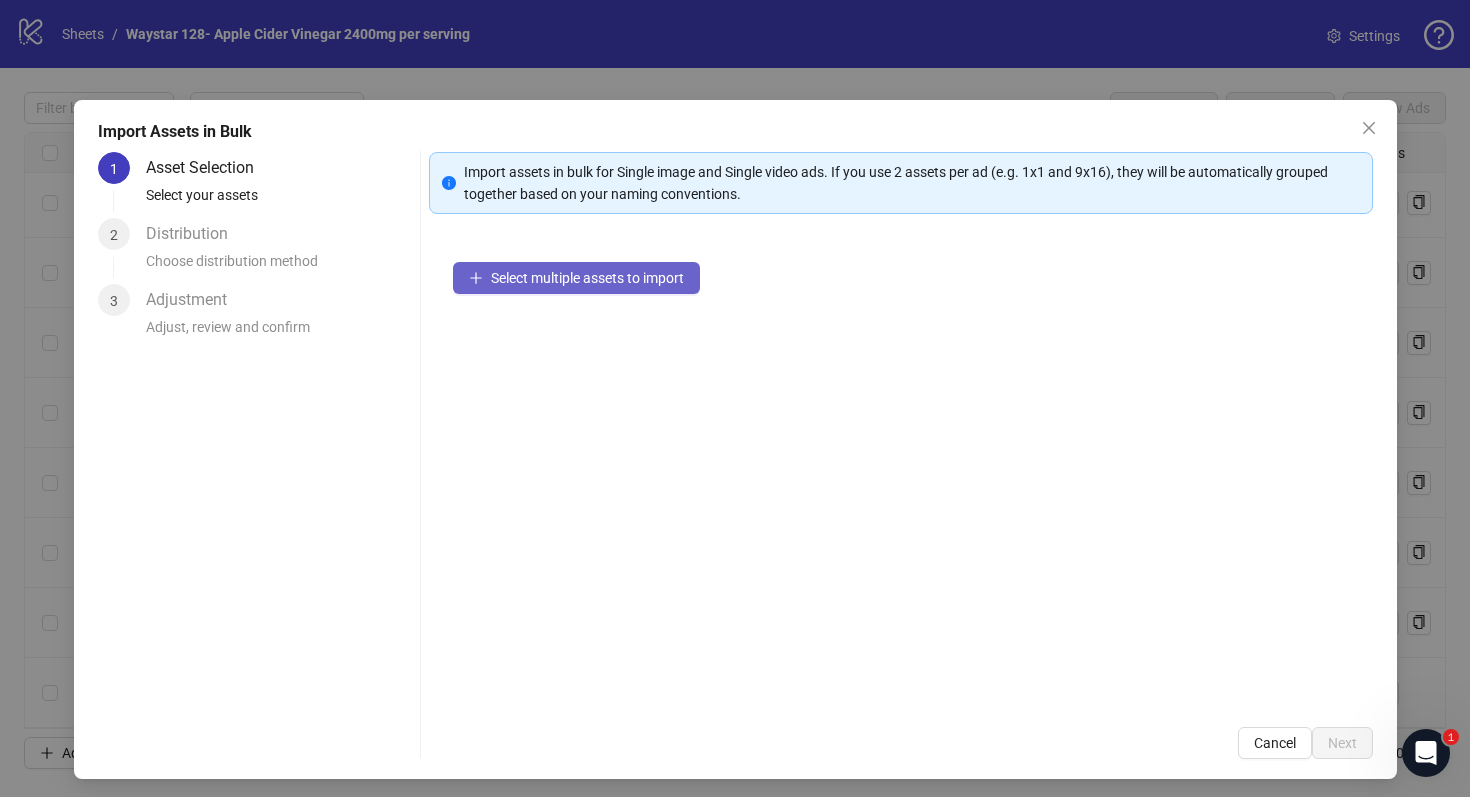 click on "Select multiple assets to import" at bounding box center (587, 278) 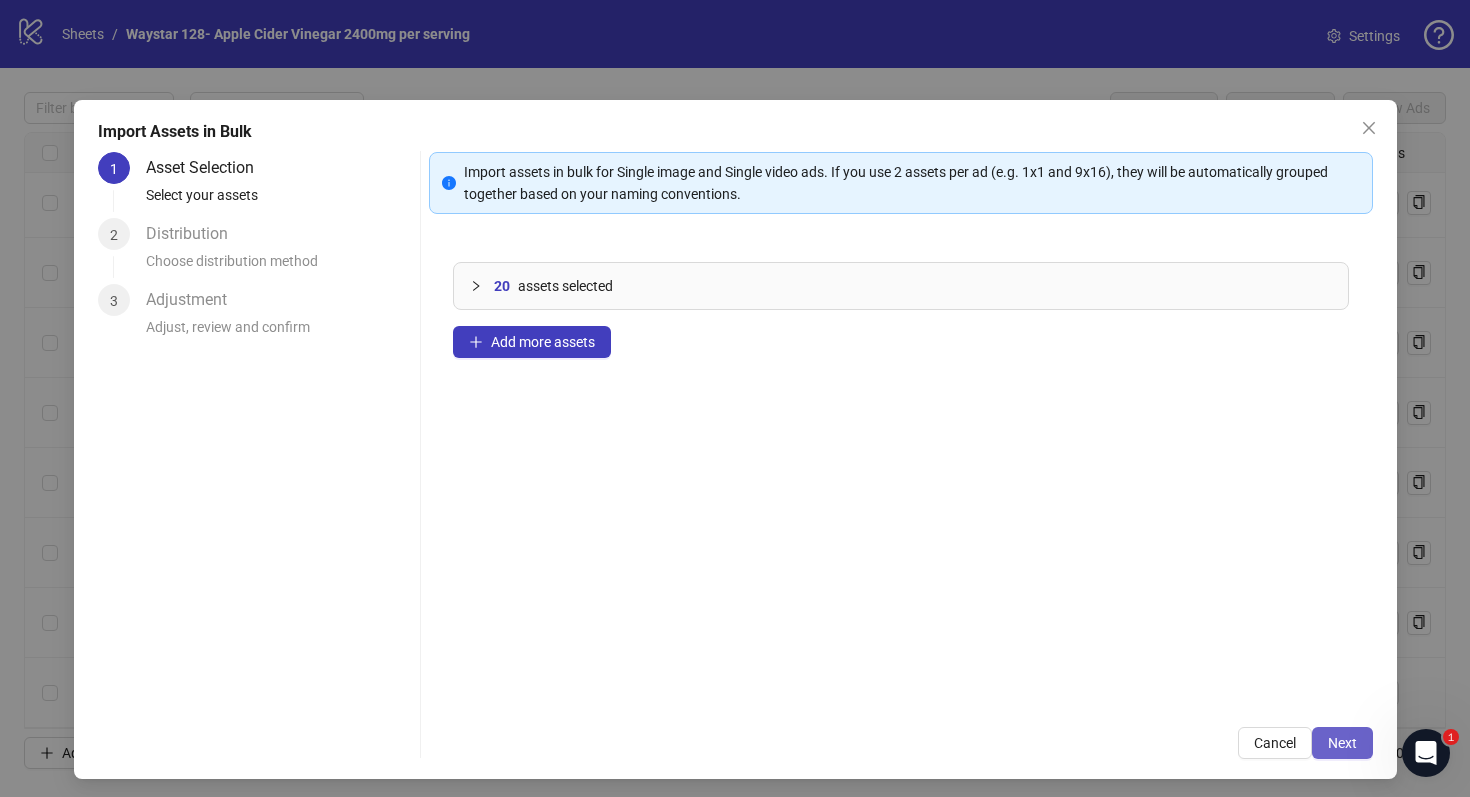 click on "Next" at bounding box center (1342, 743) 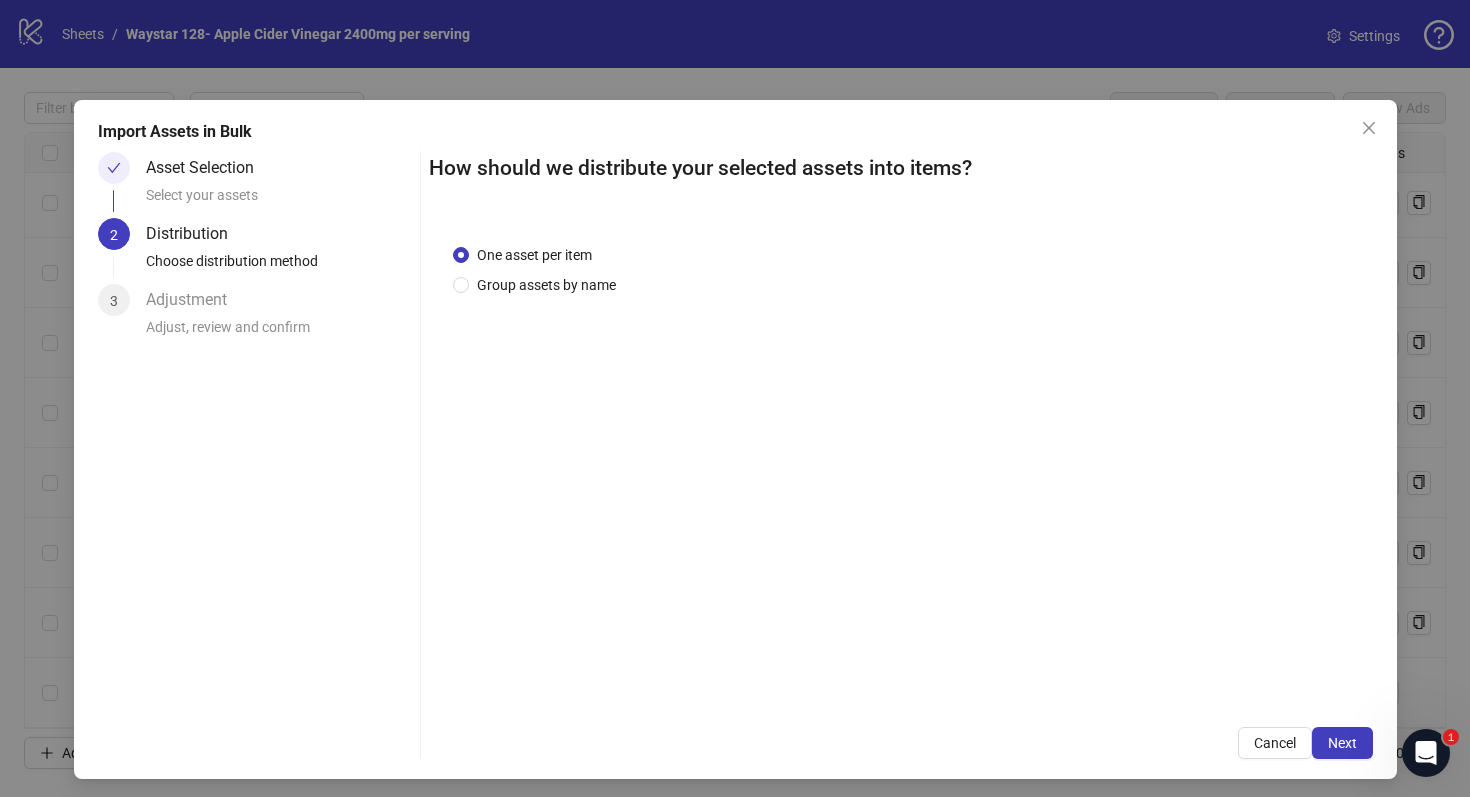 click on "Next" at bounding box center (1342, 743) 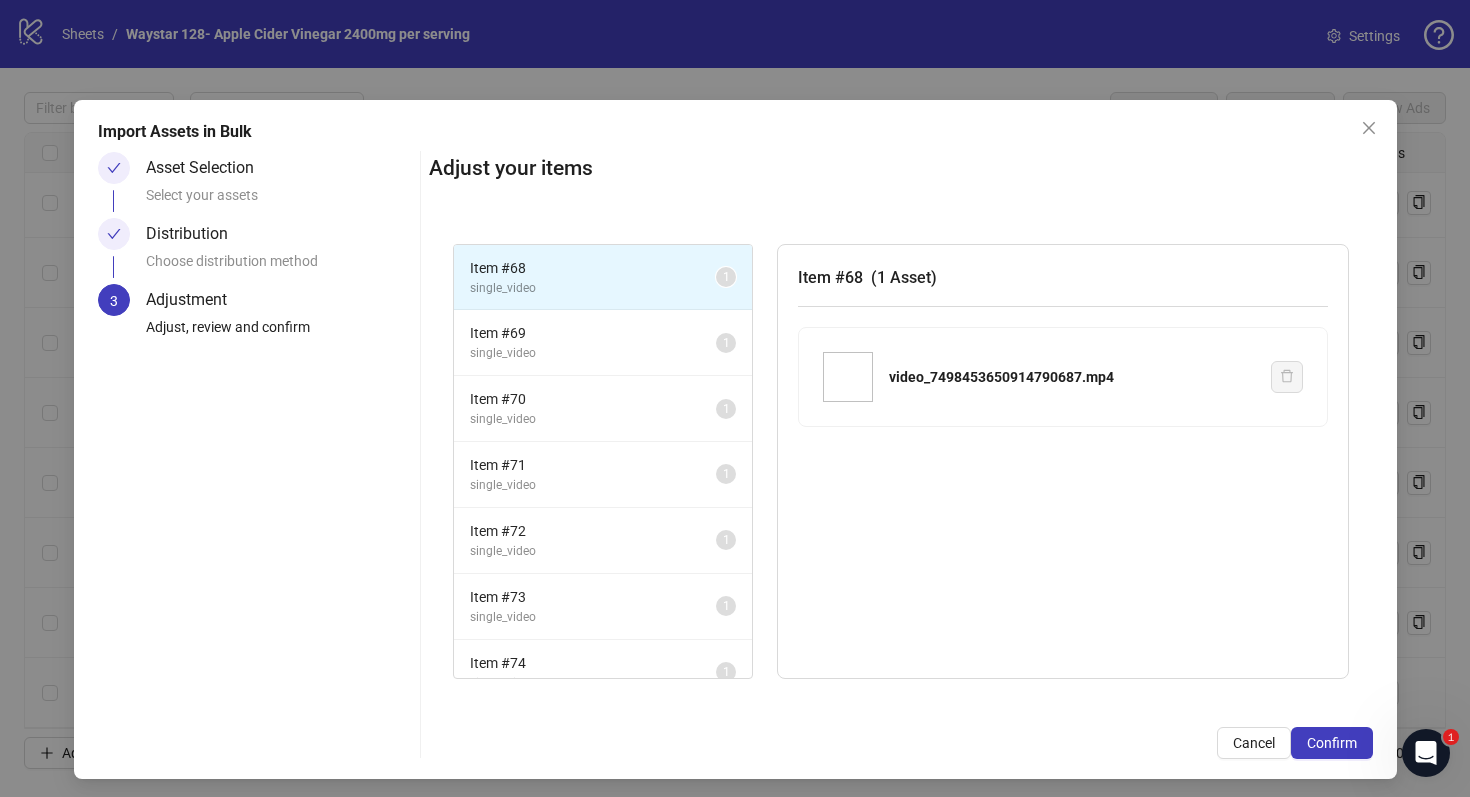 click on "Confirm" at bounding box center [1332, 743] 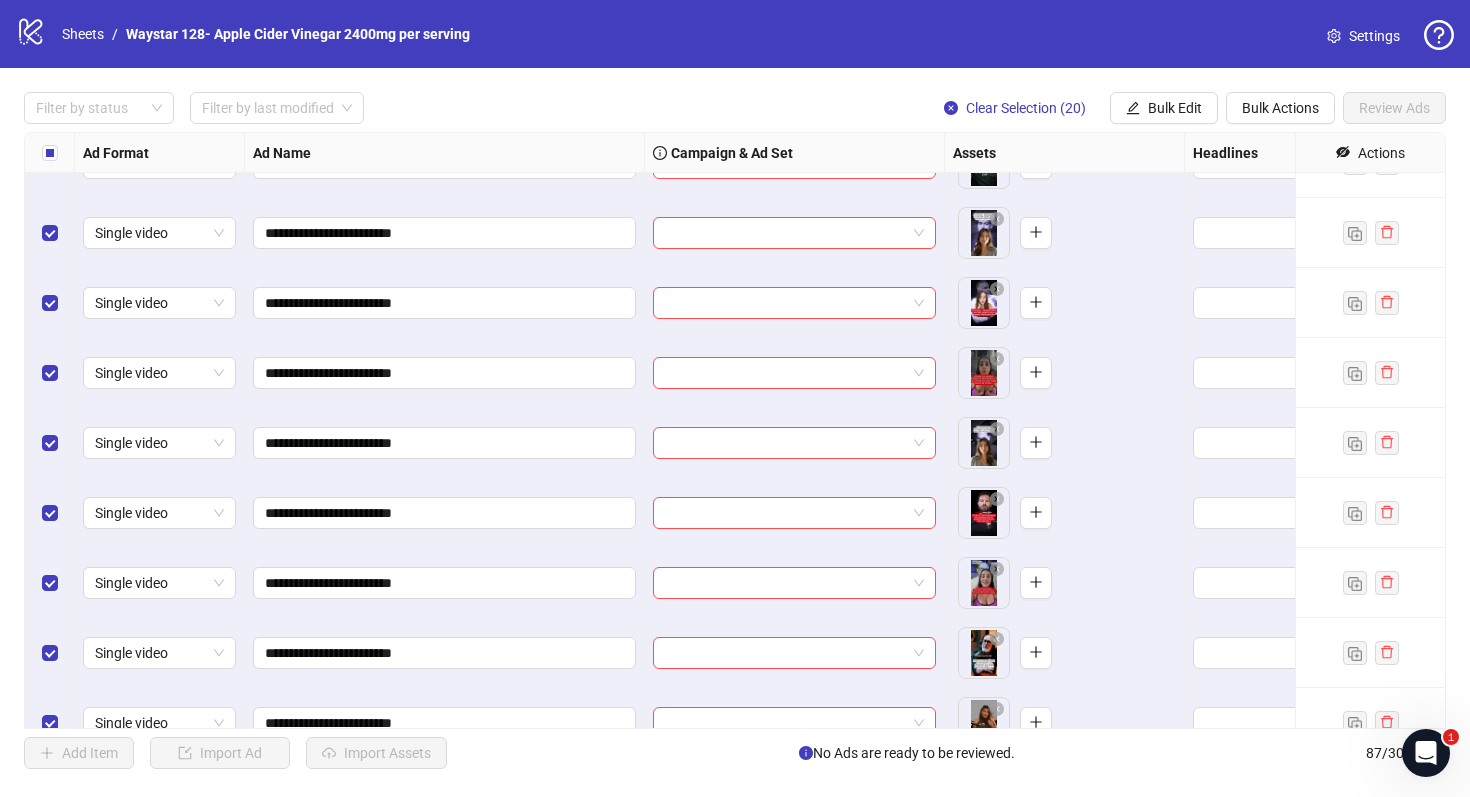 scroll, scrollTop: 4426, scrollLeft: 0, axis: vertical 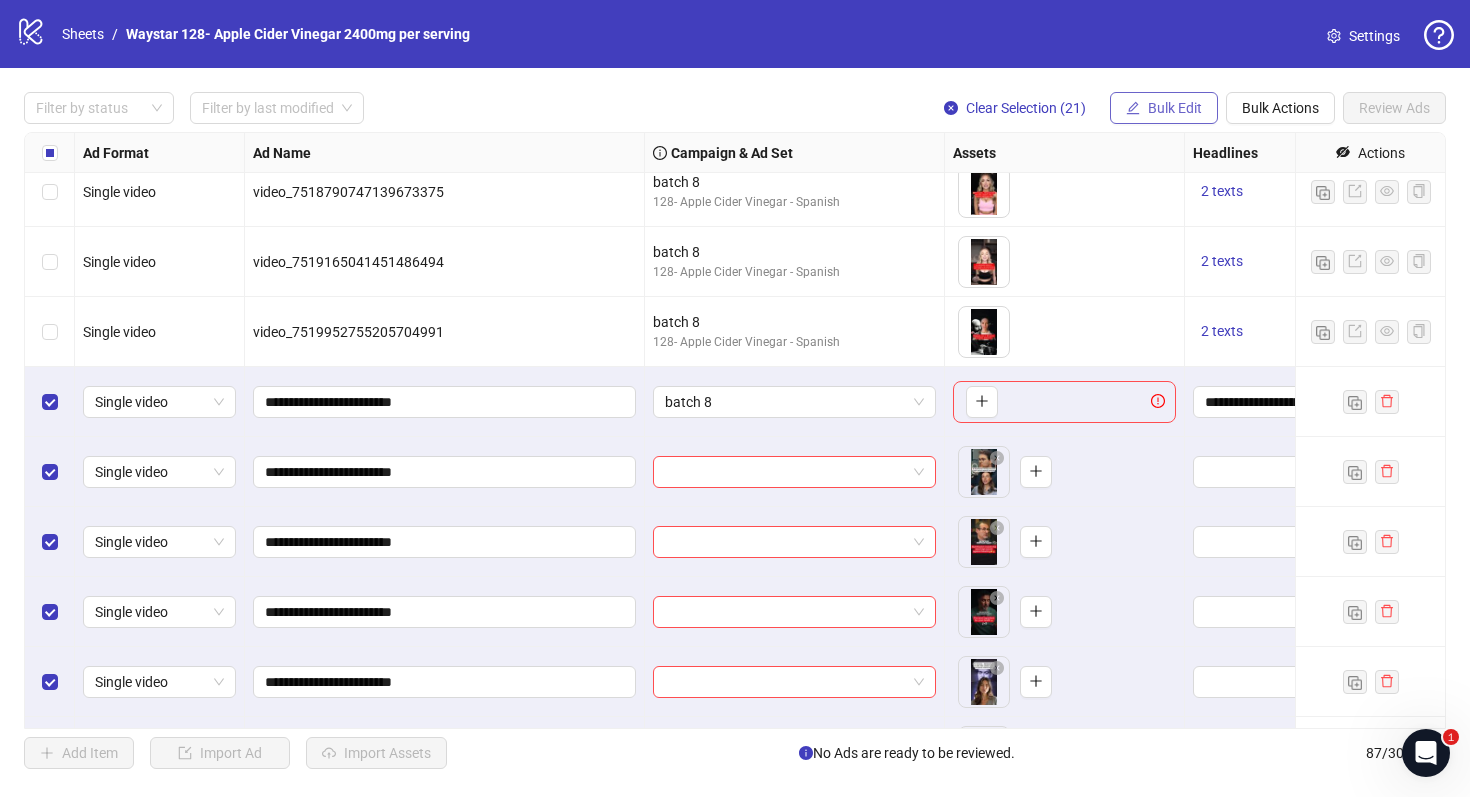 click on "Bulk Edit" at bounding box center [1164, 108] 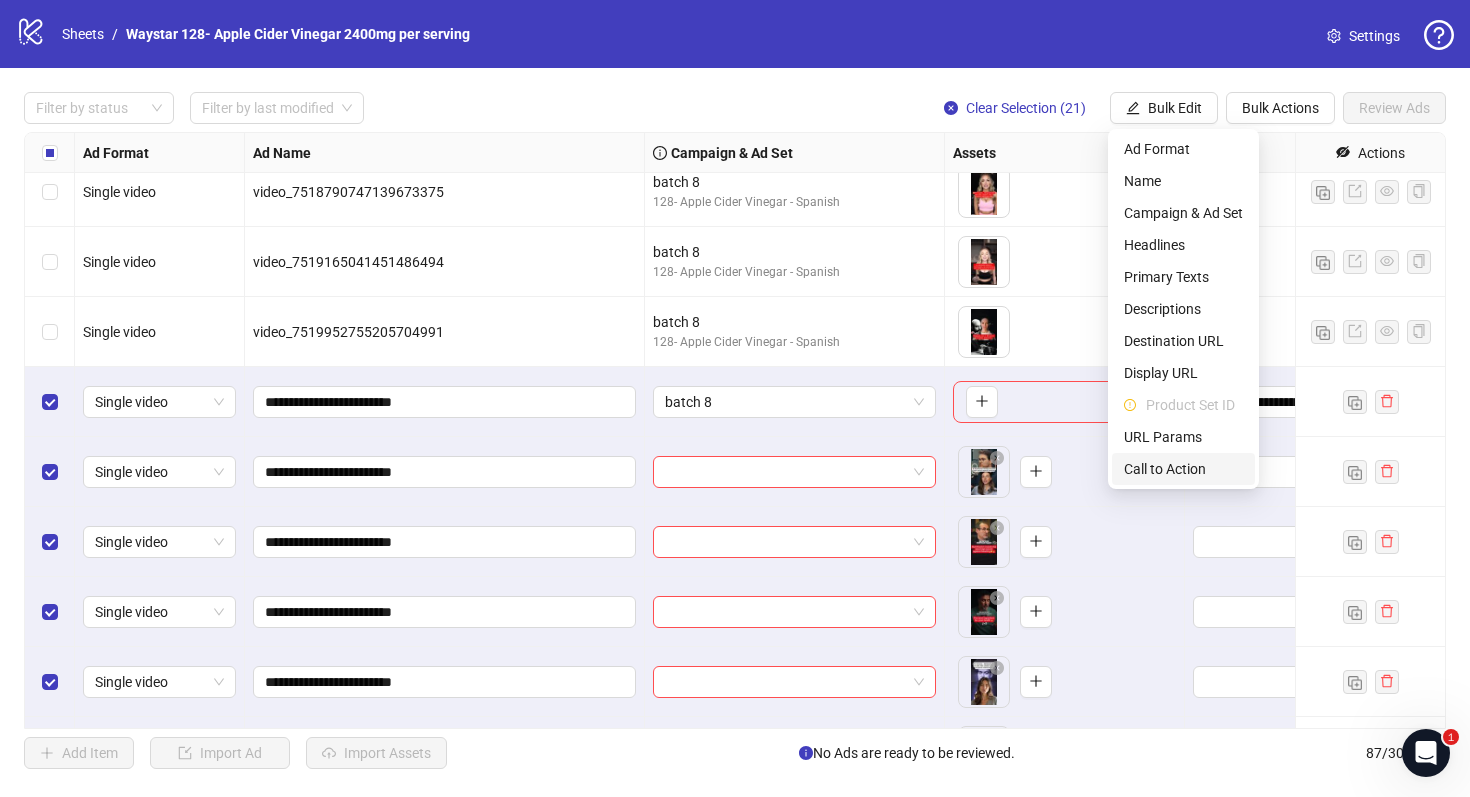 click on "Call to Action" at bounding box center (1183, 469) 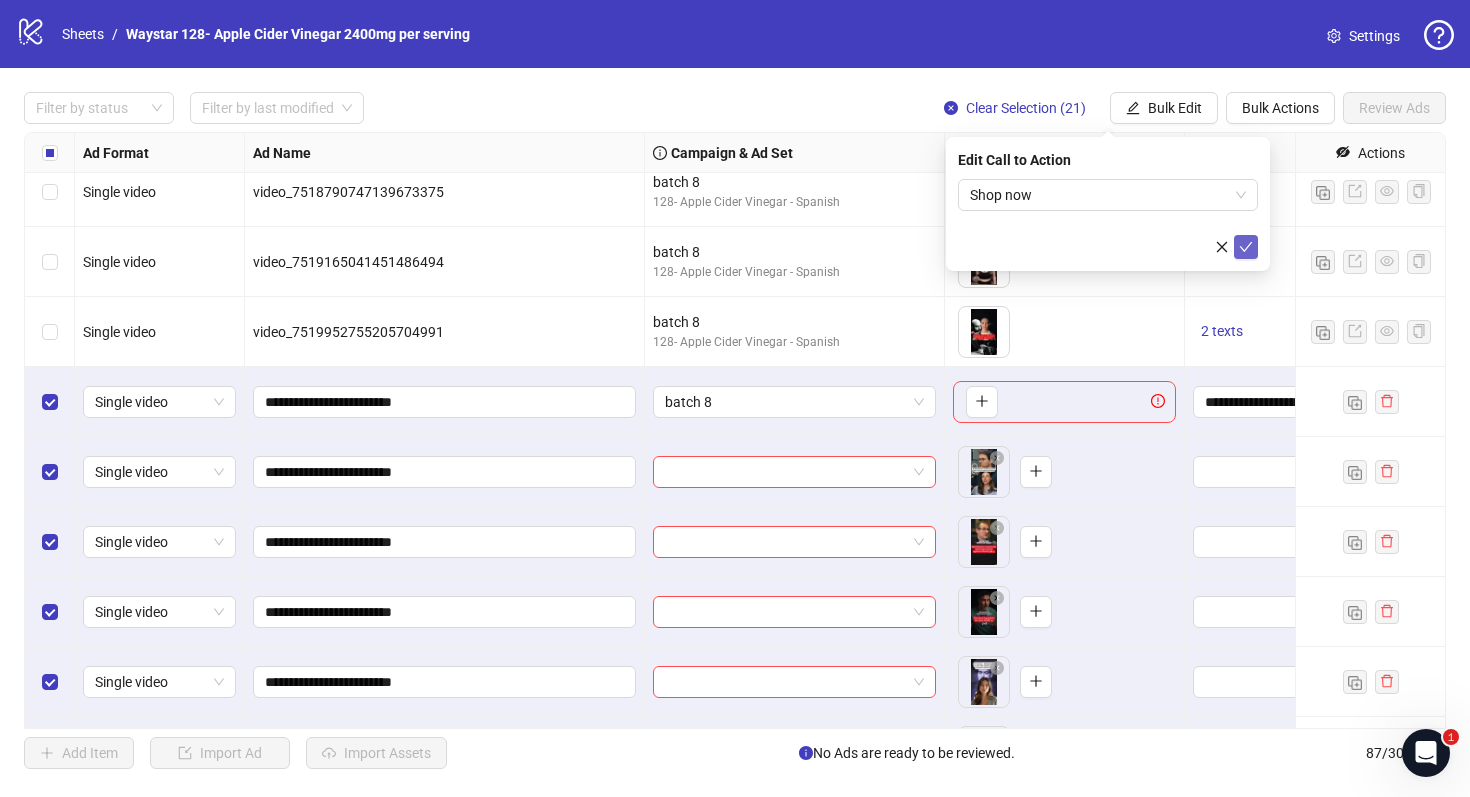 click 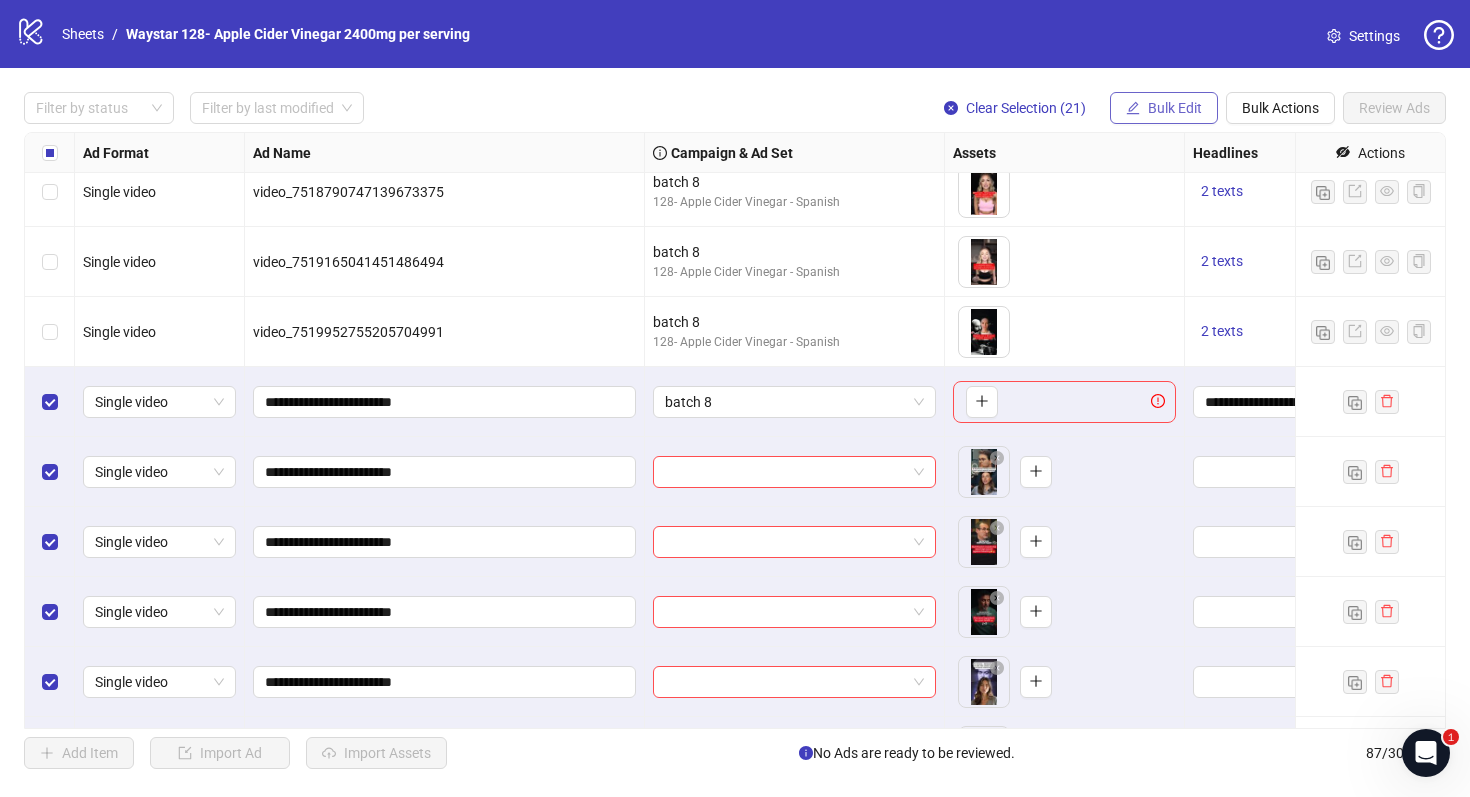 click on "Bulk Edit" at bounding box center [1164, 108] 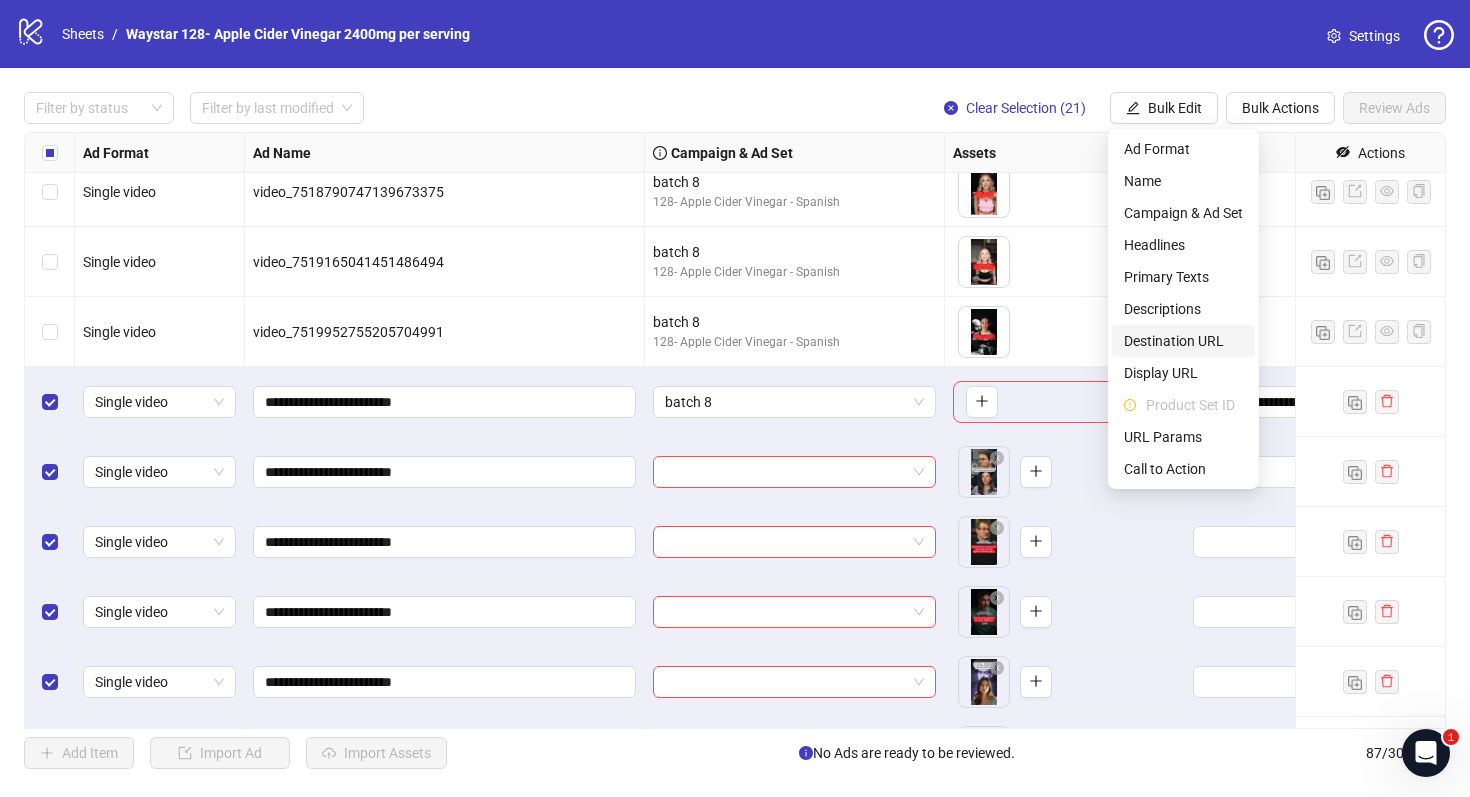 click on "Destination URL" at bounding box center [1183, 341] 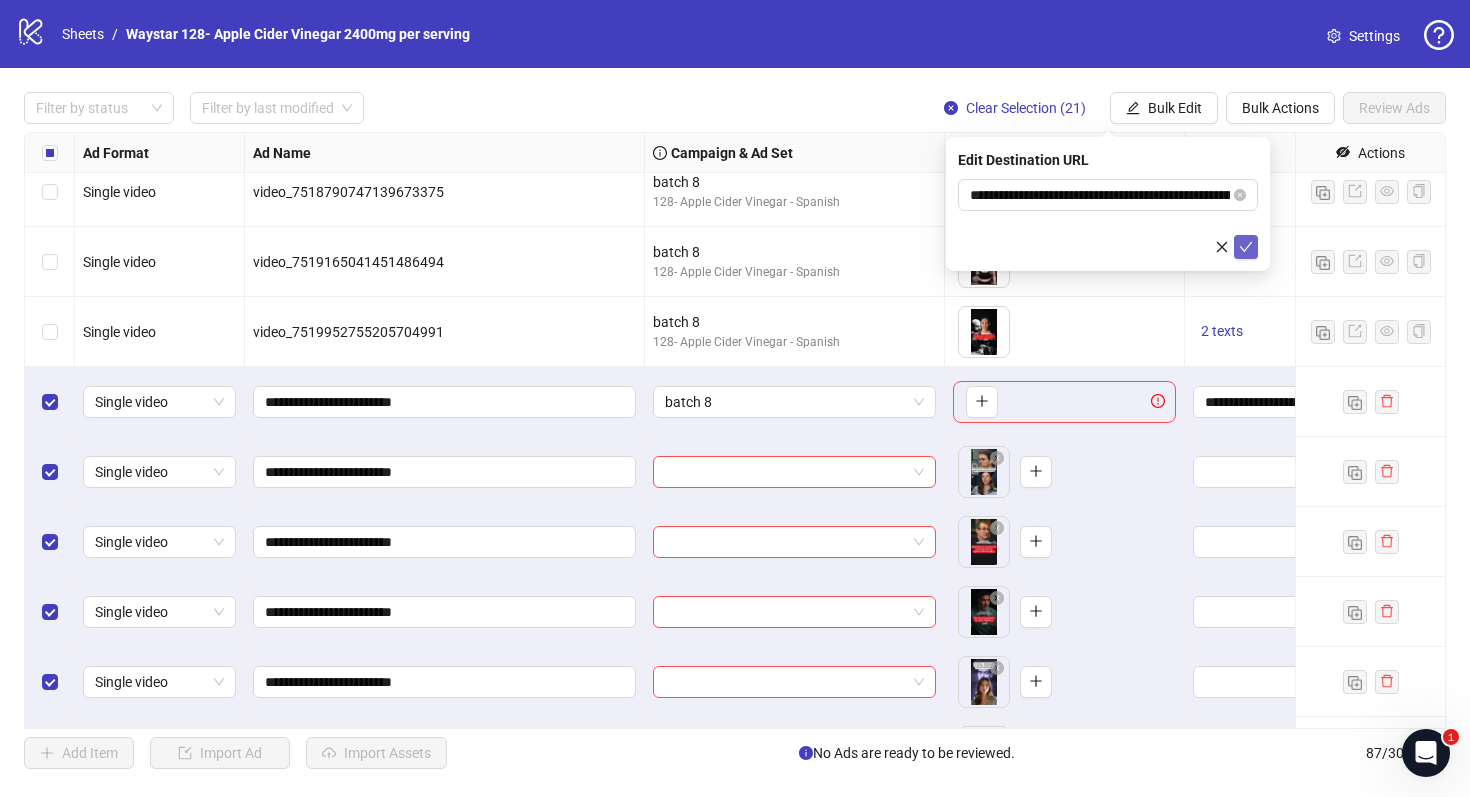 click 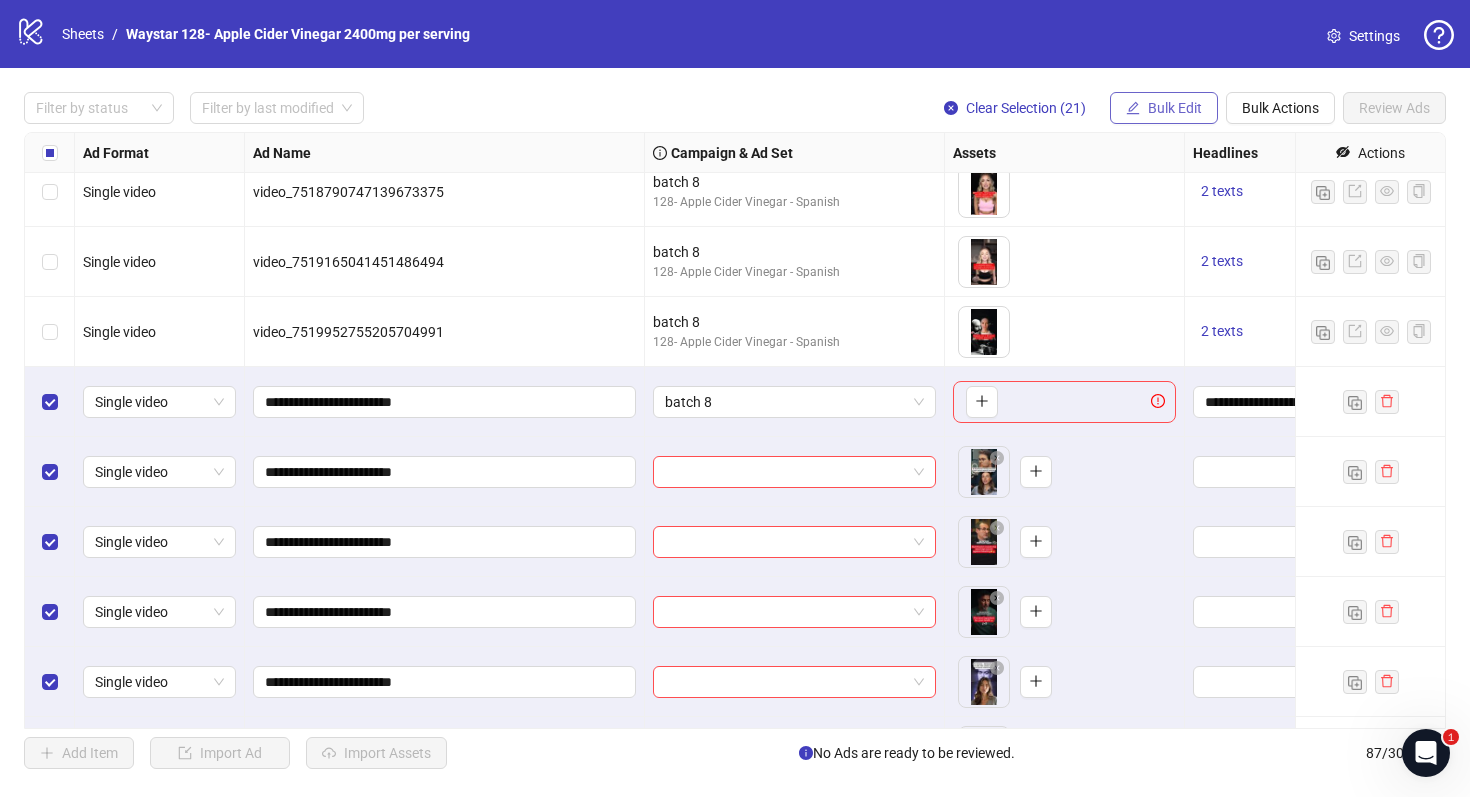 click on "Bulk Edit" at bounding box center [1175, 108] 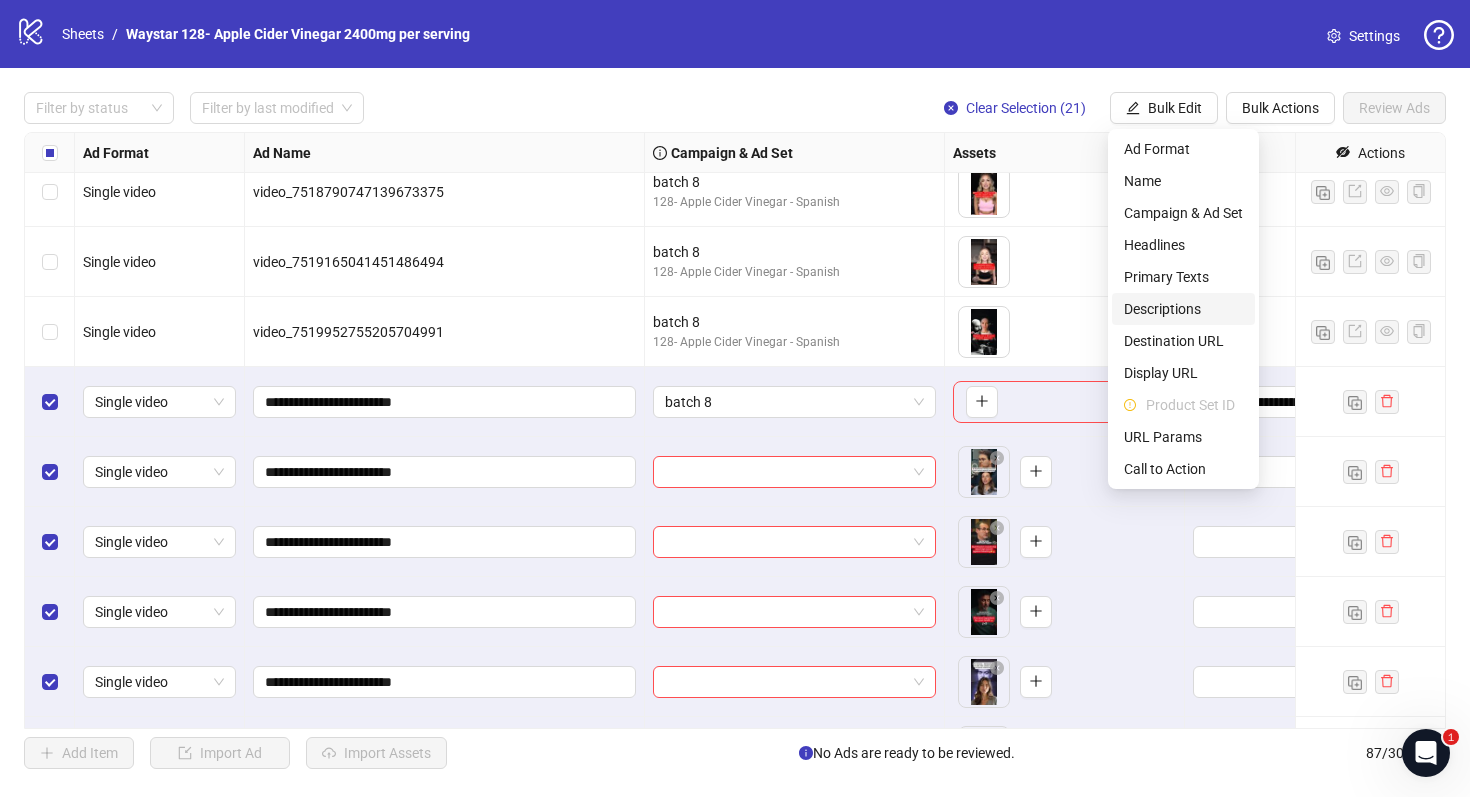 click on "Descriptions" at bounding box center [1183, 309] 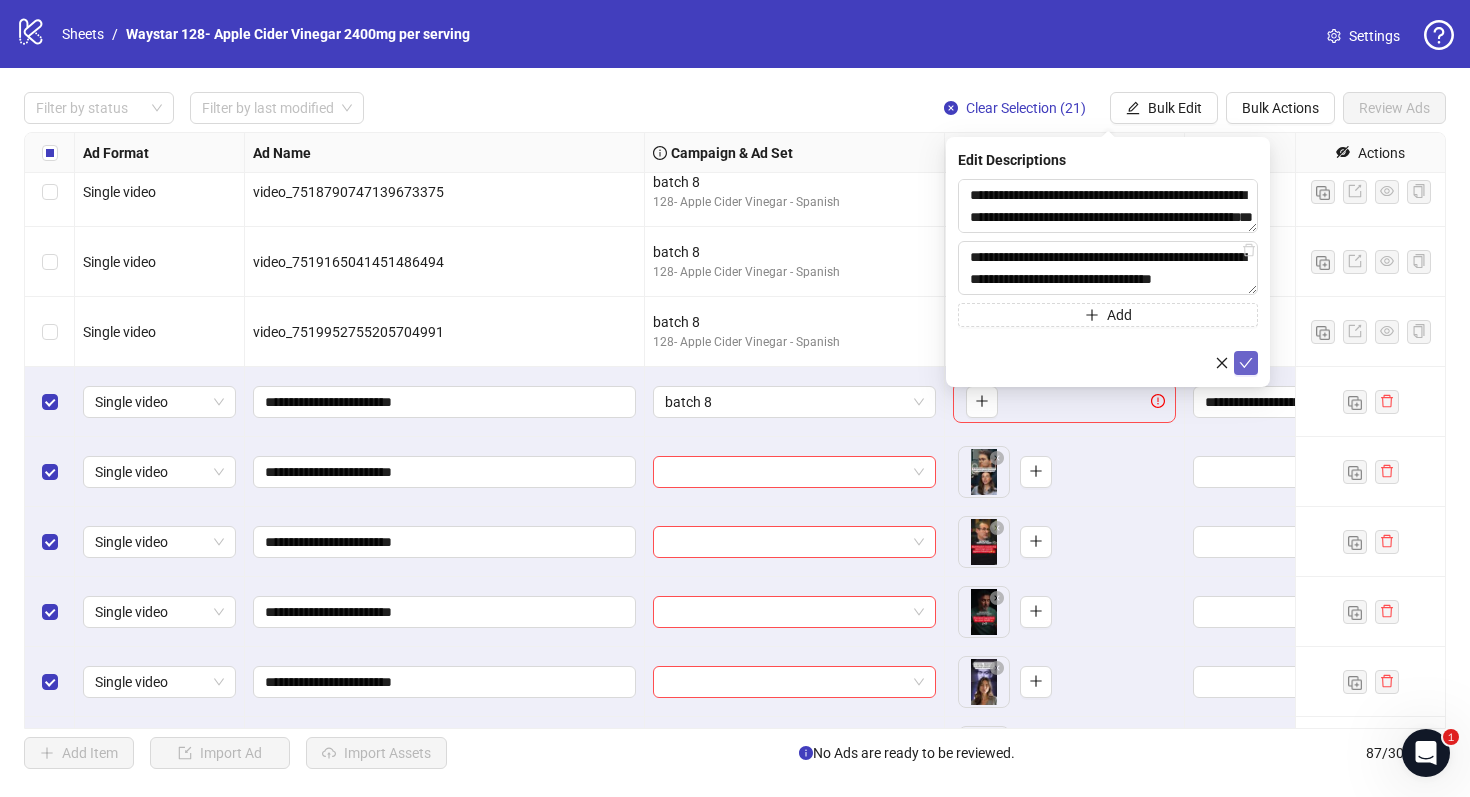 click 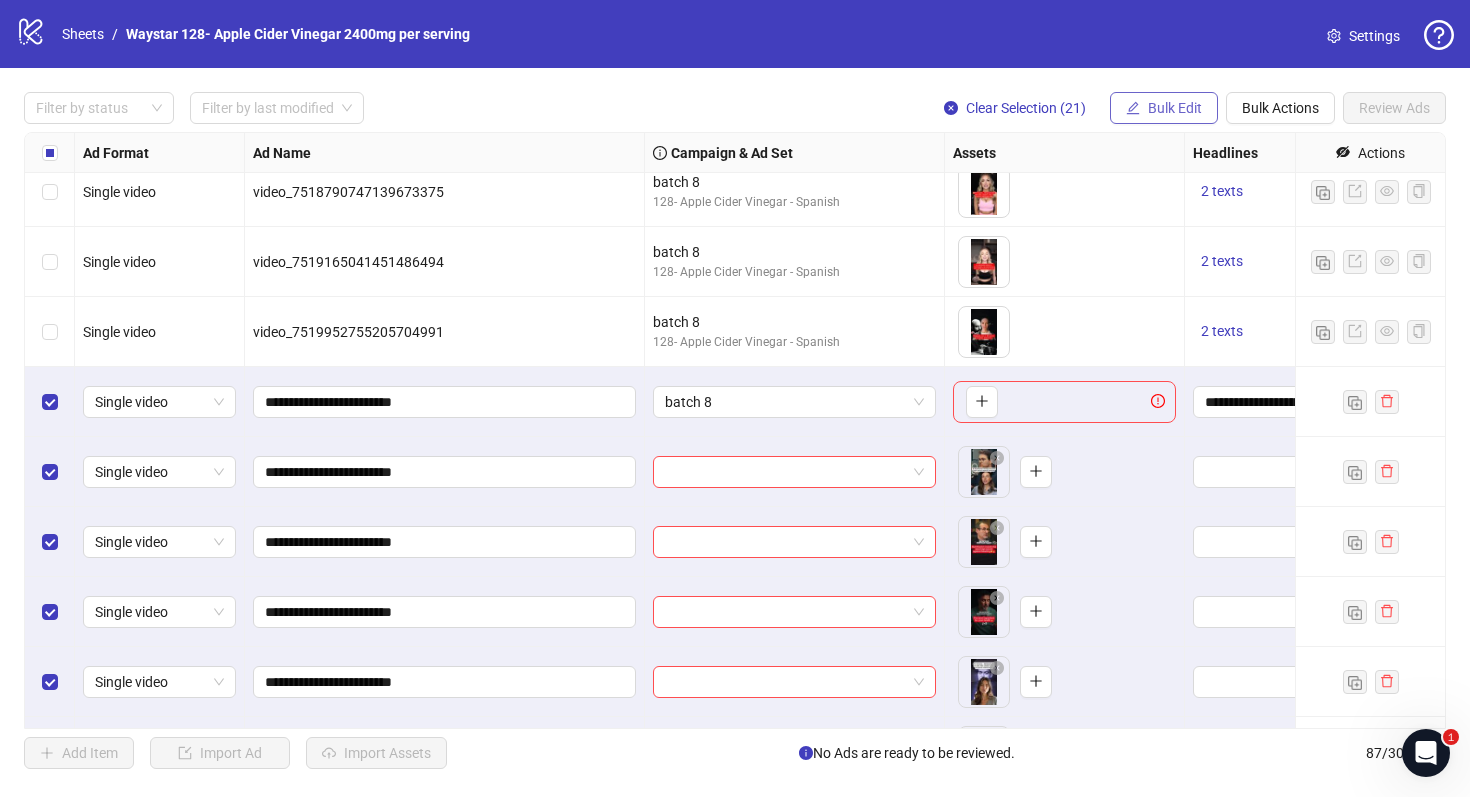 click on "Bulk Edit" at bounding box center [1175, 108] 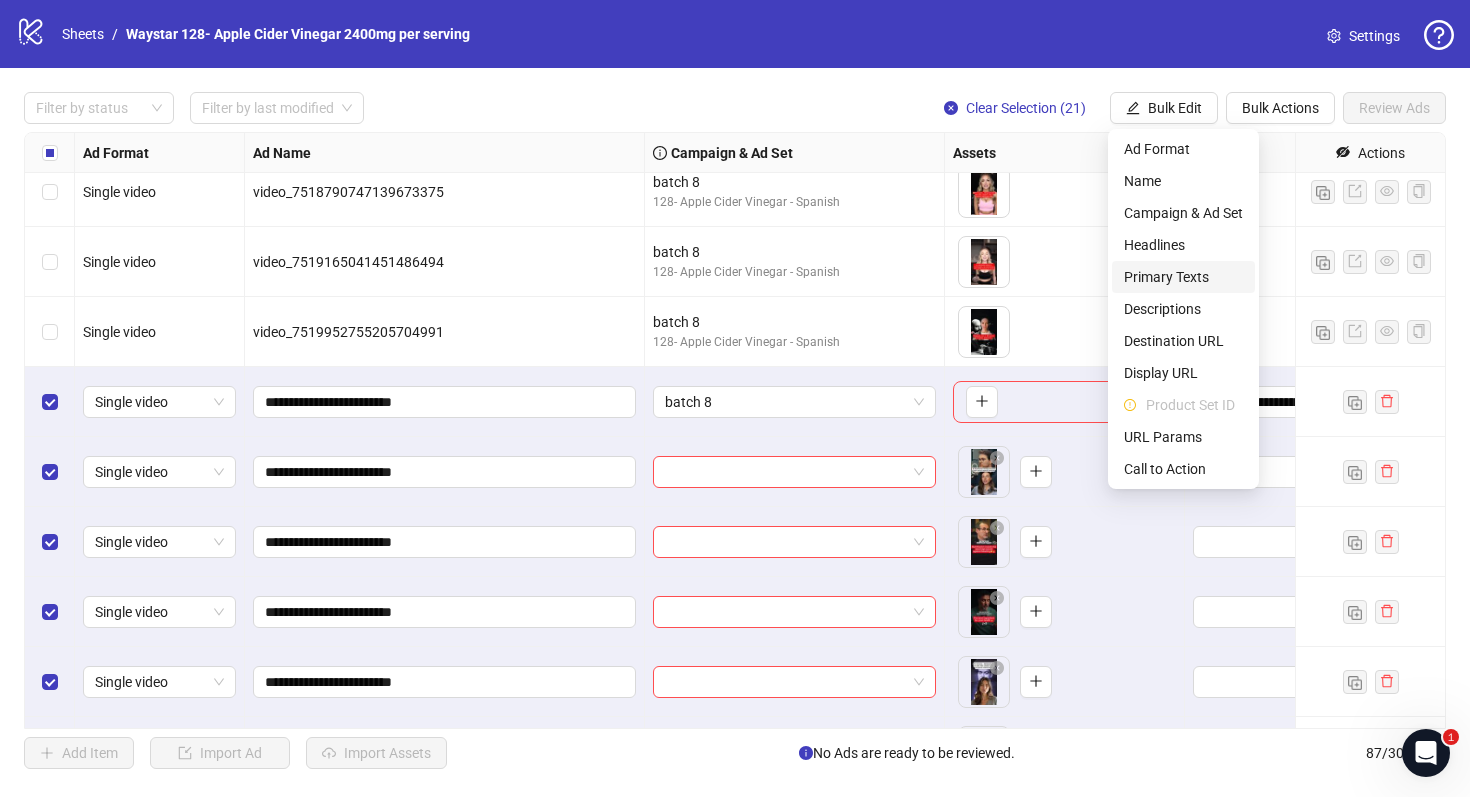 click on "Primary Texts" at bounding box center [1183, 277] 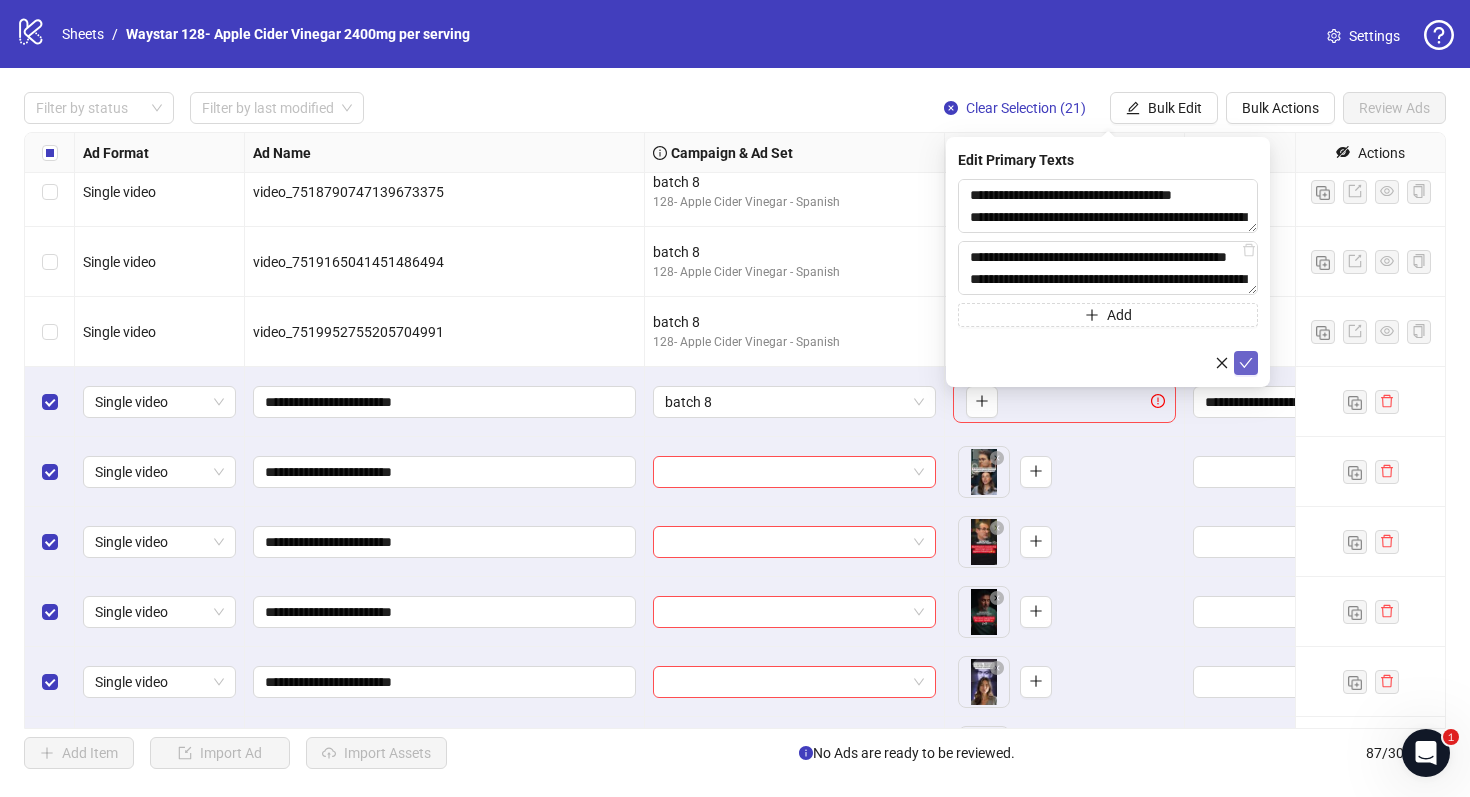 click at bounding box center (1246, 363) 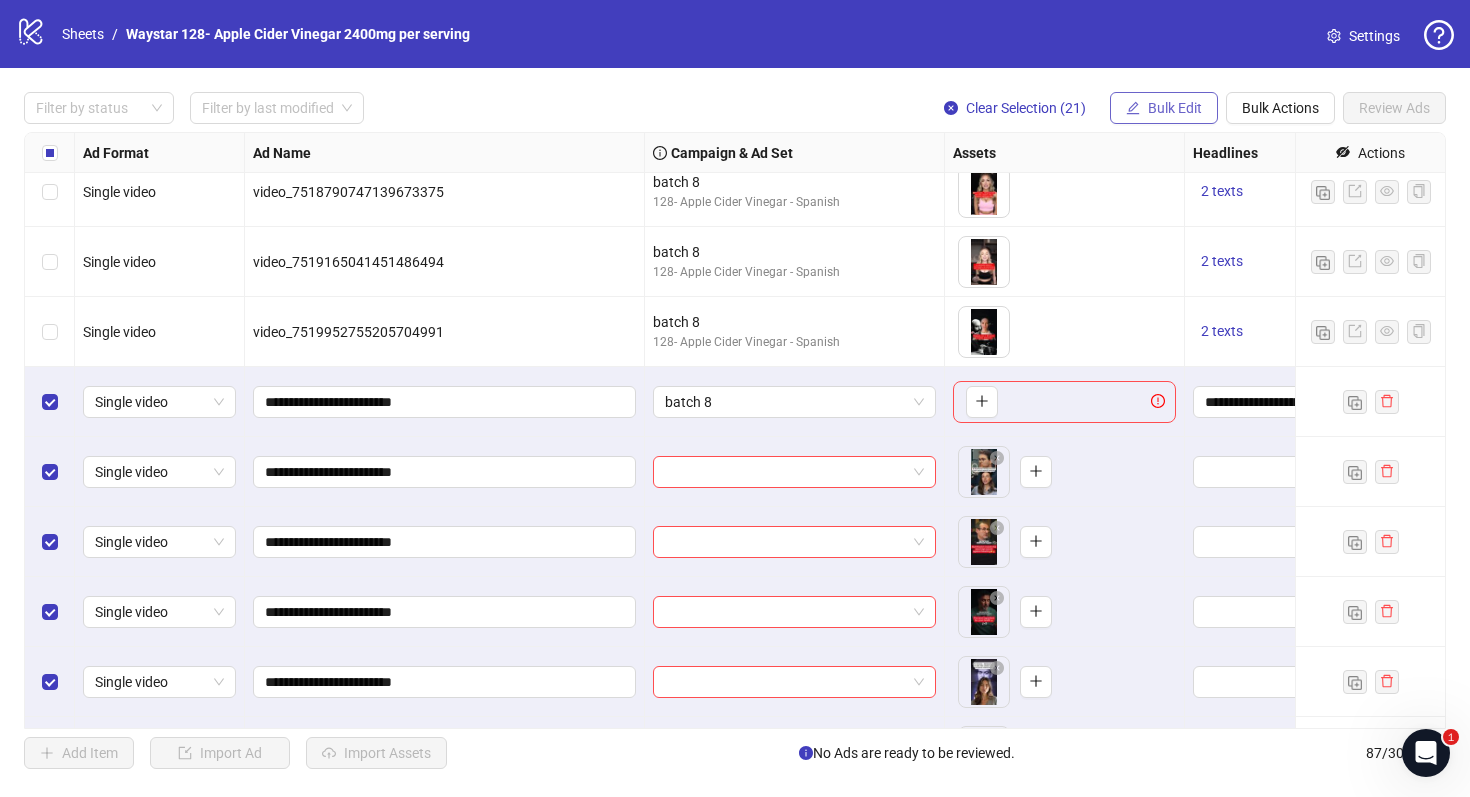 click on "Bulk Edit" at bounding box center (1175, 108) 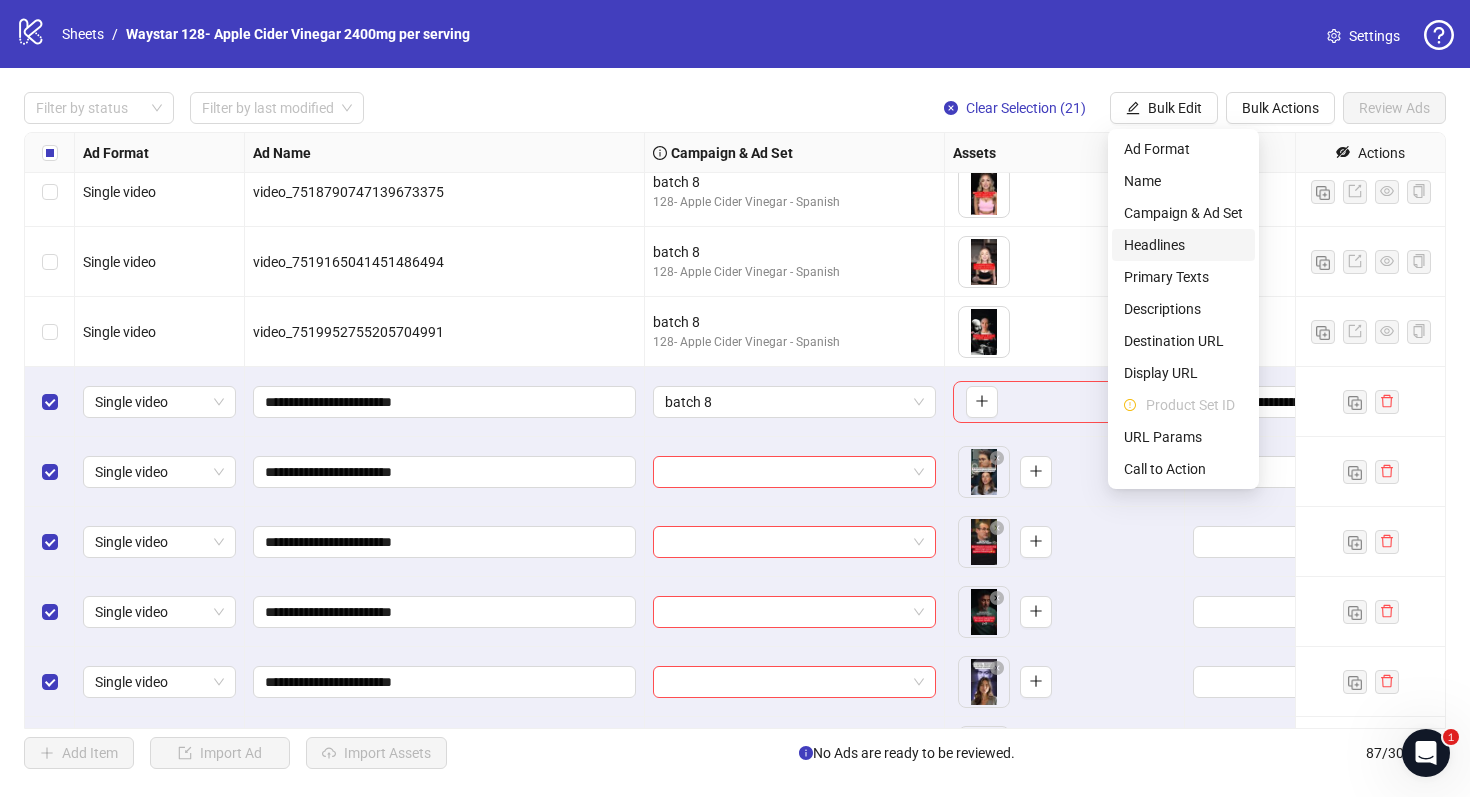 click on "Headlines" at bounding box center [1183, 245] 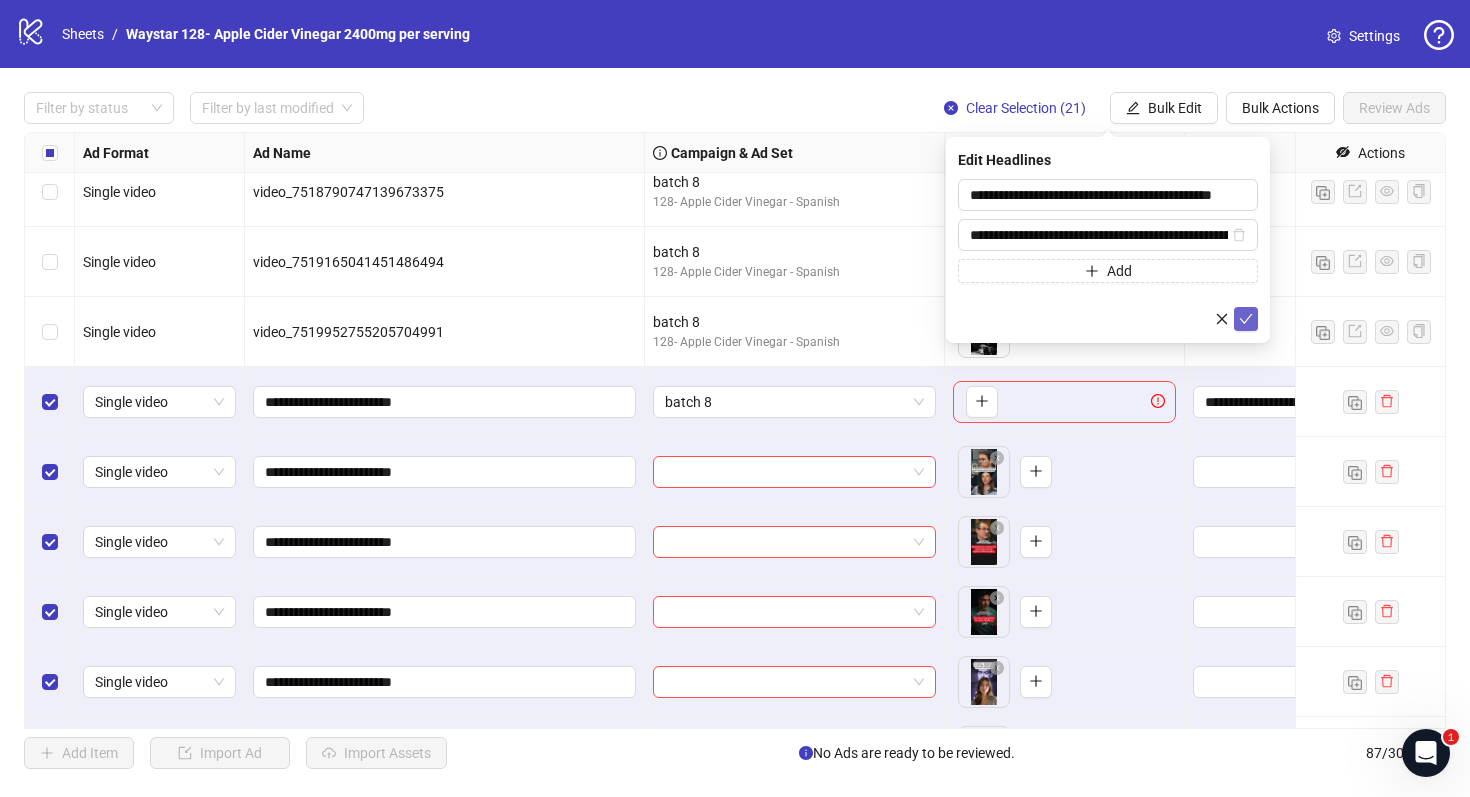 click at bounding box center (1246, 319) 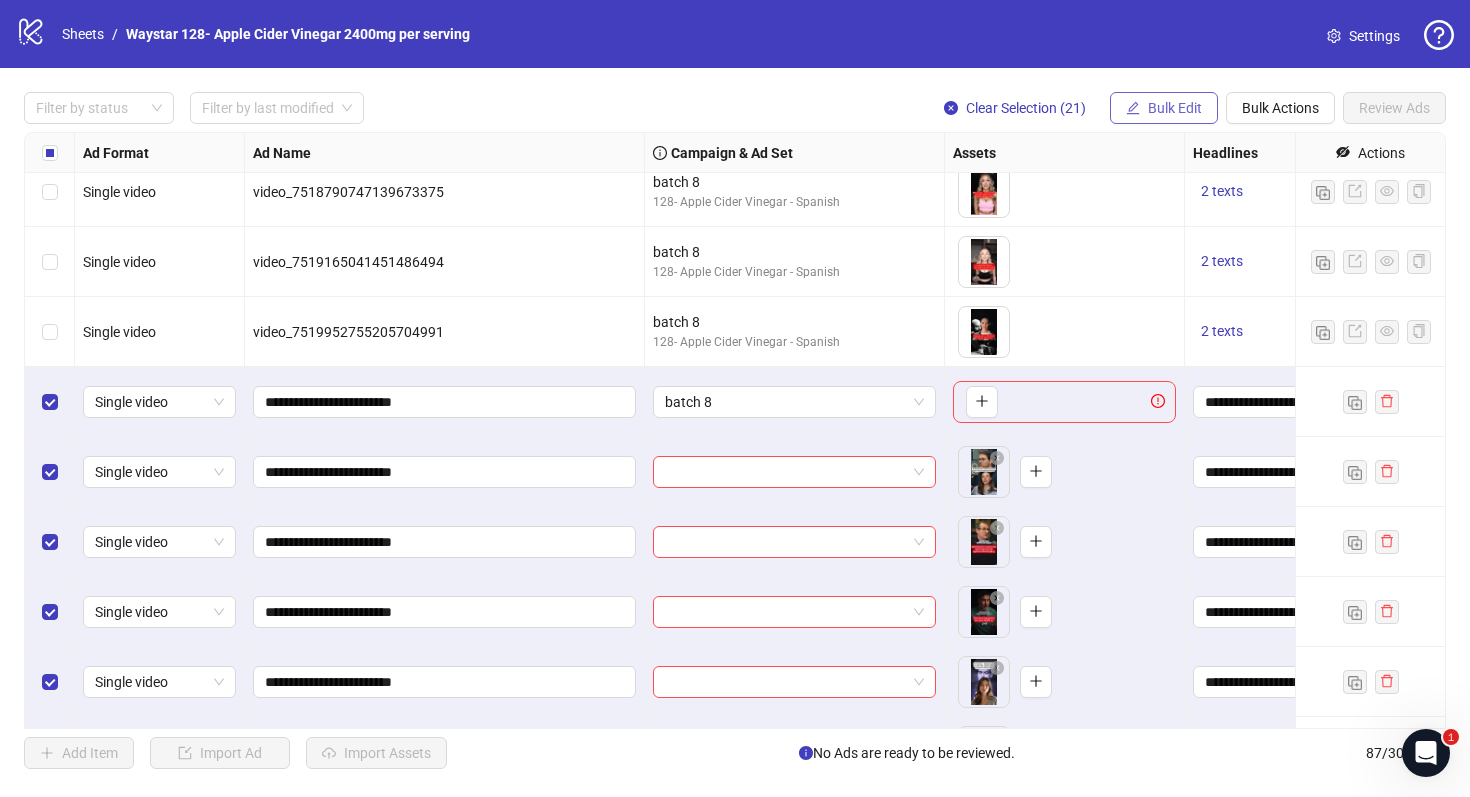 click on "Bulk Edit" at bounding box center [1175, 108] 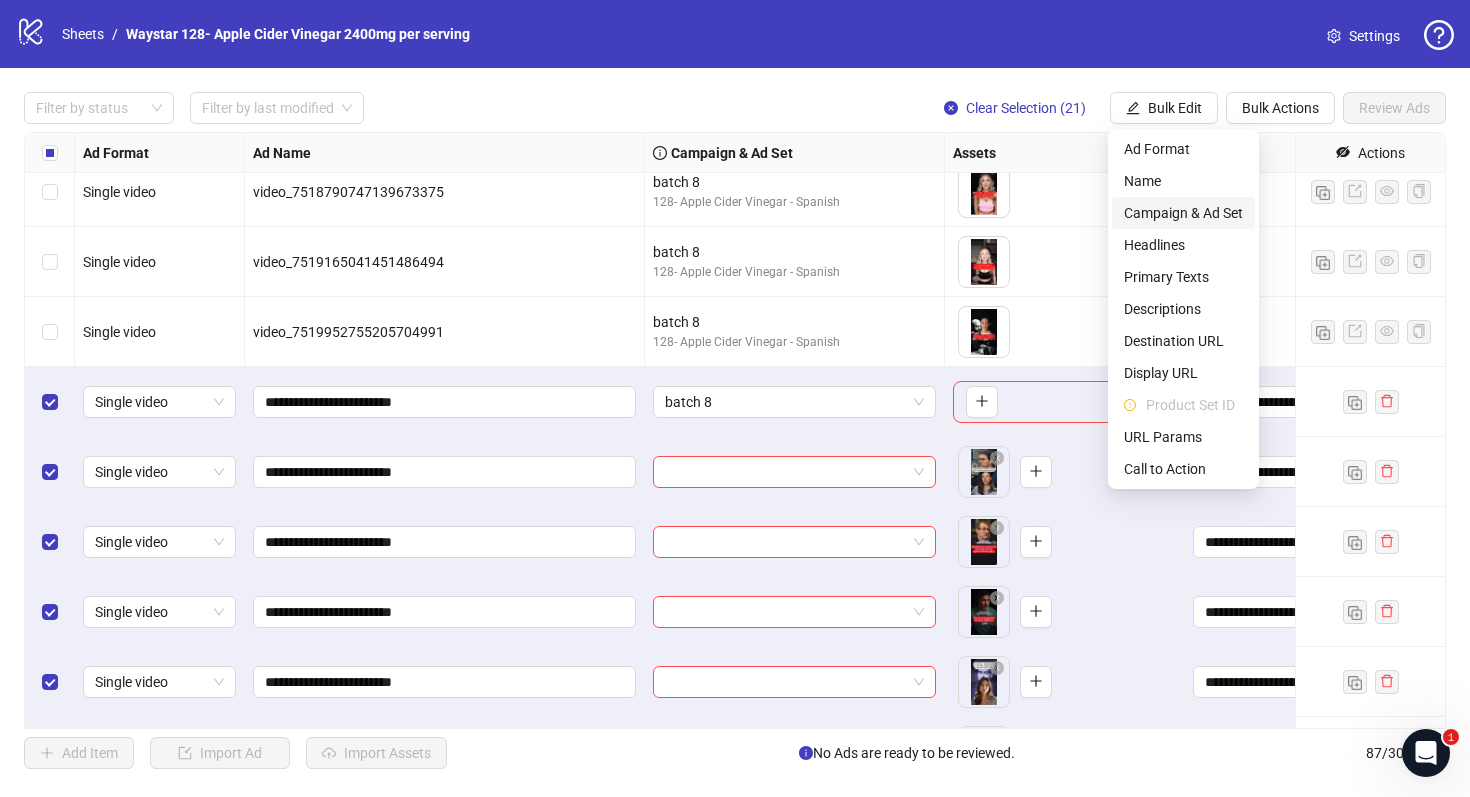 click on "Campaign & Ad Set" at bounding box center [1183, 213] 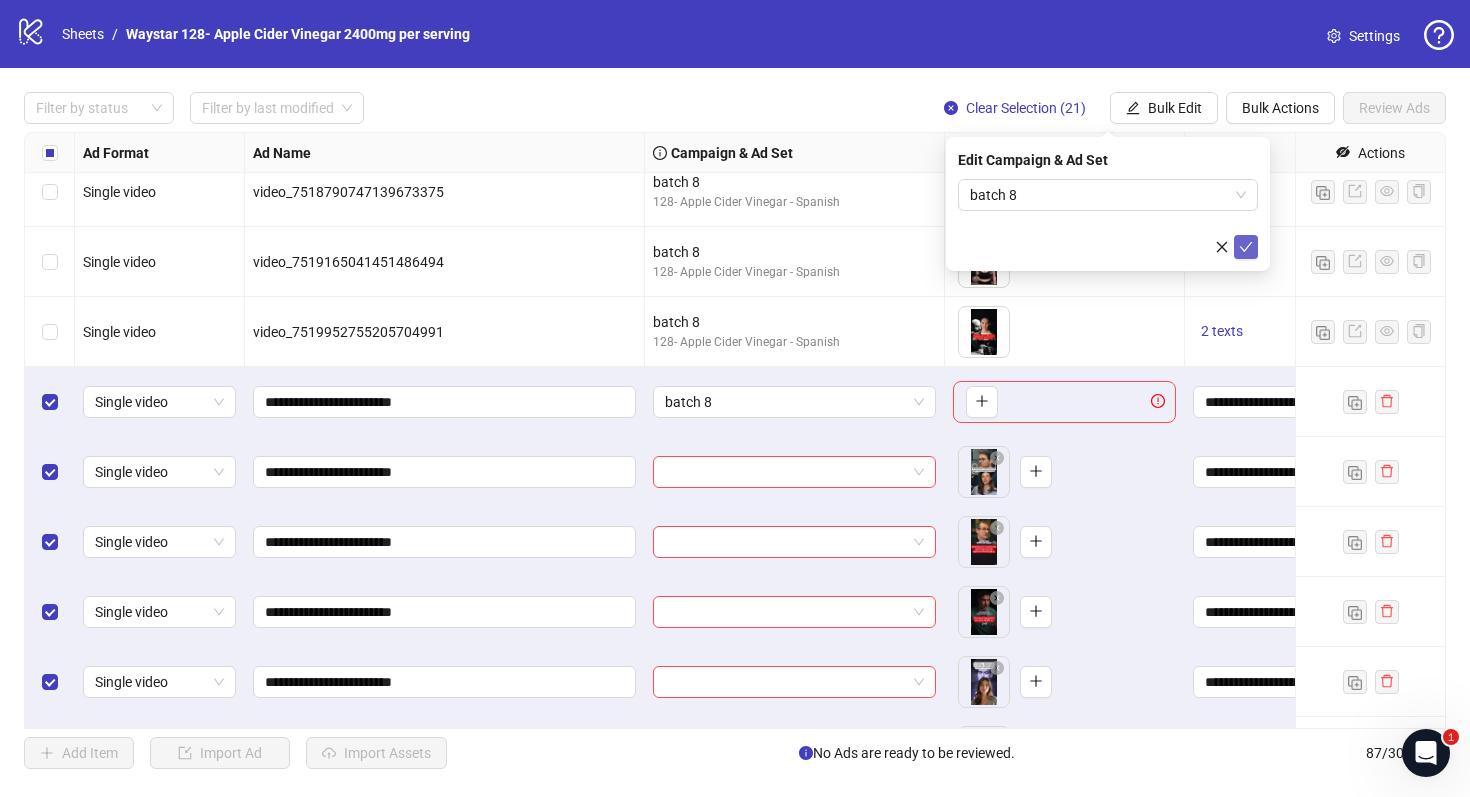 click 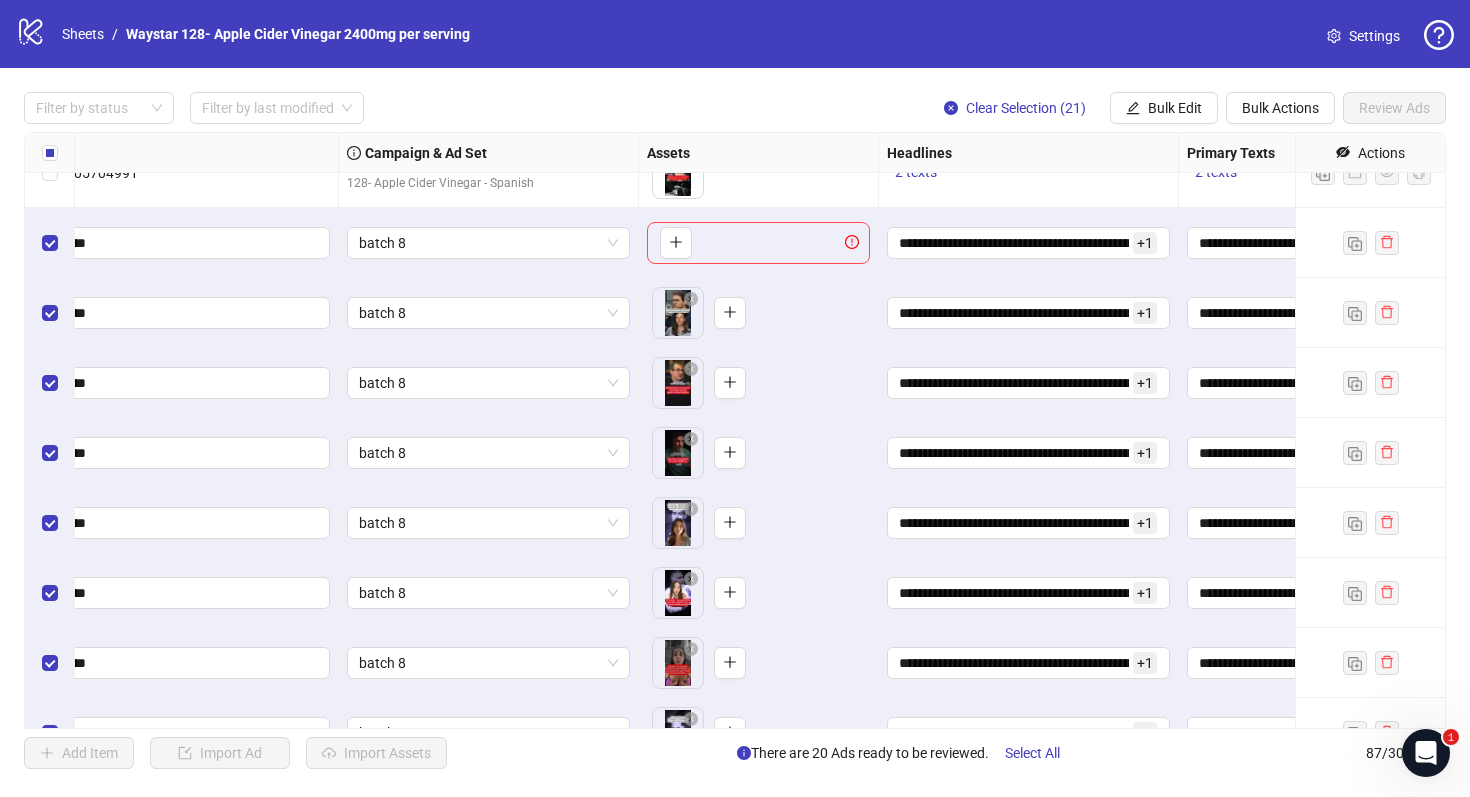 scroll, scrollTop: 4585, scrollLeft: 0, axis: vertical 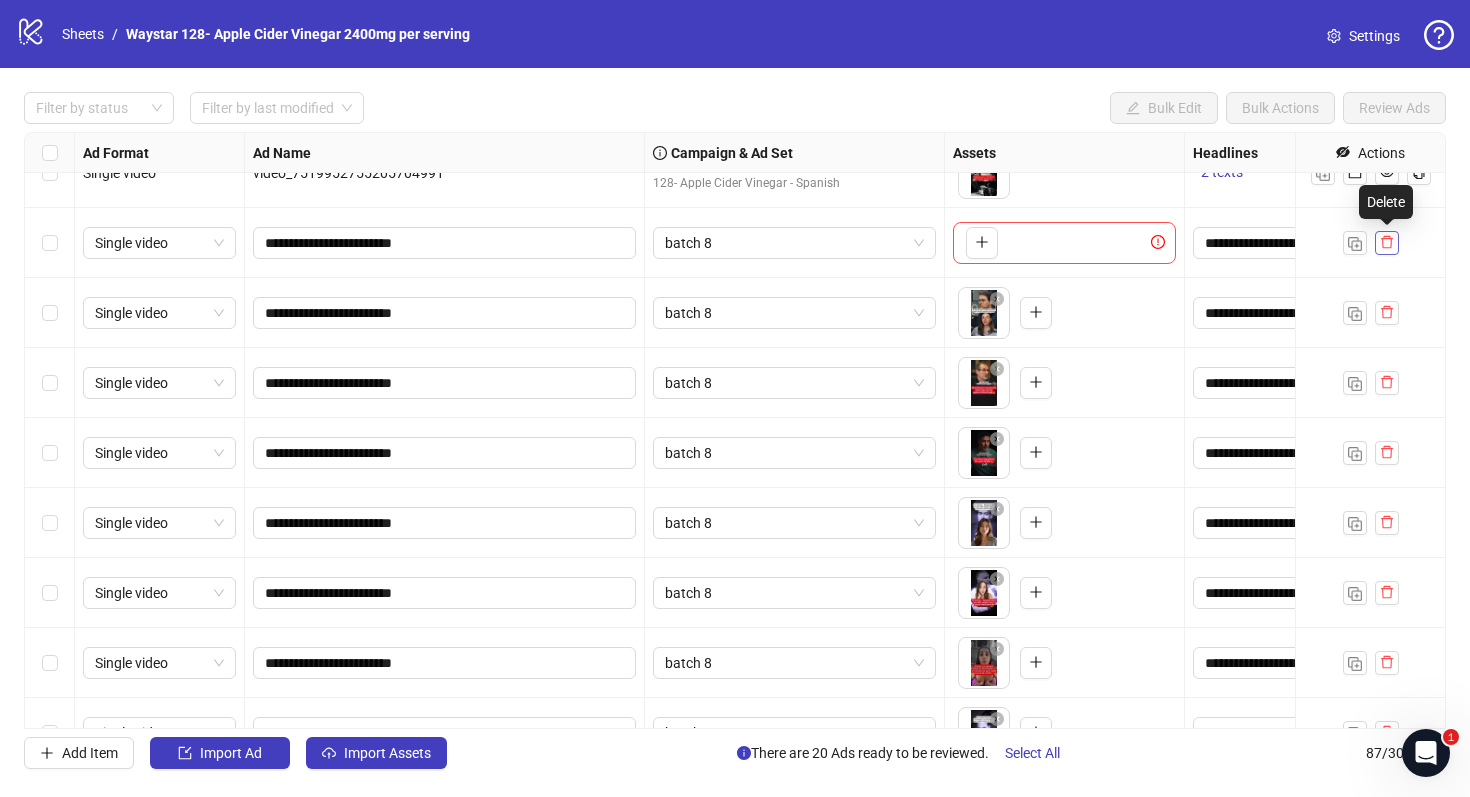 click at bounding box center (1387, 243) 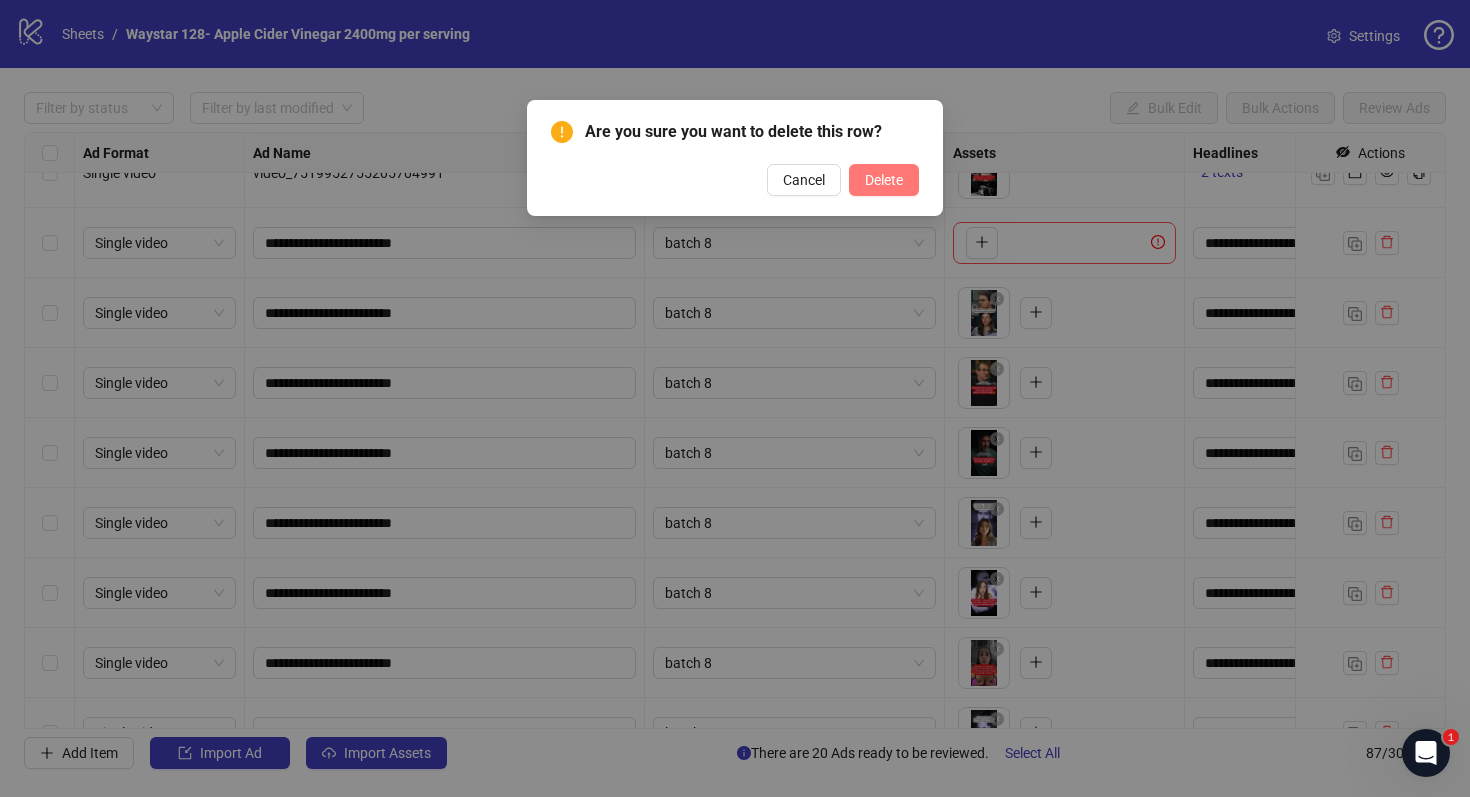 click on "Delete" at bounding box center (884, 180) 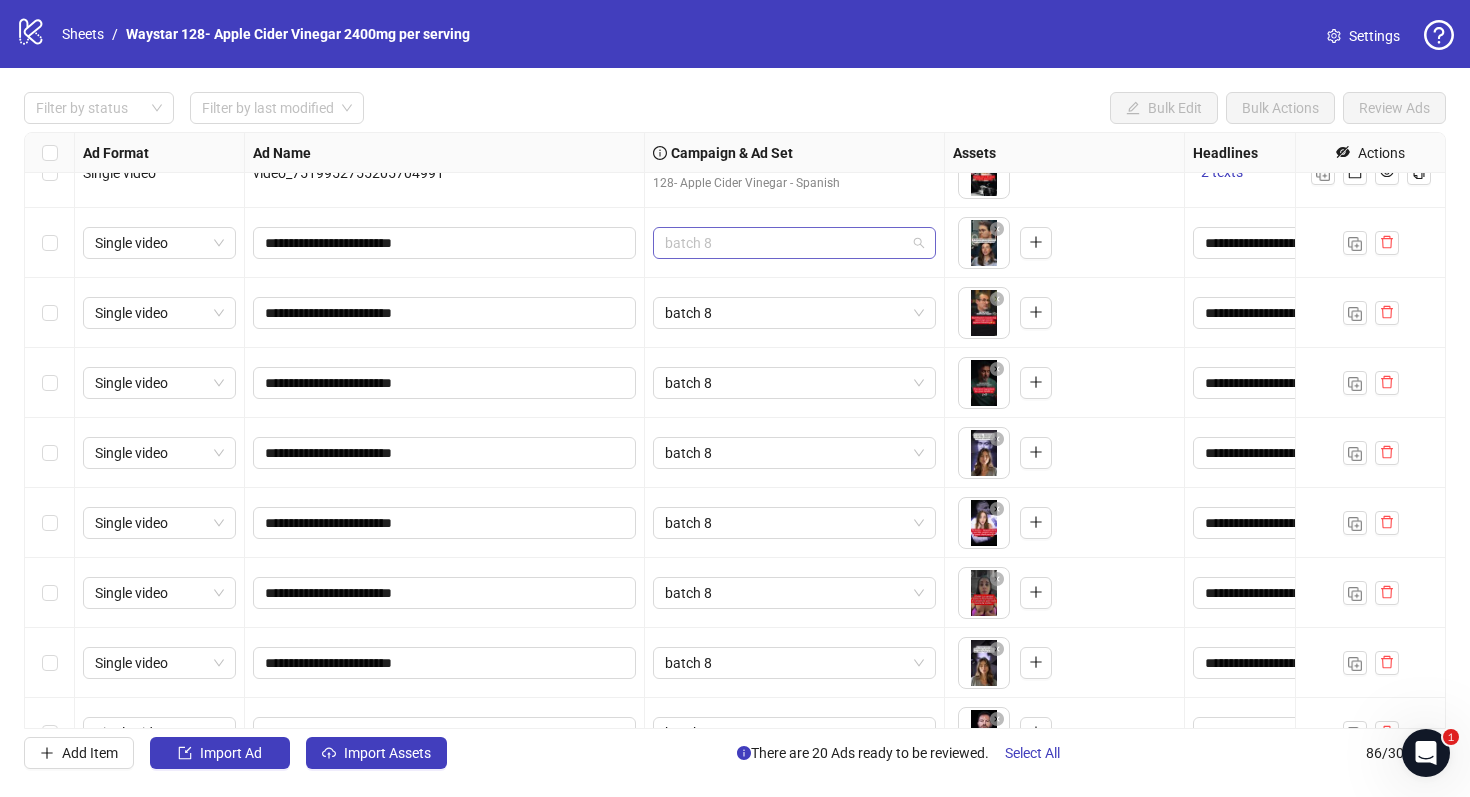 click on "batch 8" at bounding box center (794, 243) 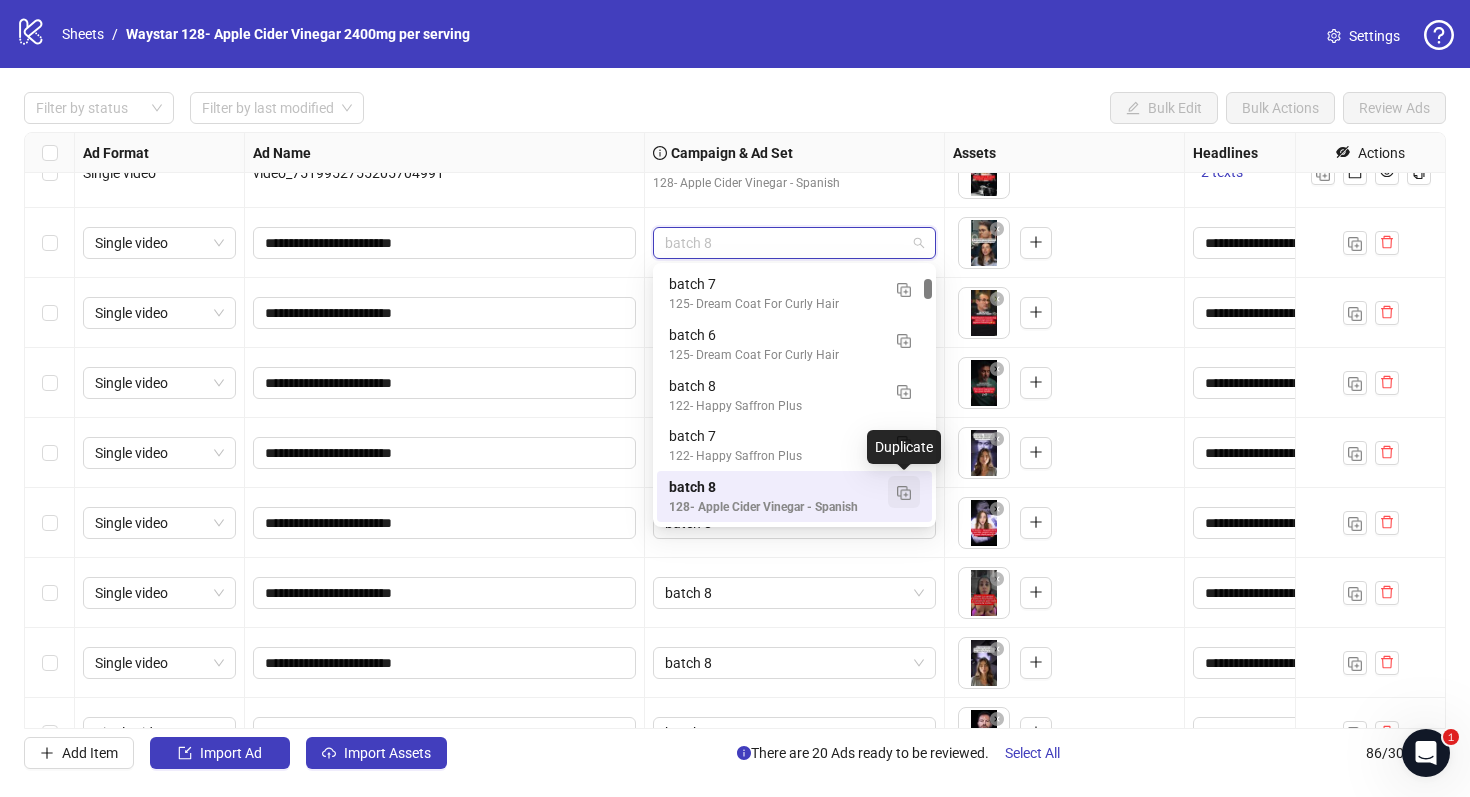 click at bounding box center (904, 493) 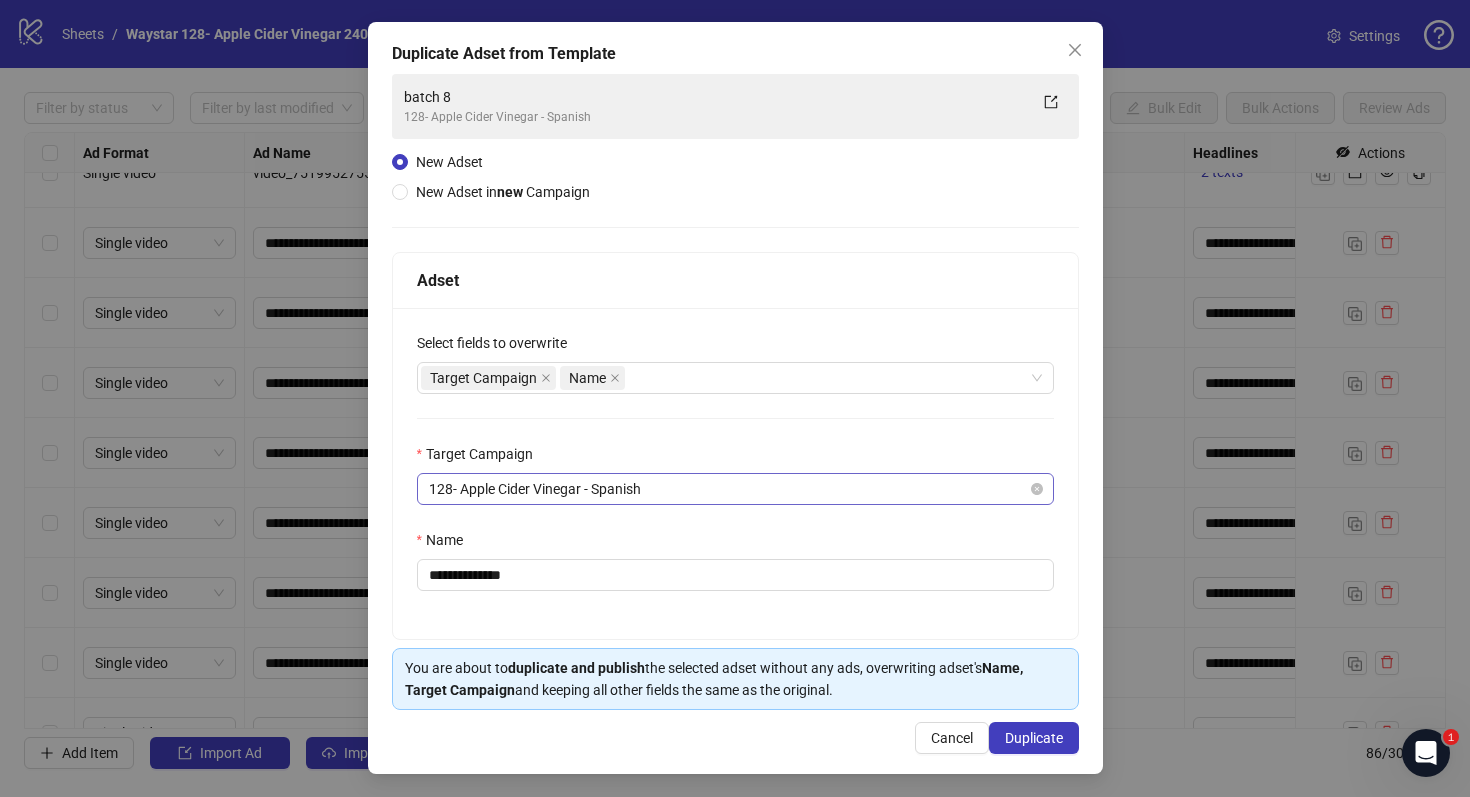 scroll, scrollTop: 80, scrollLeft: 0, axis: vertical 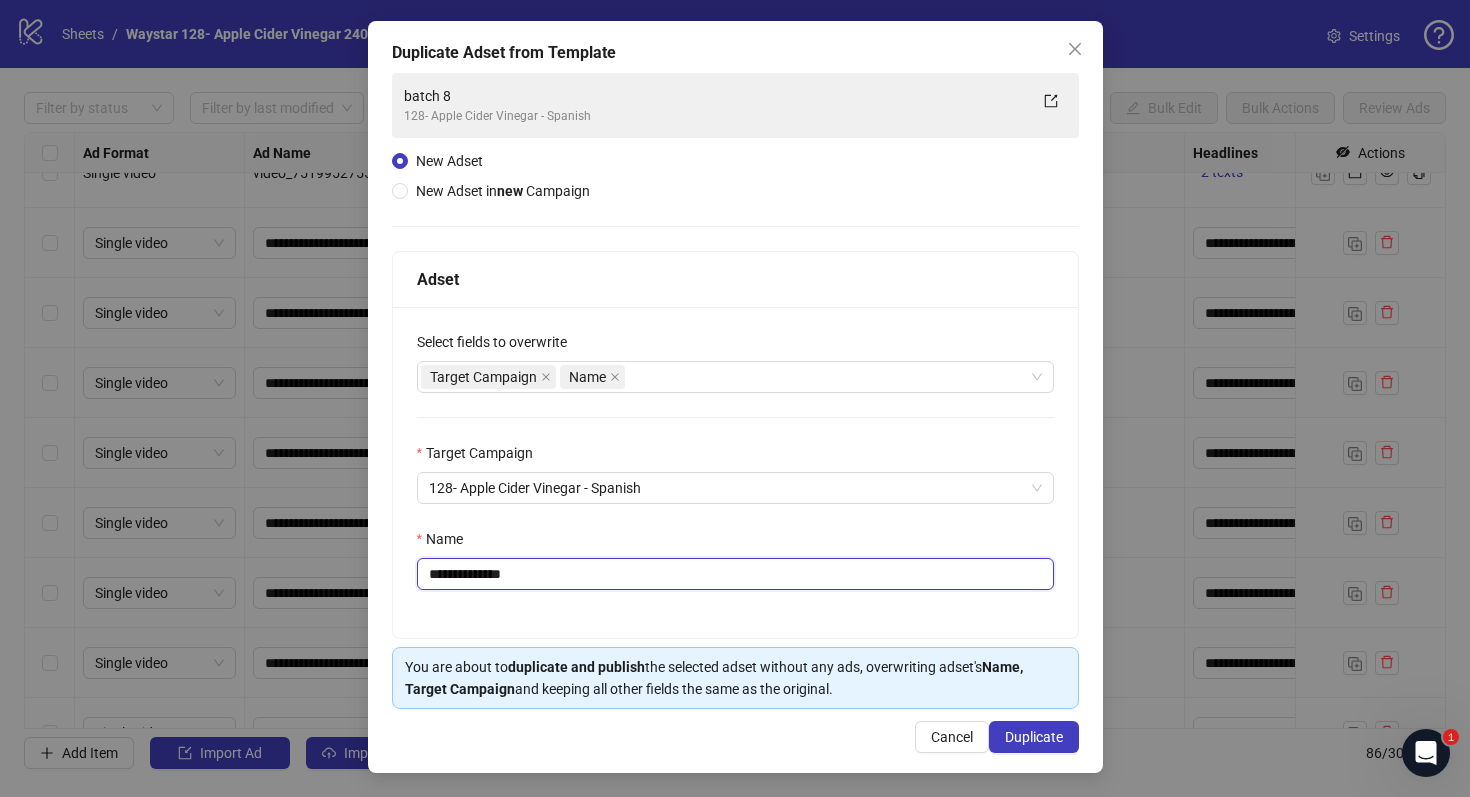 drag, startPoint x: 532, startPoint y: 575, endPoint x: 470, endPoint y: 576, distance: 62.008064 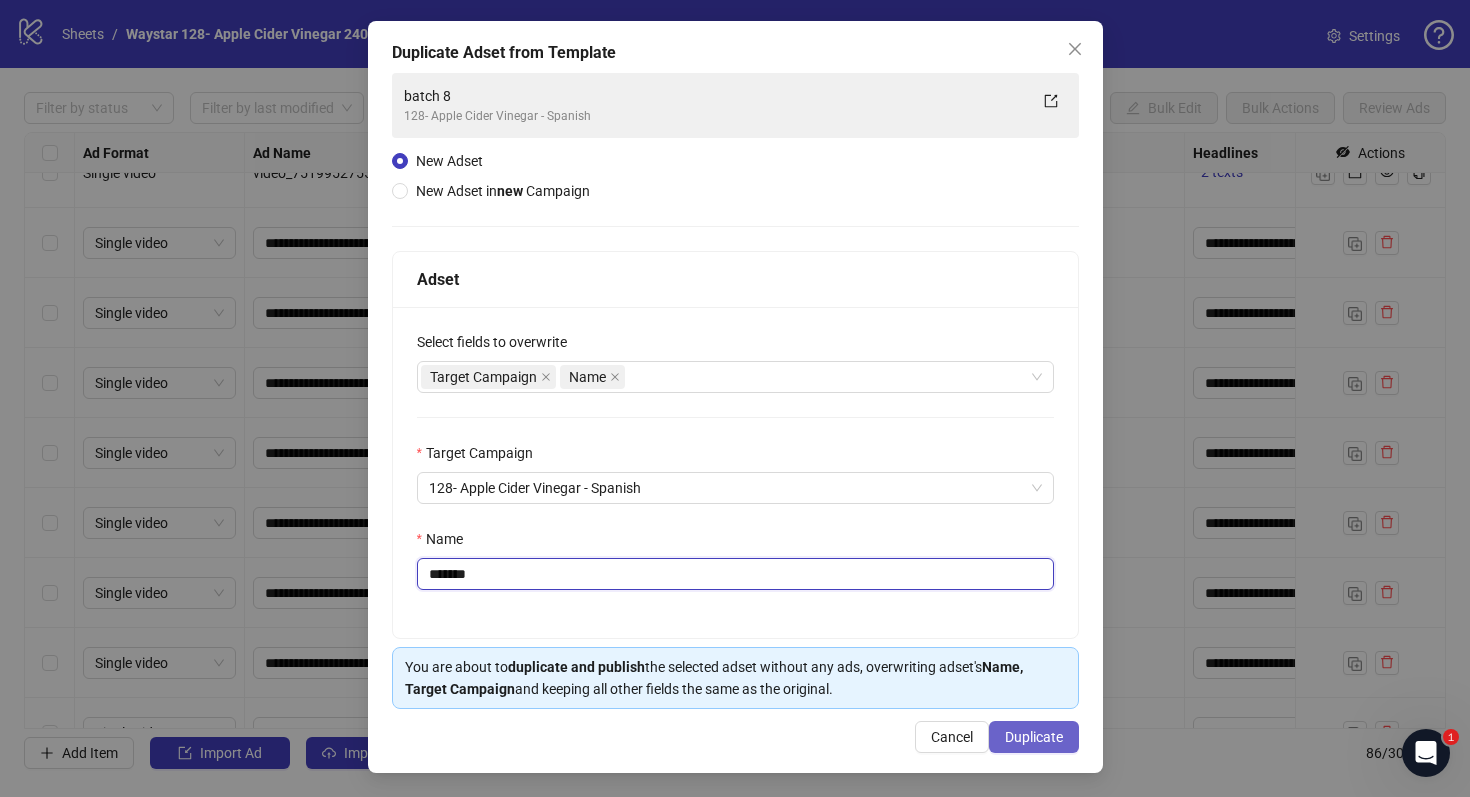 type on "*******" 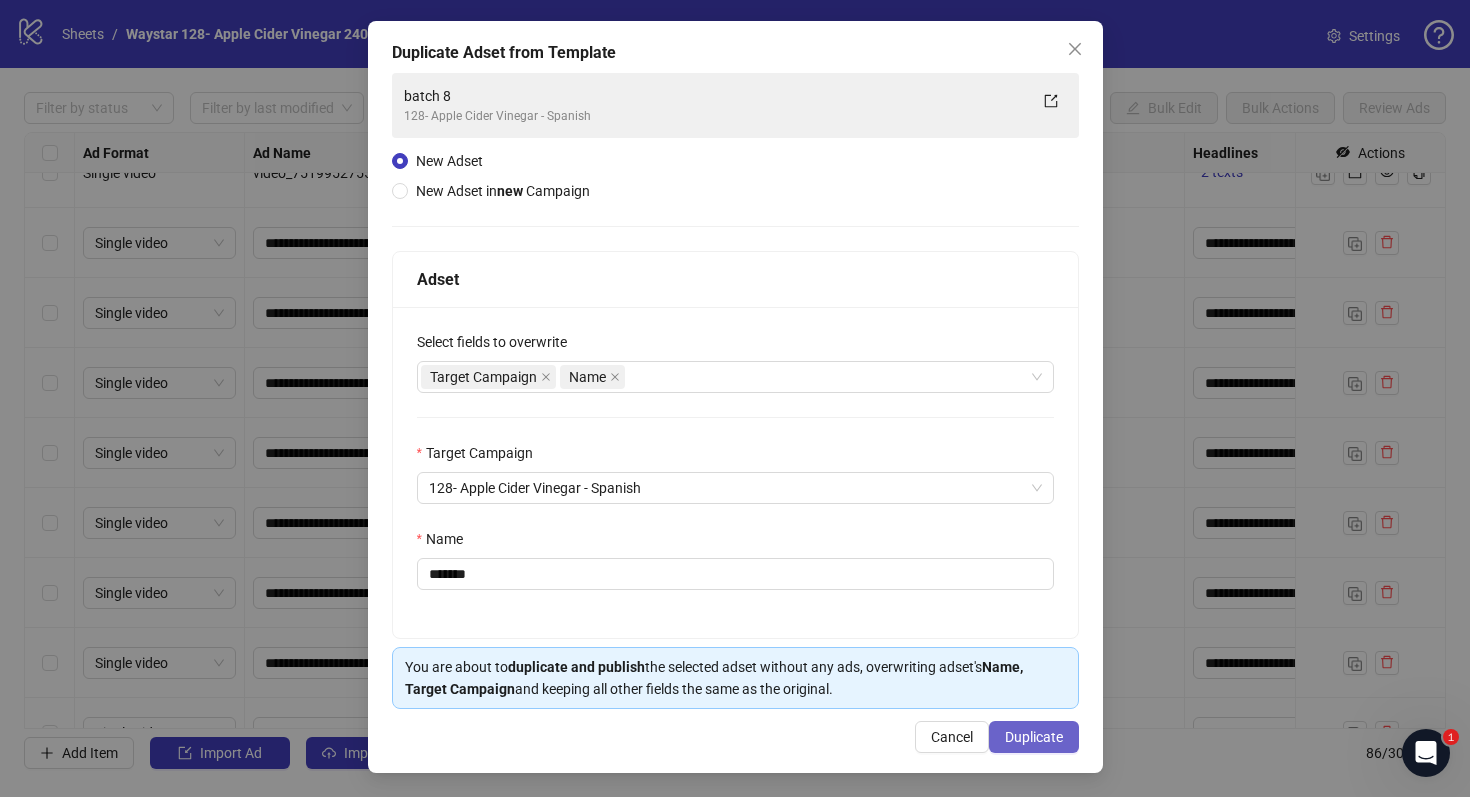 click on "Duplicate" at bounding box center (1034, 737) 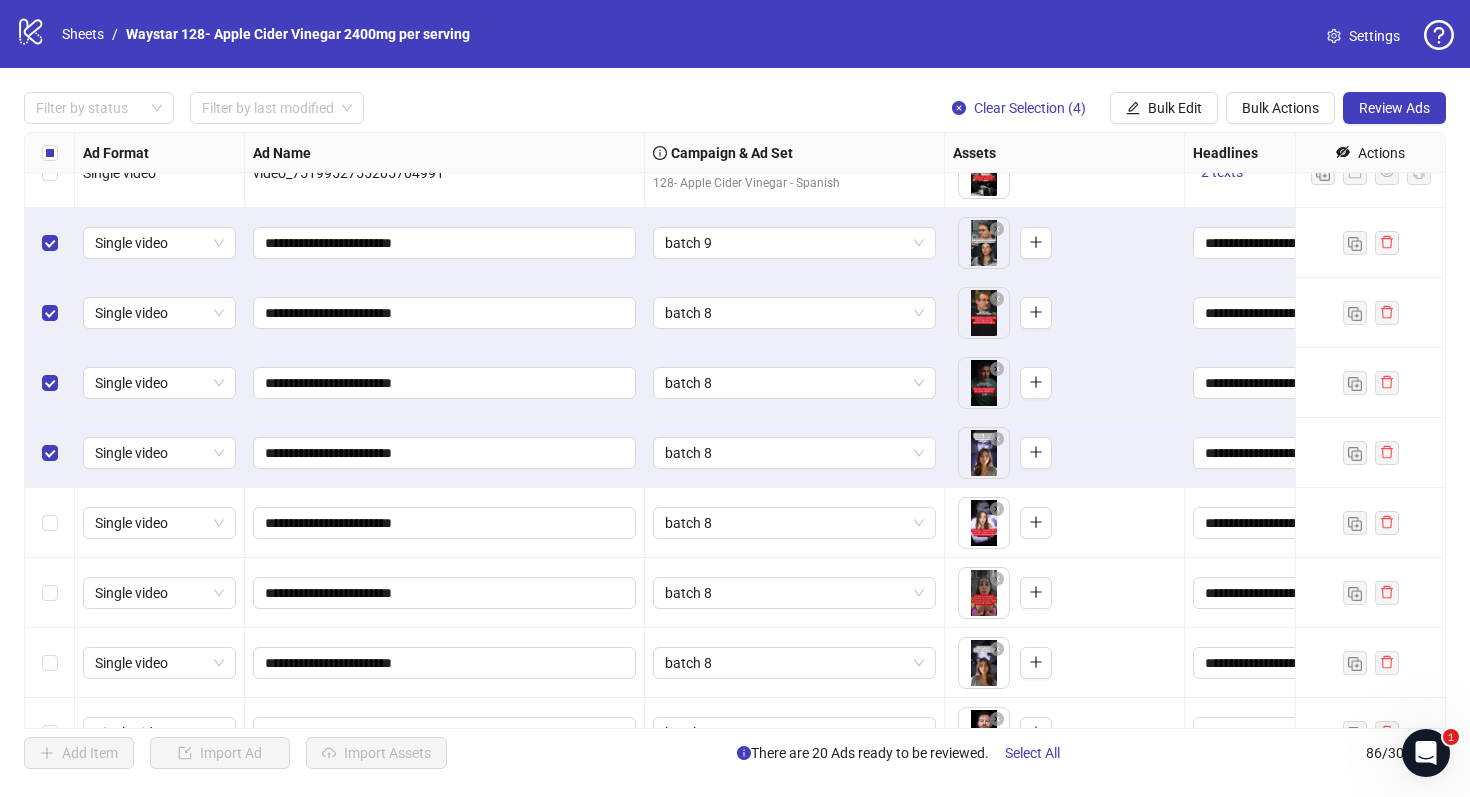 click at bounding box center (50, 523) 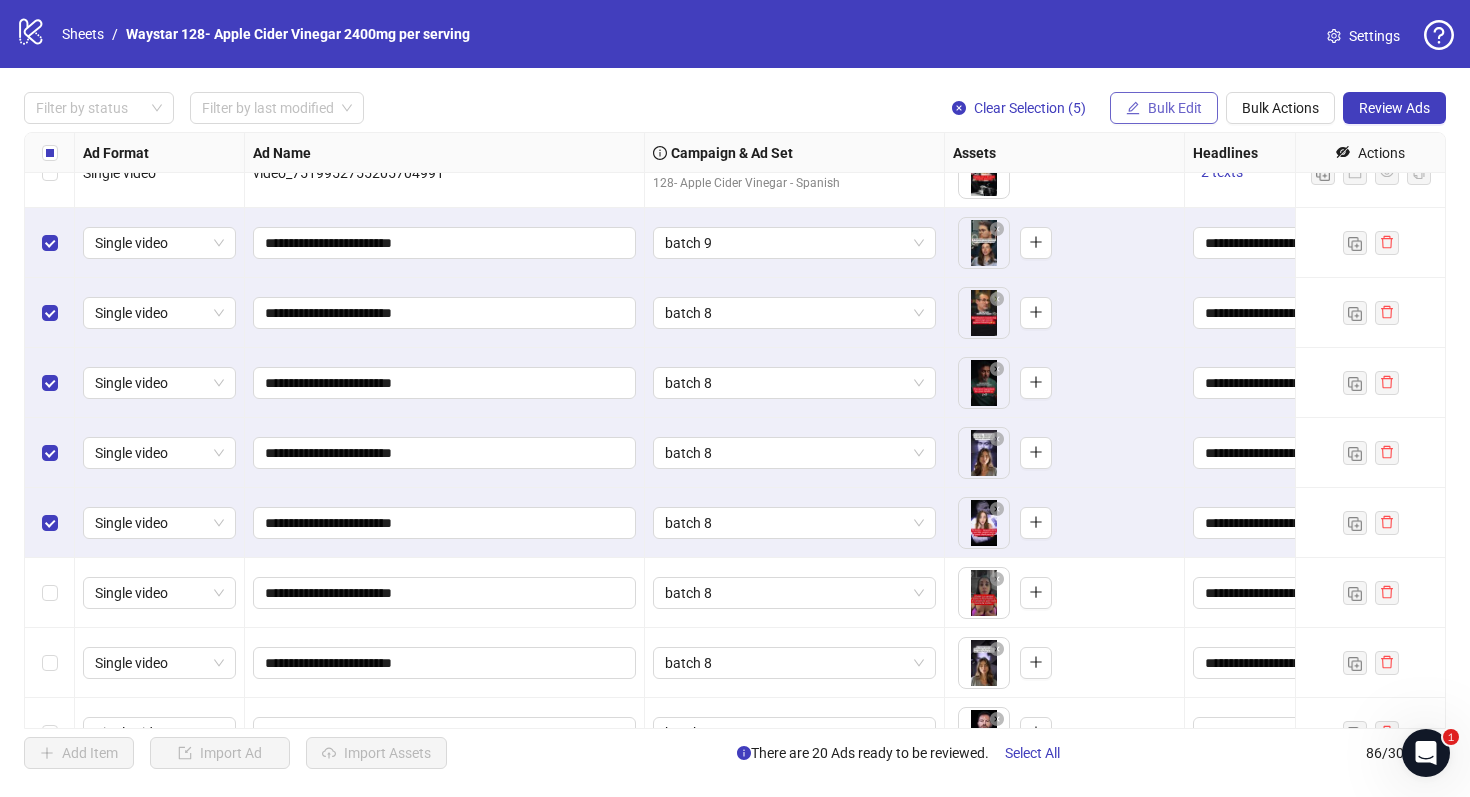 click on "Bulk Edit" at bounding box center (1175, 108) 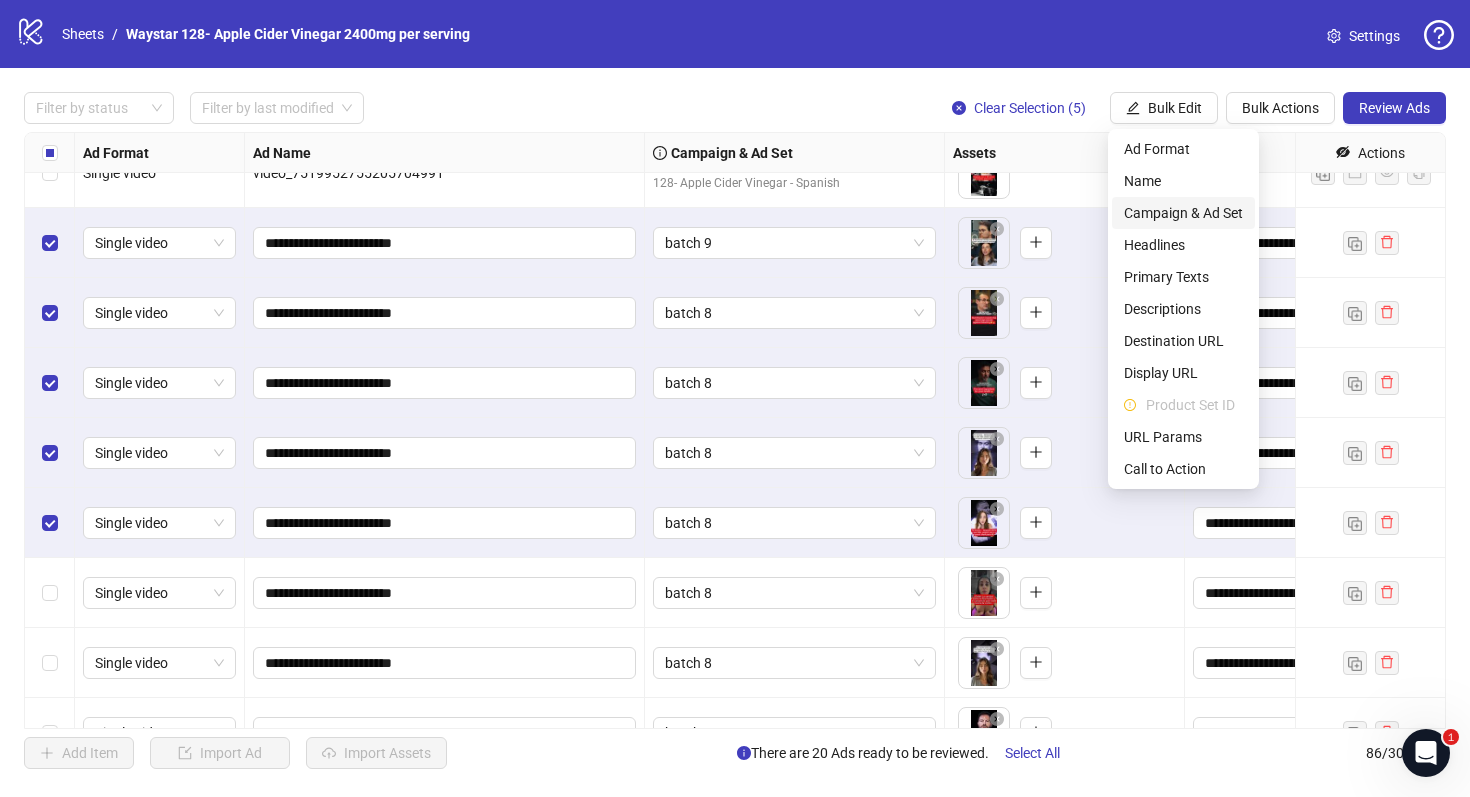 click on "Campaign & Ad Set" at bounding box center (1183, 213) 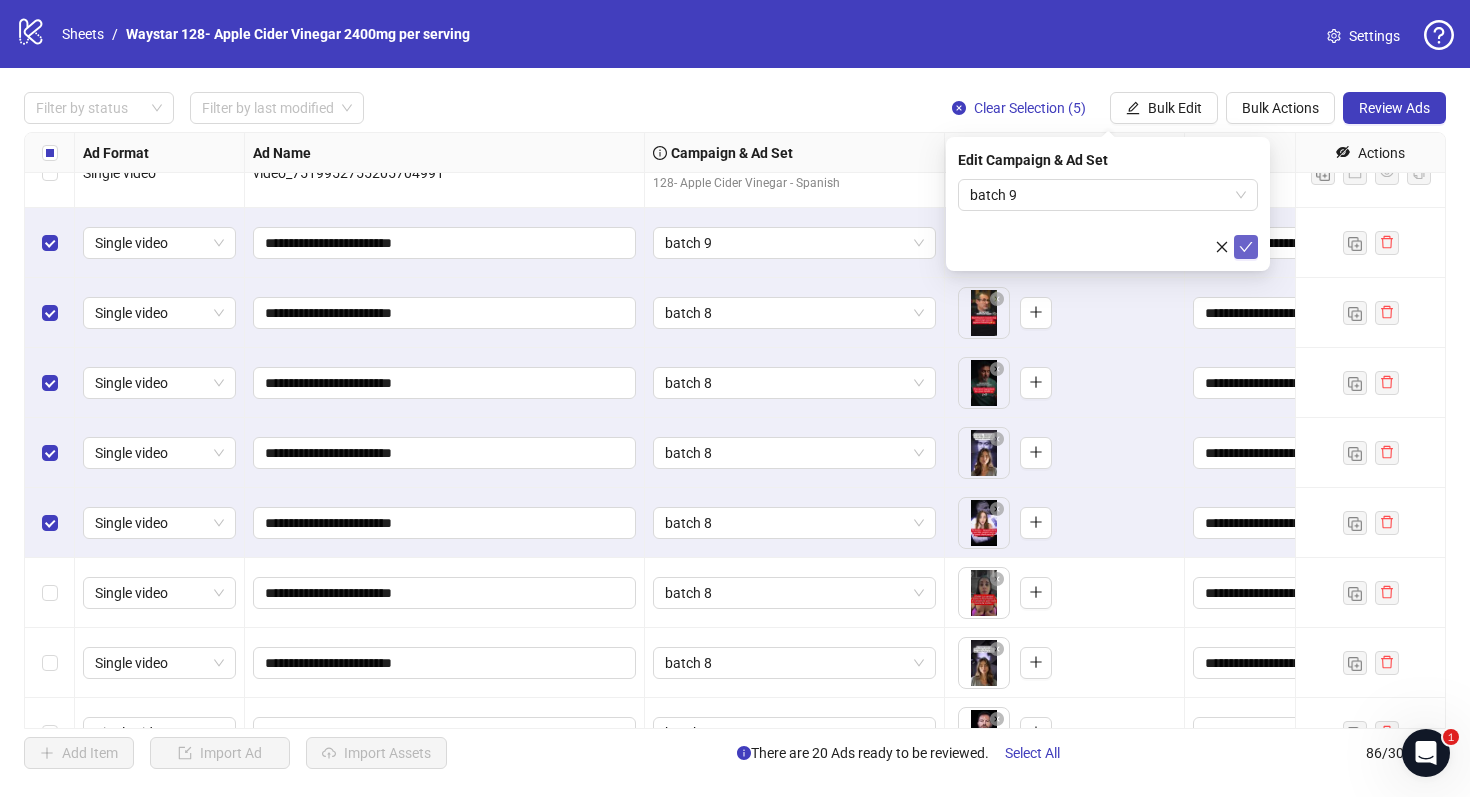 click 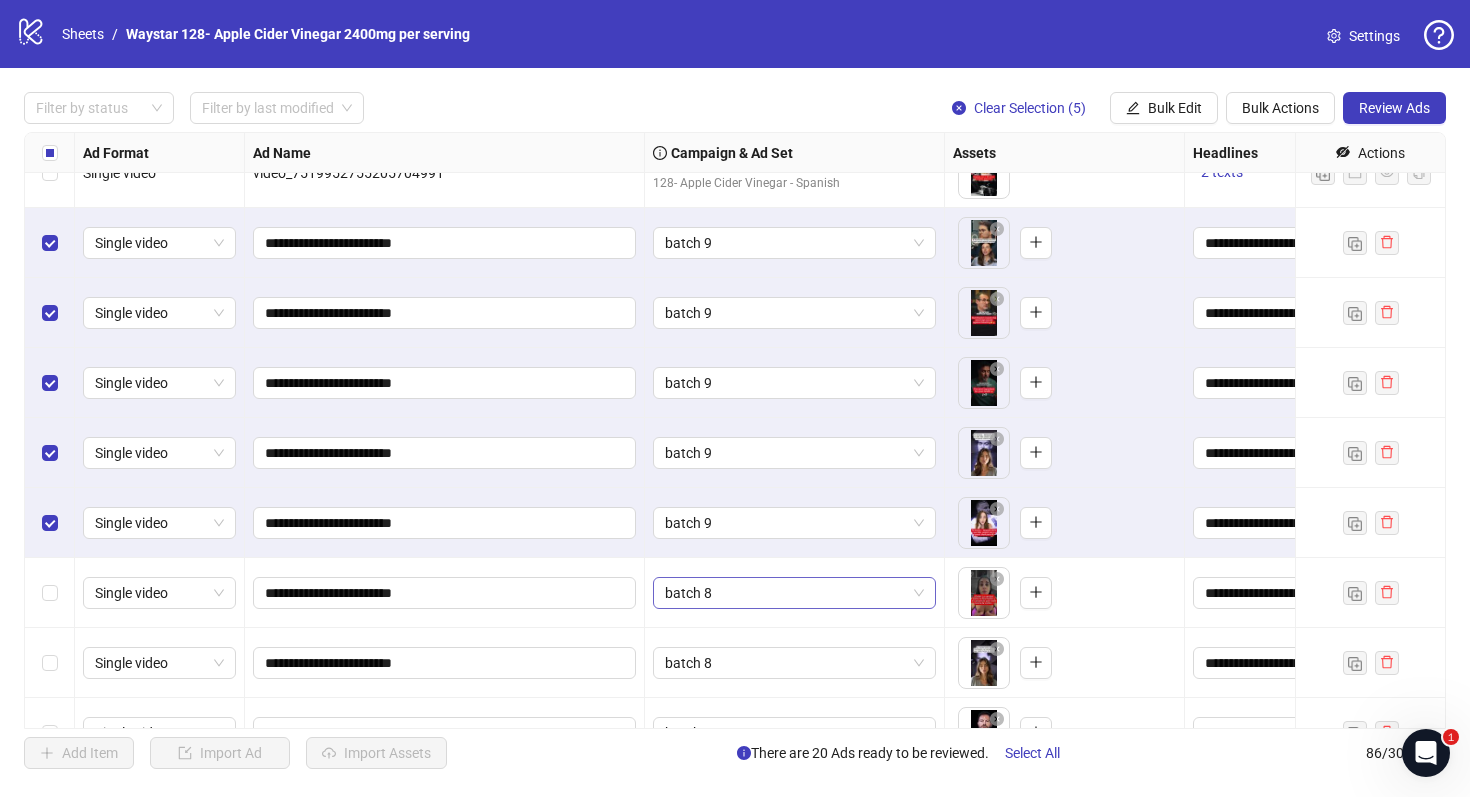 click on "batch 8" at bounding box center (794, 593) 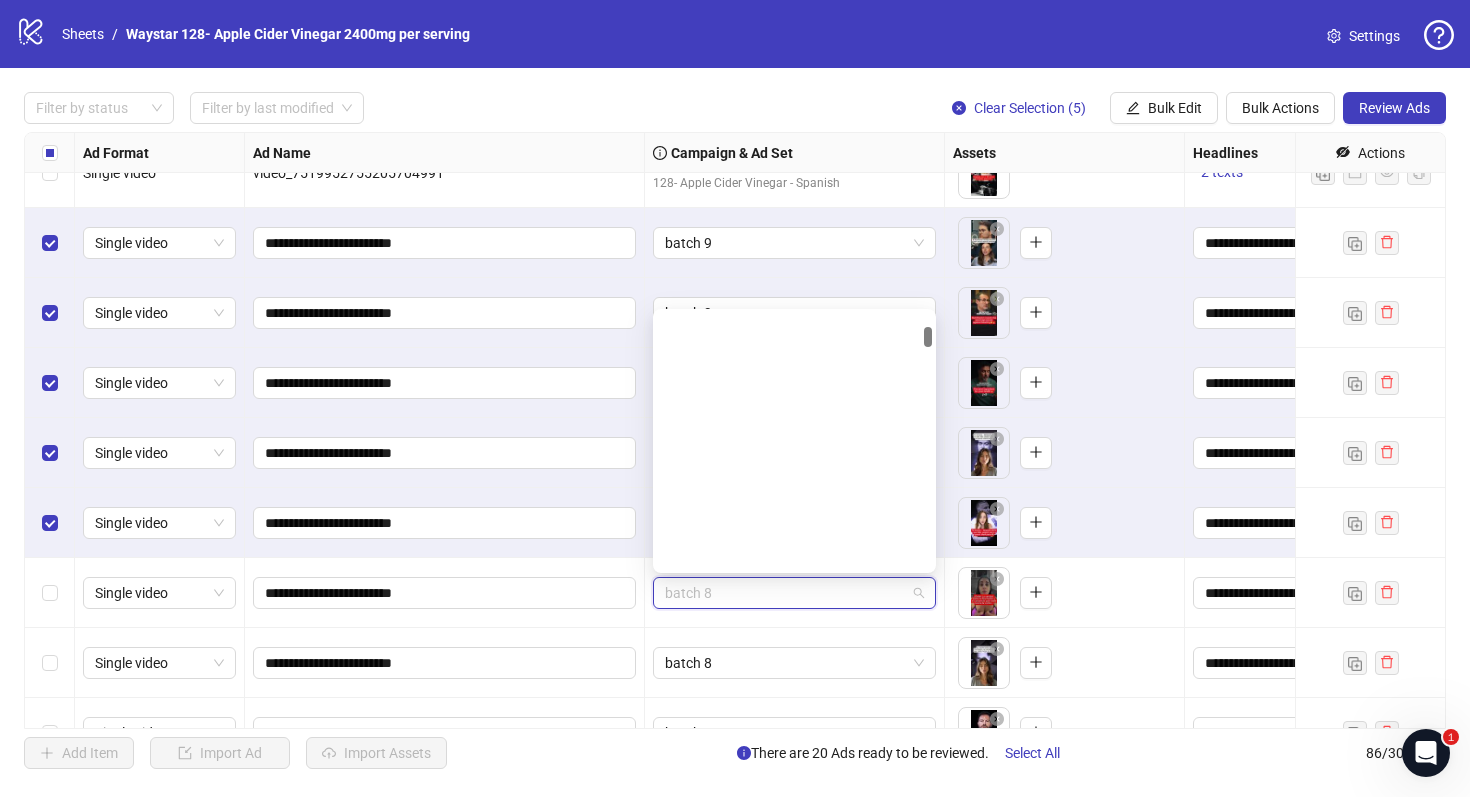 scroll, scrollTop: 356, scrollLeft: 0, axis: vertical 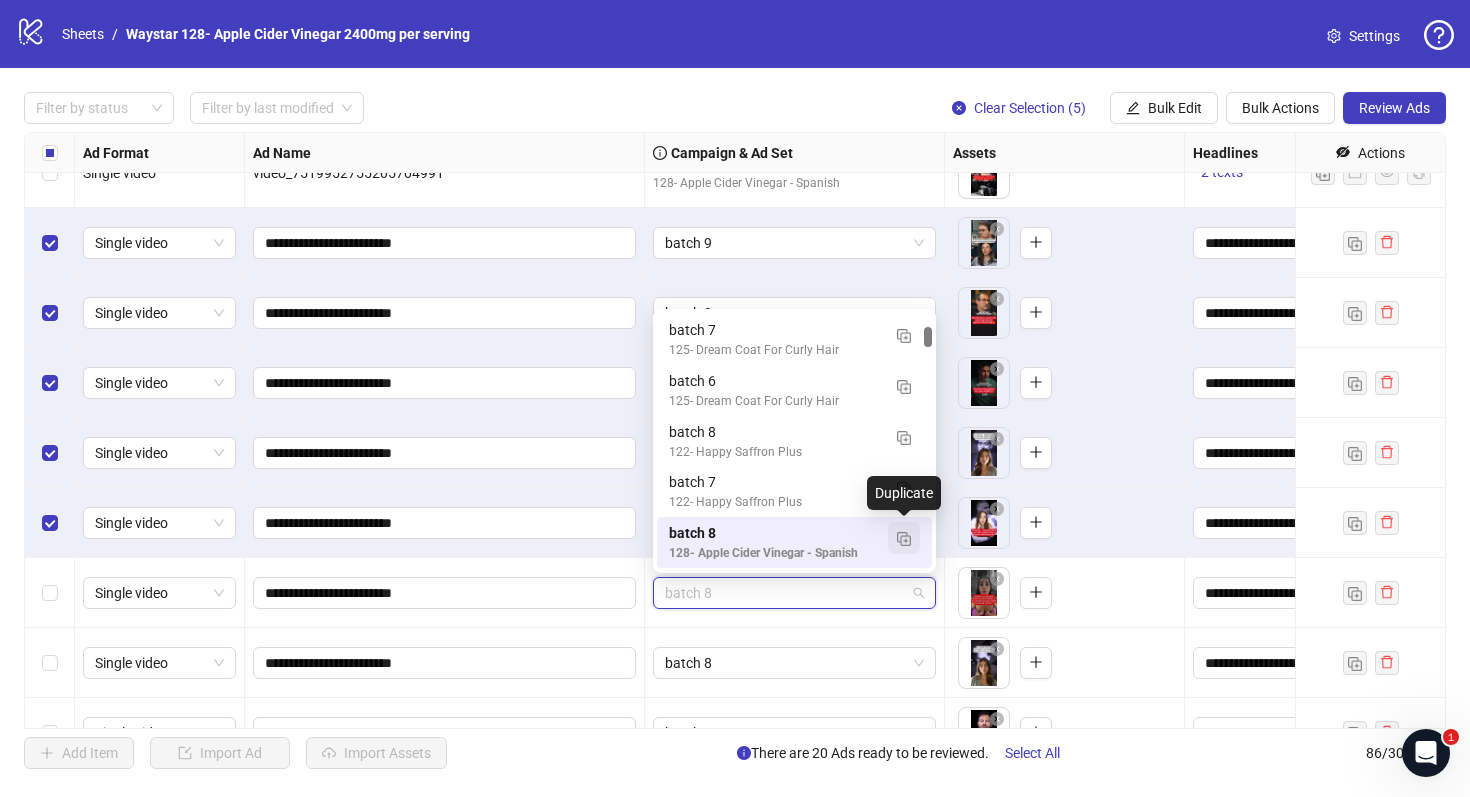 click at bounding box center (904, 539) 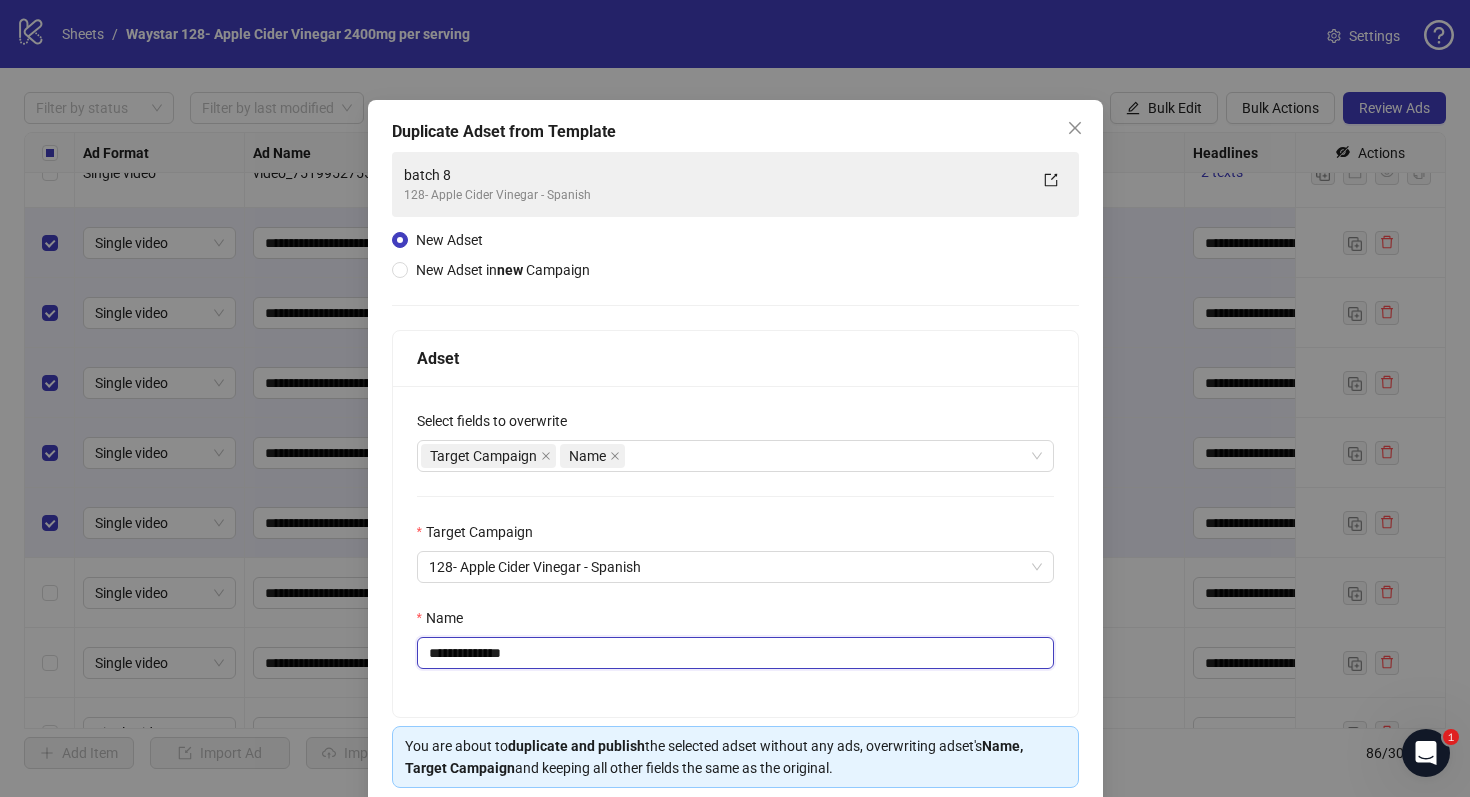 drag, startPoint x: 587, startPoint y: 650, endPoint x: 471, endPoint y: 658, distance: 116.275536 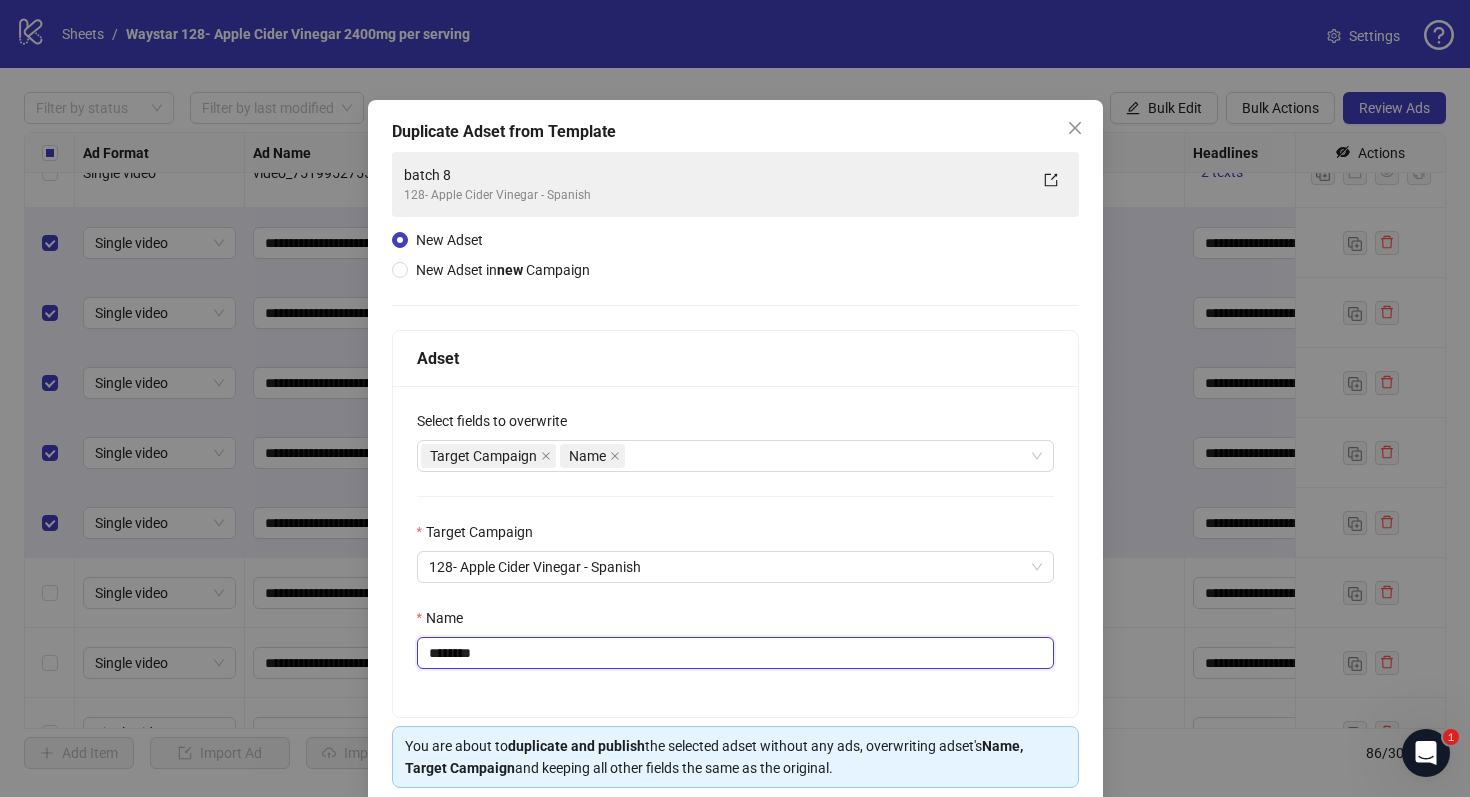 scroll, scrollTop: 80, scrollLeft: 0, axis: vertical 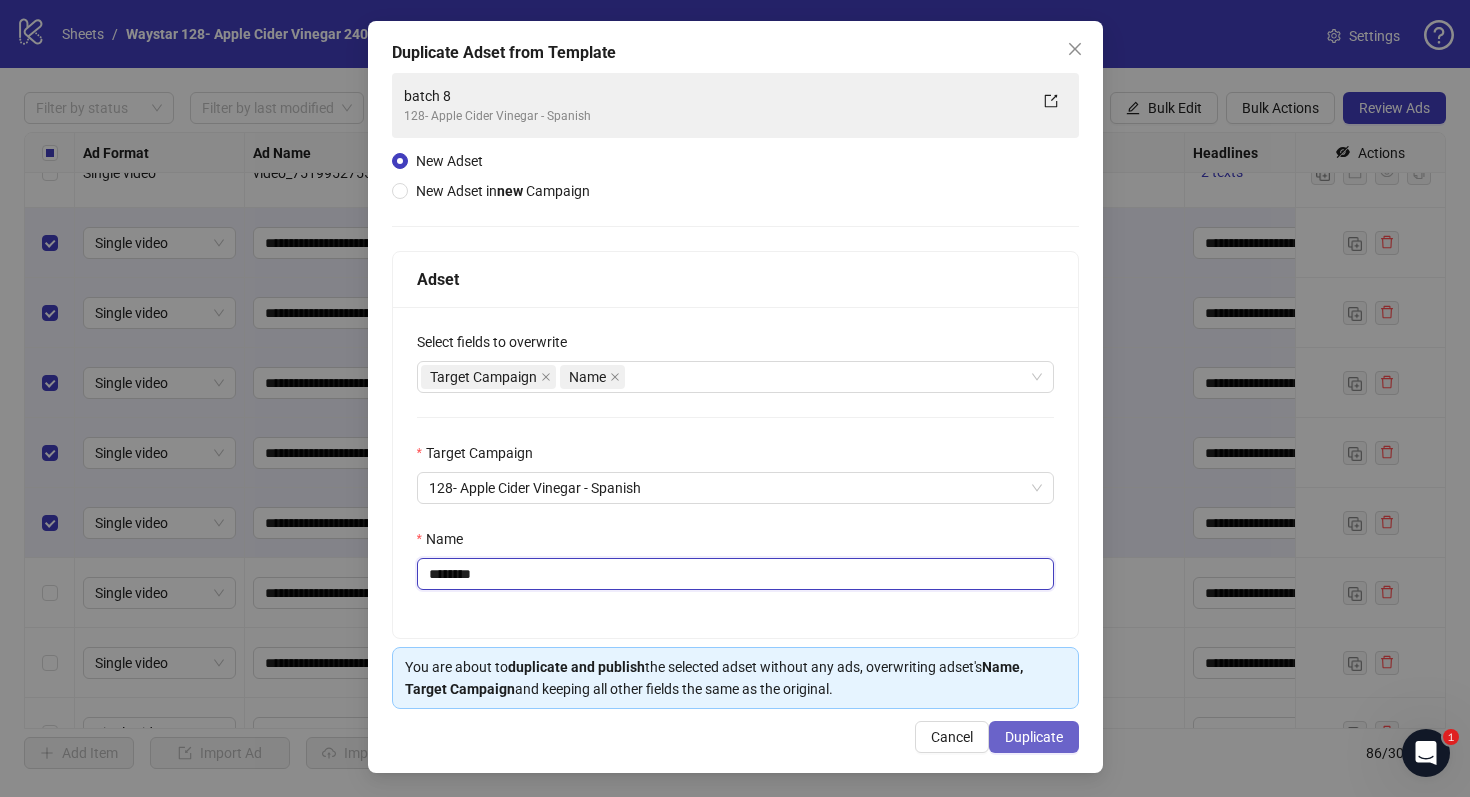 type on "********" 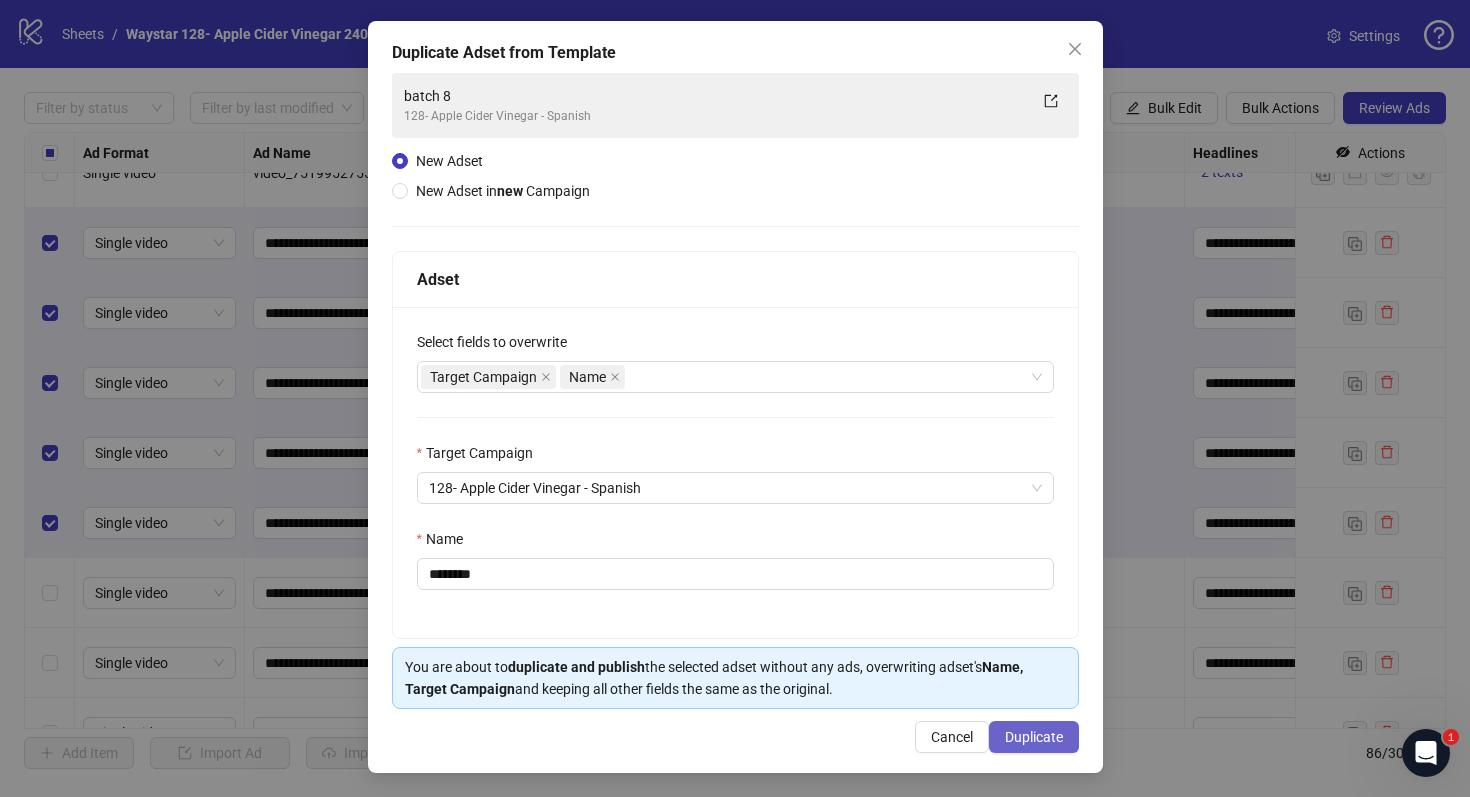 click on "Duplicate" at bounding box center (1034, 737) 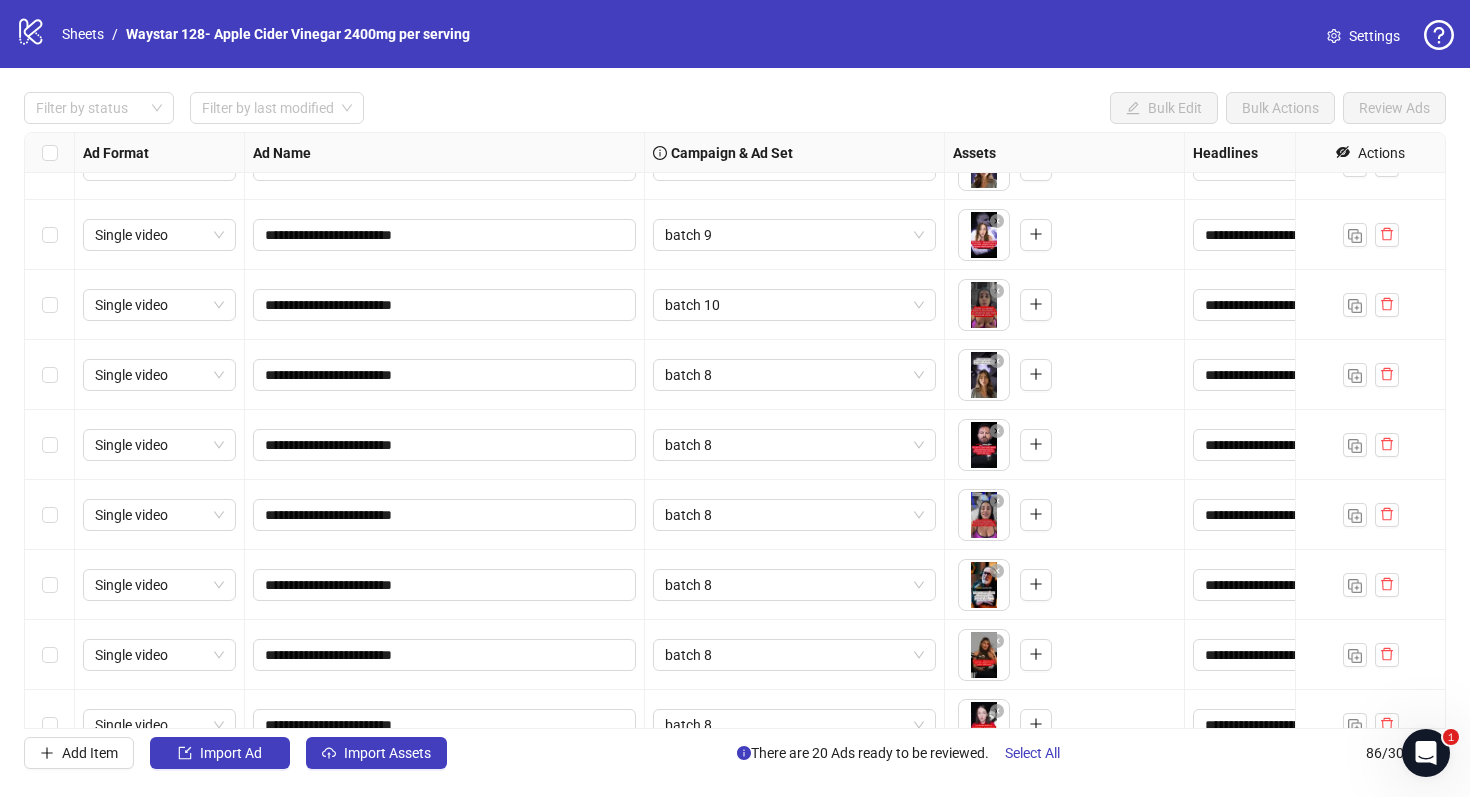 scroll, scrollTop: 4902, scrollLeft: 0, axis: vertical 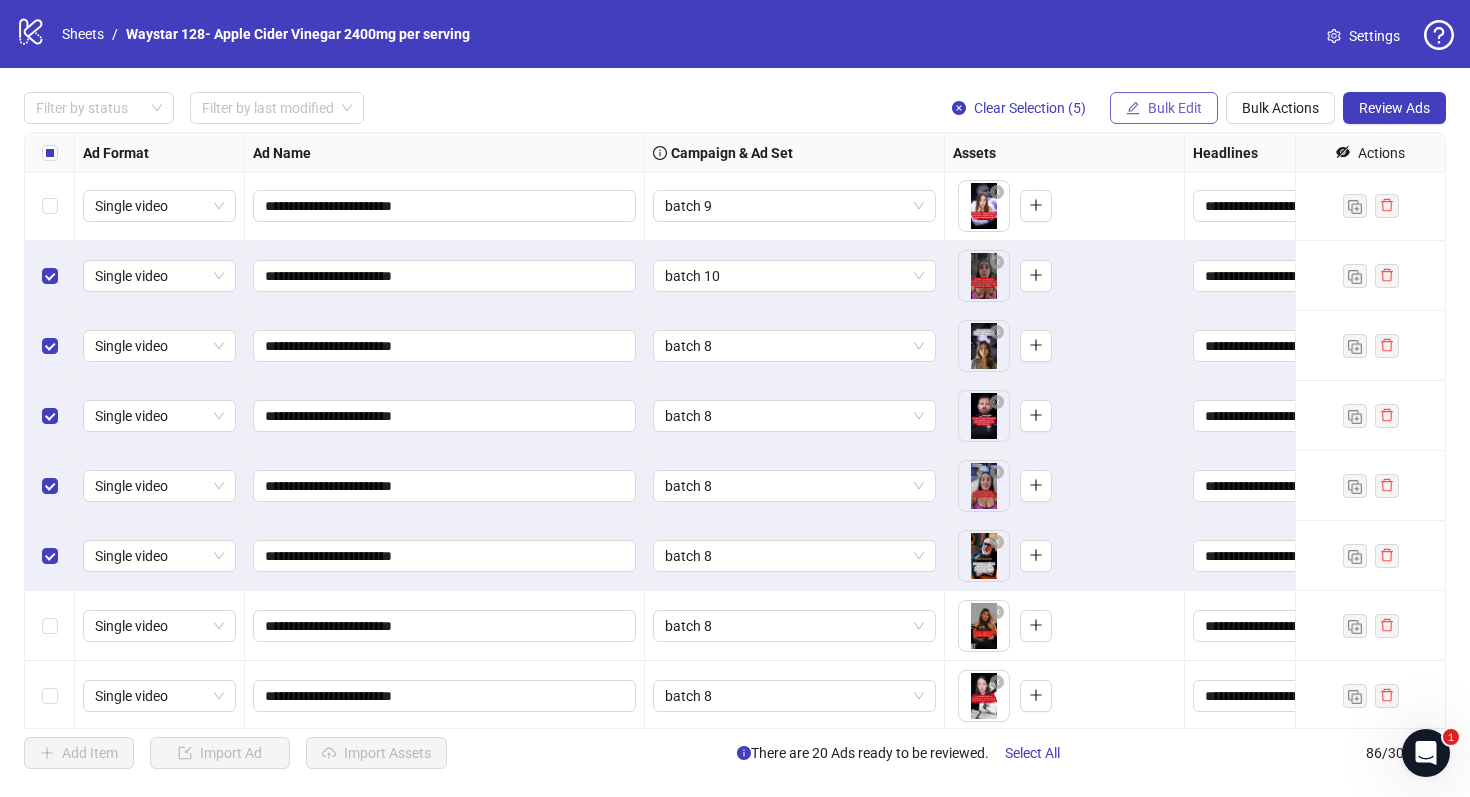click on "Bulk Edit" at bounding box center [1175, 108] 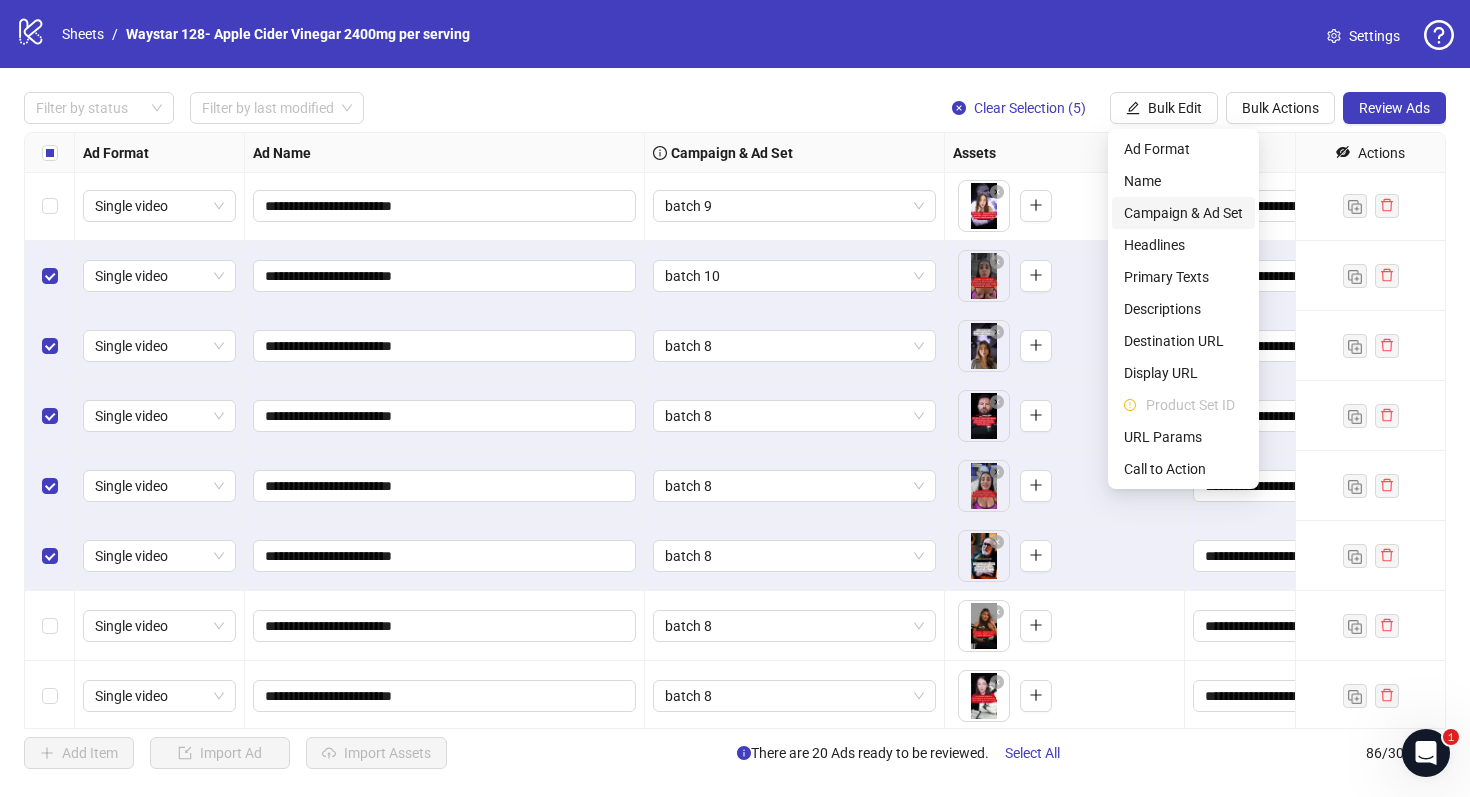 click on "Campaign & Ad Set" at bounding box center (1183, 213) 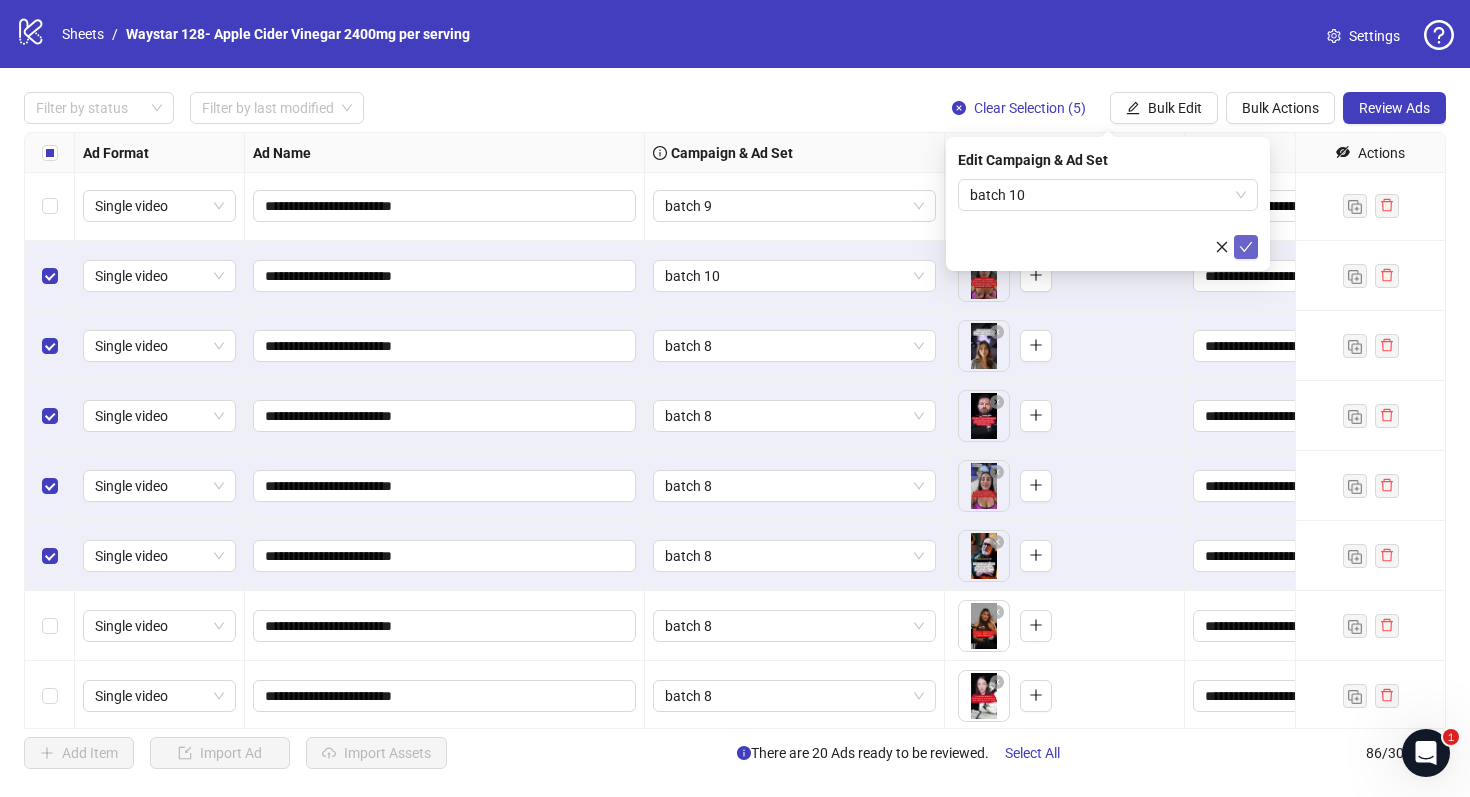click 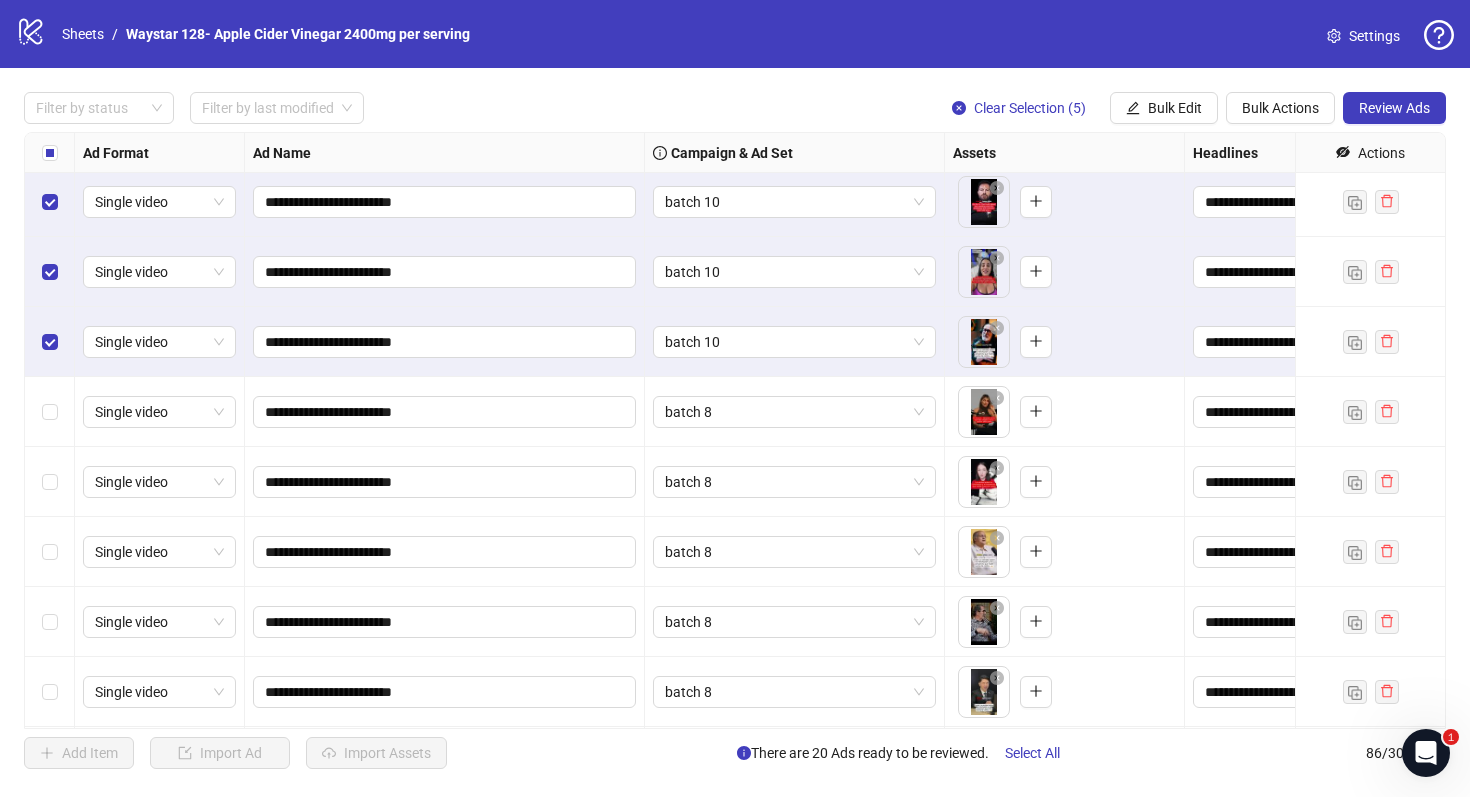 scroll, scrollTop: 5200, scrollLeft: 0, axis: vertical 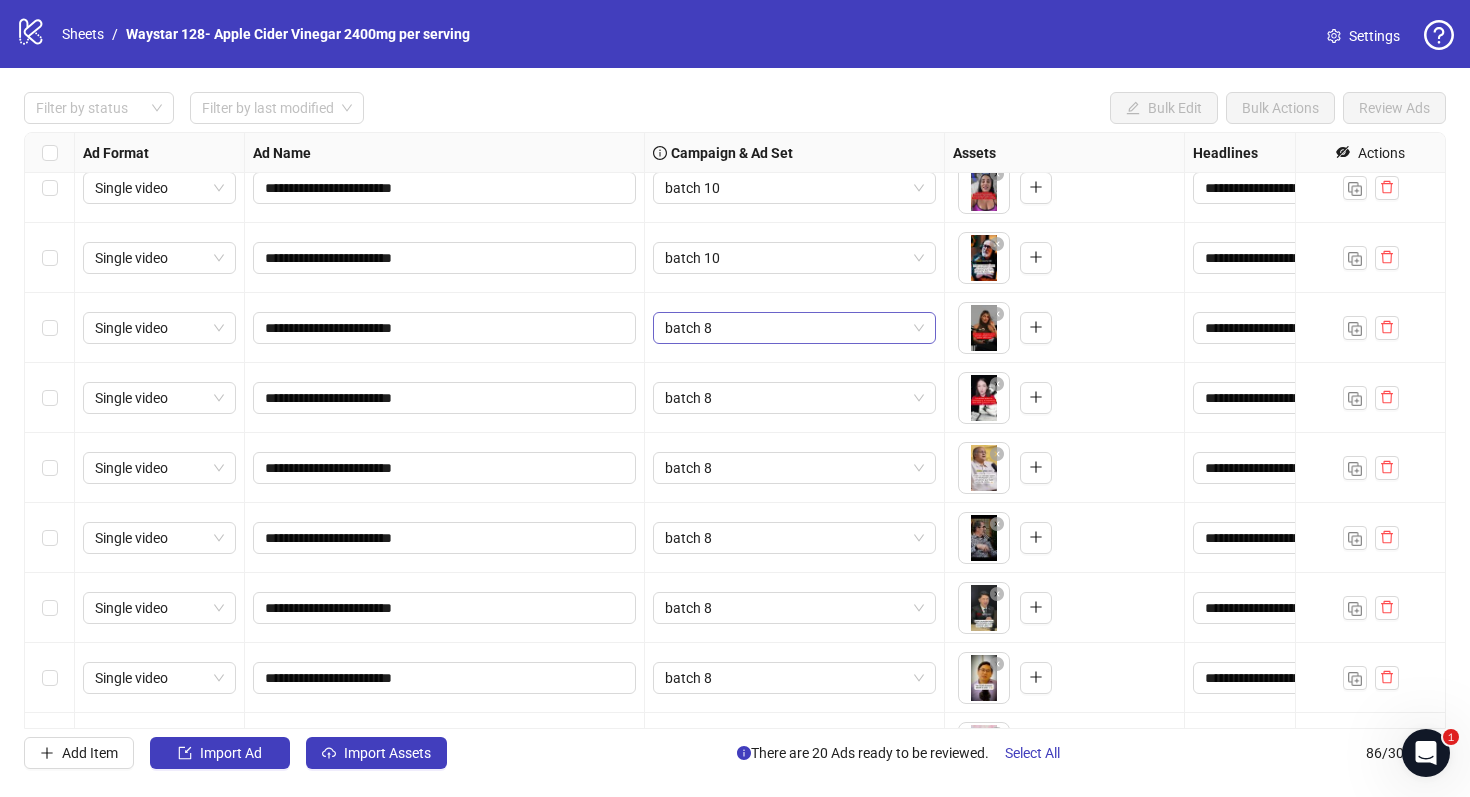 click on "batch 8" at bounding box center (794, 328) 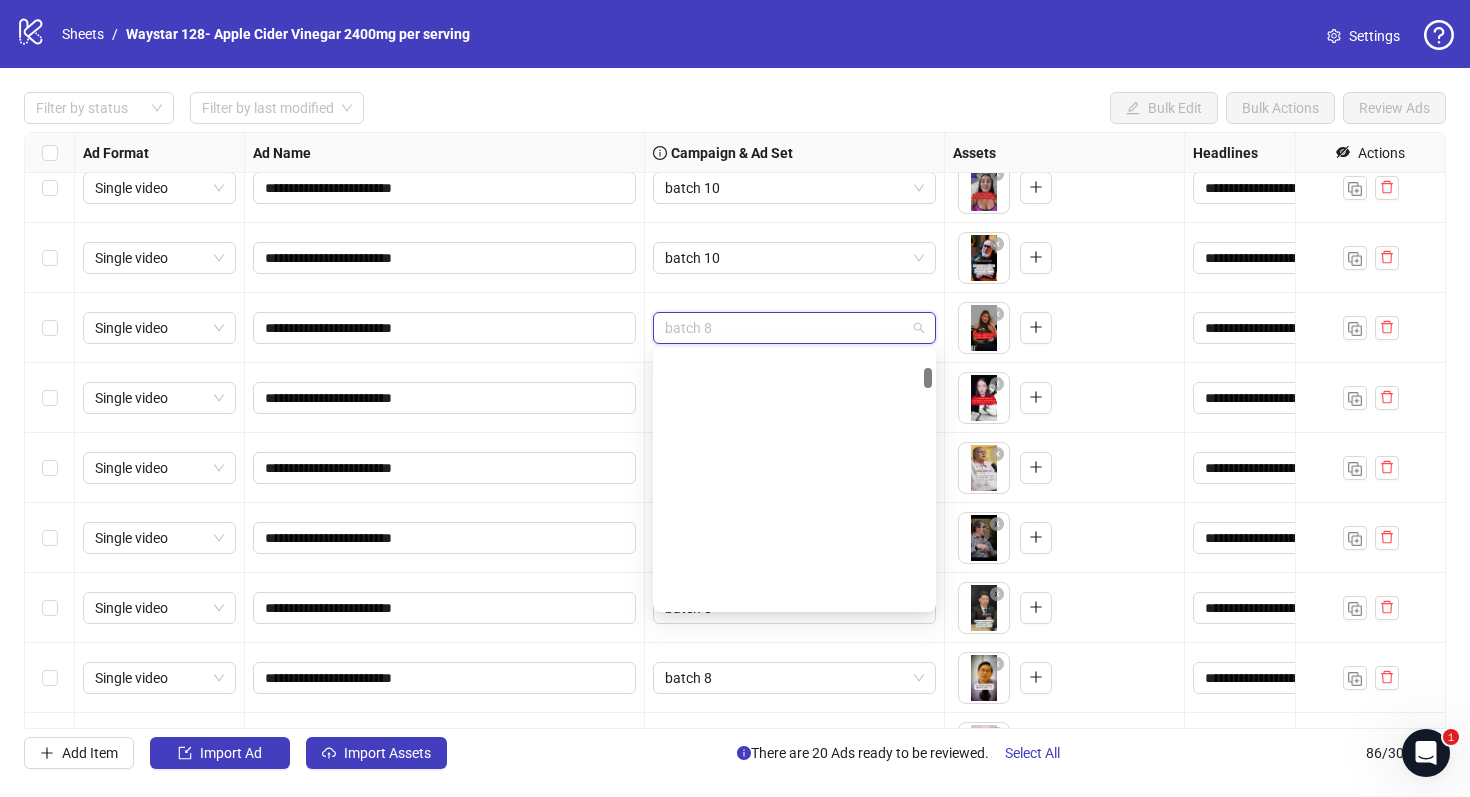 scroll, scrollTop: 407, scrollLeft: 0, axis: vertical 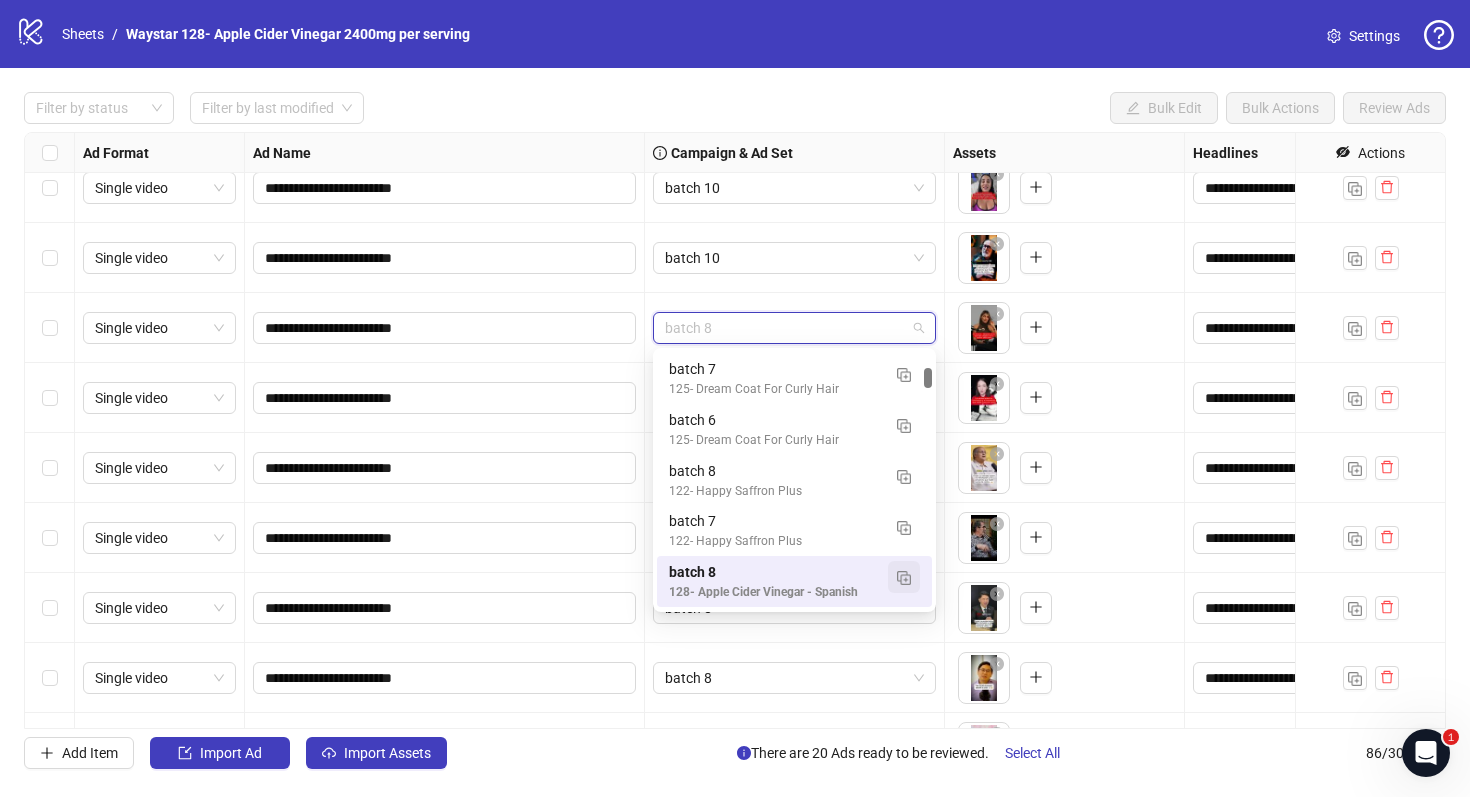 click at bounding box center (904, 578) 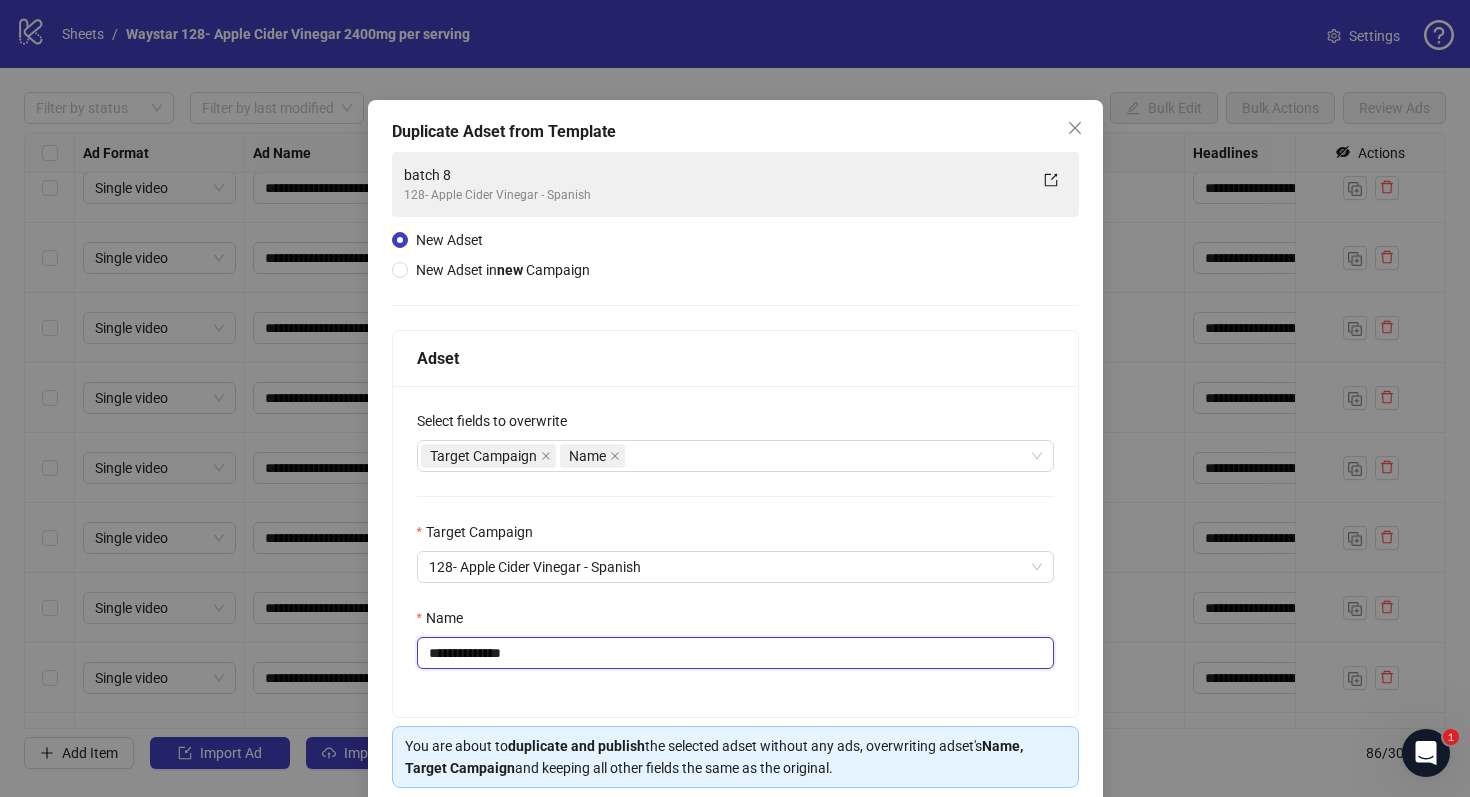 drag, startPoint x: 545, startPoint y: 655, endPoint x: 470, endPoint y: 658, distance: 75.059975 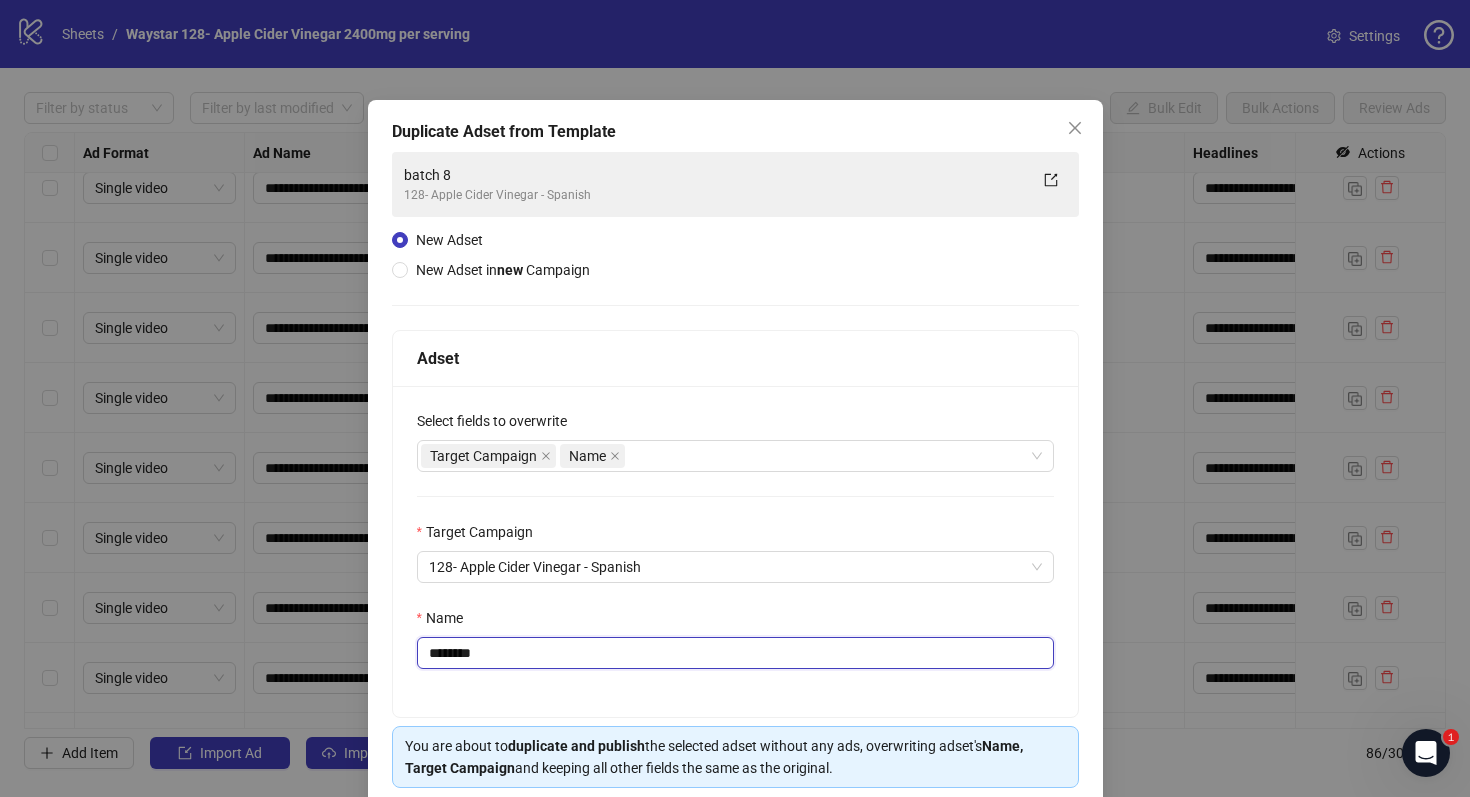 scroll, scrollTop: 80, scrollLeft: 0, axis: vertical 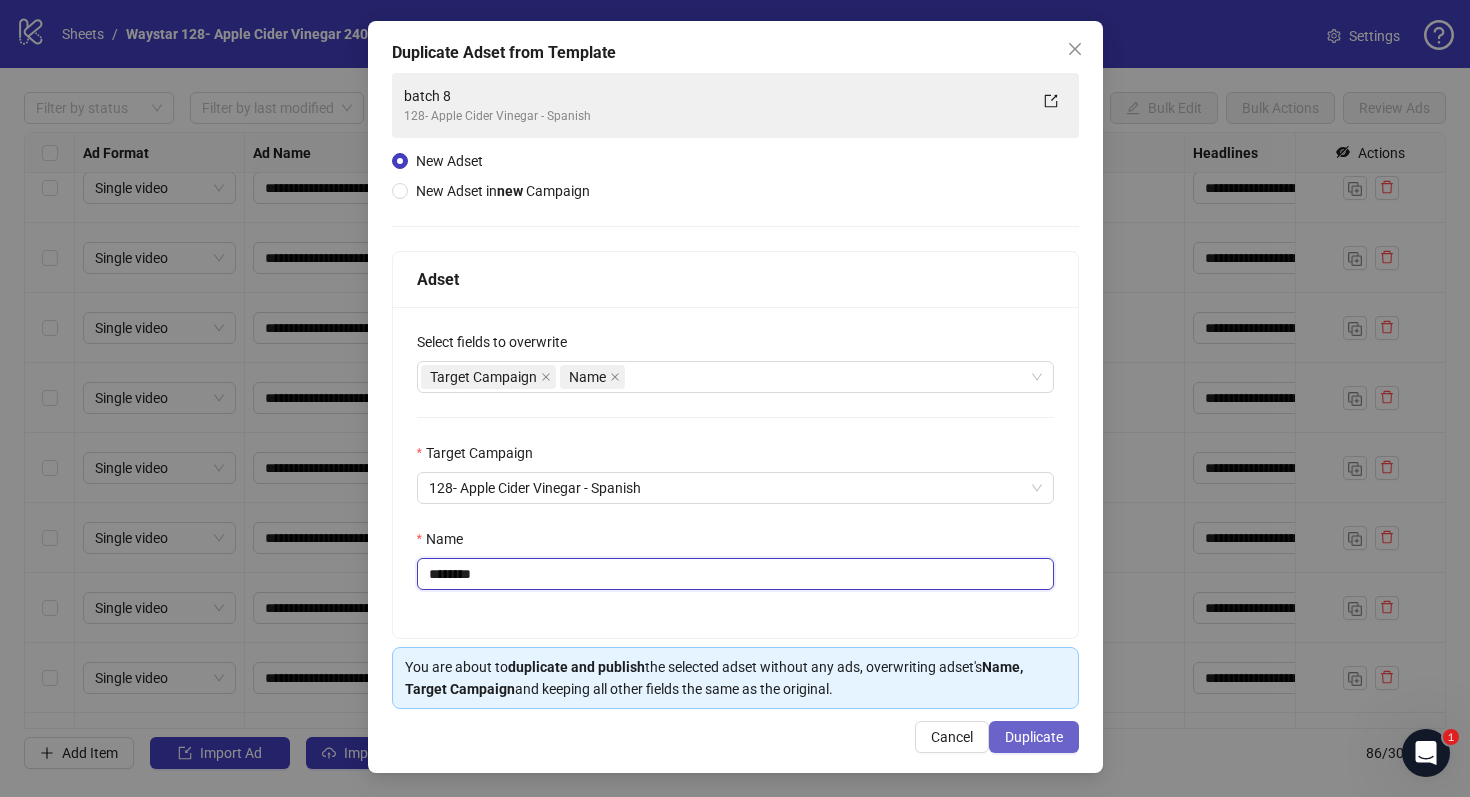 type on "********" 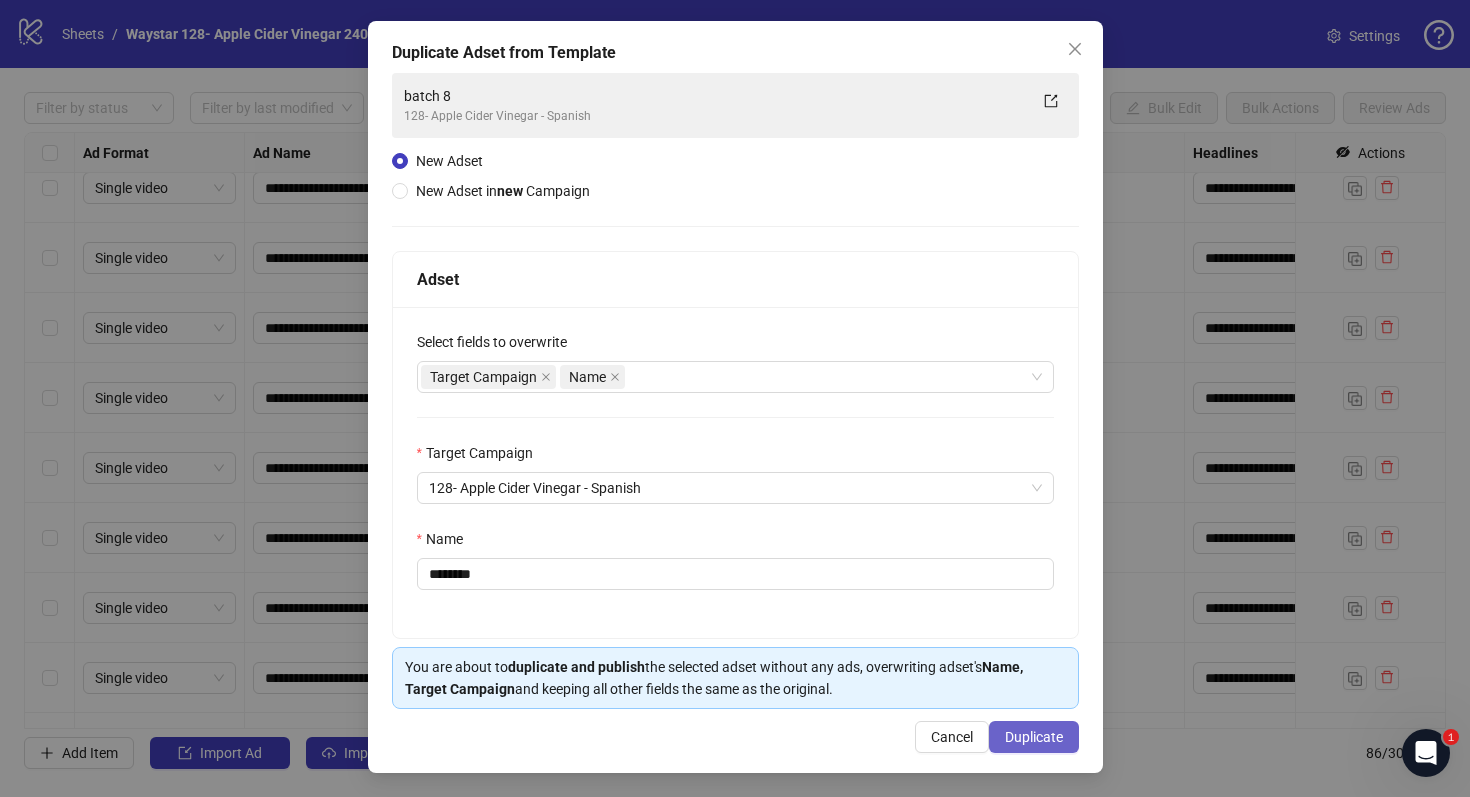 click on "Duplicate" at bounding box center (1034, 737) 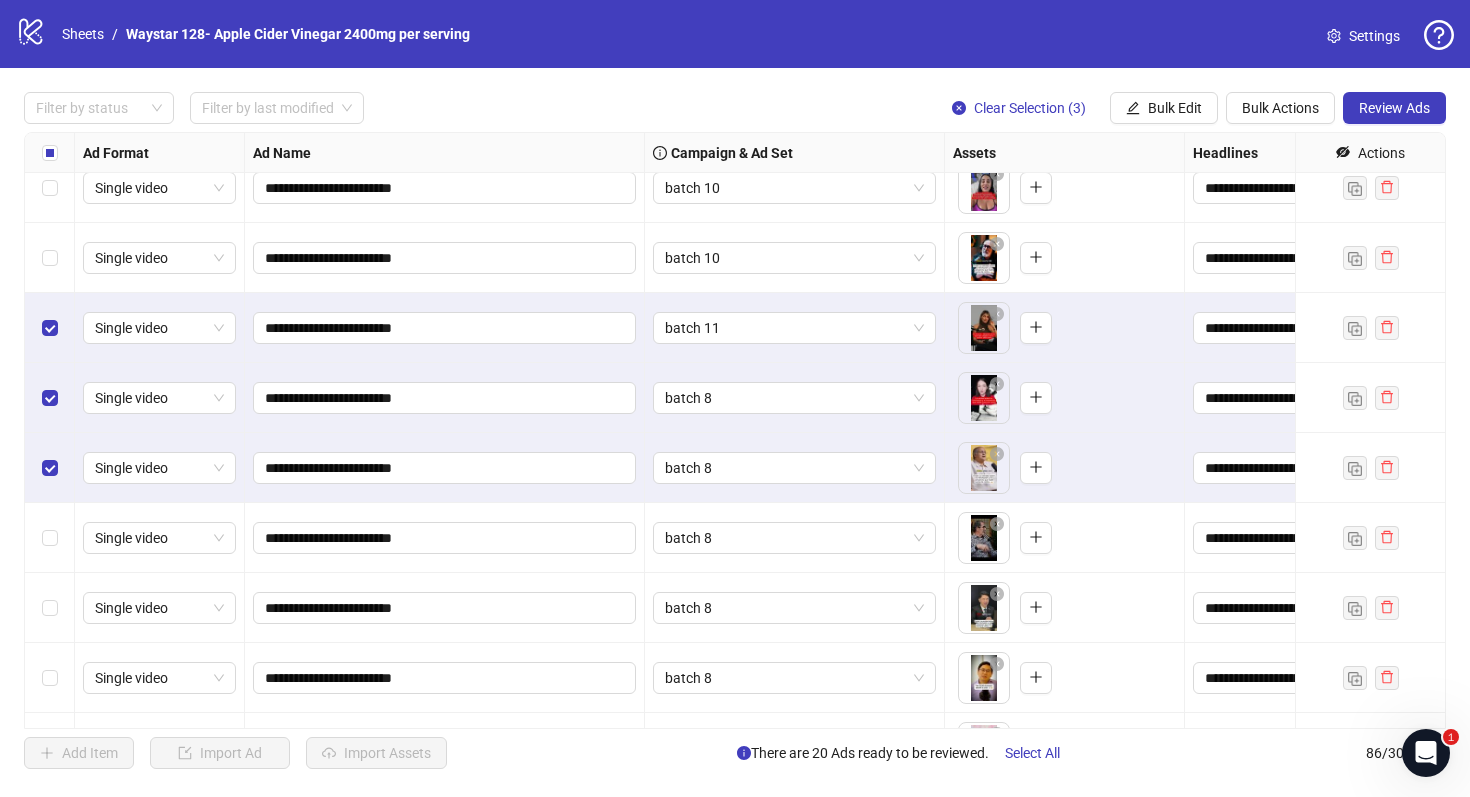 click at bounding box center (50, 538) 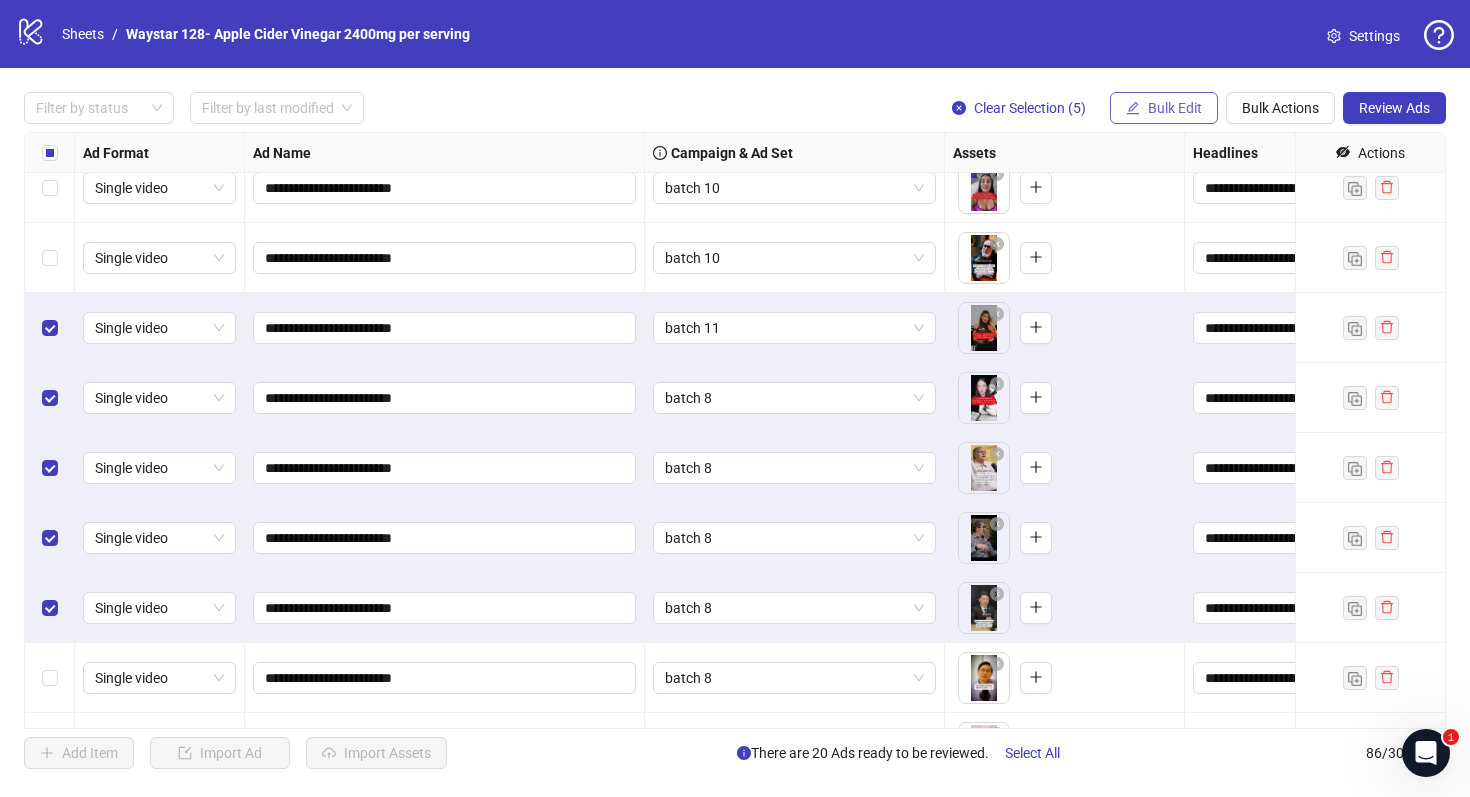 click on "Bulk Edit" at bounding box center (1175, 108) 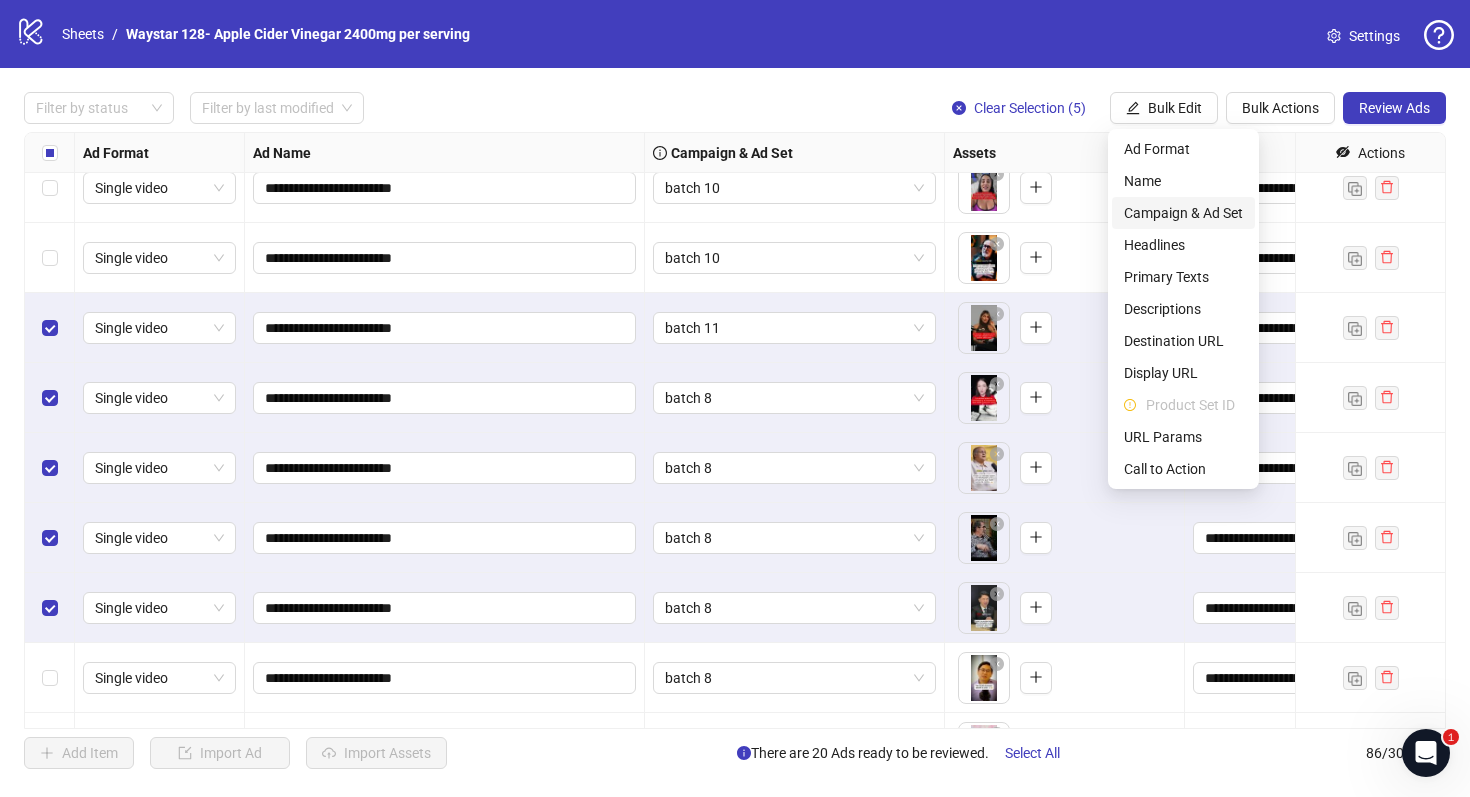 click on "Campaign & Ad Set" at bounding box center (1183, 213) 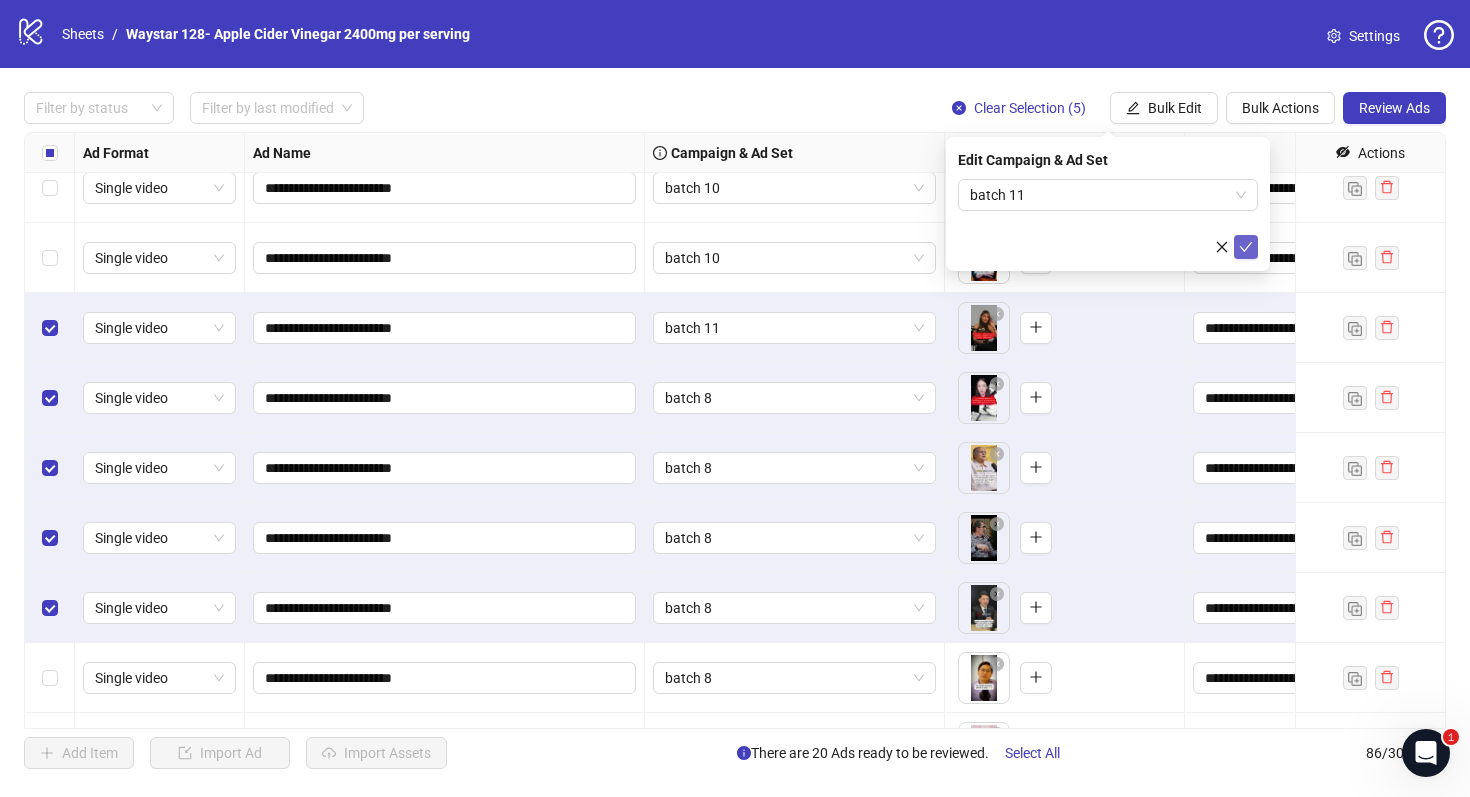 click 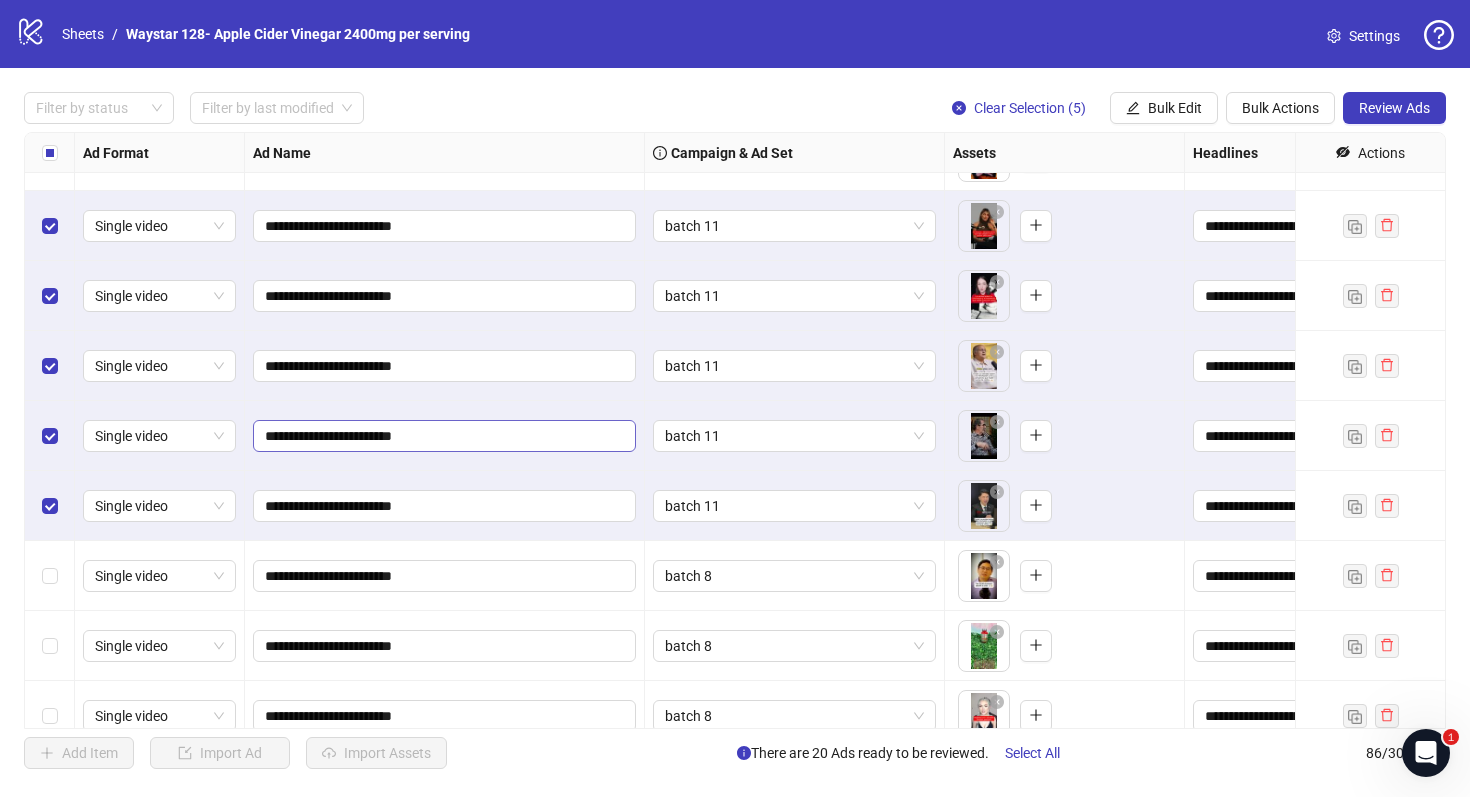 scroll, scrollTop: 5465, scrollLeft: 0, axis: vertical 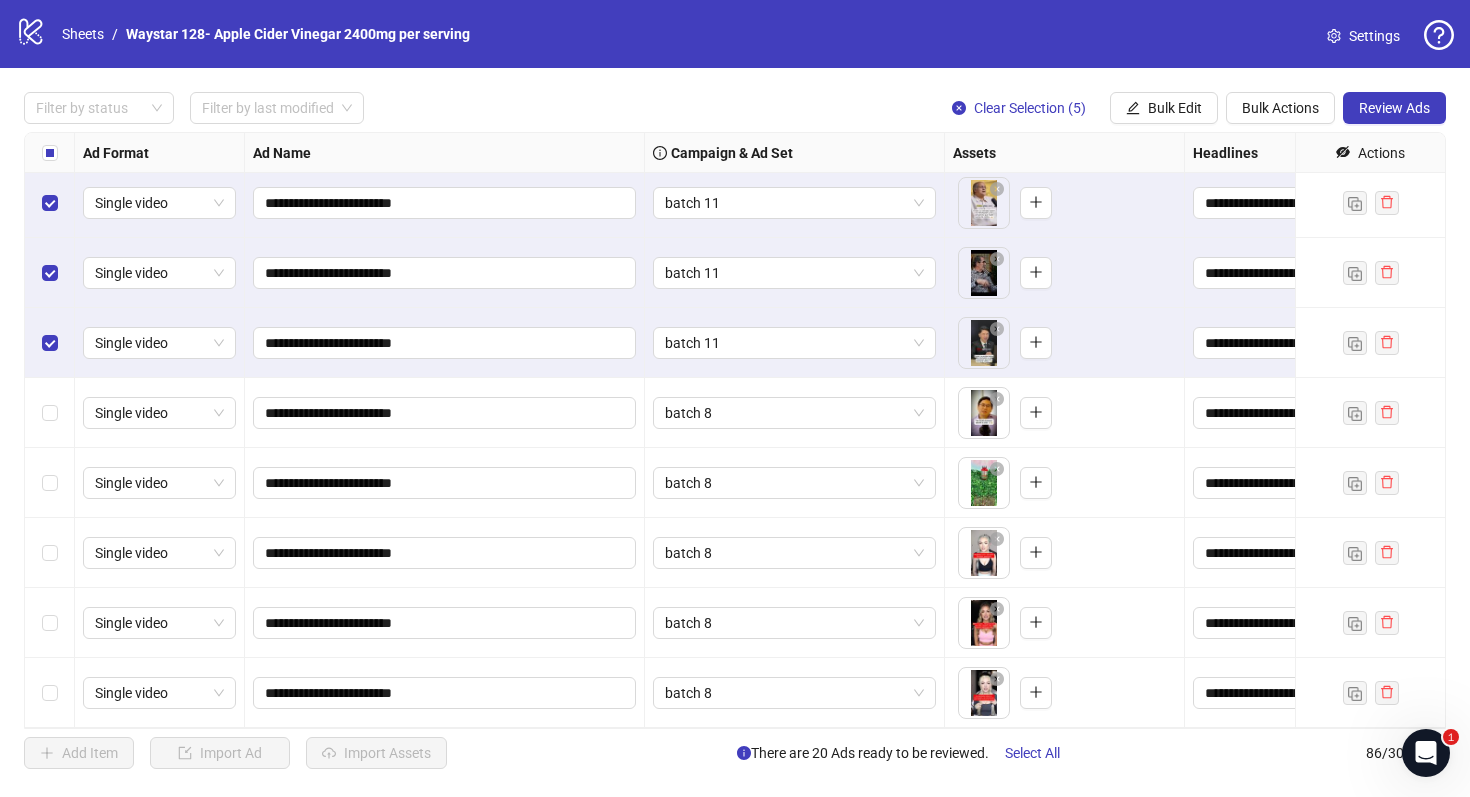 click at bounding box center (50, 153) 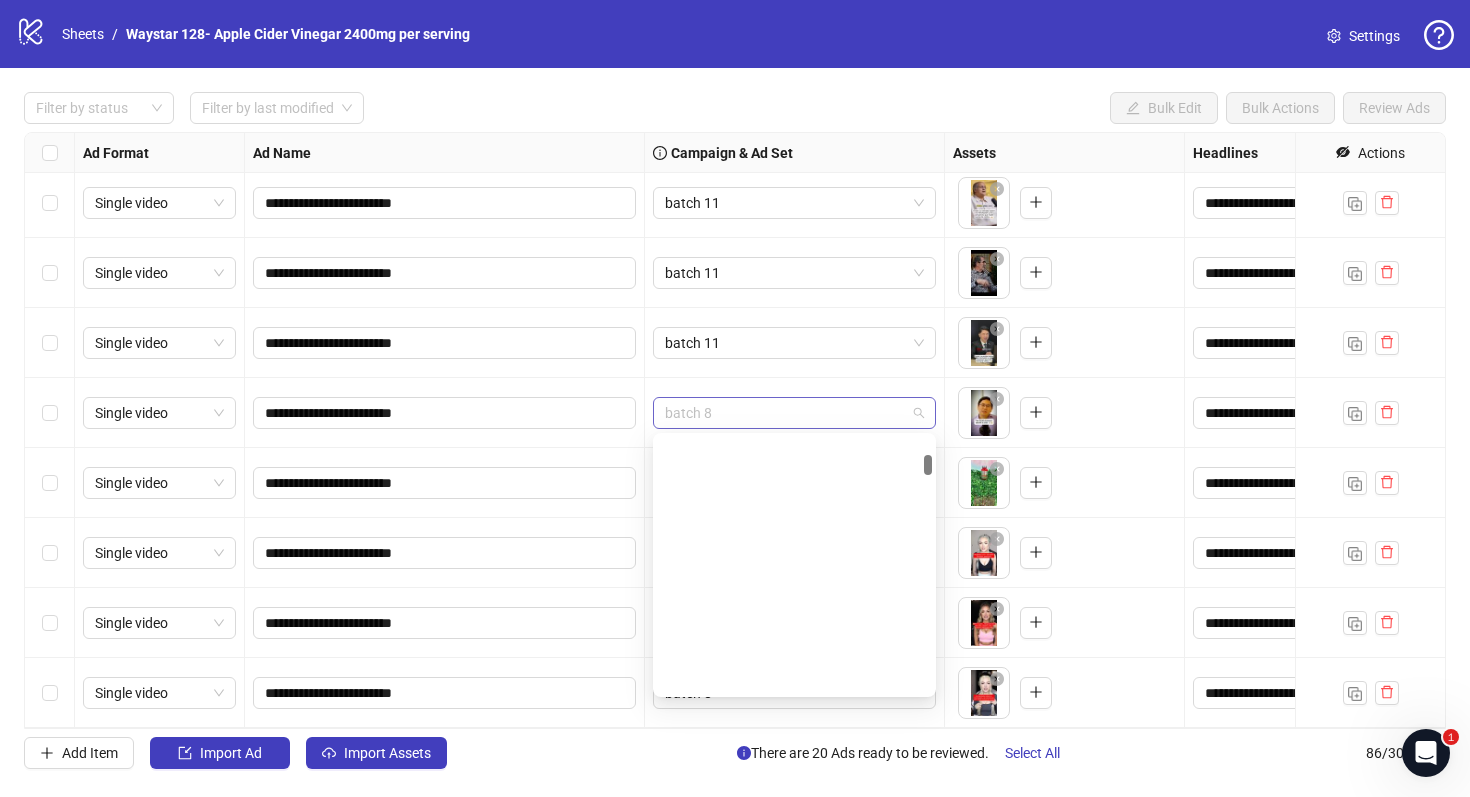 click on "batch 8" at bounding box center (794, 413) 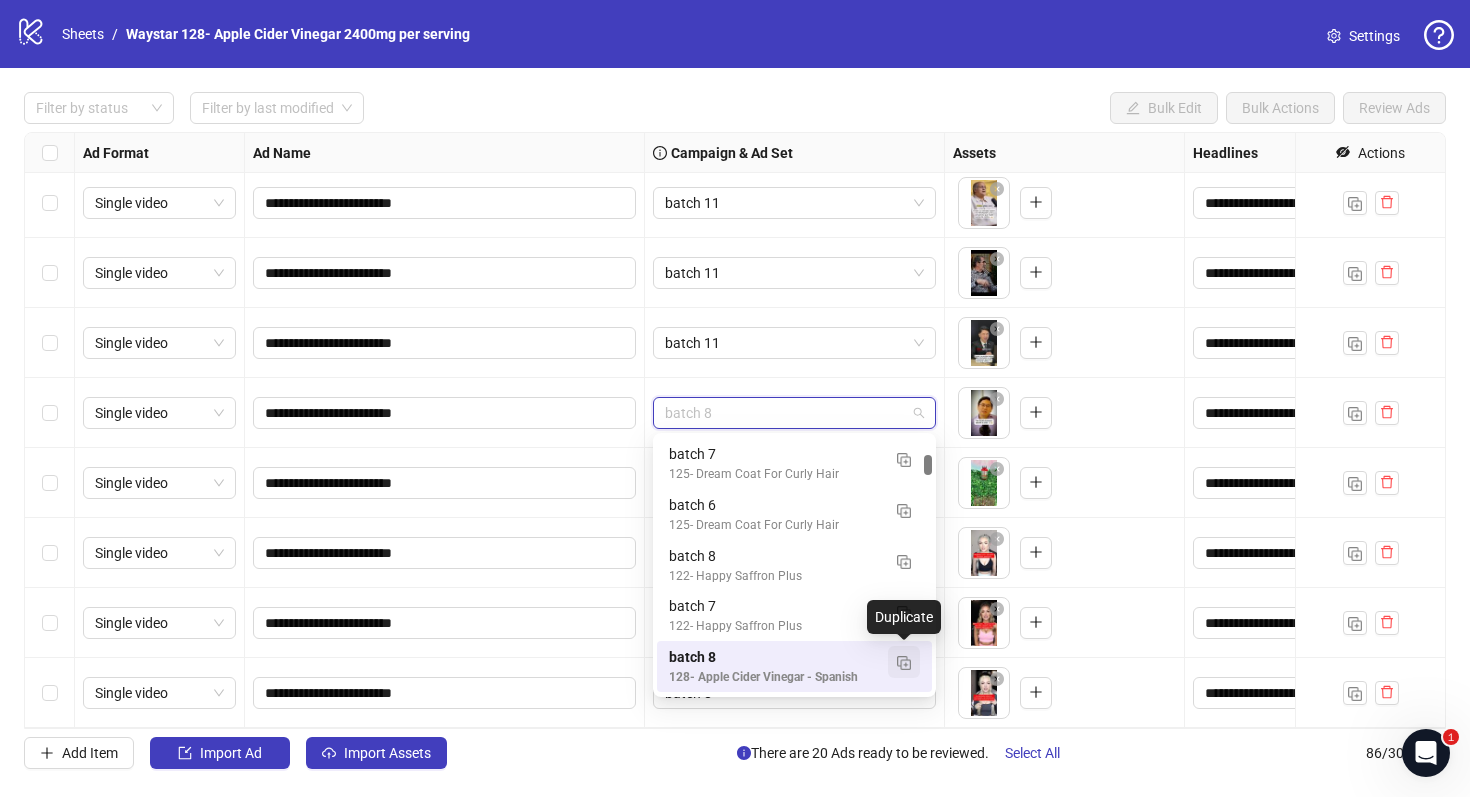 click at bounding box center (904, 663) 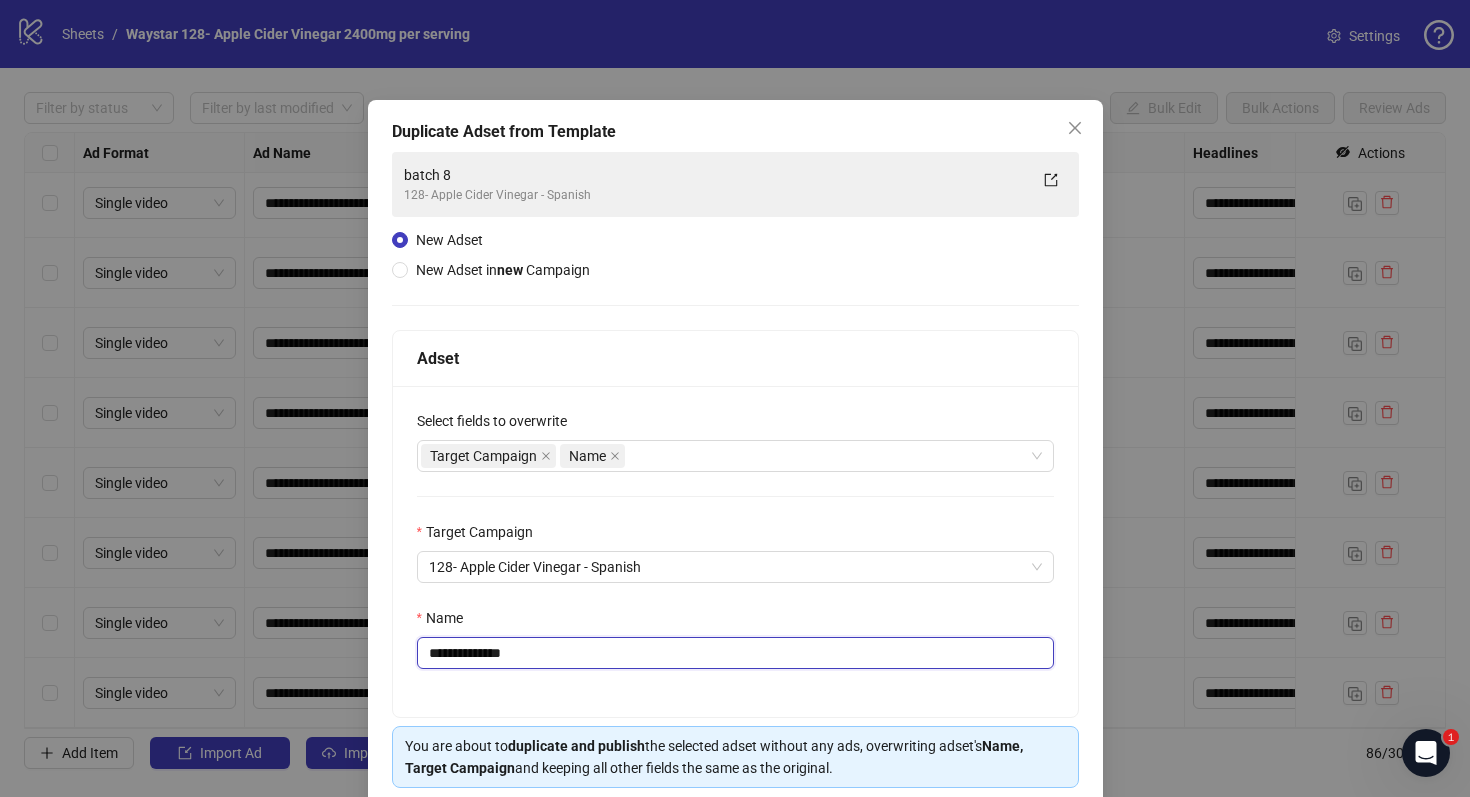 drag, startPoint x: 525, startPoint y: 653, endPoint x: 471, endPoint y: 657, distance: 54.147945 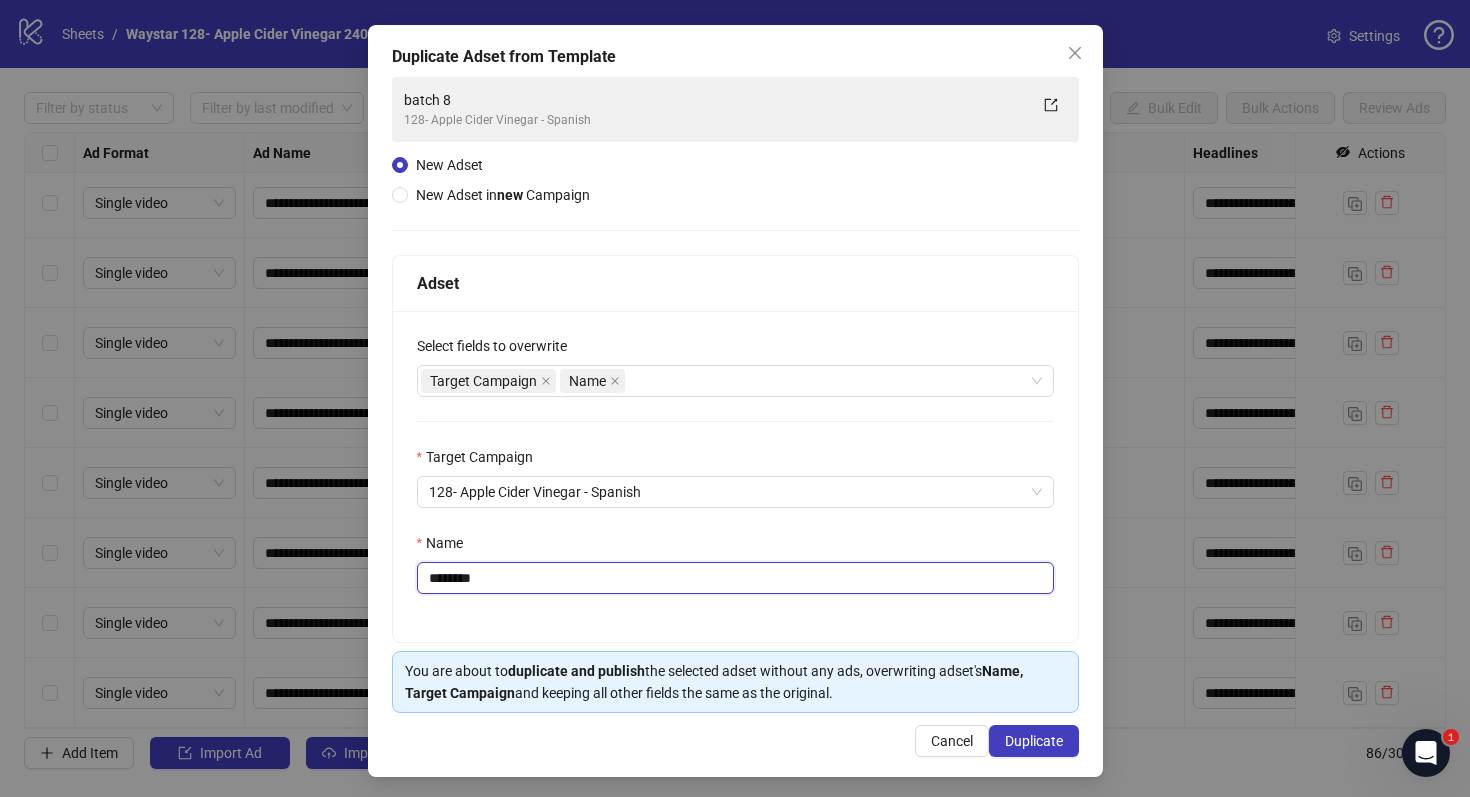 scroll, scrollTop: 80, scrollLeft: 0, axis: vertical 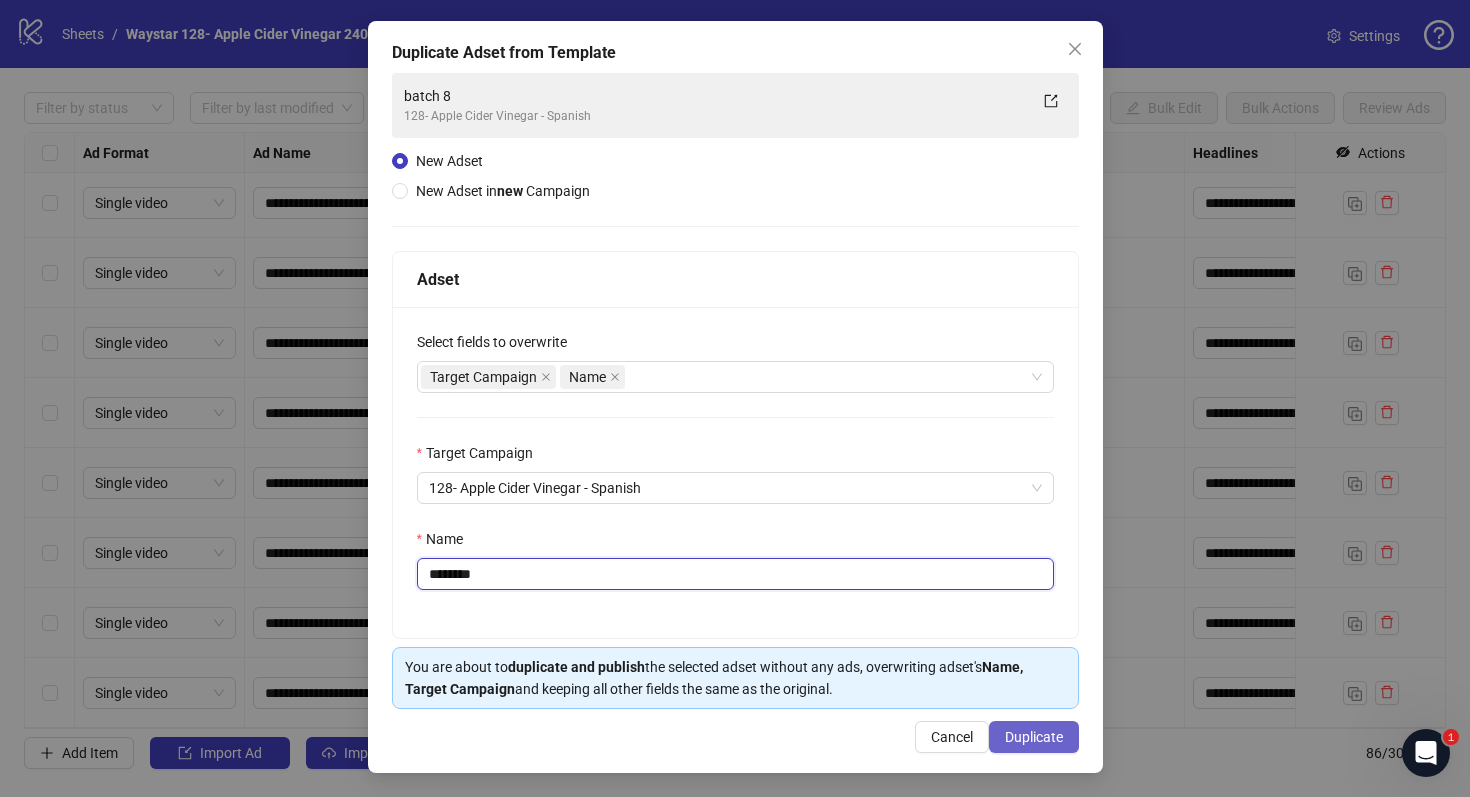 type on "********" 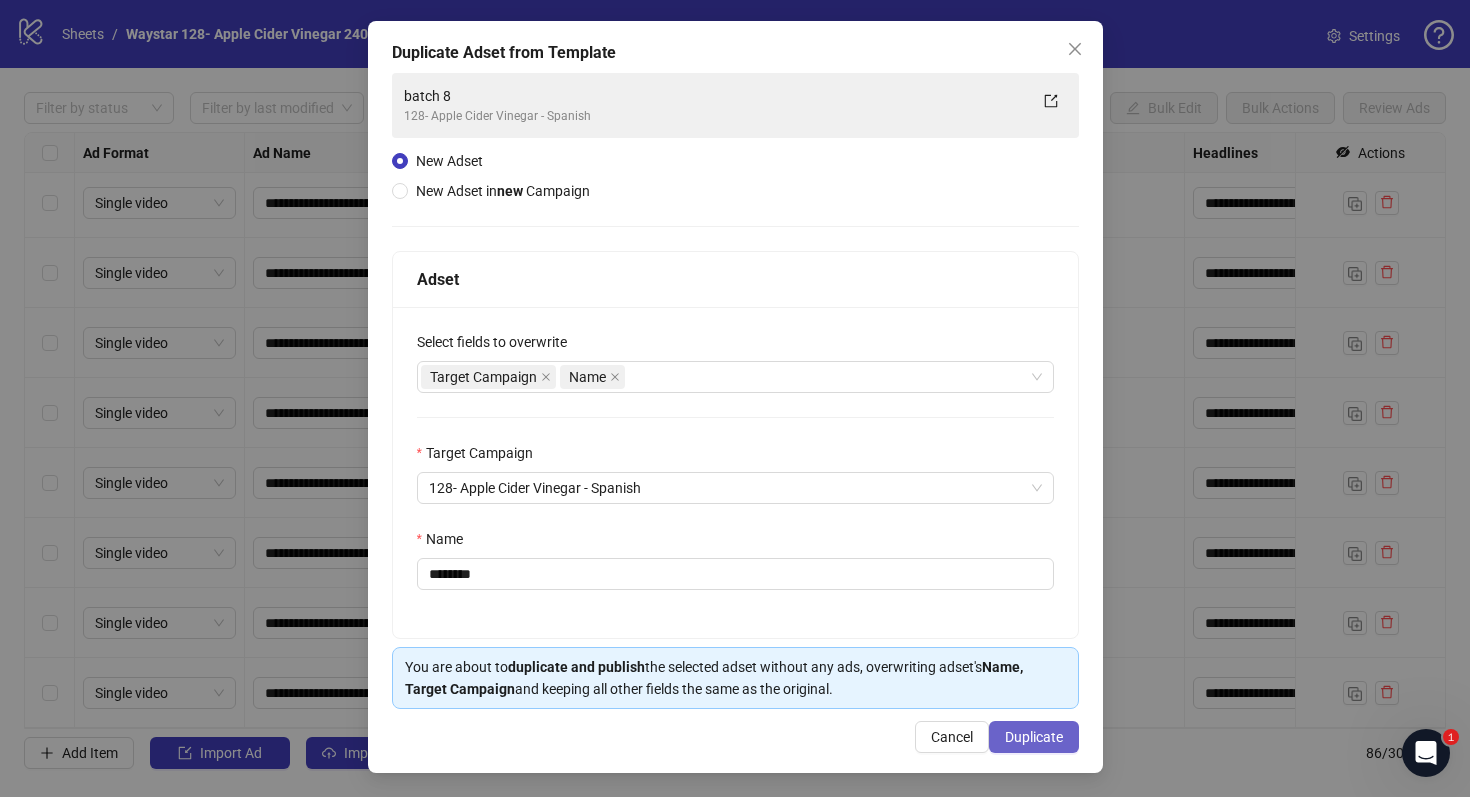 click on "Duplicate" at bounding box center [1034, 737] 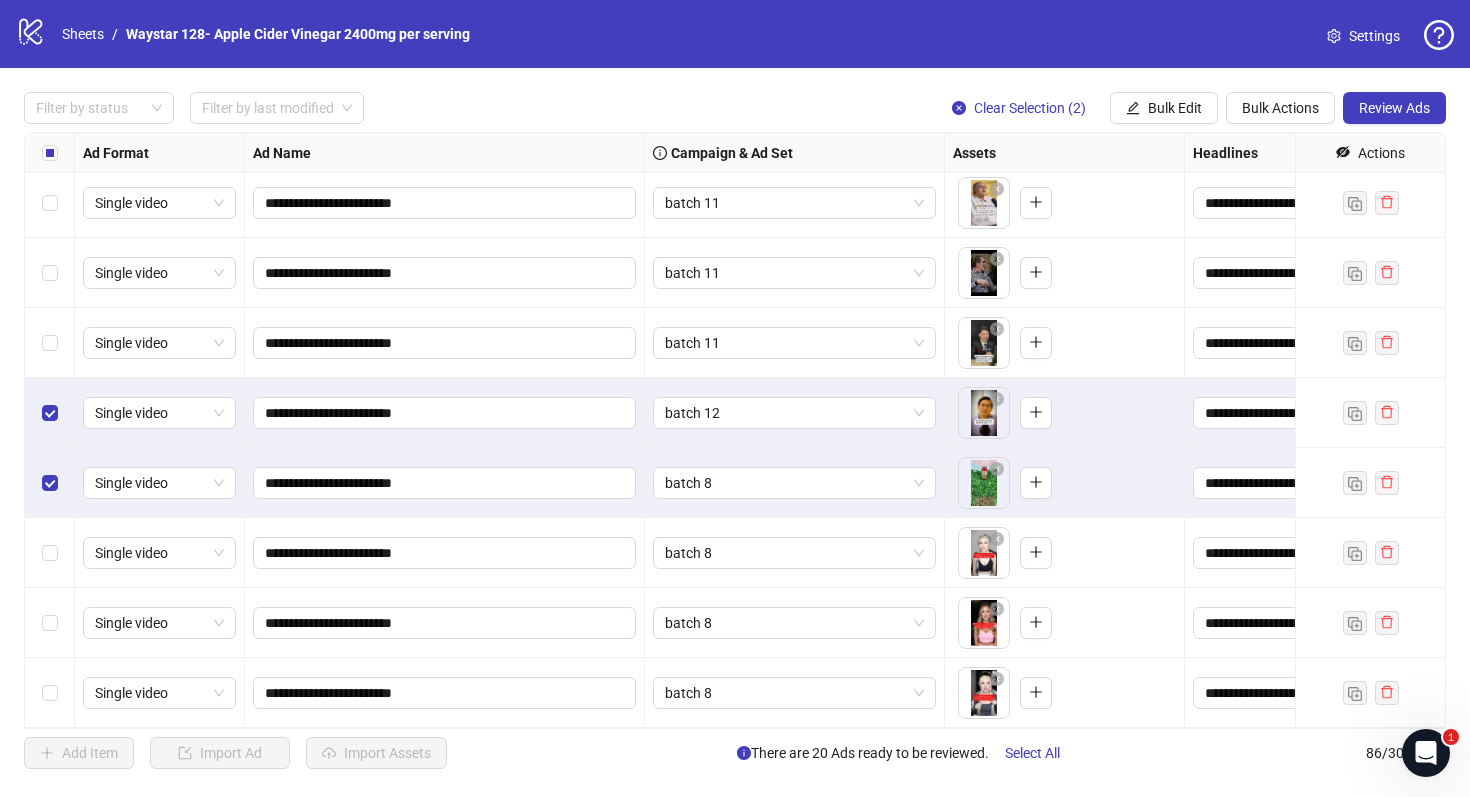 click at bounding box center [50, 553] 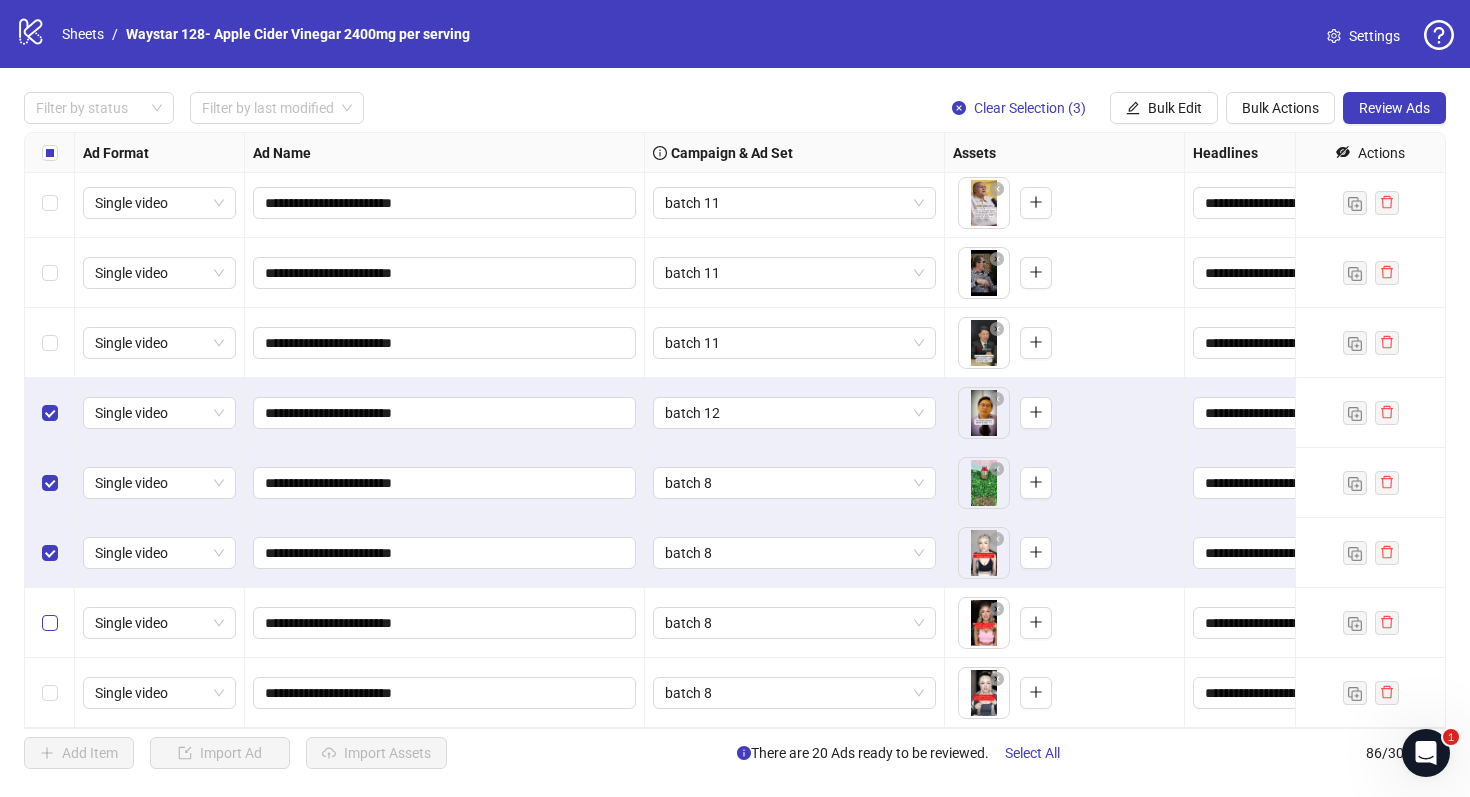 click at bounding box center [50, 623] 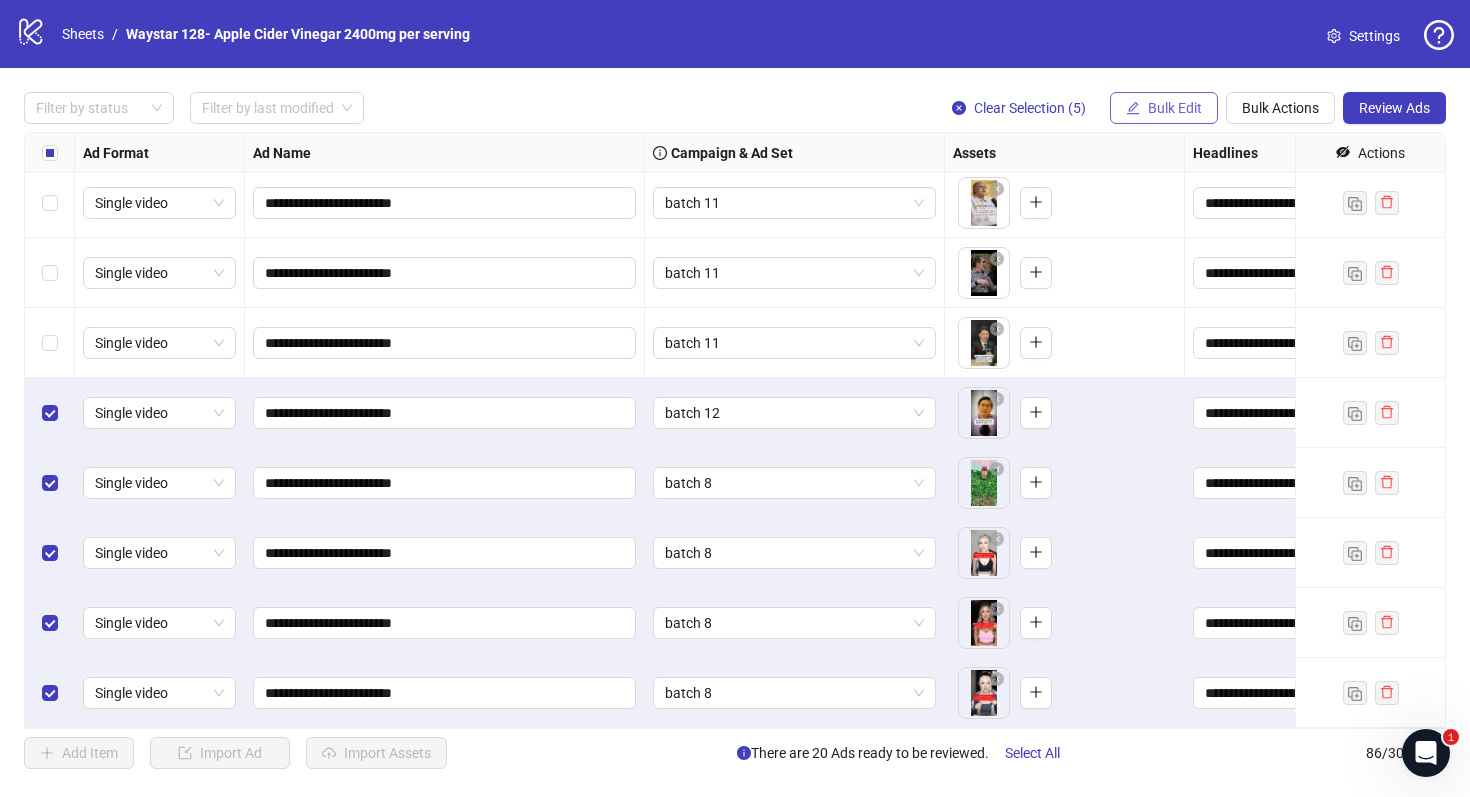 click on "Bulk Edit" at bounding box center [1175, 108] 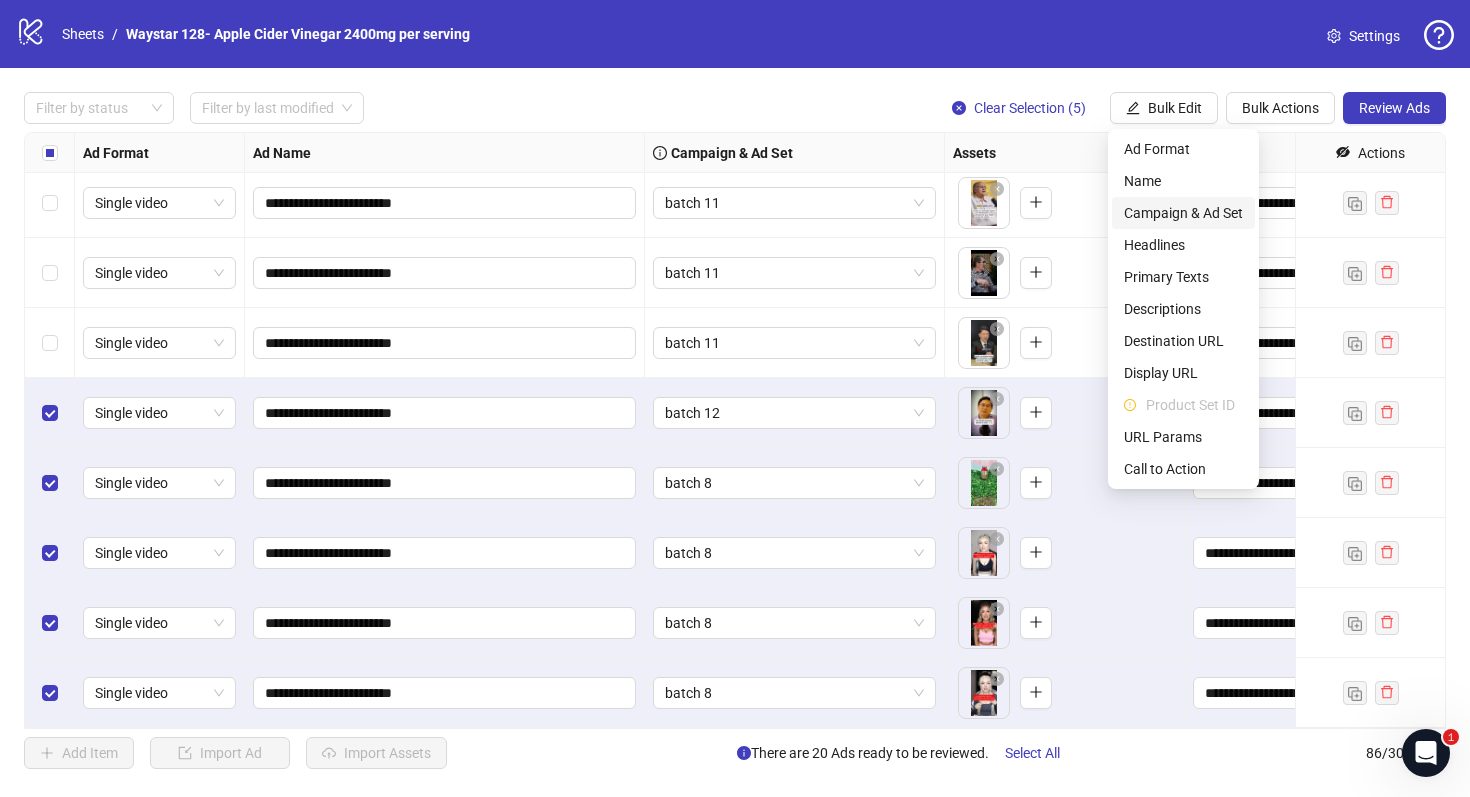 click on "Campaign & Ad Set" at bounding box center [1183, 213] 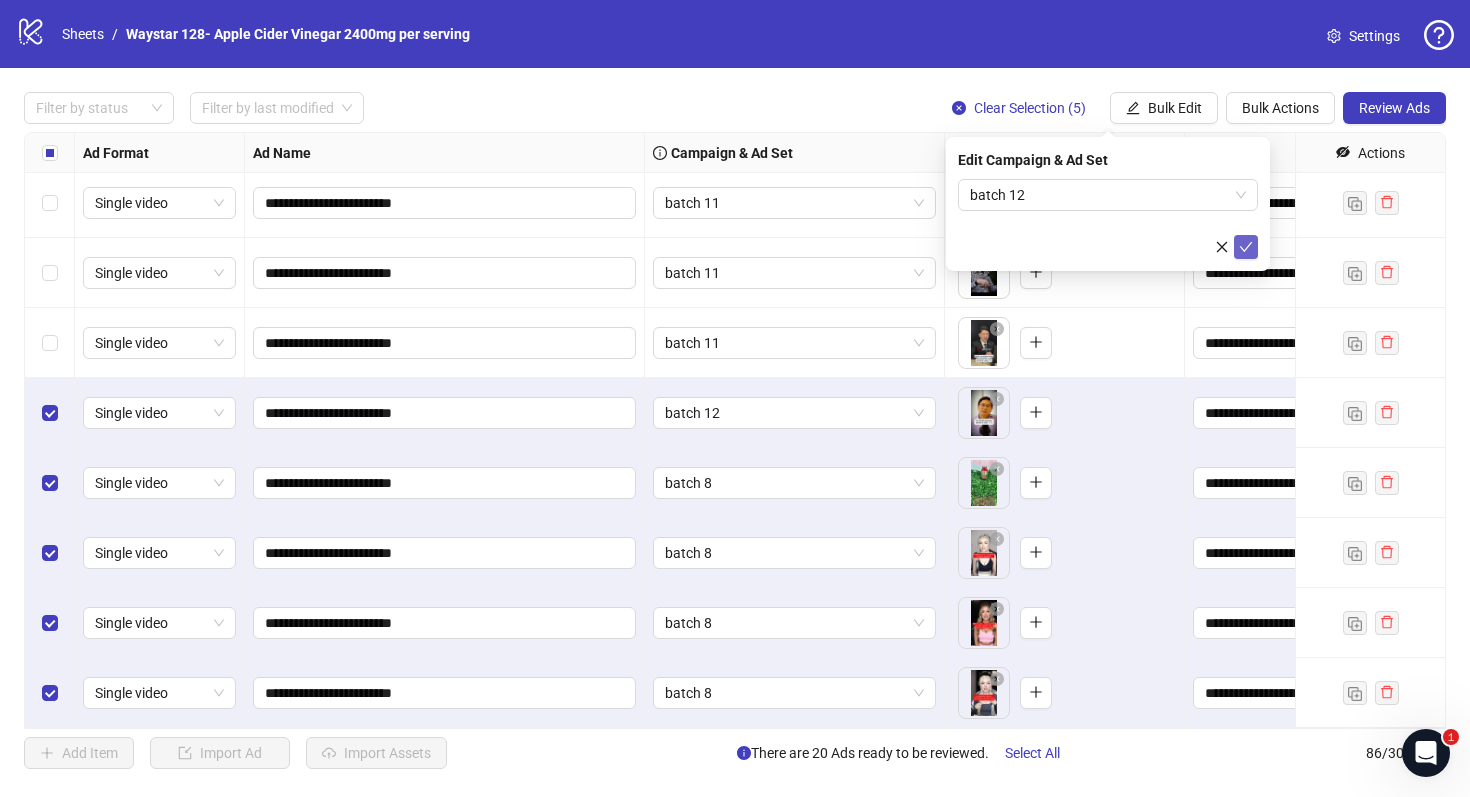 click 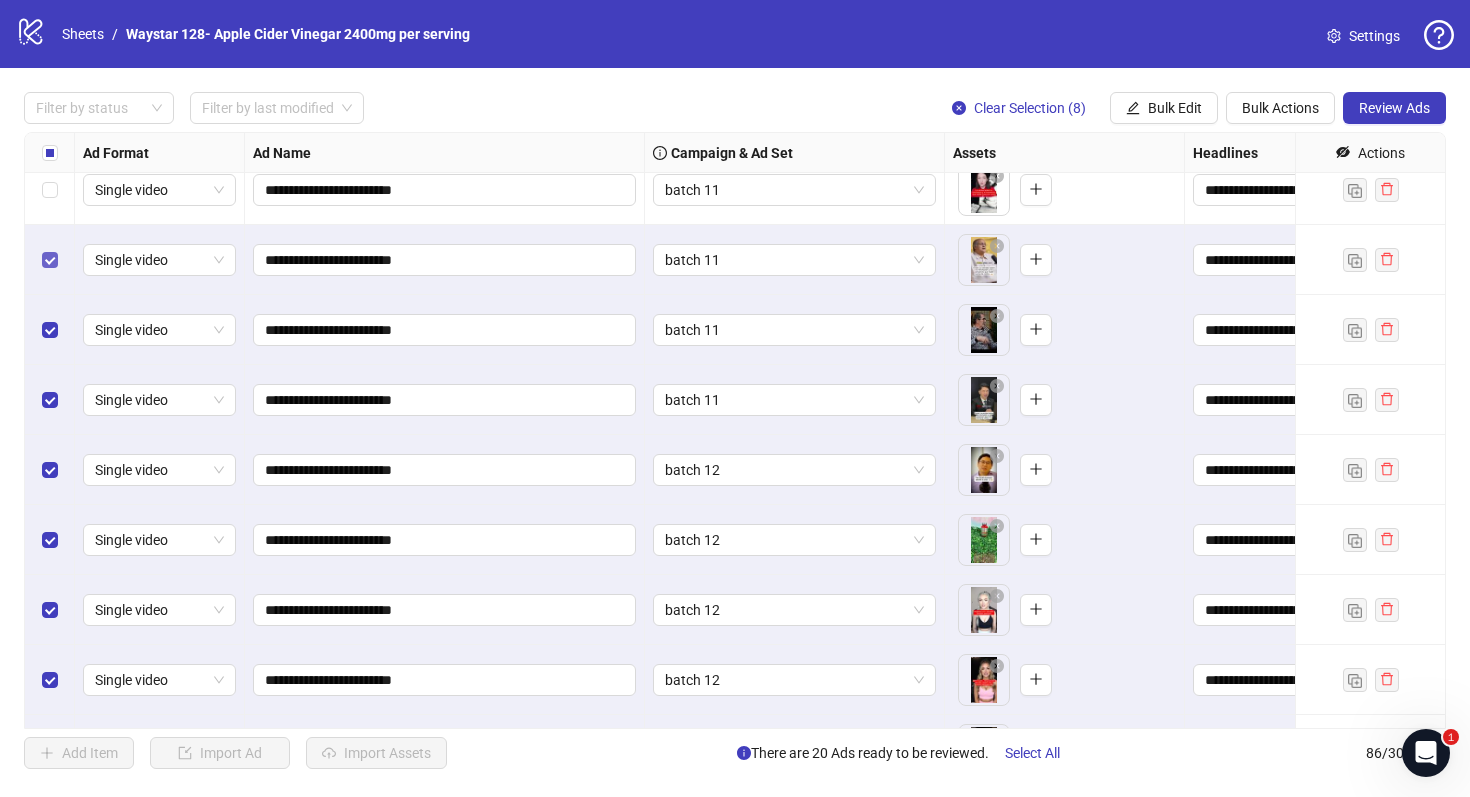 scroll, scrollTop: 5132, scrollLeft: 0, axis: vertical 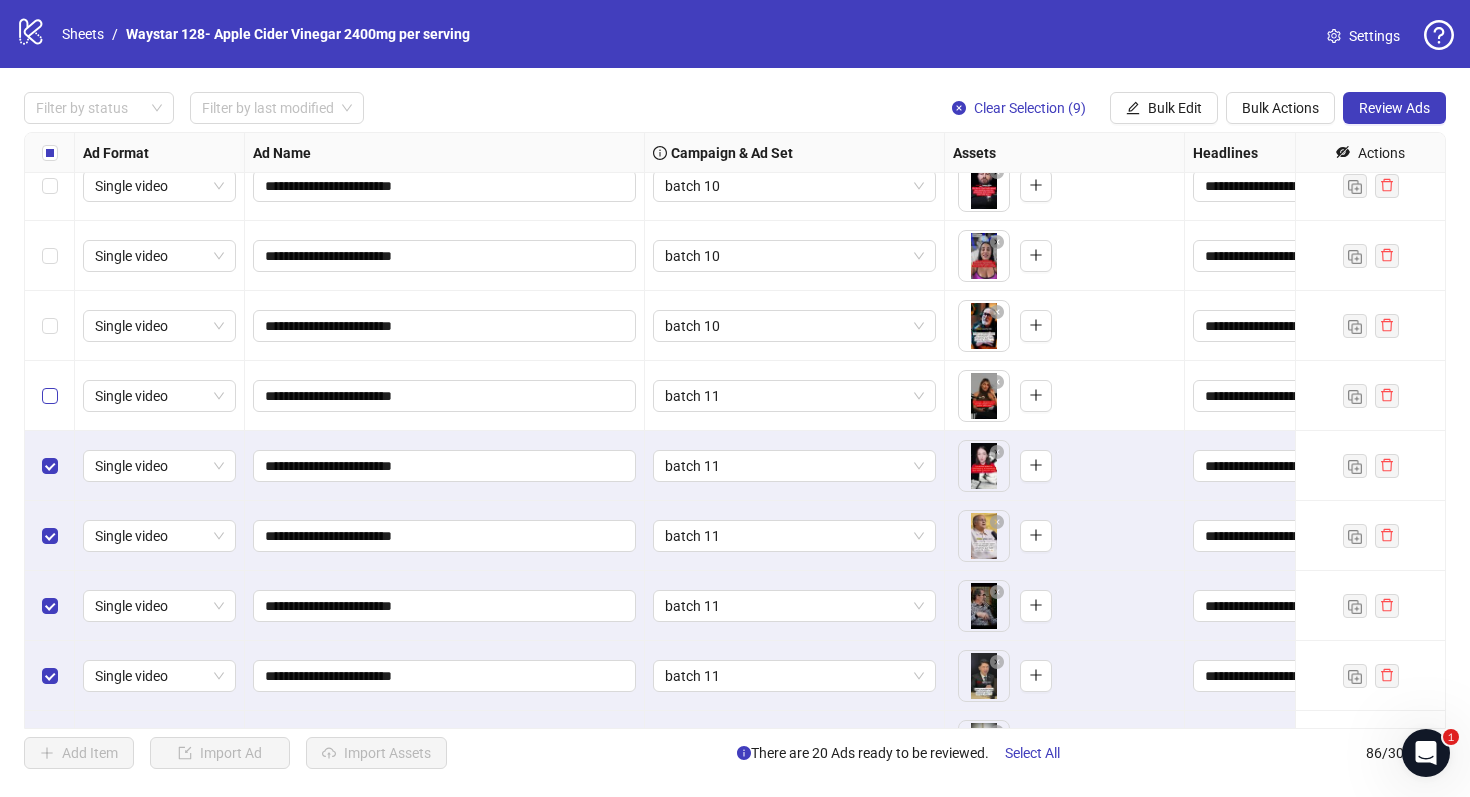 click at bounding box center [50, 396] 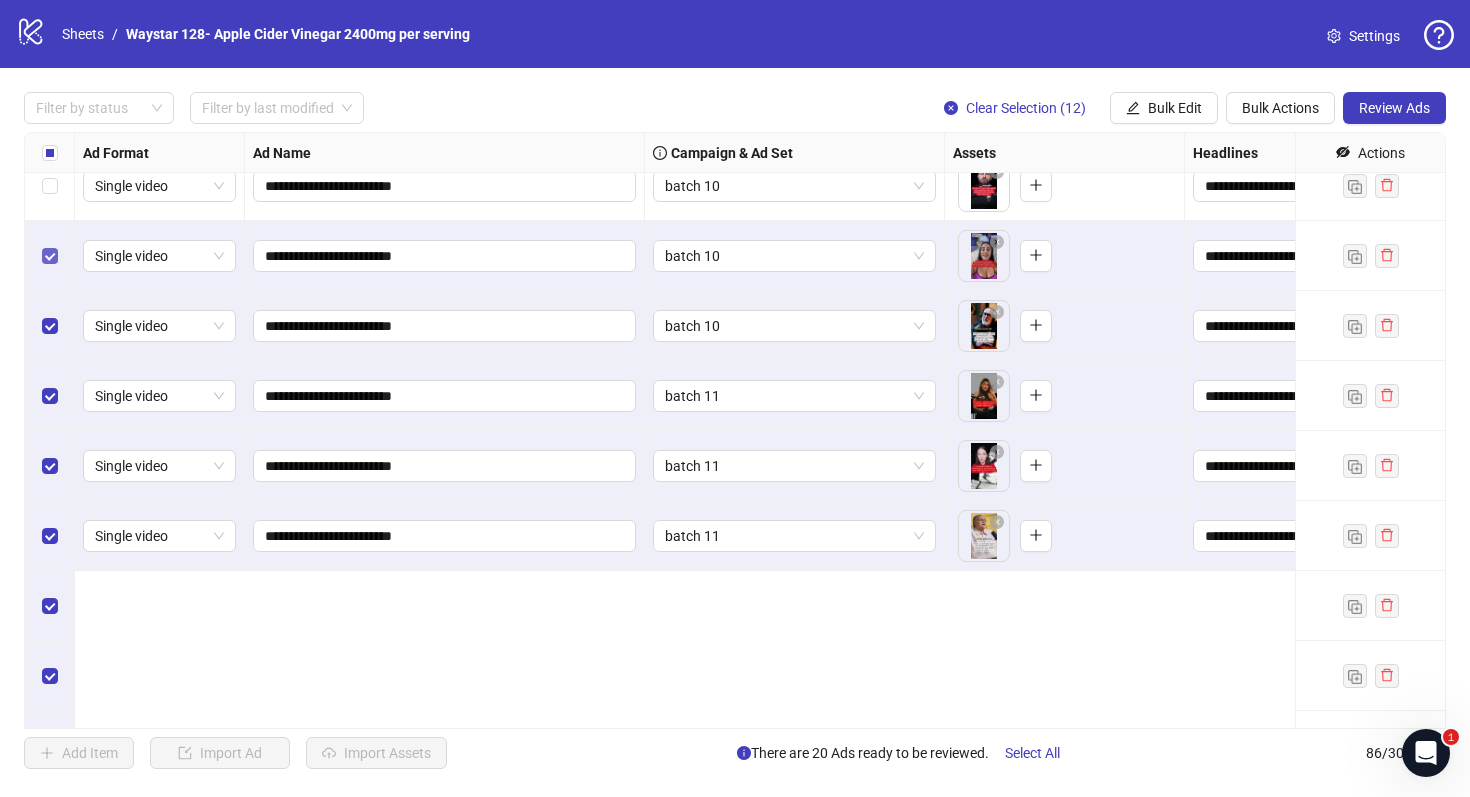 scroll, scrollTop: 4848, scrollLeft: 0, axis: vertical 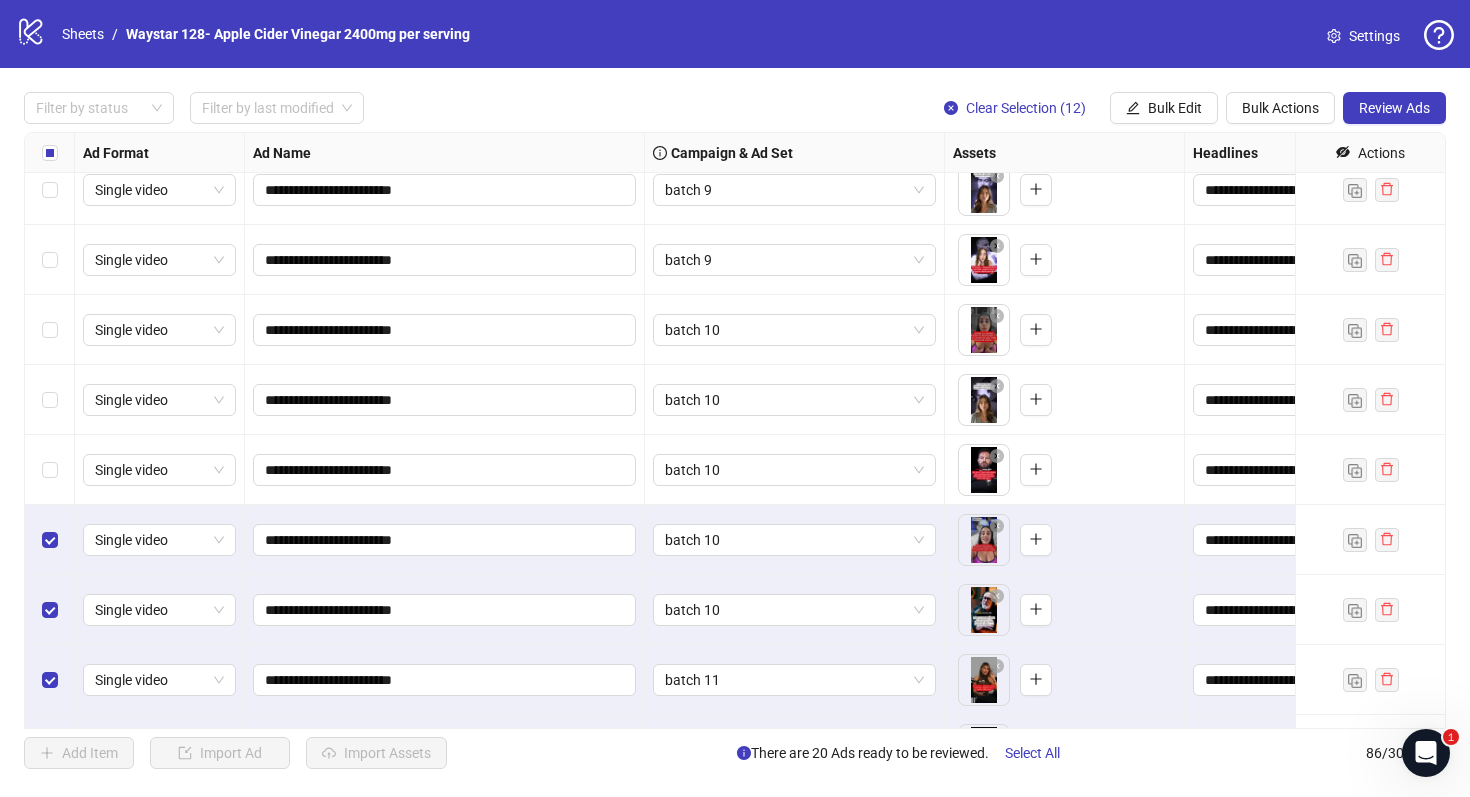 click at bounding box center (50, 470) 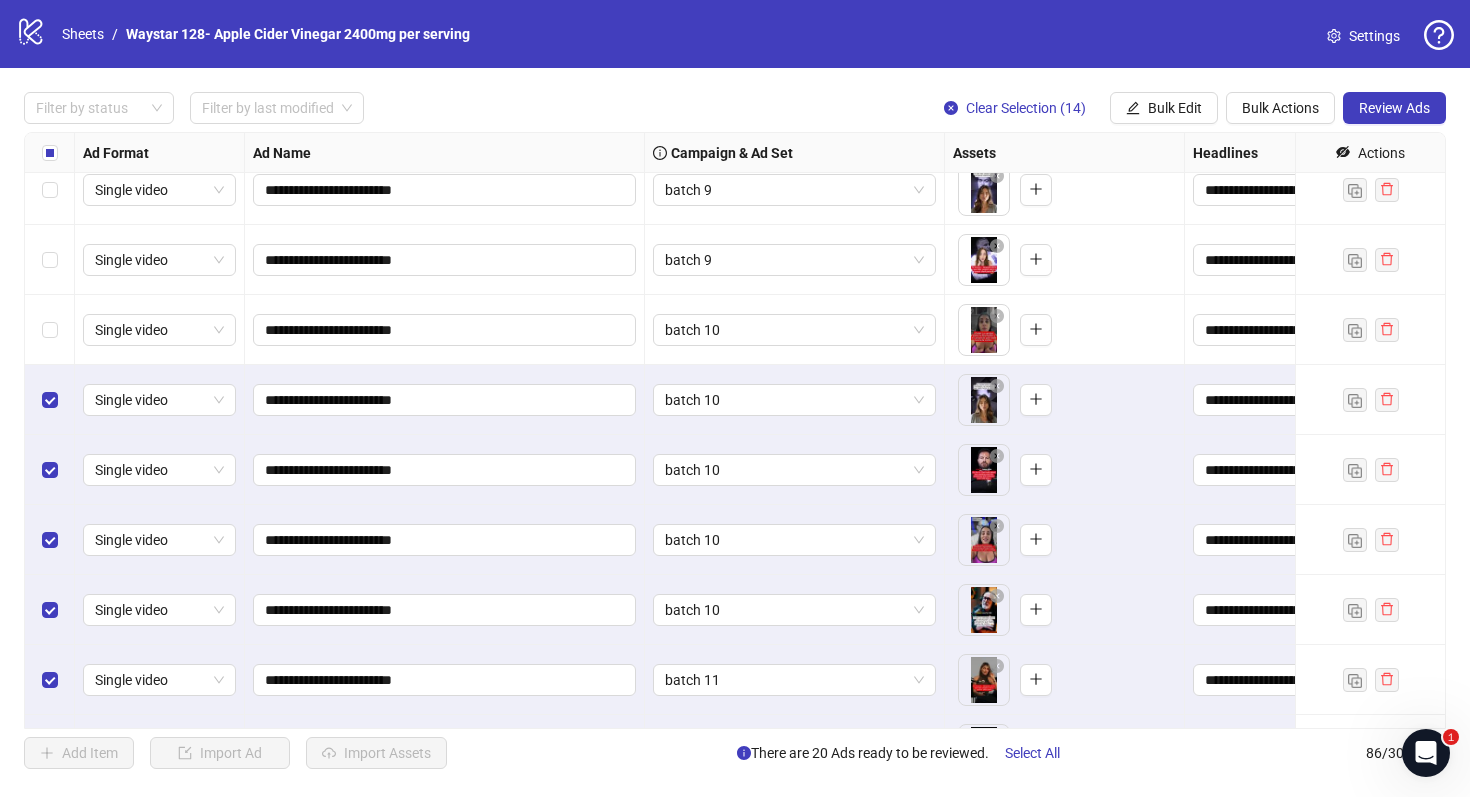 click at bounding box center [50, 330] 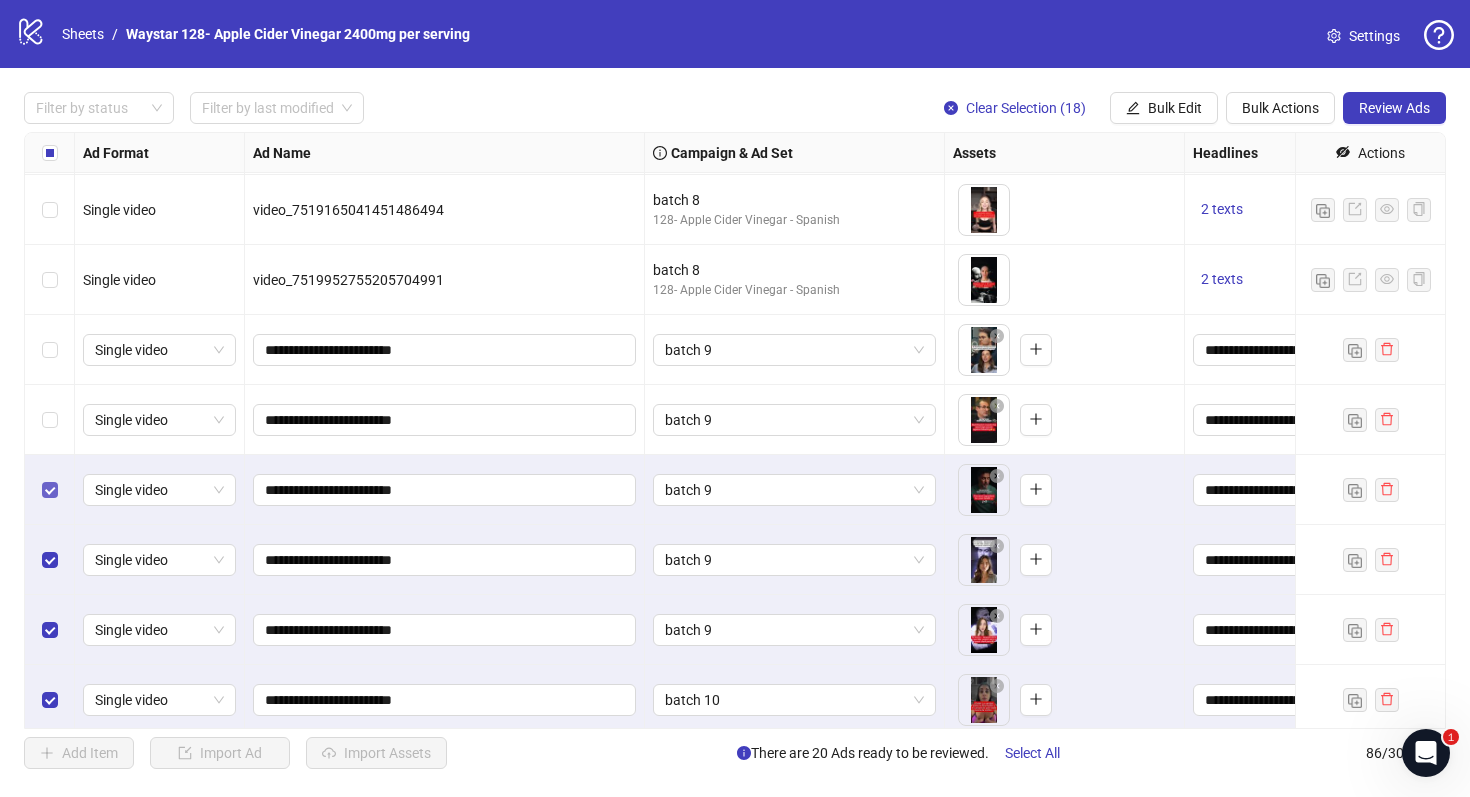scroll, scrollTop: 4467, scrollLeft: 0, axis: vertical 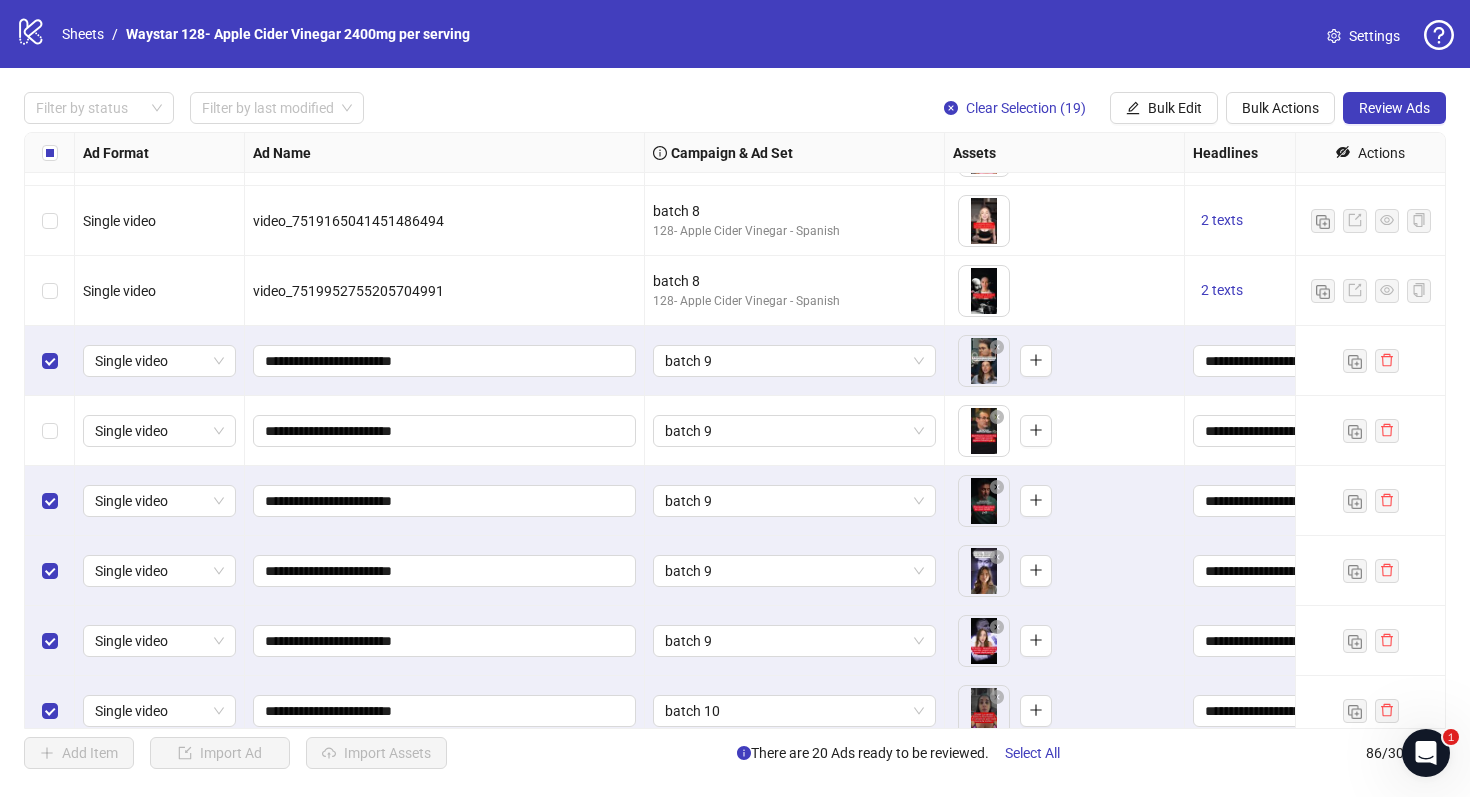 click at bounding box center (50, 431) 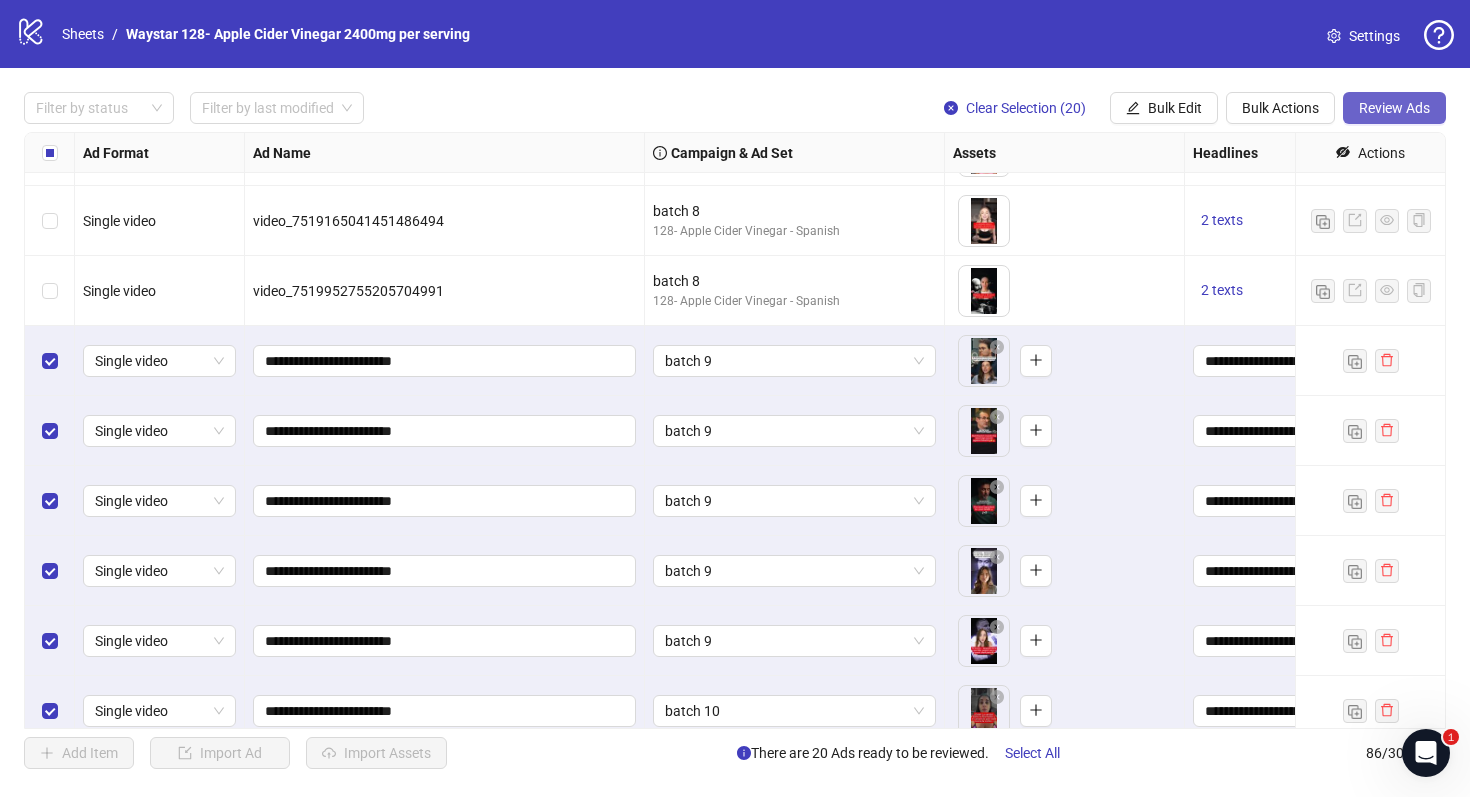 click on "Review Ads" at bounding box center (1394, 108) 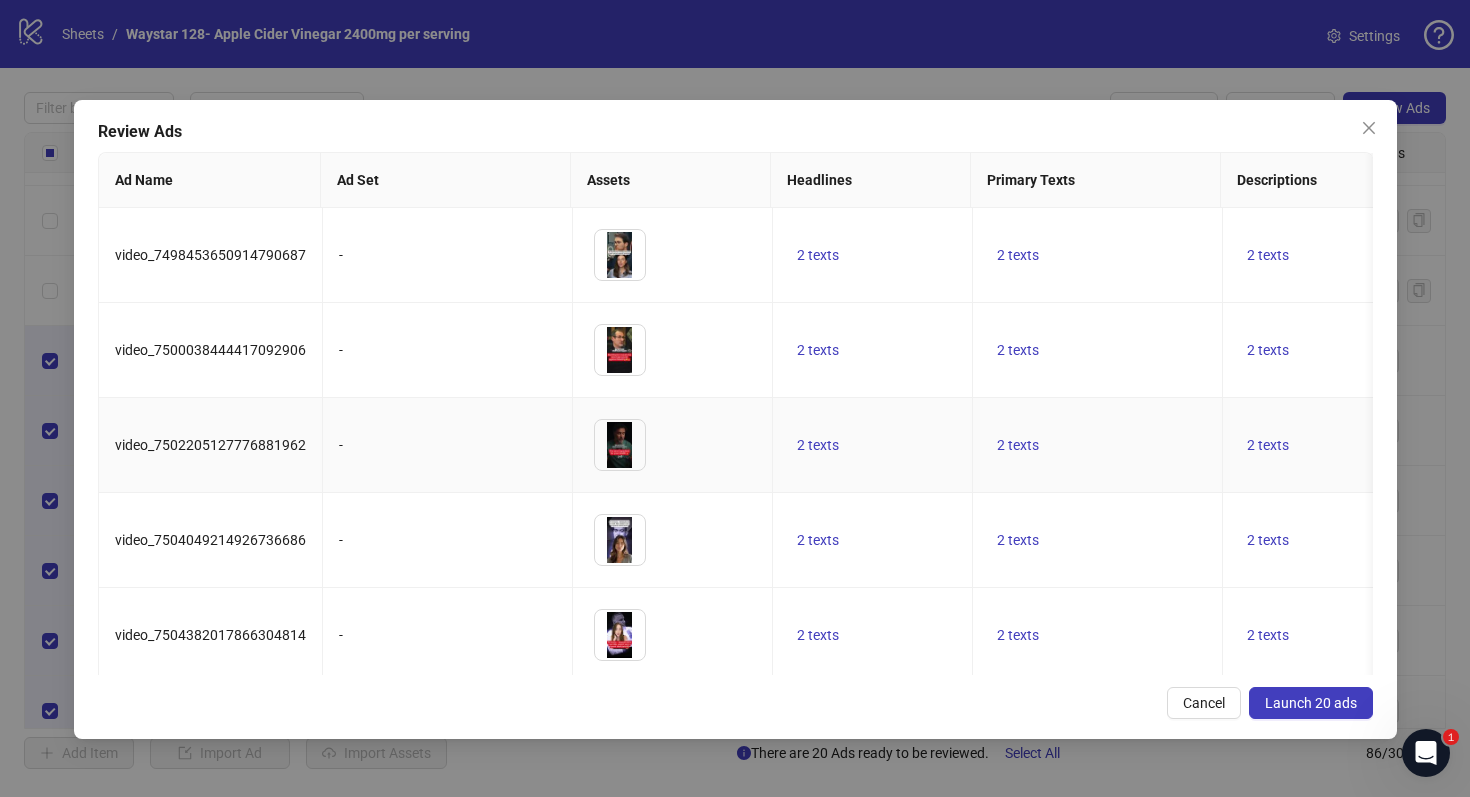 scroll, scrollTop: 0, scrollLeft: 246, axis: horizontal 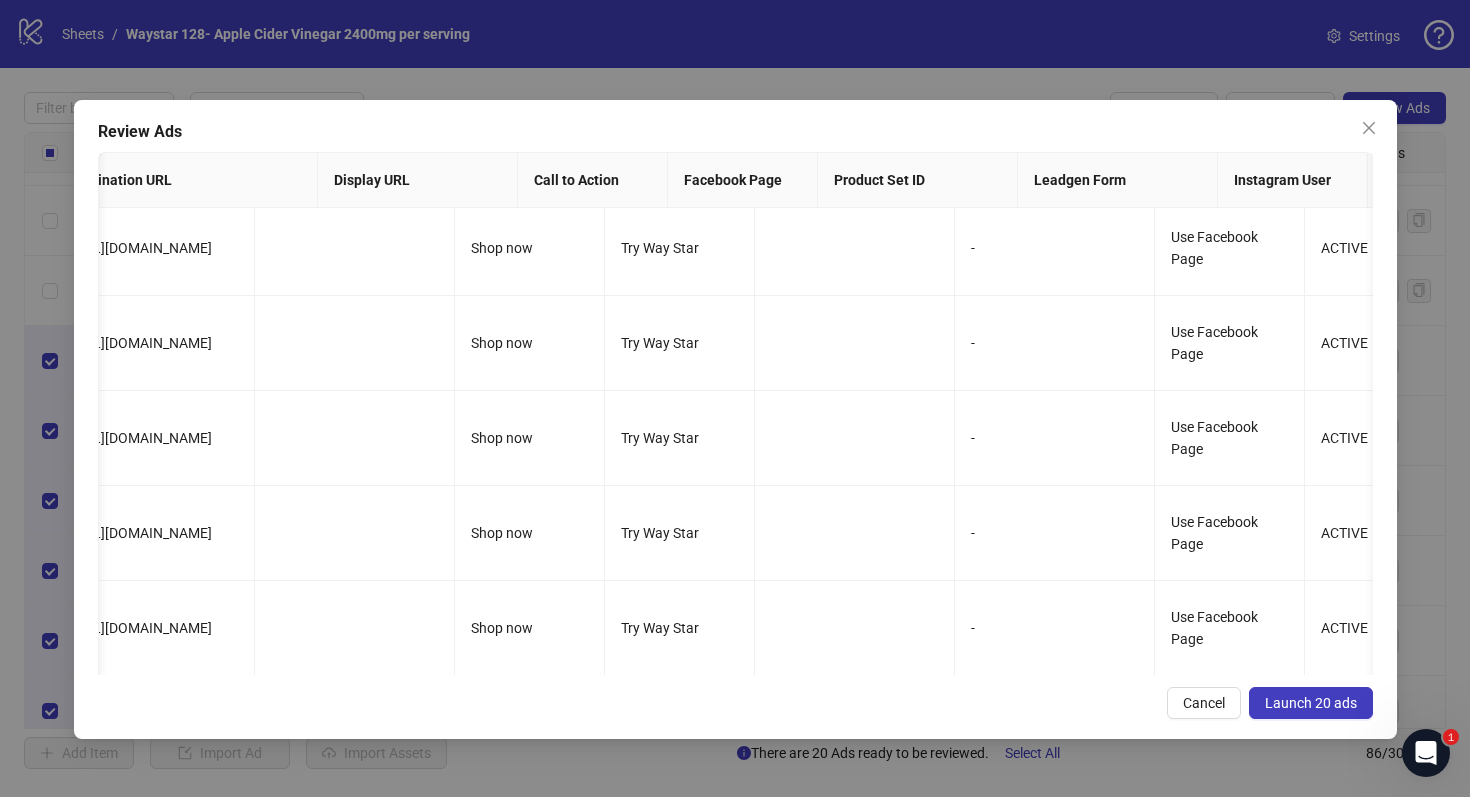 click on "Launch 20 ads" at bounding box center [1311, 703] 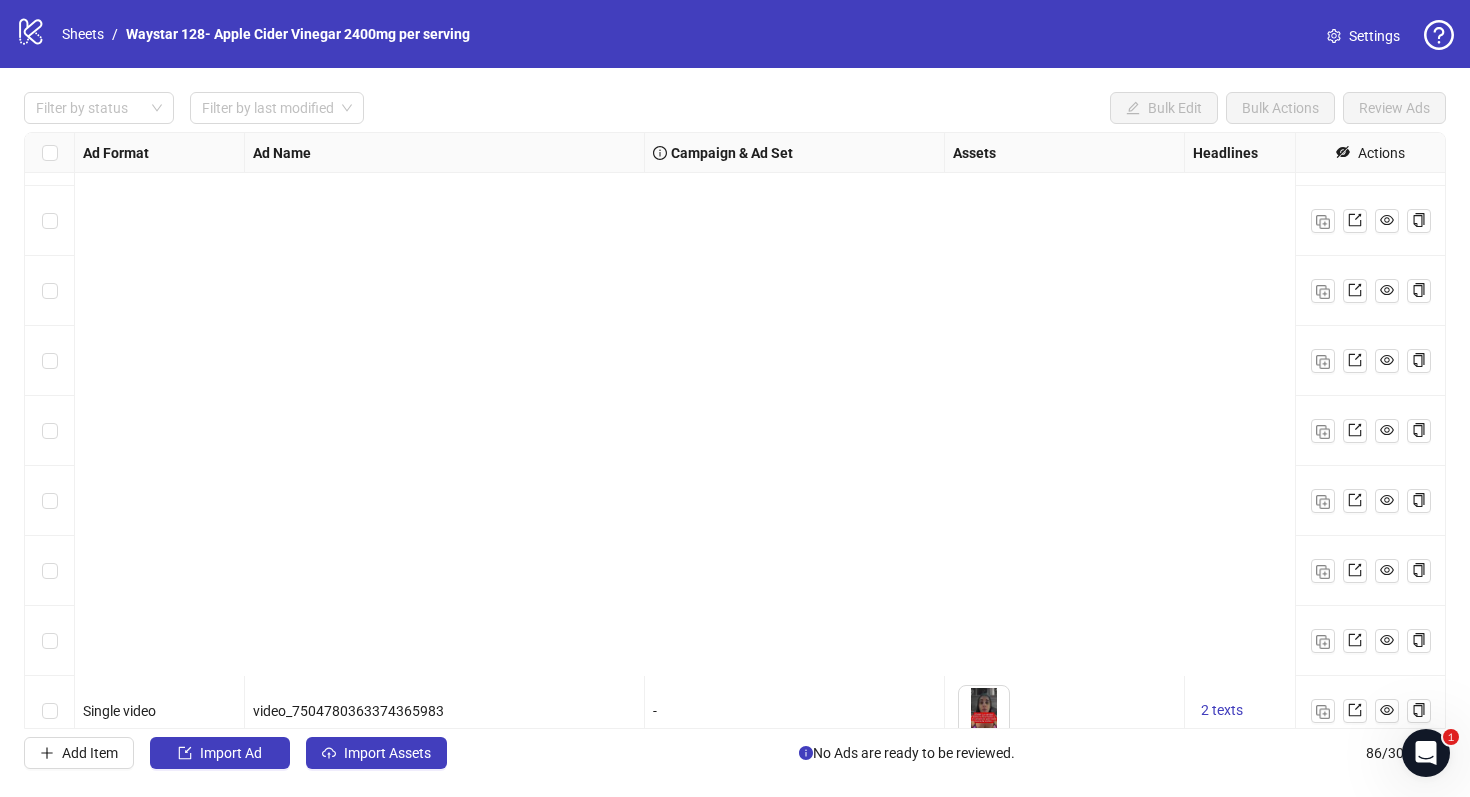scroll, scrollTop: 5465, scrollLeft: 0, axis: vertical 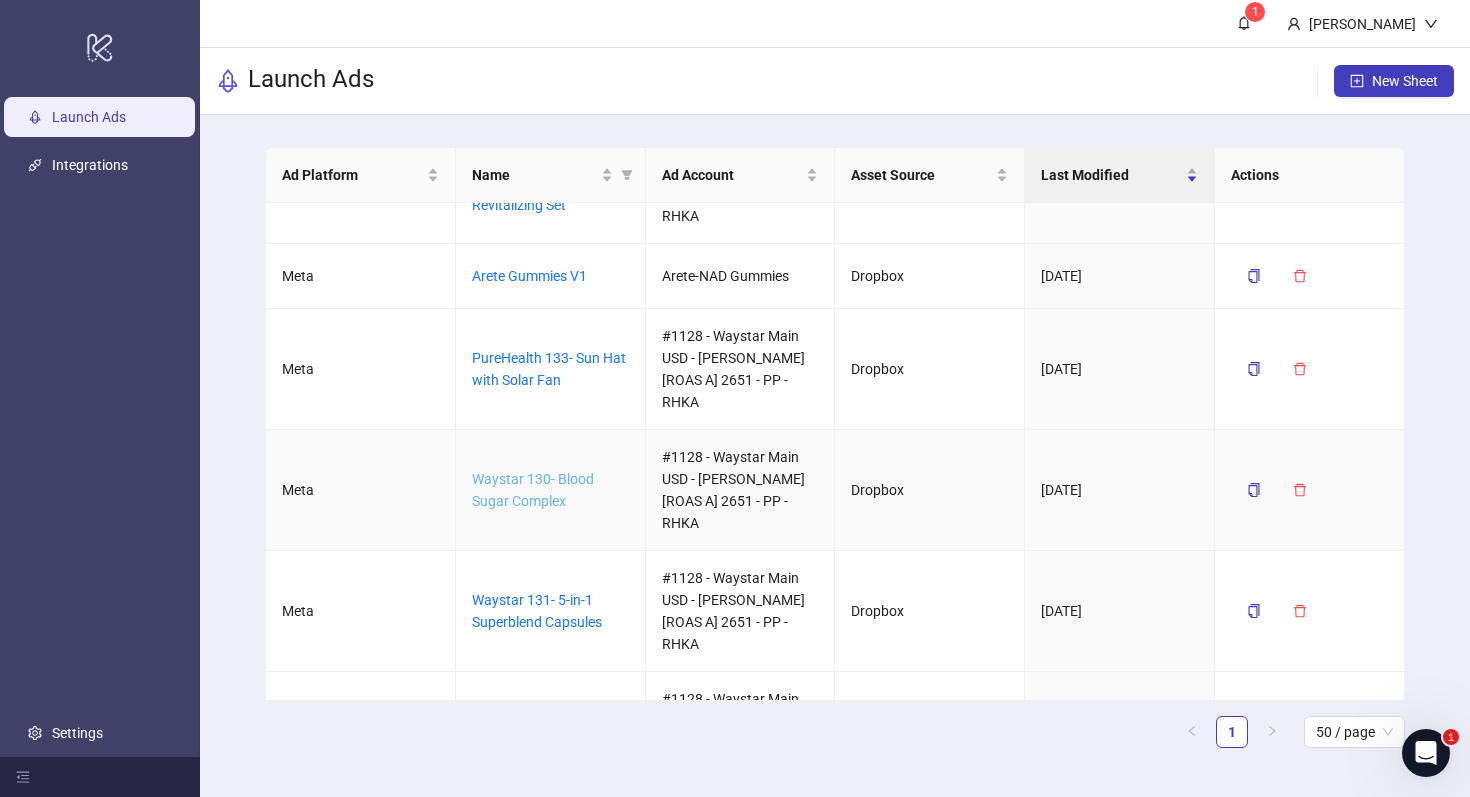click on "Waystar 130- Blood Sugar Complex" at bounding box center [533, 490] 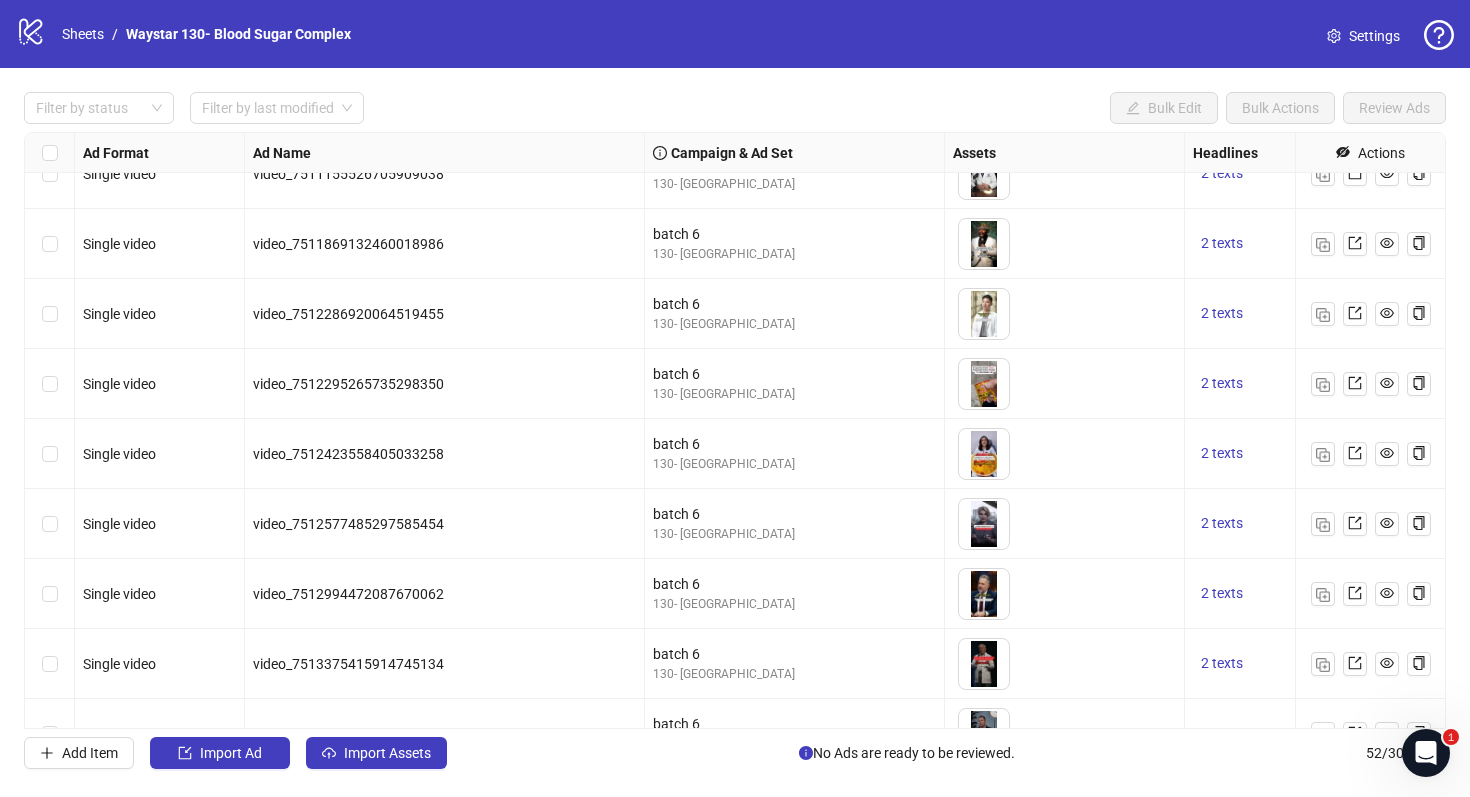 scroll, scrollTop: 3085, scrollLeft: 0, axis: vertical 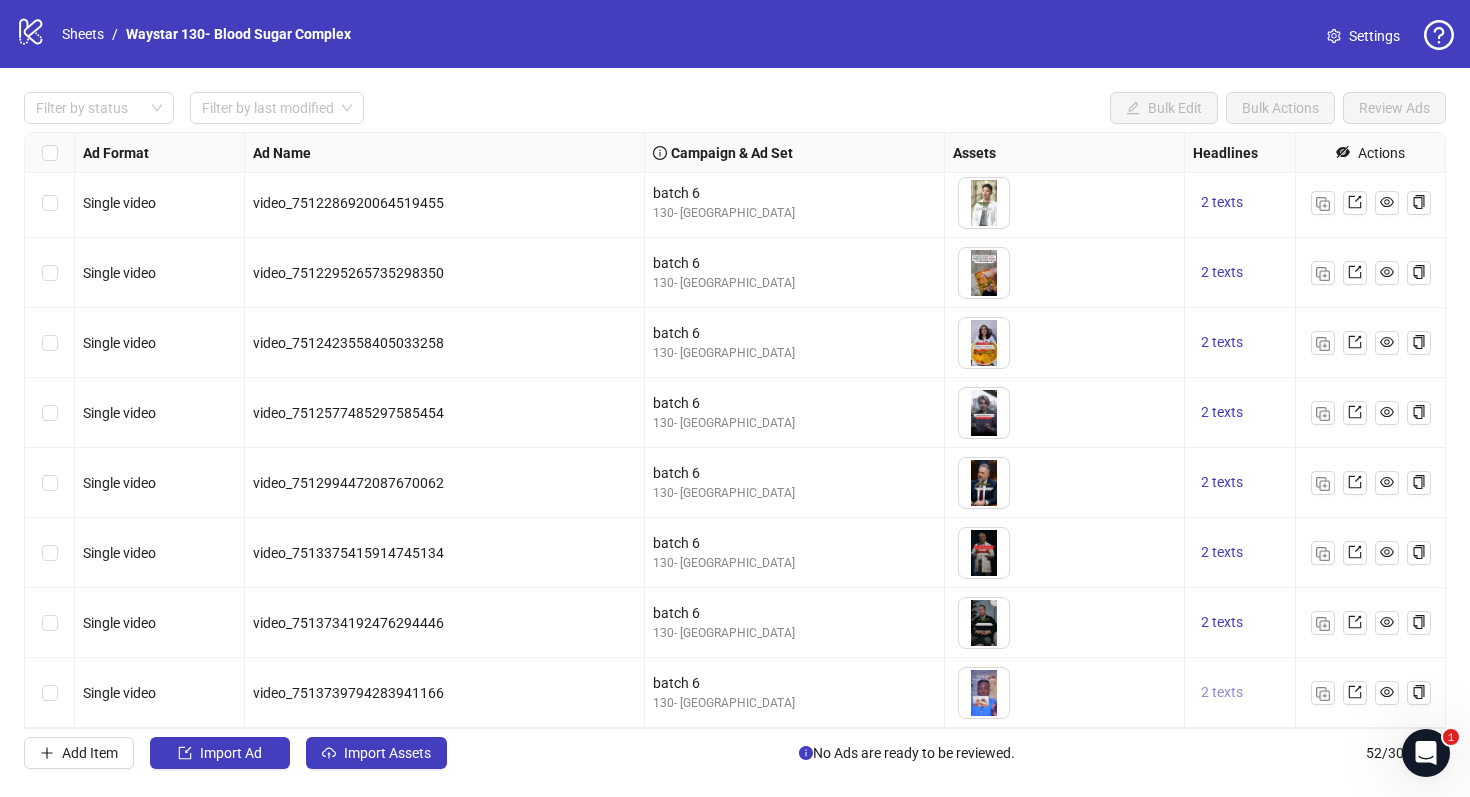 click on "2 texts" at bounding box center [1222, 692] 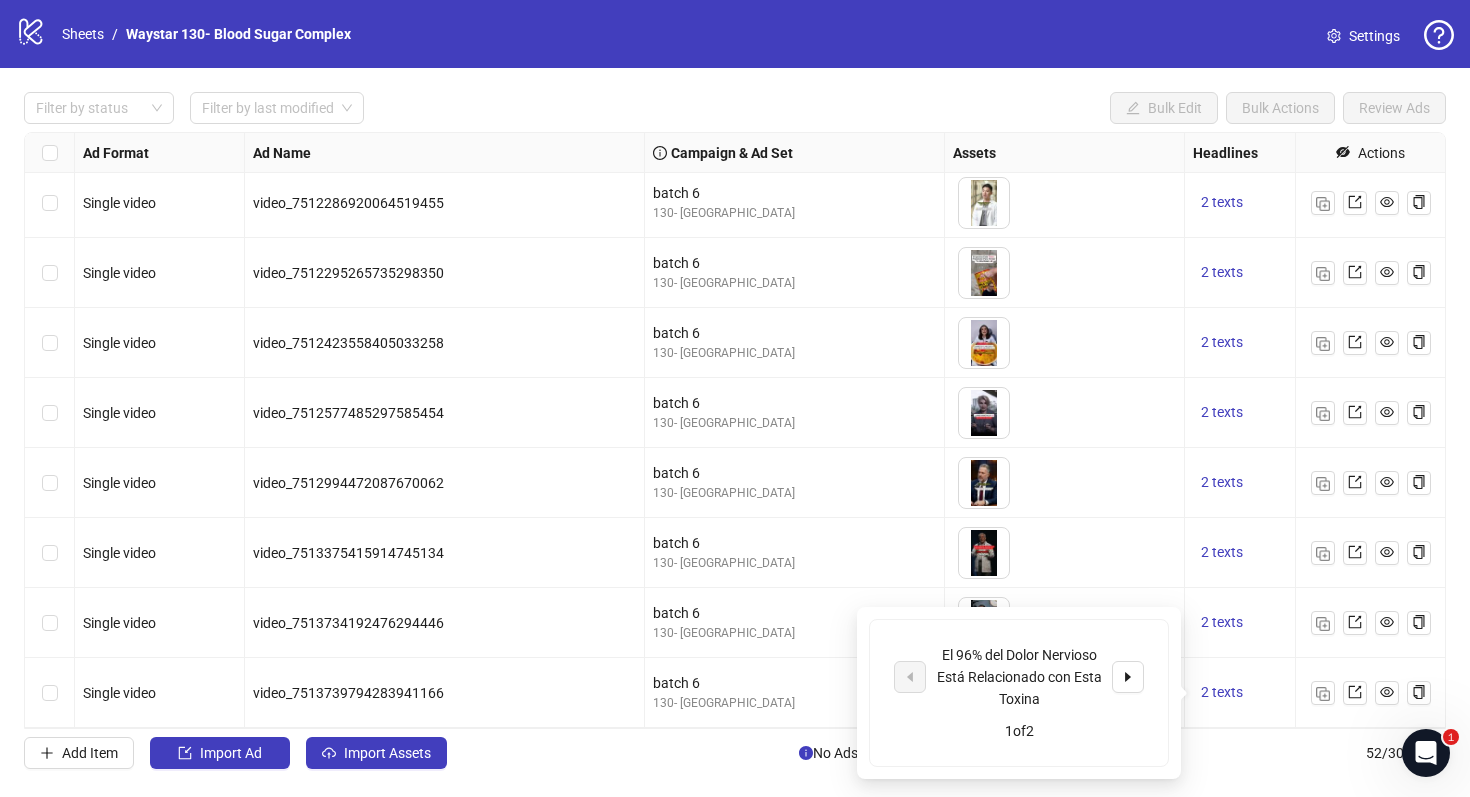 click on "batch 6 130- [GEOGRAPHIC_DATA]" at bounding box center (795, 413) 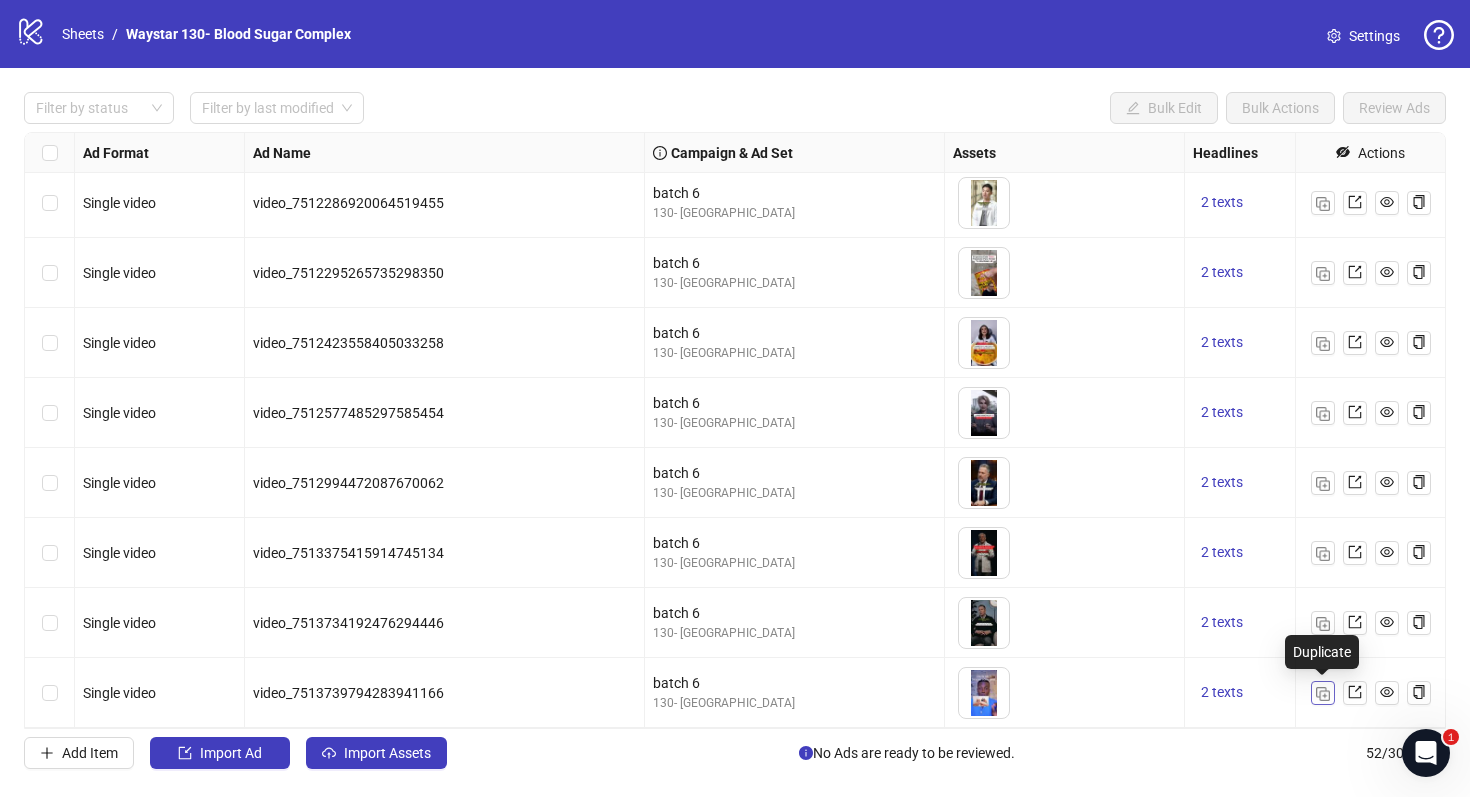 click at bounding box center (1323, 694) 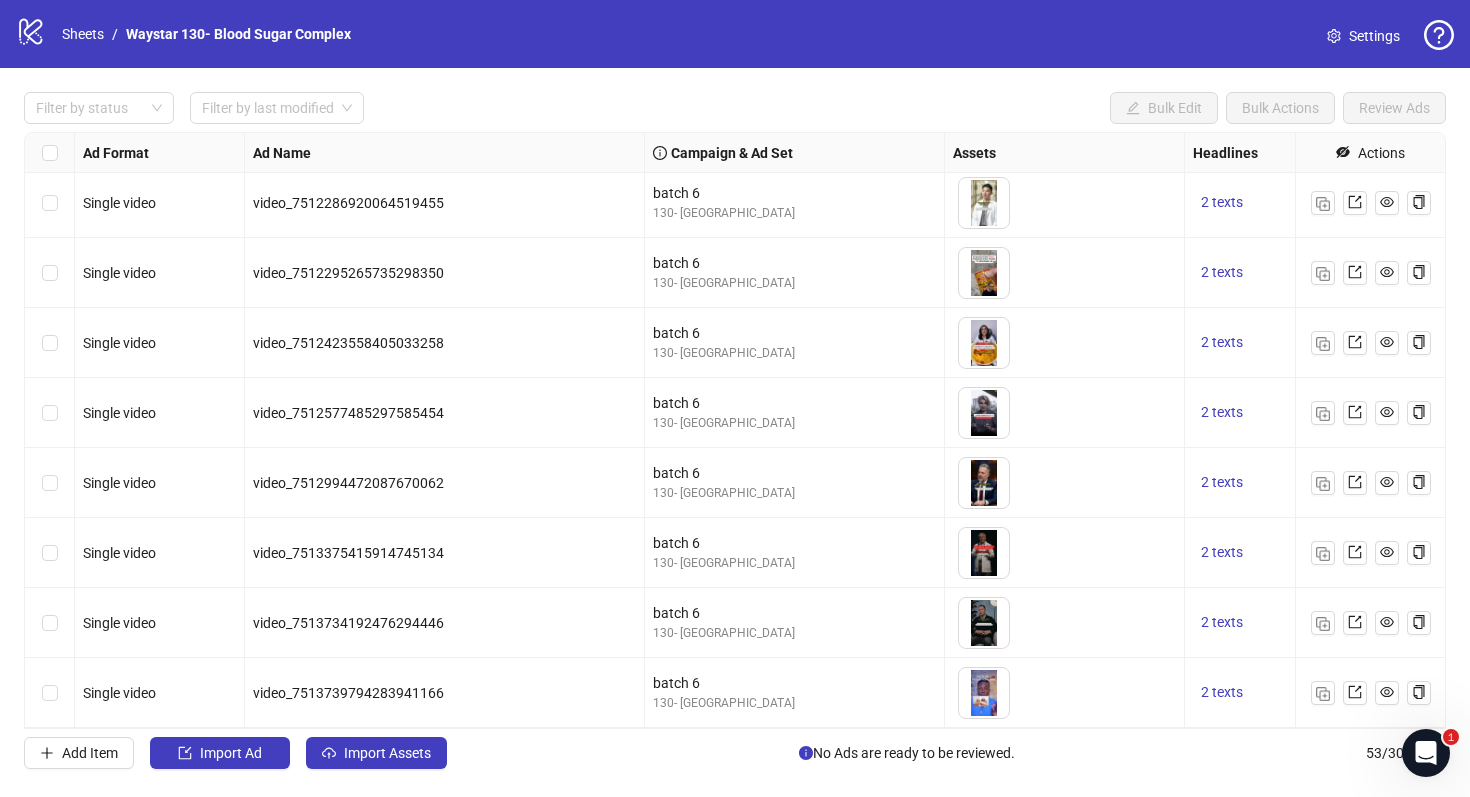scroll, scrollTop: 3155, scrollLeft: 0, axis: vertical 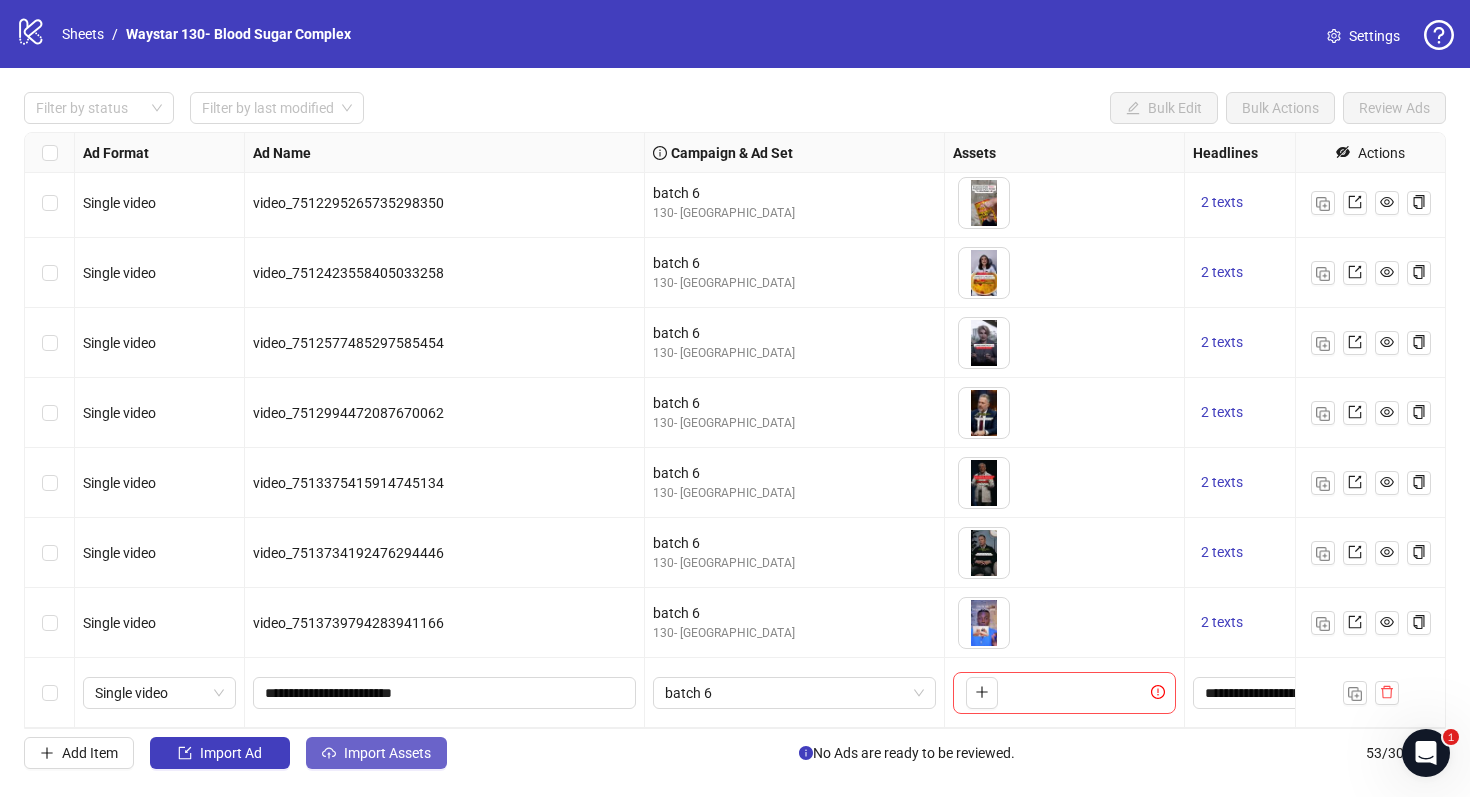 click on "Import Assets" at bounding box center [387, 753] 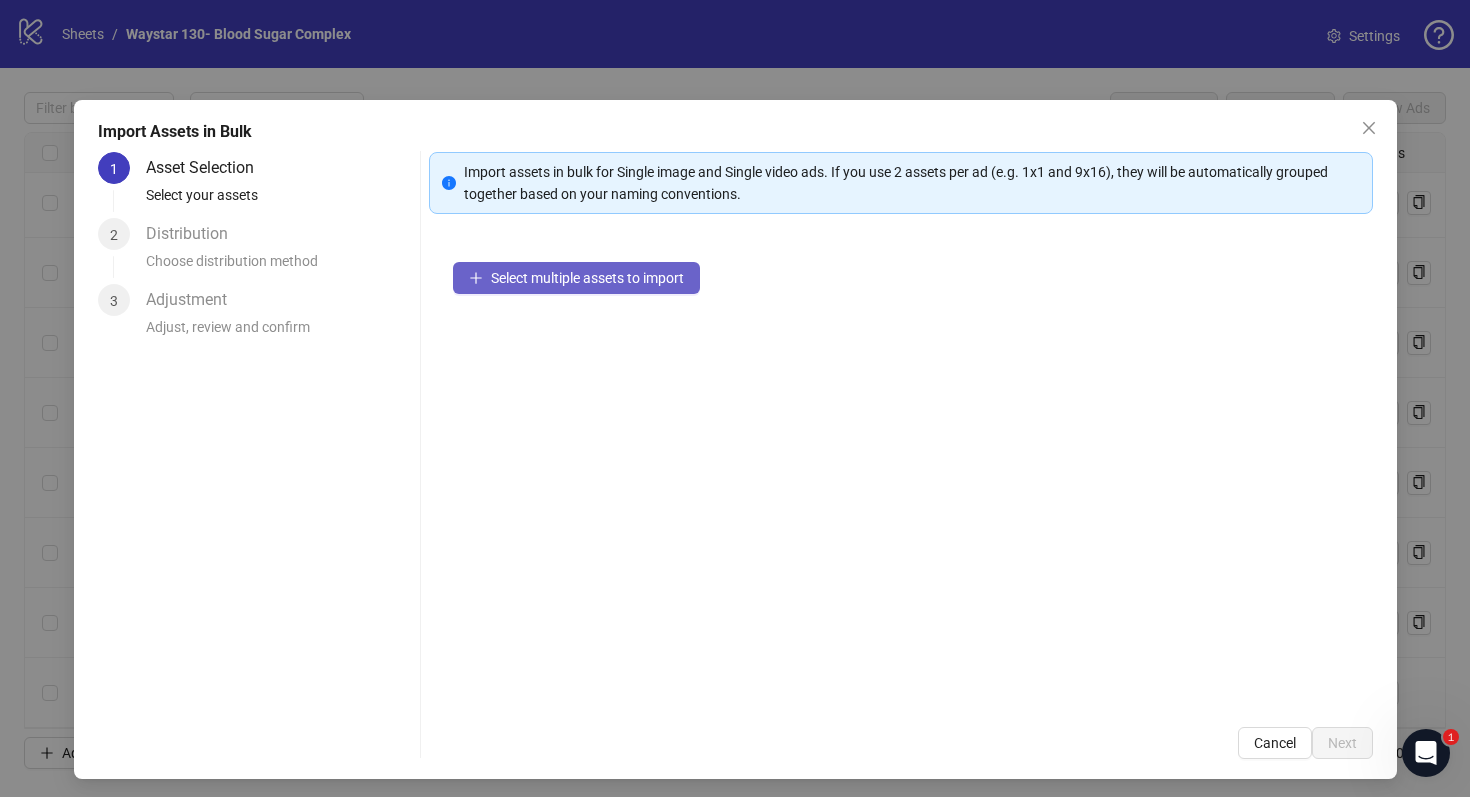 click on "Select multiple assets to import" at bounding box center (587, 278) 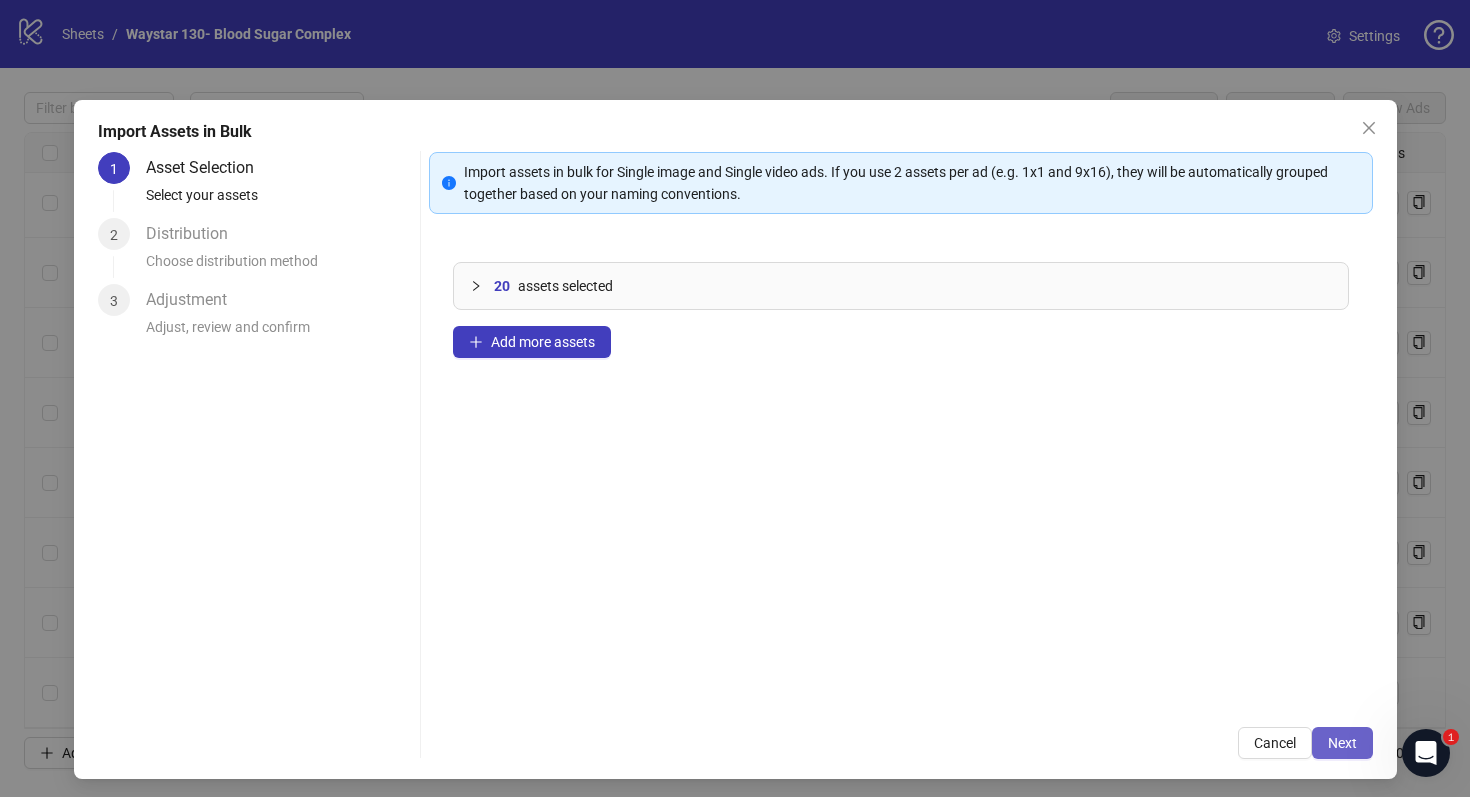 click on "Next" at bounding box center [1342, 743] 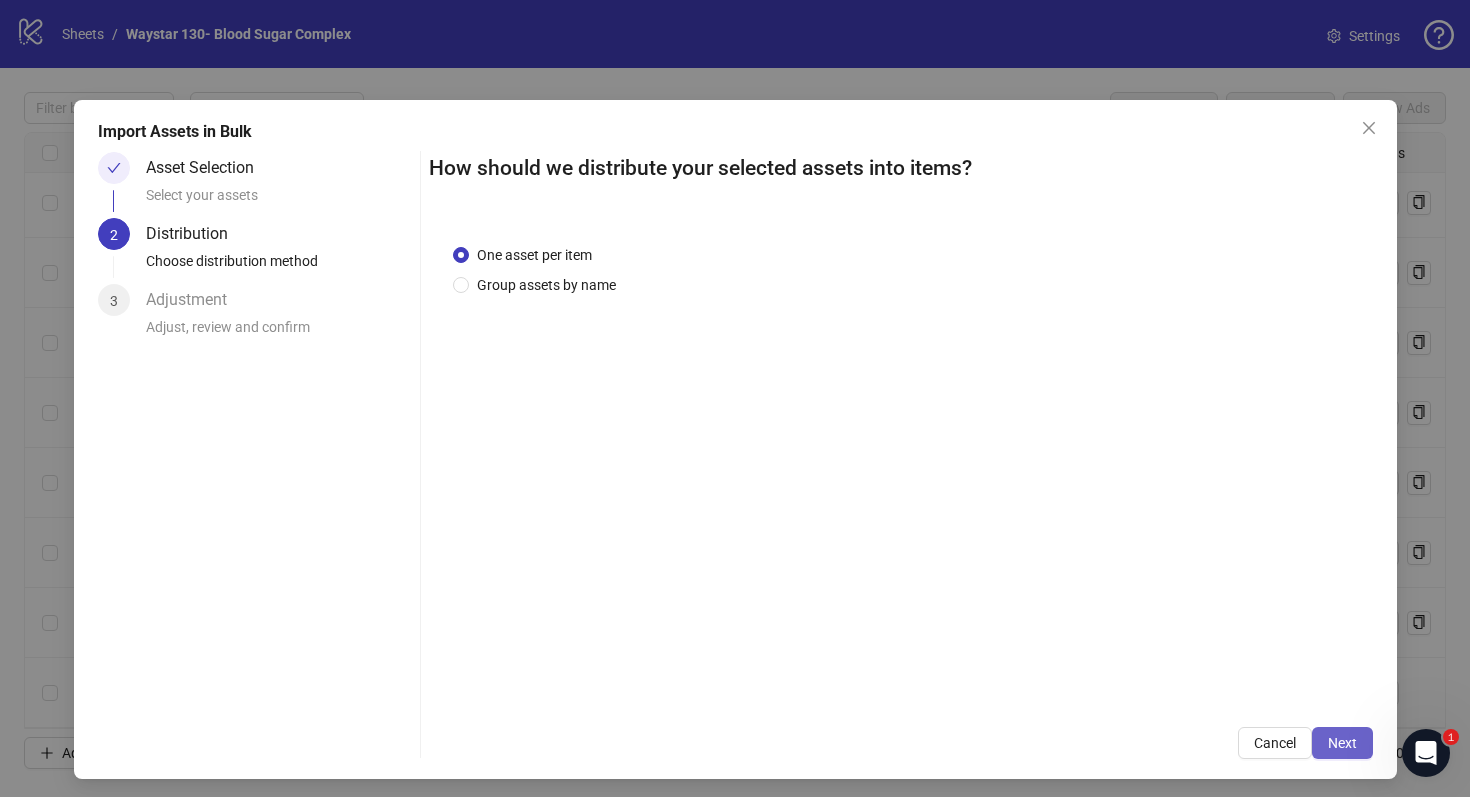 click on "Next" at bounding box center [1342, 743] 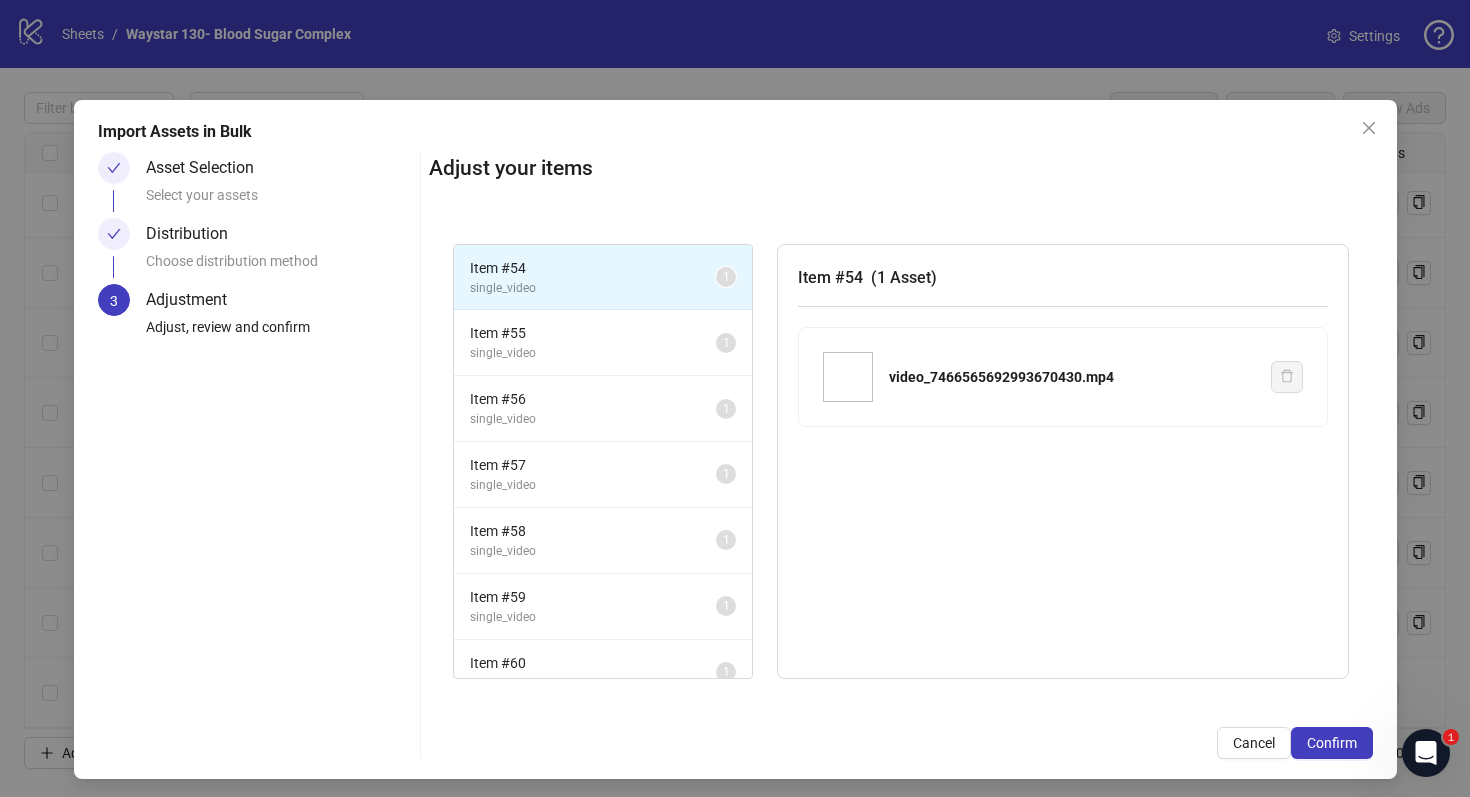 click on "Confirm" at bounding box center (1332, 743) 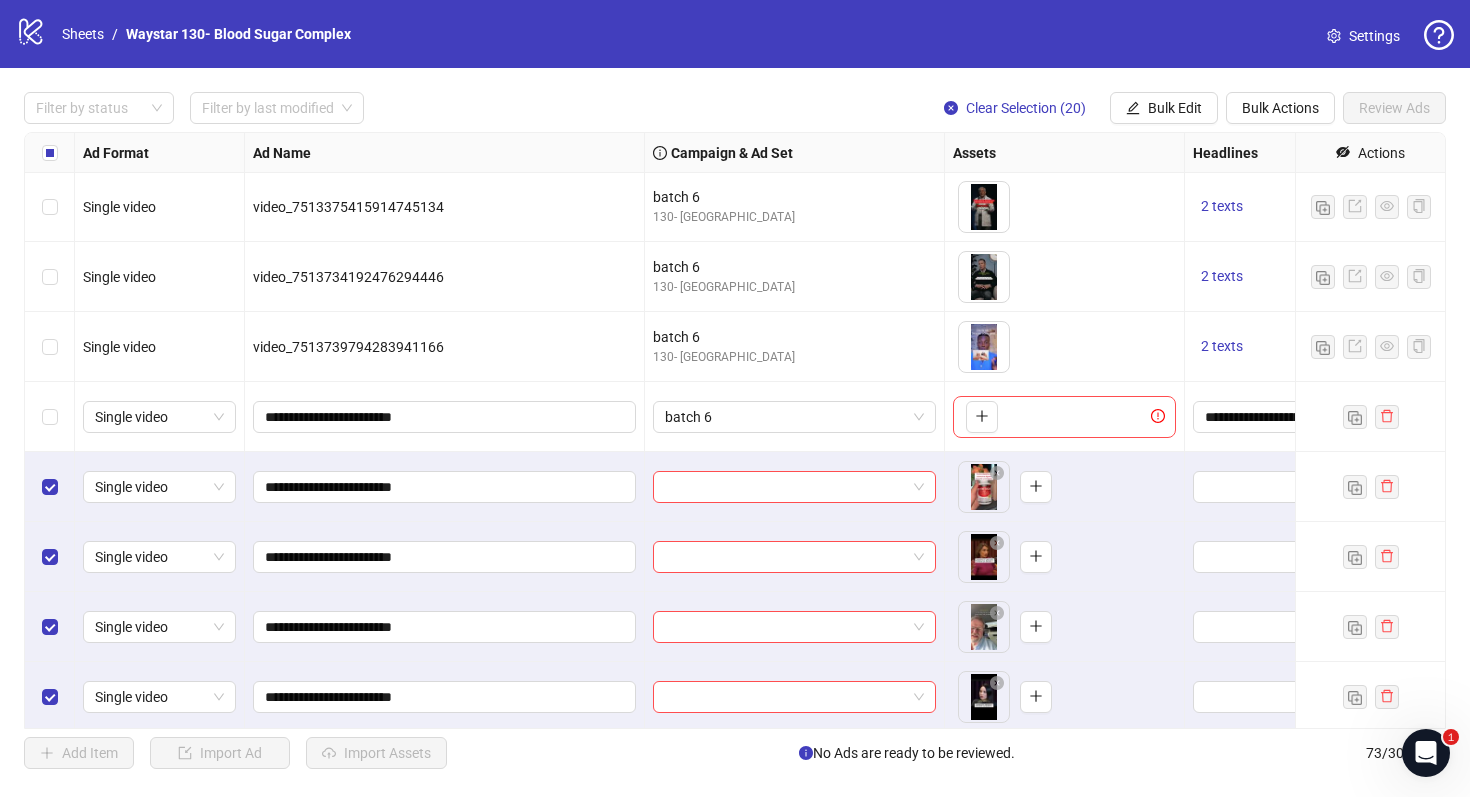 scroll, scrollTop: 3418, scrollLeft: 0, axis: vertical 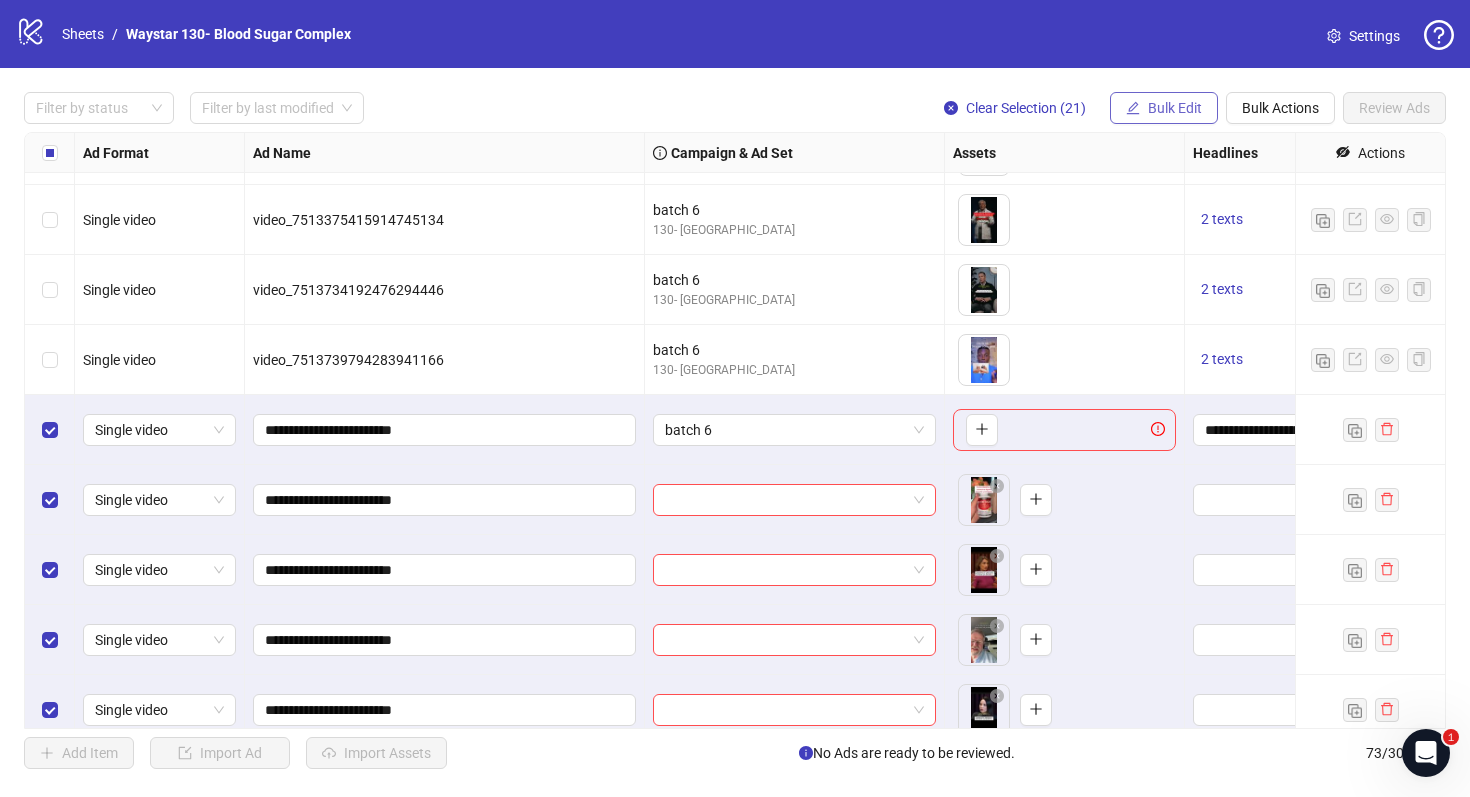 click on "Bulk Edit" at bounding box center [1175, 108] 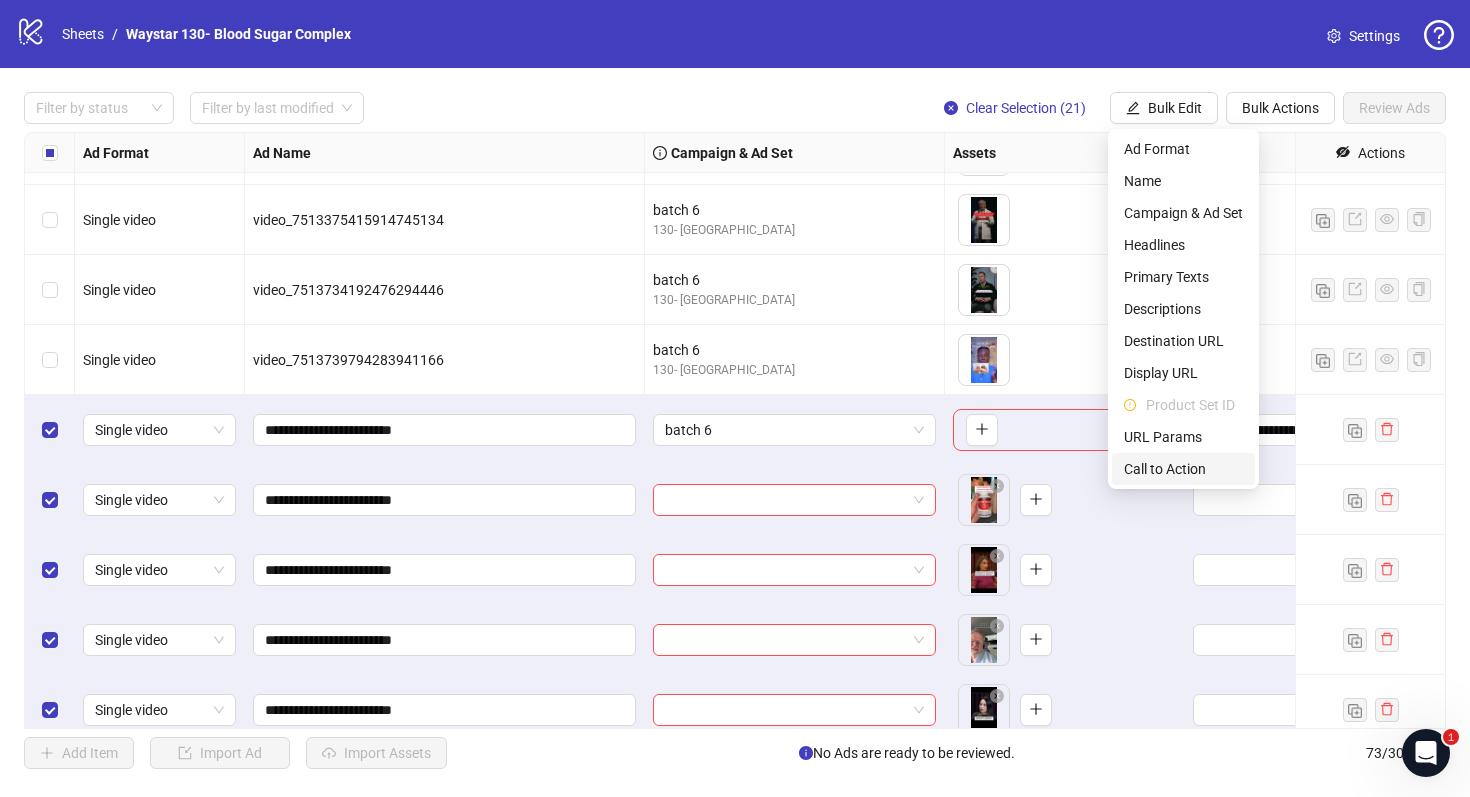 click on "Call to Action" at bounding box center [1183, 469] 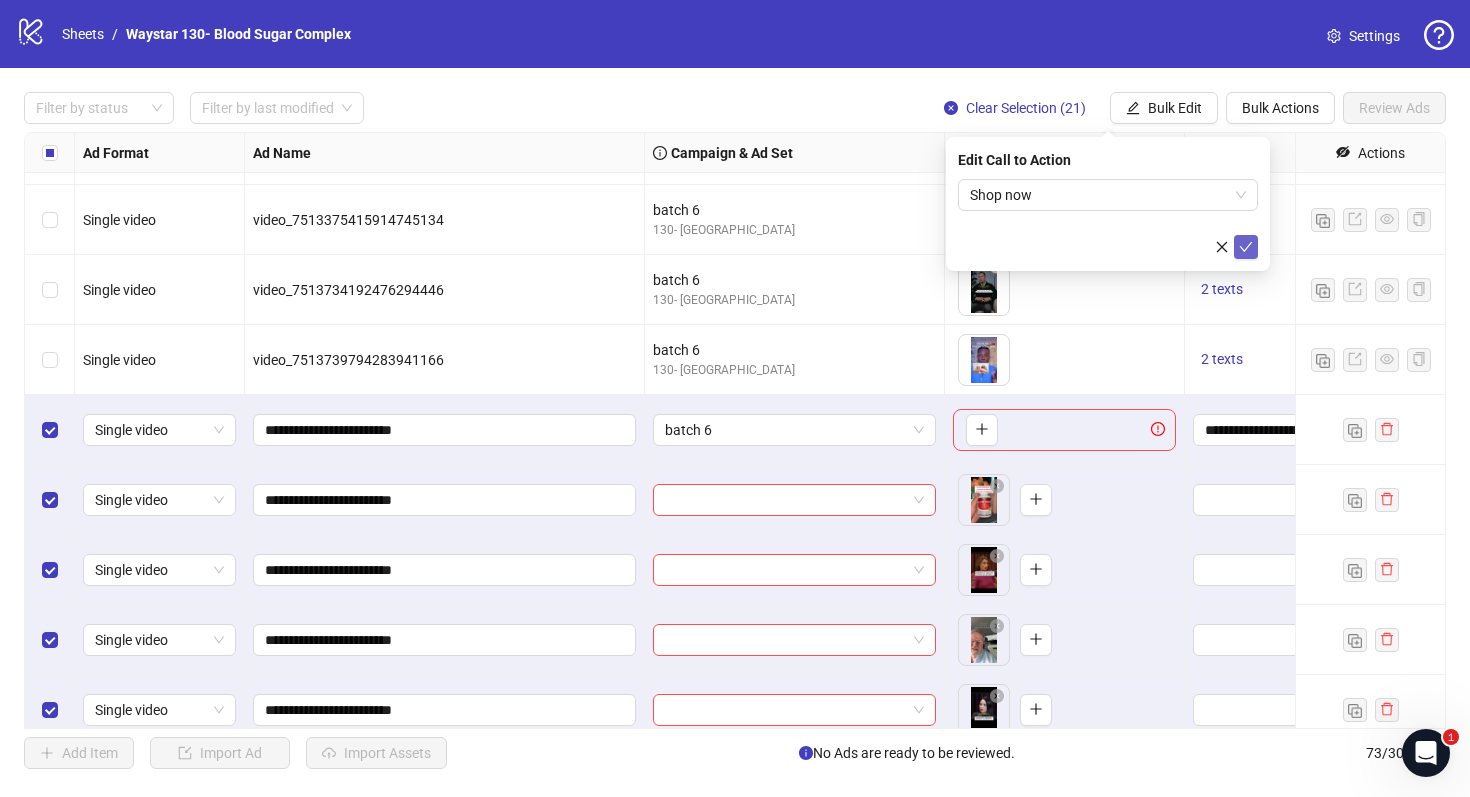 click at bounding box center [1246, 247] 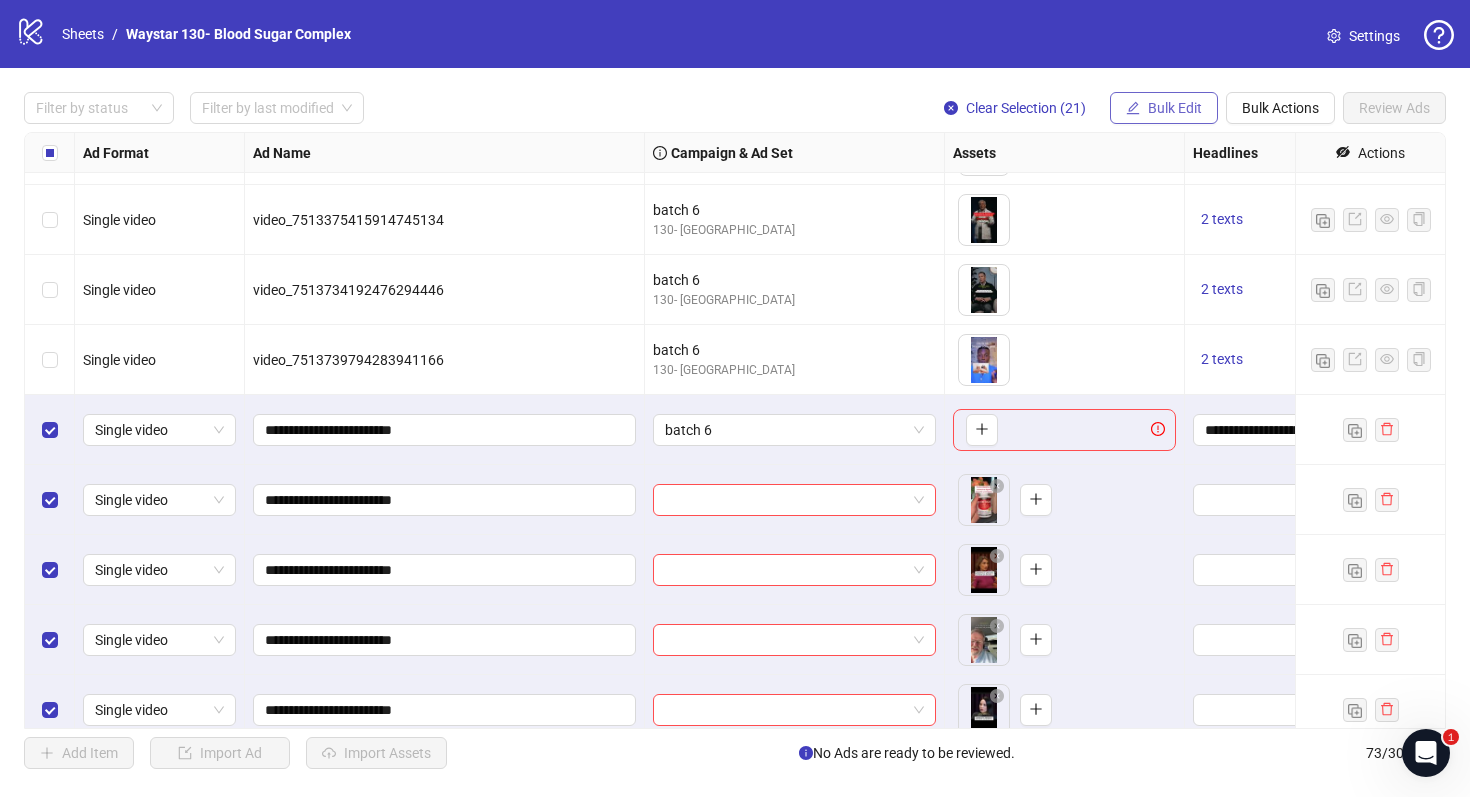 click on "Bulk Edit" at bounding box center [1175, 108] 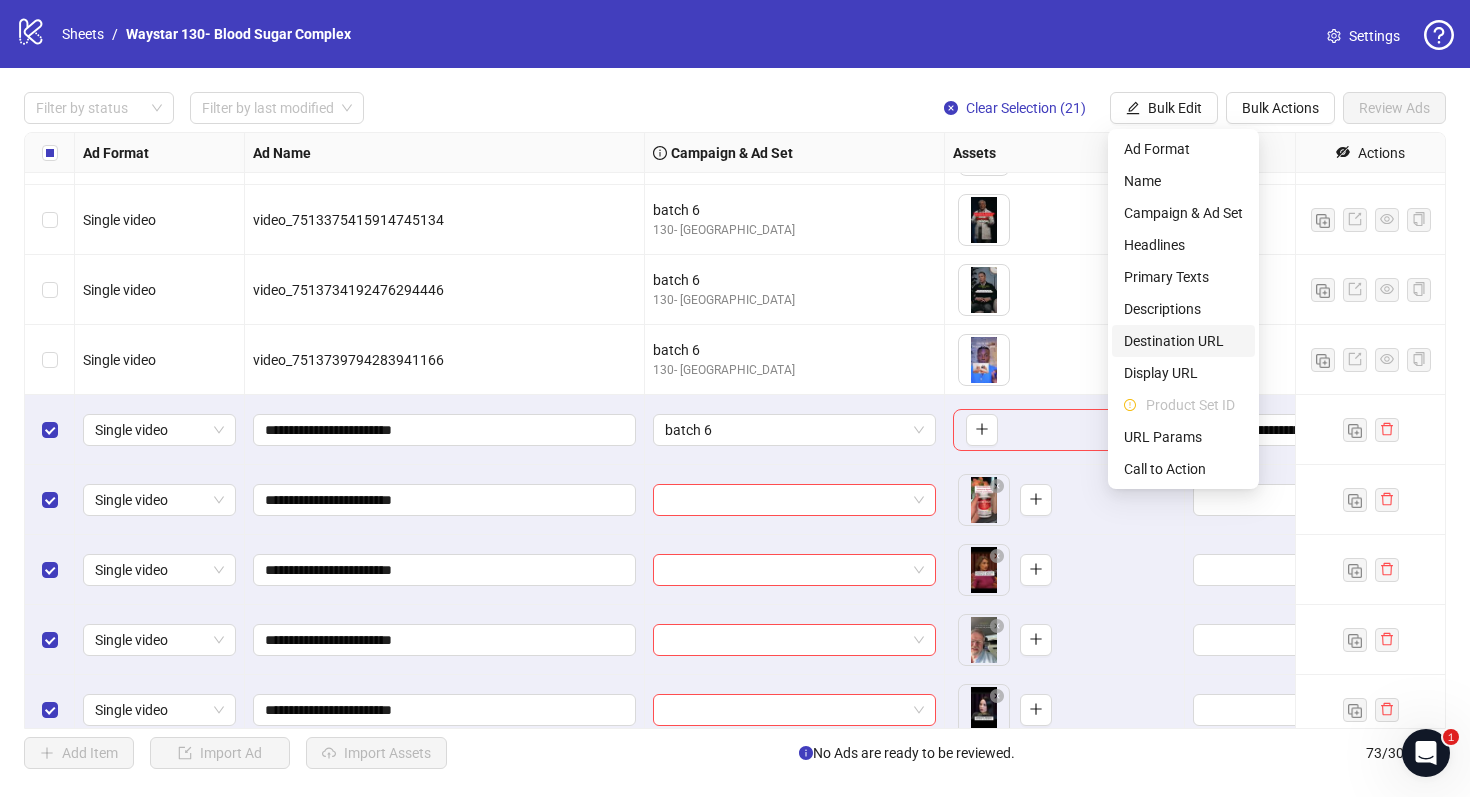 click on "Destination URL" at bounding box center [1183, 341] 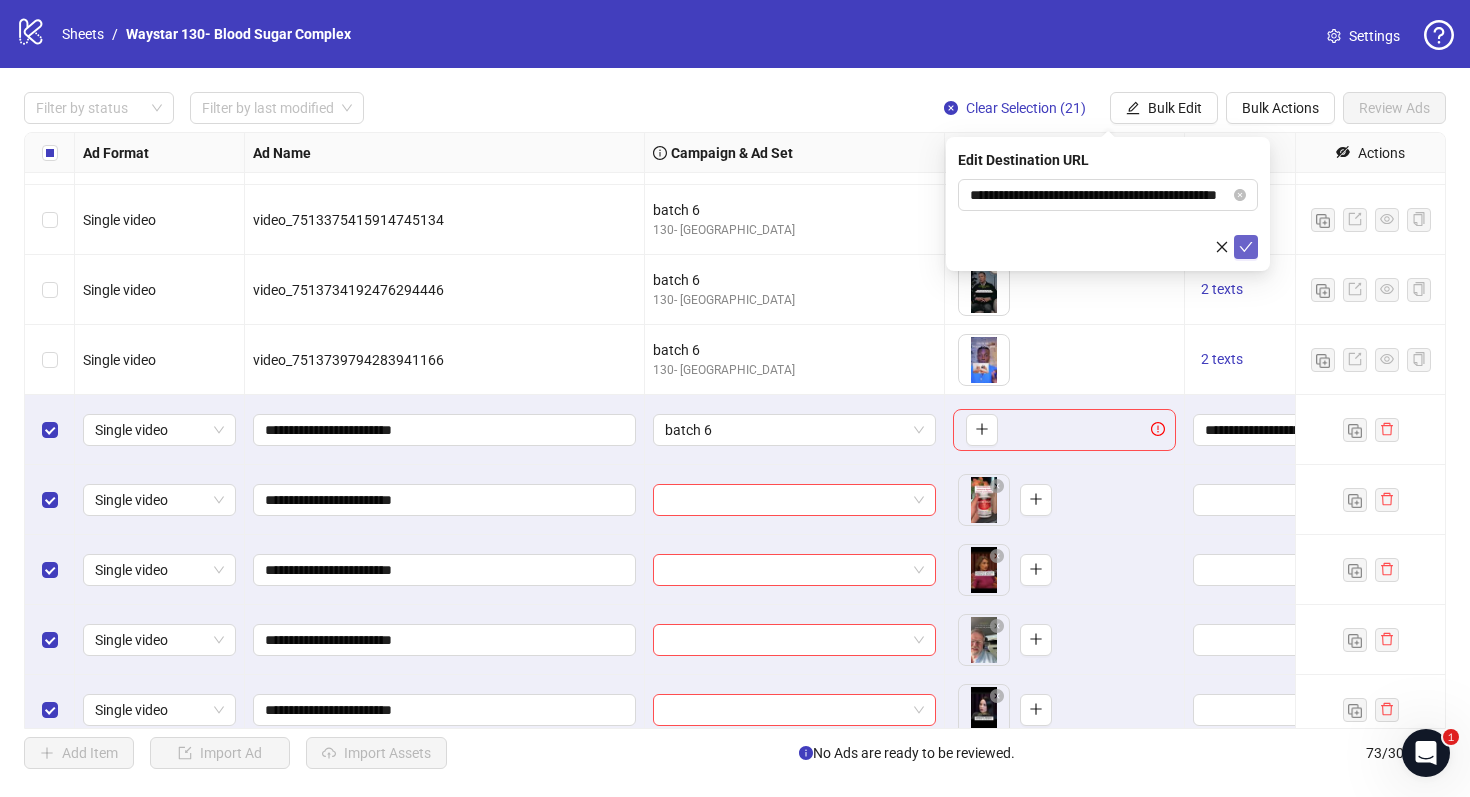 click at bounding box center [1246, 247] 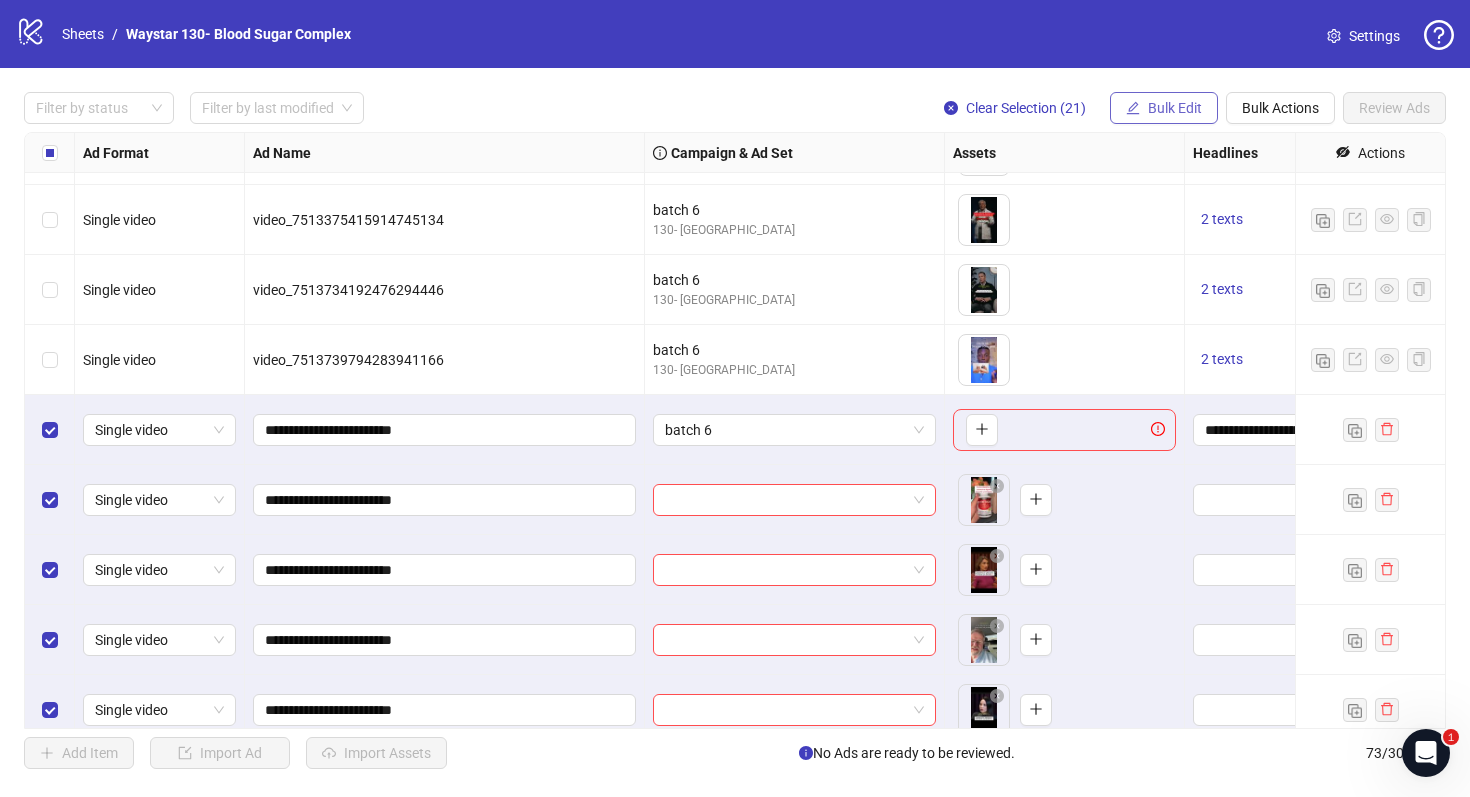 click on "Bulk Edit" at bounding box center [1175, 108] 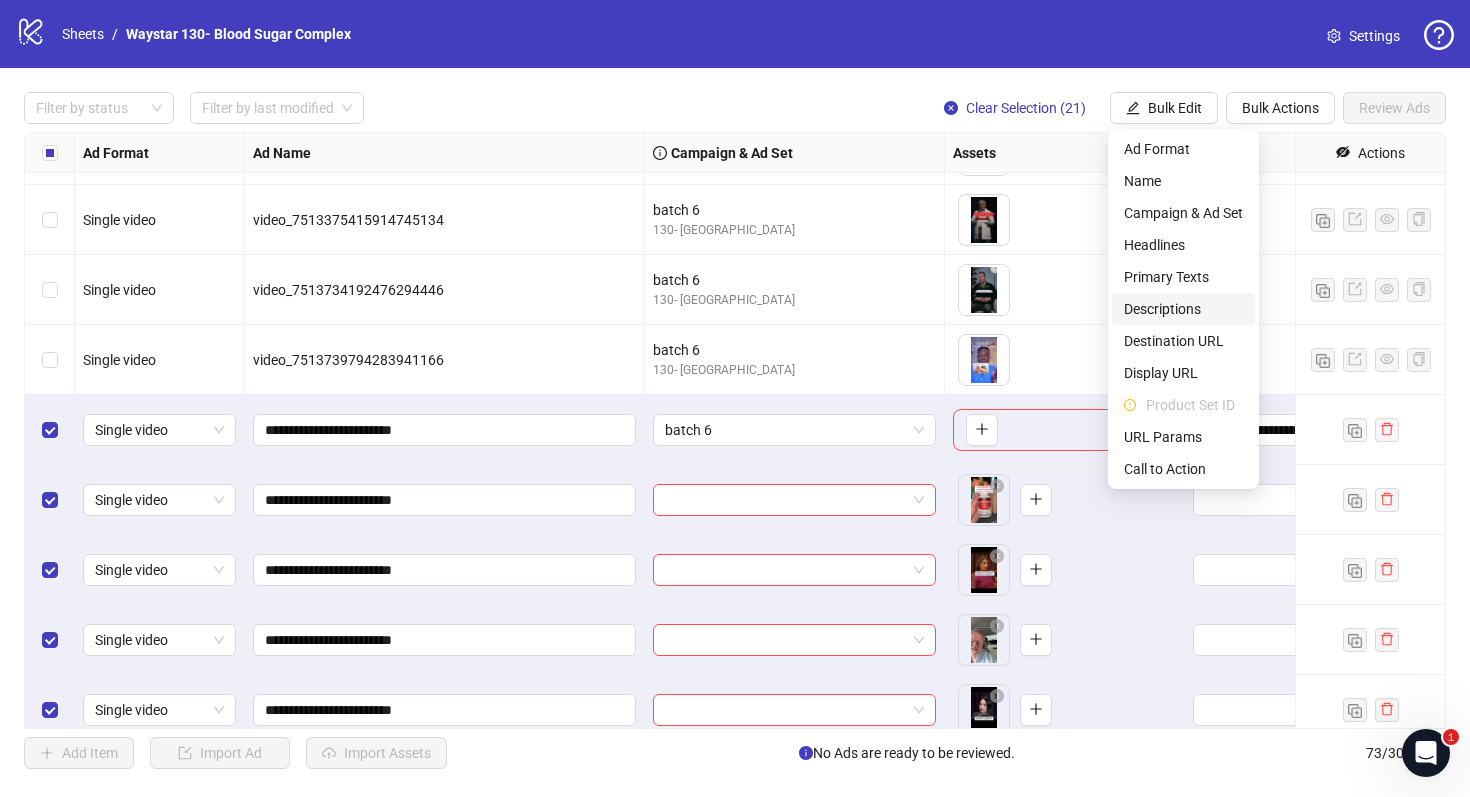 click on "Descriptions" at bounding box center [1183, 309] 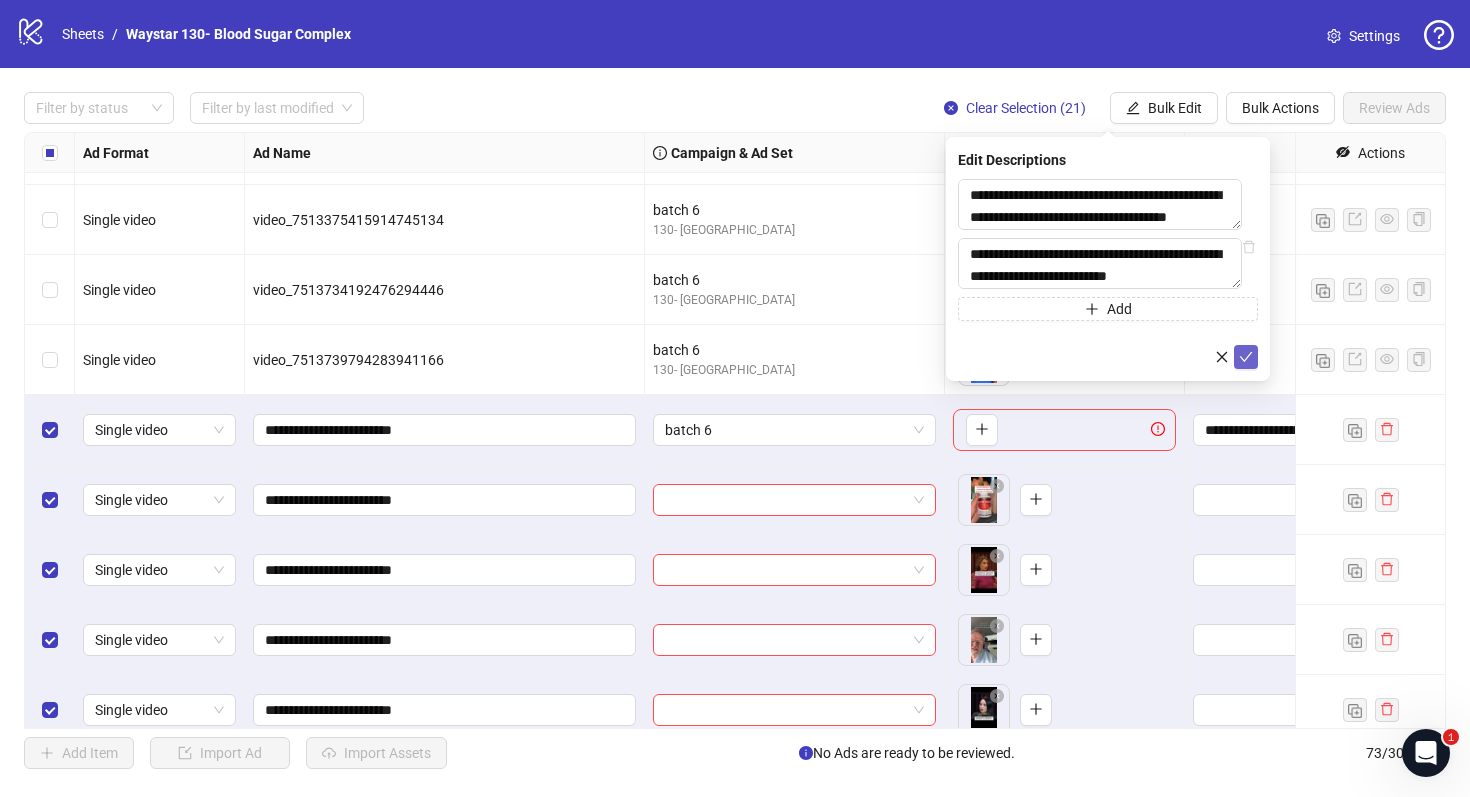 click 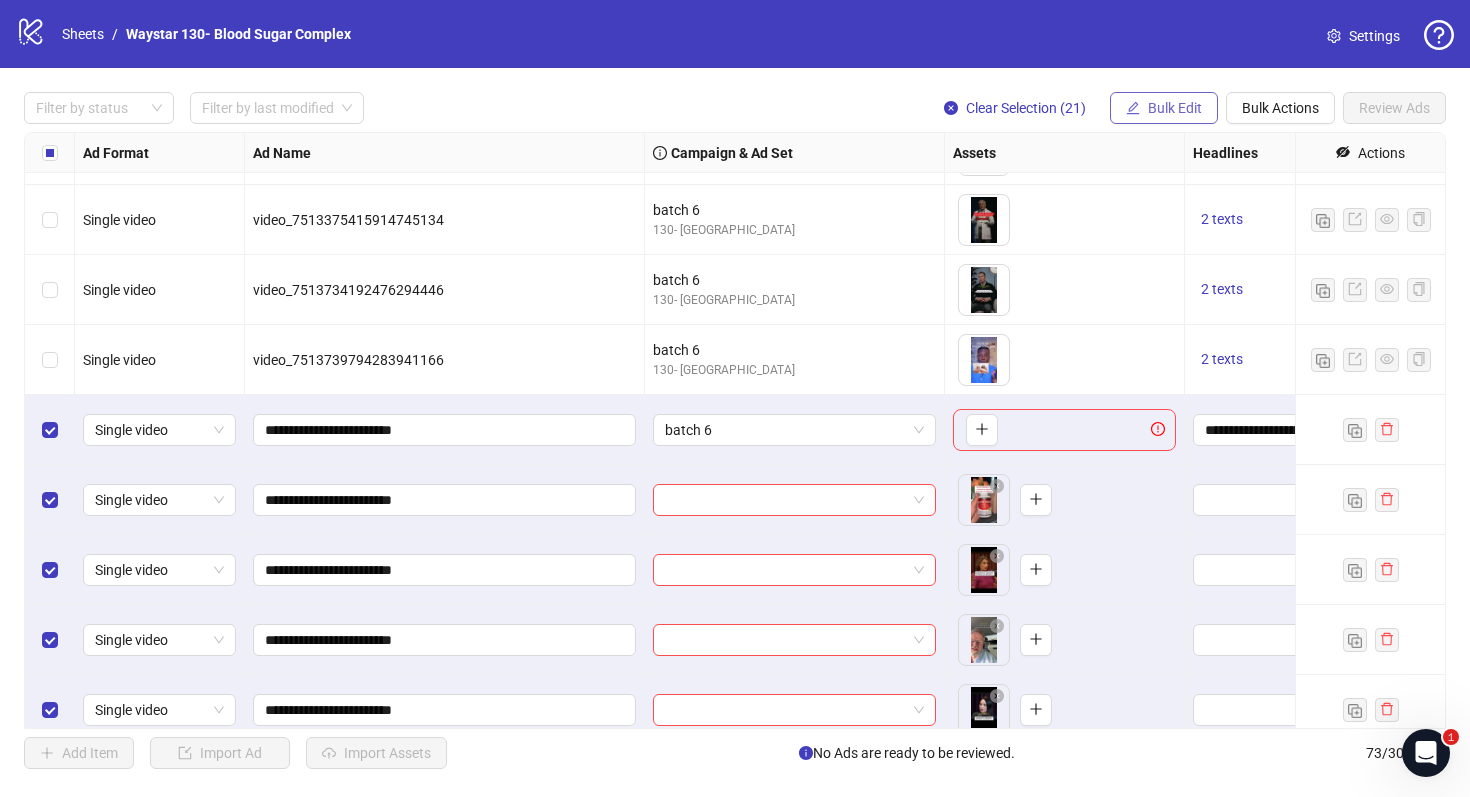 click on "Bulk Edit" at bounding box center [1175, 108] 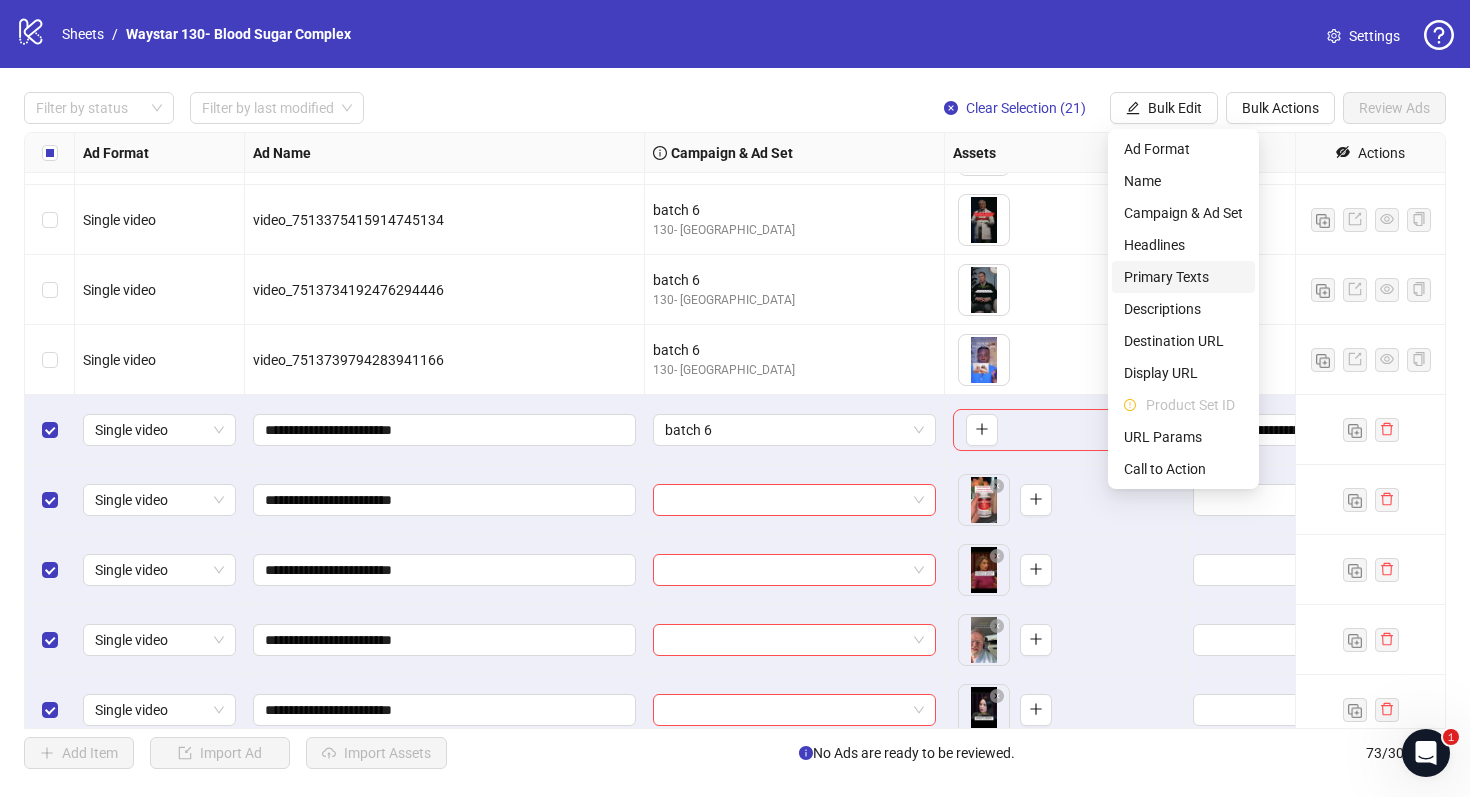 click on "Primary Texts" at bounding box center (1183, 277) 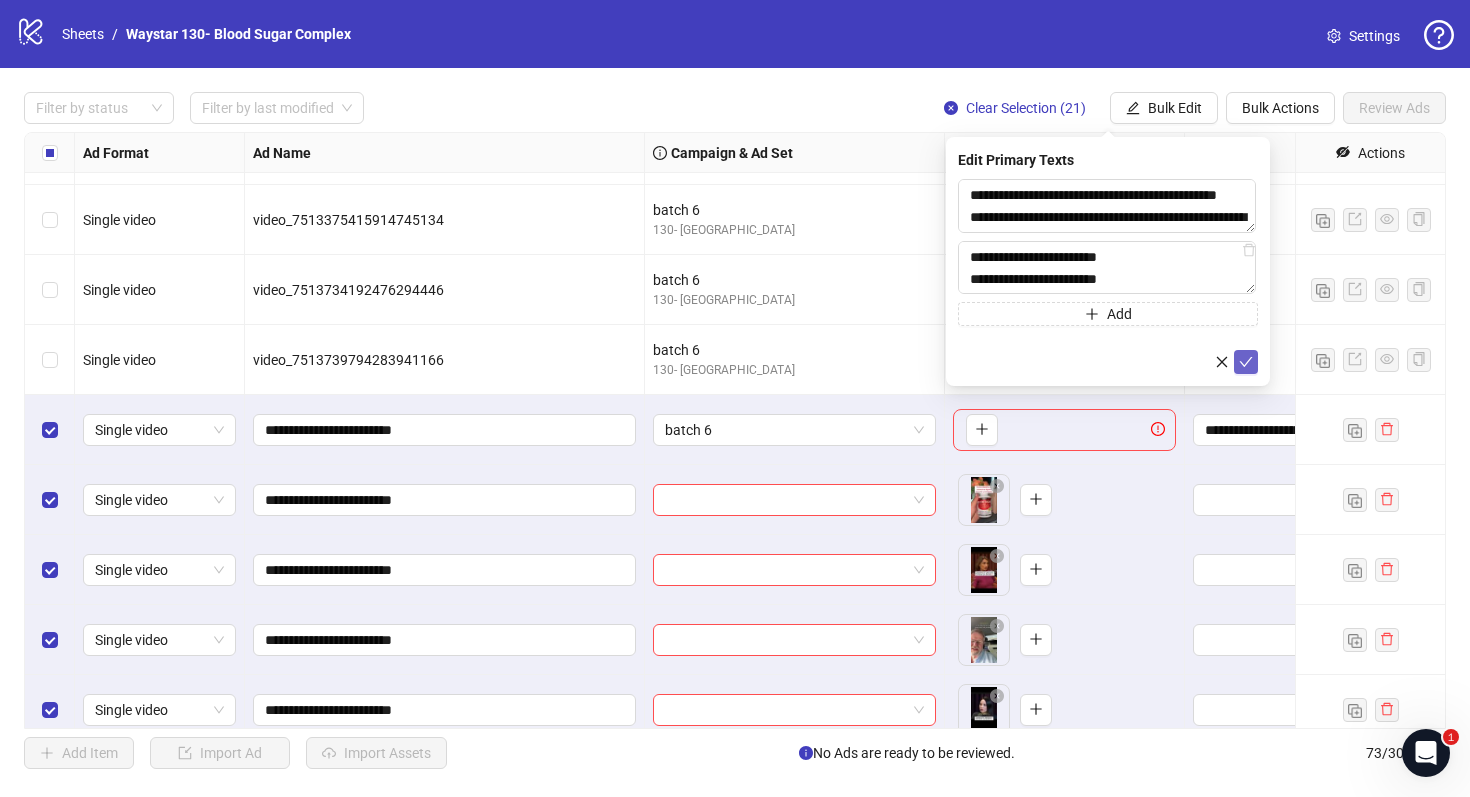 click 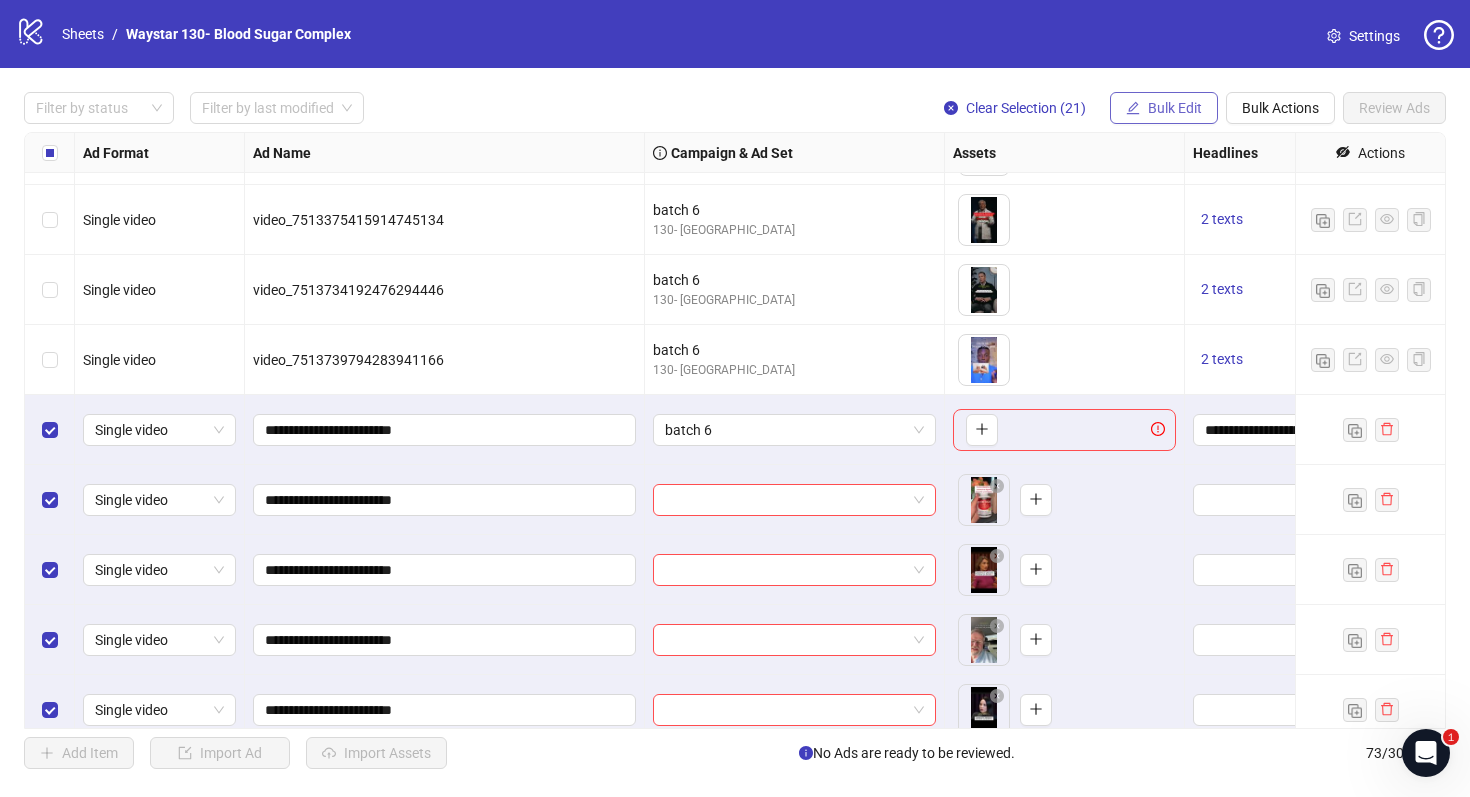 click on "Bulk Edit" at bounding box center [1175, 108] 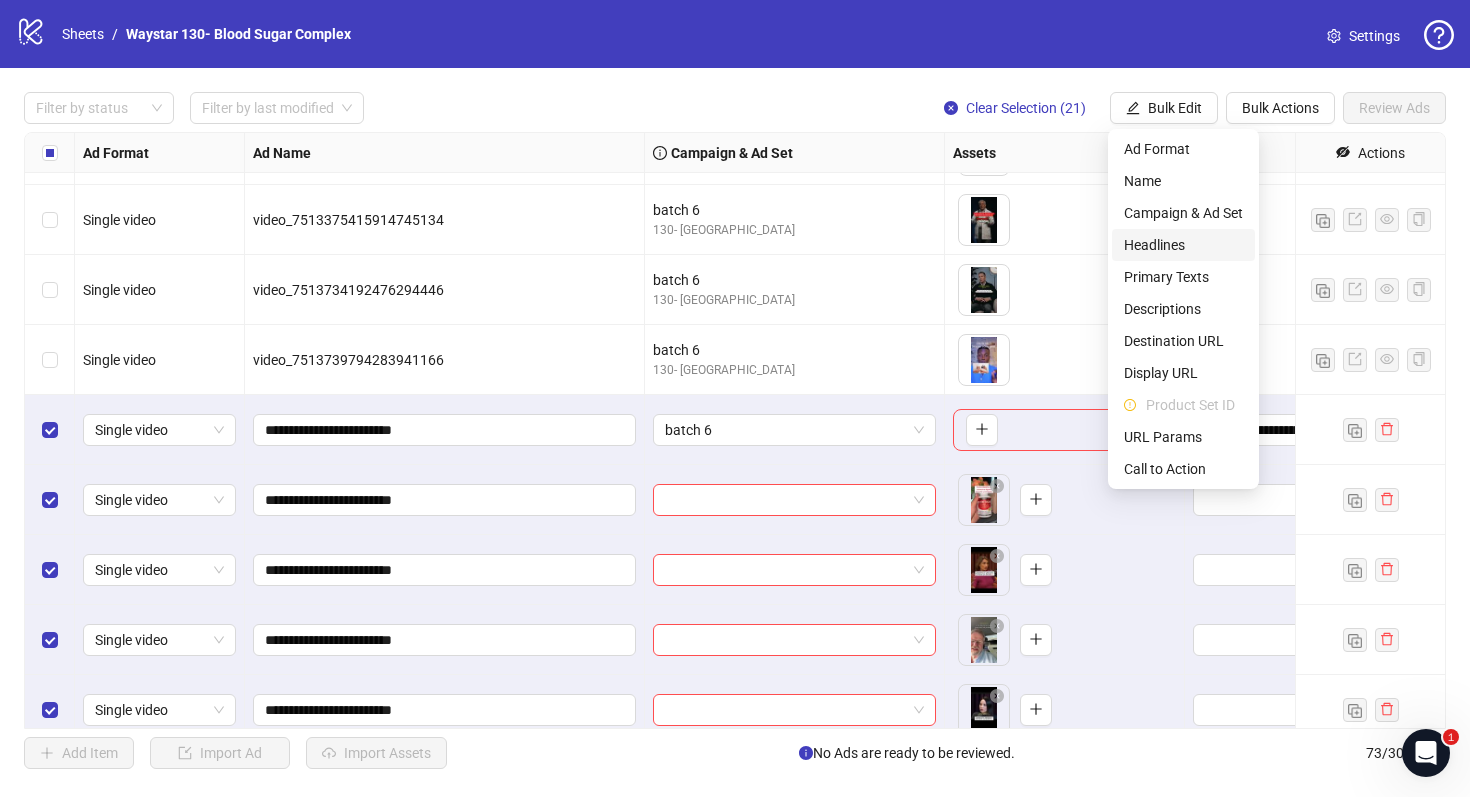 click on "Headlines" at bounding box center [1183, 245] 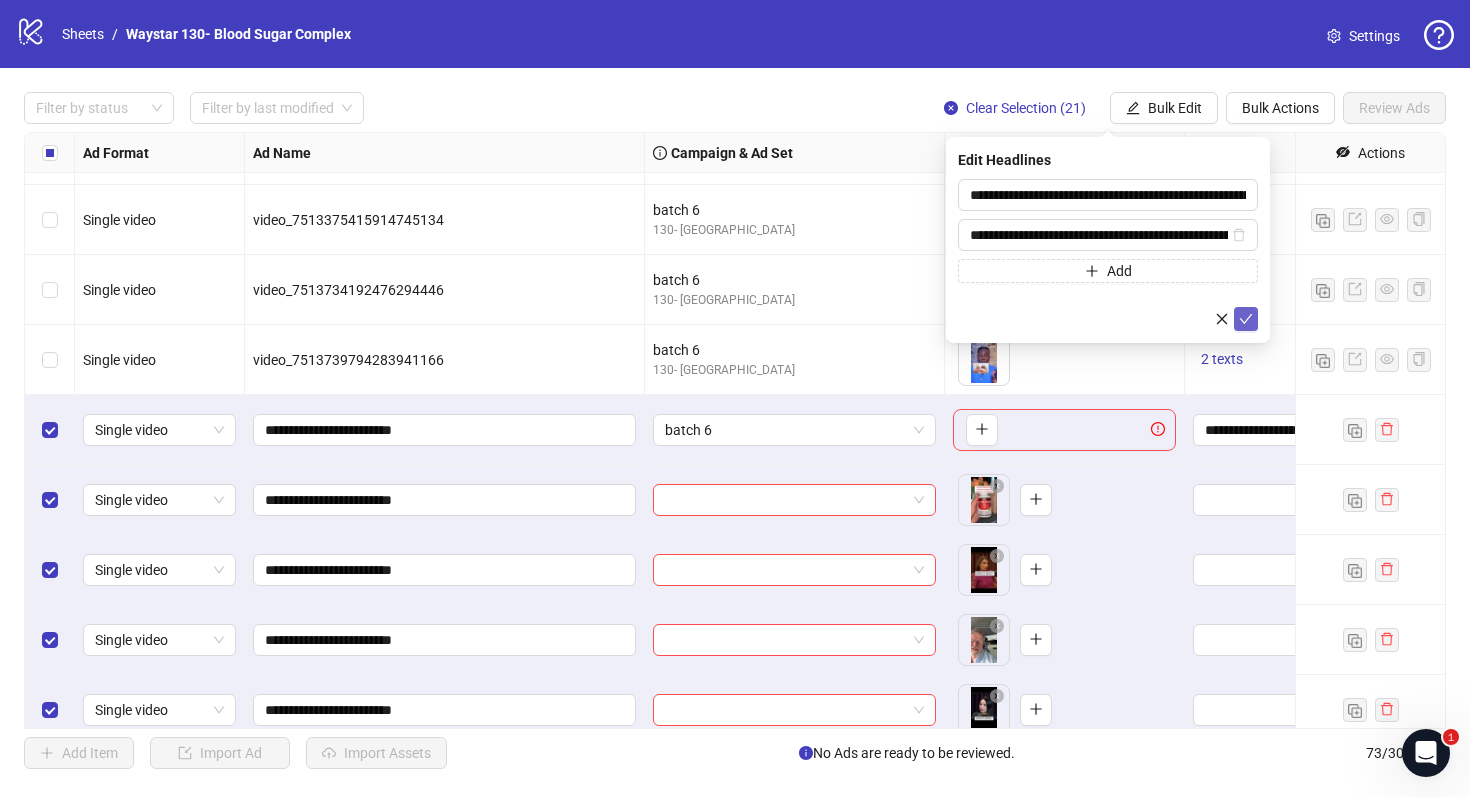 click at bounding box center (1246, 319) 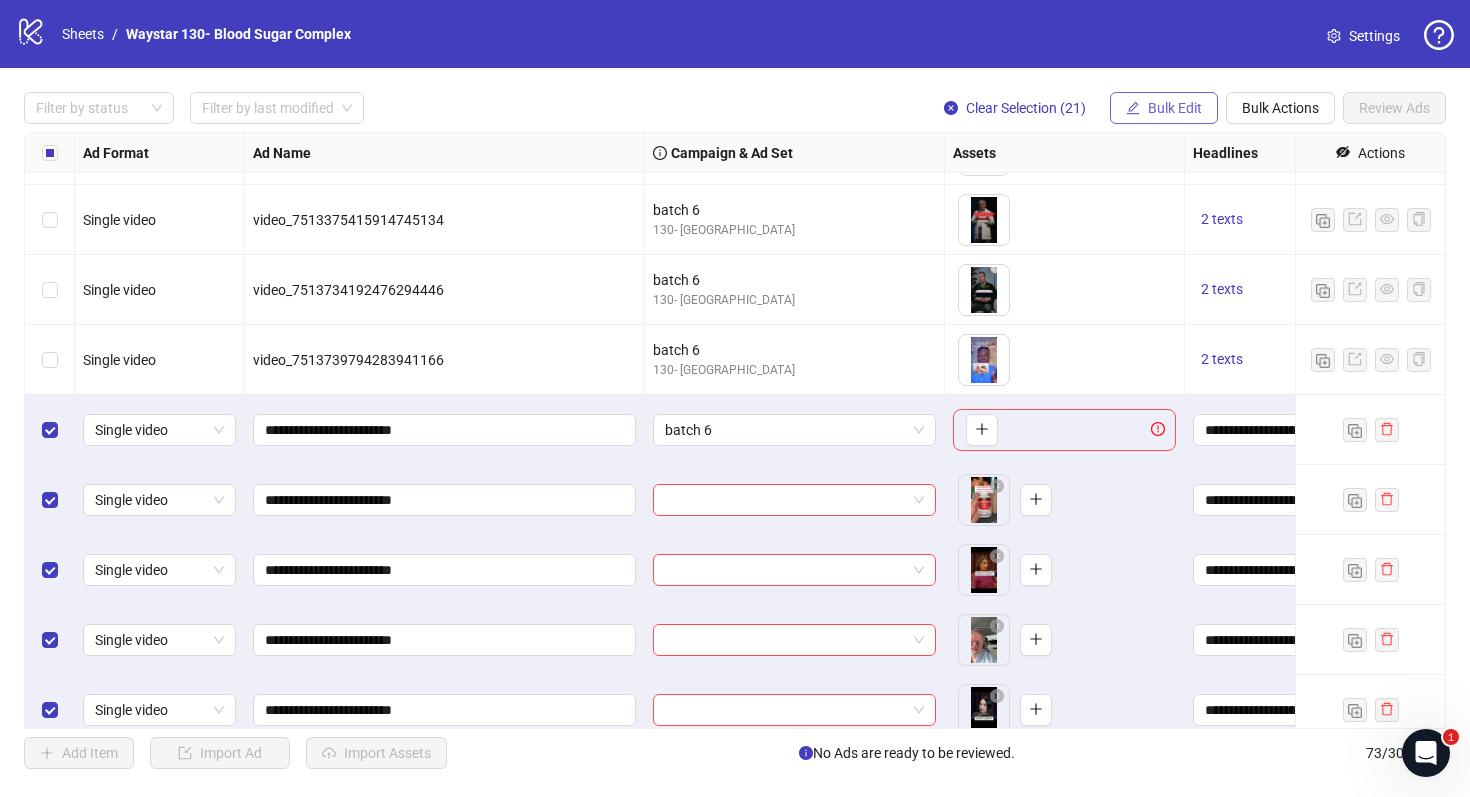 click on "Bulk Edit" at bounding box center [1175, 108] 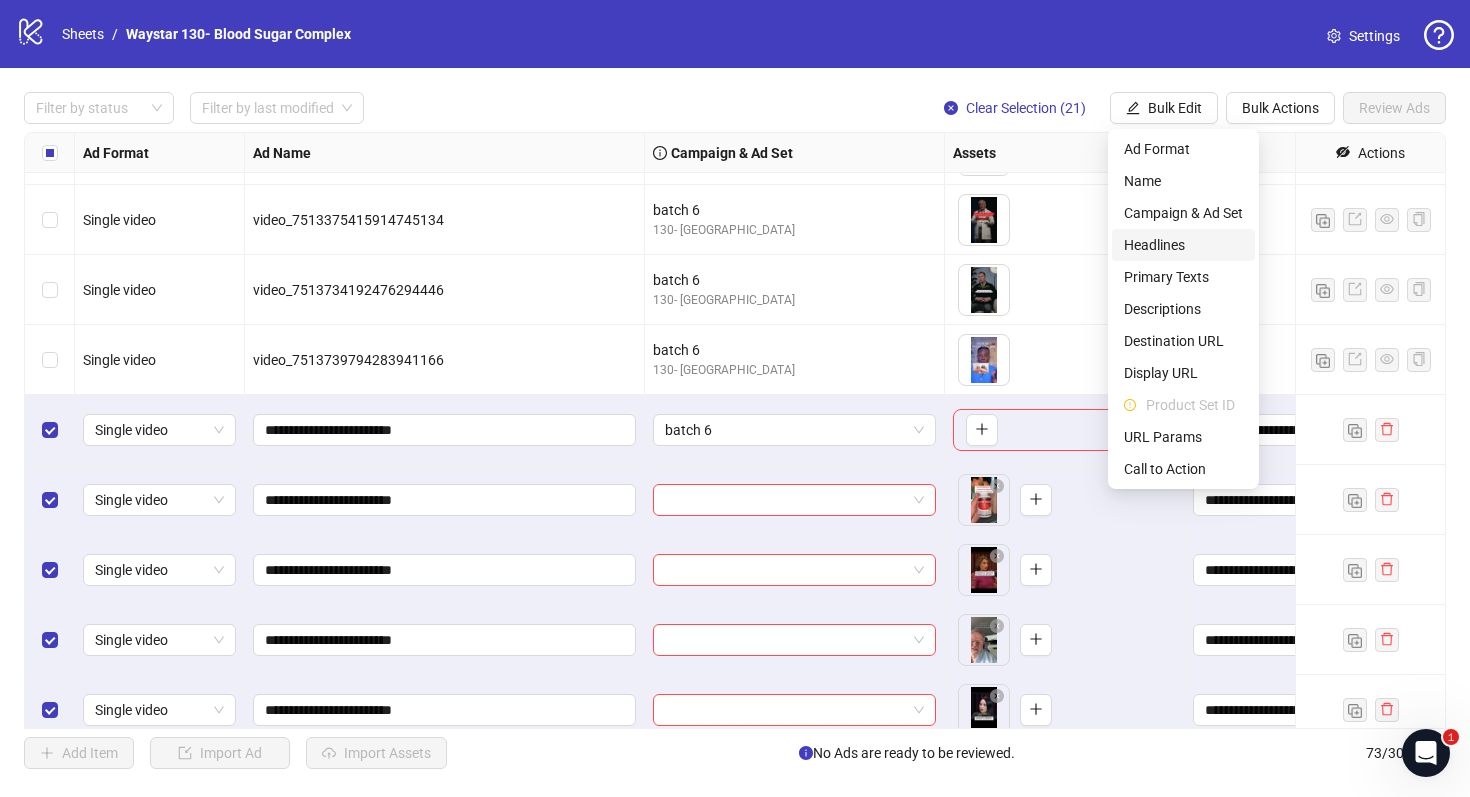 click on "Headlines" at bounding box center [1183, 245] 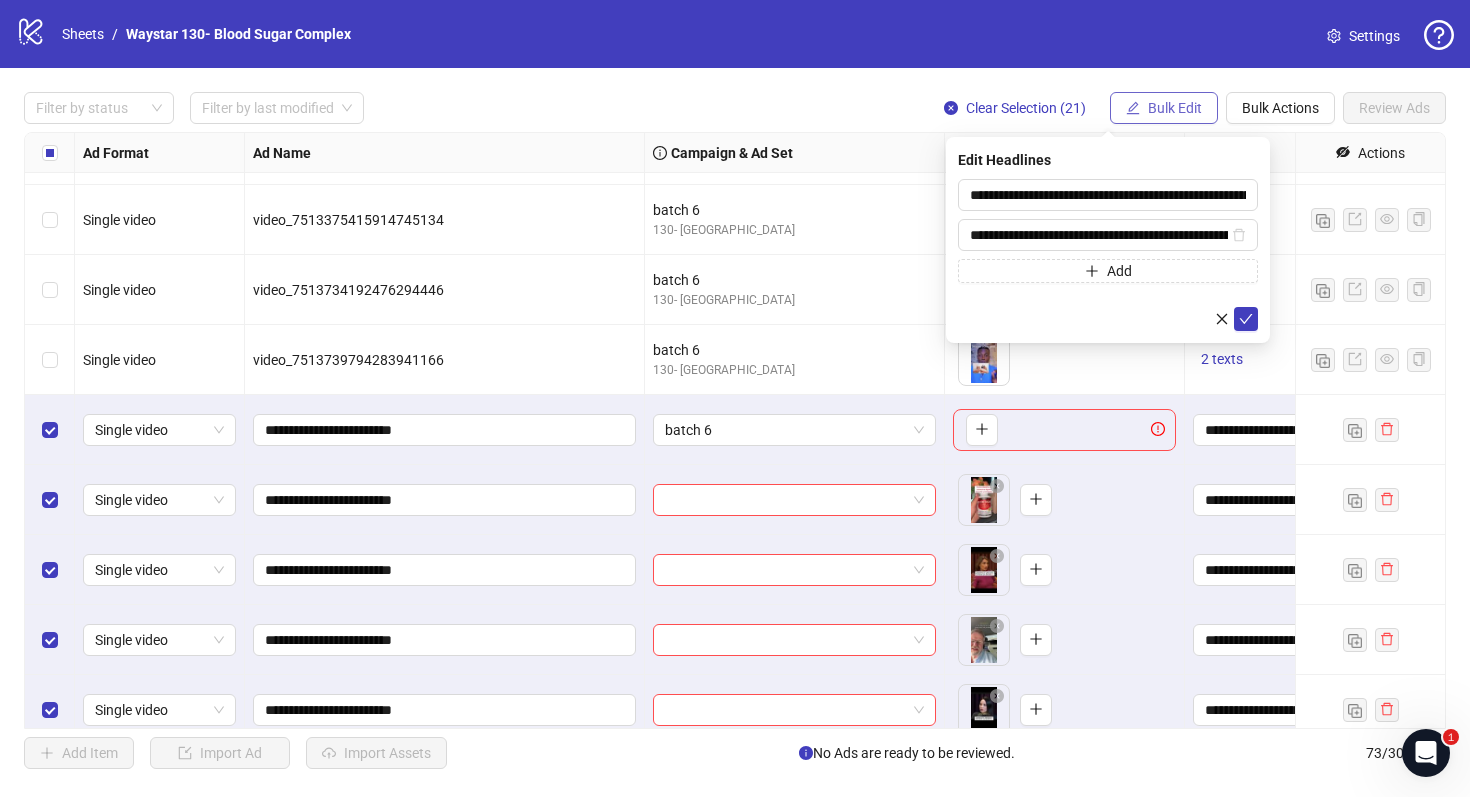 click on "Bulk Edit" at bounding box center (1175, 108) 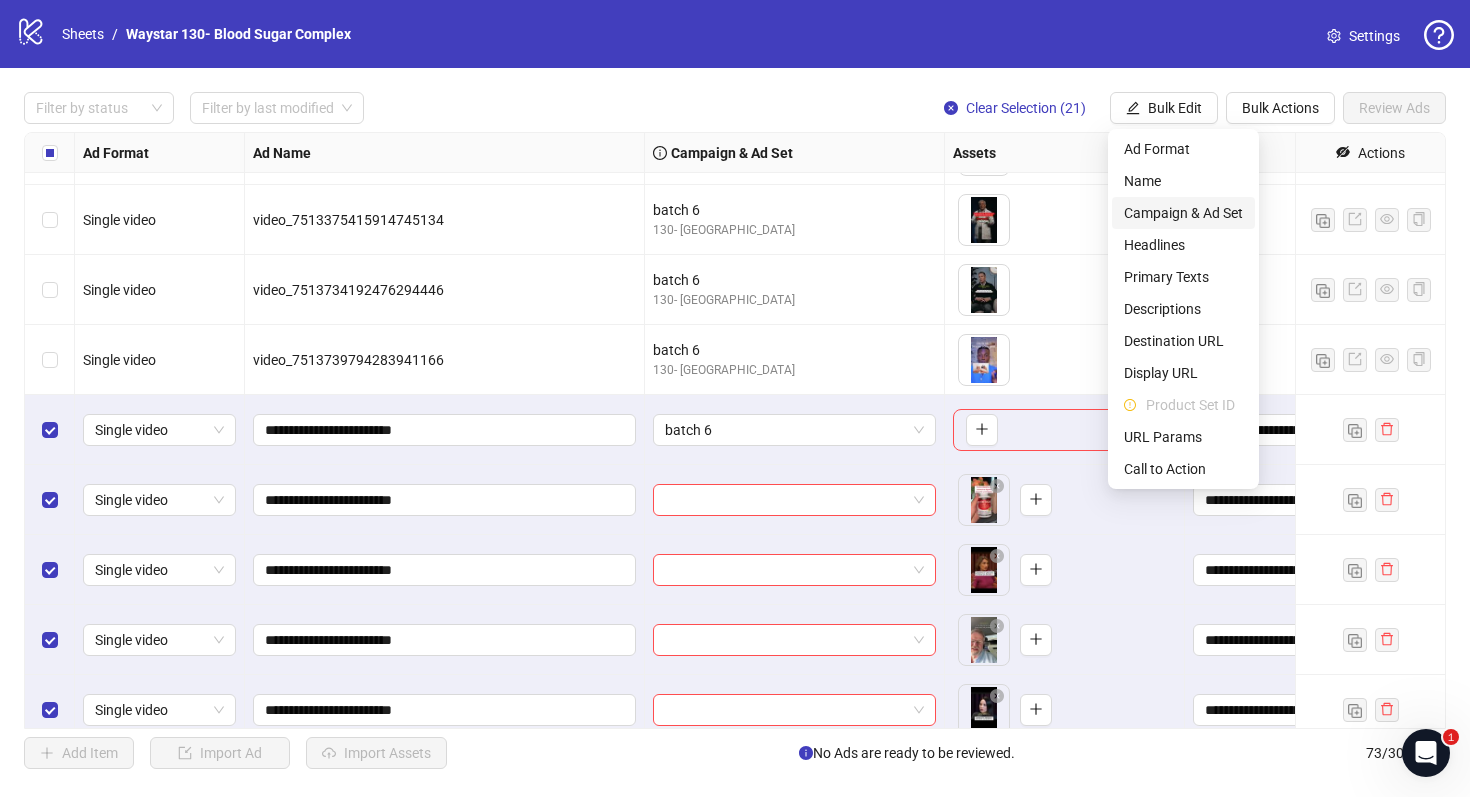 click on "Campaign & Ad Set" at bounding box center [1183, 213] 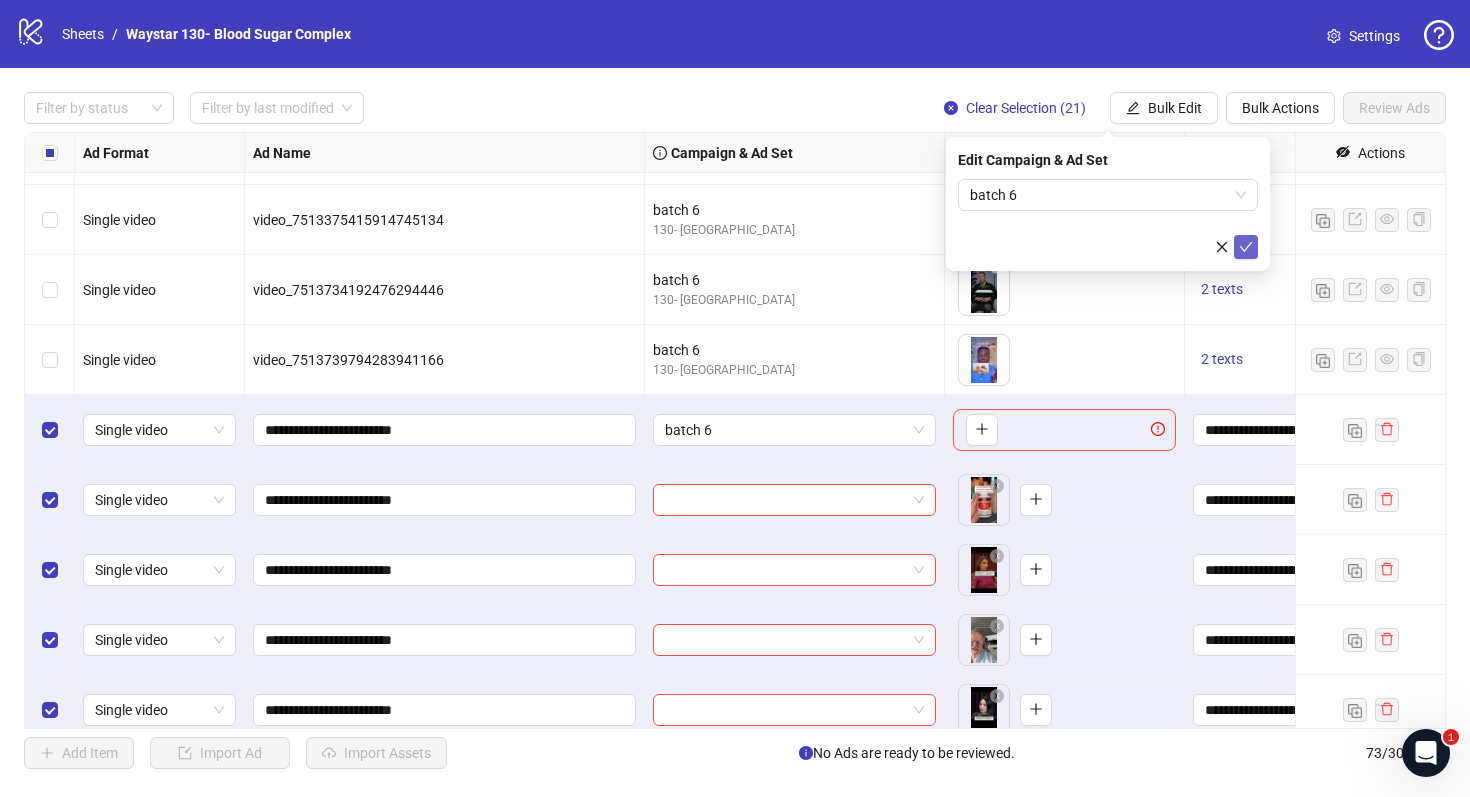 click 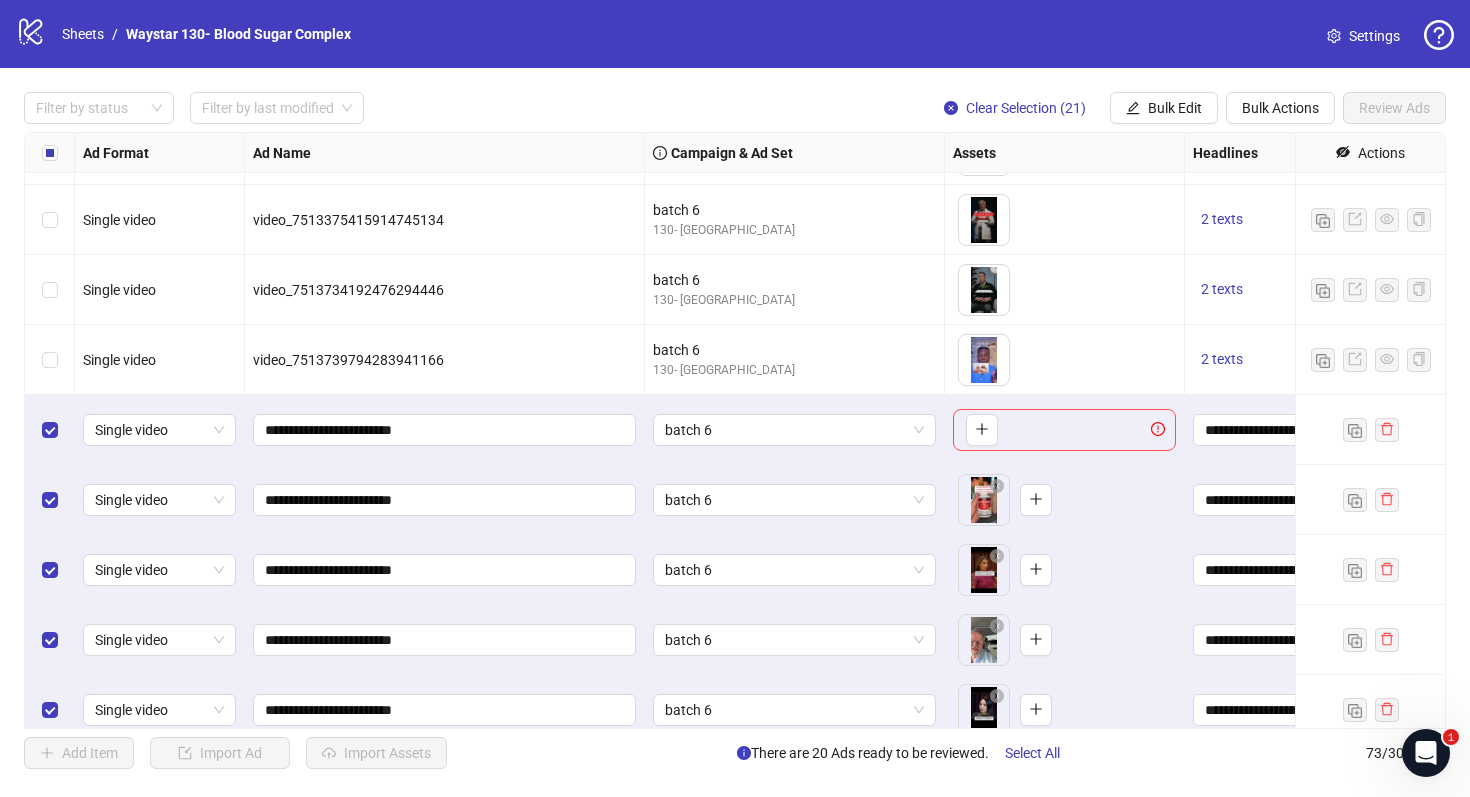 click at bounding box center [50, 153] 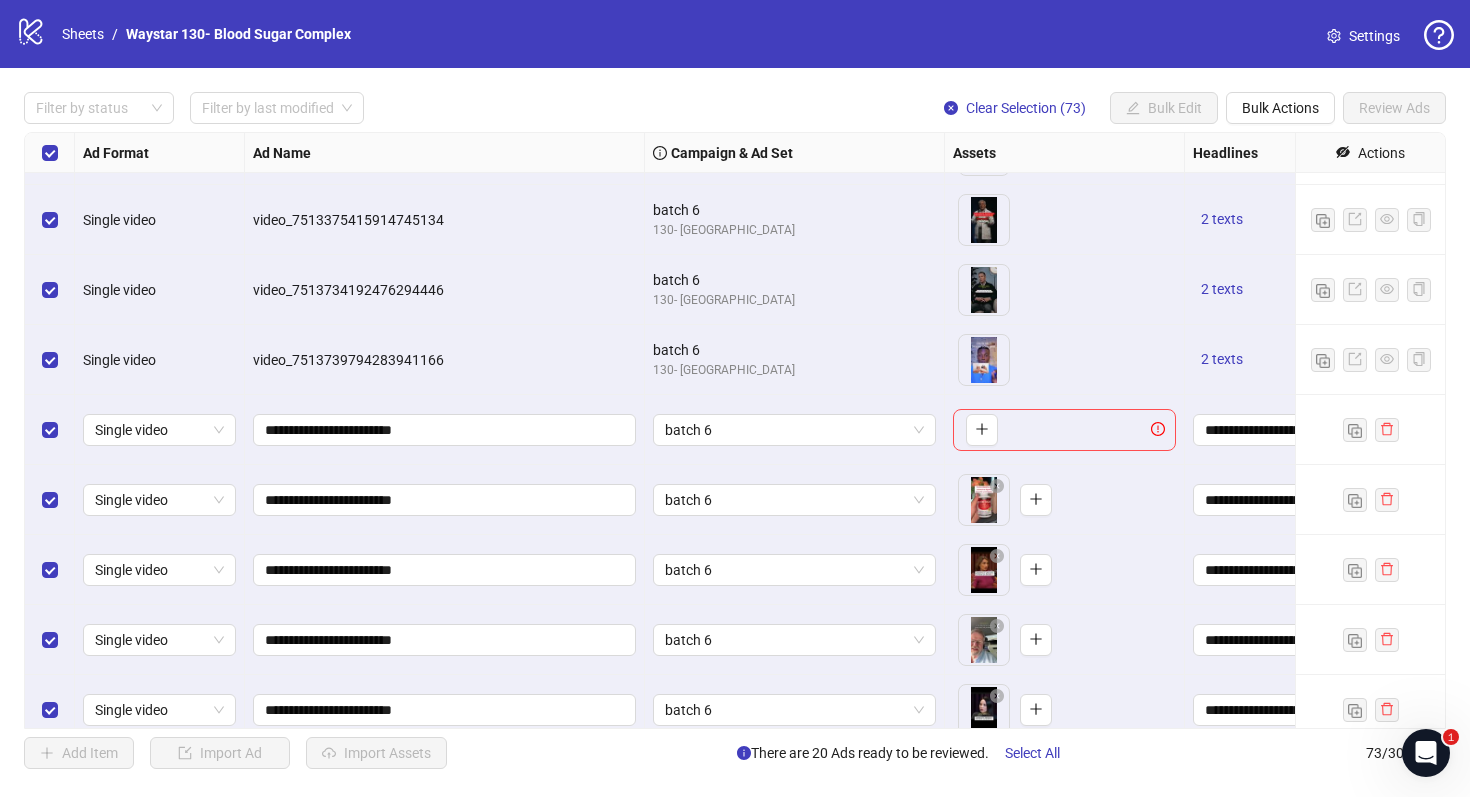 click at bounding box center (50, 153) 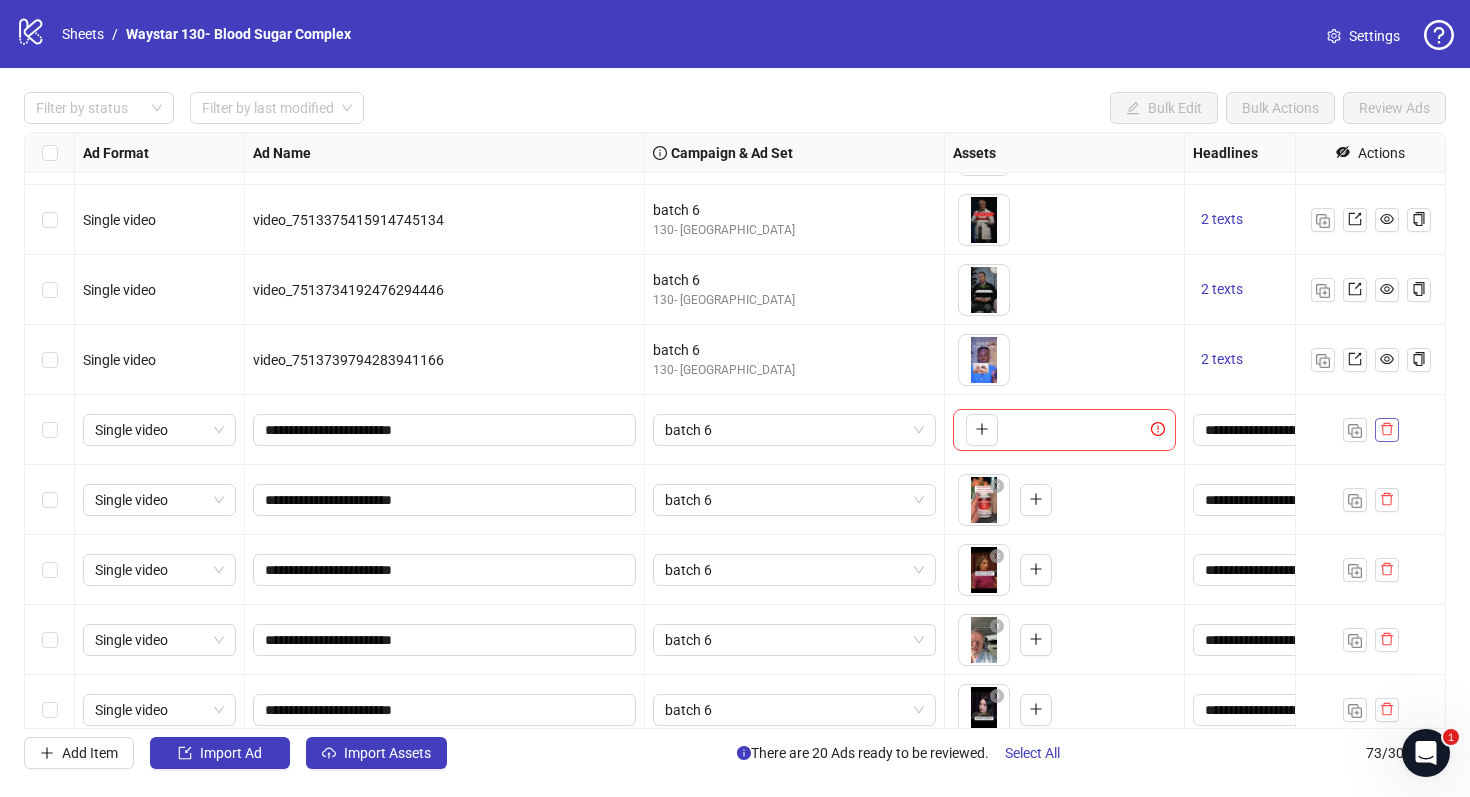 click 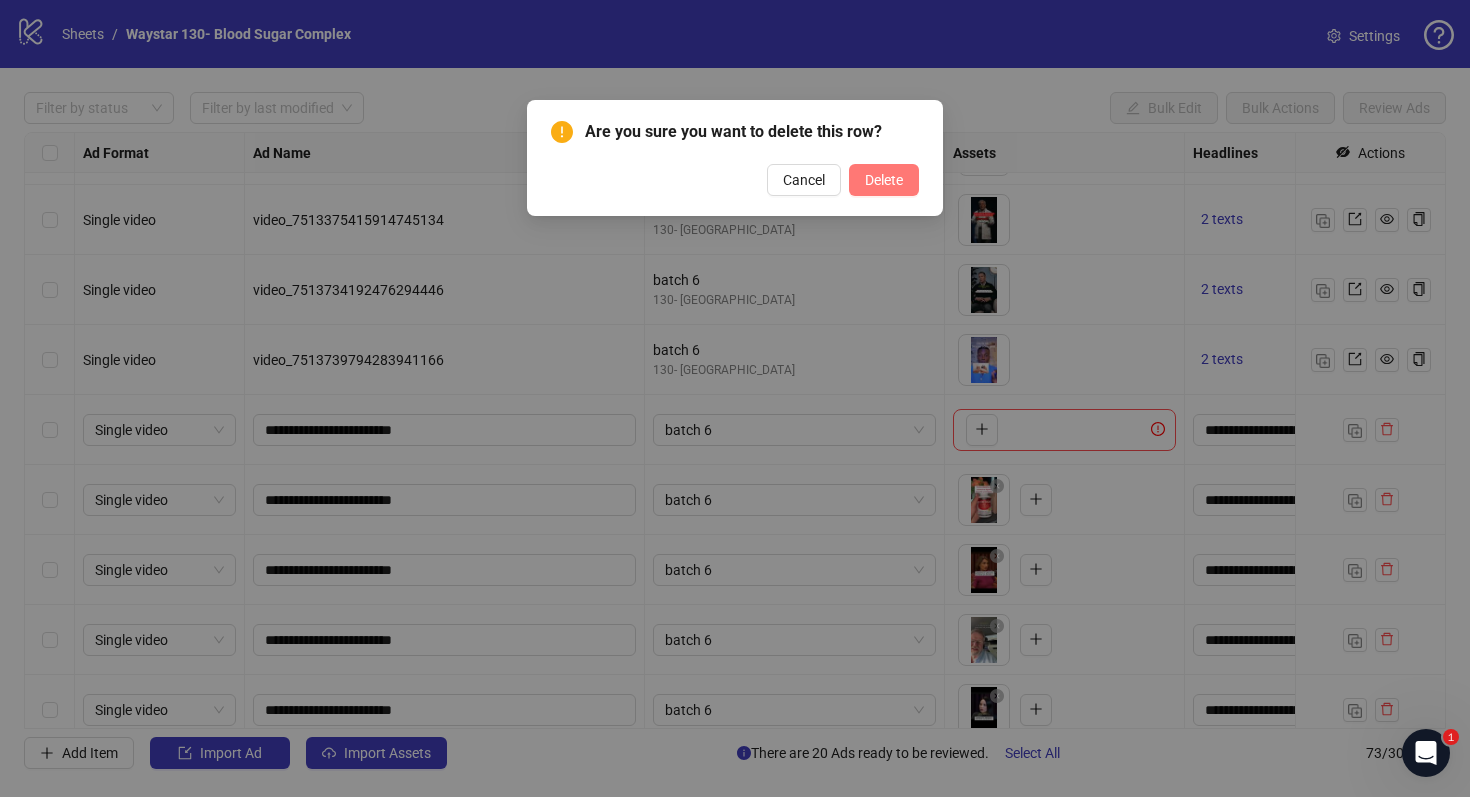 click on "Delete" at bounding box center (884, 180) 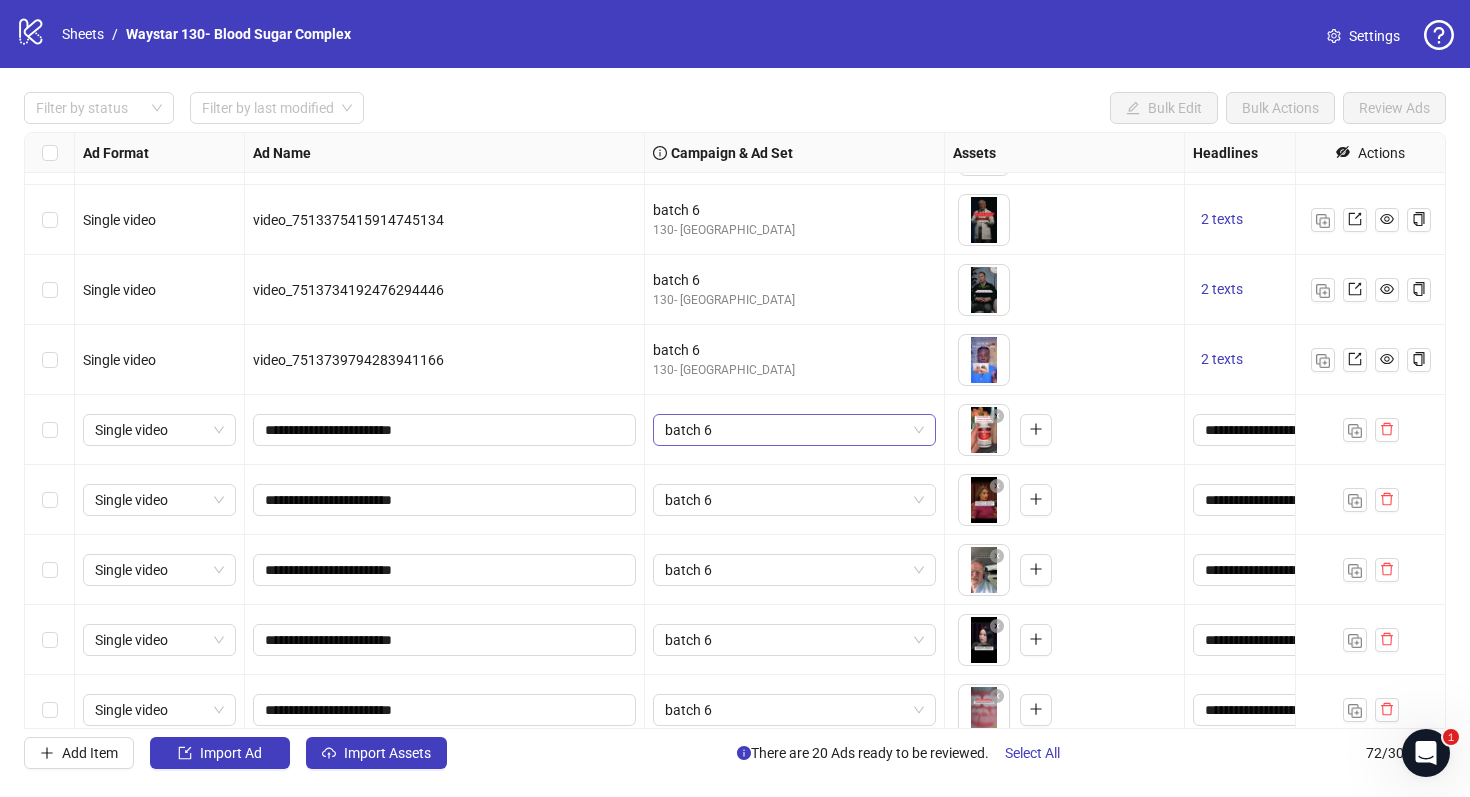 click on "batch 6" at bounding box center [794, 430] 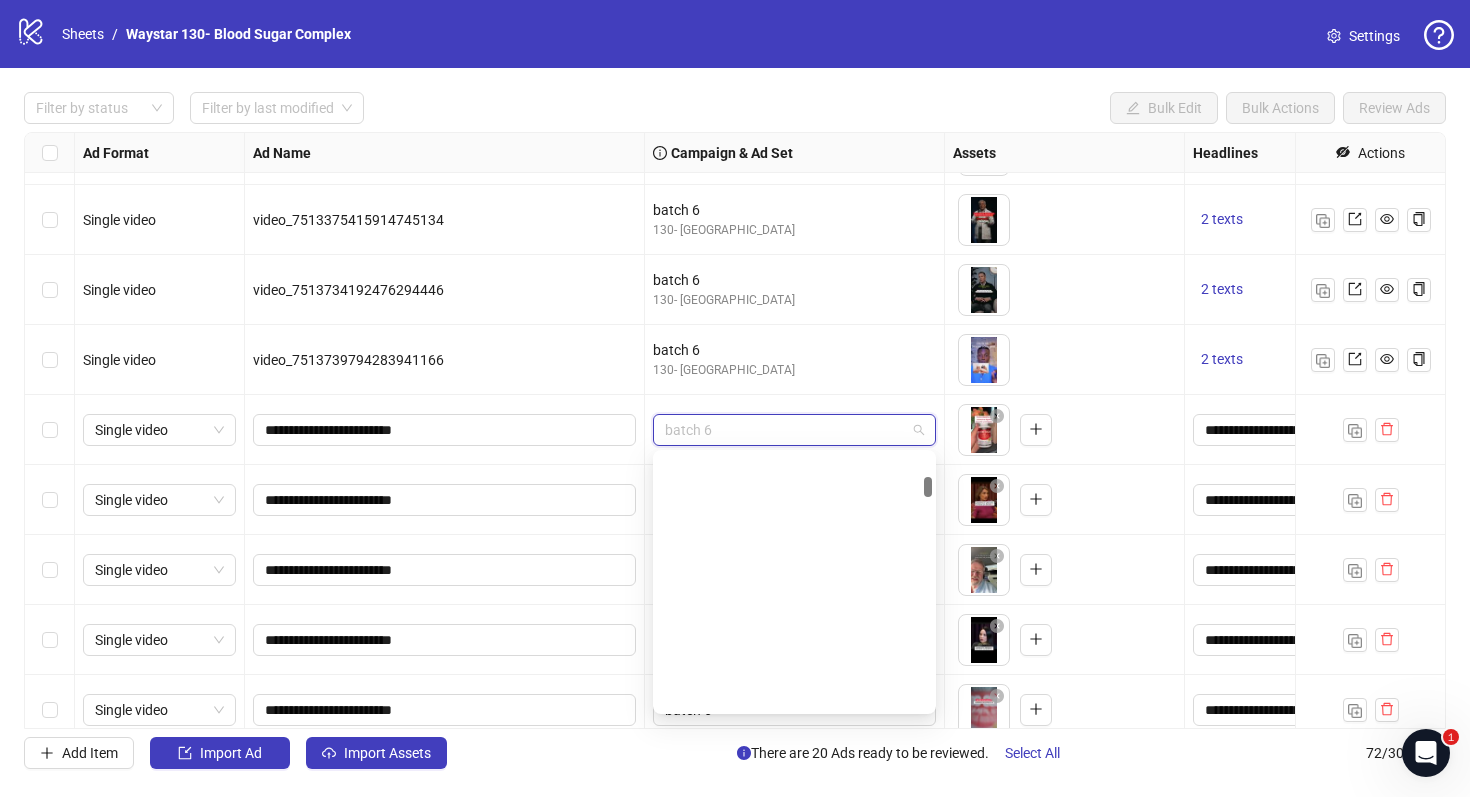 scroll, scrollTop: 611, scrollLeft: 0, axis: vertical 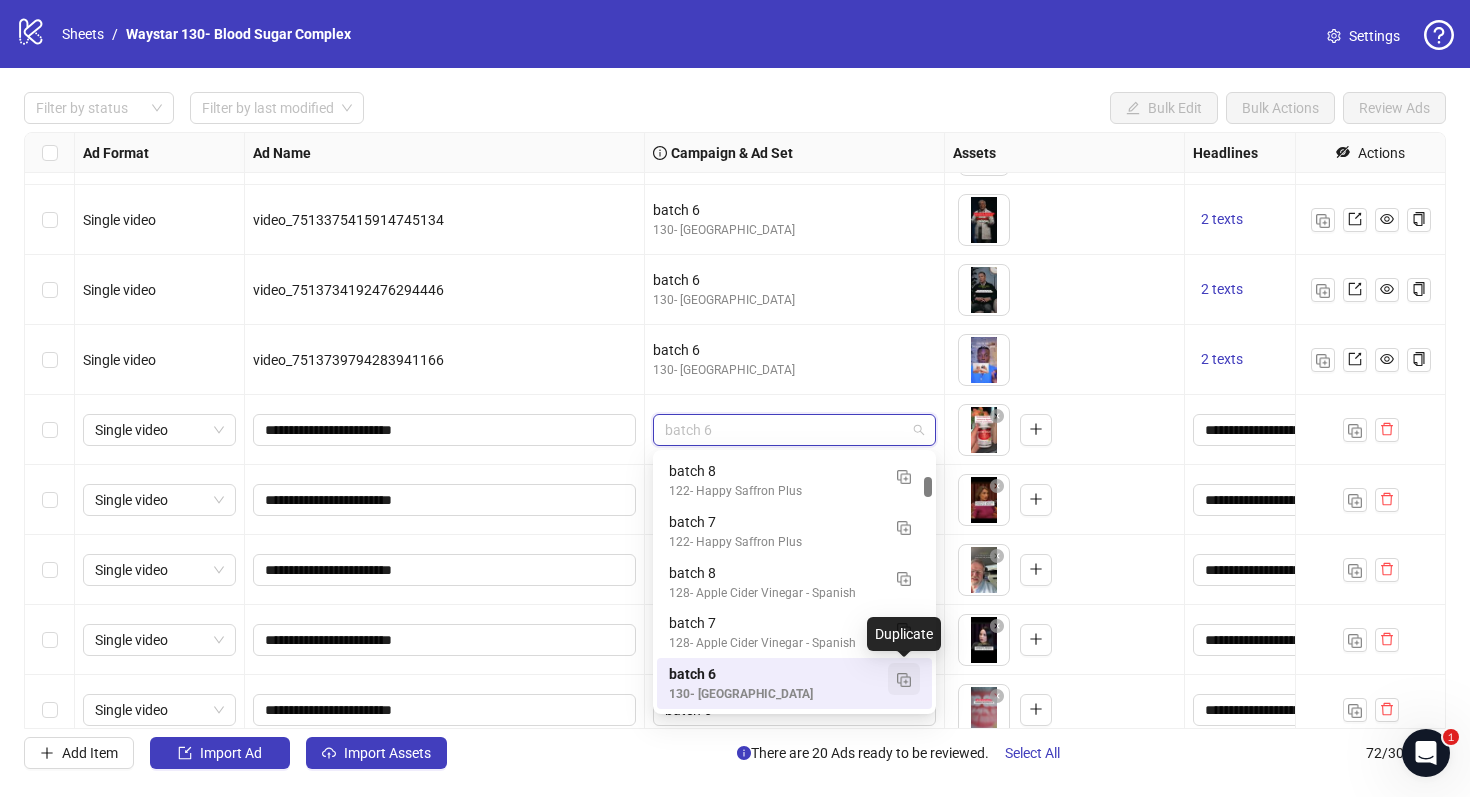 click at bounding box center [904, 680] 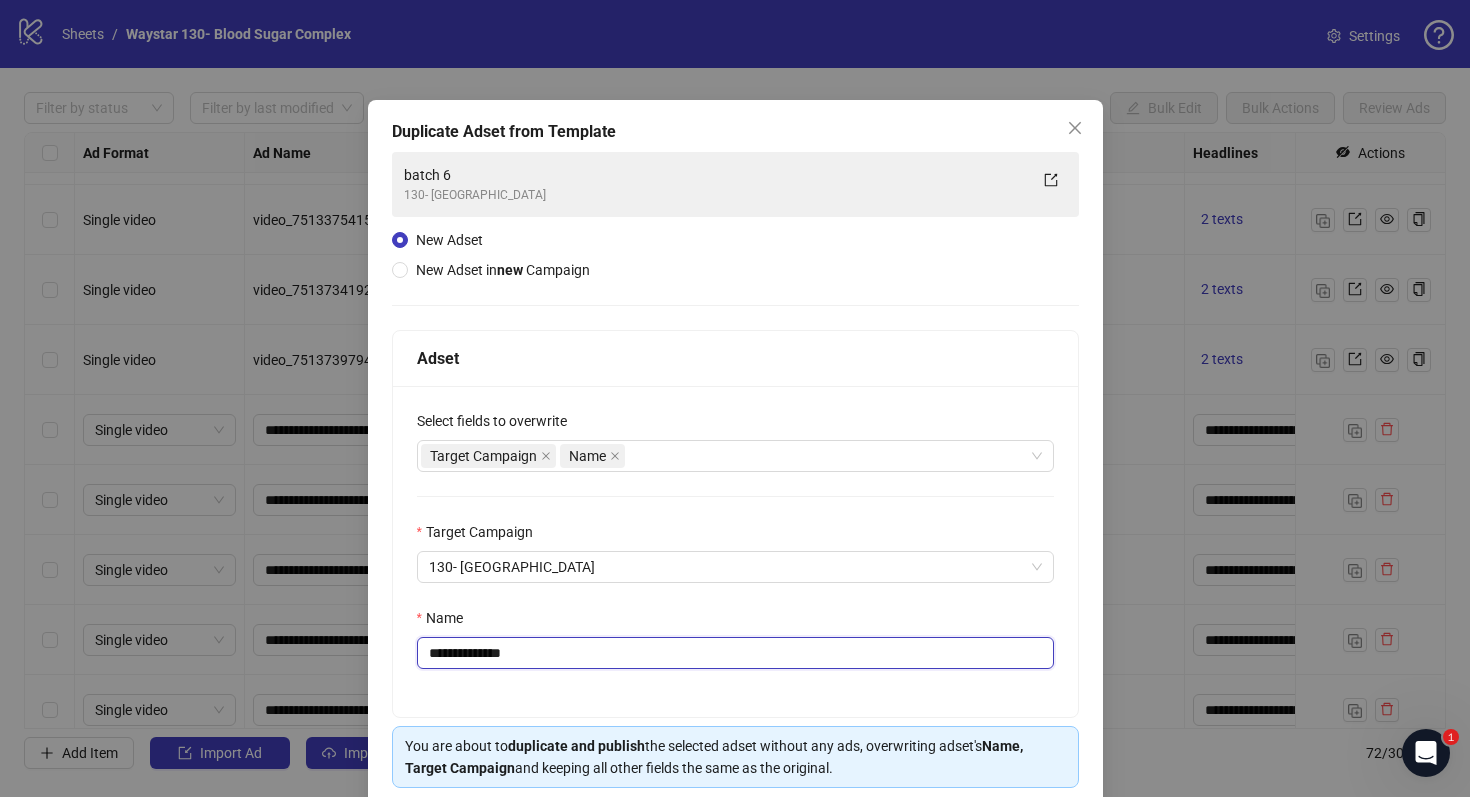 drag, startPoint x: 541, startPoint y: 646, endPoint x: 466, endPoint y: 652, distance: 75.23962 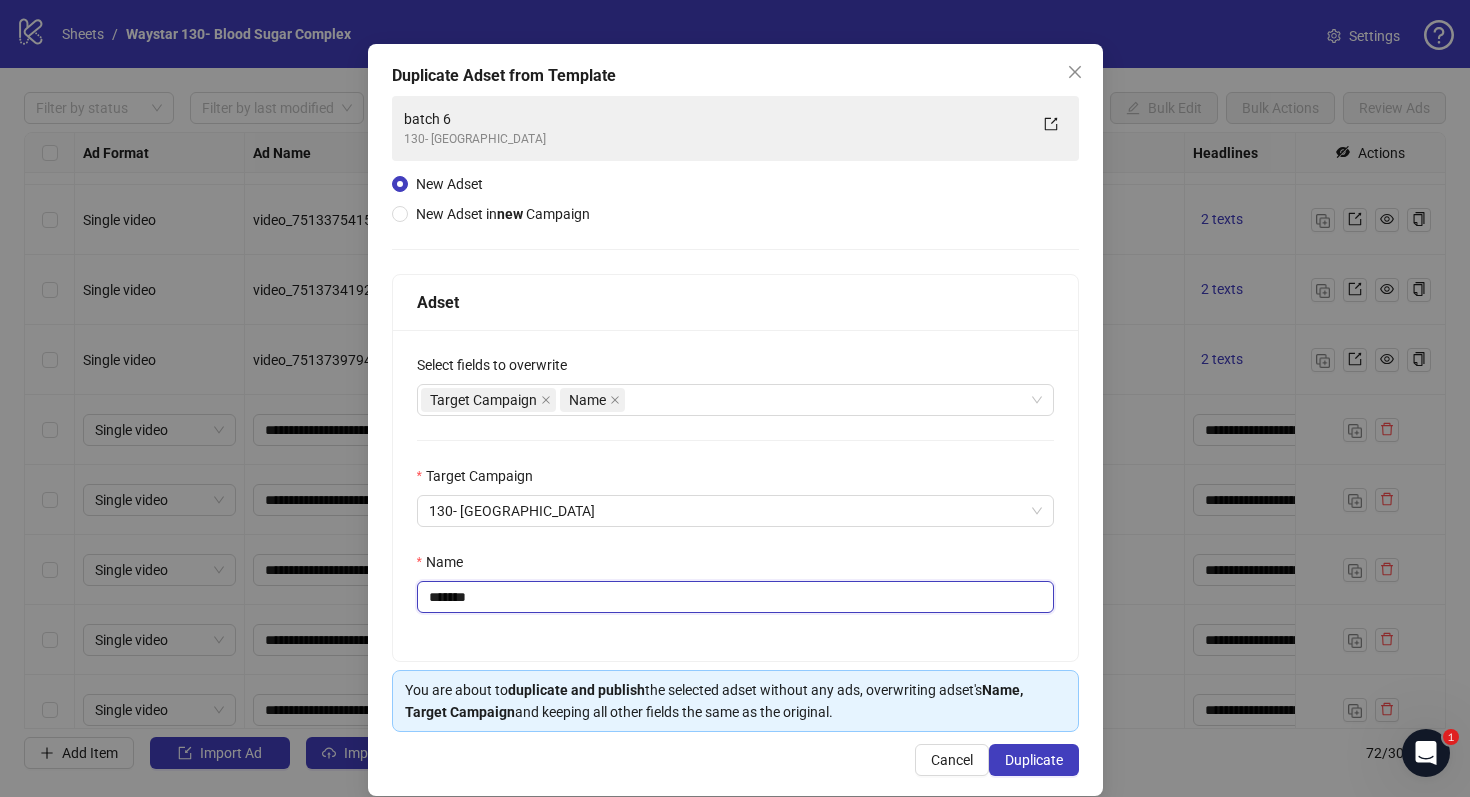 scroll, scrollTop: 80, scrollLeft: 0, axis: vertical 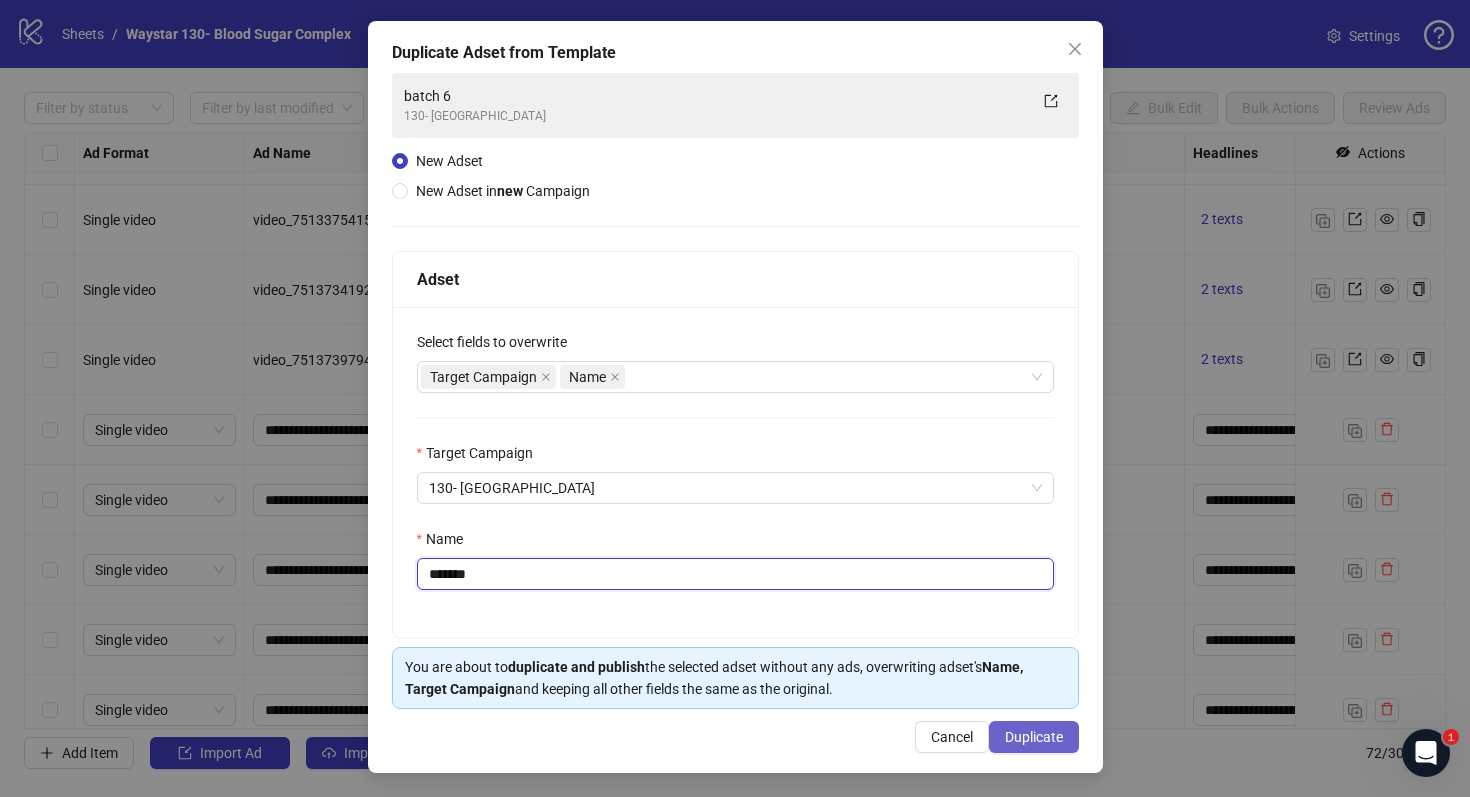 type on "*******" 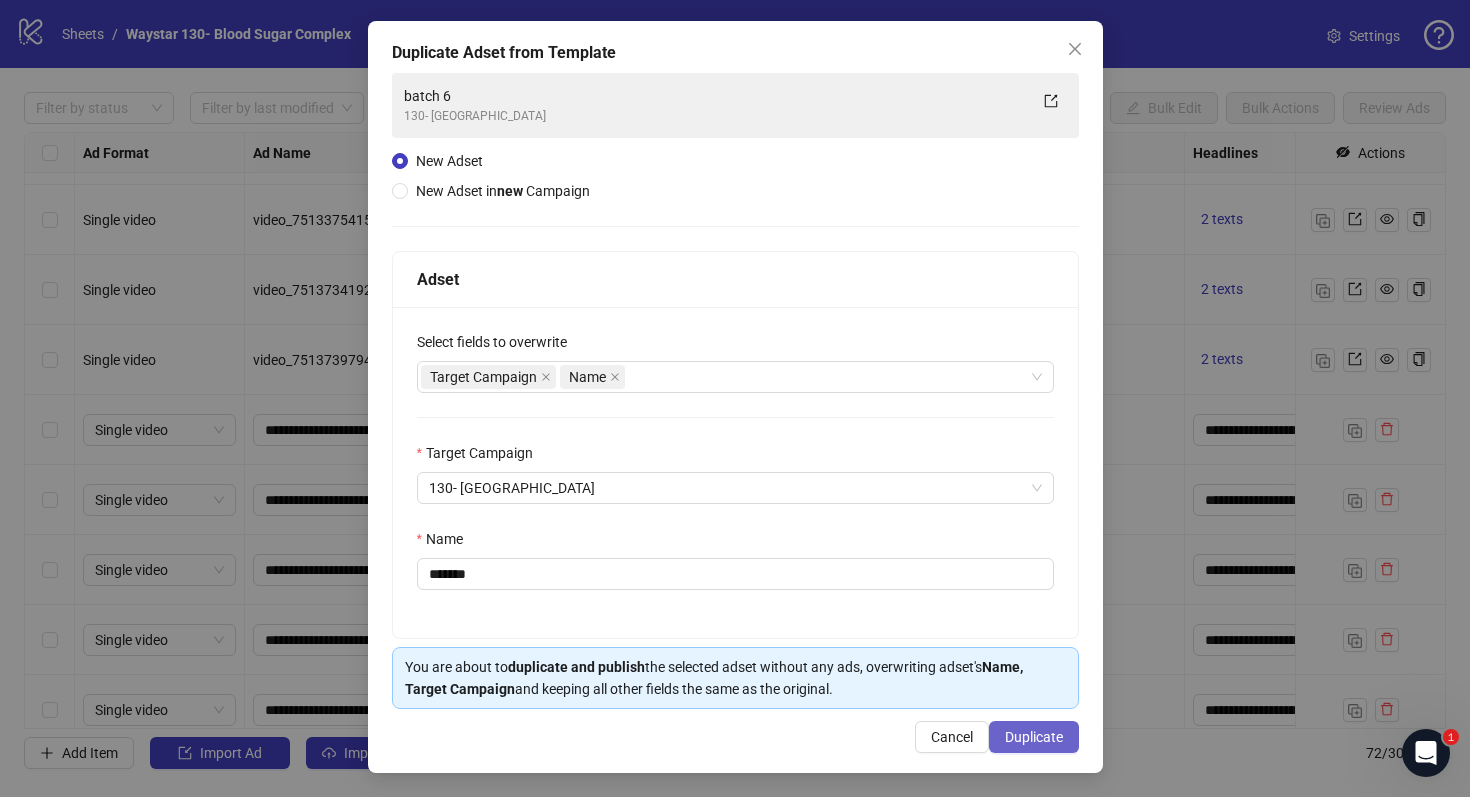 click on "Duplicate" at bounding box center (1034, 737) 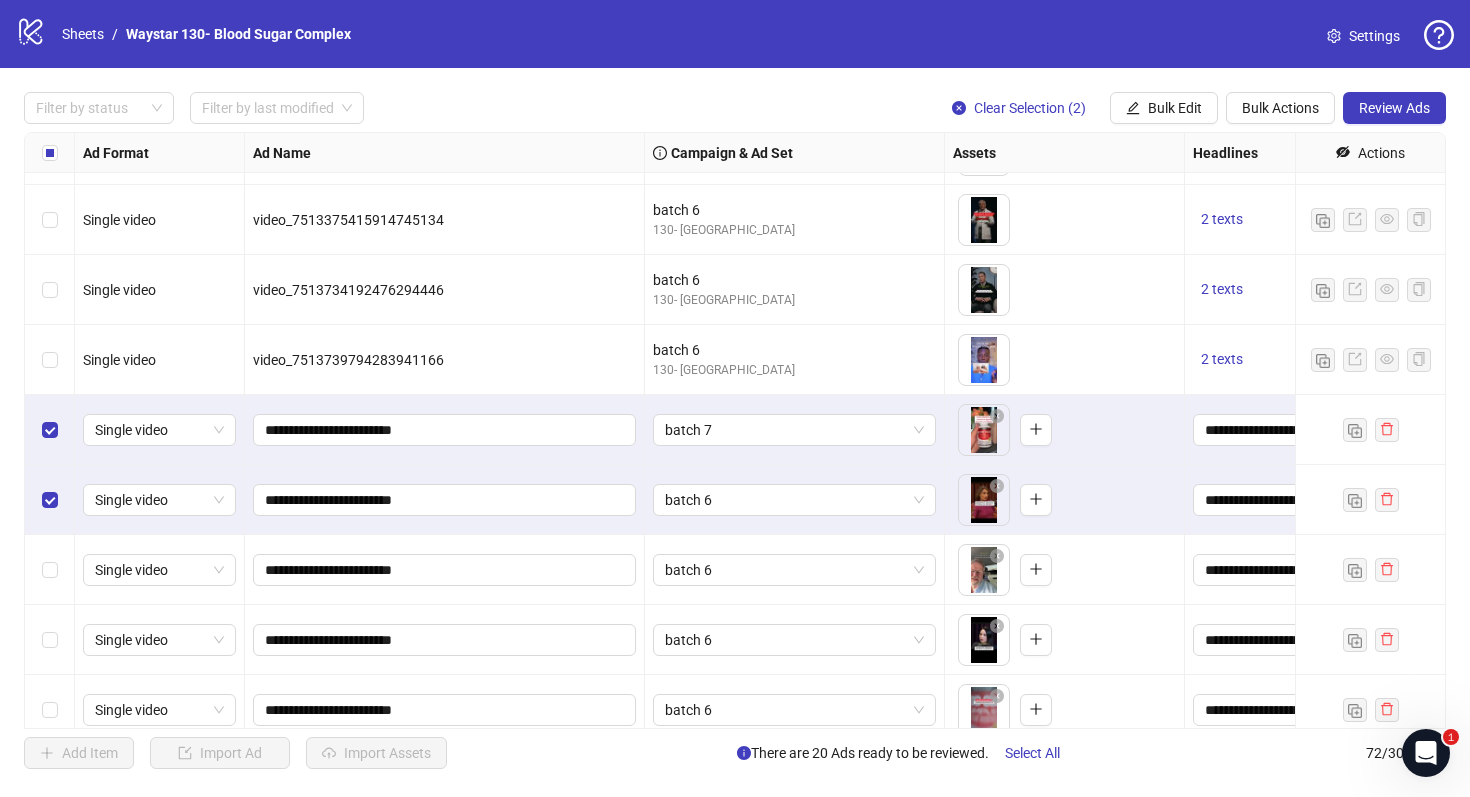 click at bounding box center (50, 570) 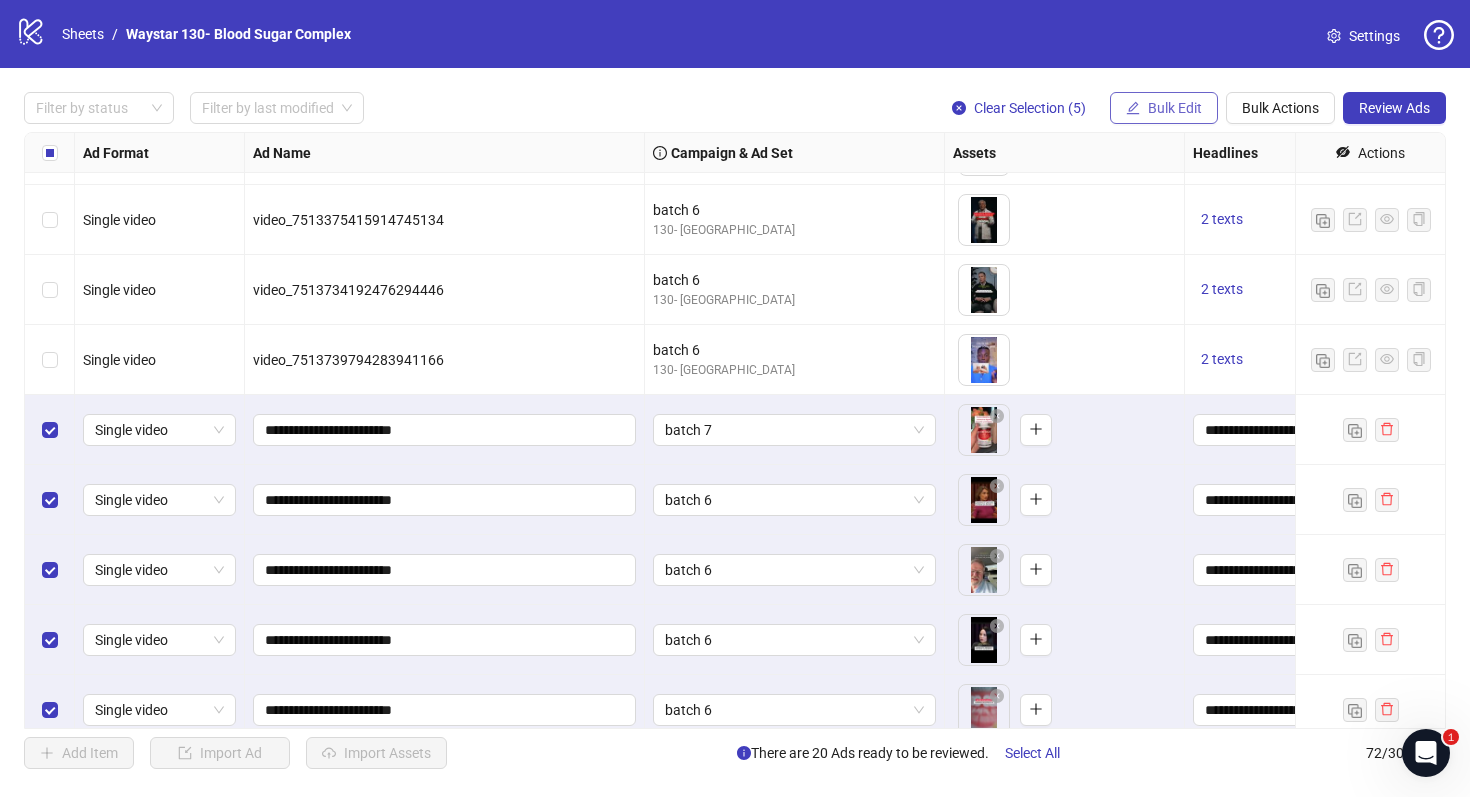 click on "Bulk Edit" at bounding box center (1164, 108) 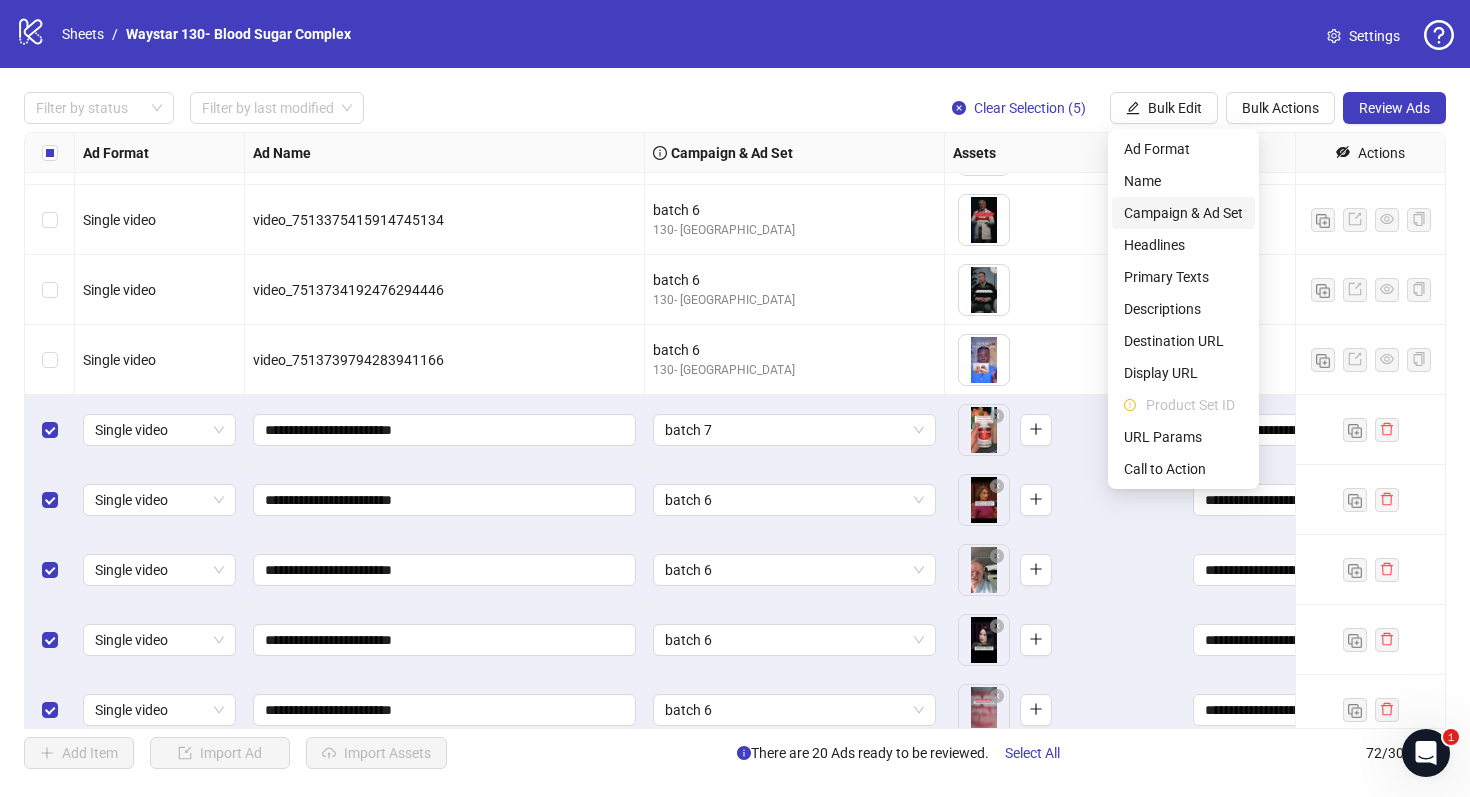 click on "Campaign & Ad Set" at bounding box center [1183, 213] 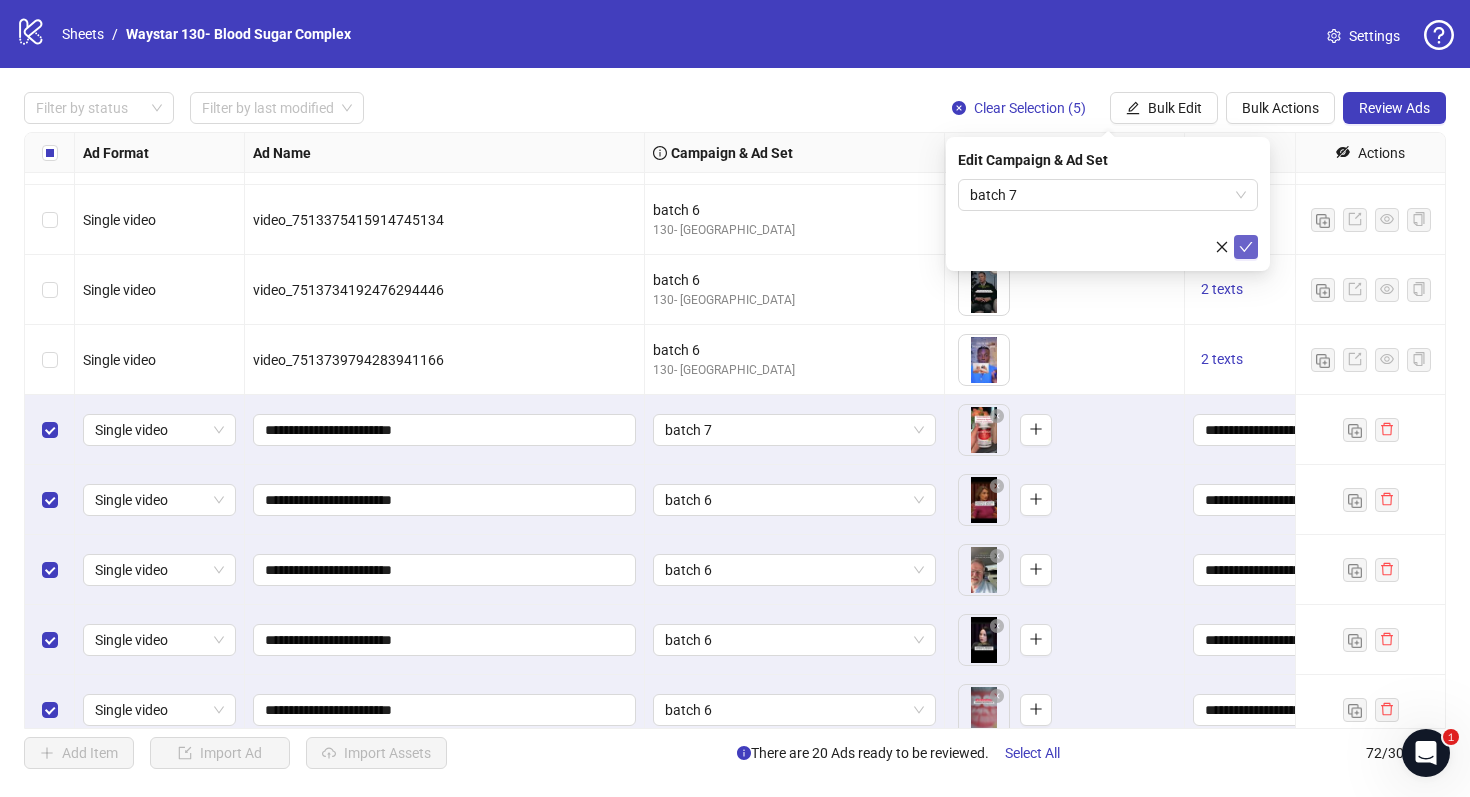 click 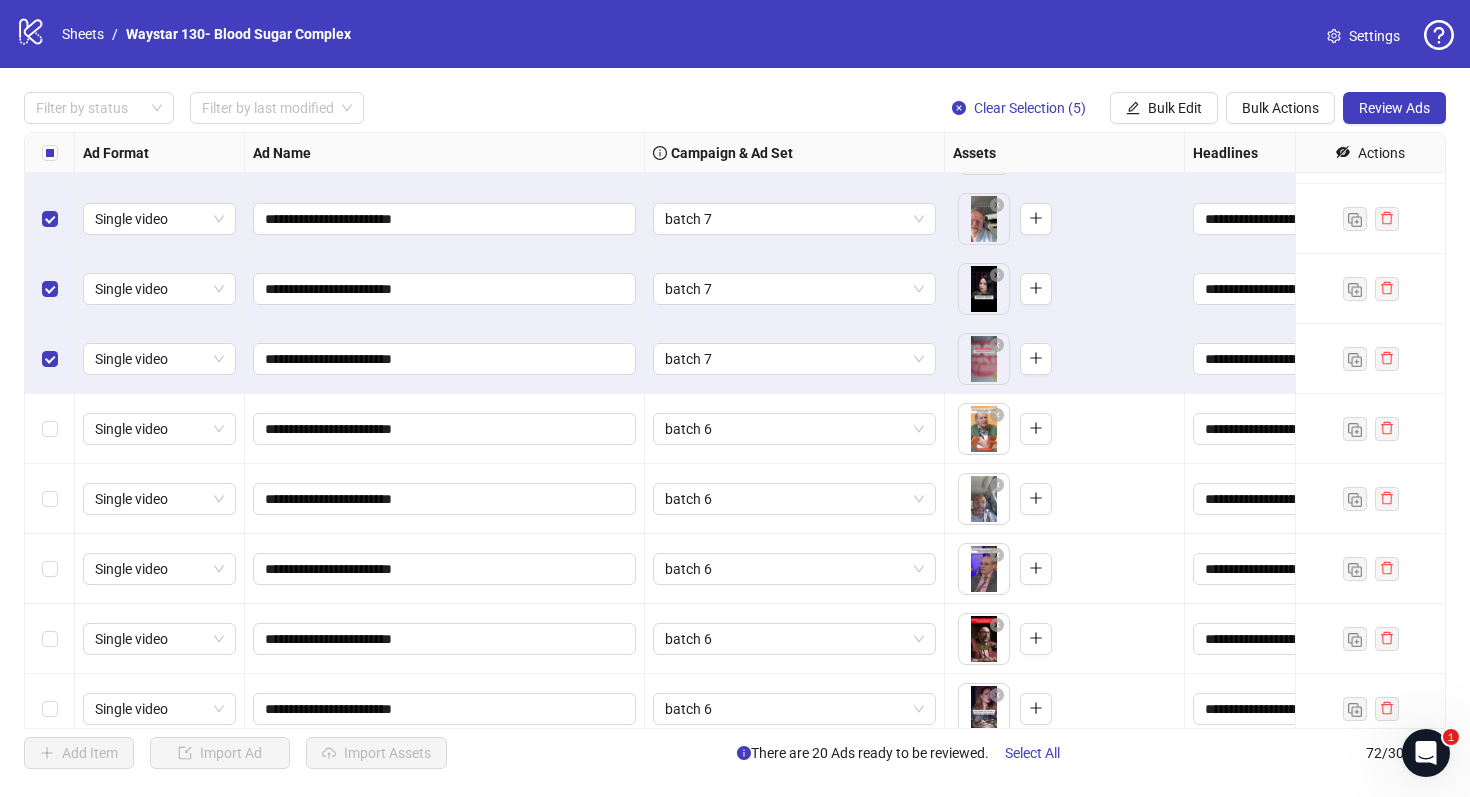 scroll, scrollTop: 3861, scrollLeft: 0, axis: vertical 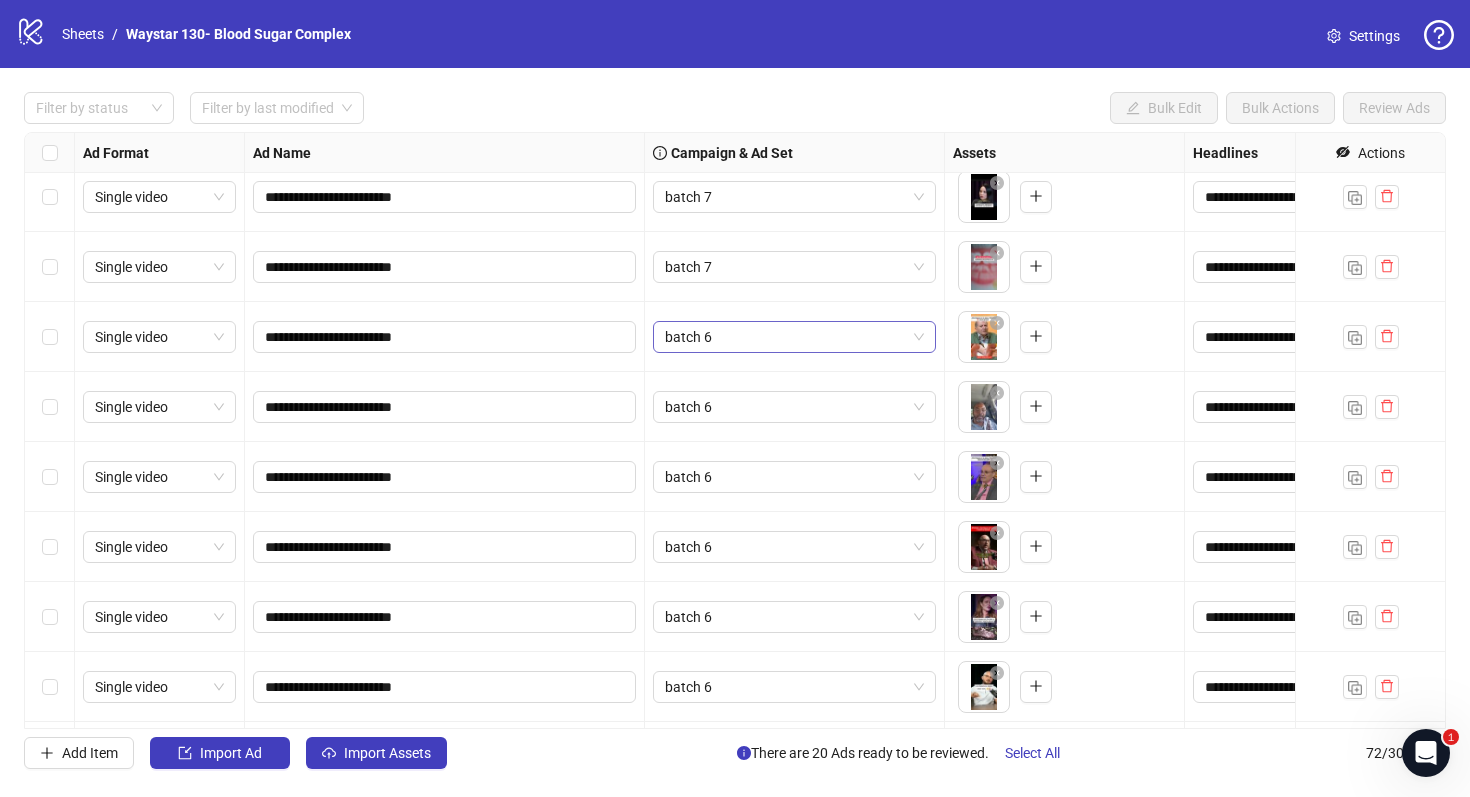 click on "batch 6" at bounding box center (794, 337) 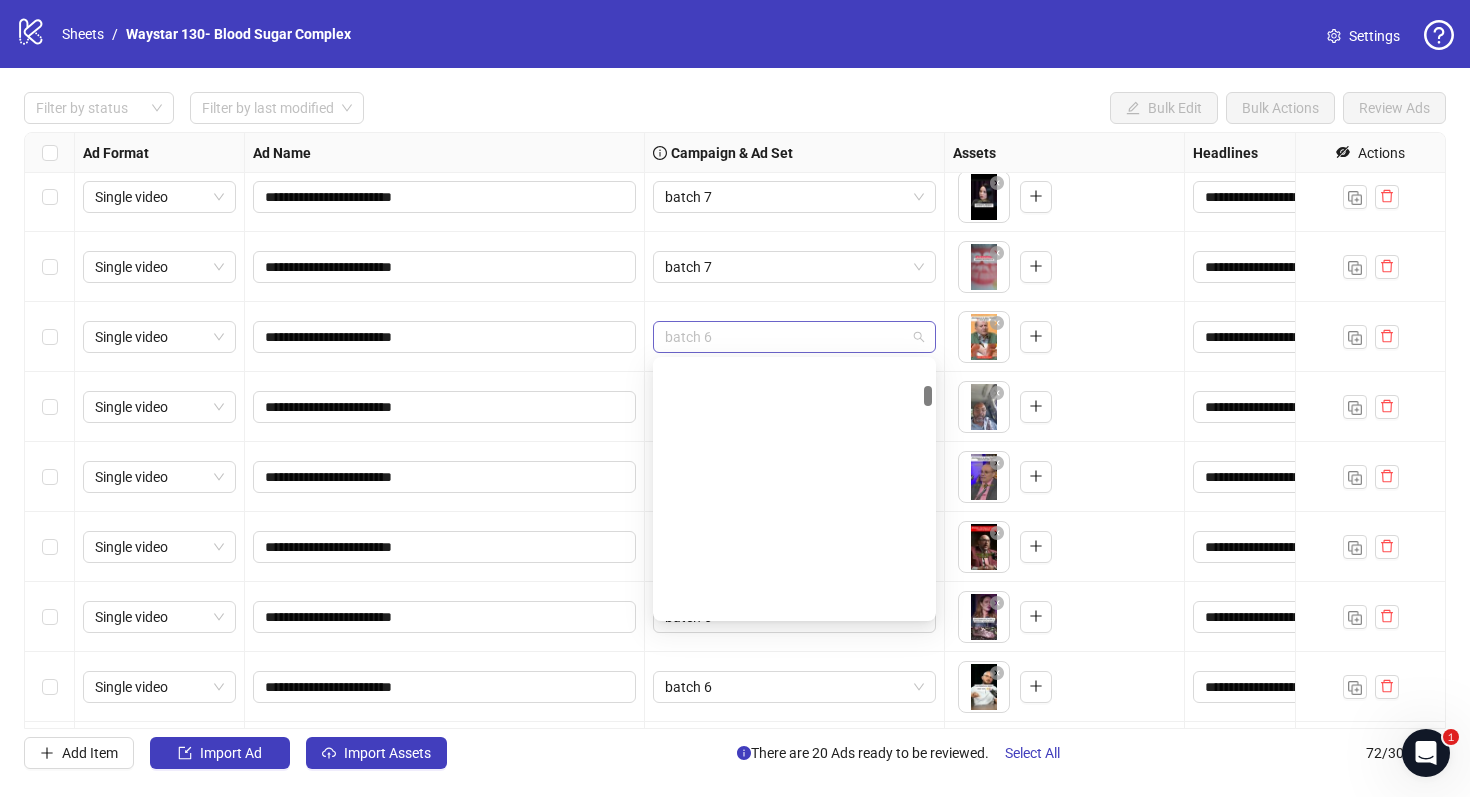scroll, scrollTop: 662, scrollLeft: 0, axis: vertical 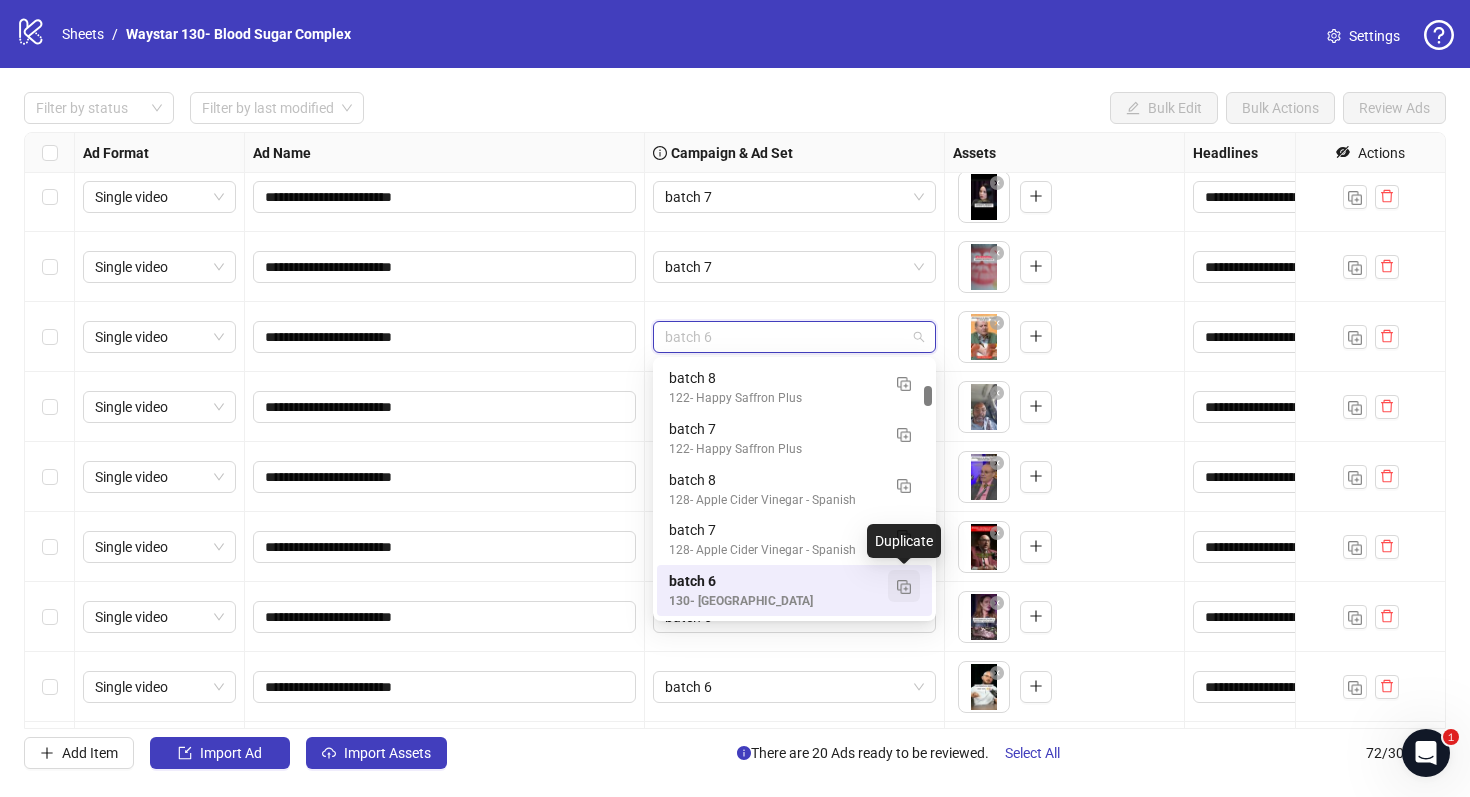 click at bounding box center [904, 587] 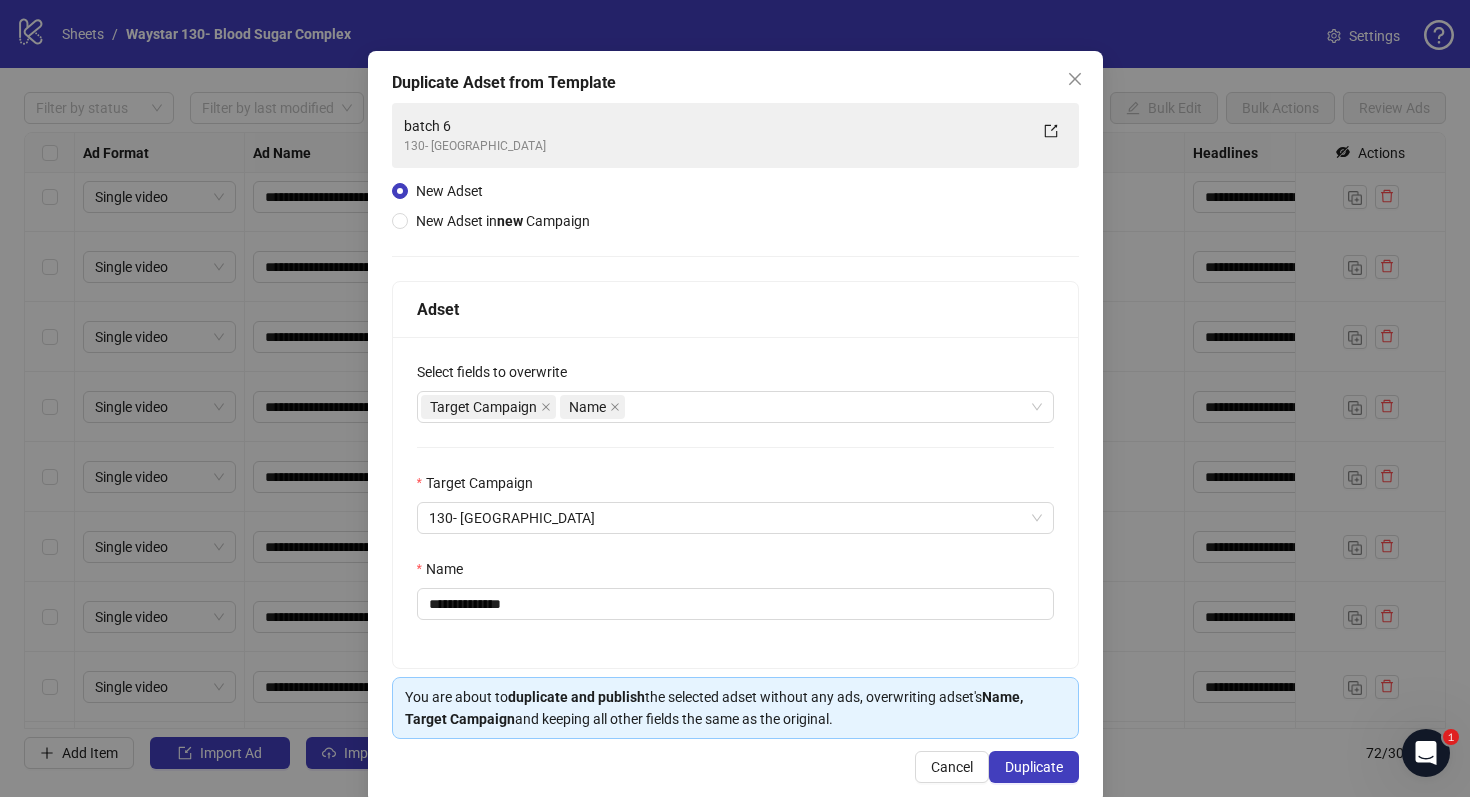 scroll, scrollTop: 80, scrollLeft: 0, axis: vertical 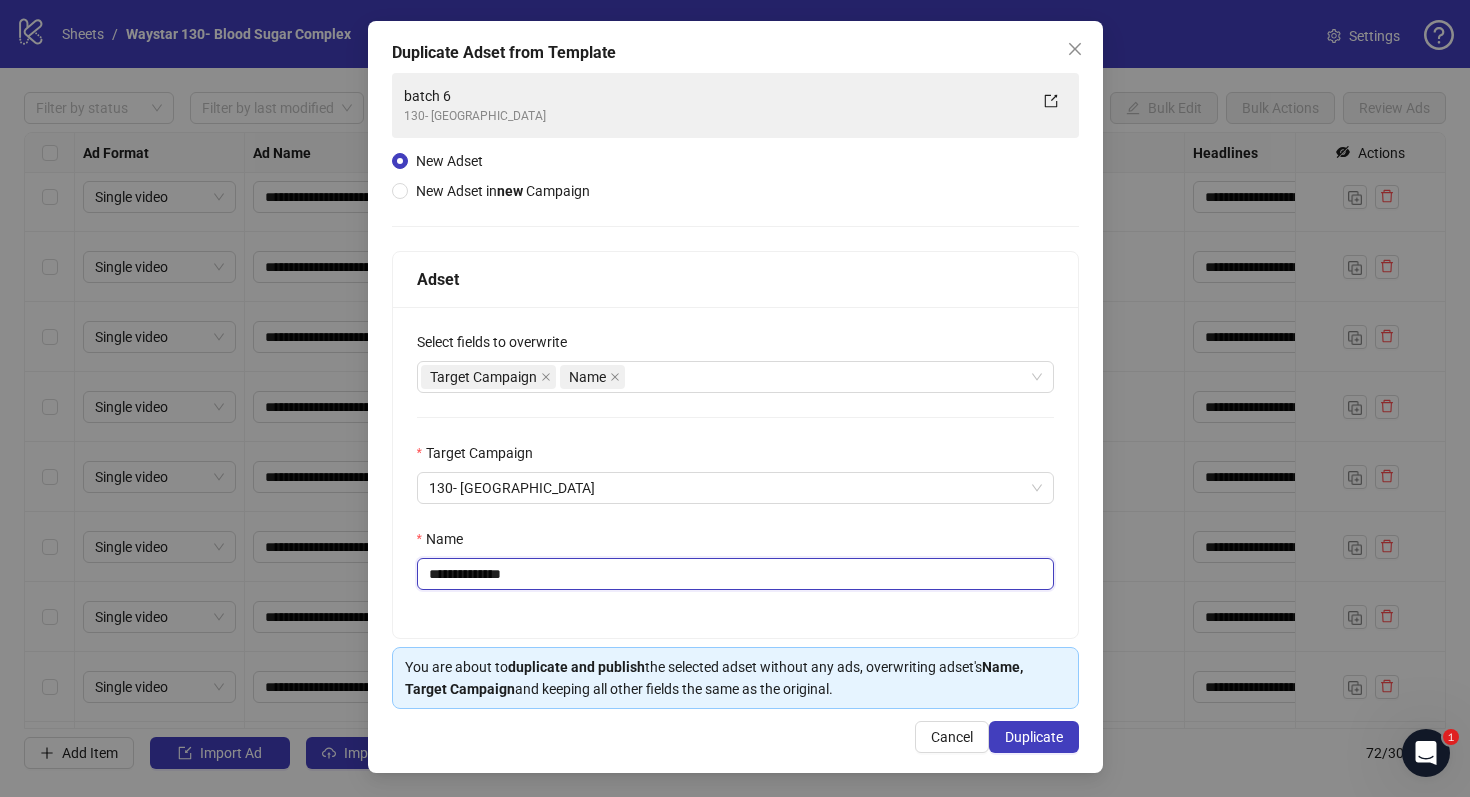 drag, startPoint x: 545, startPoint y: 572, endPoint x: 466, endPoint y: 573, distance: 79.00633 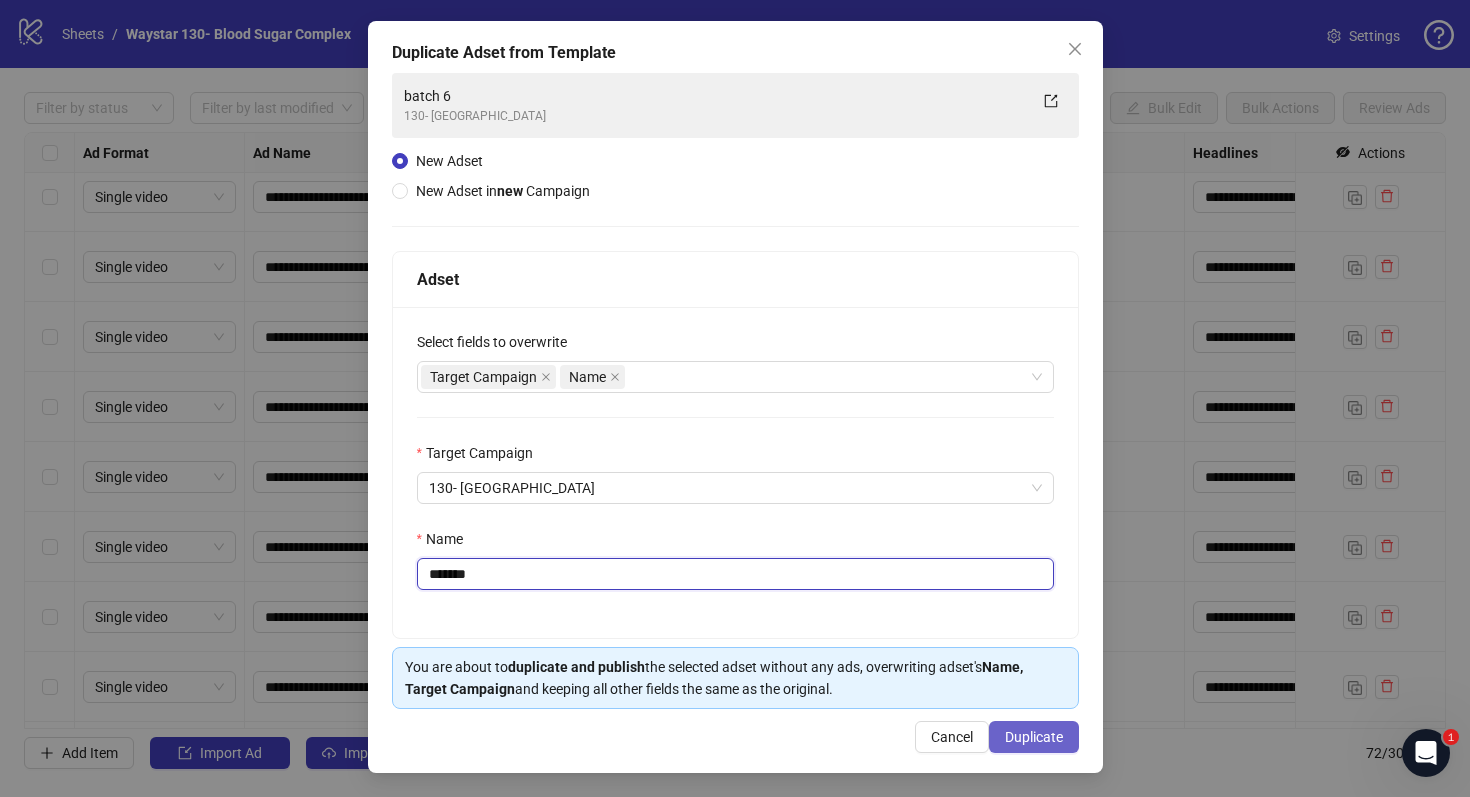 type on "*******" 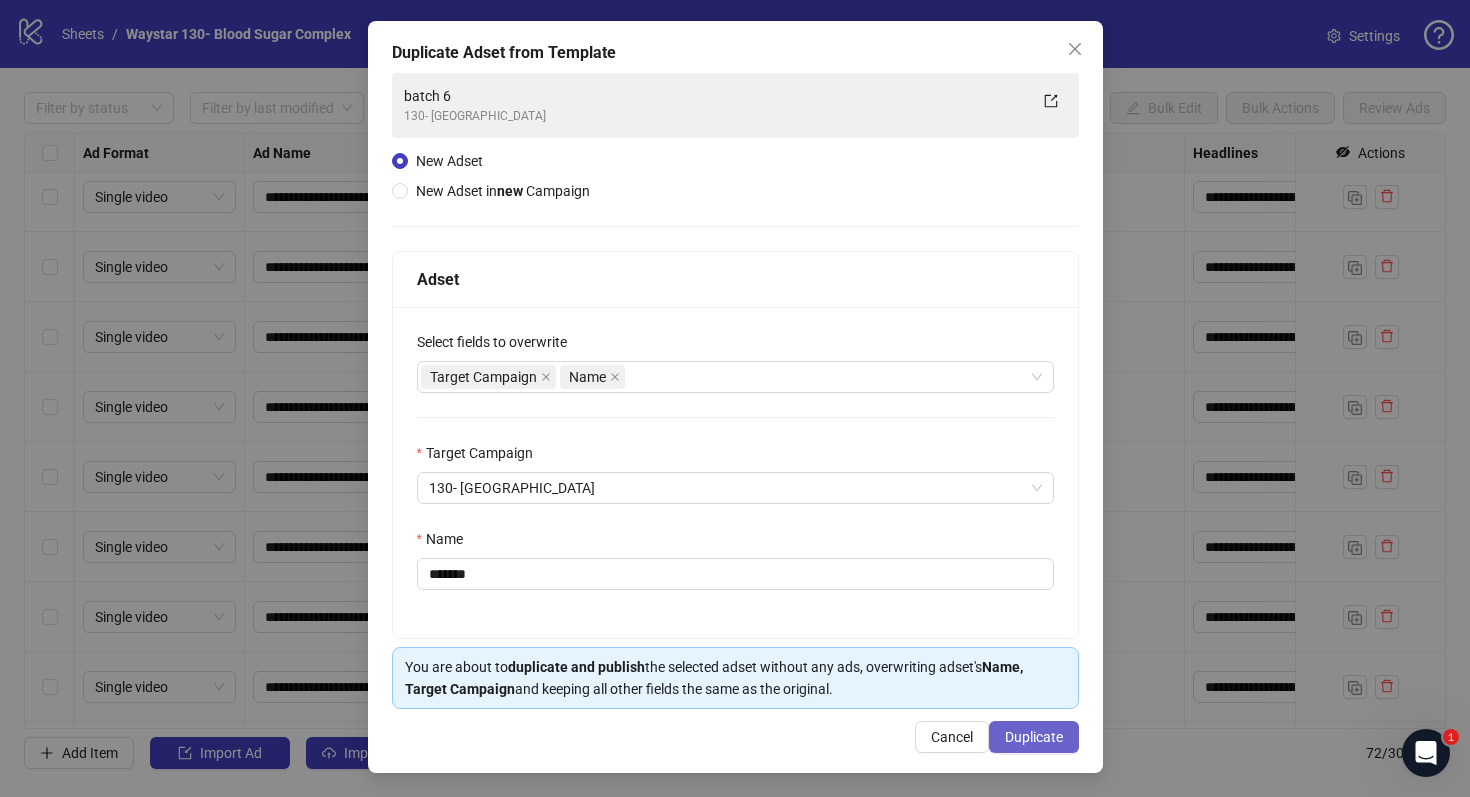 click on "Duplicate" at bounding box center (1034, 737) 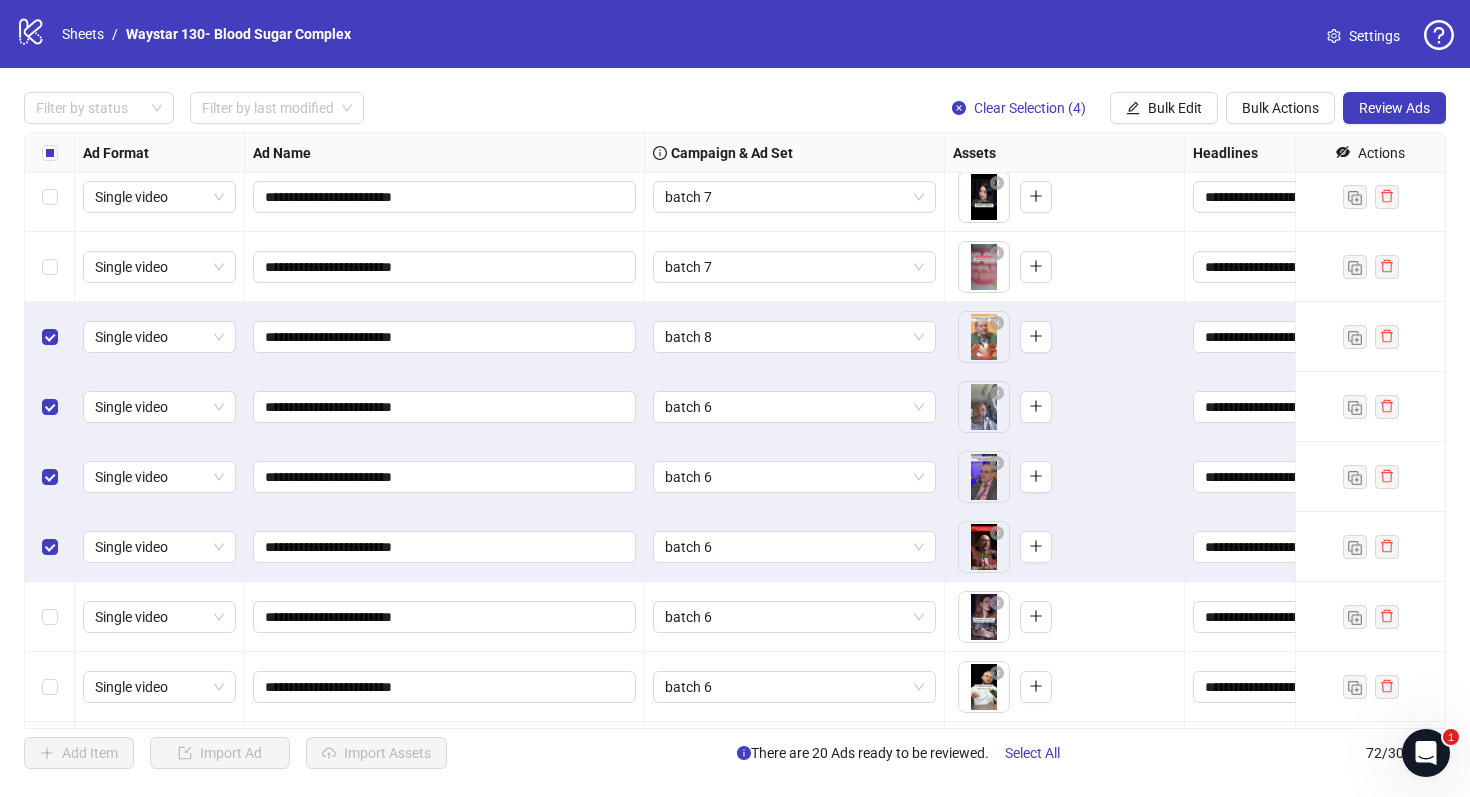 click at bounding box center [50, 617] 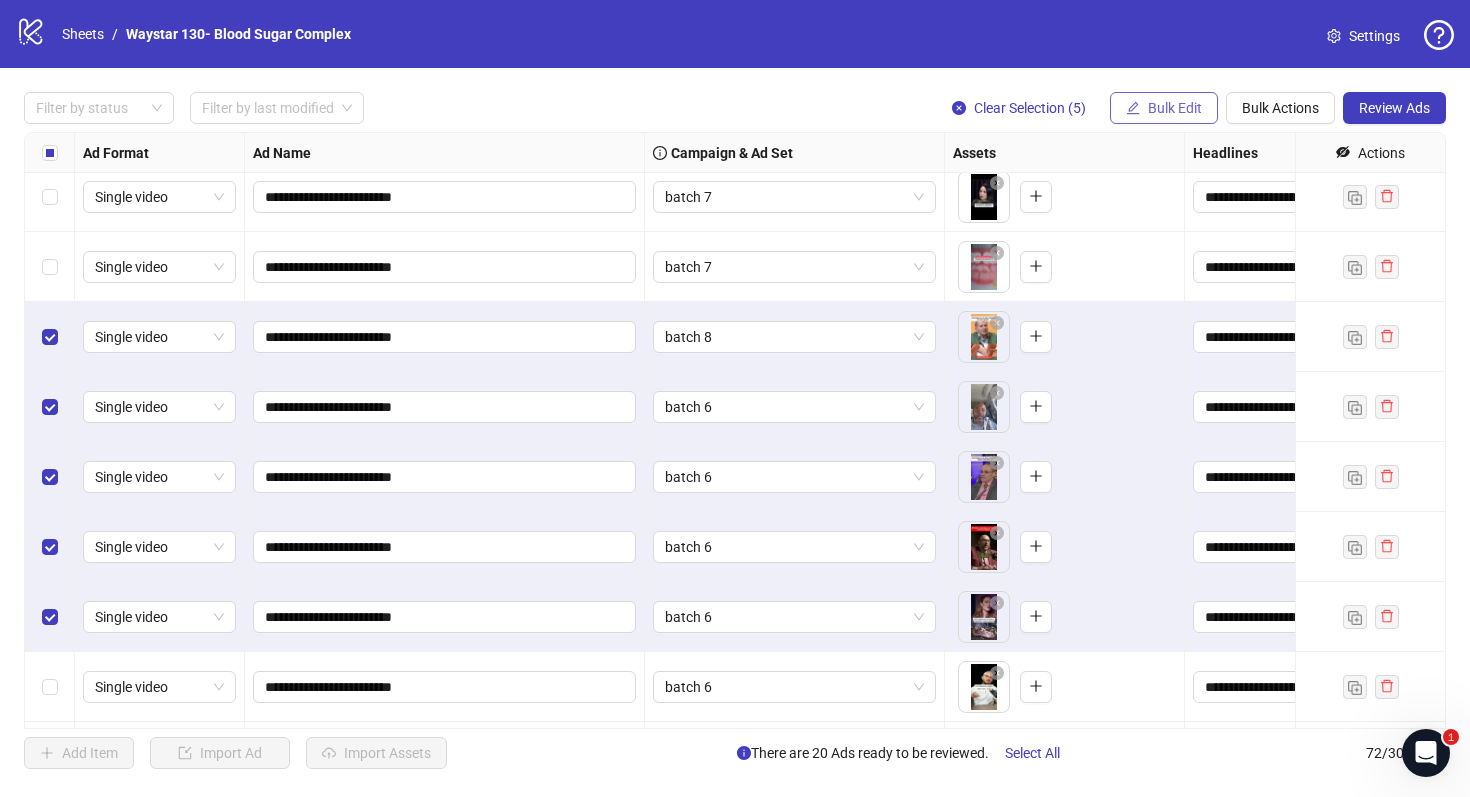 click on "Bulk Edit" at bounding box center (1175, 108) 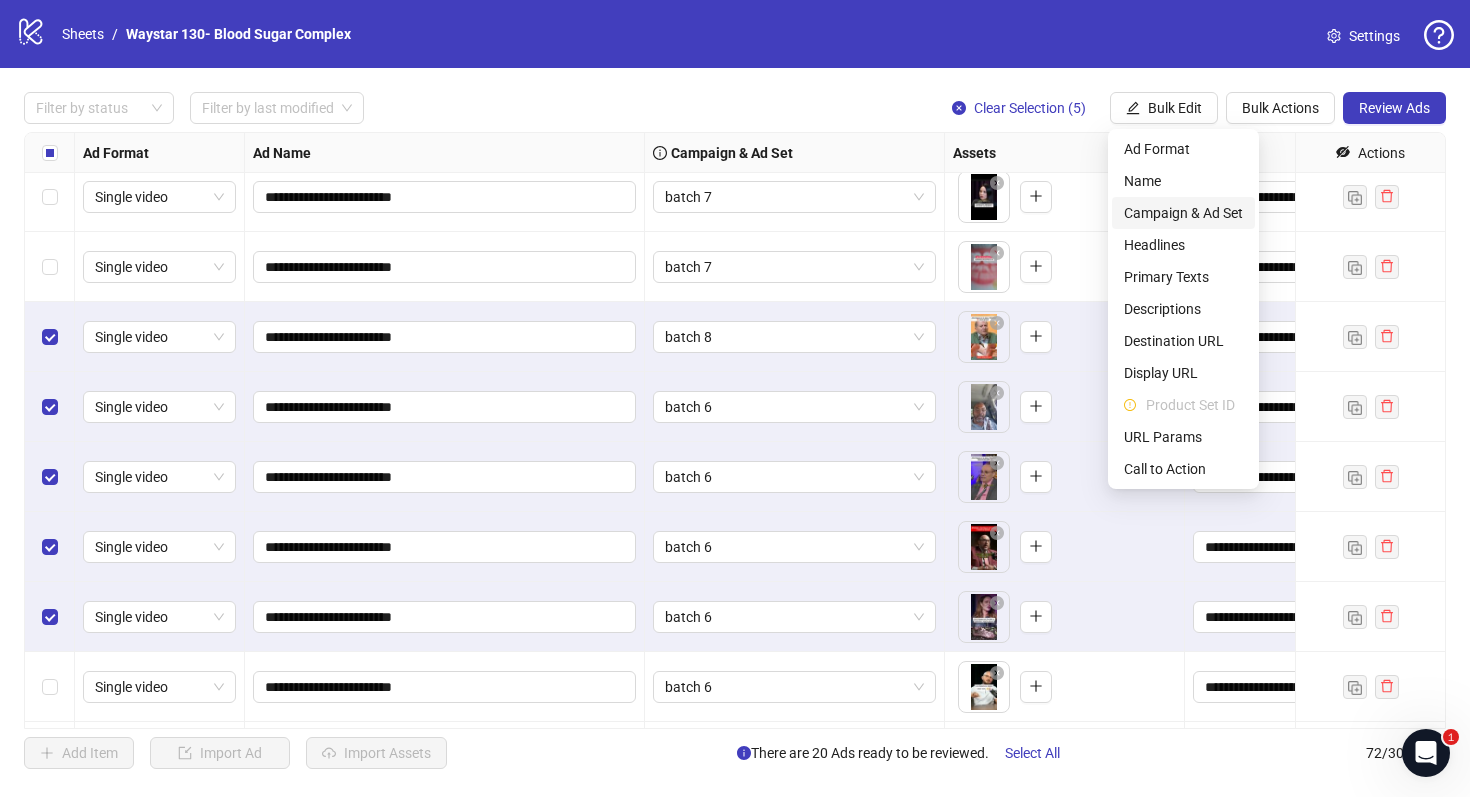 click on "Campaign & Ad Set" at bounding box center [1183, 213] 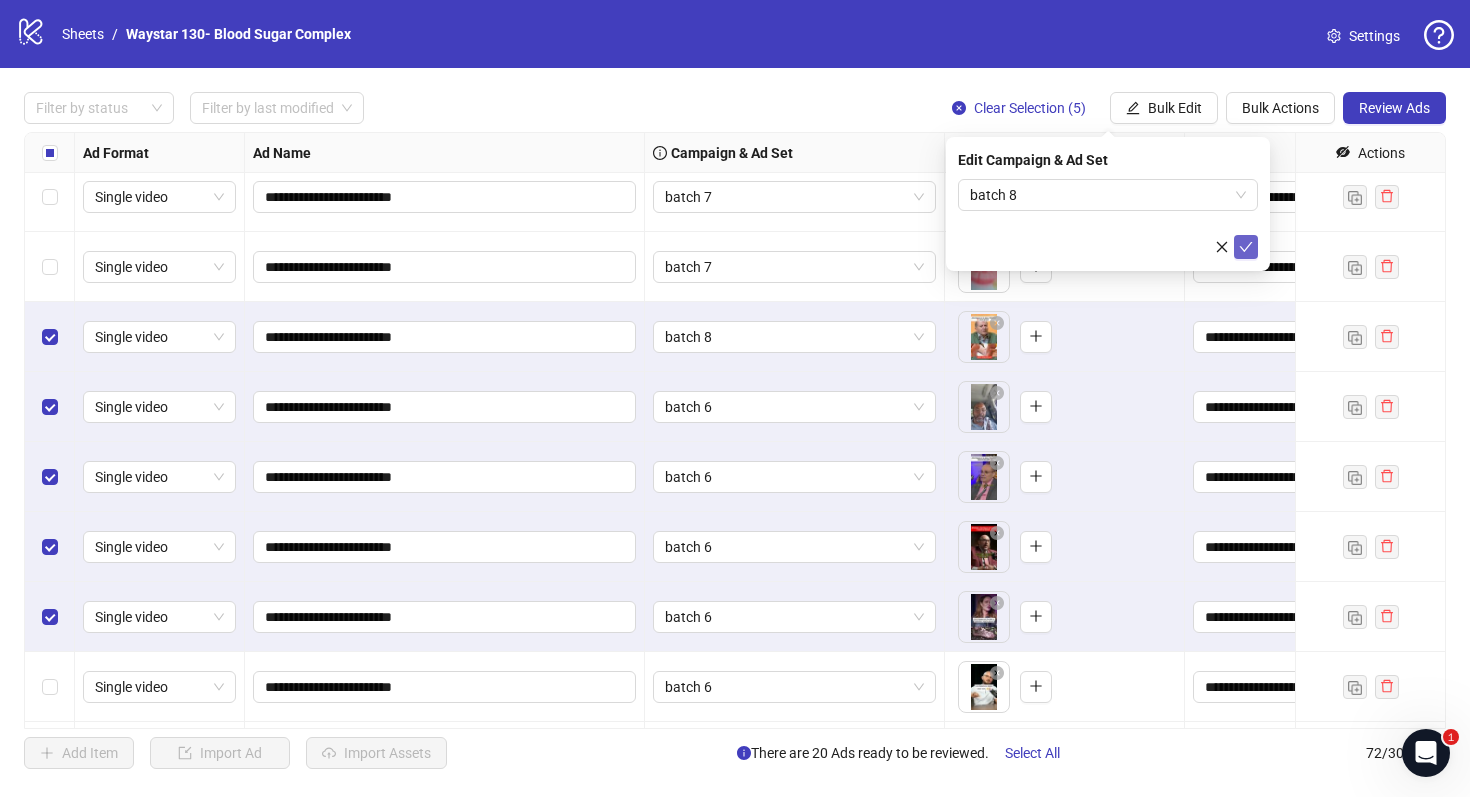 click at bounding box center (1246, 247) 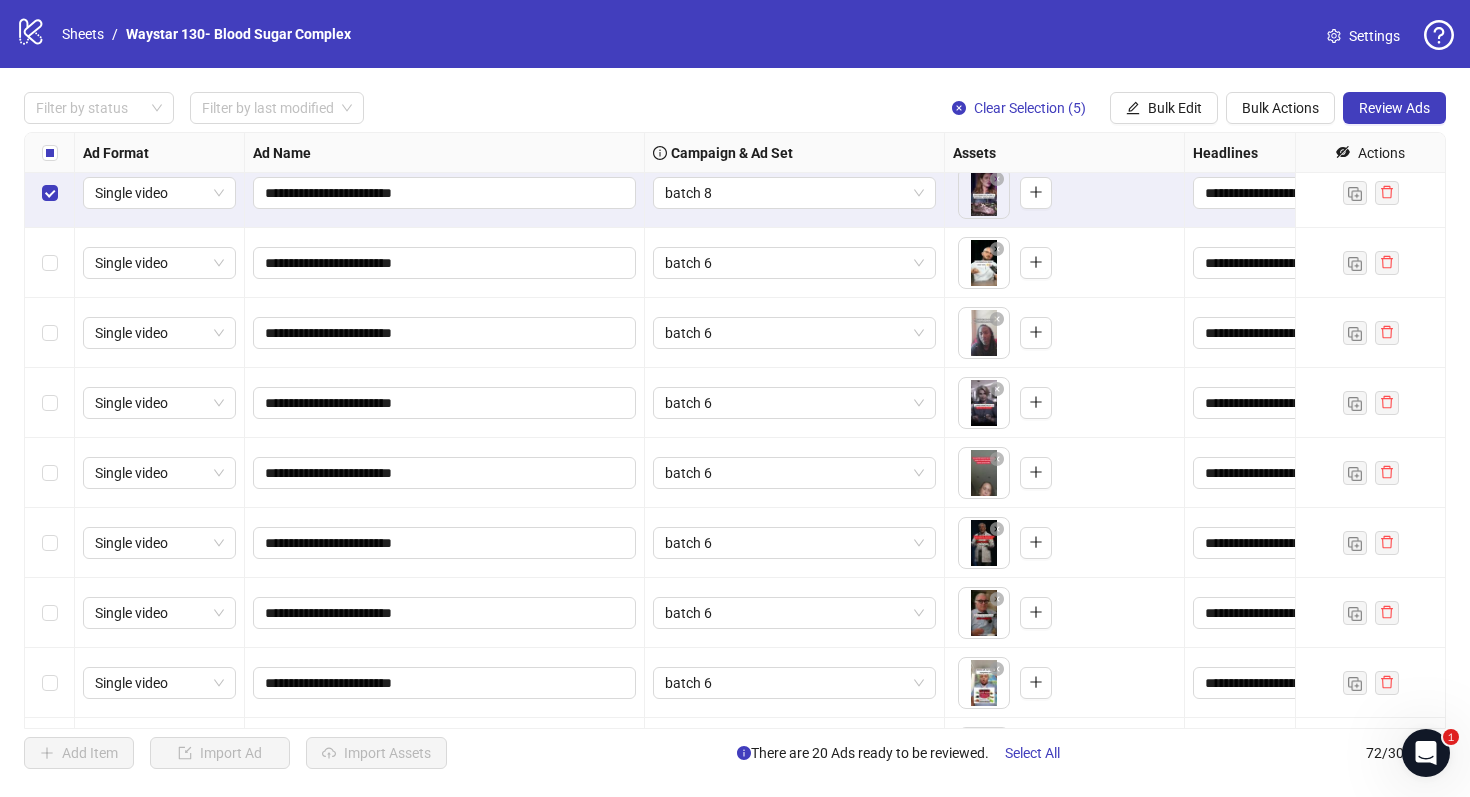 scroll, scrollTop: 4295, scrollLeft: 0, axis: vertical 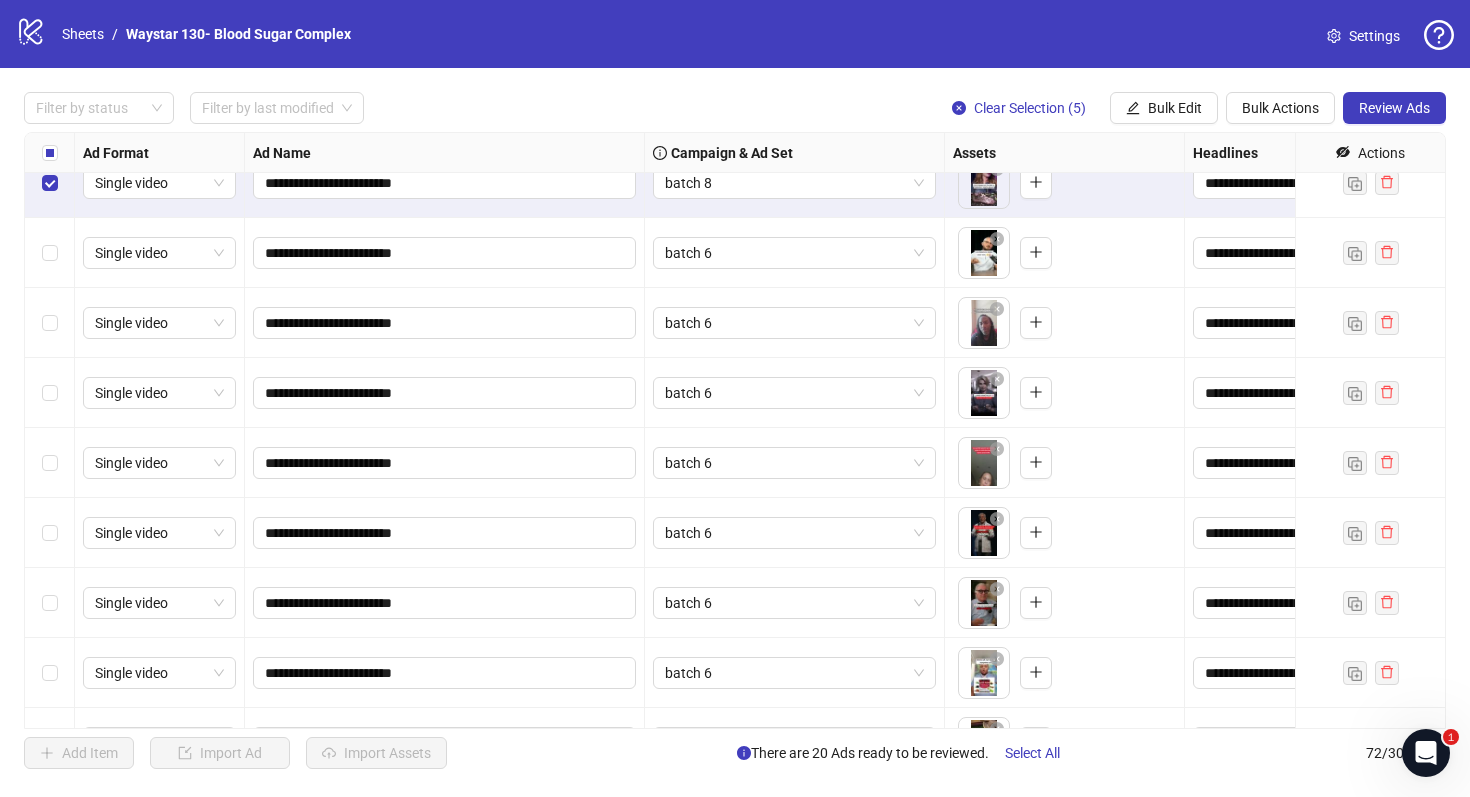 click at bounding box center (50, 153) 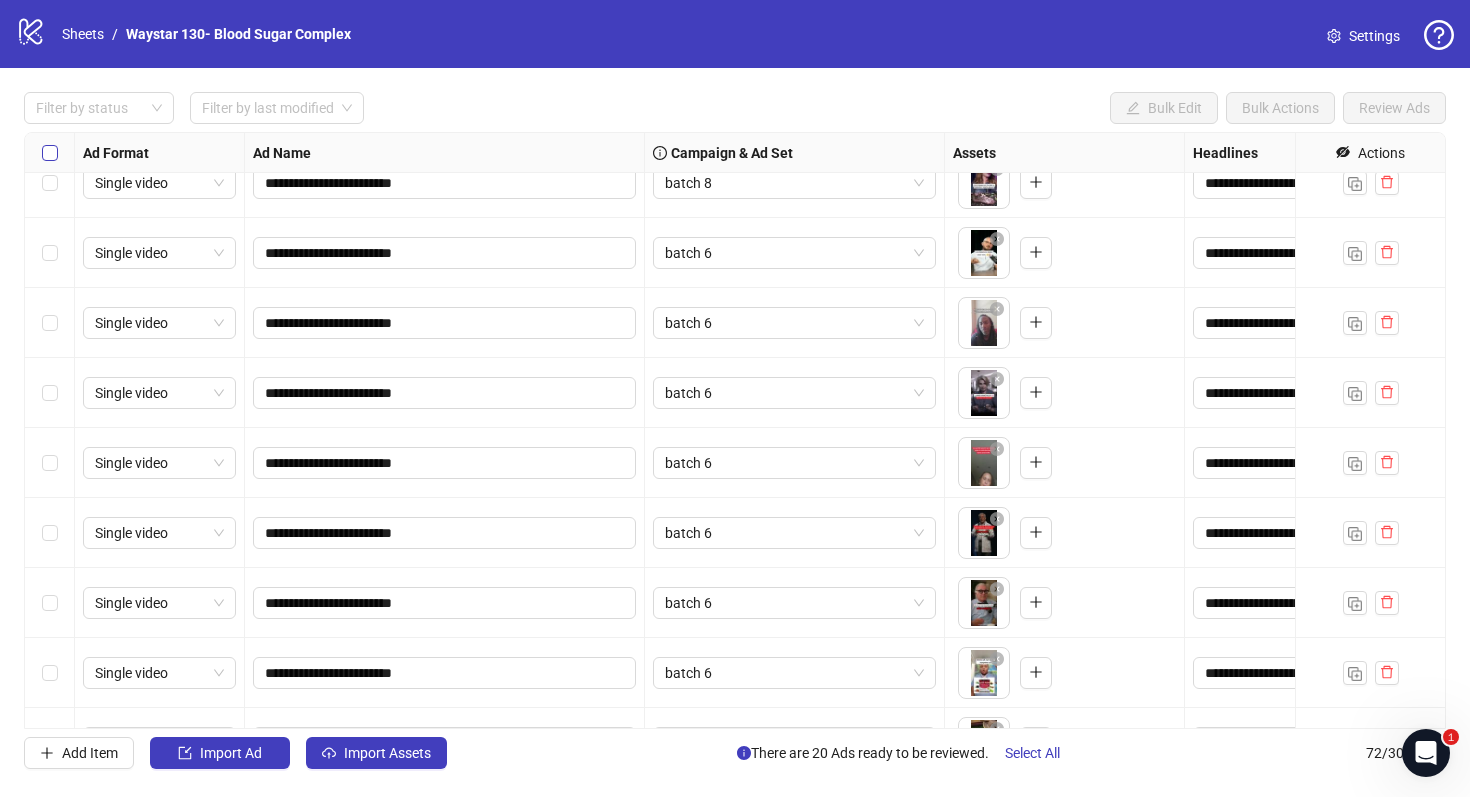 click at bounding box center (50, 153) 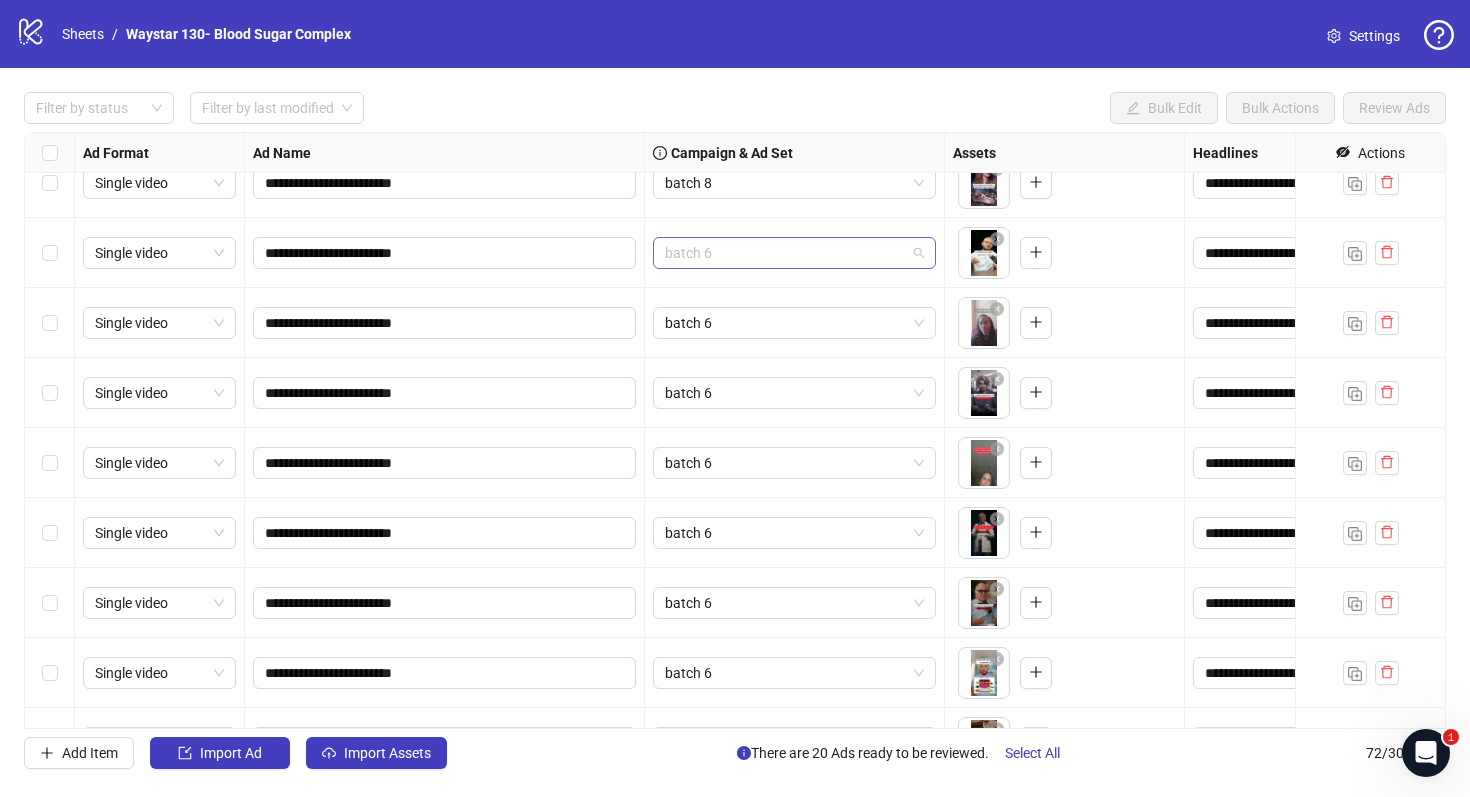 click on "batch 6" at bounding box center [794, 253] 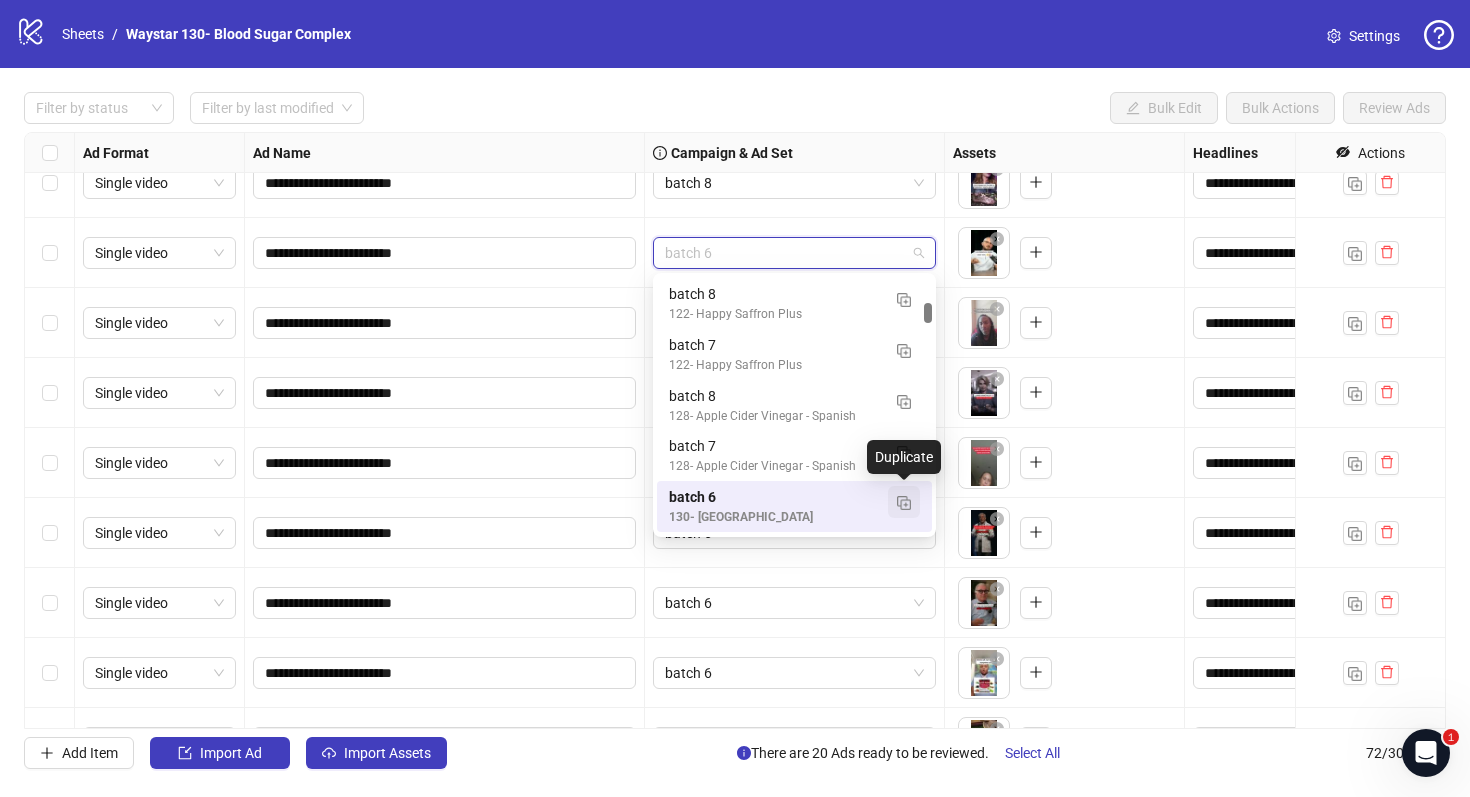 click at bounding box center (904, 502) 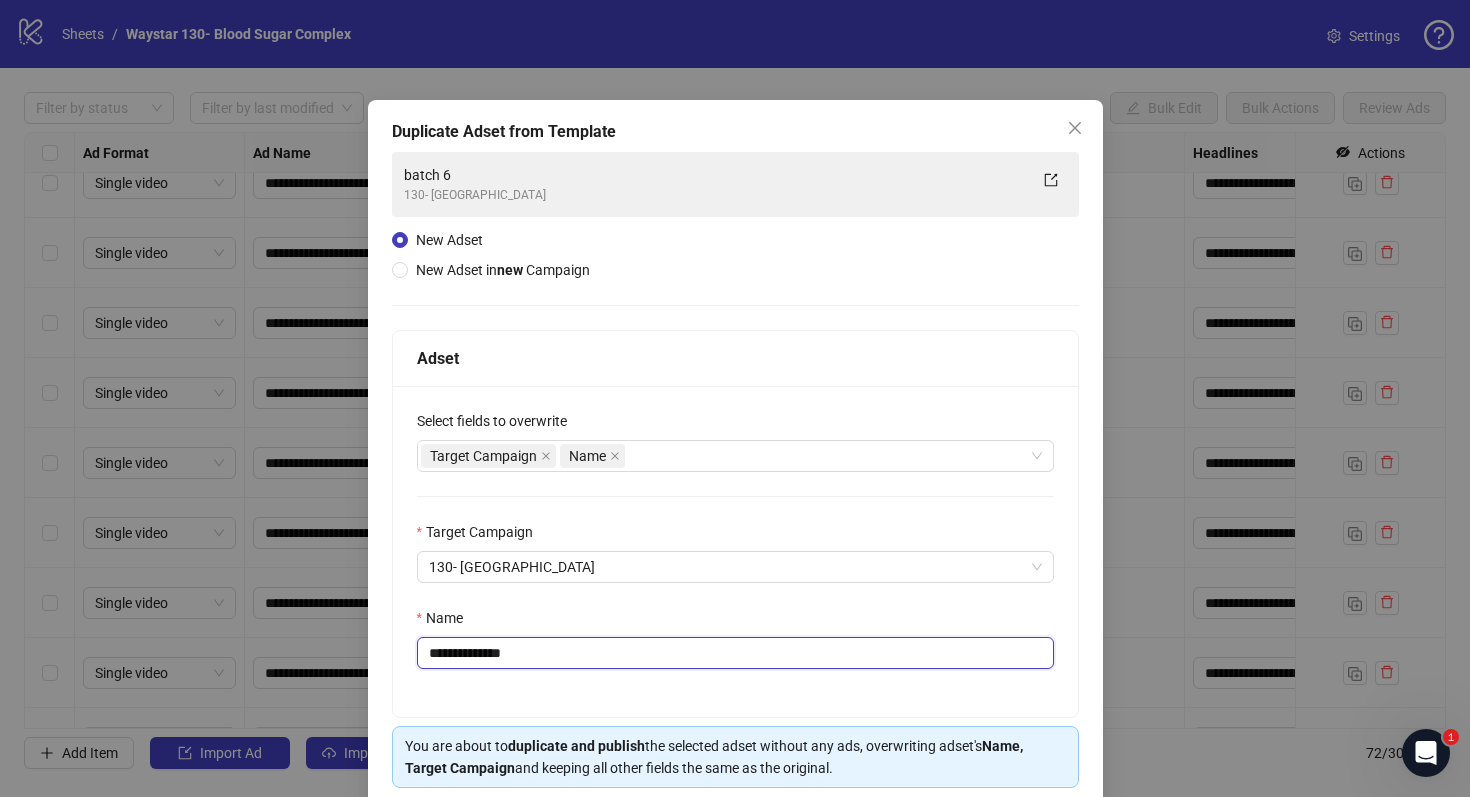 drag, startPoint x: 524, startPoint y: 651, endPoint x: 466, endPoint y: 653, distance: 58.034473 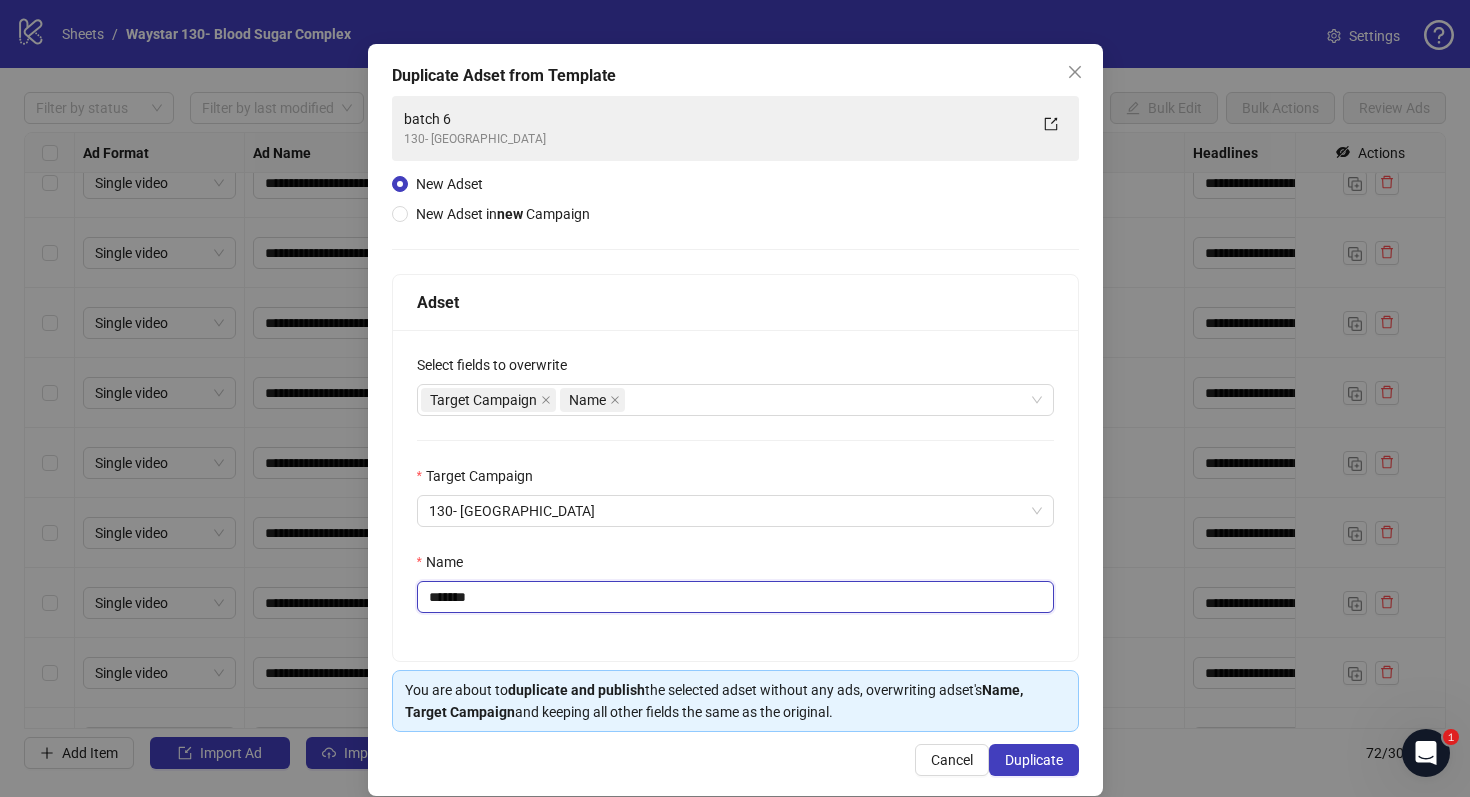 scroll, scrollTop: 80, scrollLeft: 0, axis: vertical 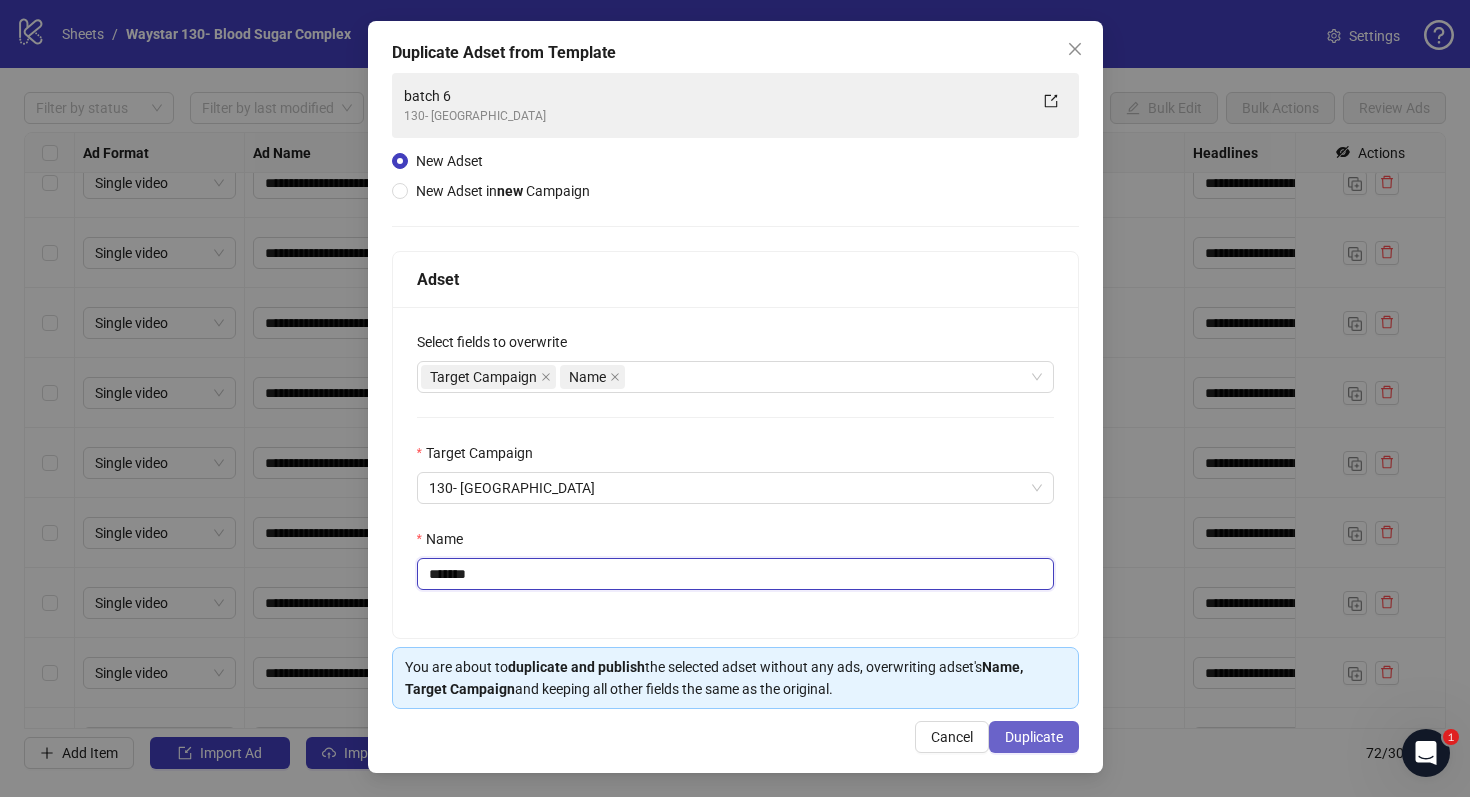 type on "*******" 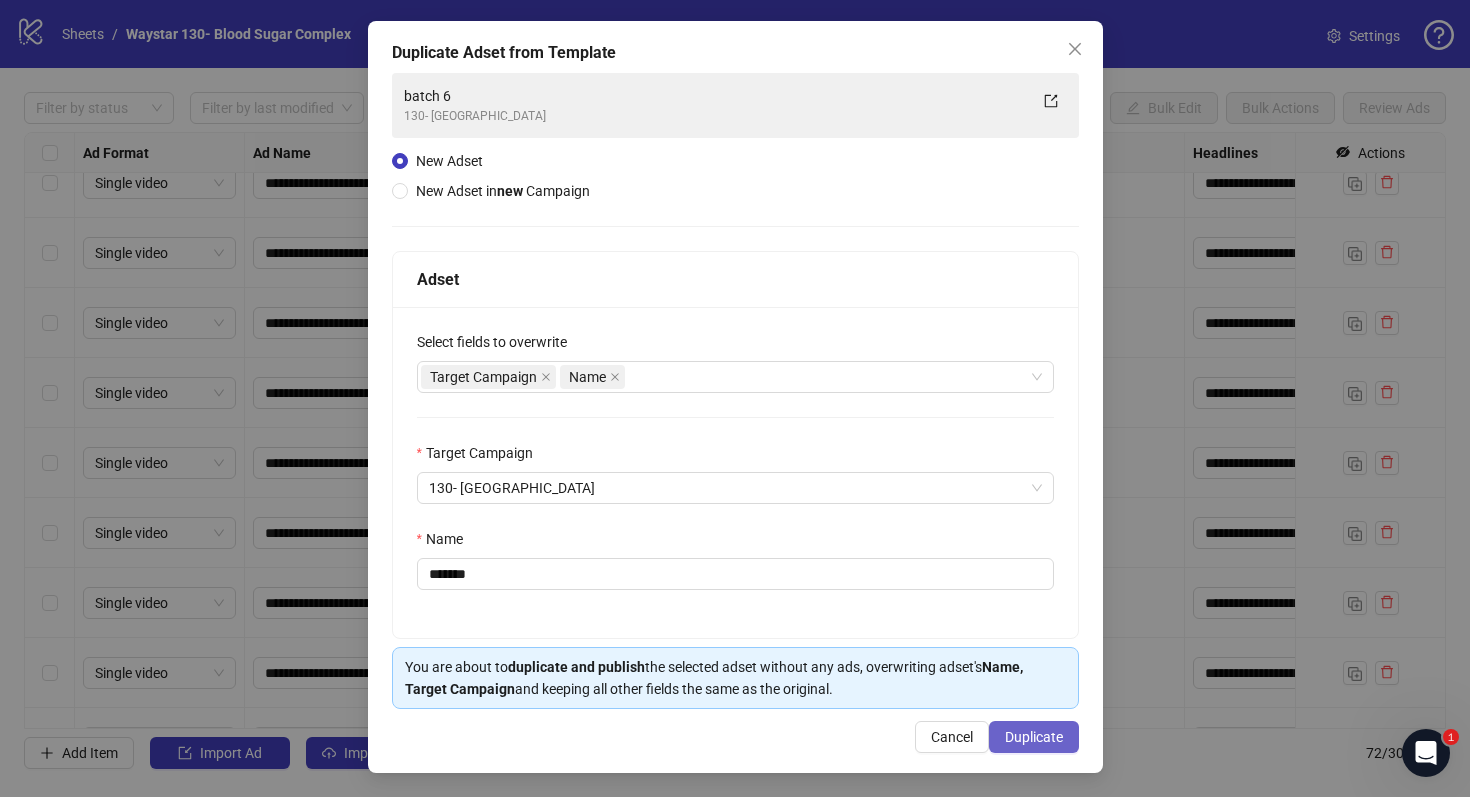 click on "Duplicate" at bounding box center [1034, 737] 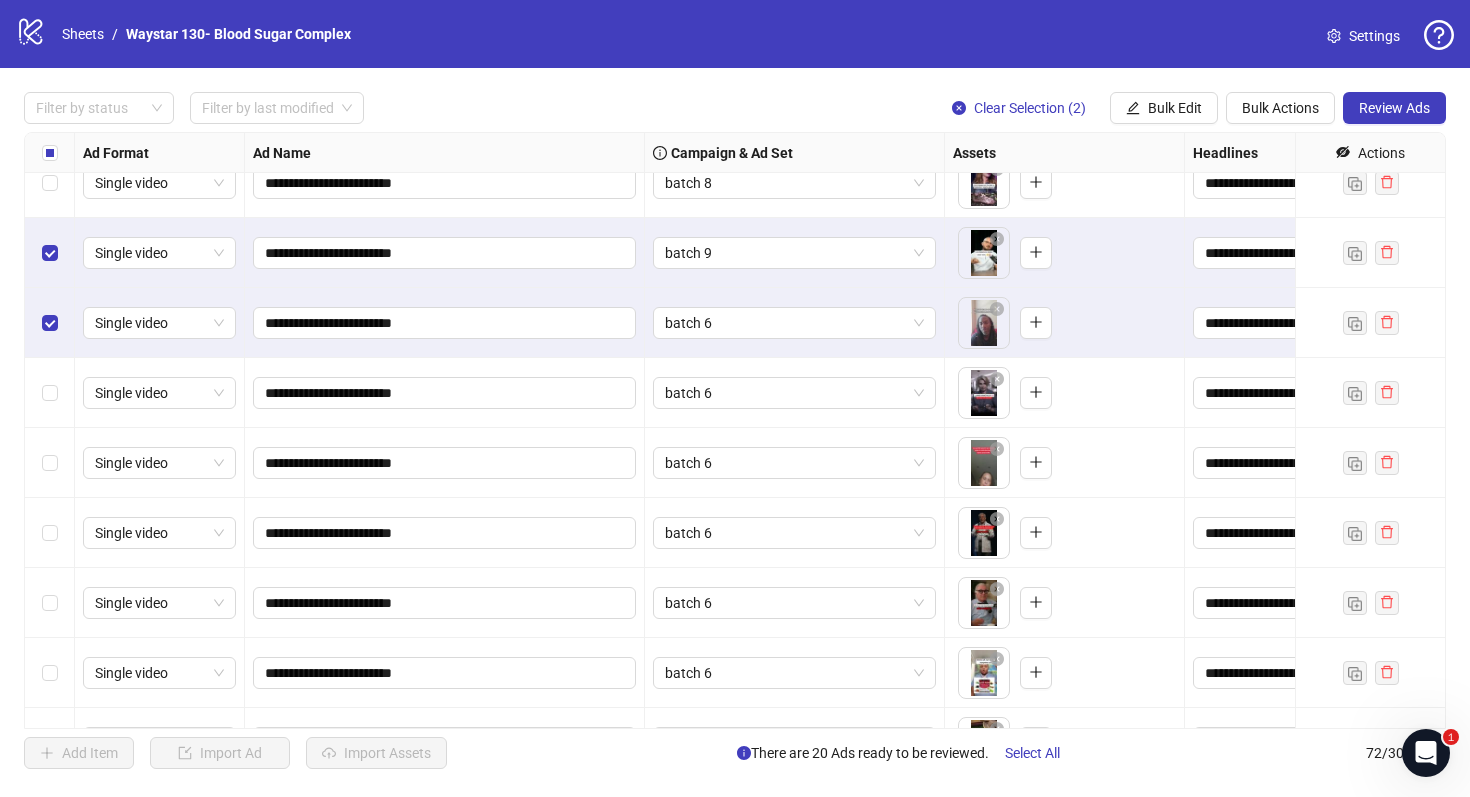 click at bounding box center (50, 393) 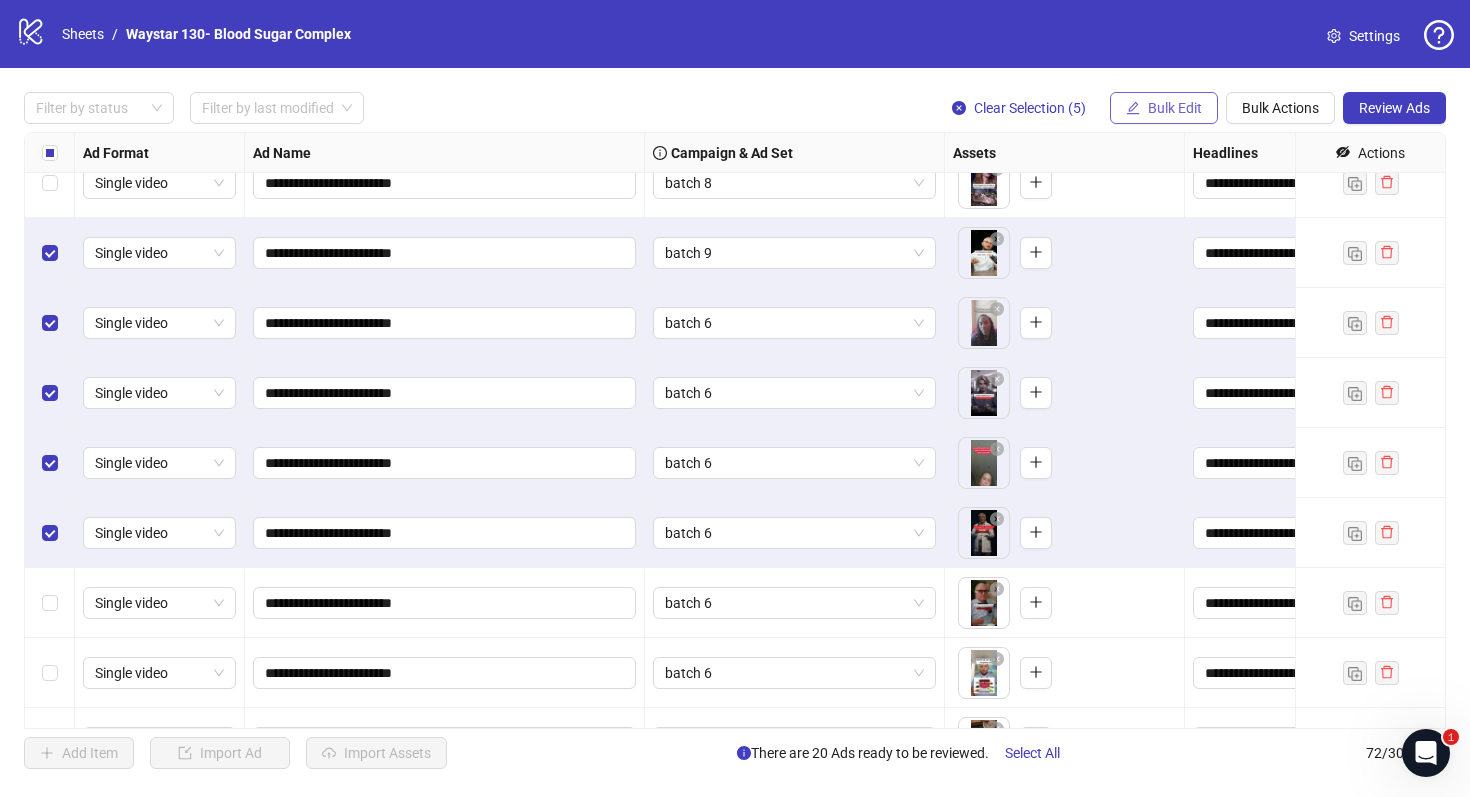 click on "Bulk Edit" at bounding box center (1175, 108) 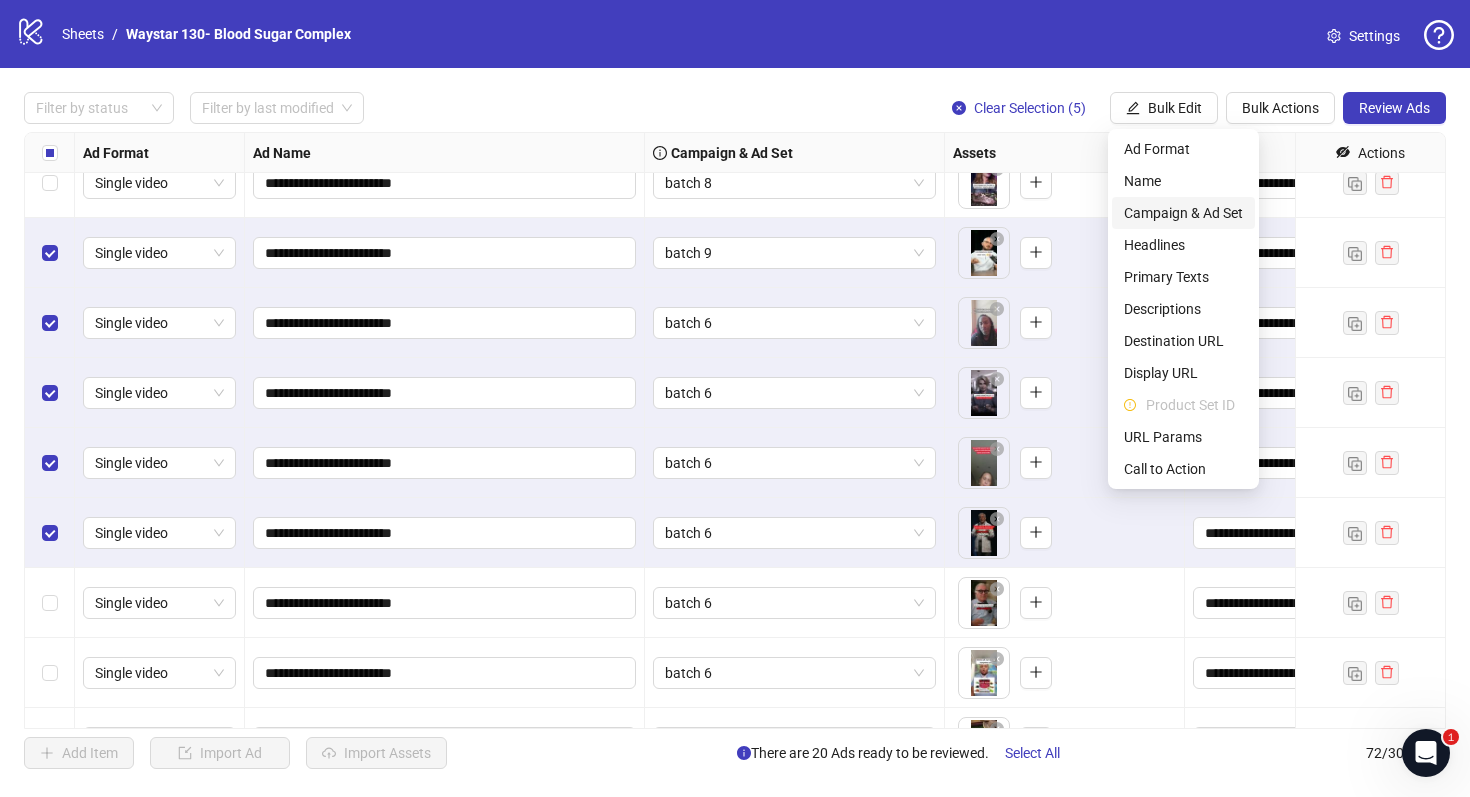 click on "Campaign & Ad Set" at bounding box center (1183, 213) 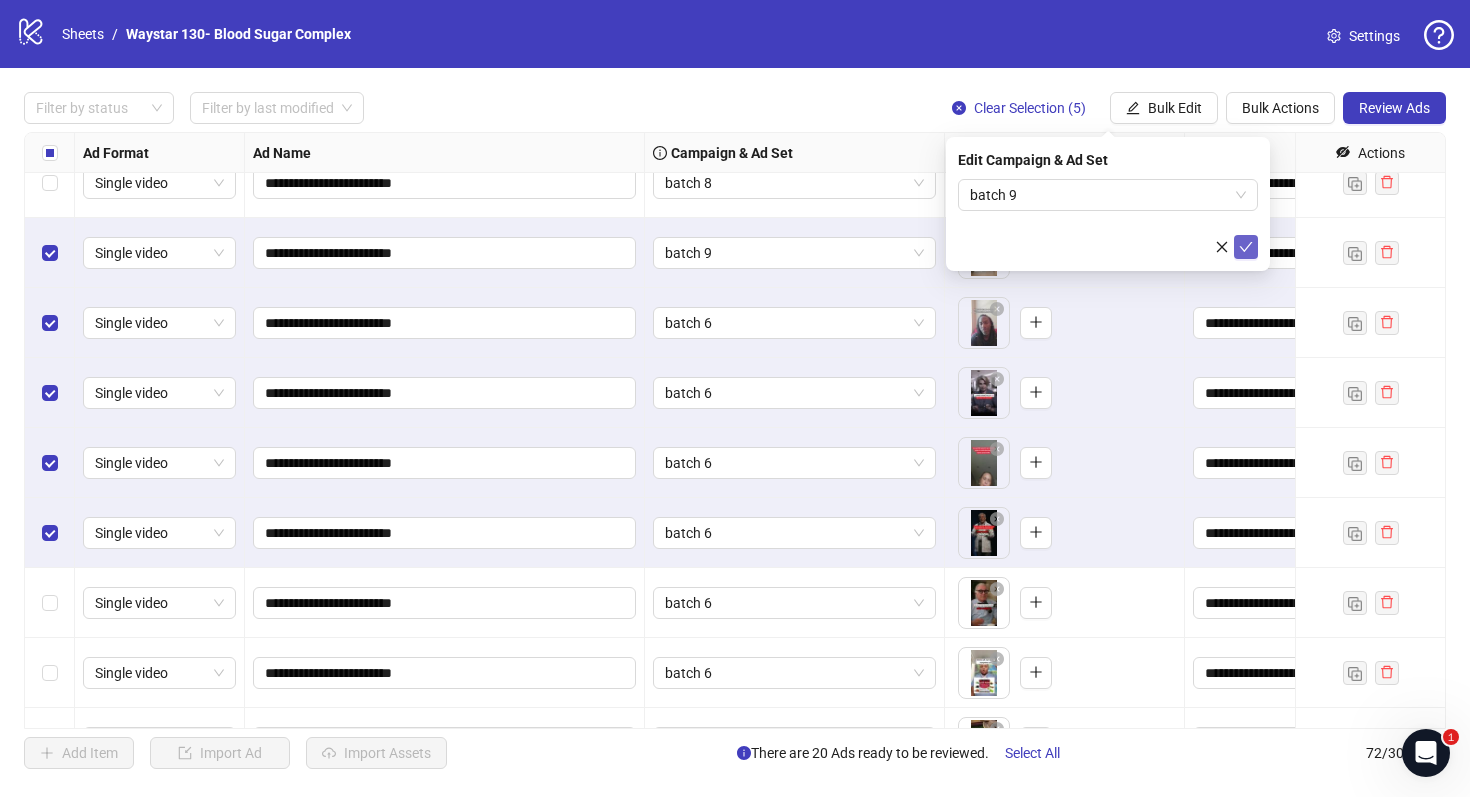 click 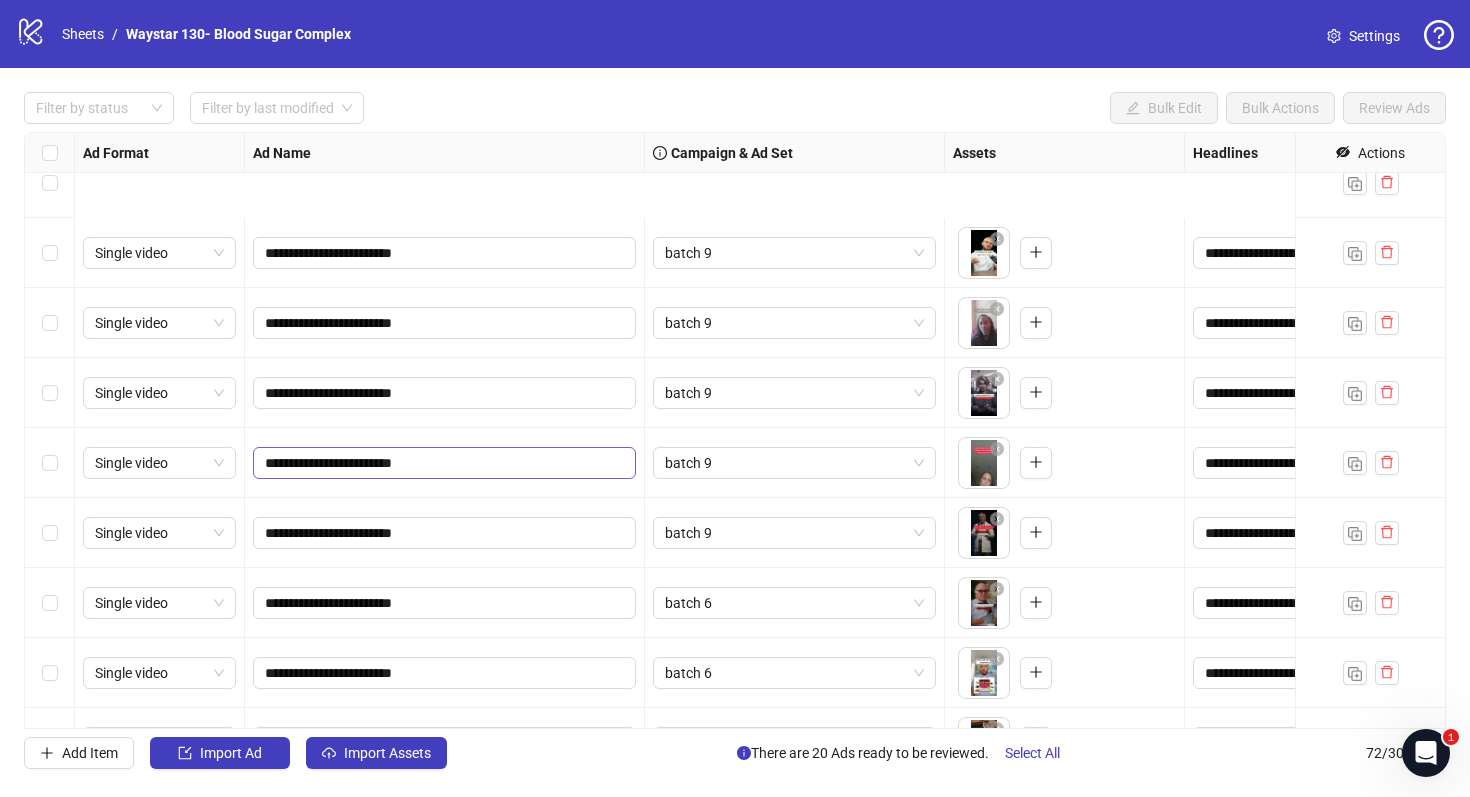 scroll, scrollTop: 4485, scrollLeft: 0, axis: vertical 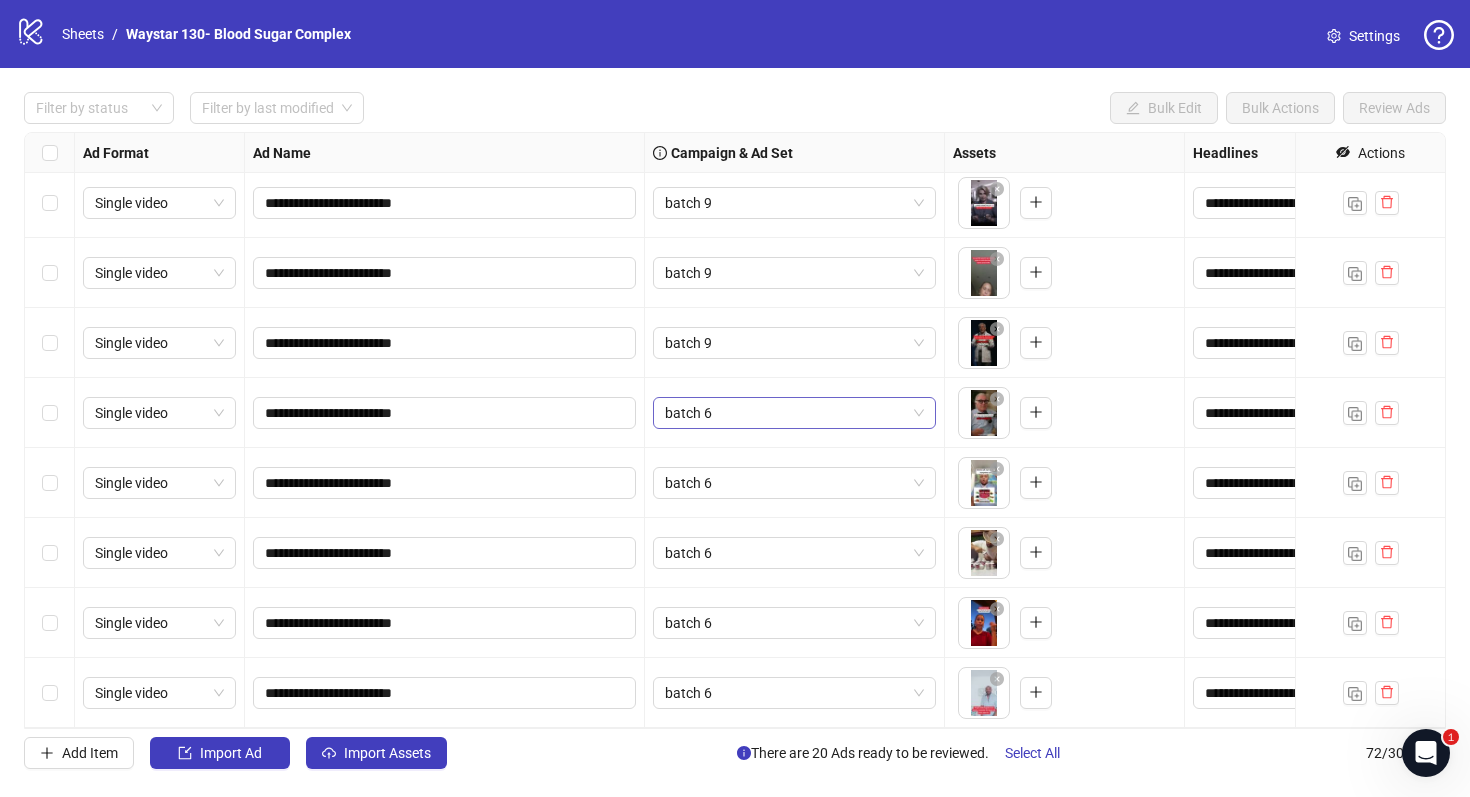 click on "batch 6" at bounding box center (794, 413) 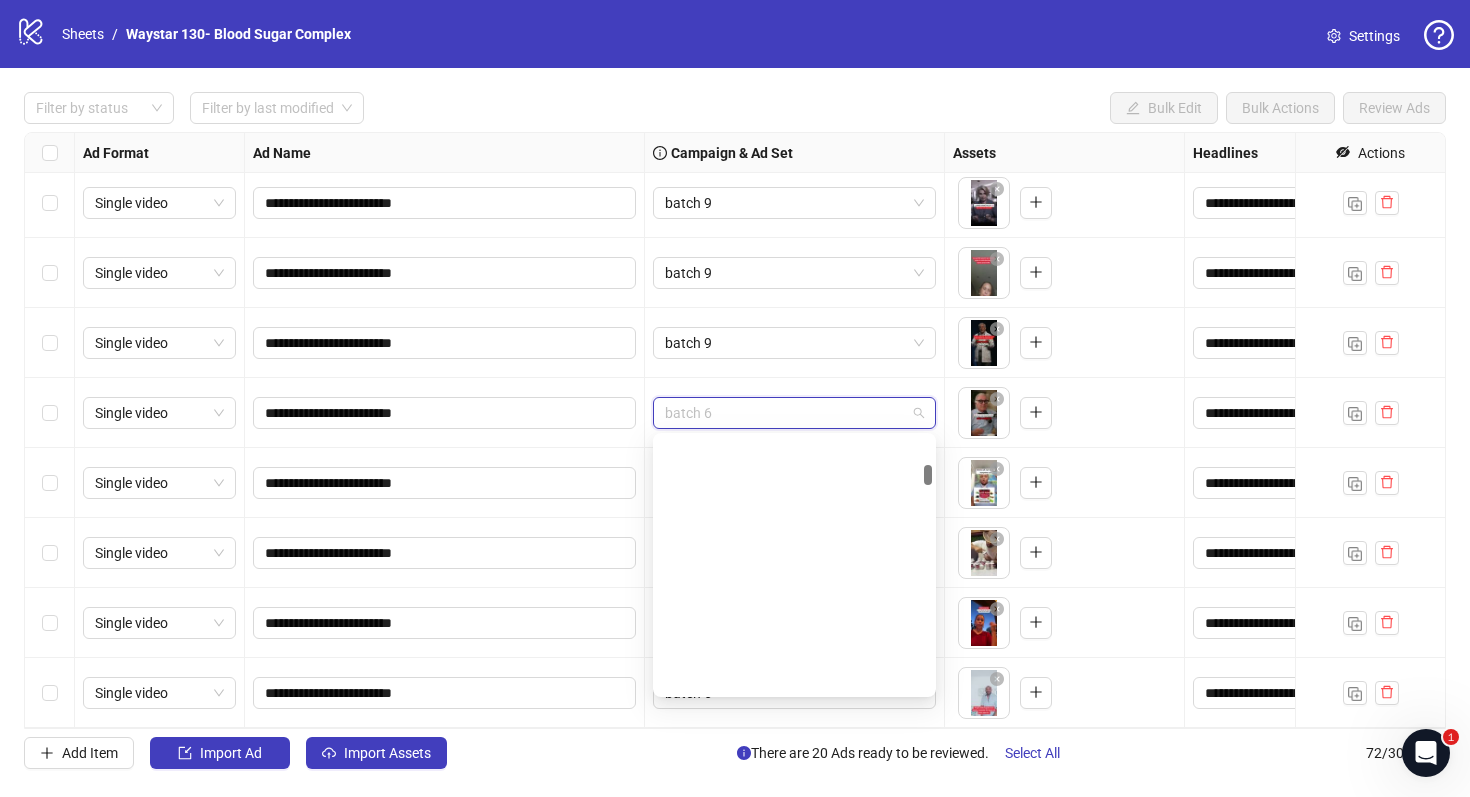 scroll, scrollTop: 745, scrollLeft: 0, axis: vertical 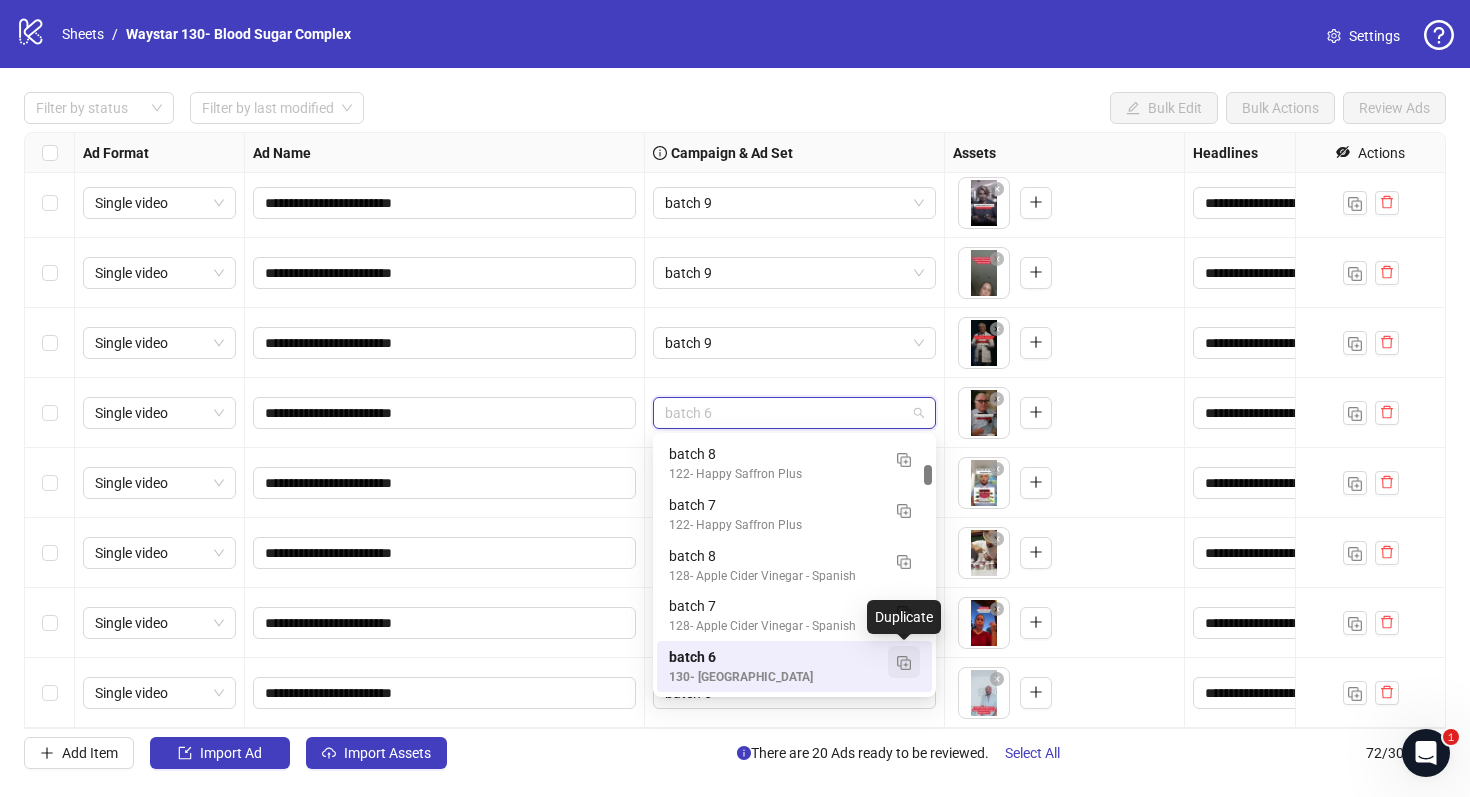 click at bounding box center [904, 663] 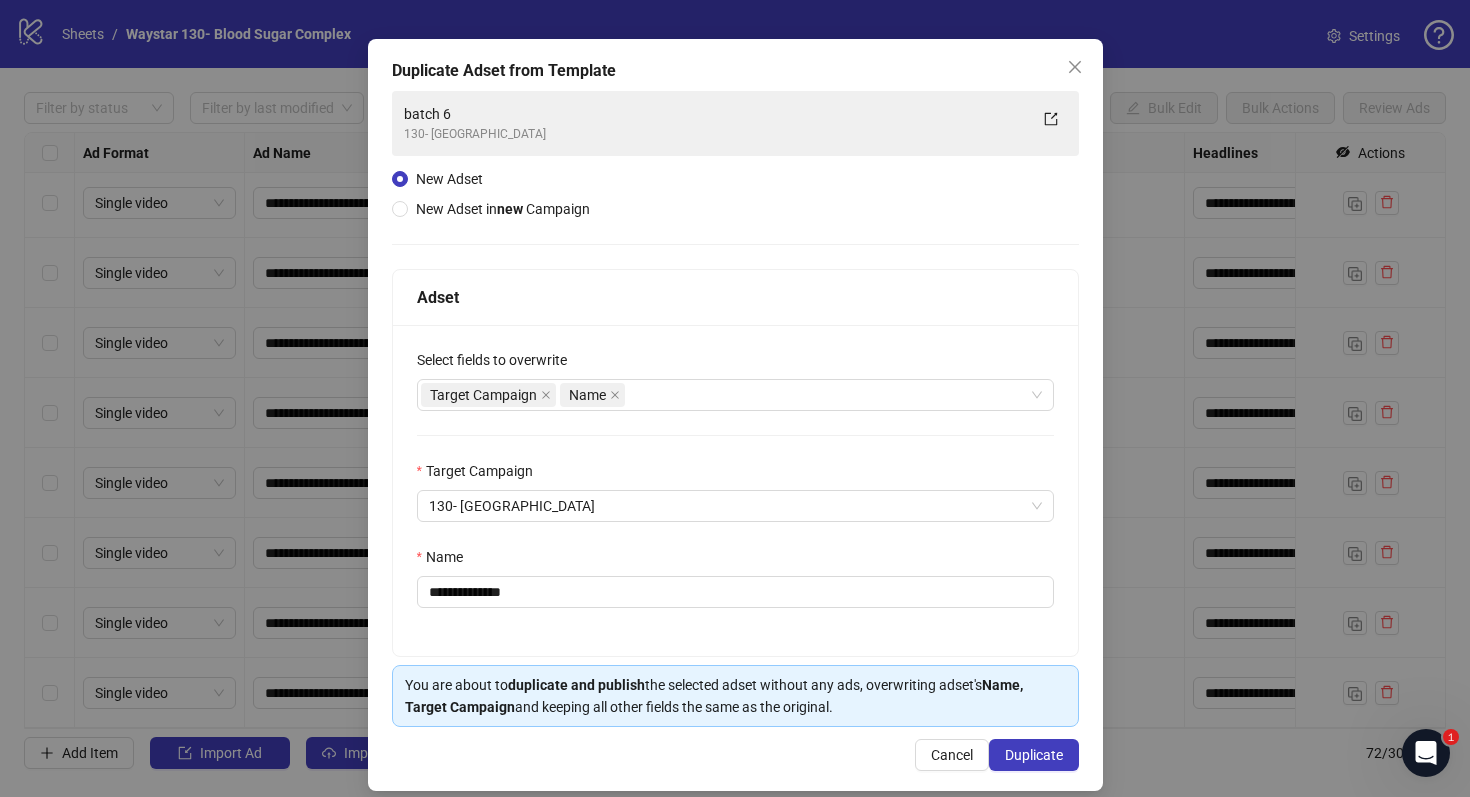 scroll, scrollTop: 80, scrollLeft: 0, axis: vertical 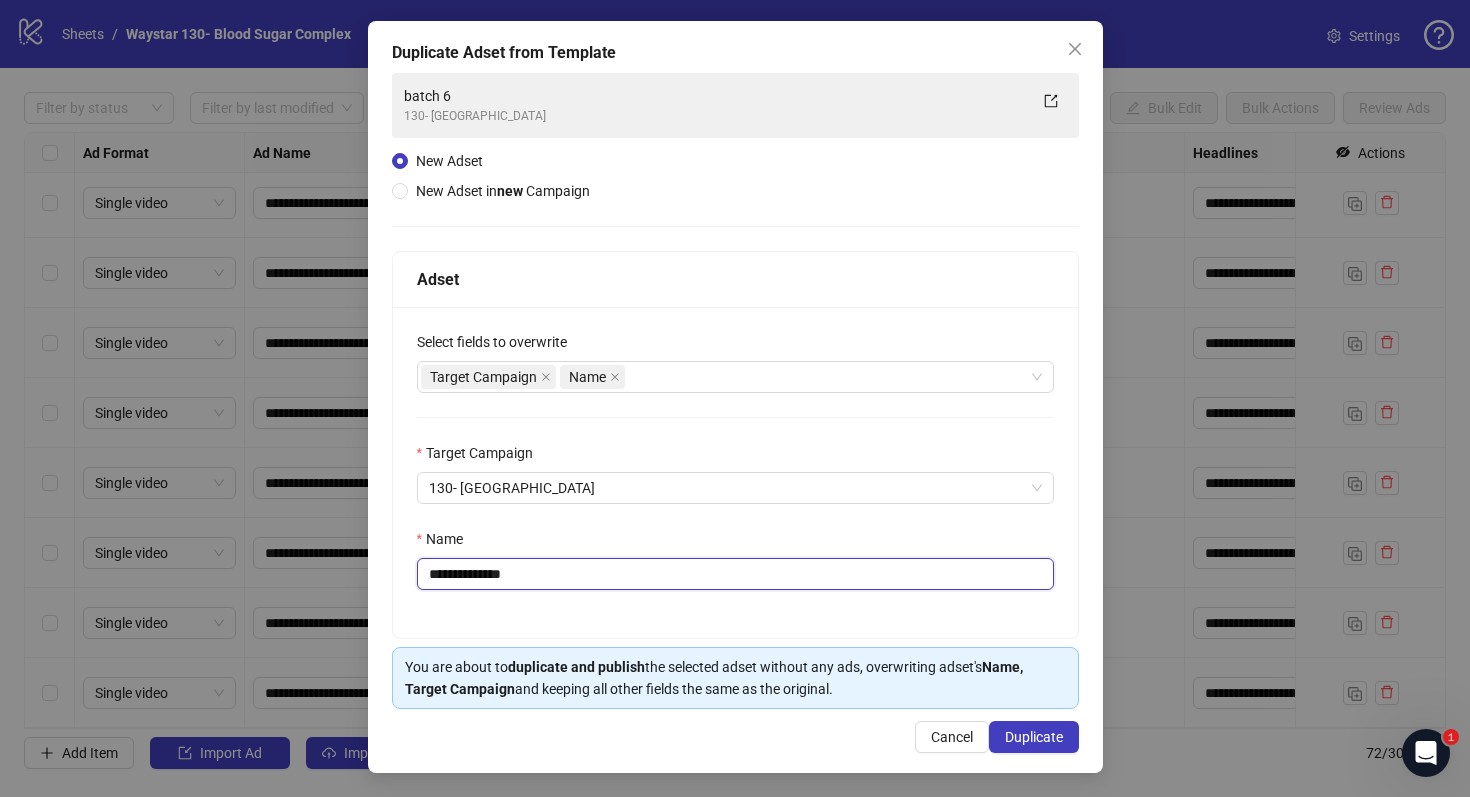 drag, startPoint x: 524, startPoint y: 570, endPoint x: 470, endPoint y: 573, distance: 54.08327 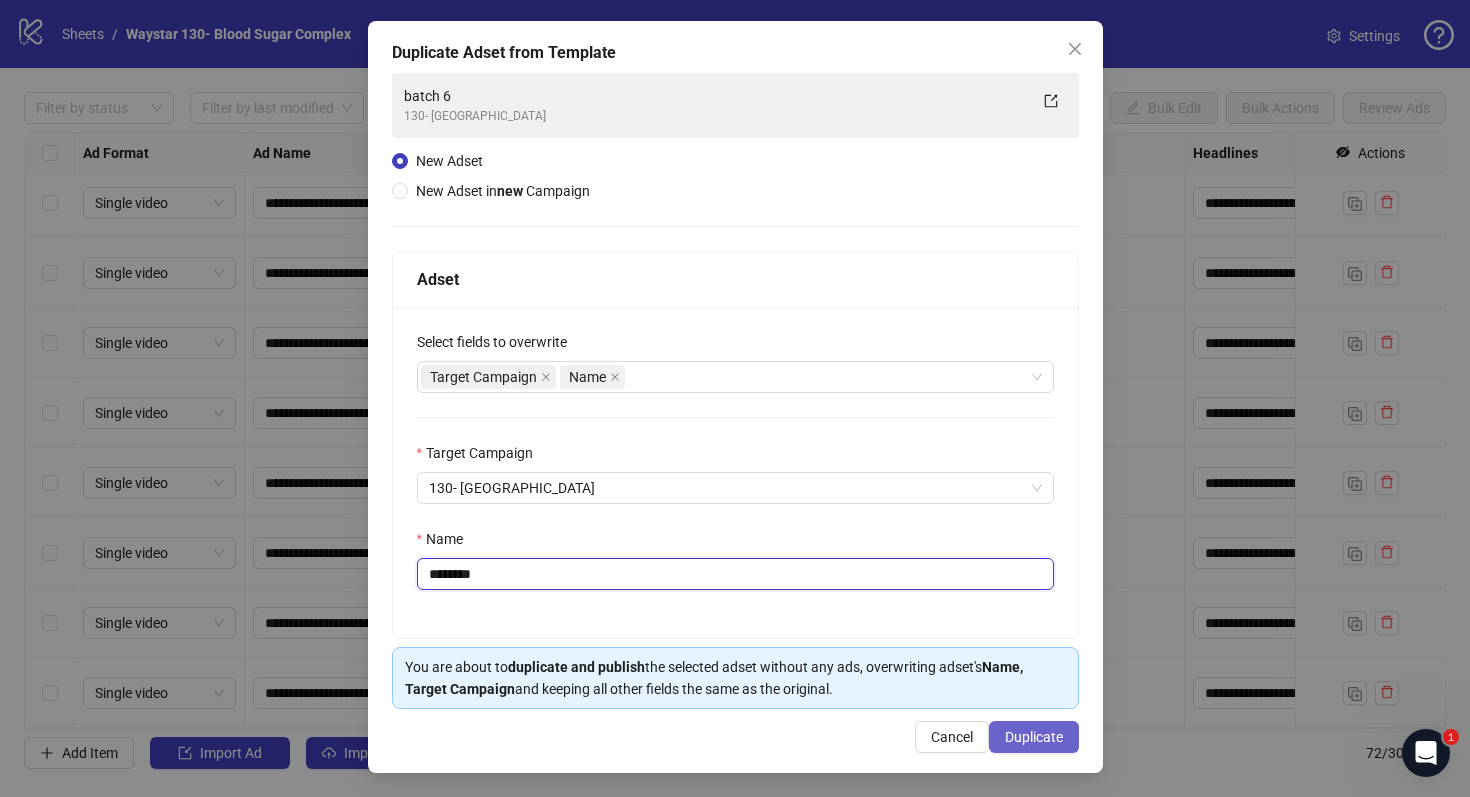type on "********" 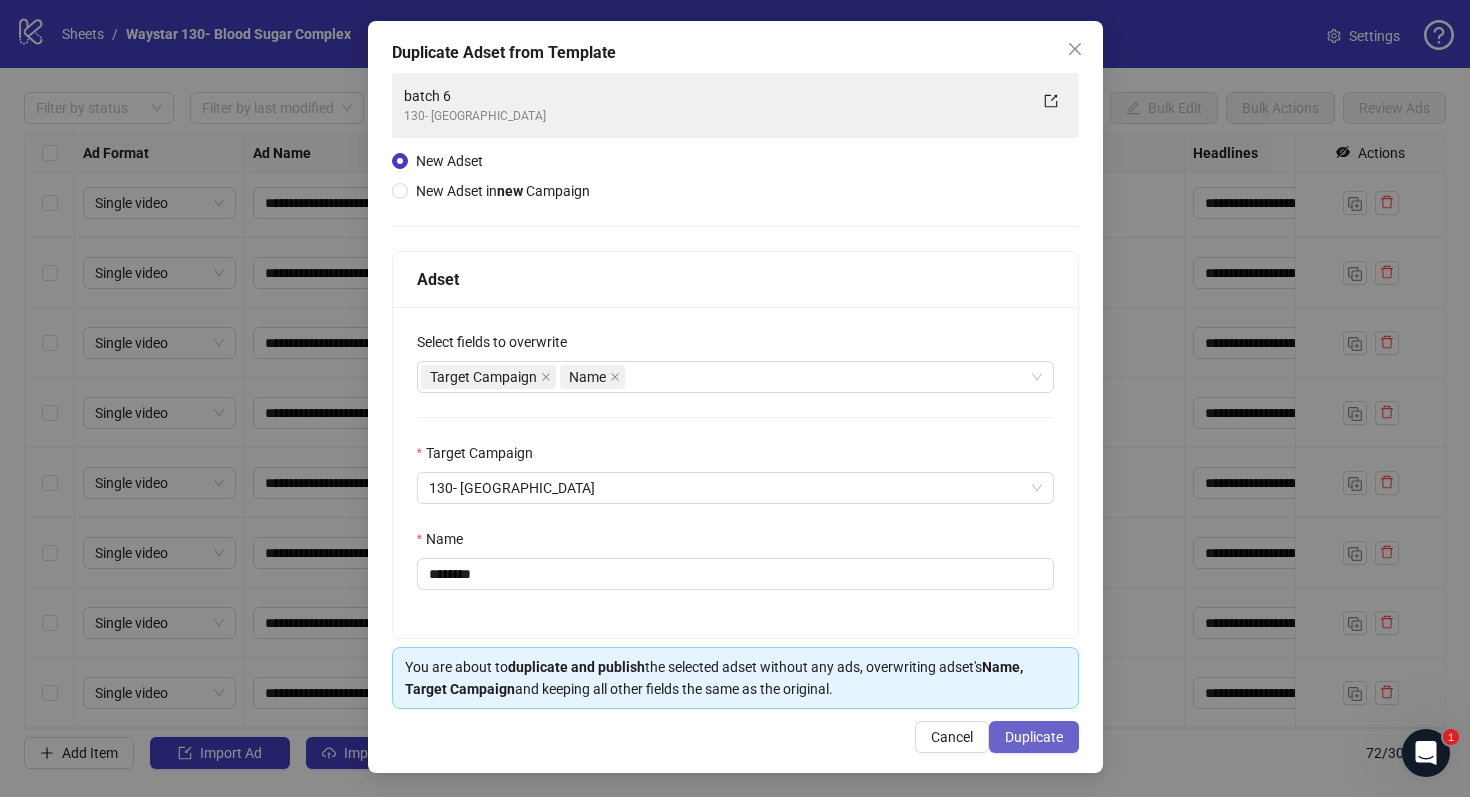 click on "Duplicate" at bounding box center (1034, 737) 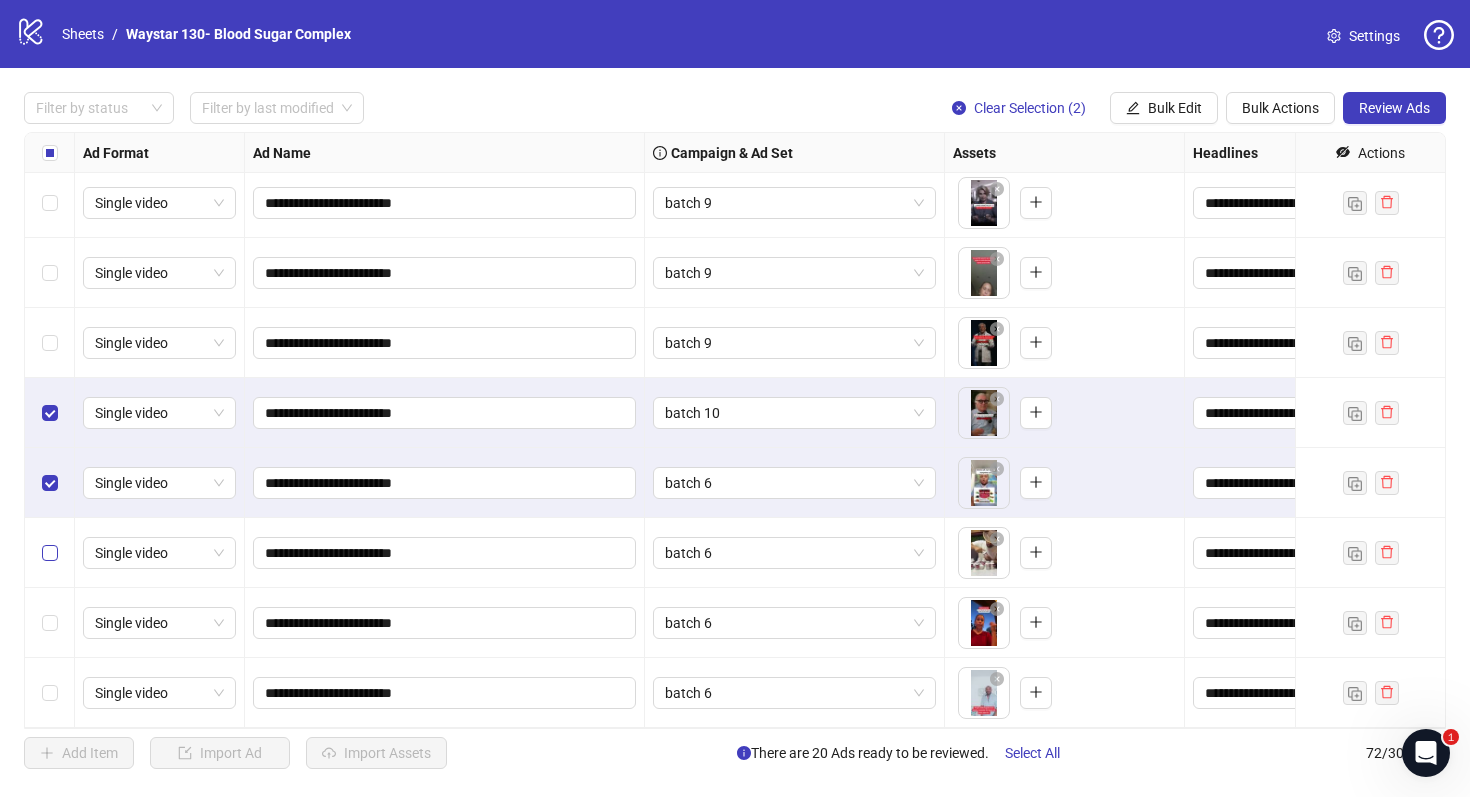 click at bounding box center [50, 553] 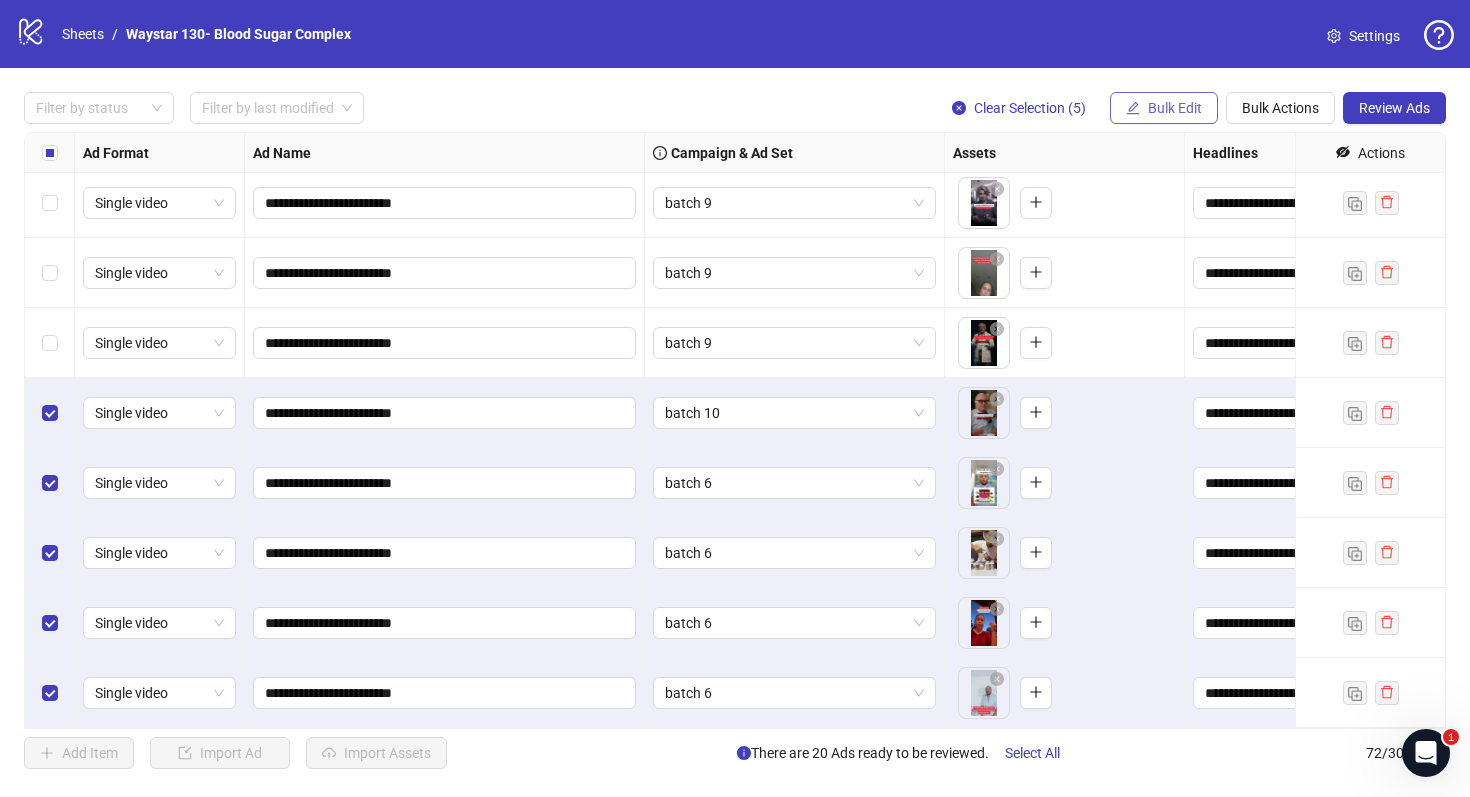 click 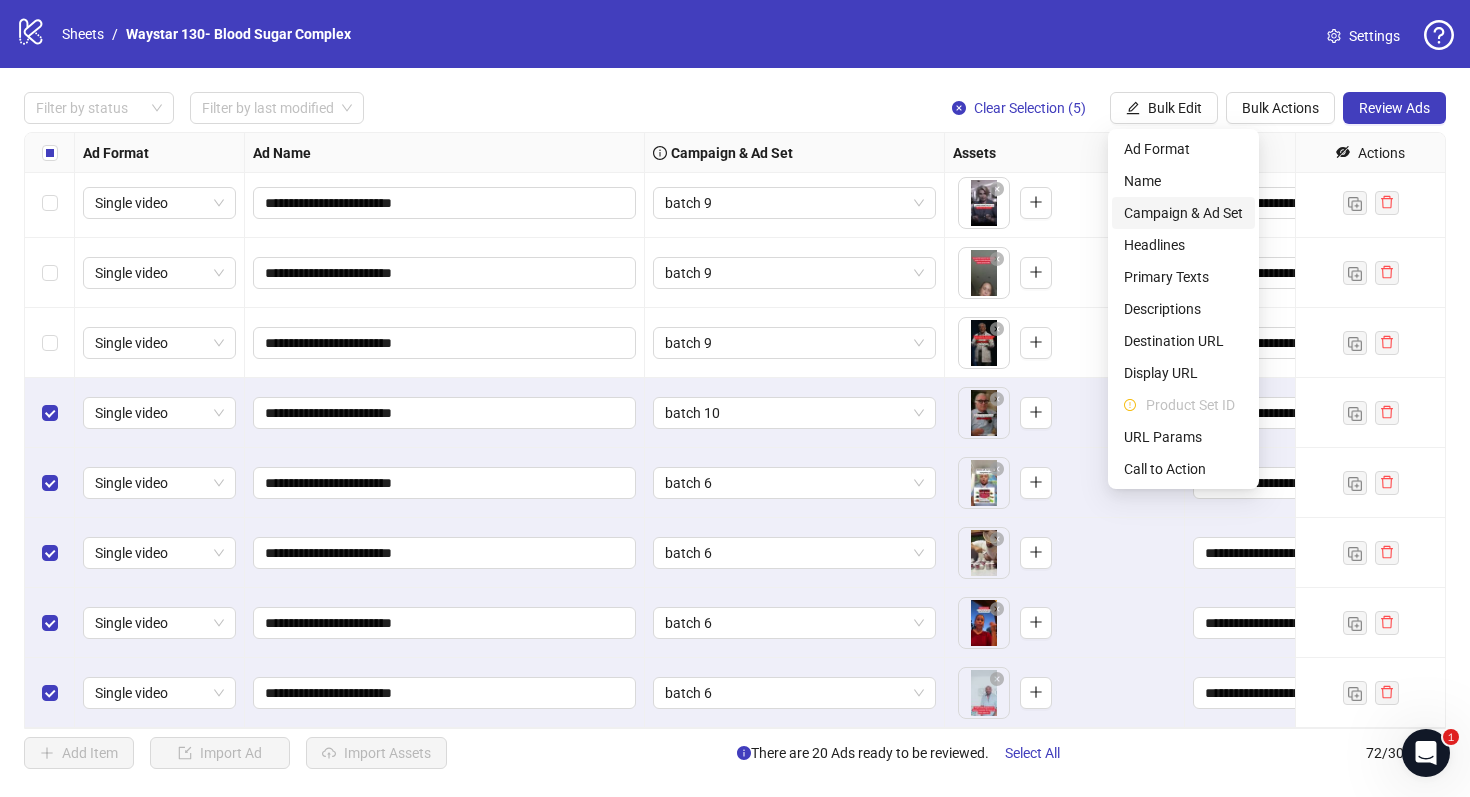 click on "Campaign & Ad Set" at bounding box center [1183, 213] 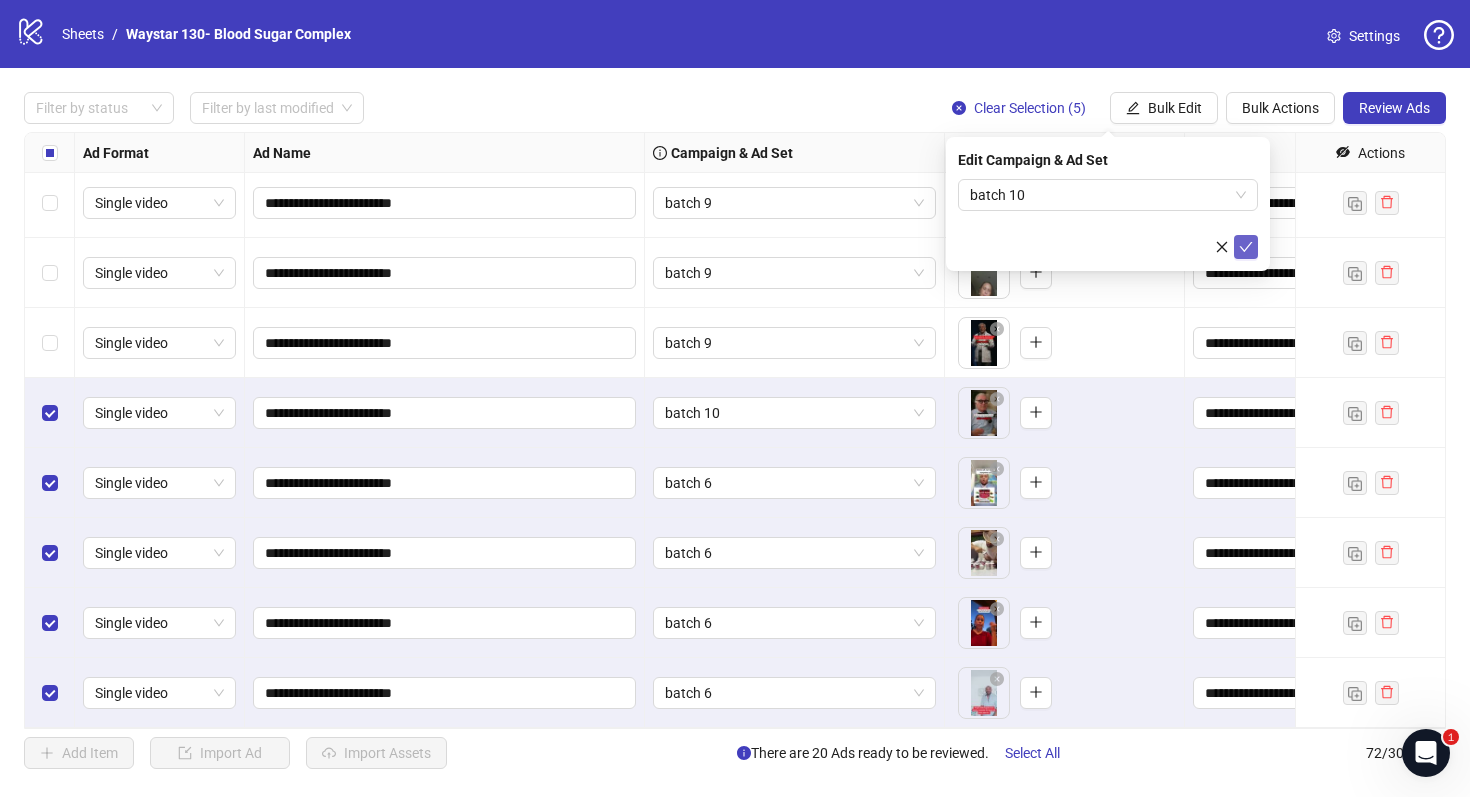 click 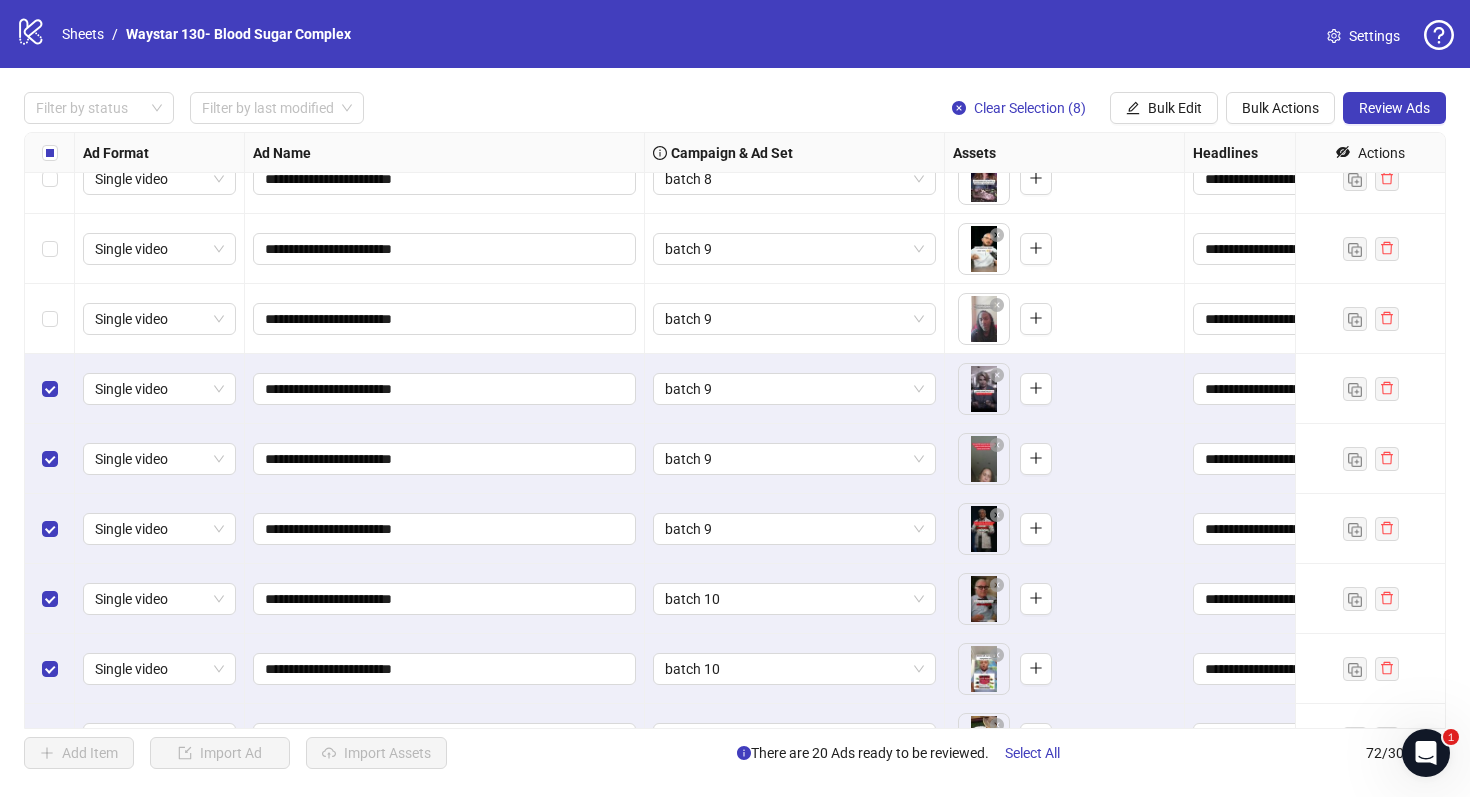 scroll, scrollTop: 4262, scrollLeft: 0, axis: vertical 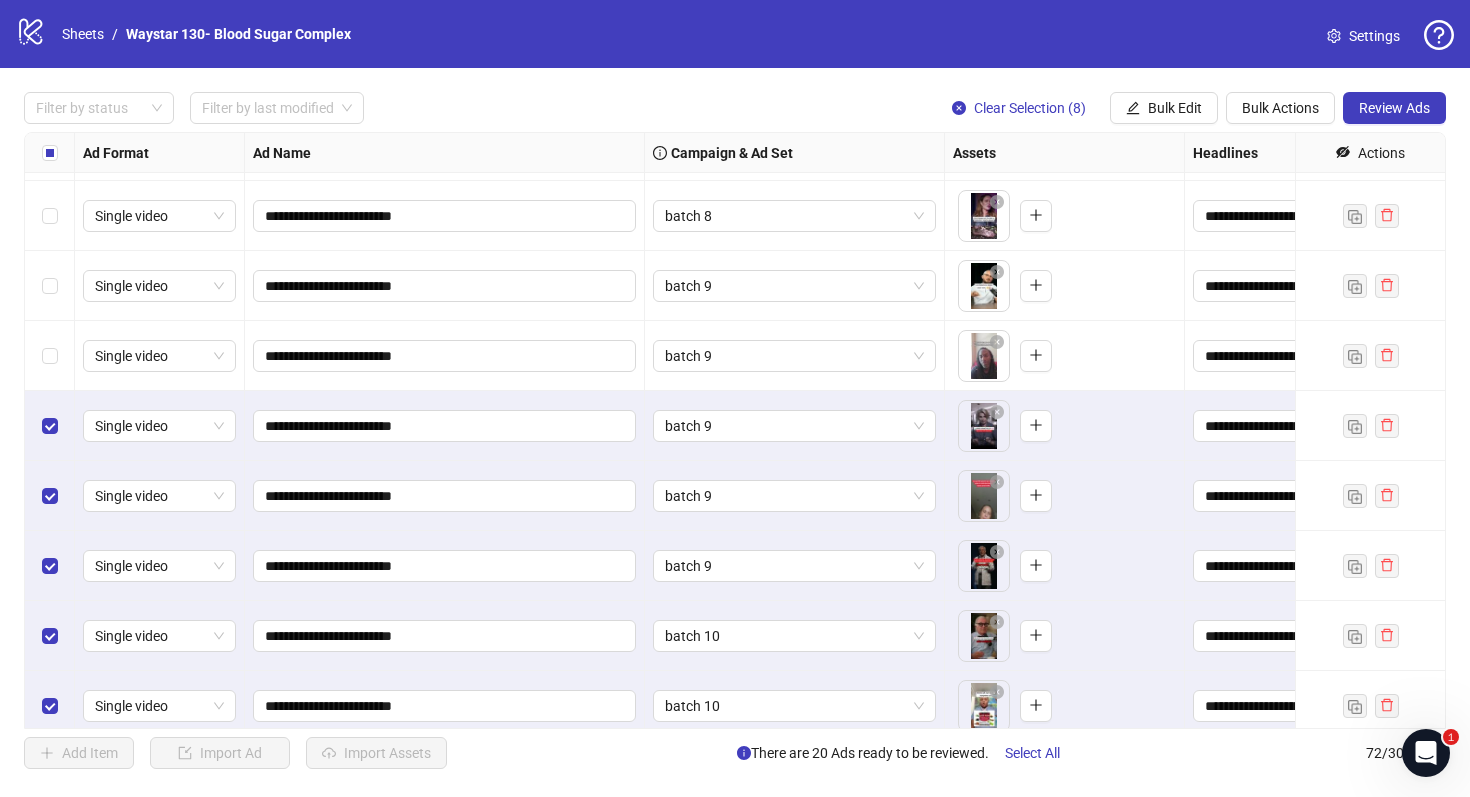 click at bounding box center [50, 356] 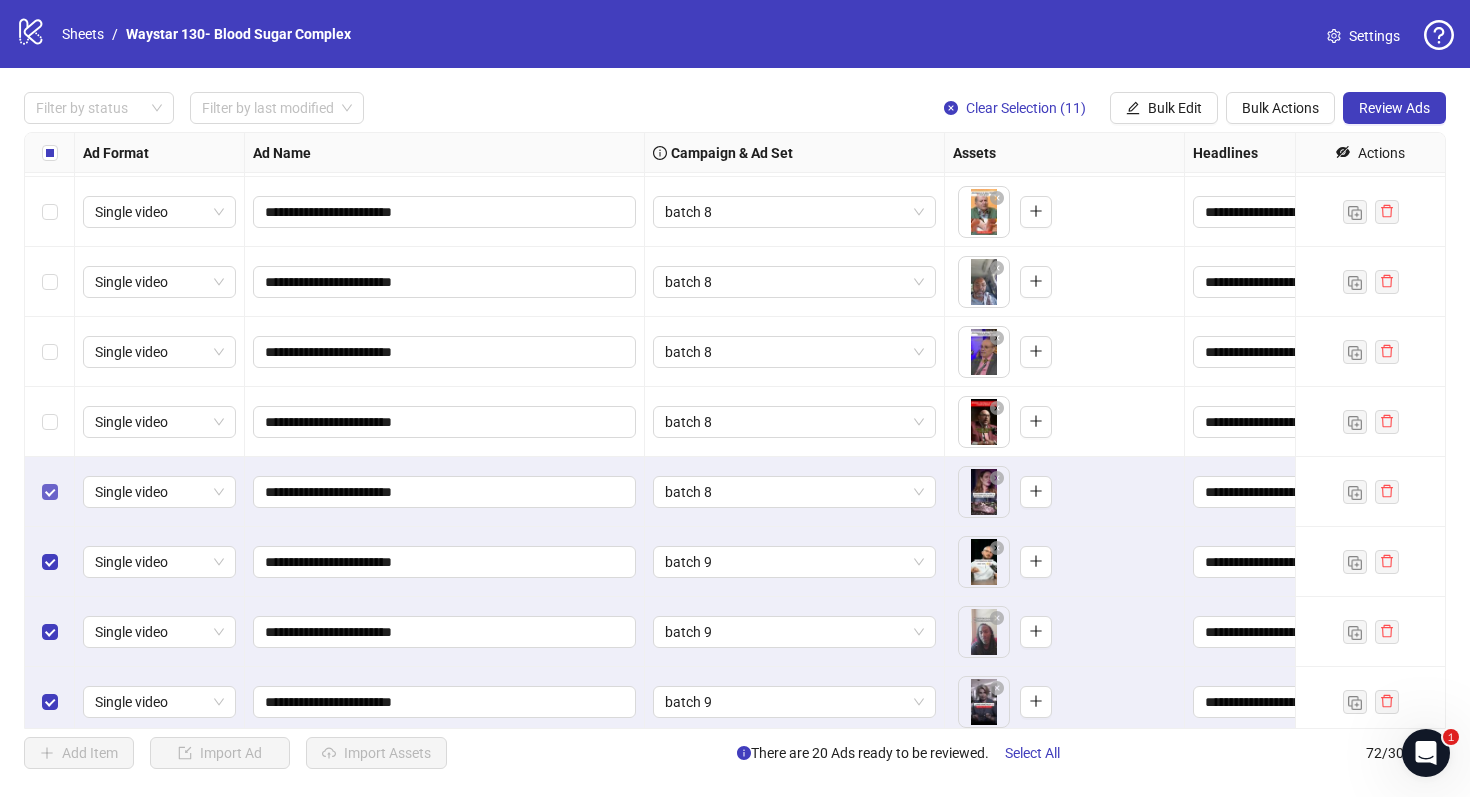 scroll, scrollTop: 3920, scrollLeft: 0, axis: vertical 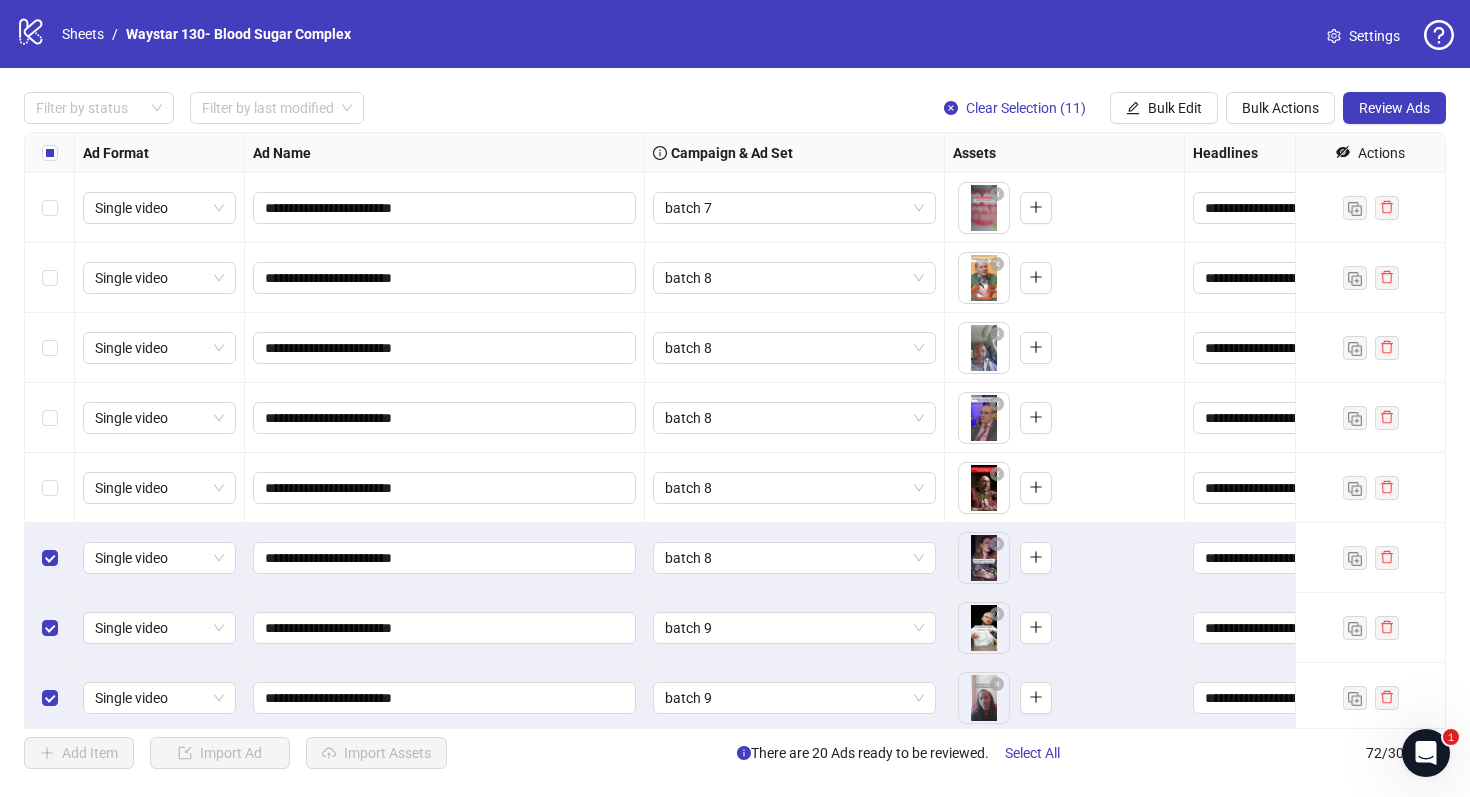 click at bounding box center [50, 488] 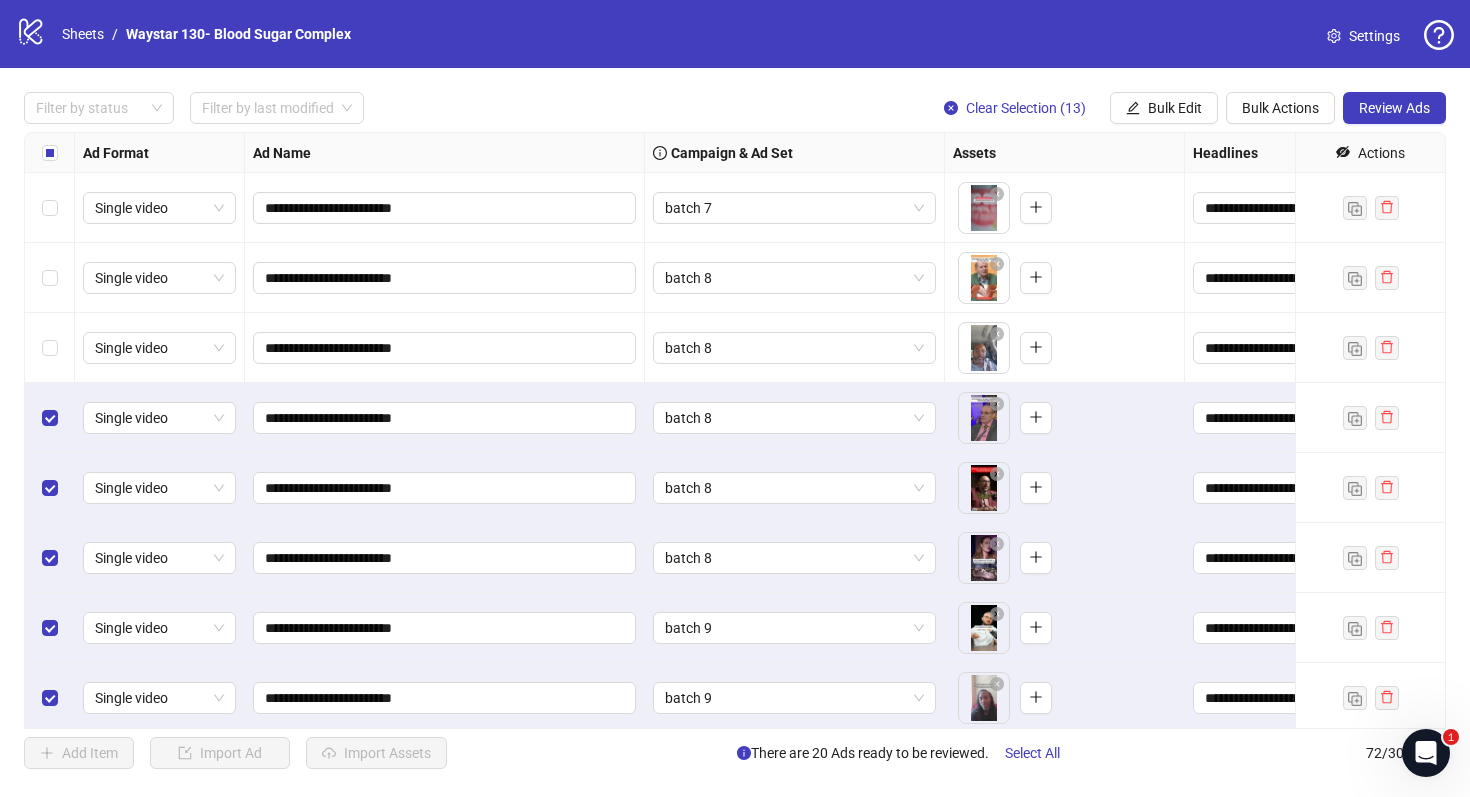 click at bounding box center [50, 348] 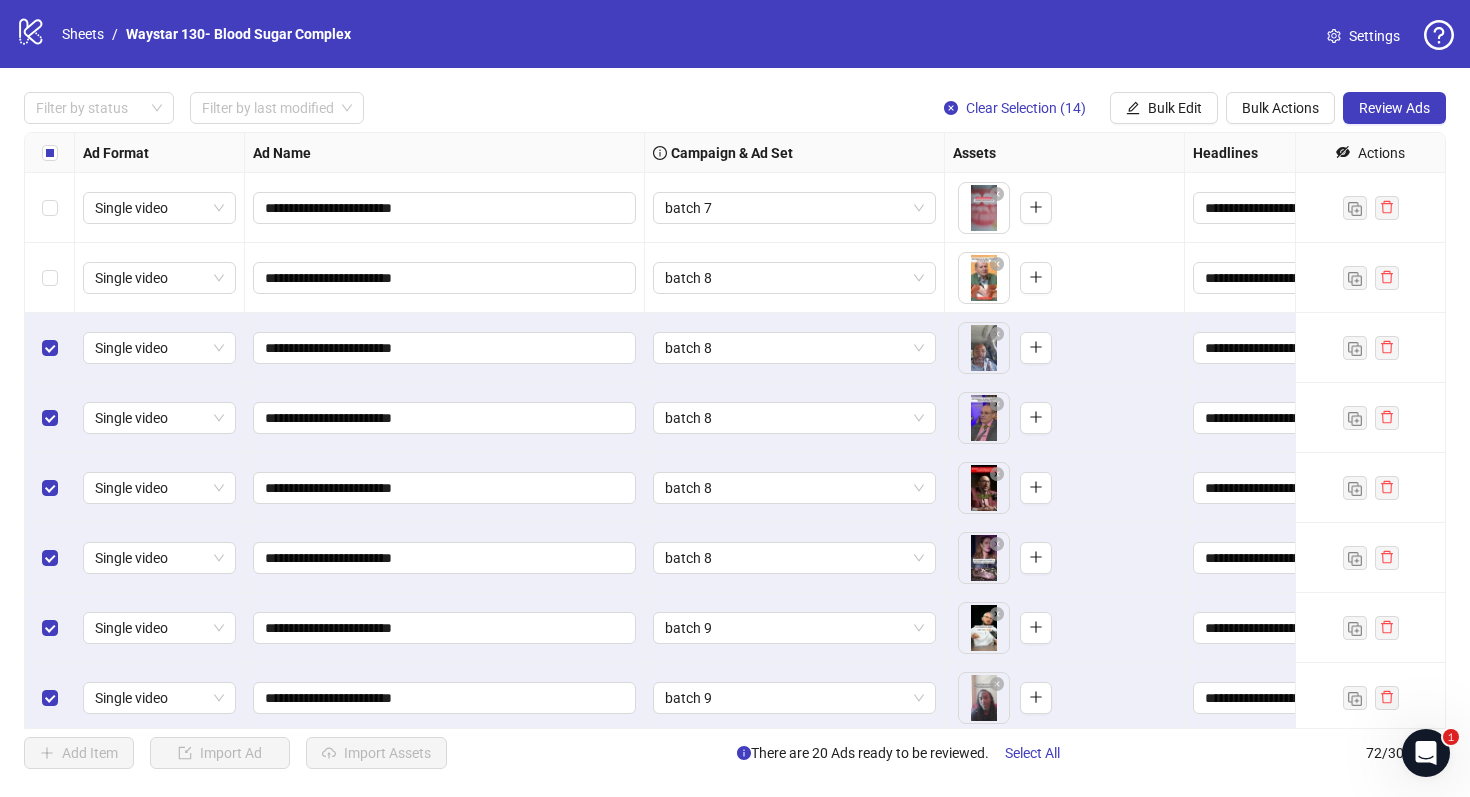 click at bounding box center [50, 278] 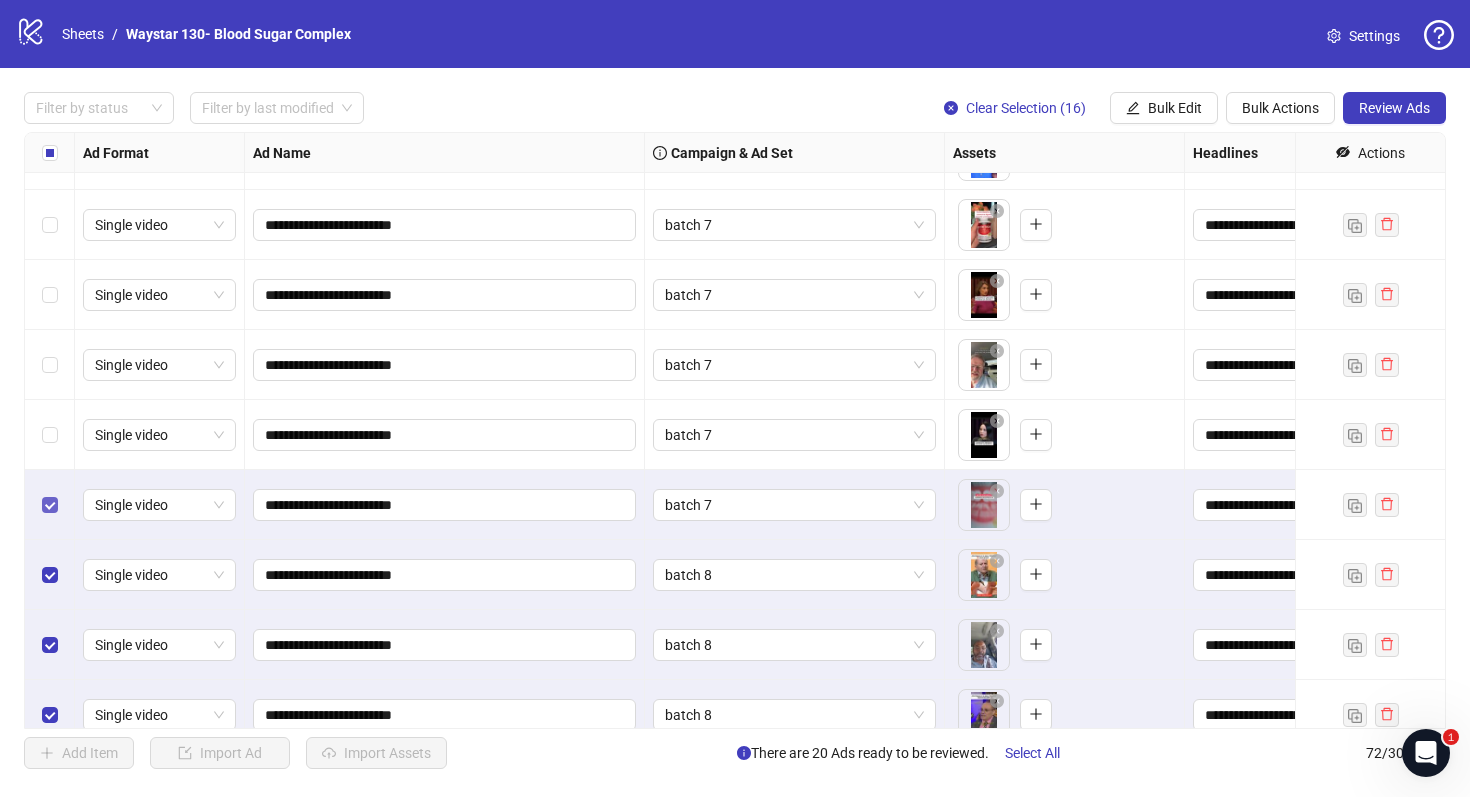 scroll, scrollTop: 3599, scrollLeft: 0, axis: vertical 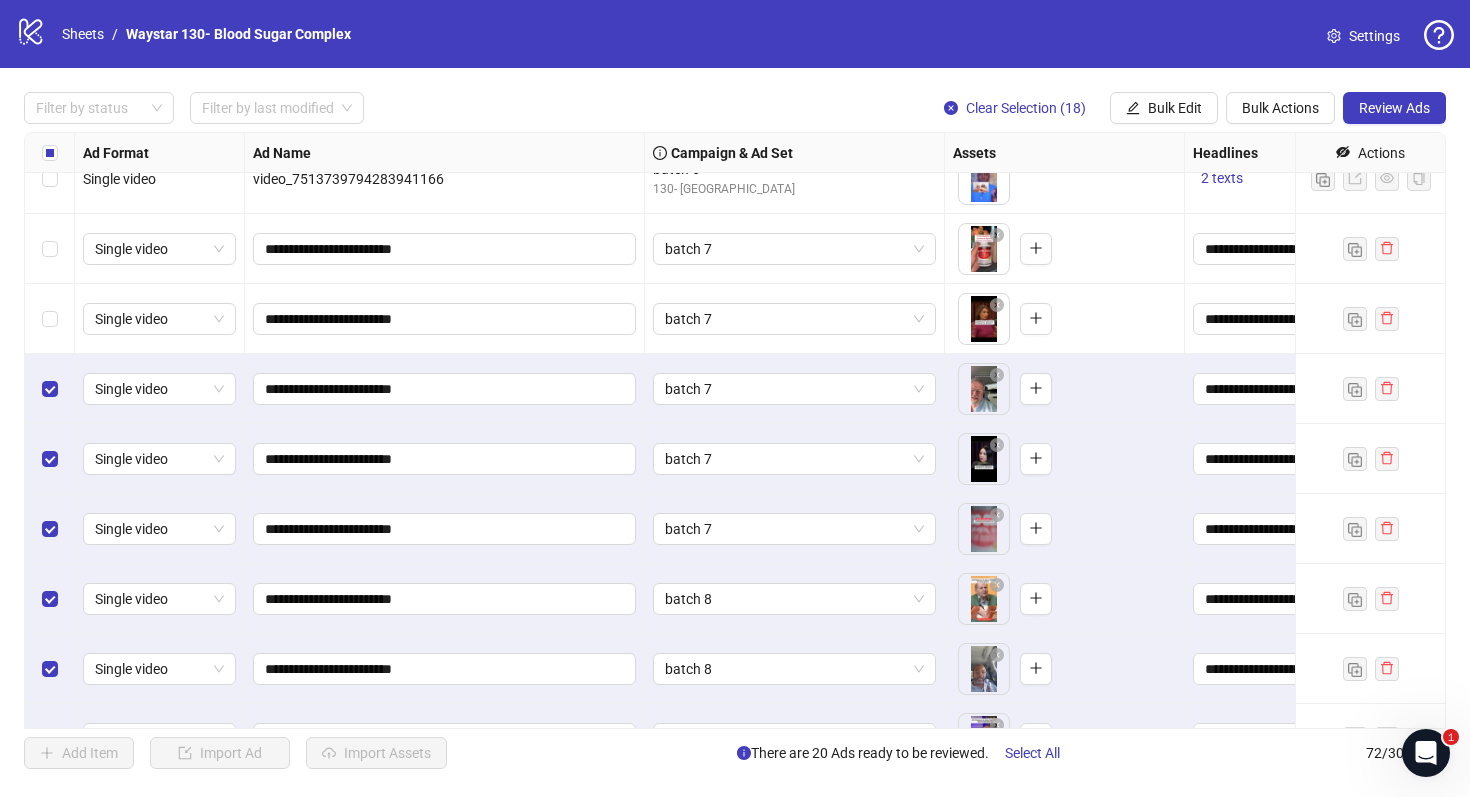 click at bounding box center [50, 319] 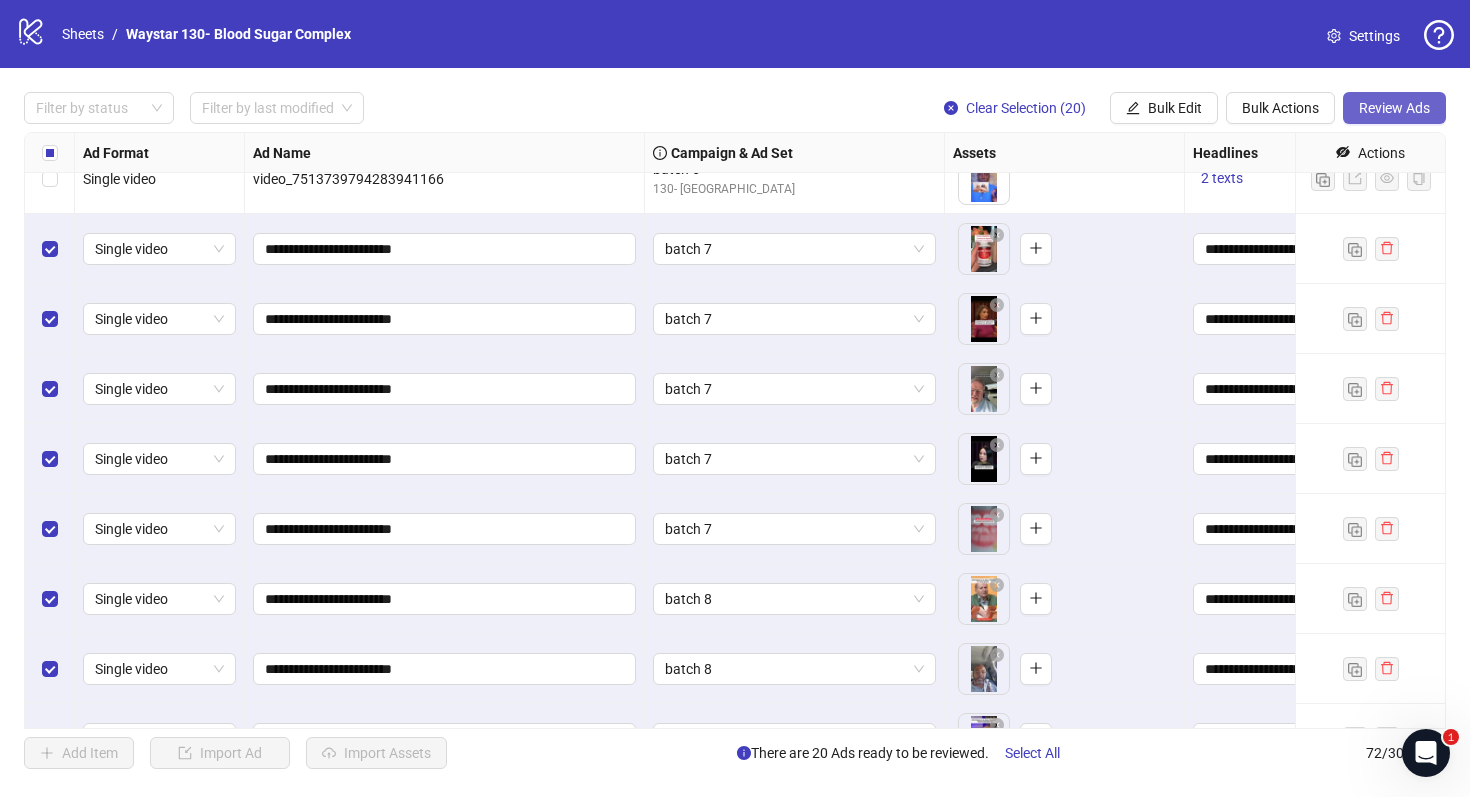 click on "Review Ads" at bounding box center (1394, 108) 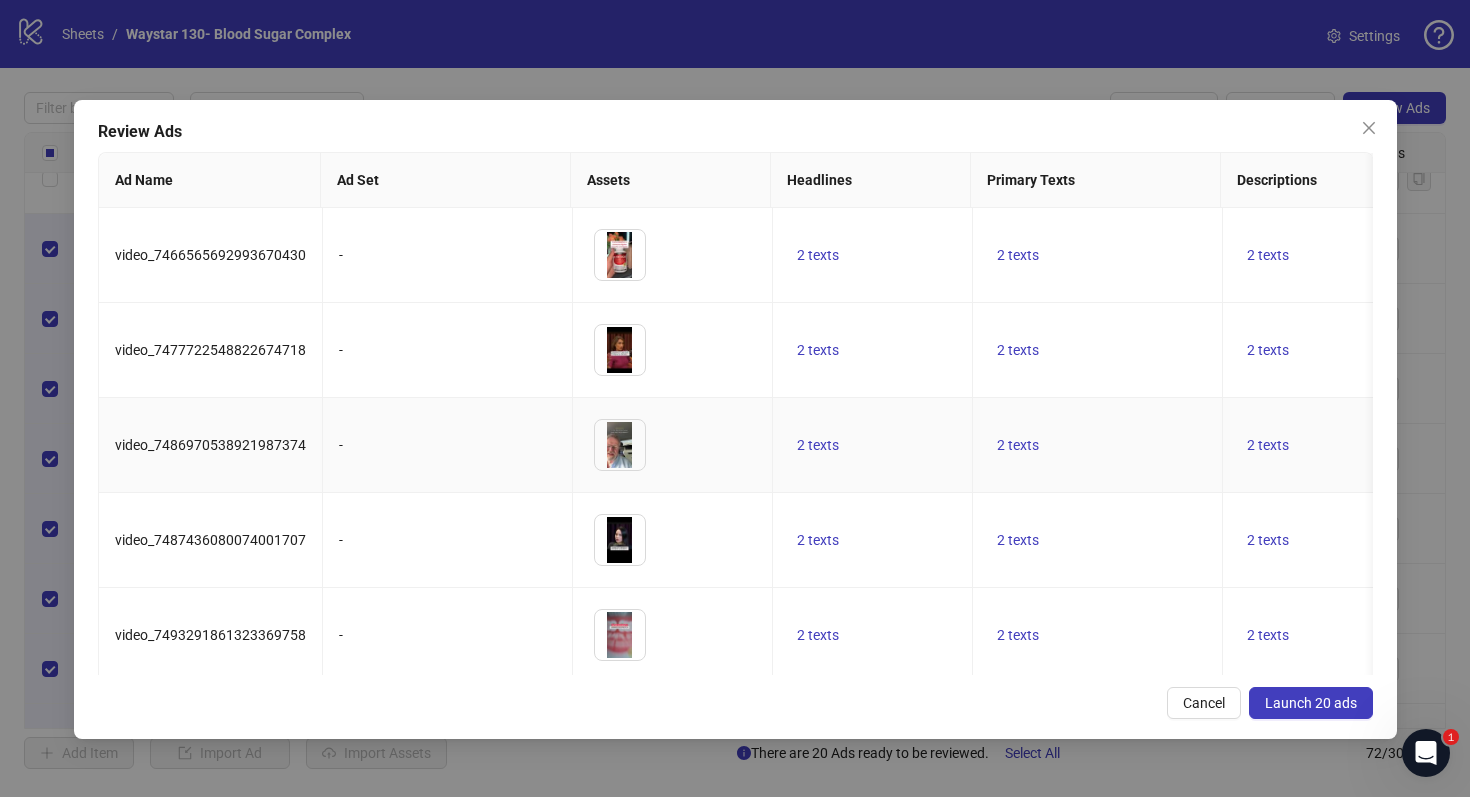 scroll, scrollTop: 0, scrollLeft: 525, axis: horizontal 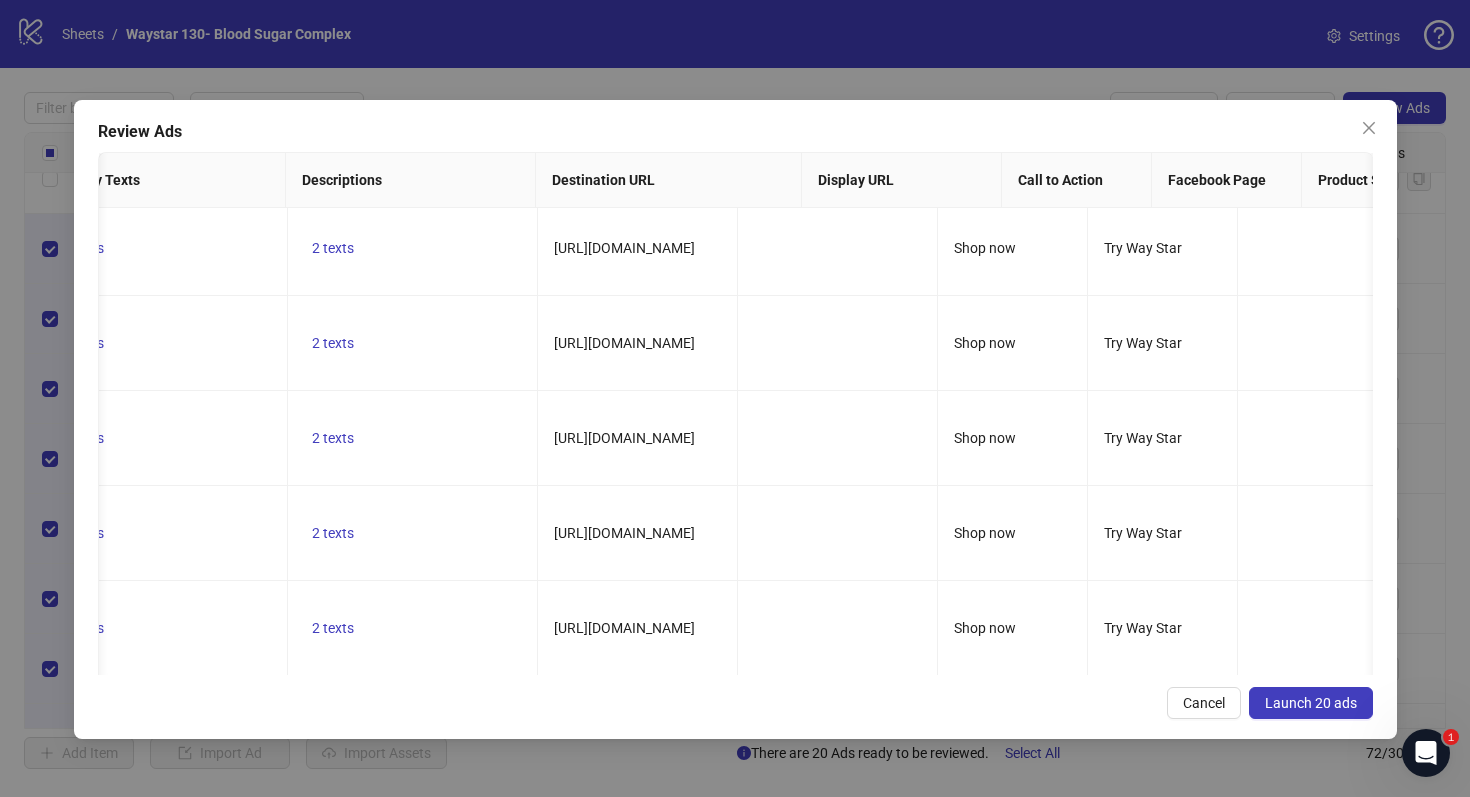 click on "Launch 20 ads" at bounding box center [1311, 703] 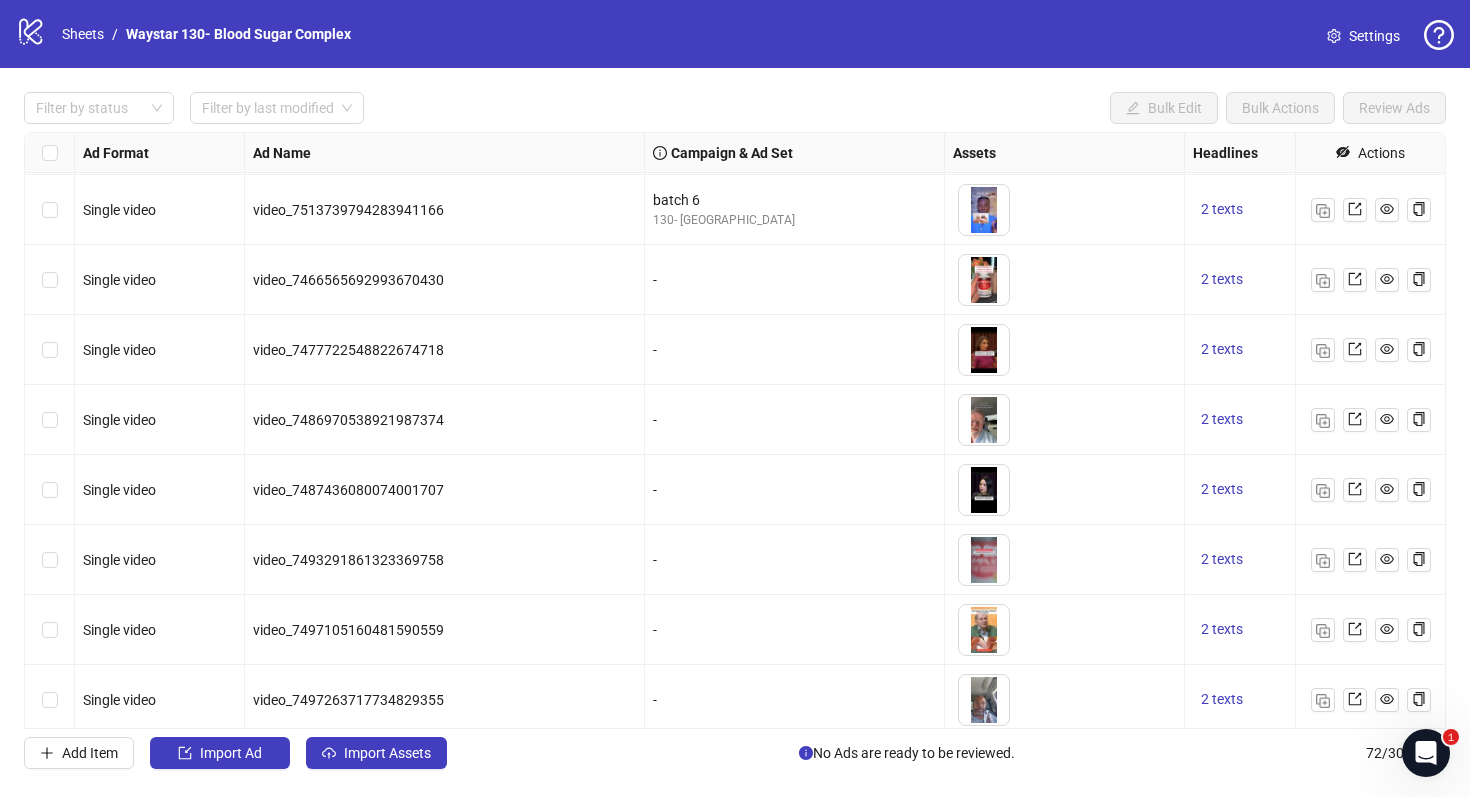 scroll, scrollTop: 3497, scrollLeft: 0, axis: vertical 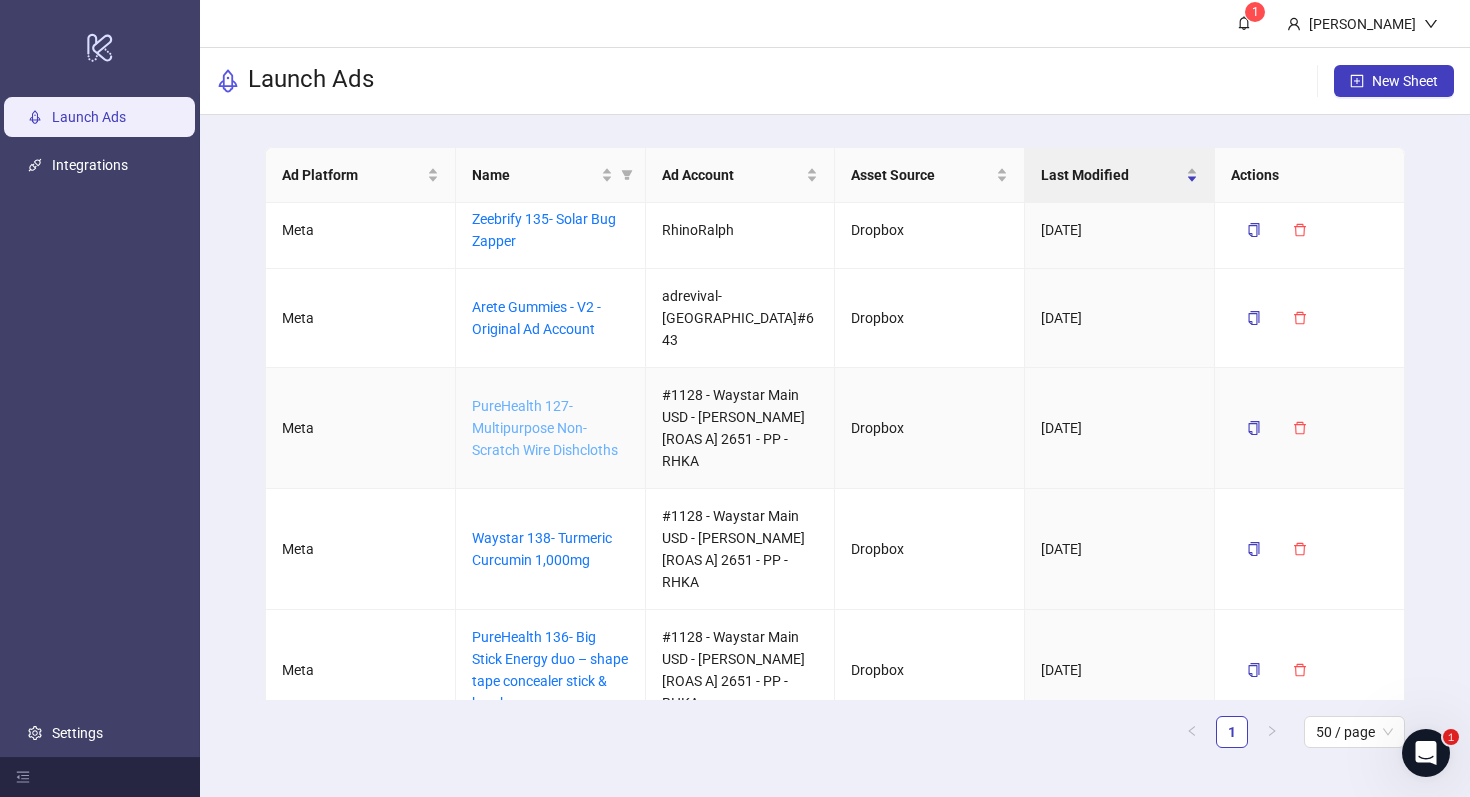 click on "PureHealth 127- Multipurpose Non-Scratch Wire Dishcloths" at bounding box center [545, 428] 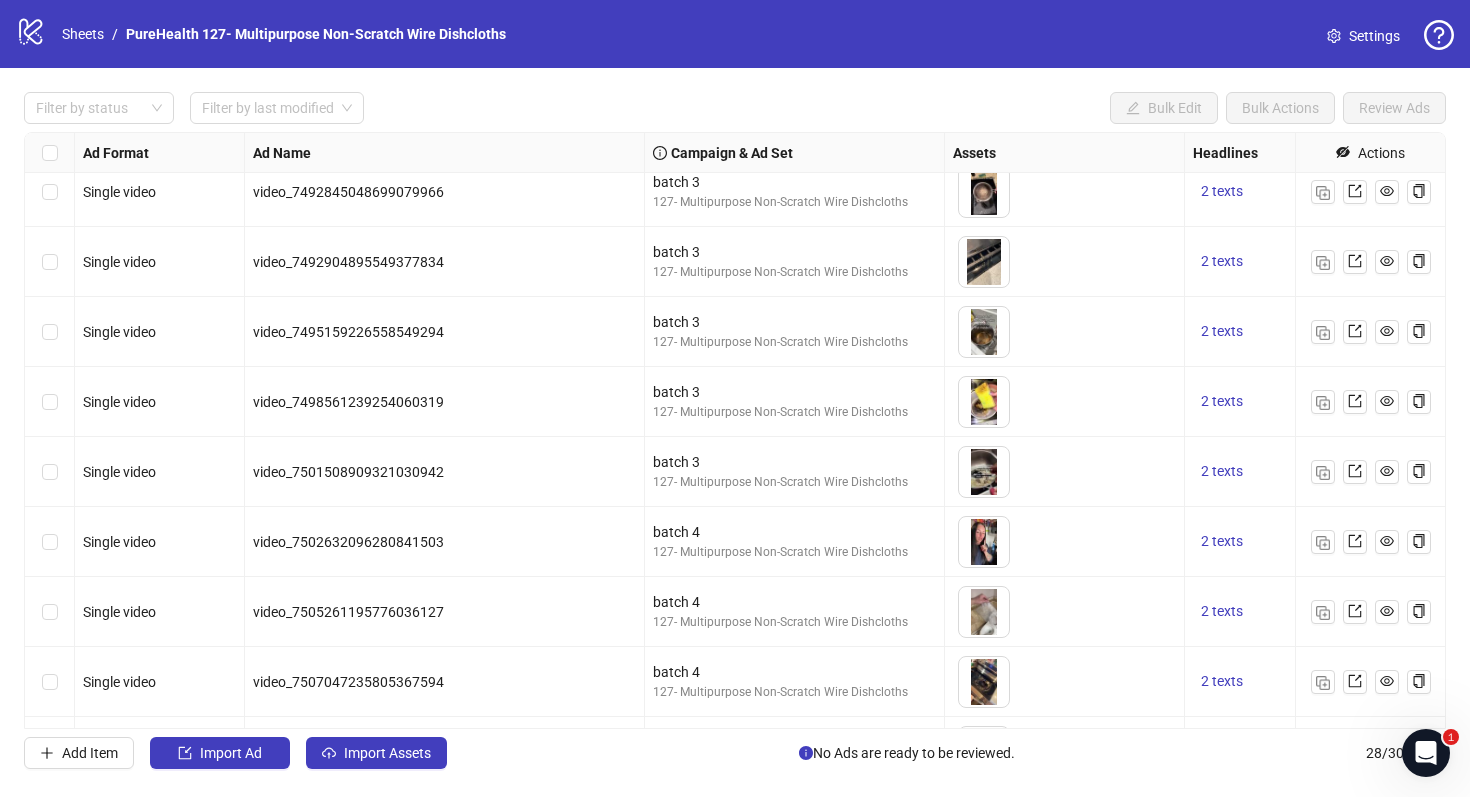 scroll, scrollTop: 1405, scrollLeft: 0, axis: vertical 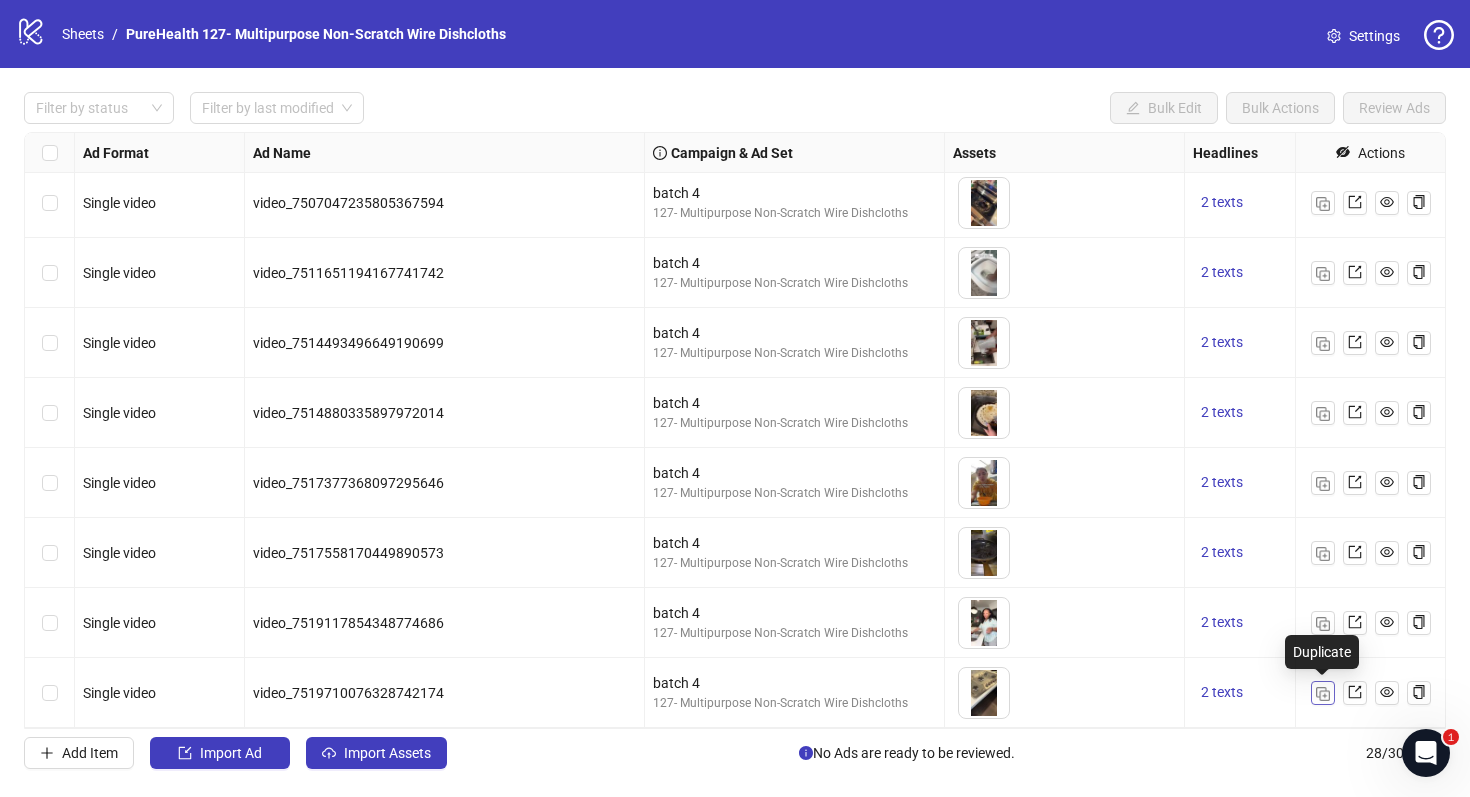 click at bounding box center [1323, 694] 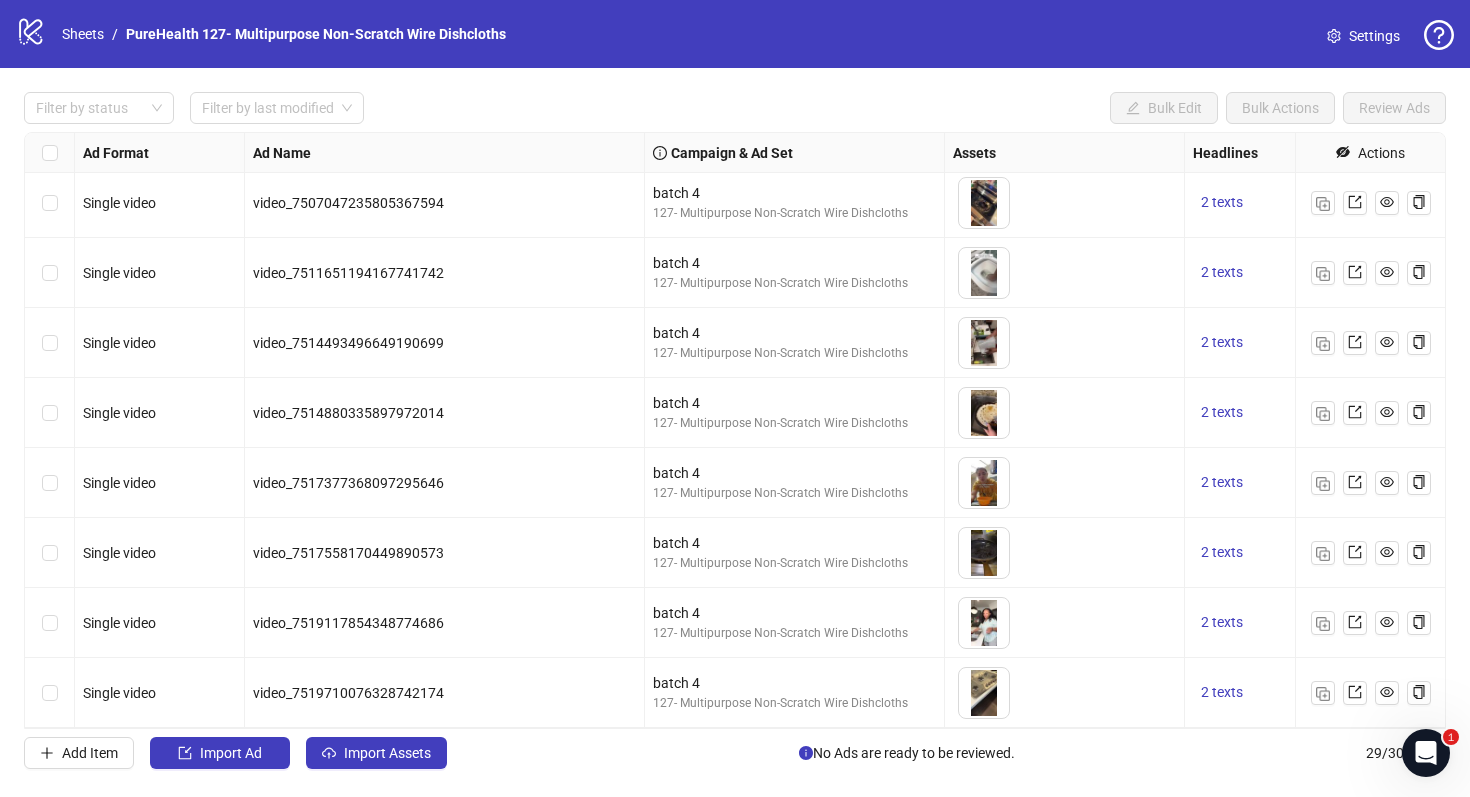 scroll, scrollTop: 1475, scrollLeft: 0, axis: vertical 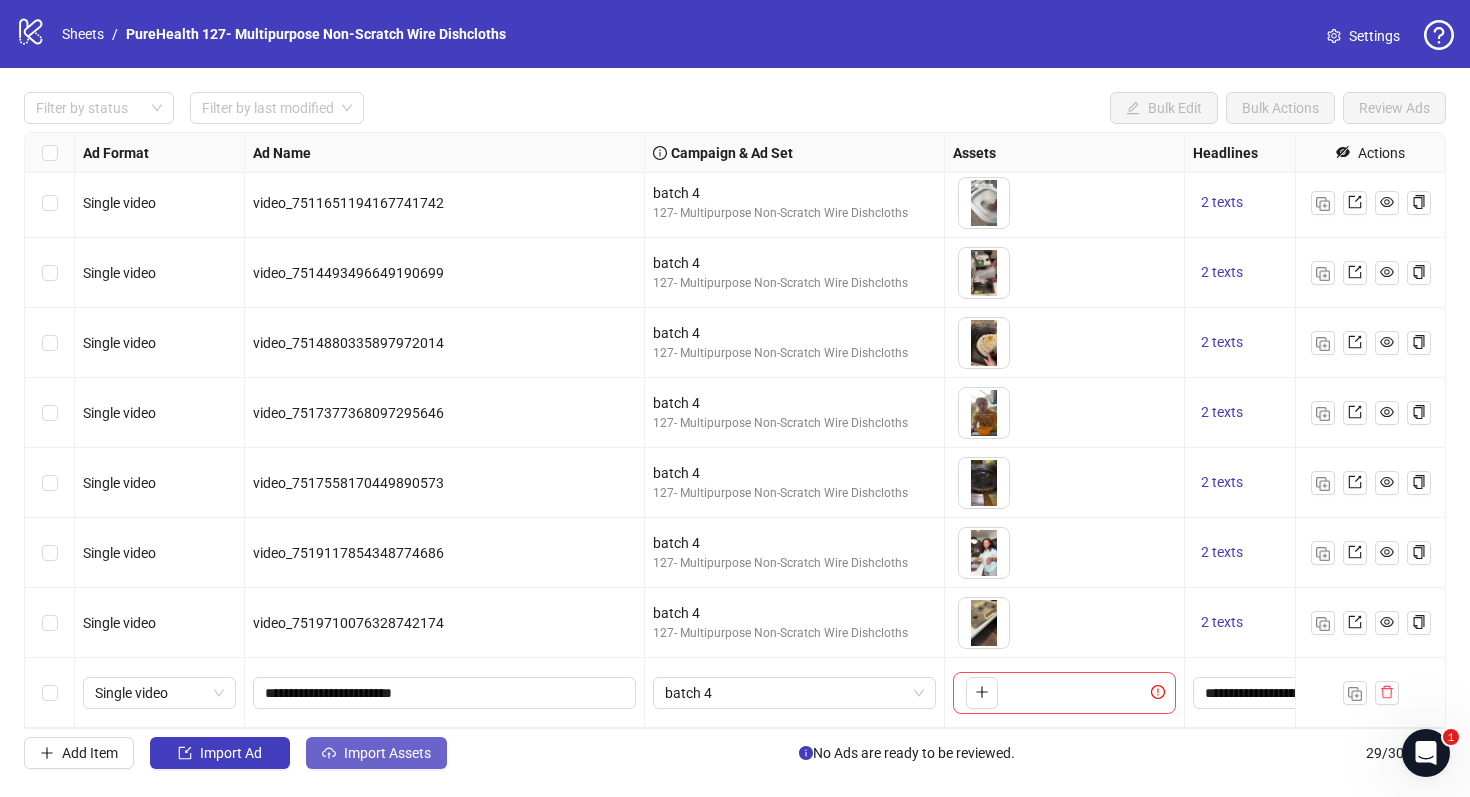 click on "Import Assets" at bounding box center (387, 753) 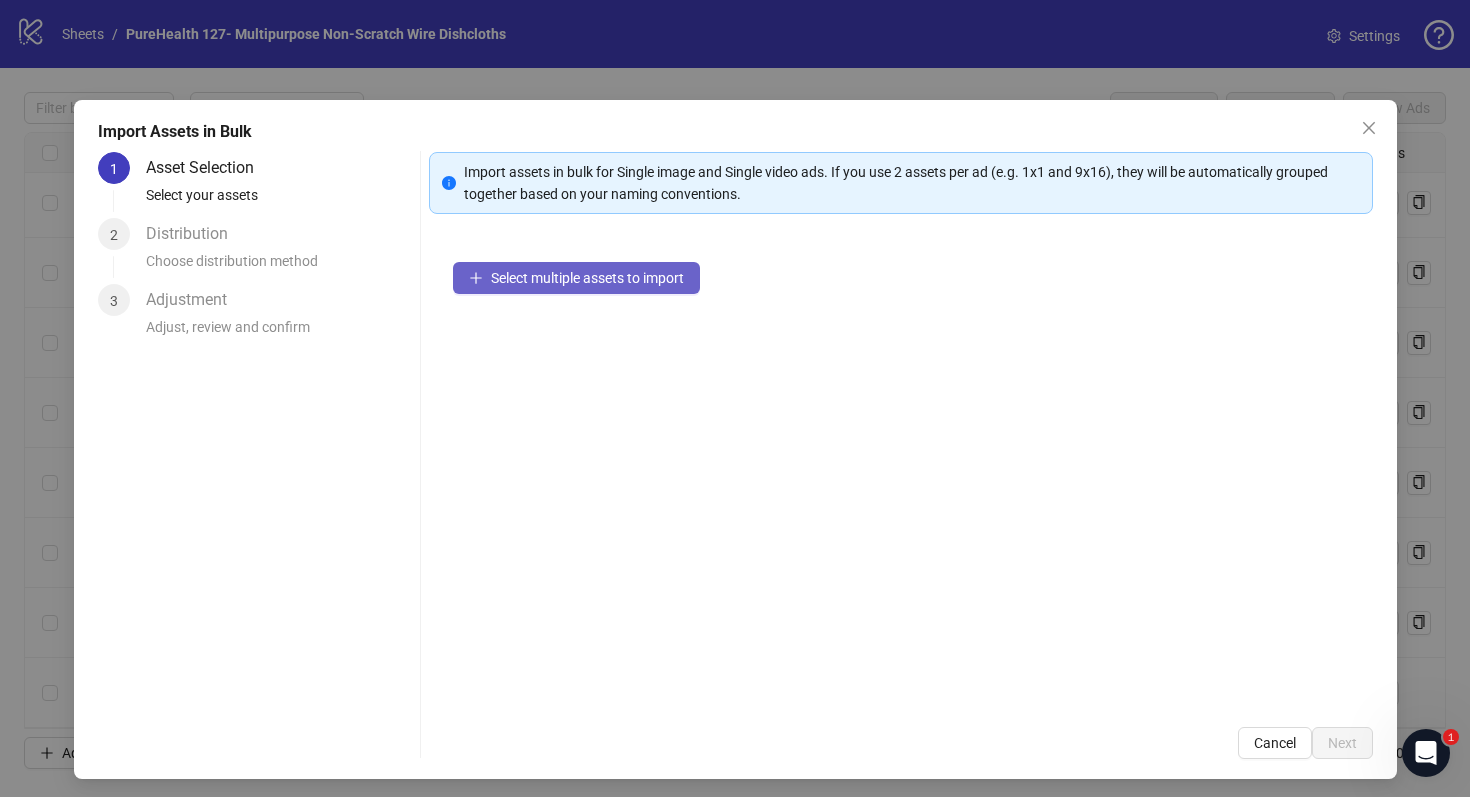 click on "Select multiple assets to import" at bounding box center (587, 278) 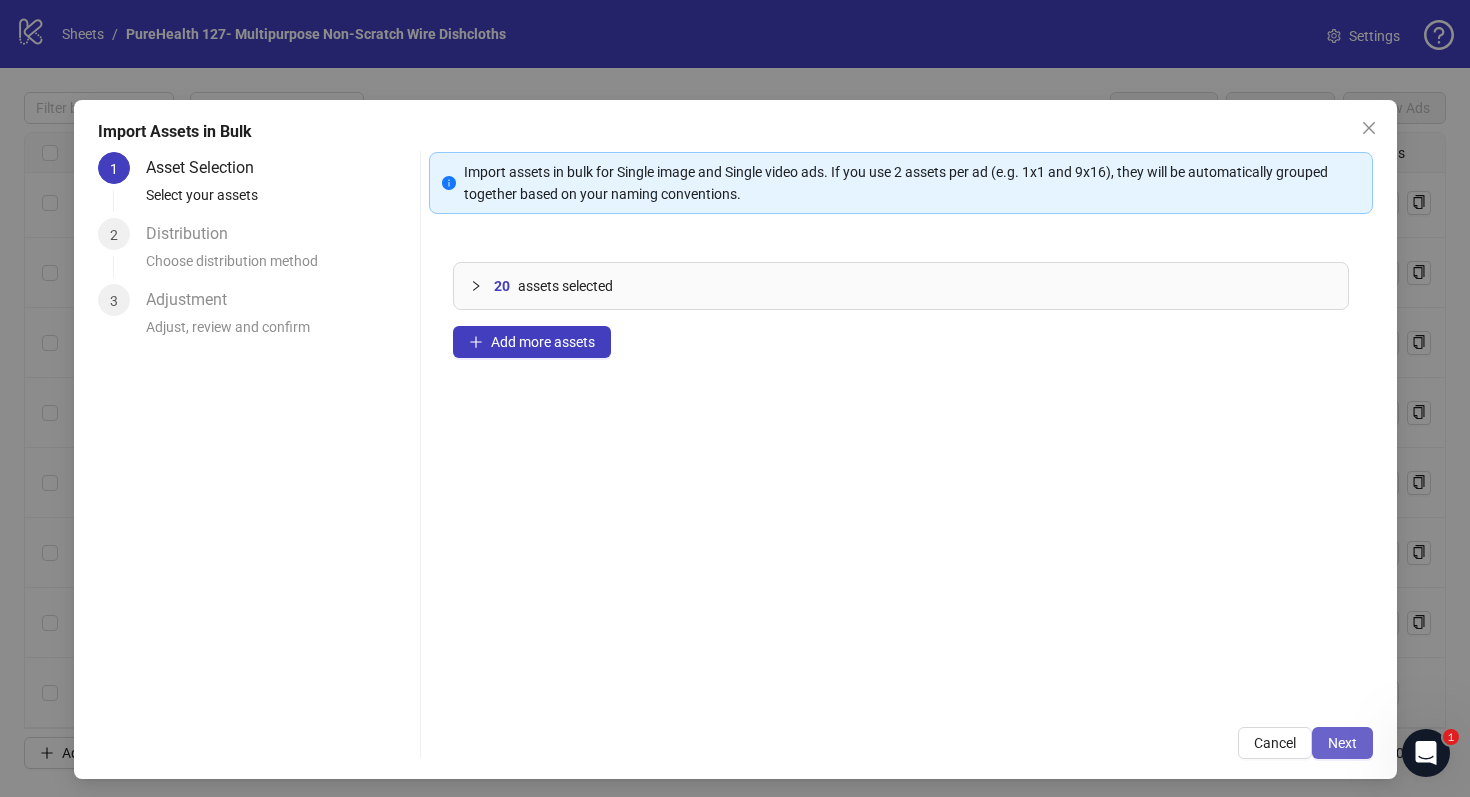 click on "Next" at bounding box center [1342, 743] 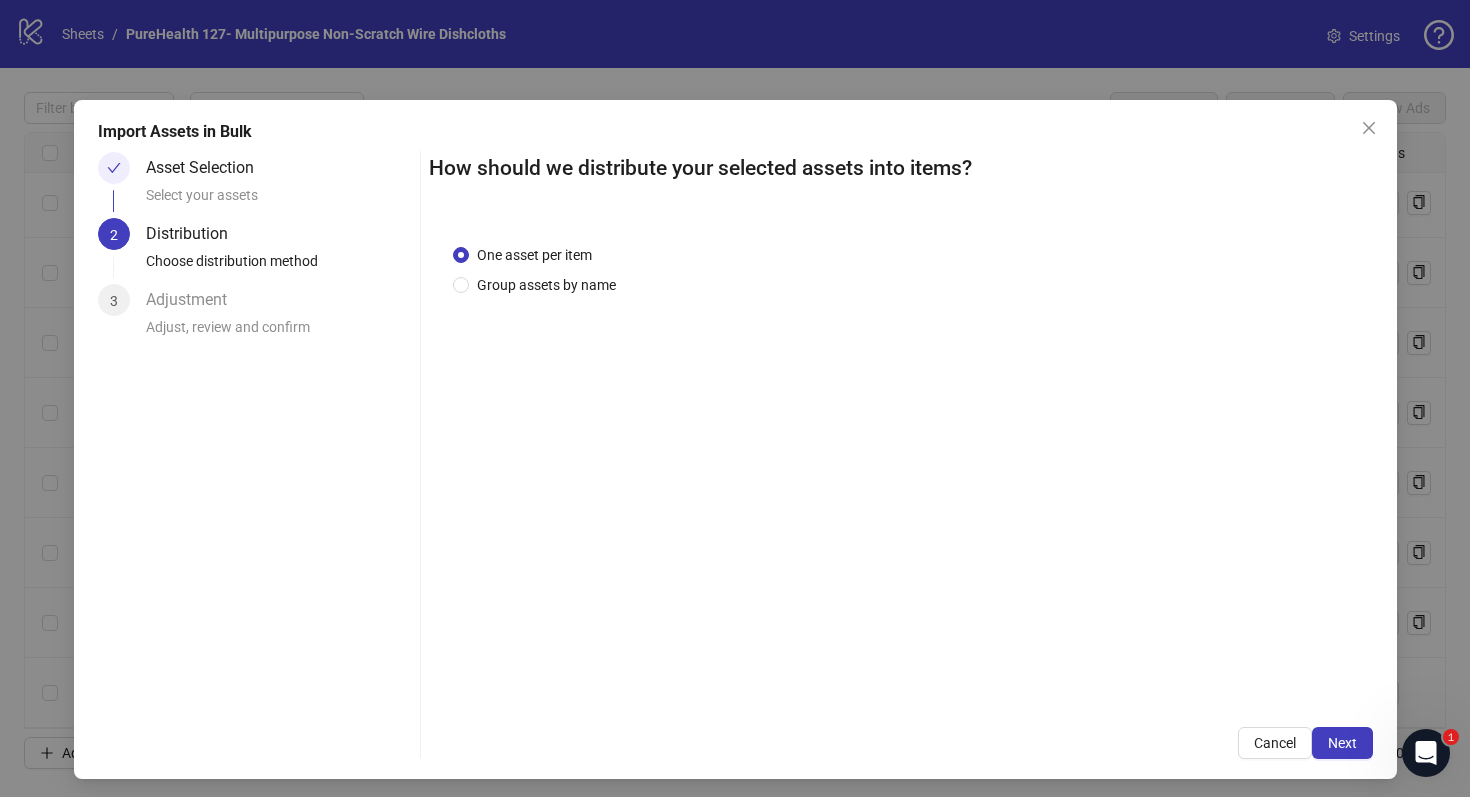 click on "Next" at bounding box center [1342, 743] 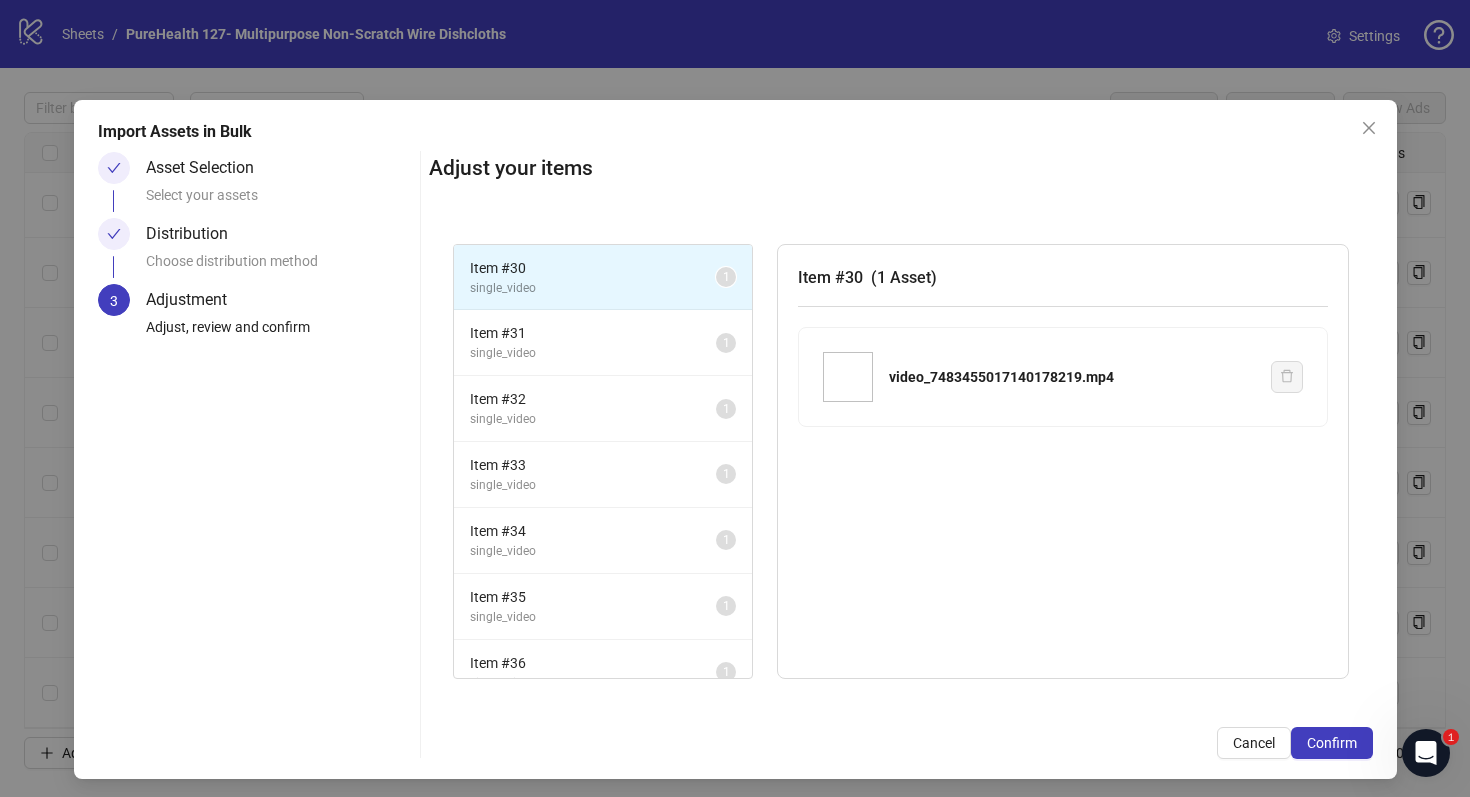 click on "Confirm" at bounding box center [1332, 743] 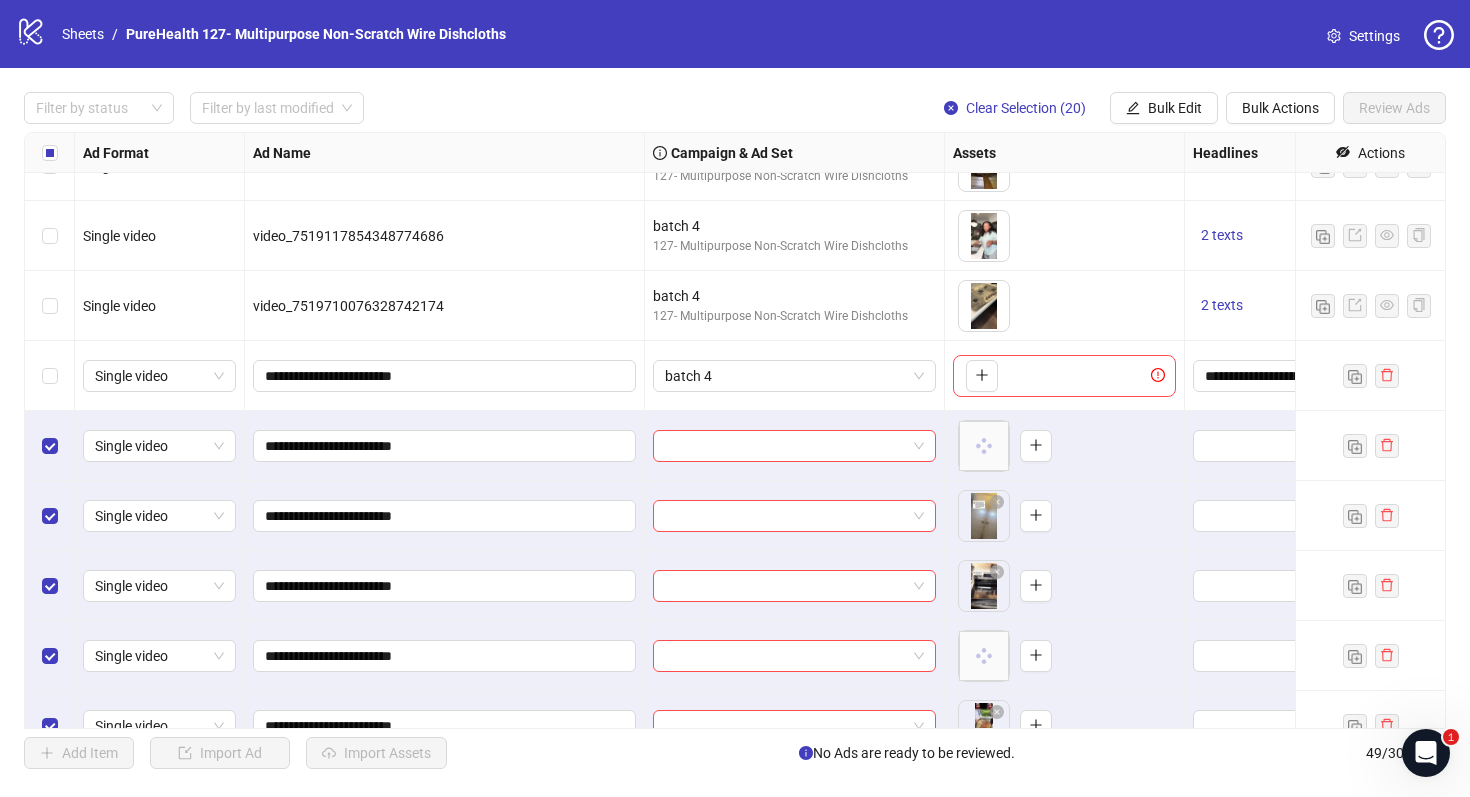 scroll, scrollTop: 1626, scrollLeft: 0, axis: vertical 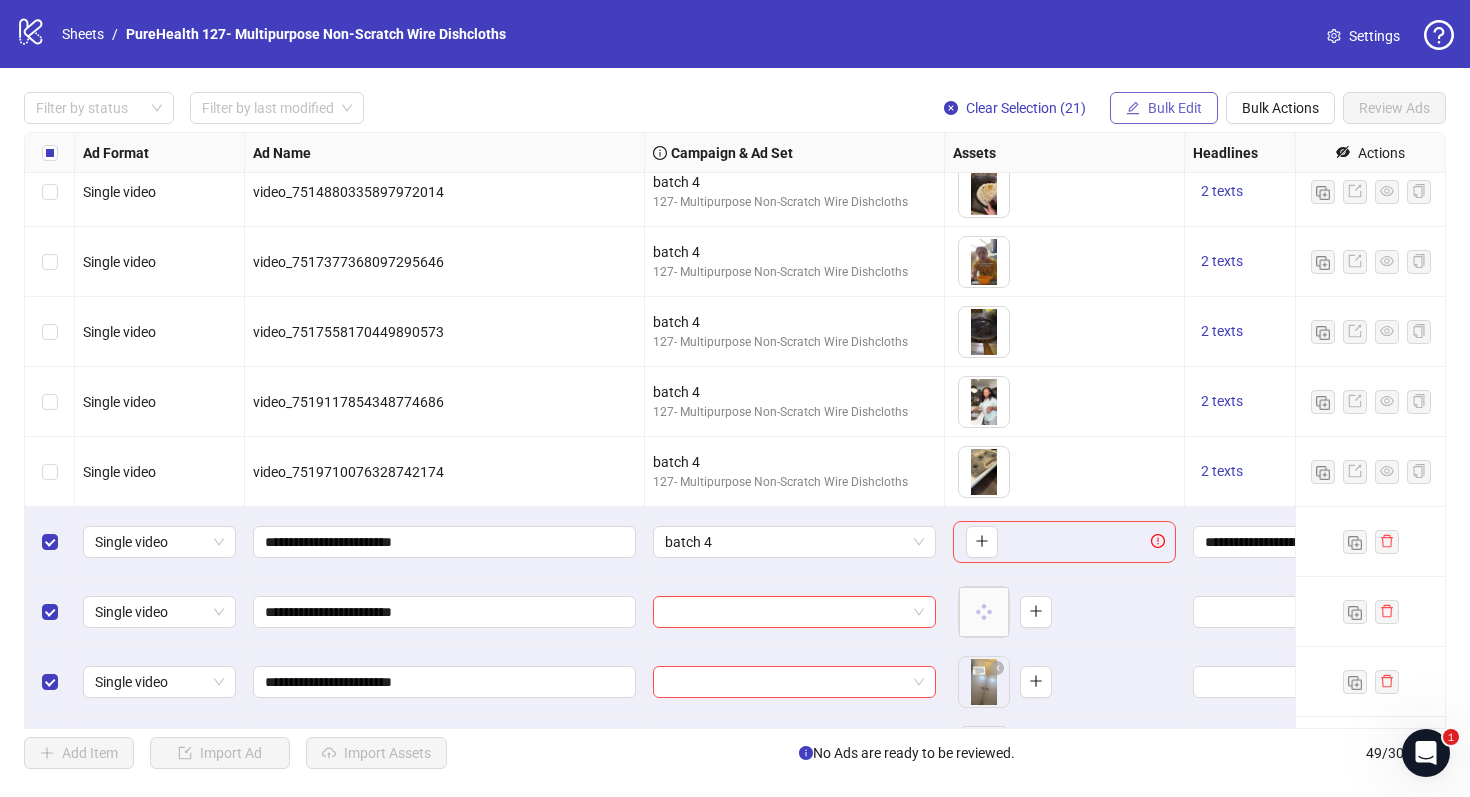 click on "Bulk Edit" at bounding box center (1175, 108) 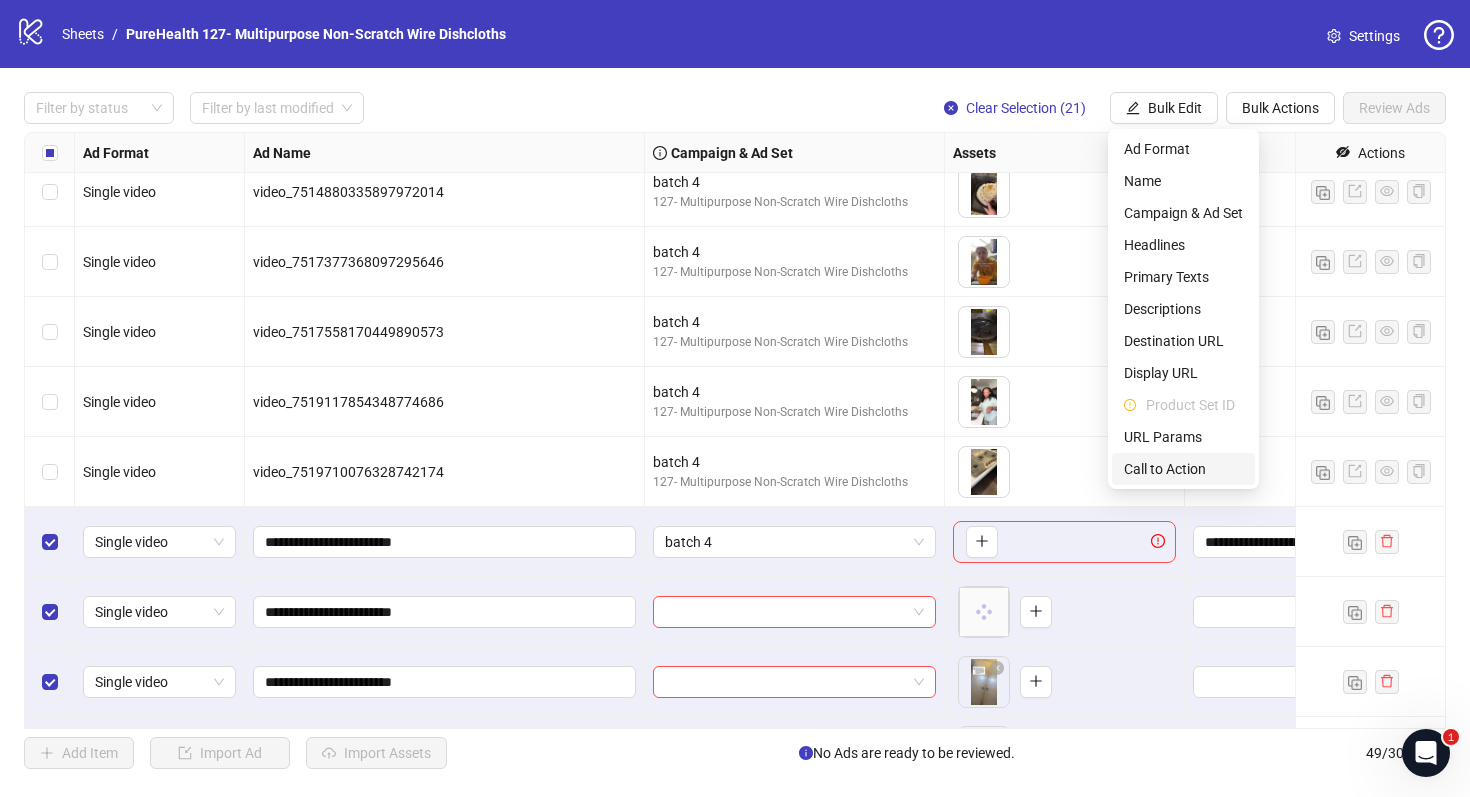 click on "Call to Action" at bounding box center [1183, 469] 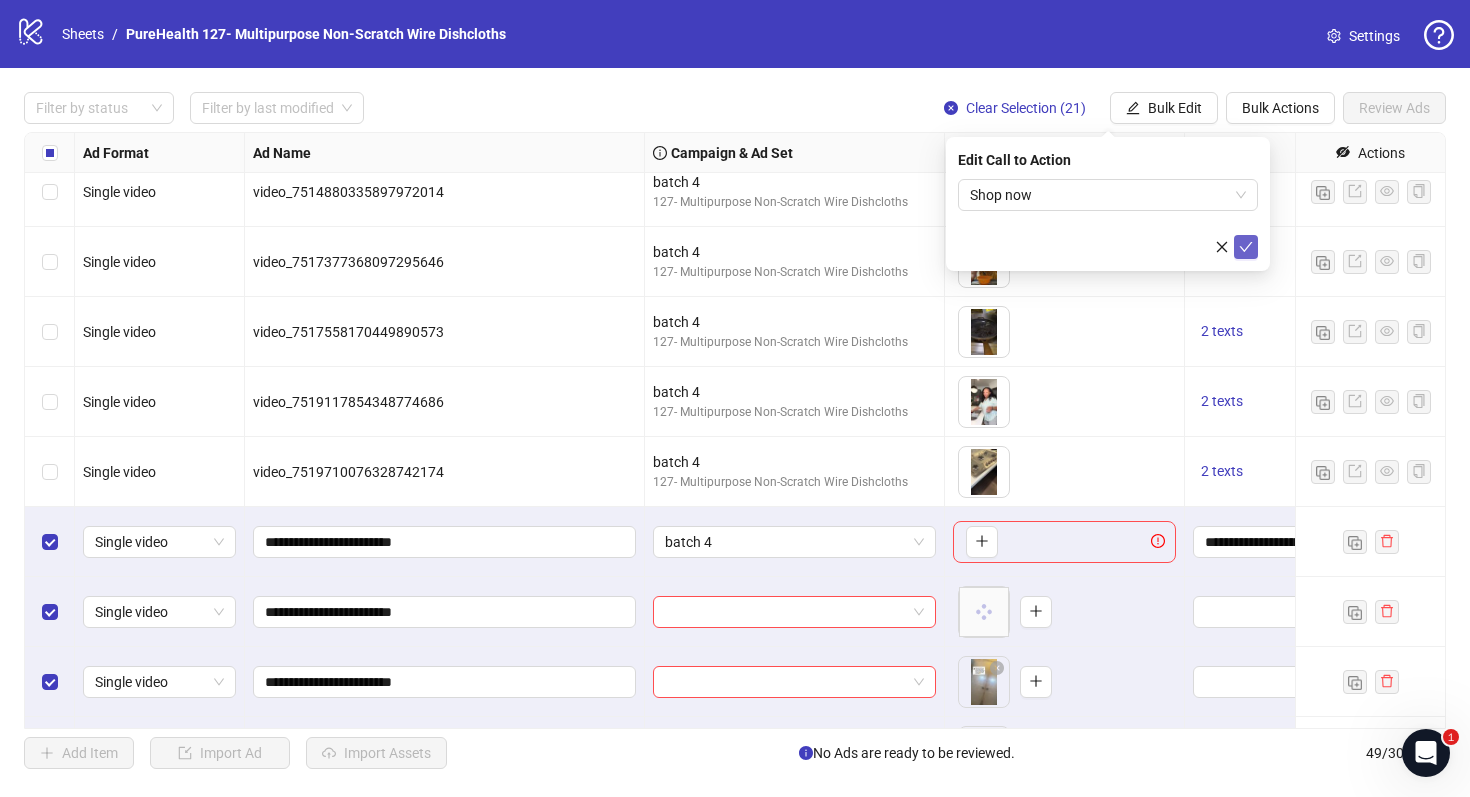 click at bounding box center (1246, 247) 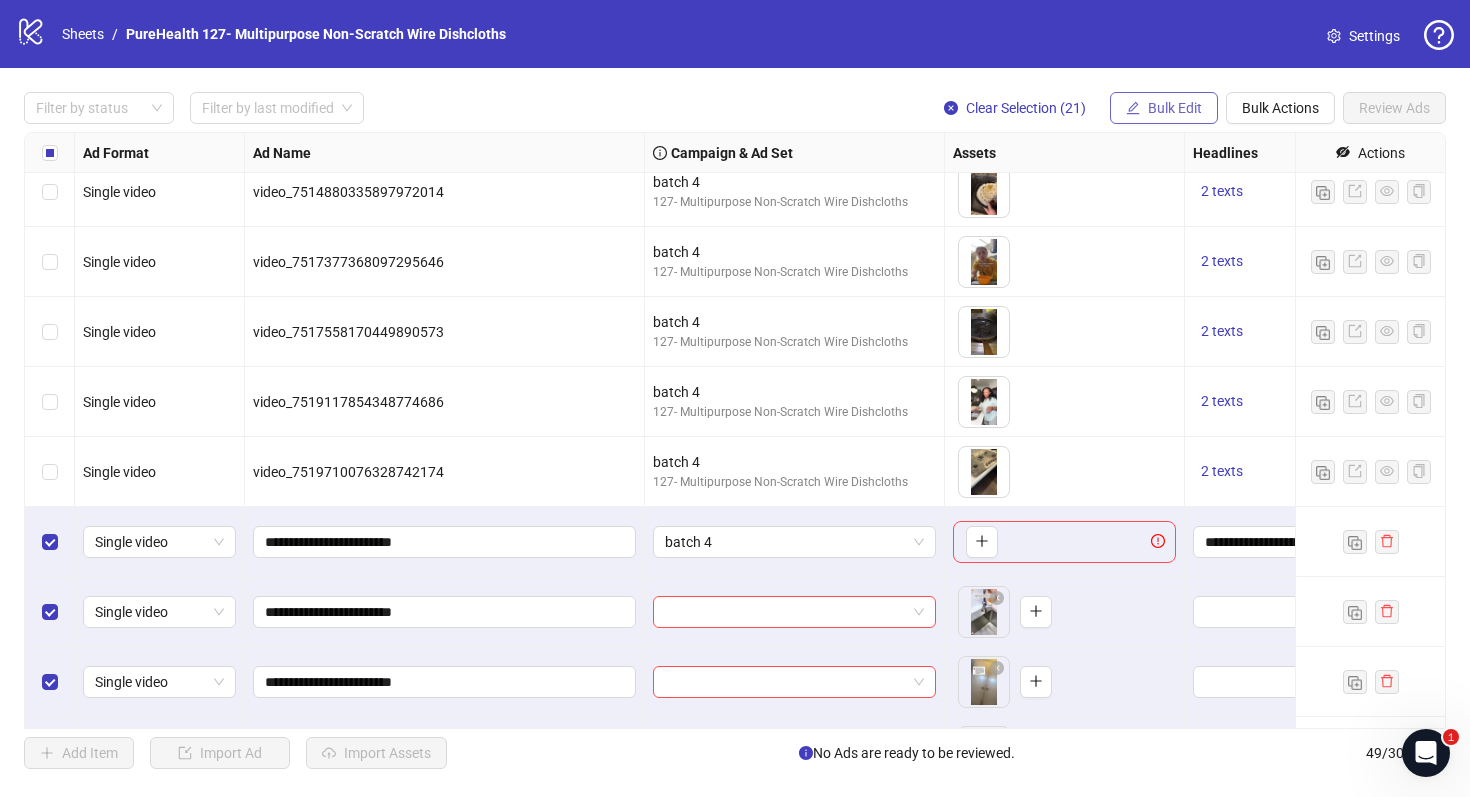 click on "Bulk Edit" at bounding box center [1175, 108] 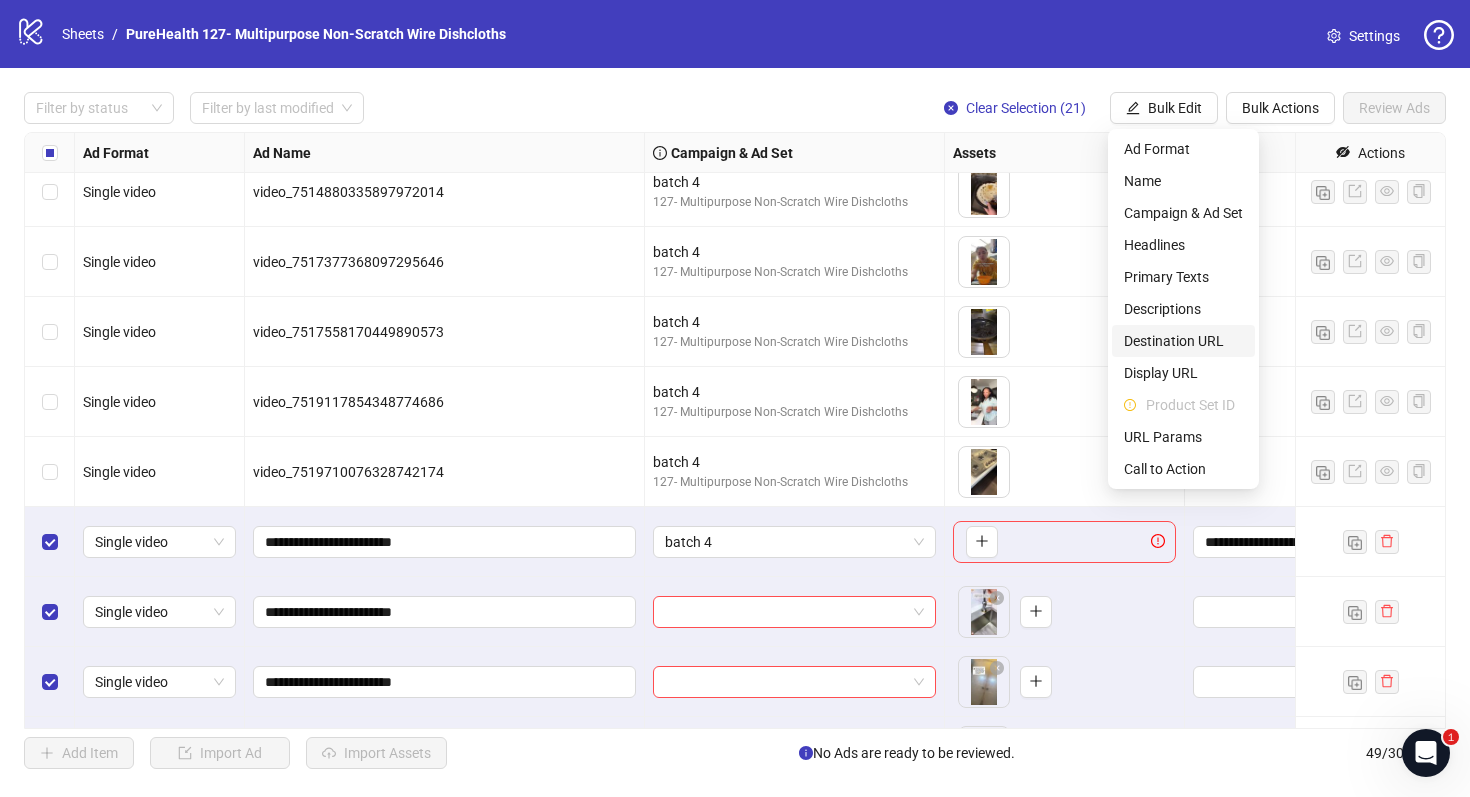 click on "Destination URL" at bounding box center [1183, 341] 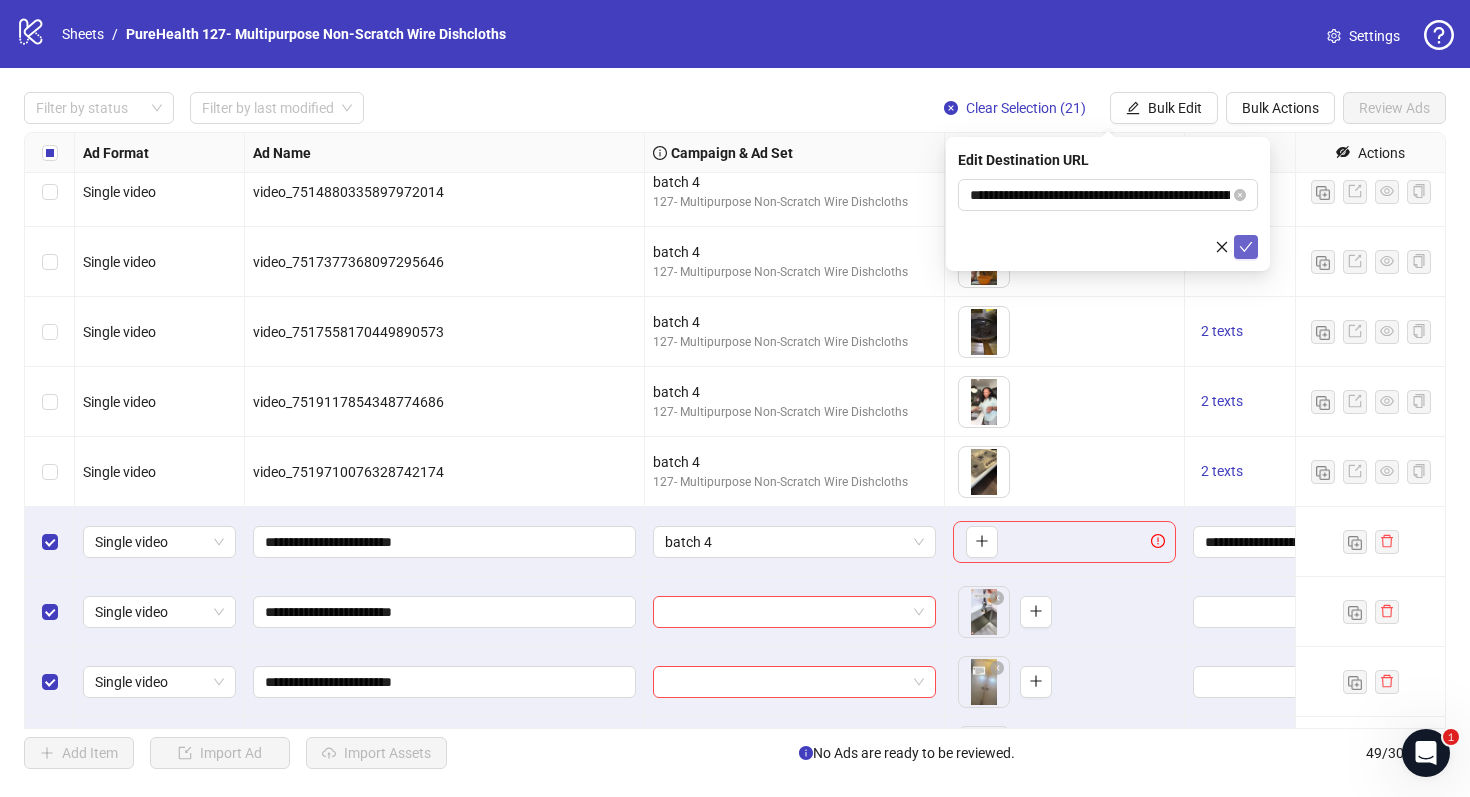 click at bounding box center (1246, 247) 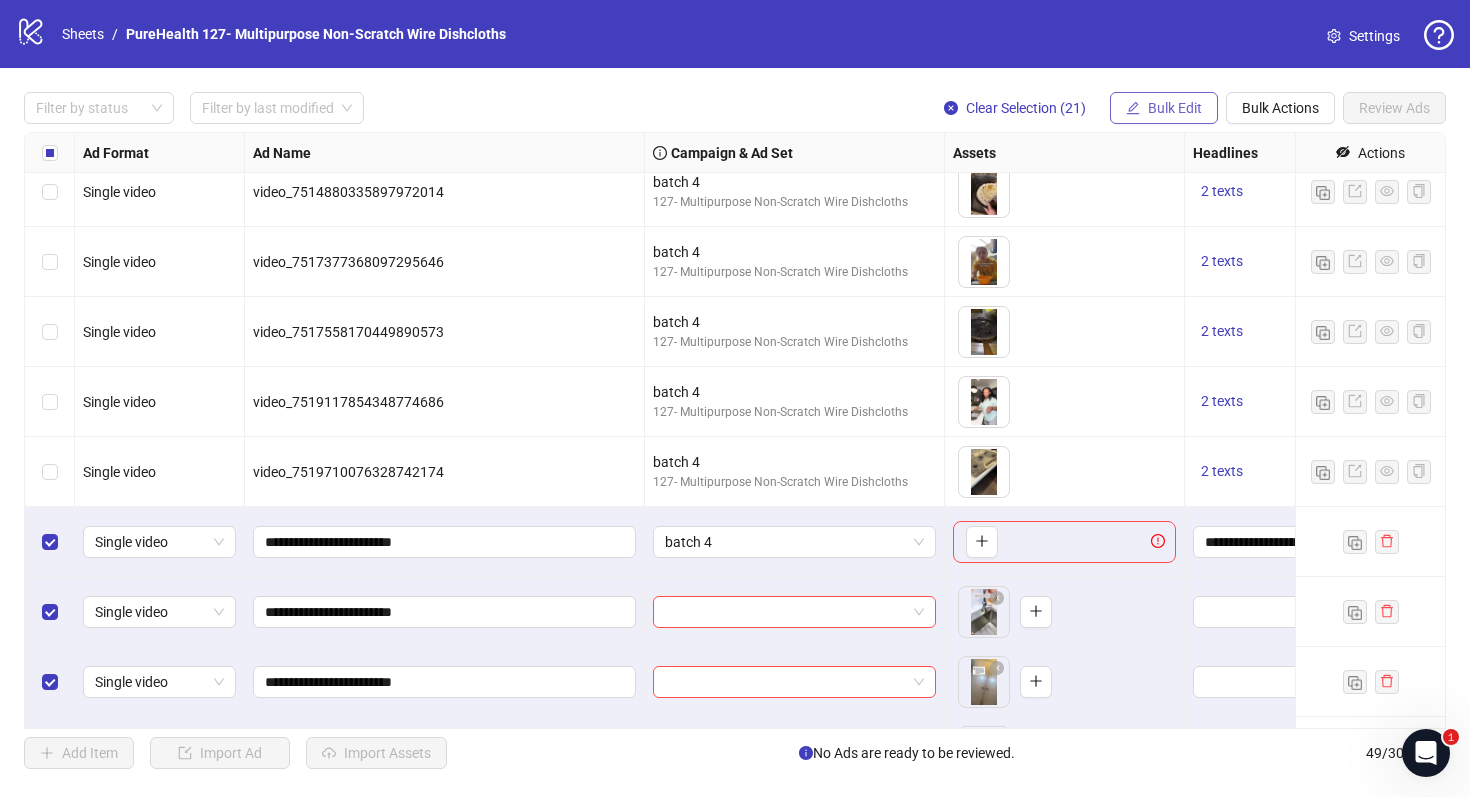 click on "Bulk Edit" at bounding box center (1175, 108) 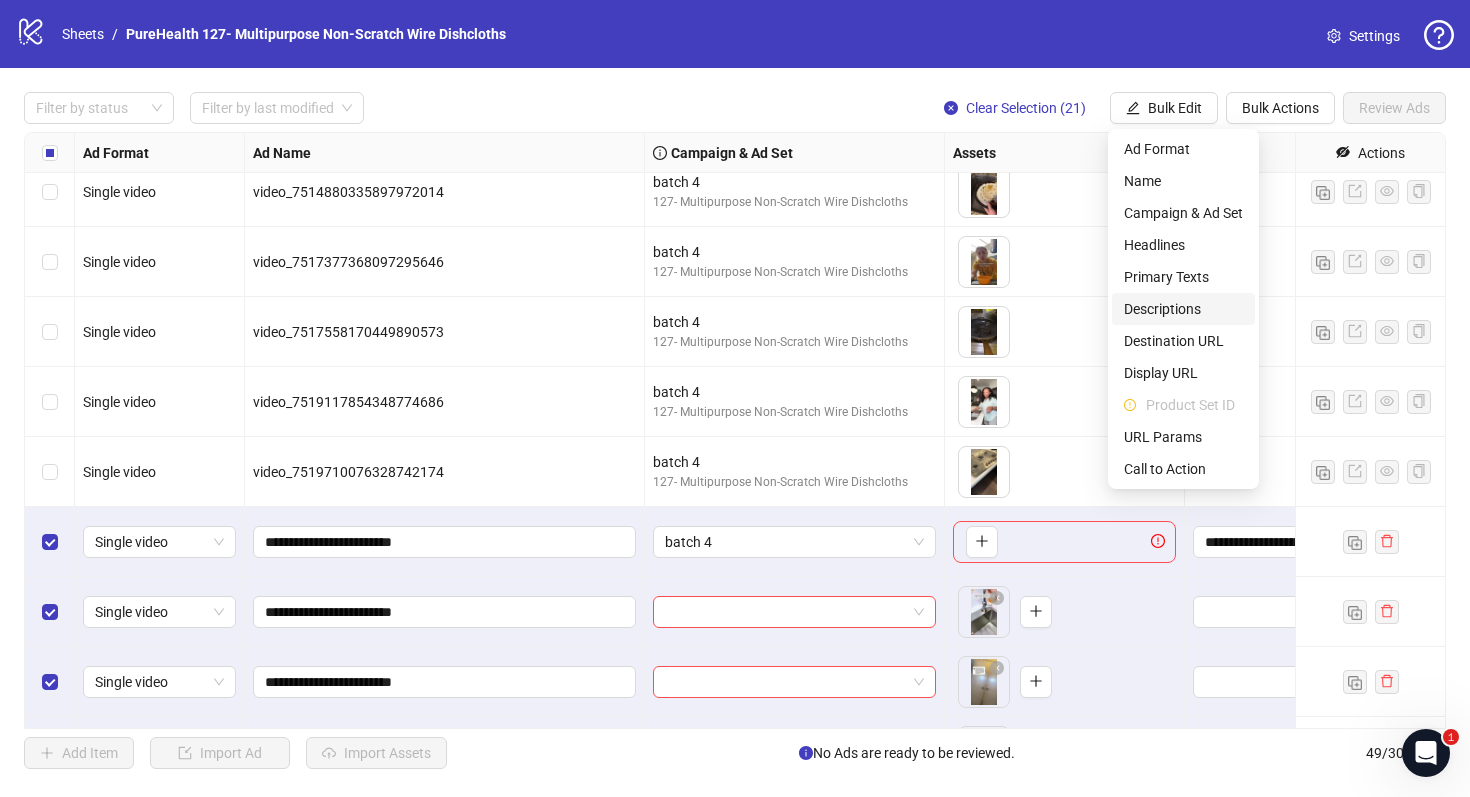 click on "Descriptions" at bounding box center [1183, 309] 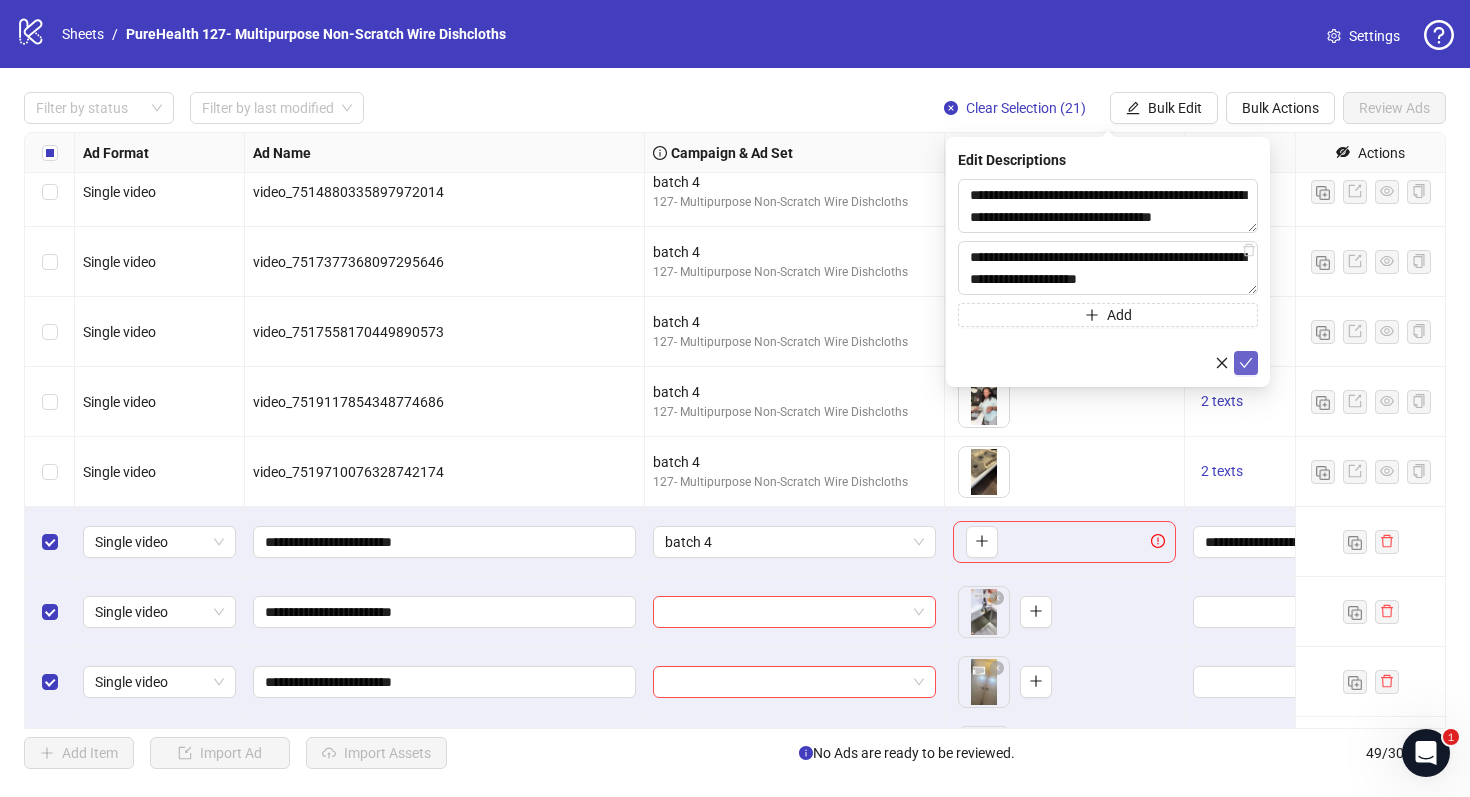 click 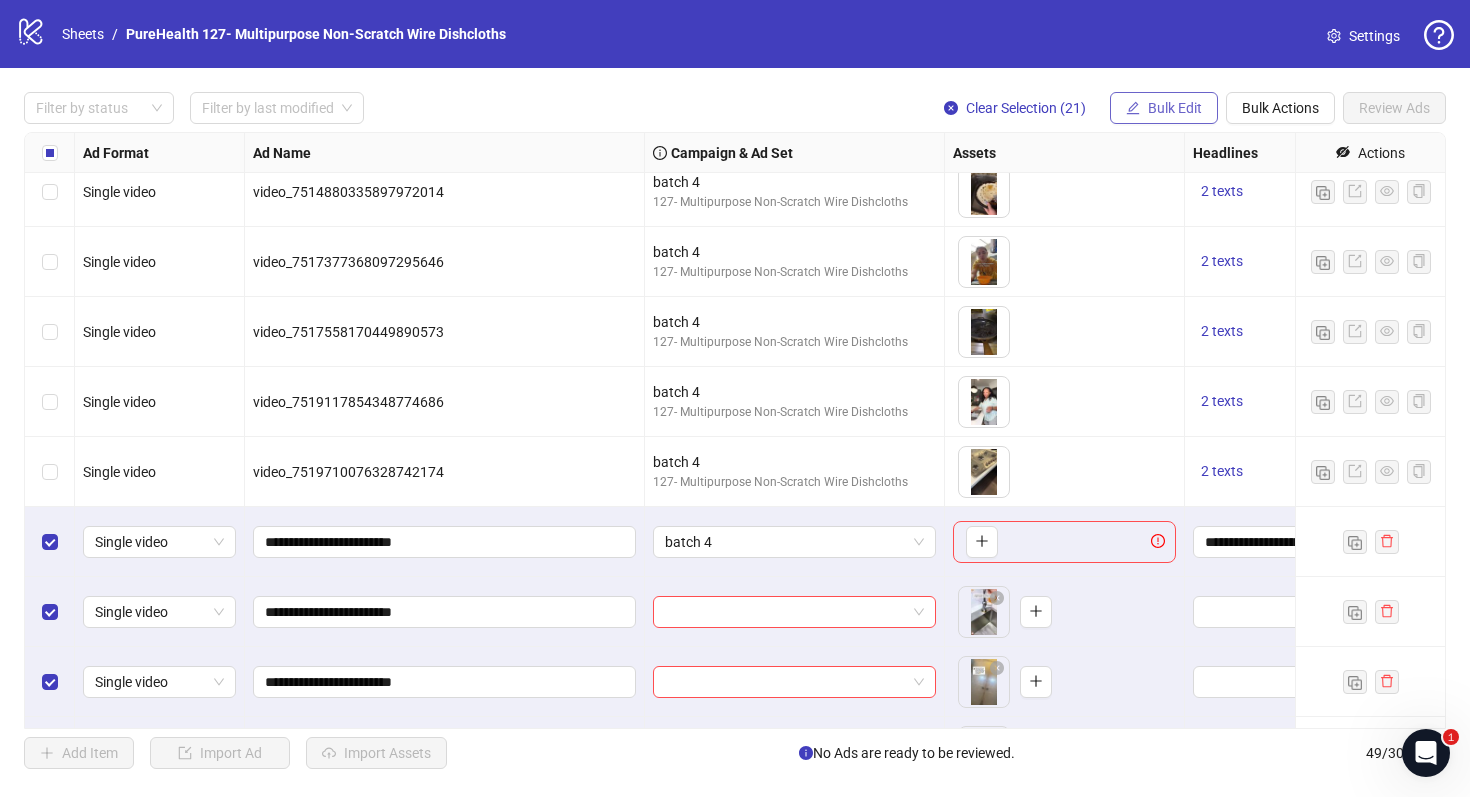 click on "Bulk Edit" at bounding box center (1175, 108) 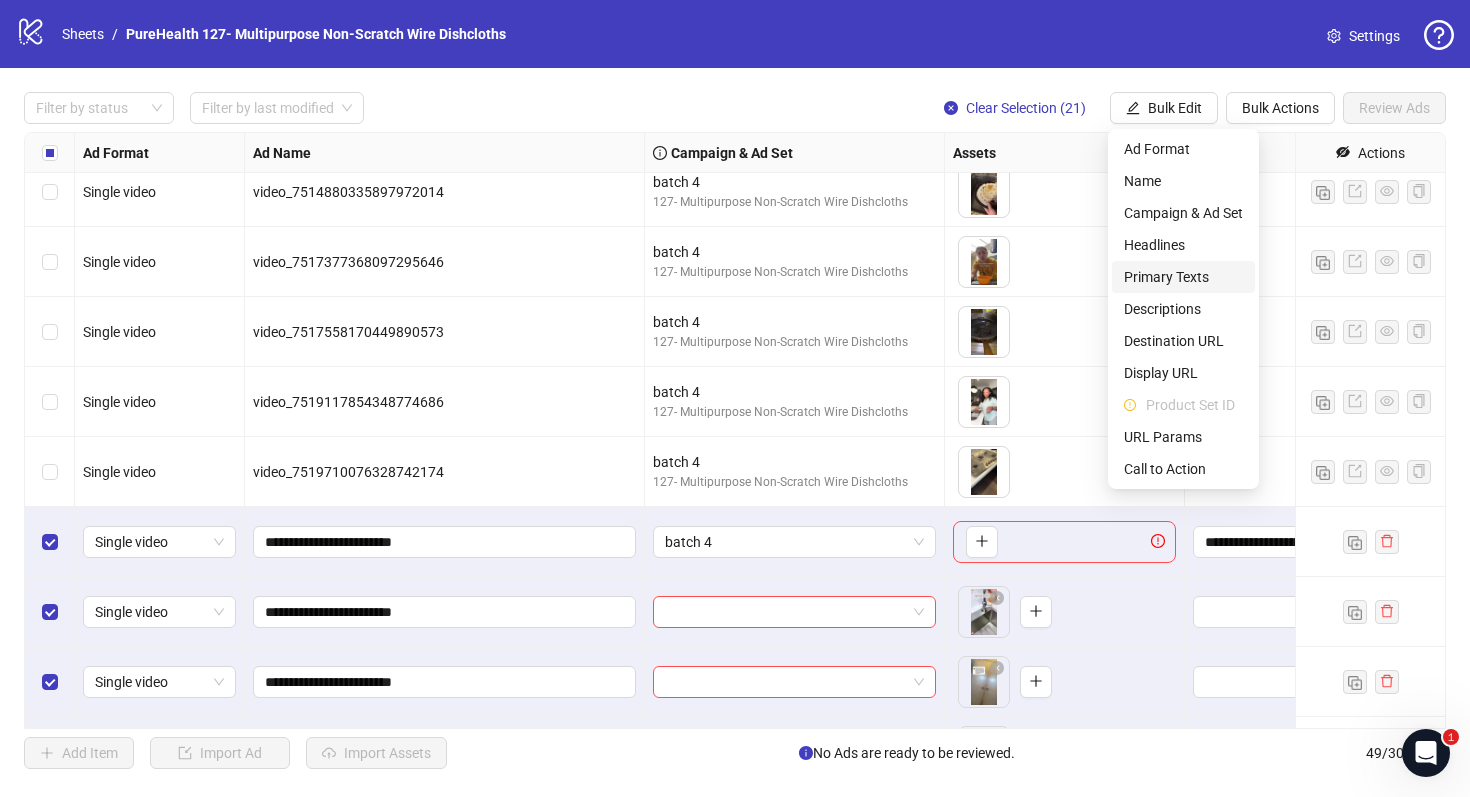 click on "Primary Texts" at bounding box center (1183, 277) 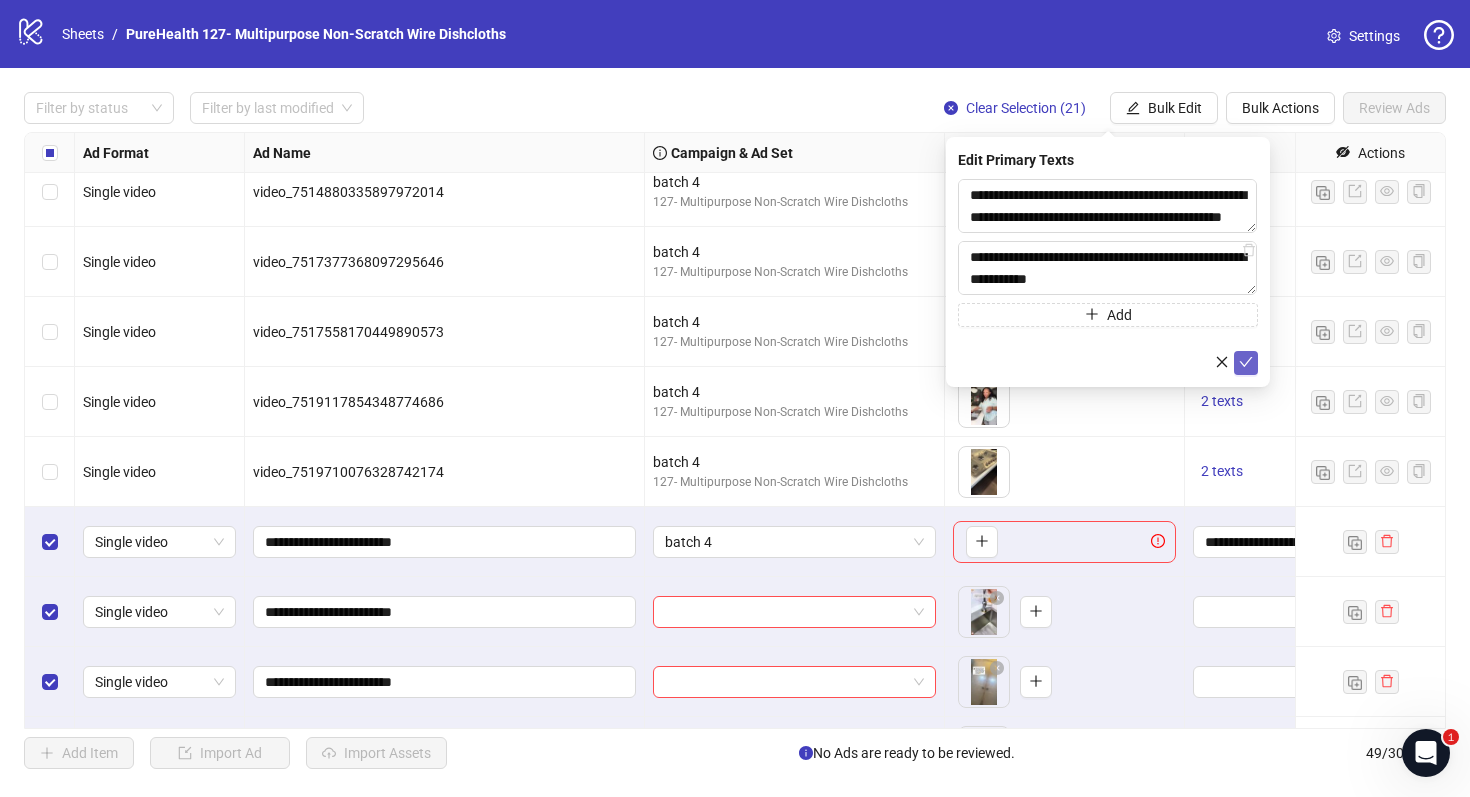 click 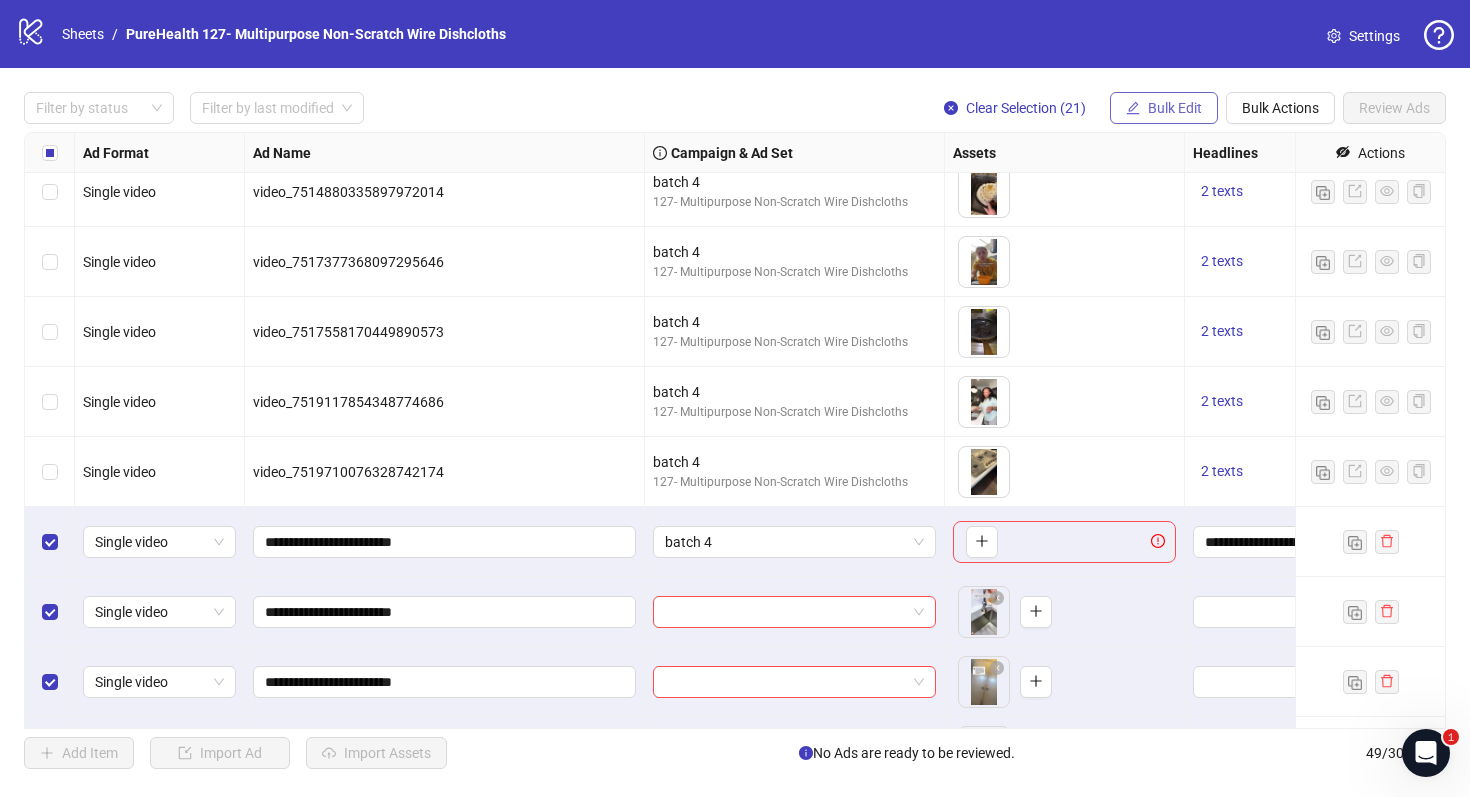 click on "Bulk Edit" at bounding box center [1175, 108] 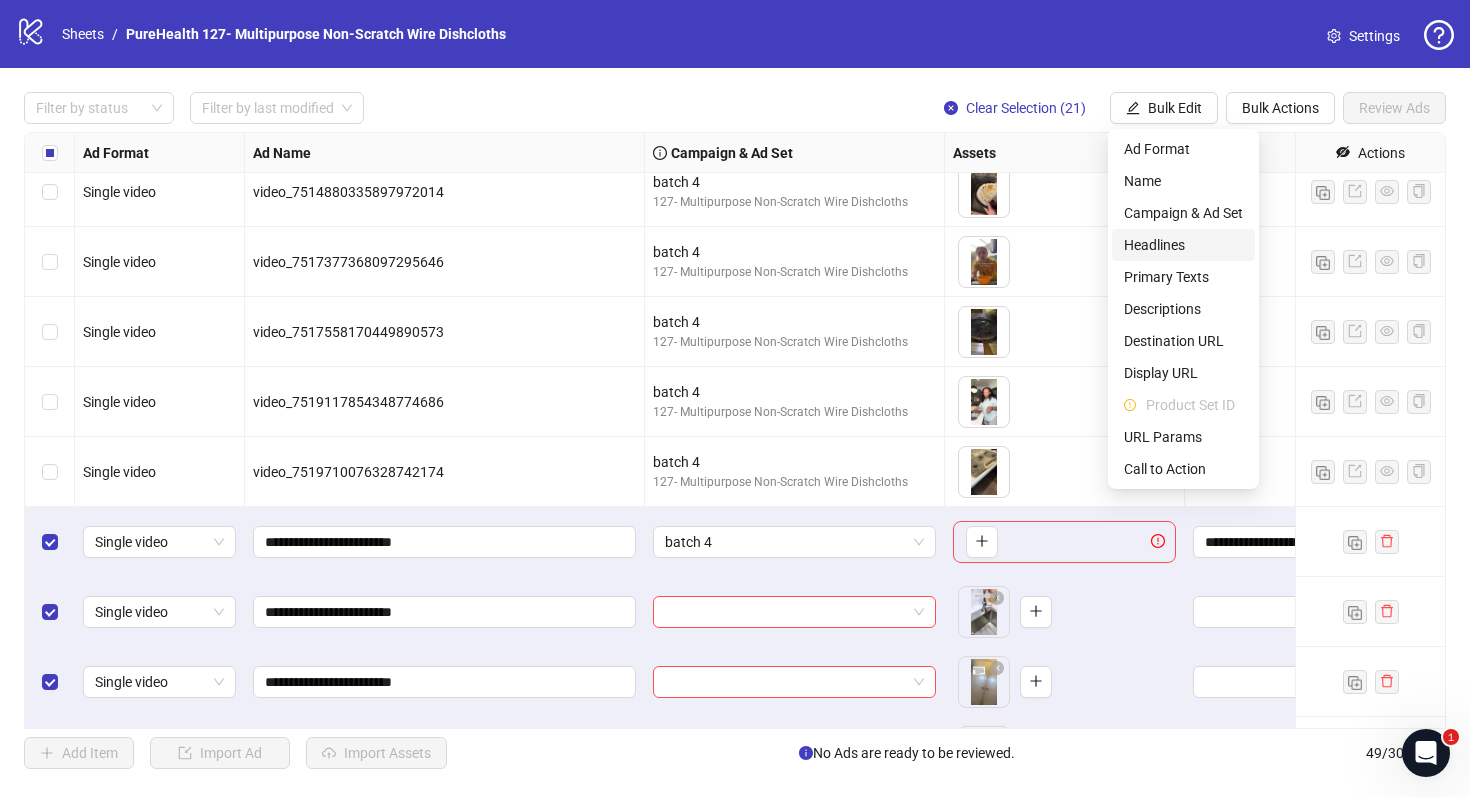 click on "Headlines" at bounding box center [1183, 245] 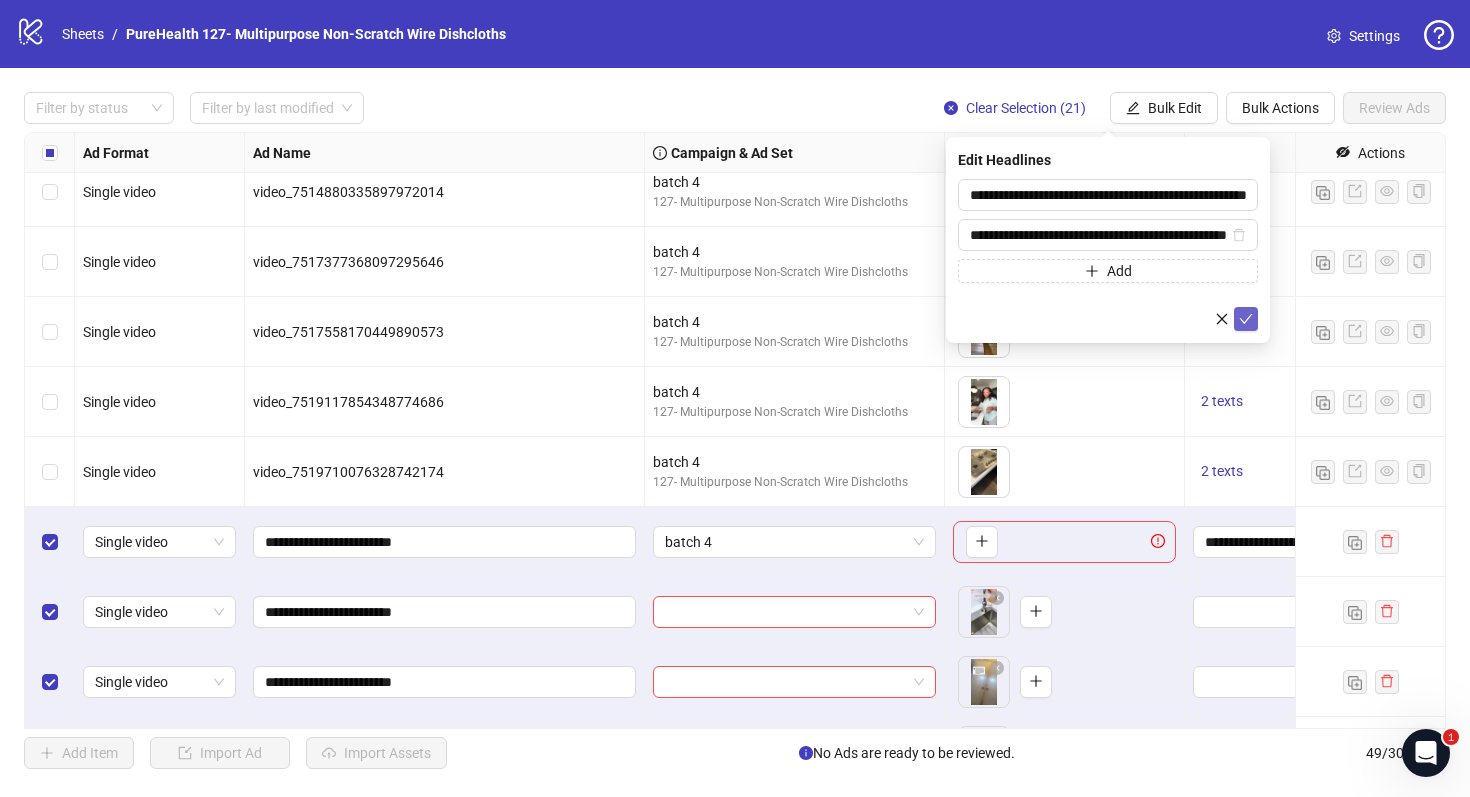 click 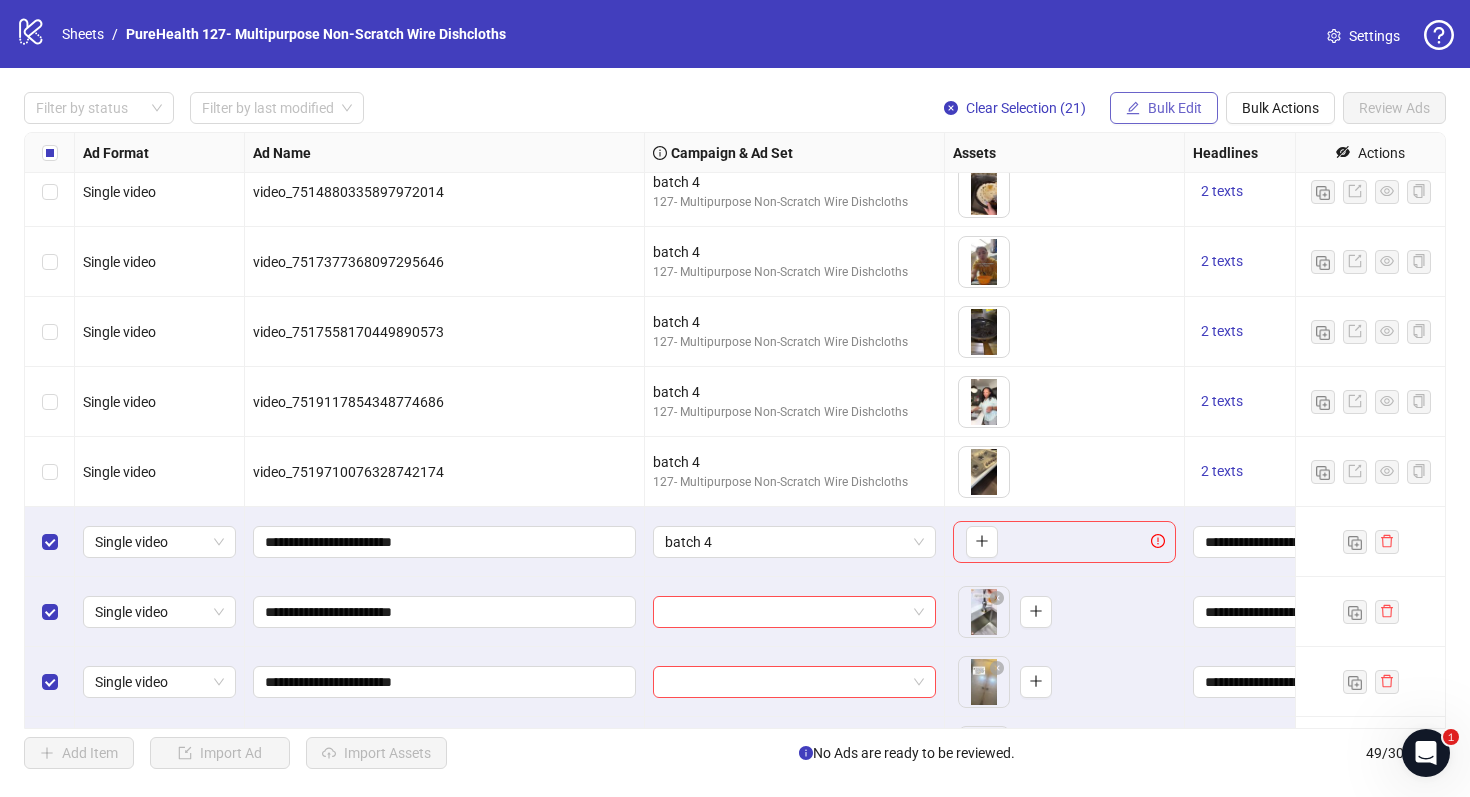 click on "Bulk Edit" at bounding box center [1175, 108] 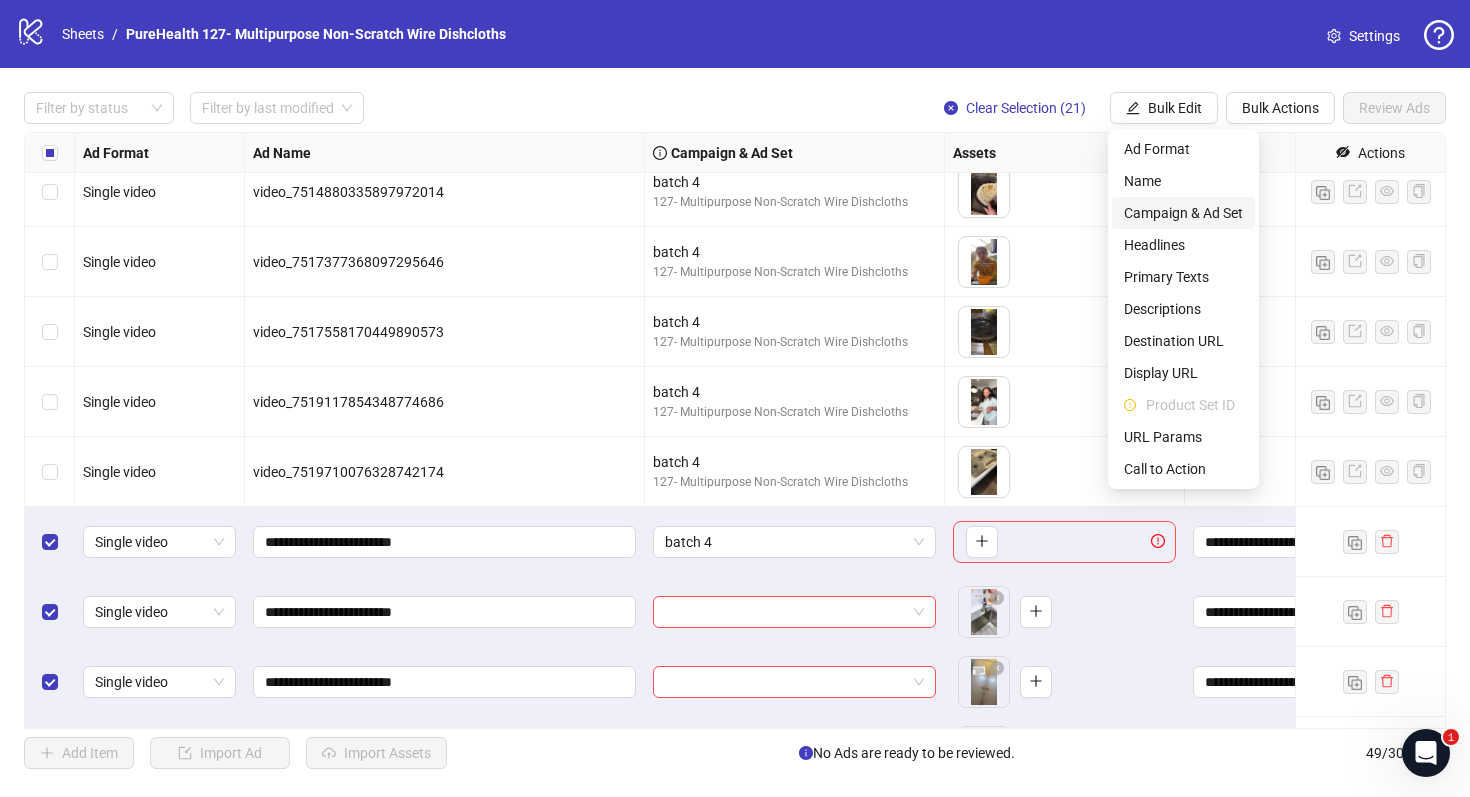 click on "Campaign & Ad Set" at bounding box center (1183, 213) 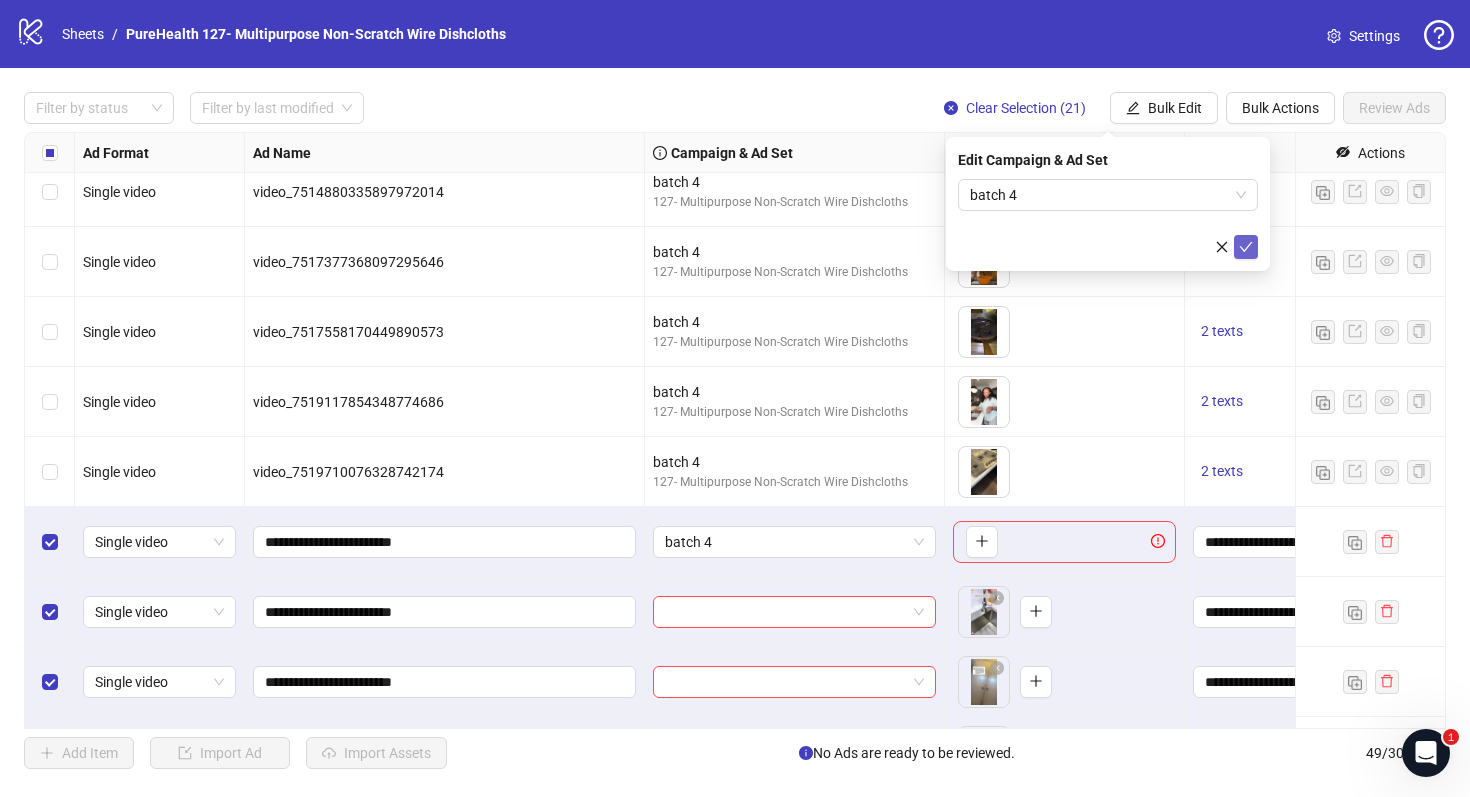 click 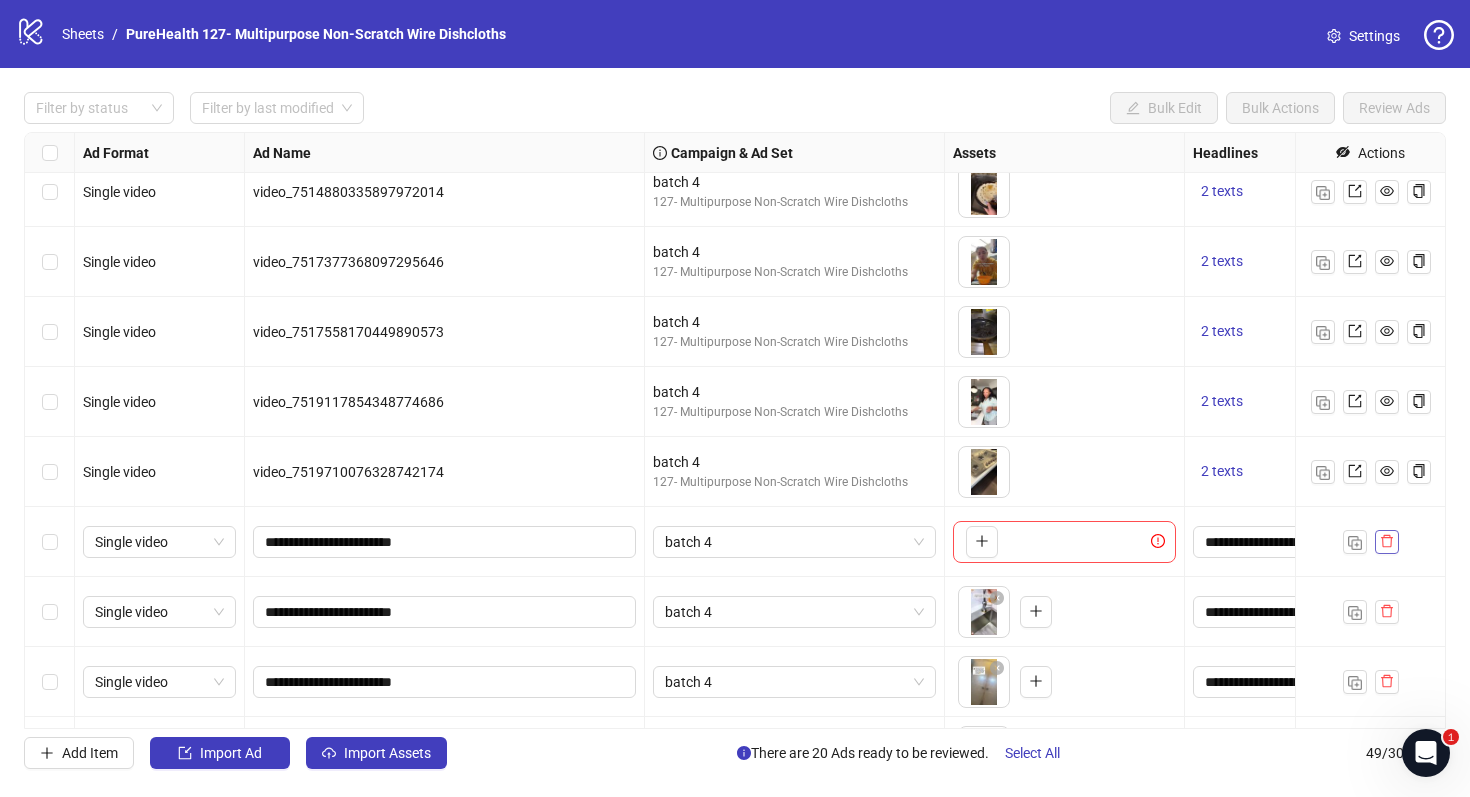 click at bounding box center (1387, 542) 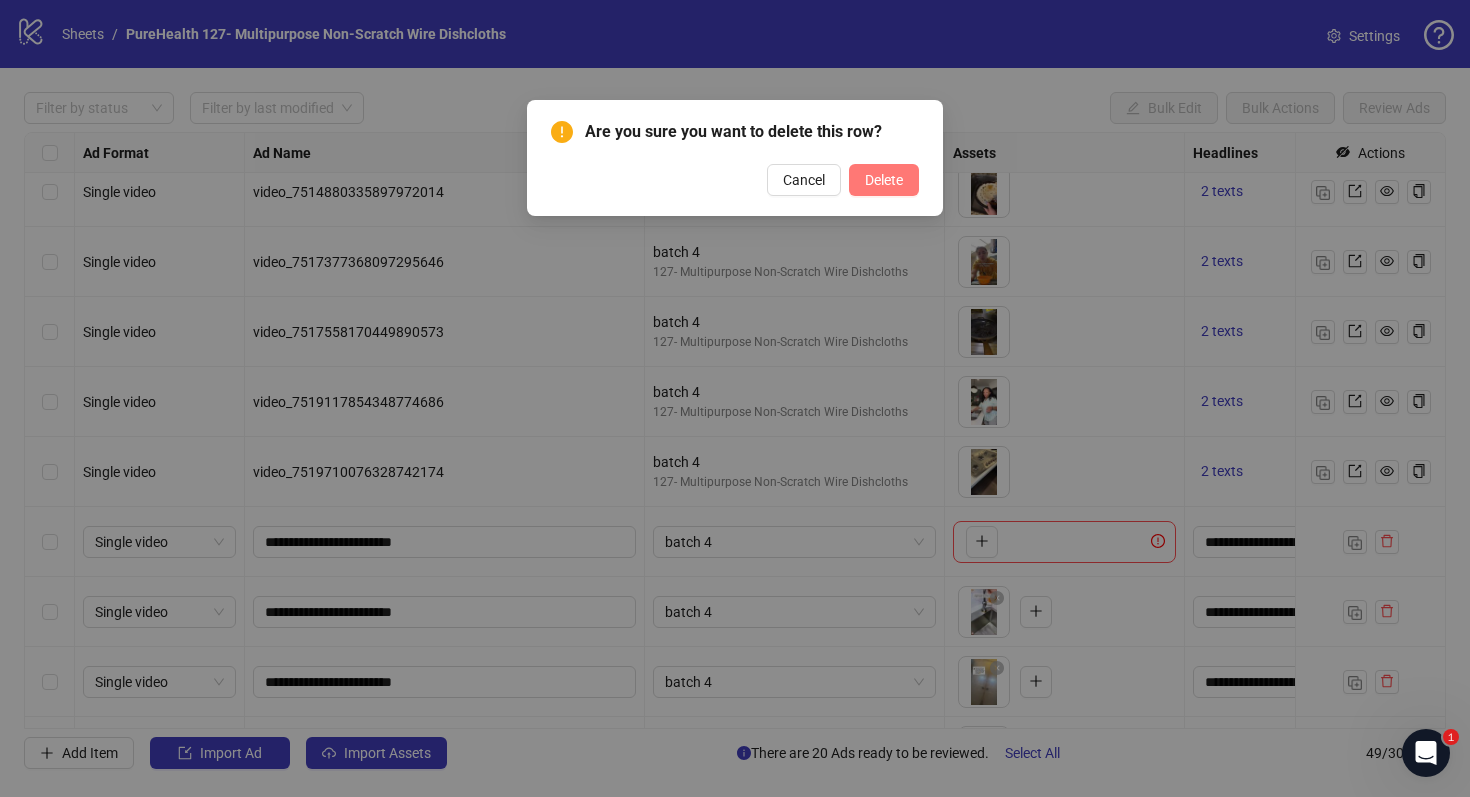 click on "Delete" at bounding box center [884, 180] 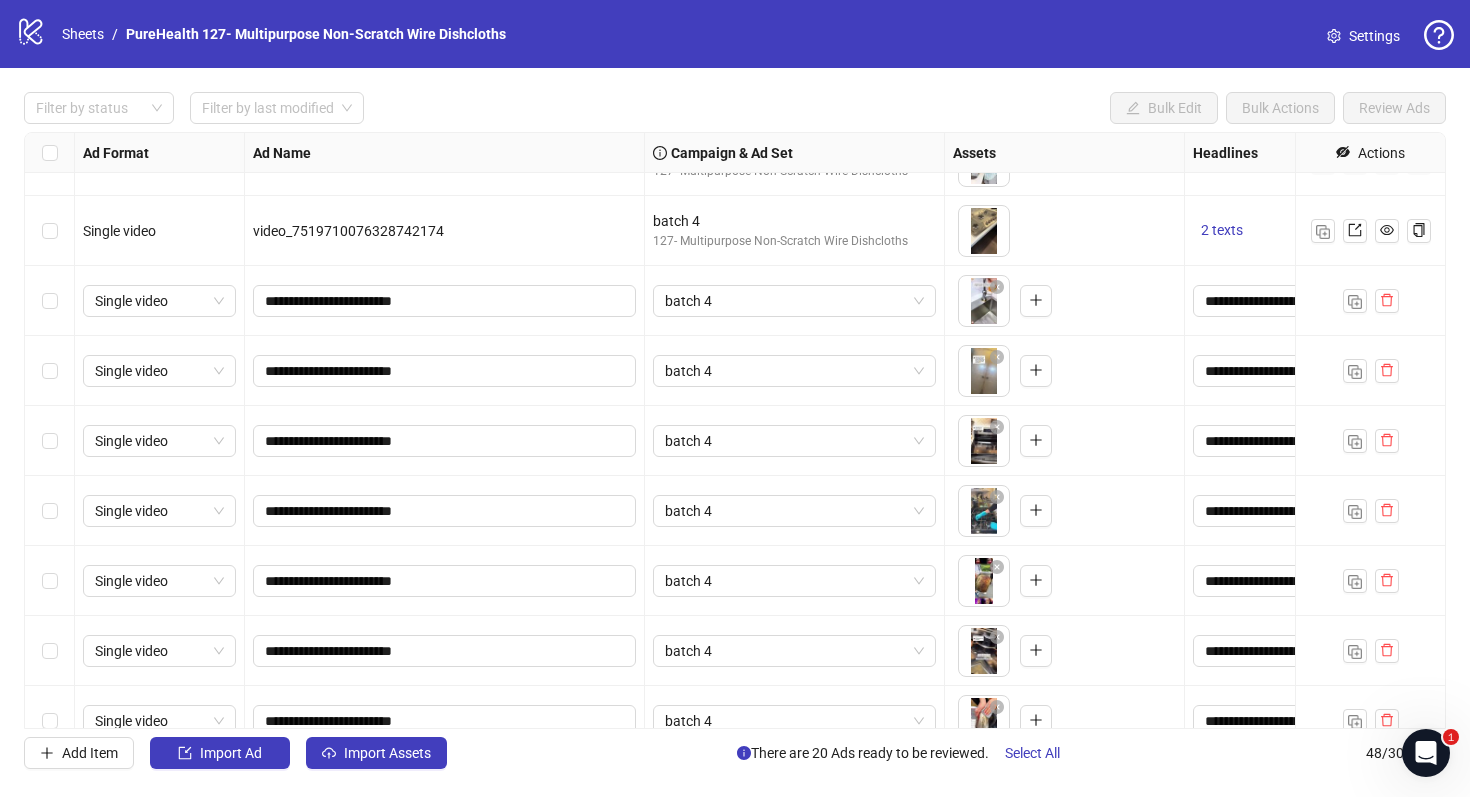 scroll, scrollTop: 1919, scrollLeft: 0, axis: vertical 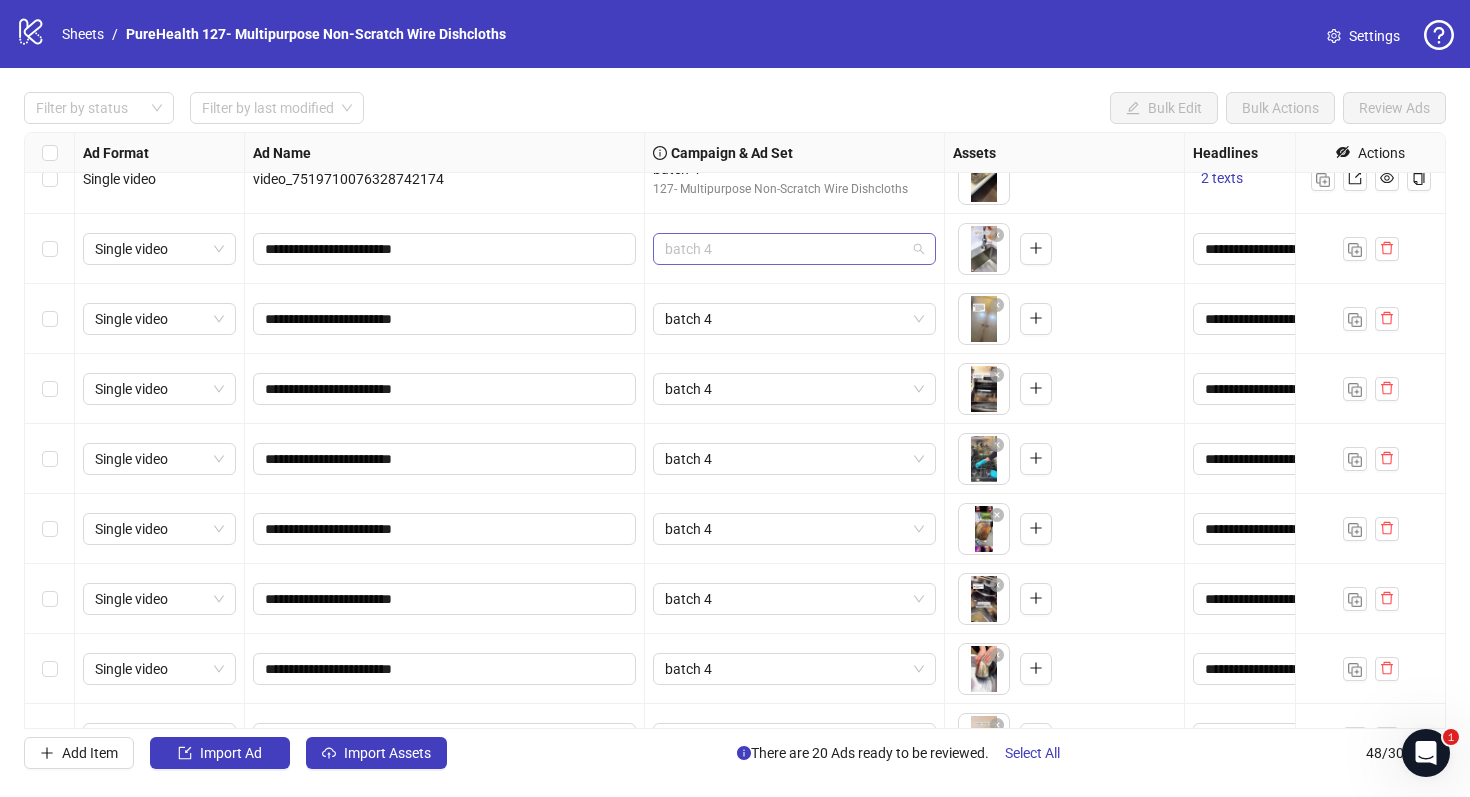 click on "batch 4" at bounding box center [794, 249] 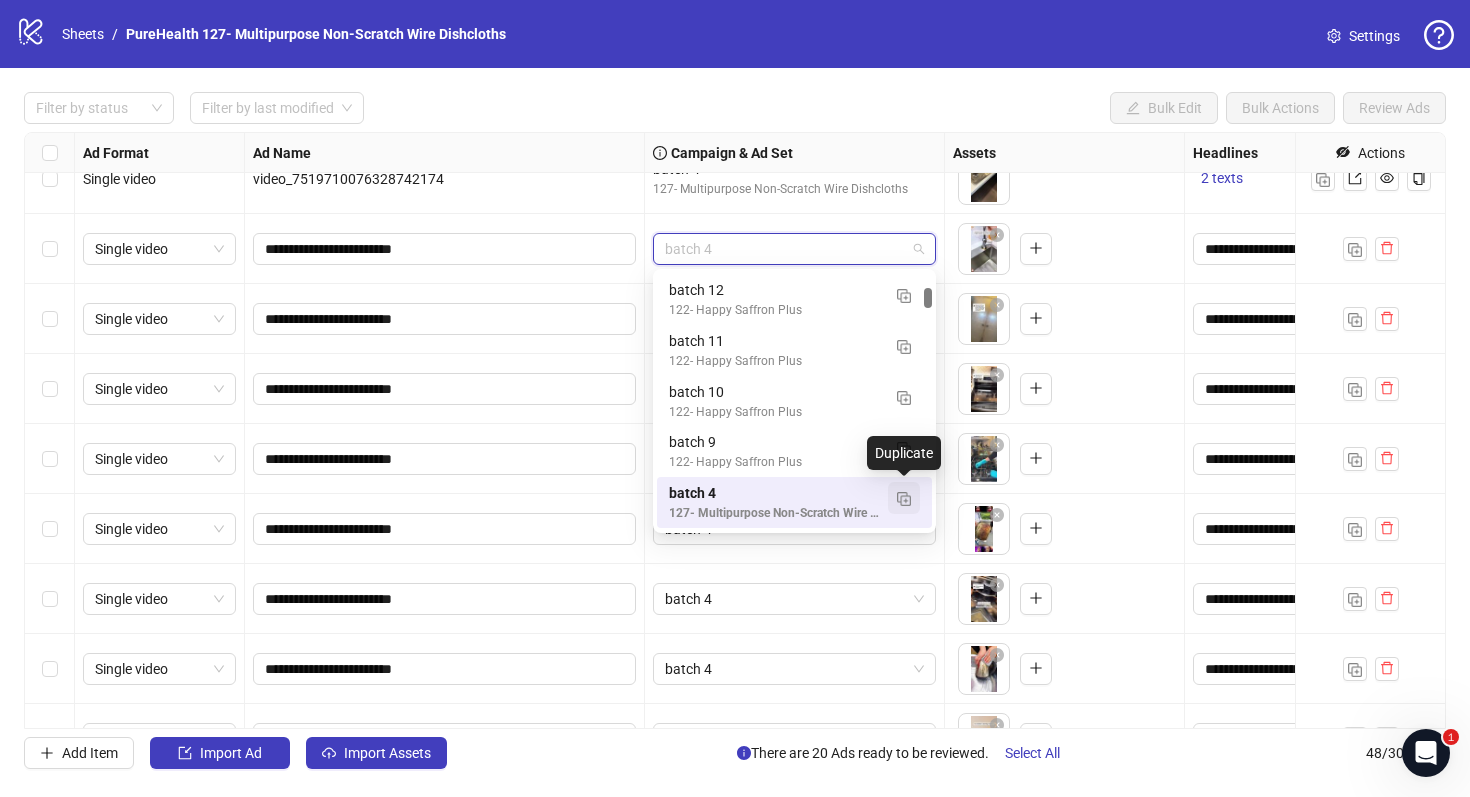 click at bounding box center (904, 499) 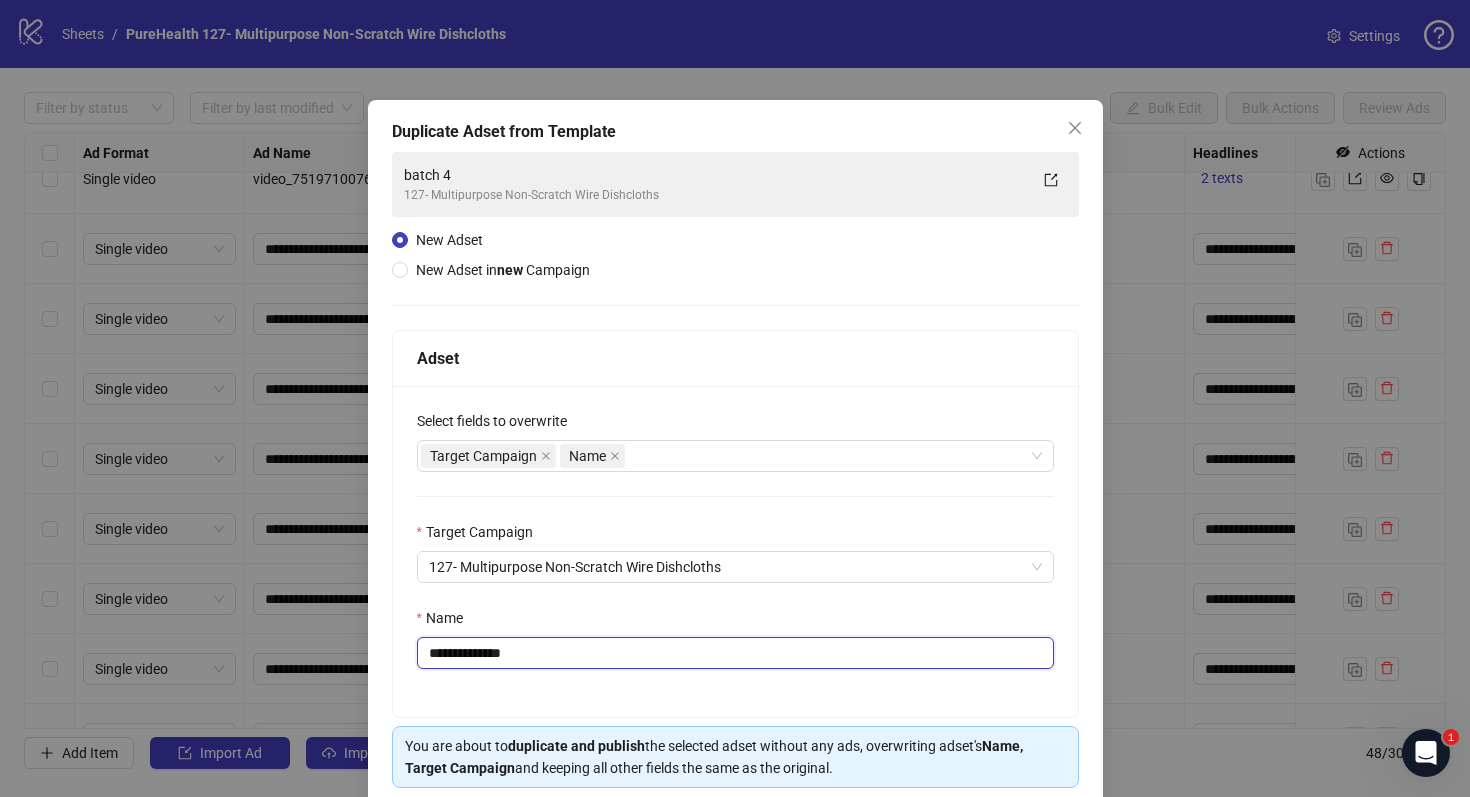 drag, startPoint x: 526, startPoint y: 665, endPoint x: 469, endPoint y: 662, distance: 57.07889 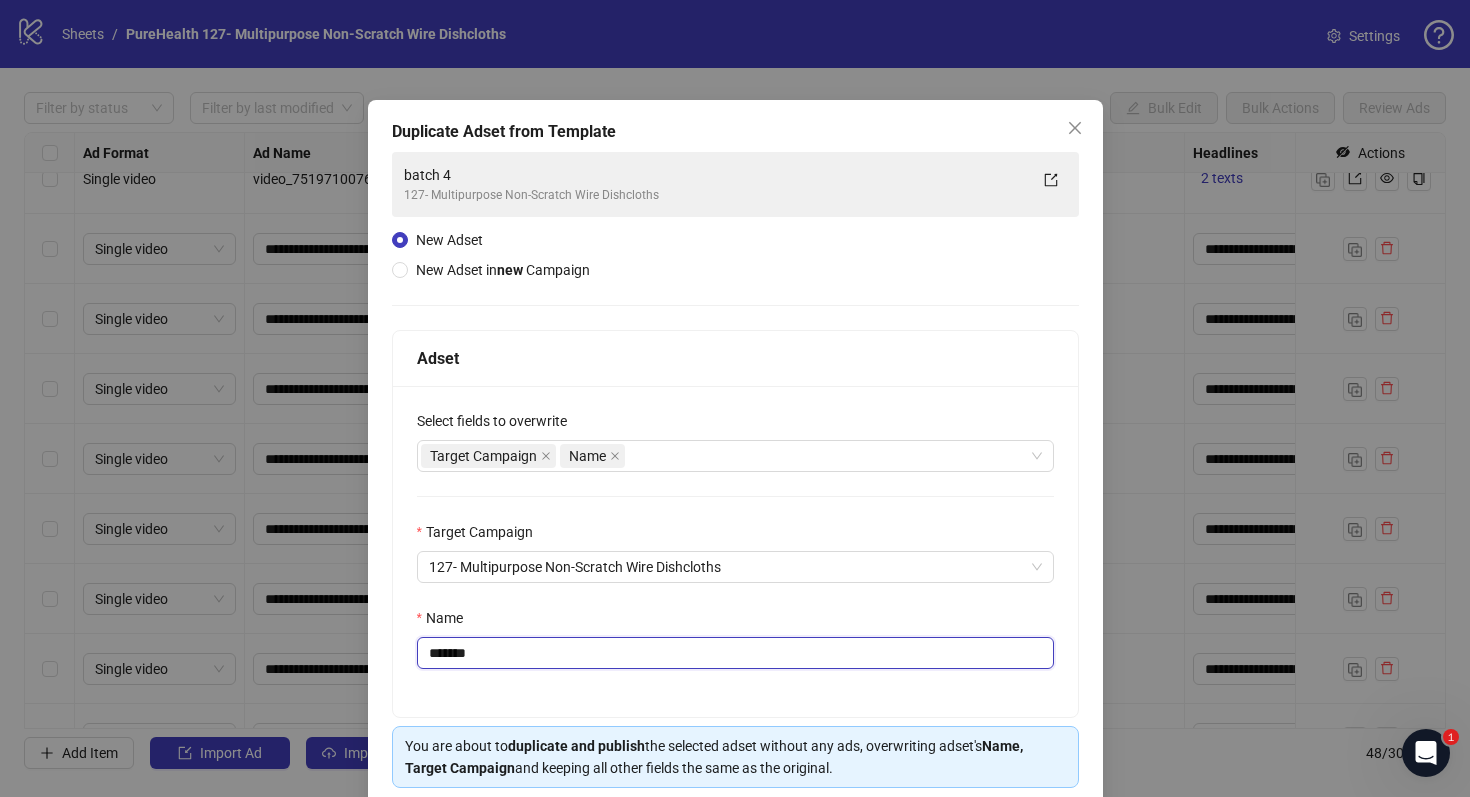 scroll, scrollTop: 80, scrollLeft: 0, axis: vertical 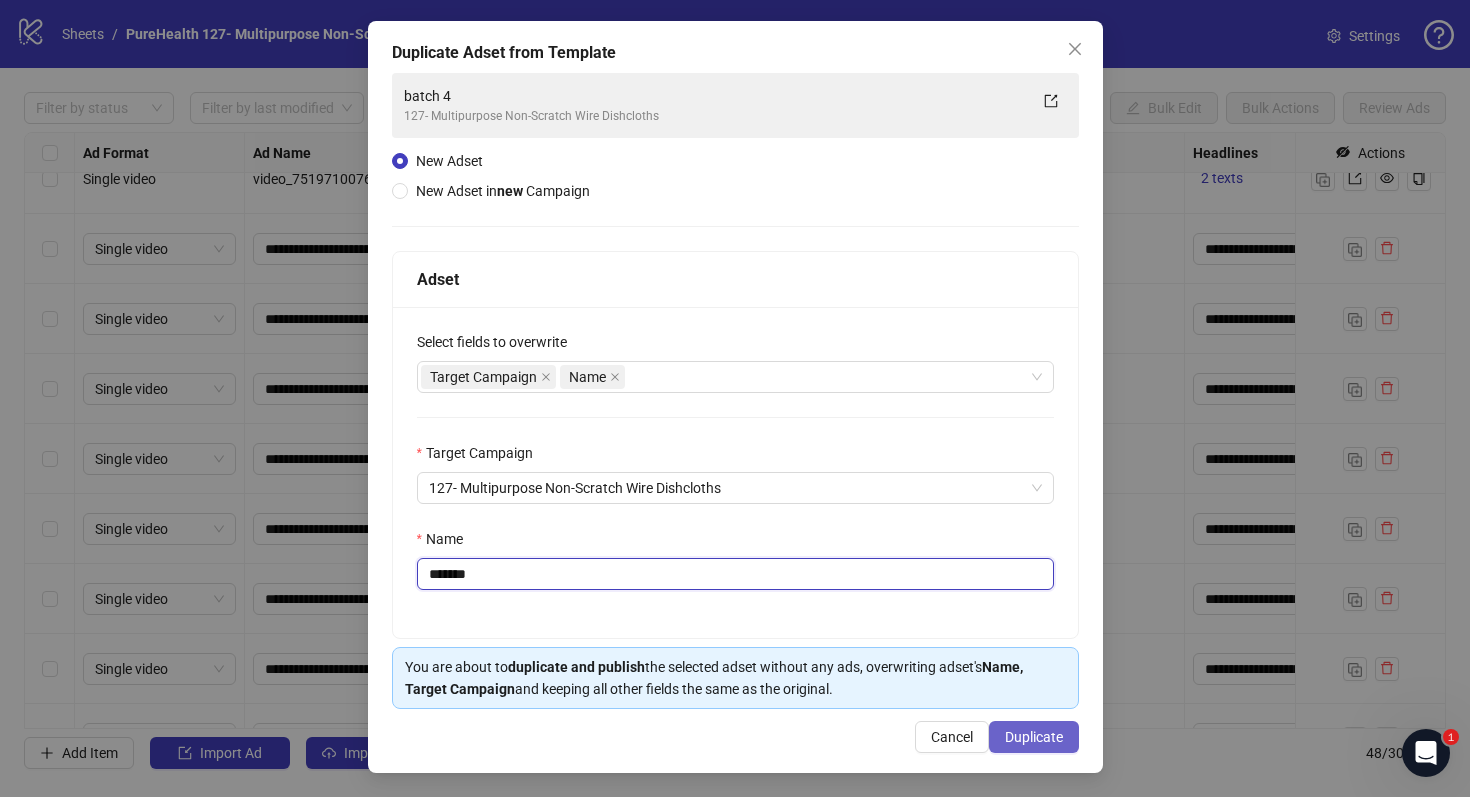 type on "*******" 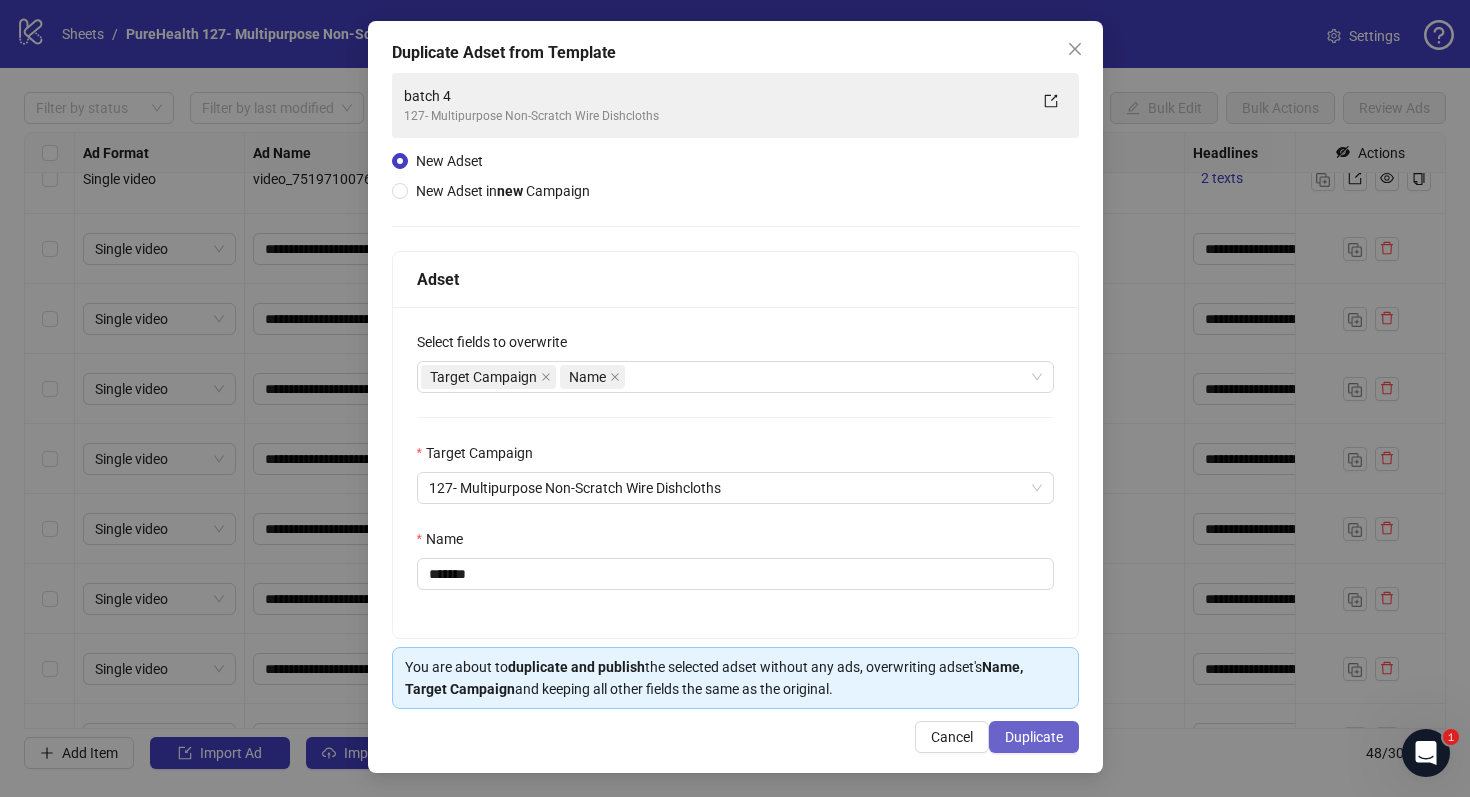 click on "Duplicate" at bounding box center (1034, 737) 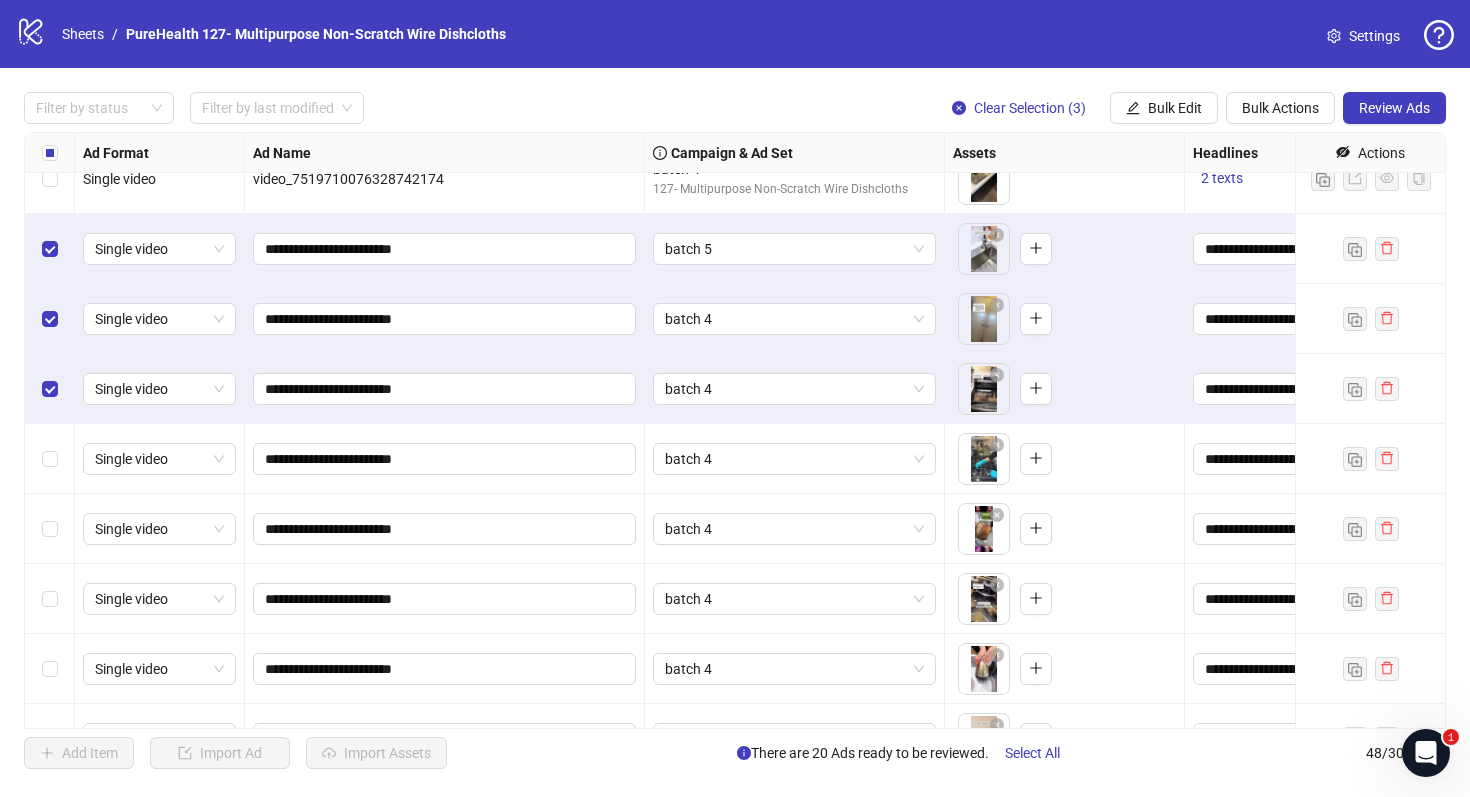 click at bounding box center (50, 459) 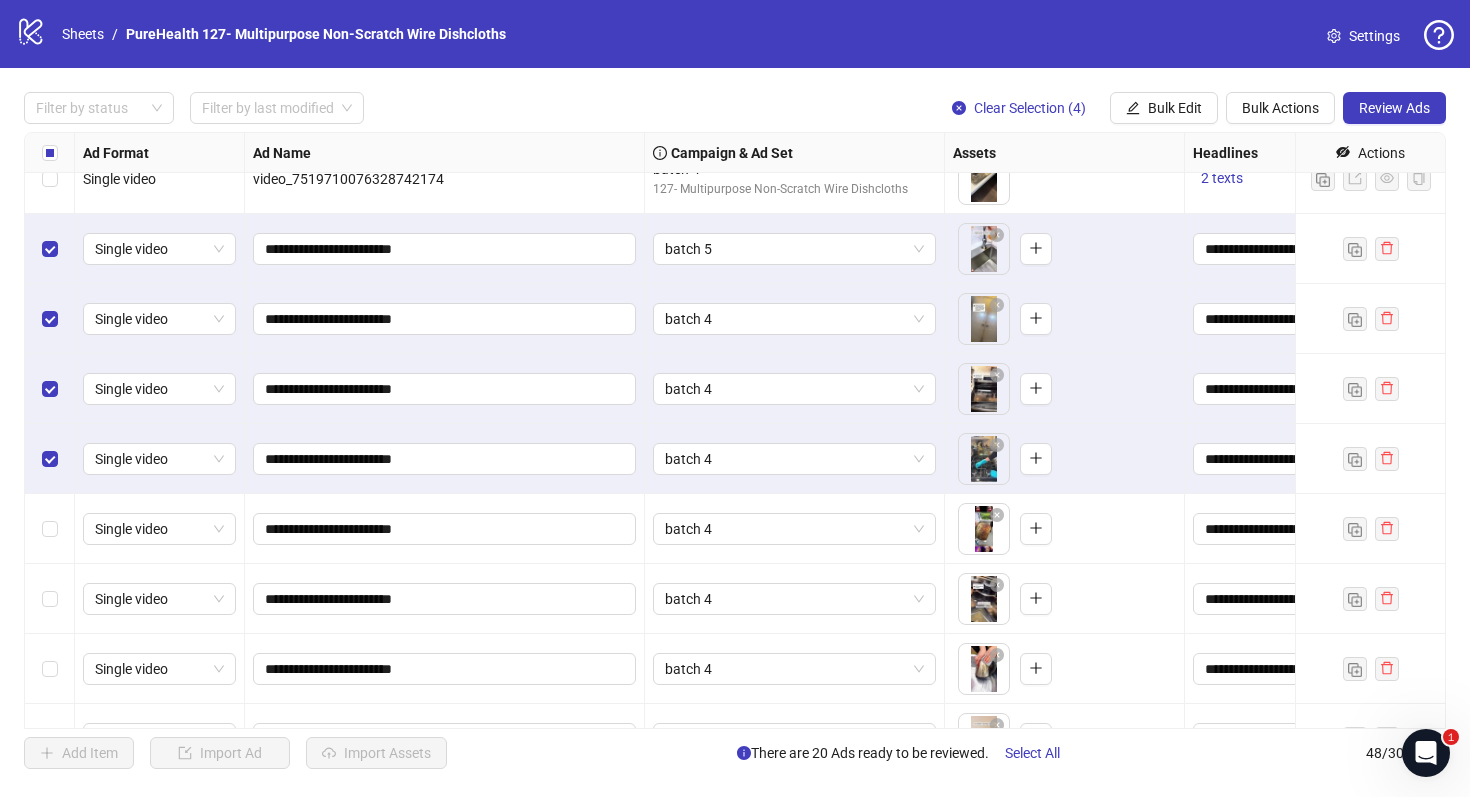 click at bounding box center [50, 529] 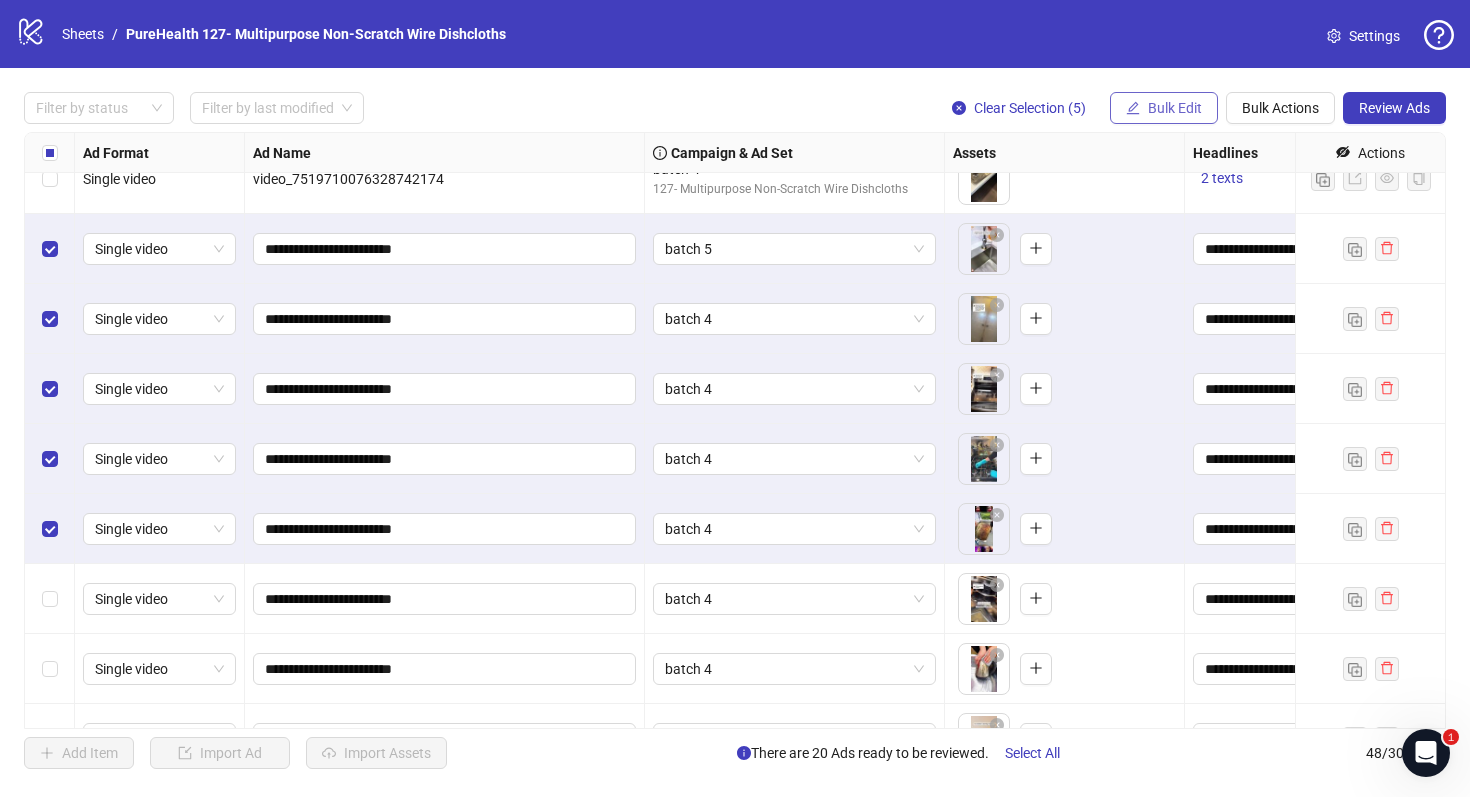 click on "Bulk Edit" at bounding box center [1175, 108] 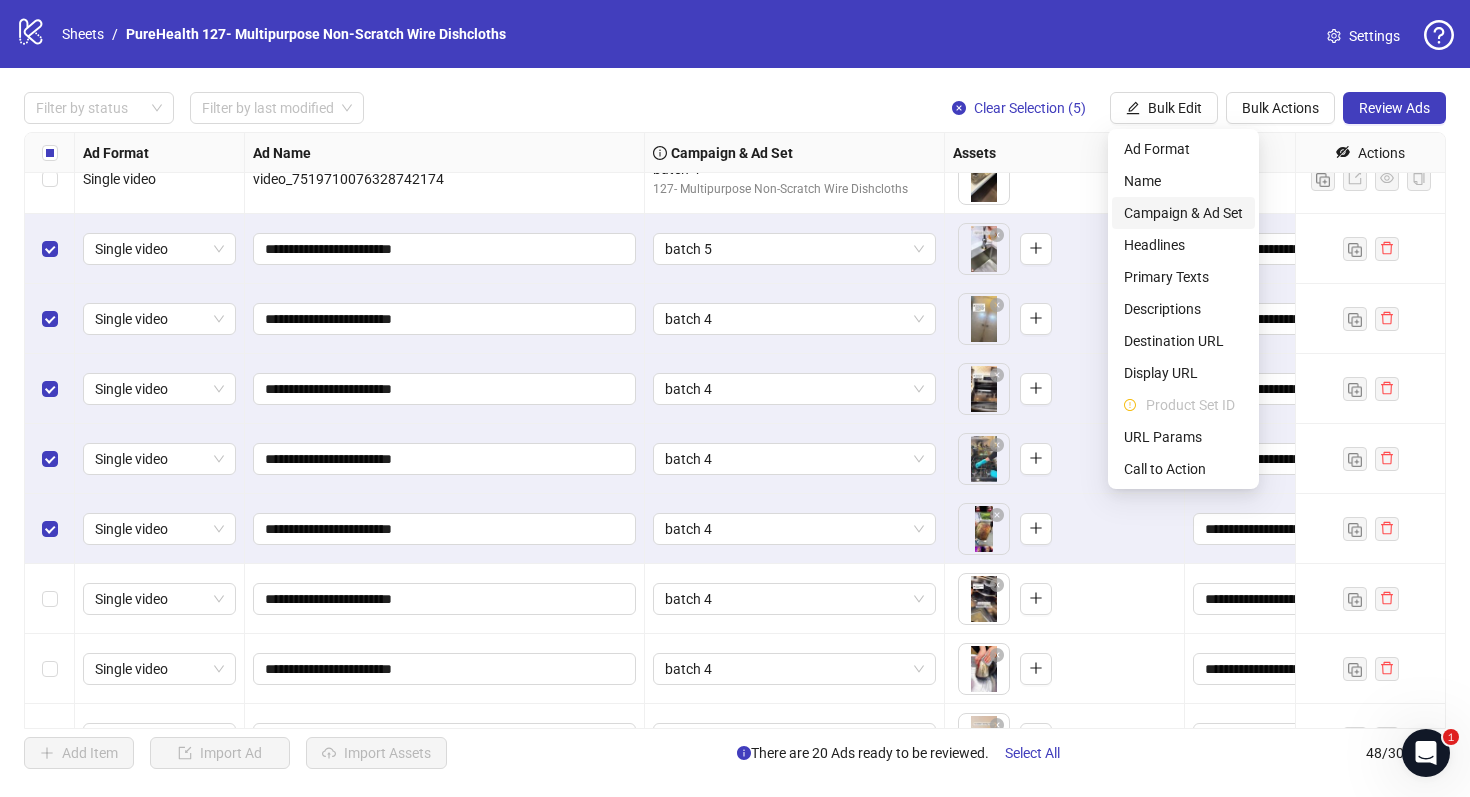 click on "Campaign & Ad Set" at bounding box center (1183, 213) 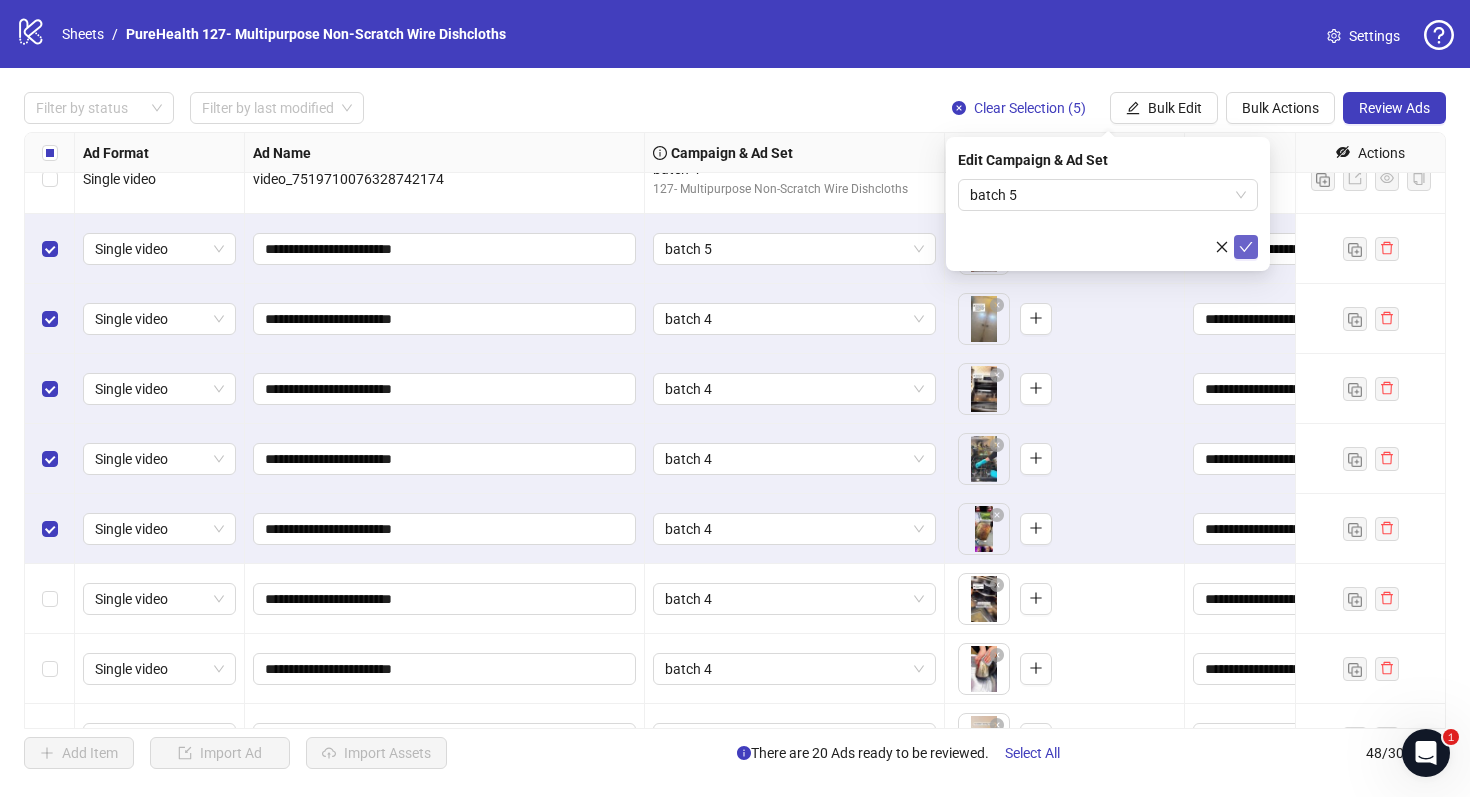 click 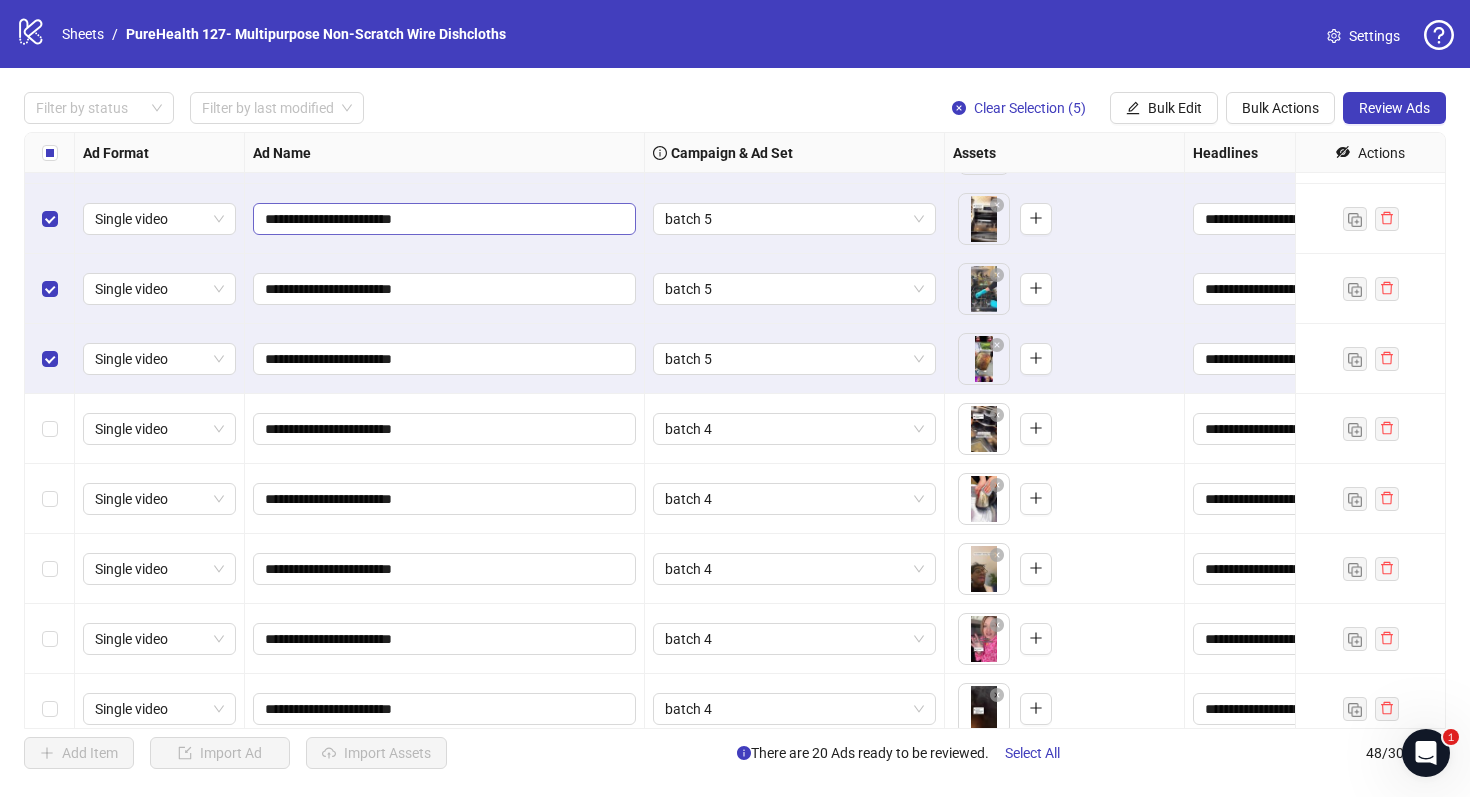 scroll, scrollTop: 2166, scrollLeft: 0, axis: vertical 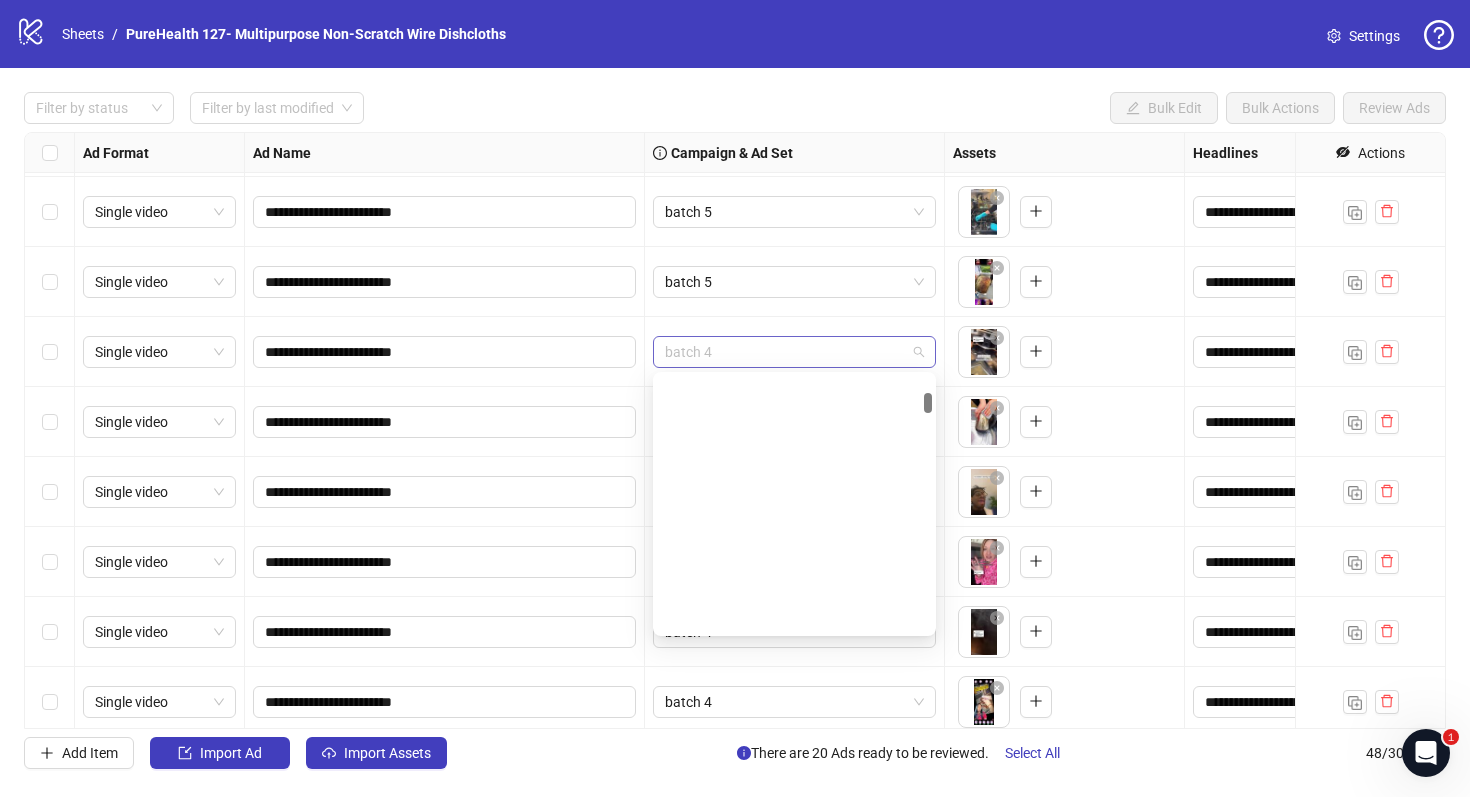 click on "batch 4" at bounding box center [794, 352] 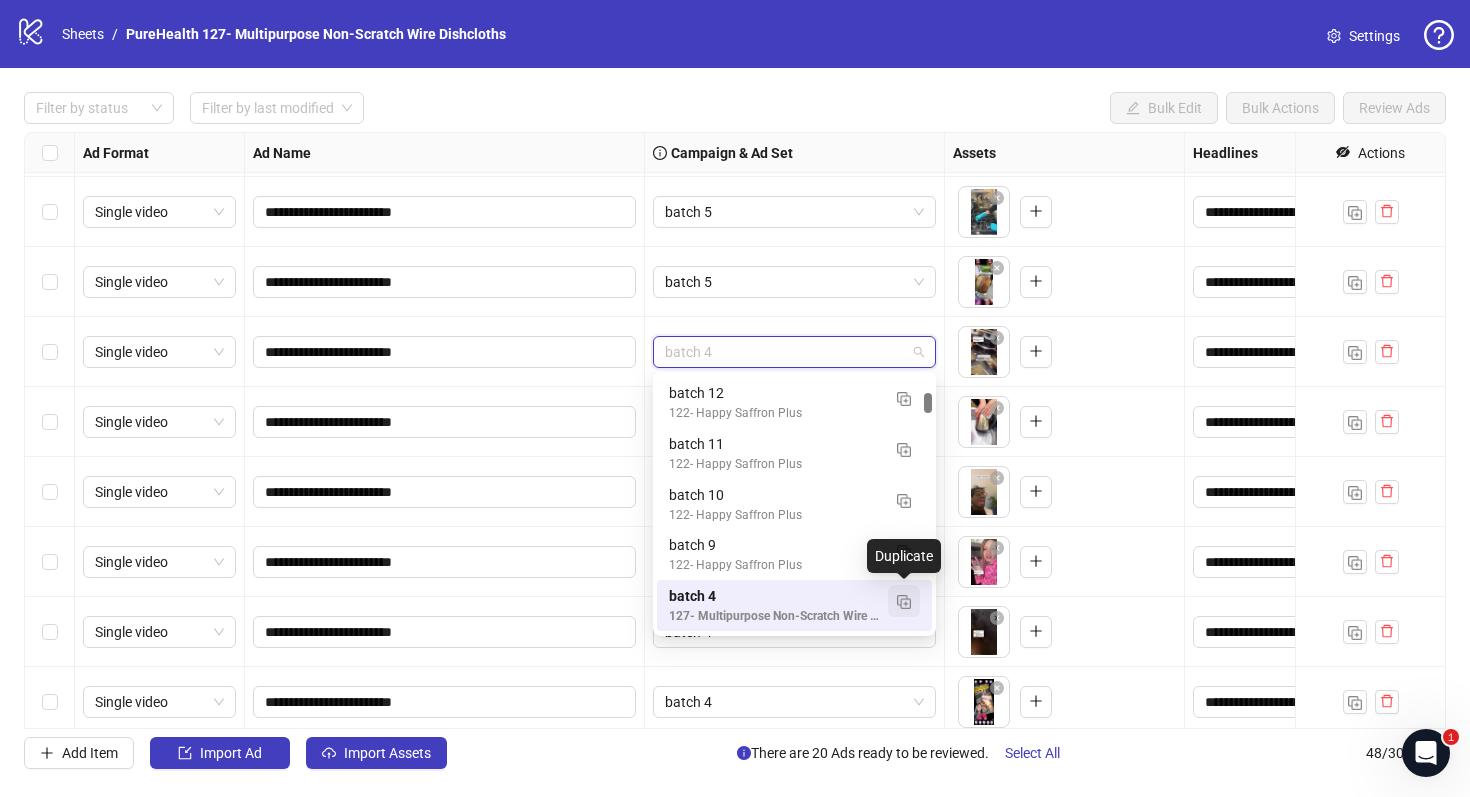 click at bounding box center (904, 602) 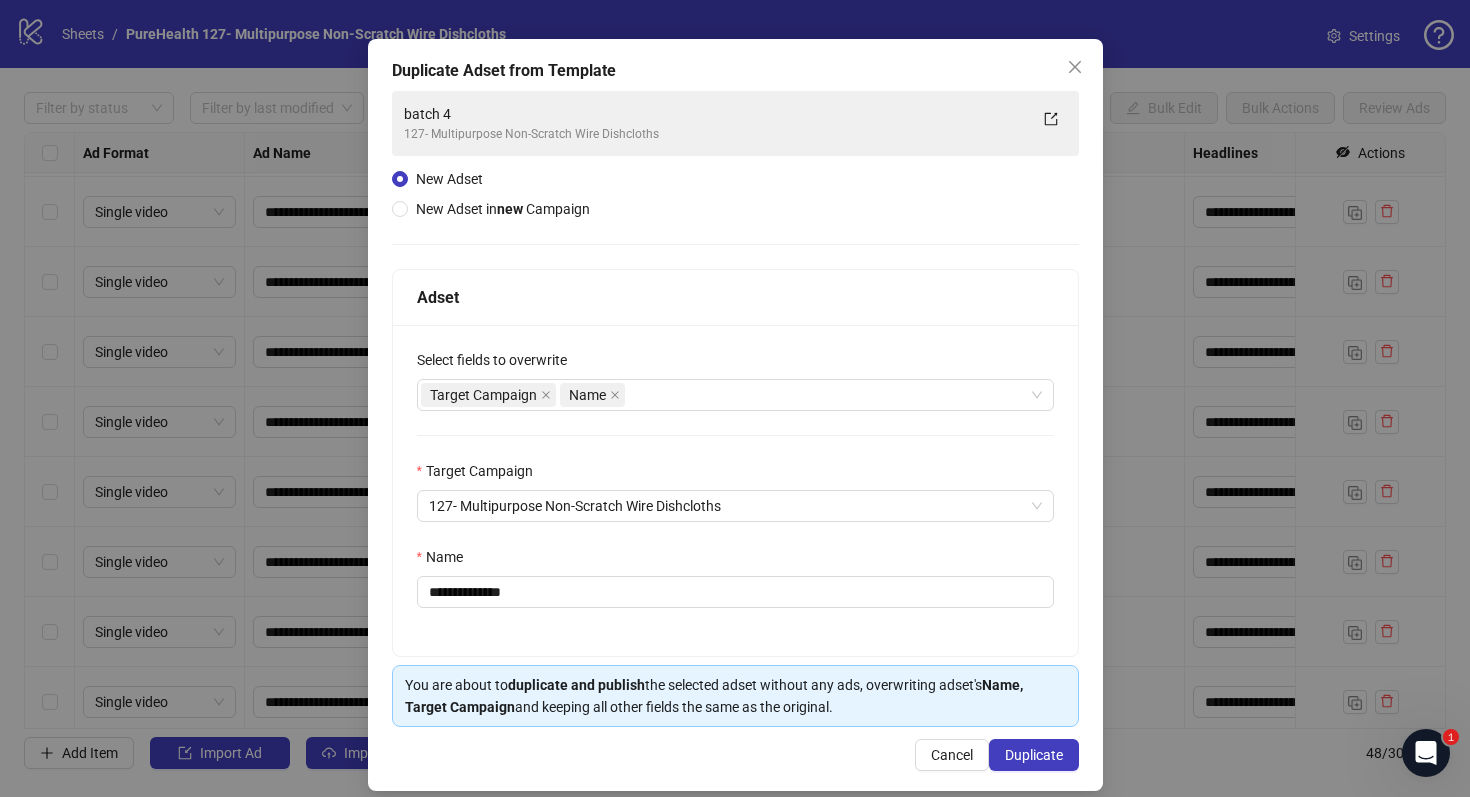 scroll, scrollTop: 80, scrollLeft: 0, axis: vertical 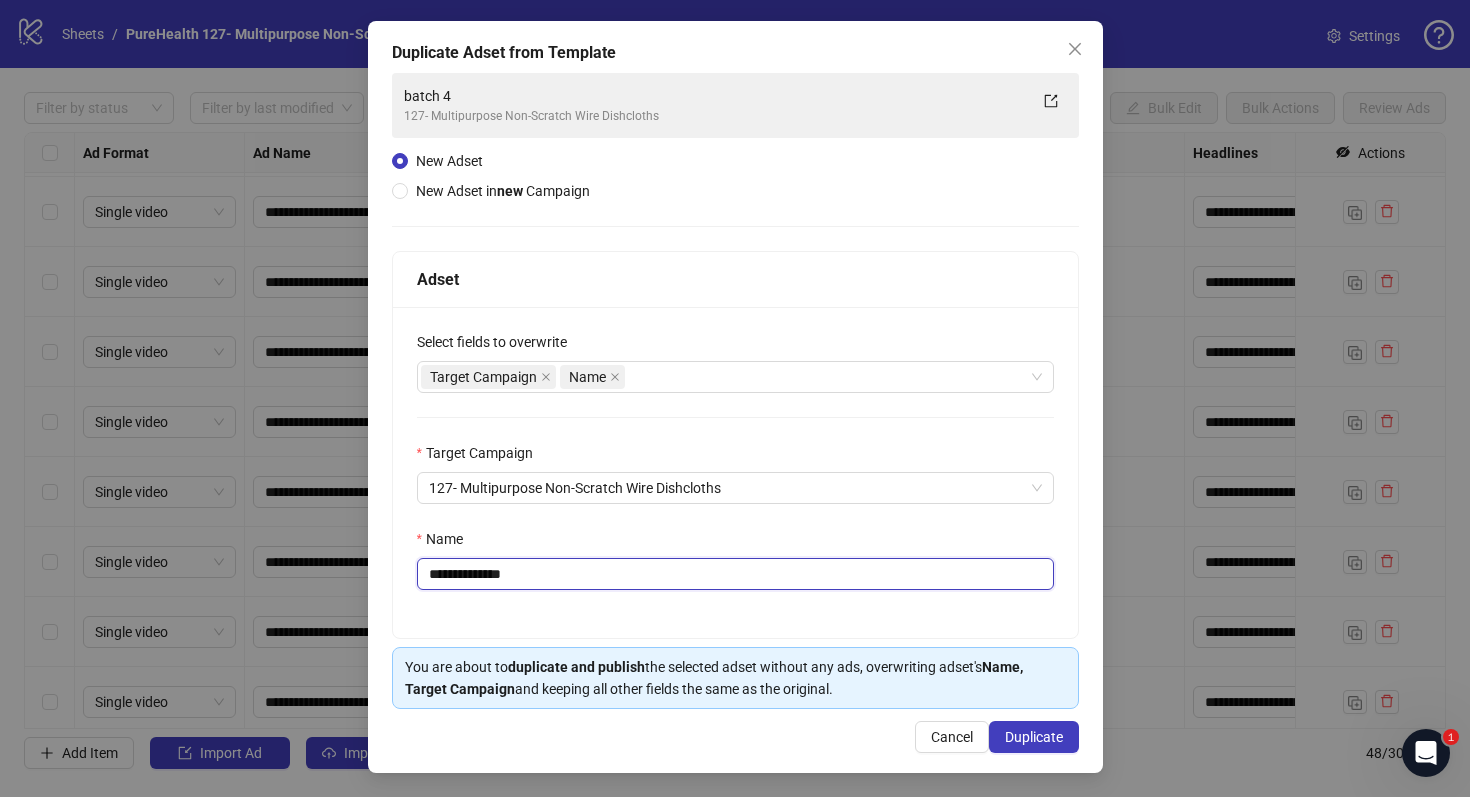 drag, startPoint x: 537, startPoint y: 575, endPoint x: 467, endPoint y: 574, distance: 70.00714 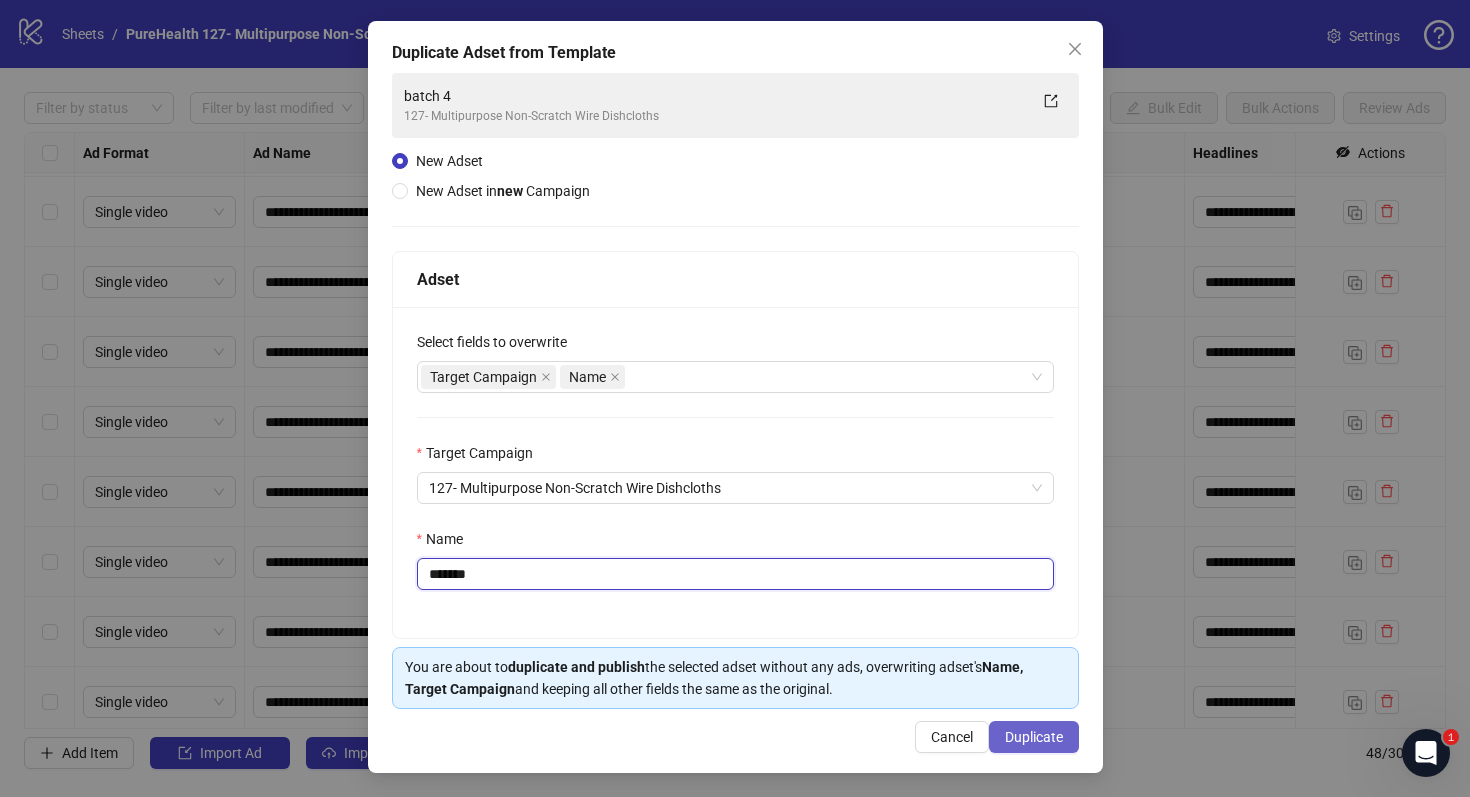 type on "*******" 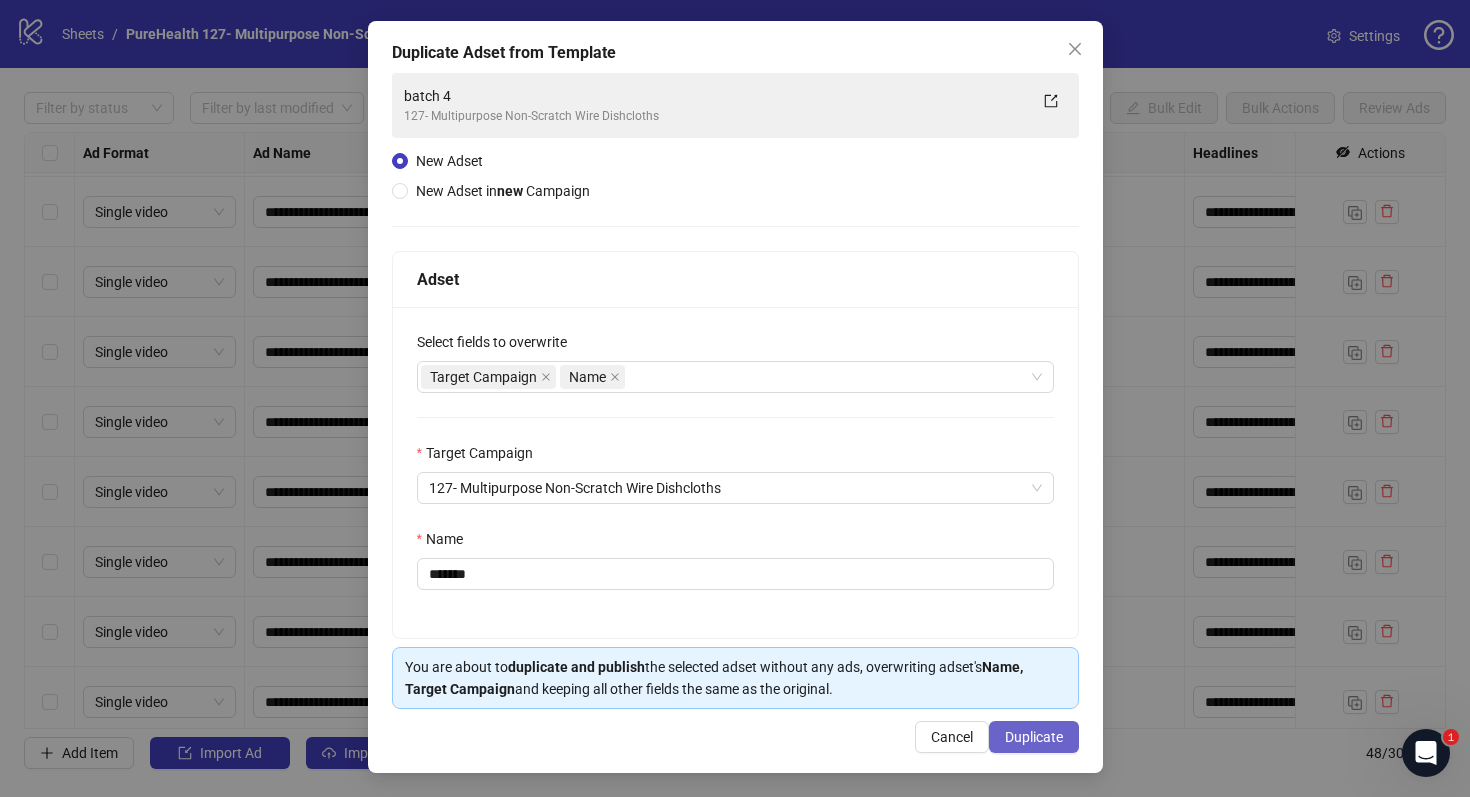 click on "Duplicate" at bounding box center [1034, 737] 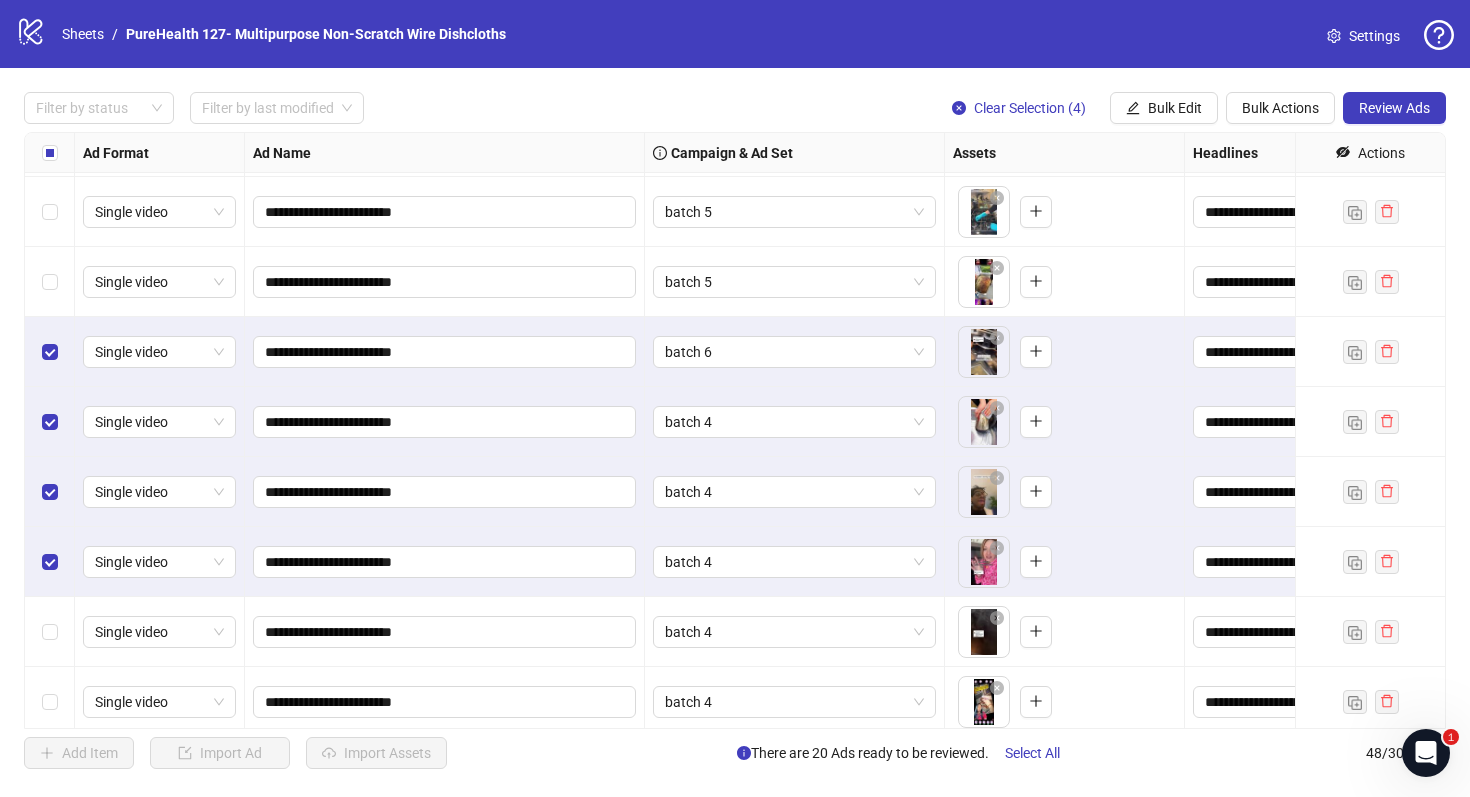 click at bounding box center [50, 632] 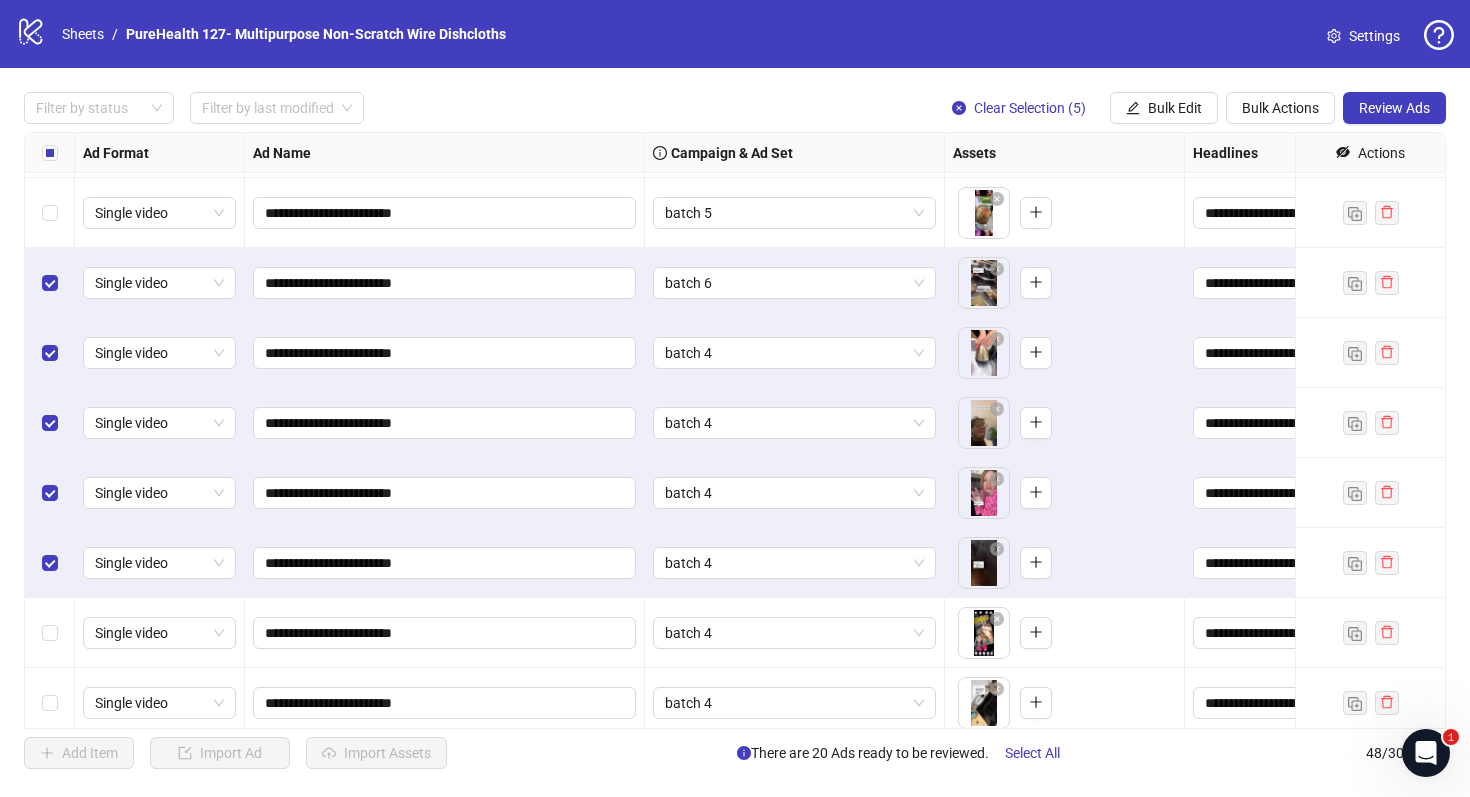 scroll, scrollTop: 2240, scrollLeft: 0, axis: vertical 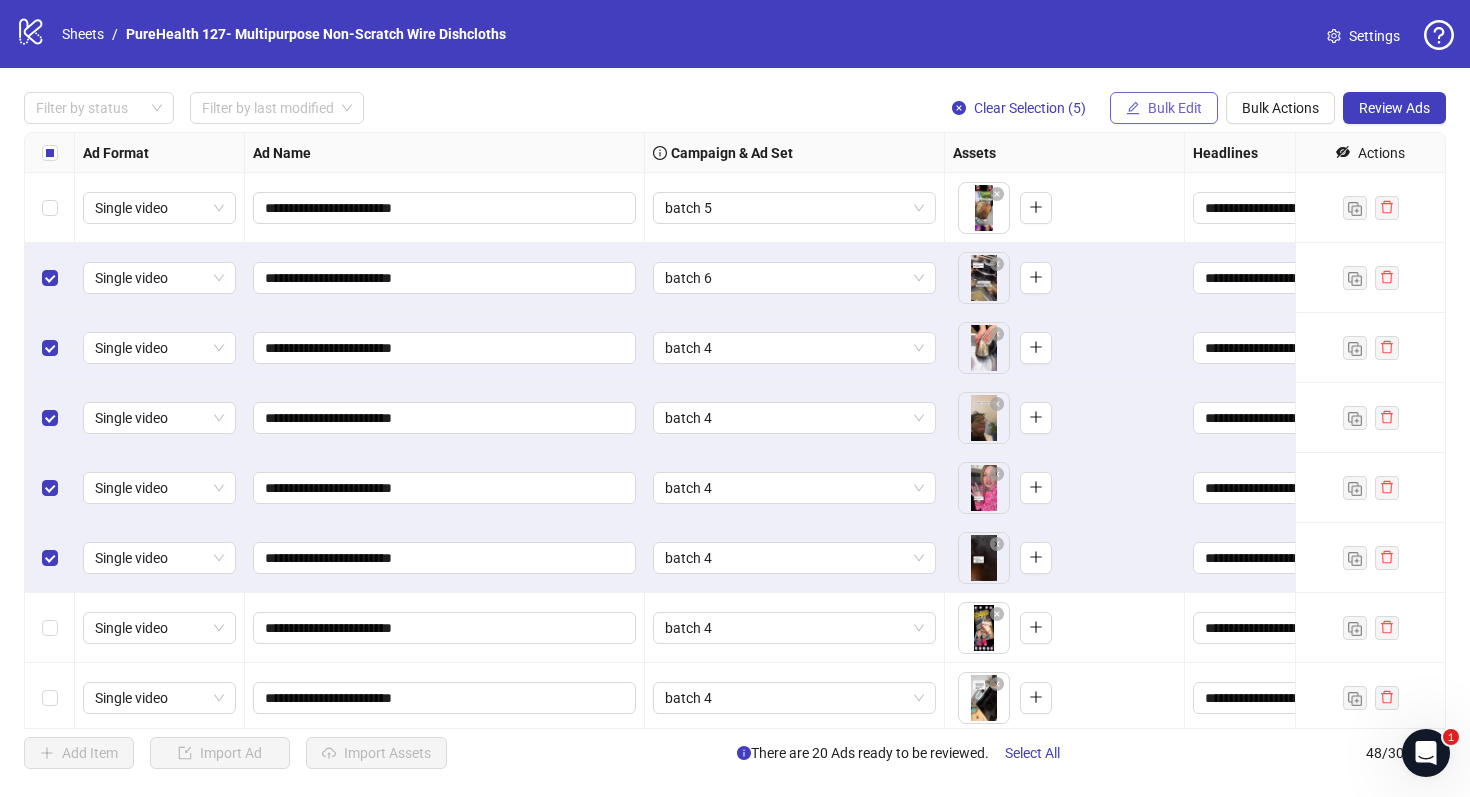 click on "Bulk Edit" at bounding box center (1175, 108) 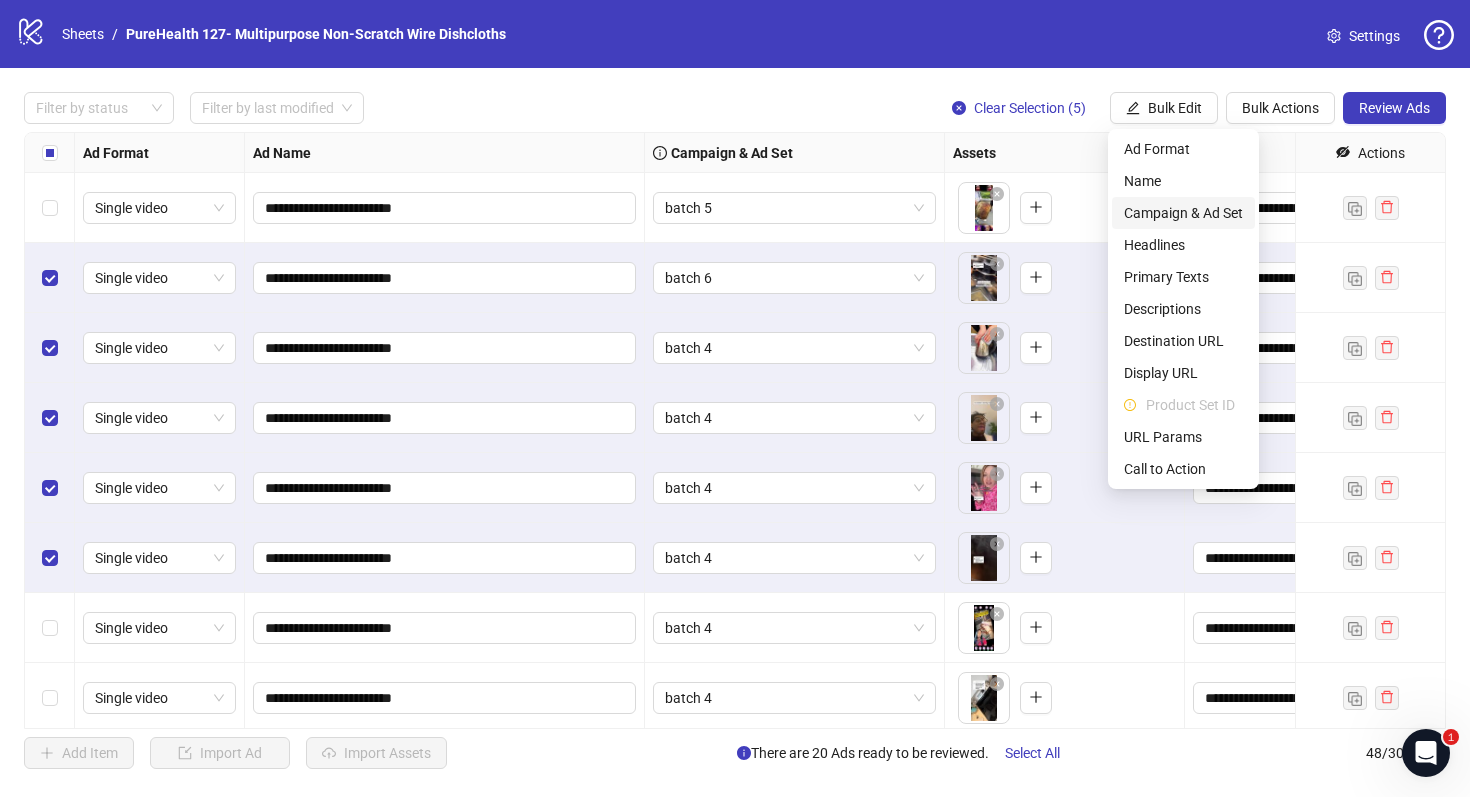 click on "Campaign & Ad Set" at bounding box center (1183, 213) 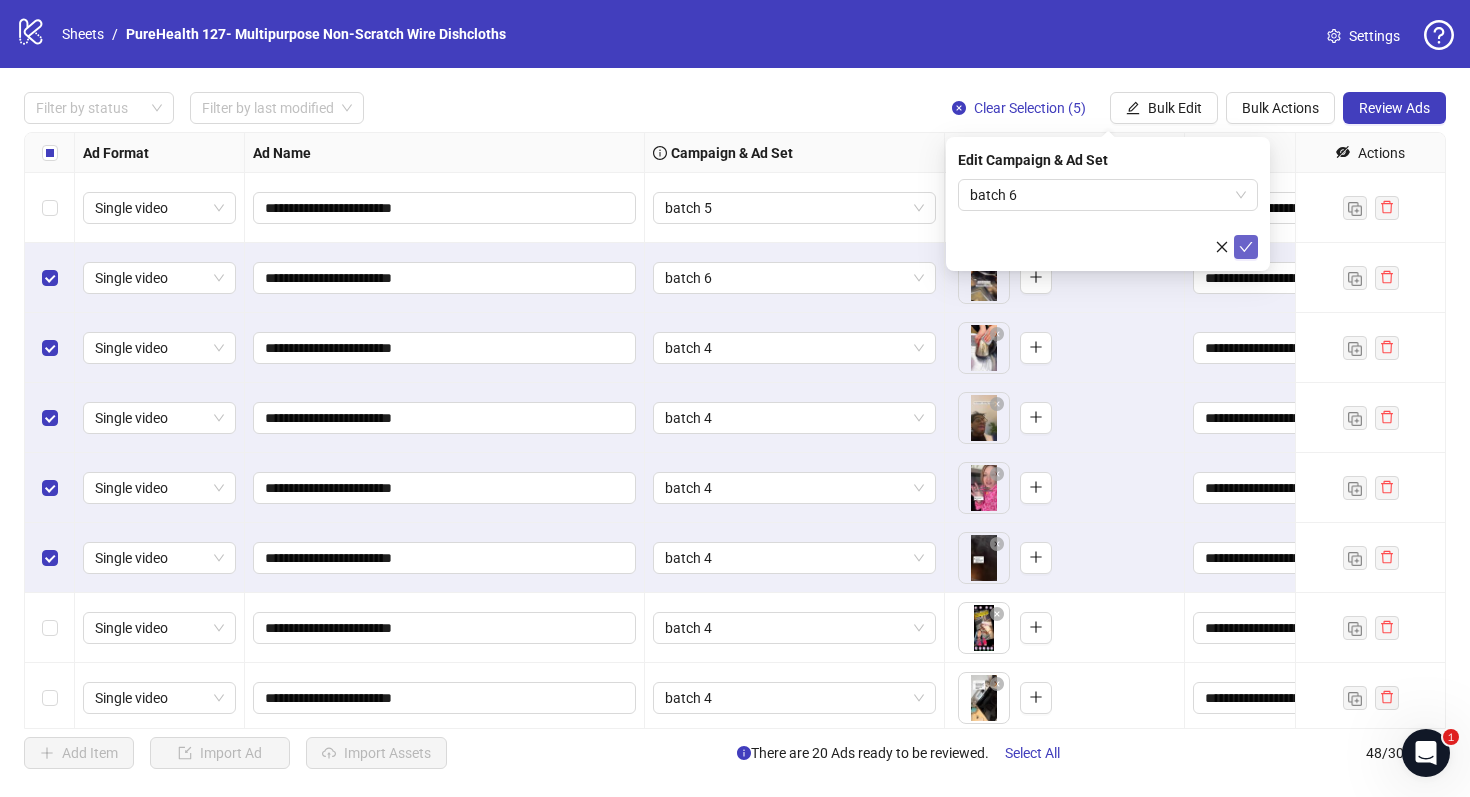 click at bounding box center (1246, 247) 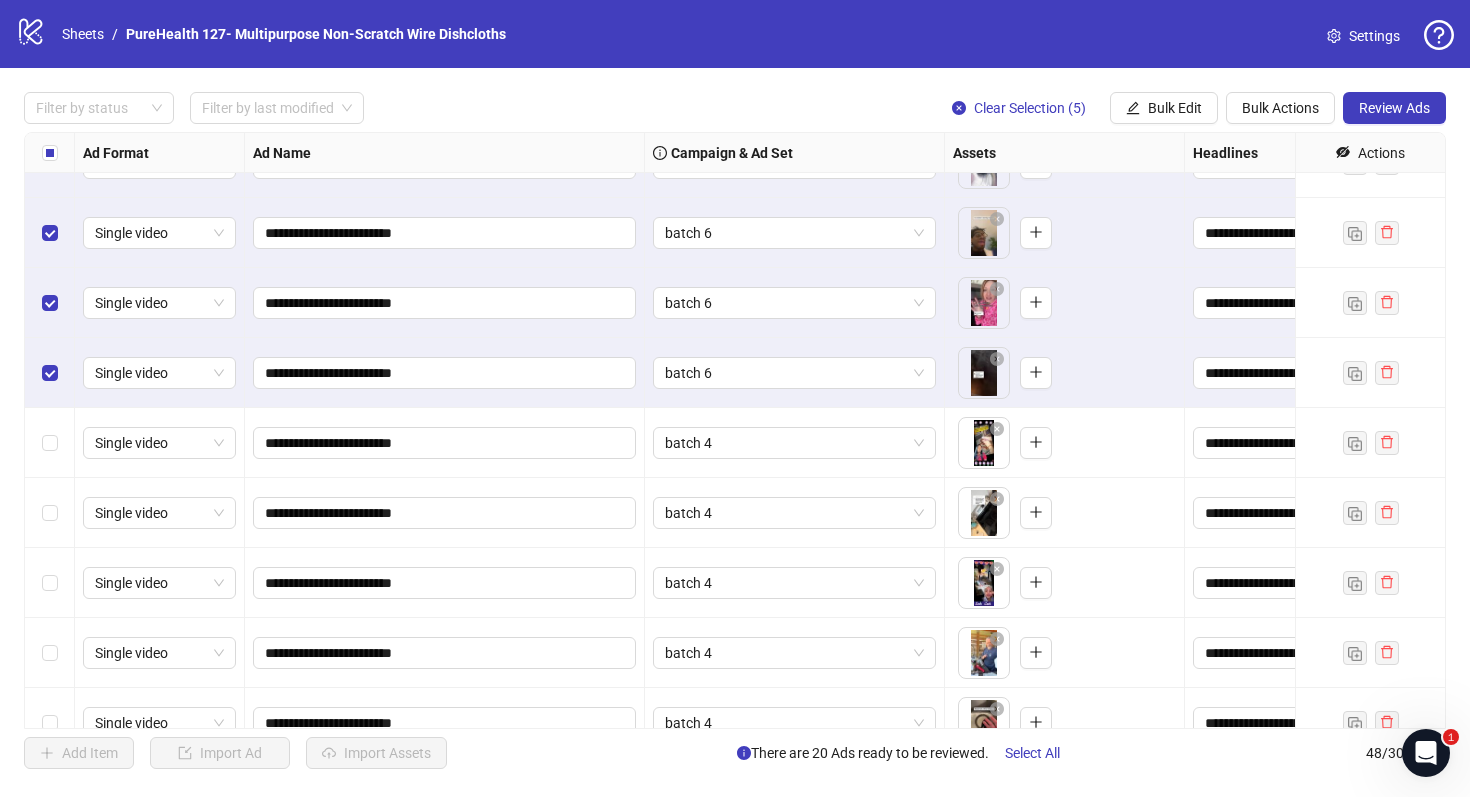 scroll, scrollTop: 2502, scrollLeft: 0, axis: vertical 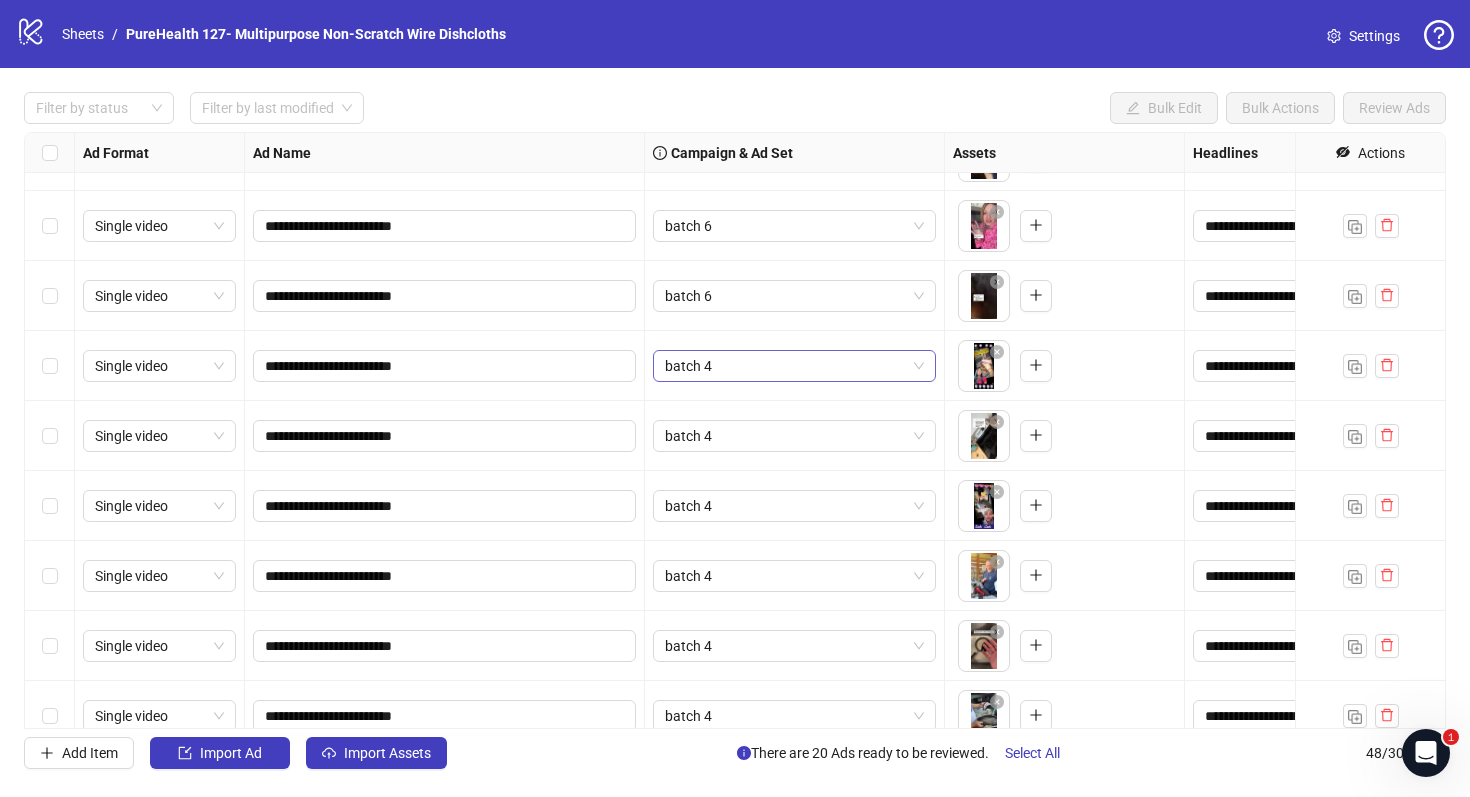 click on "batch 4" at bounding box center [794, 366] 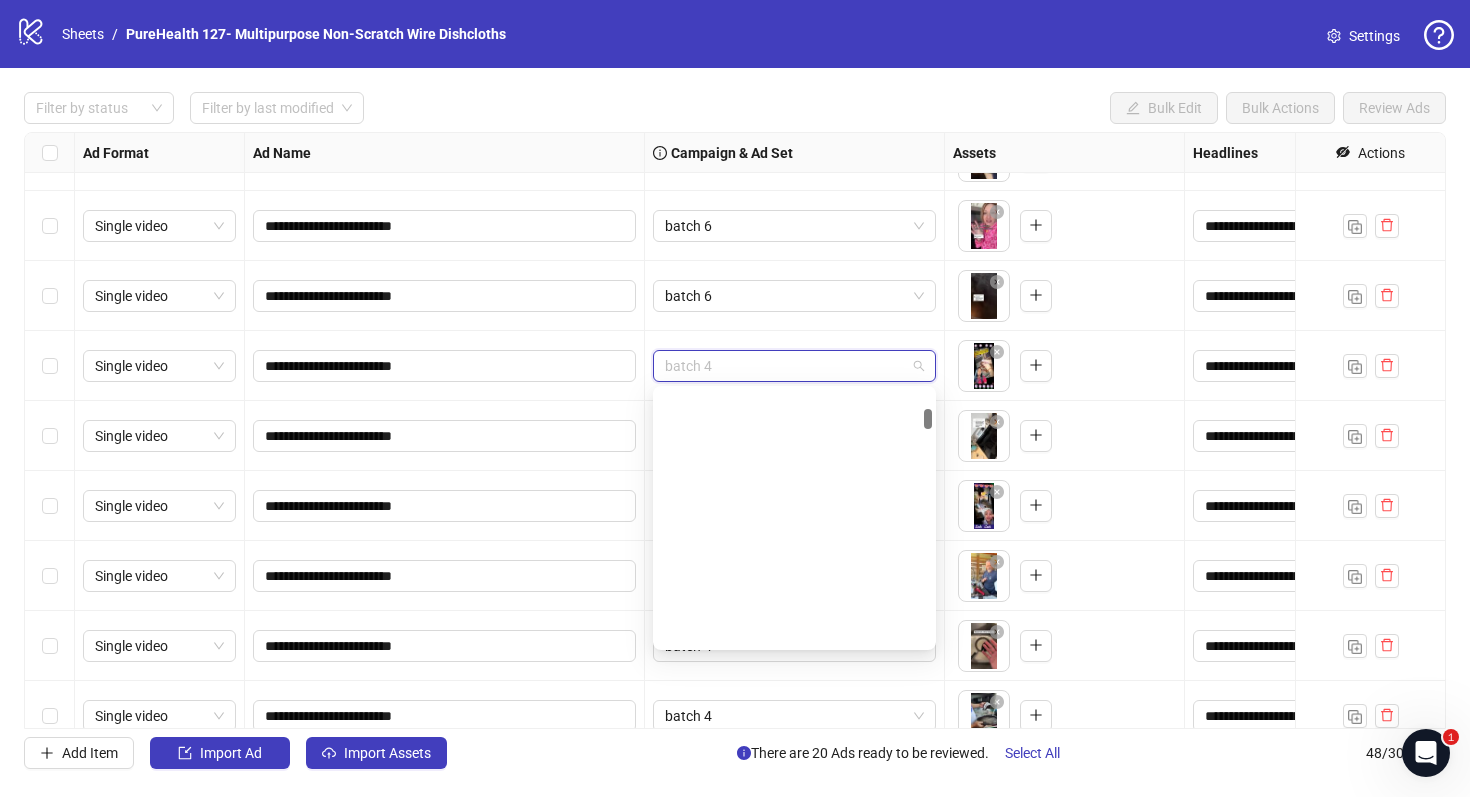 scroll, scrollTop: 509, scrollLeft: 0, axis: vertical 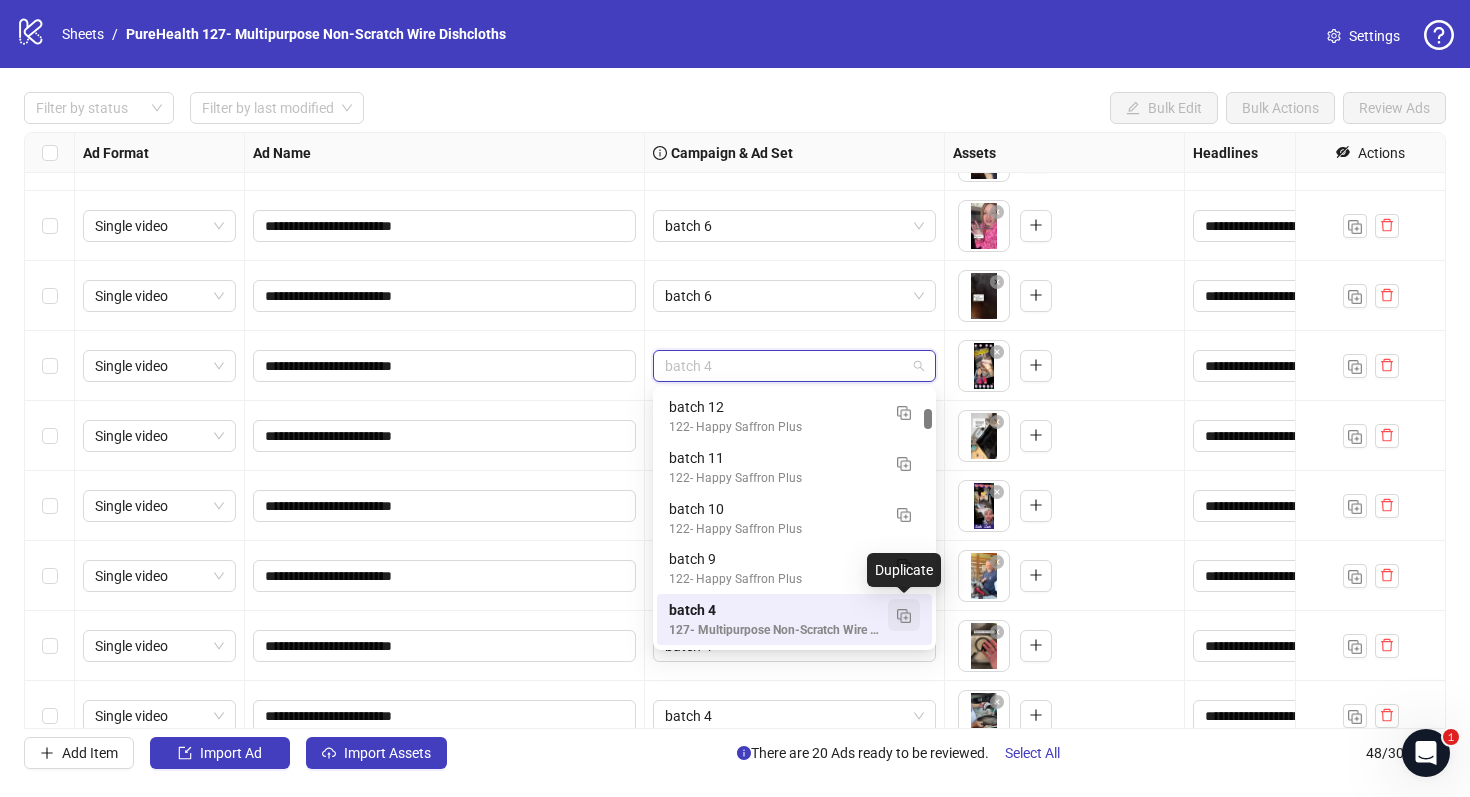 click at bounding box center (904, 616) 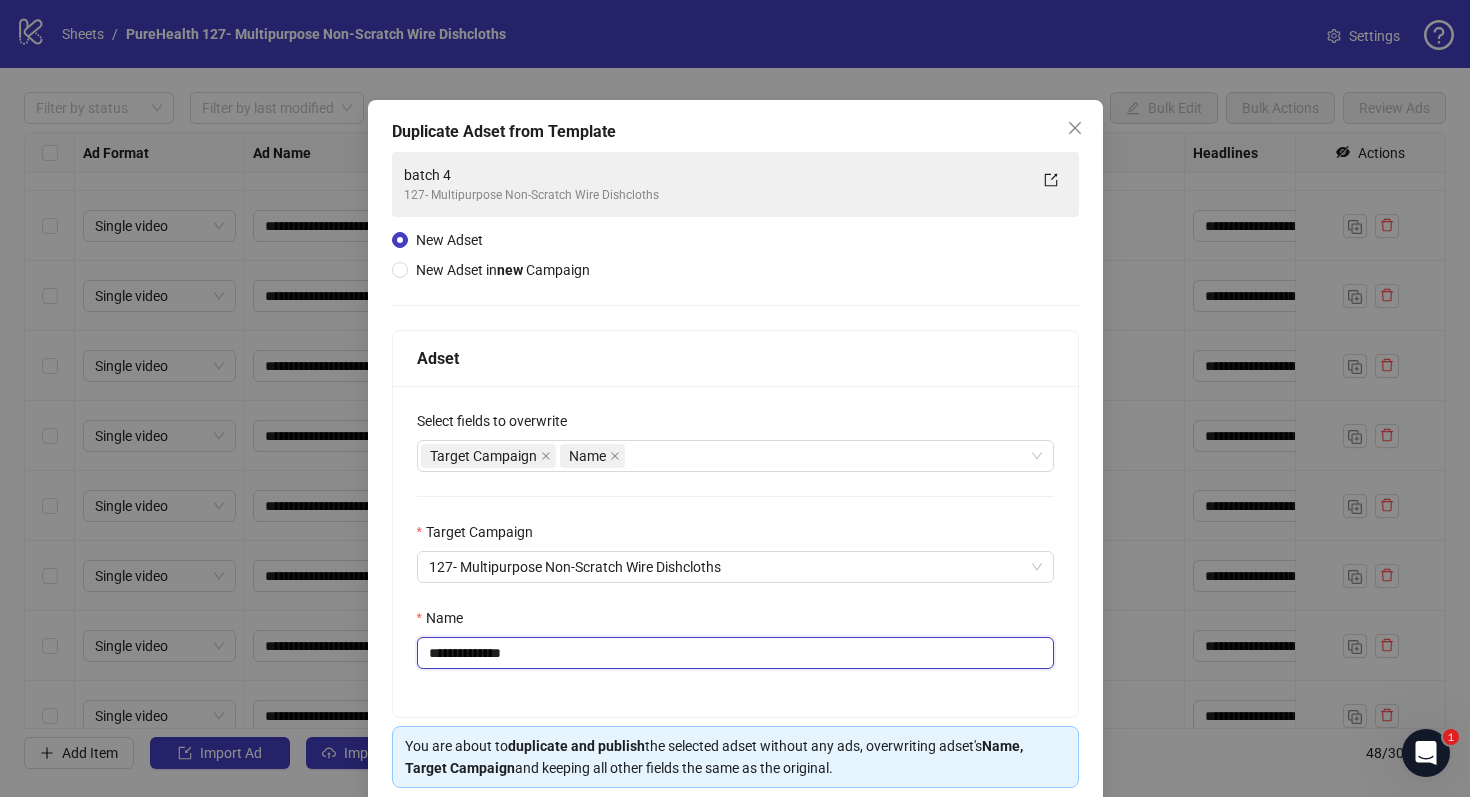 drag, startPoint x: 528, startPoint y: 656, endPoint x: 467, endPoint y: 661, distance: 61.204575 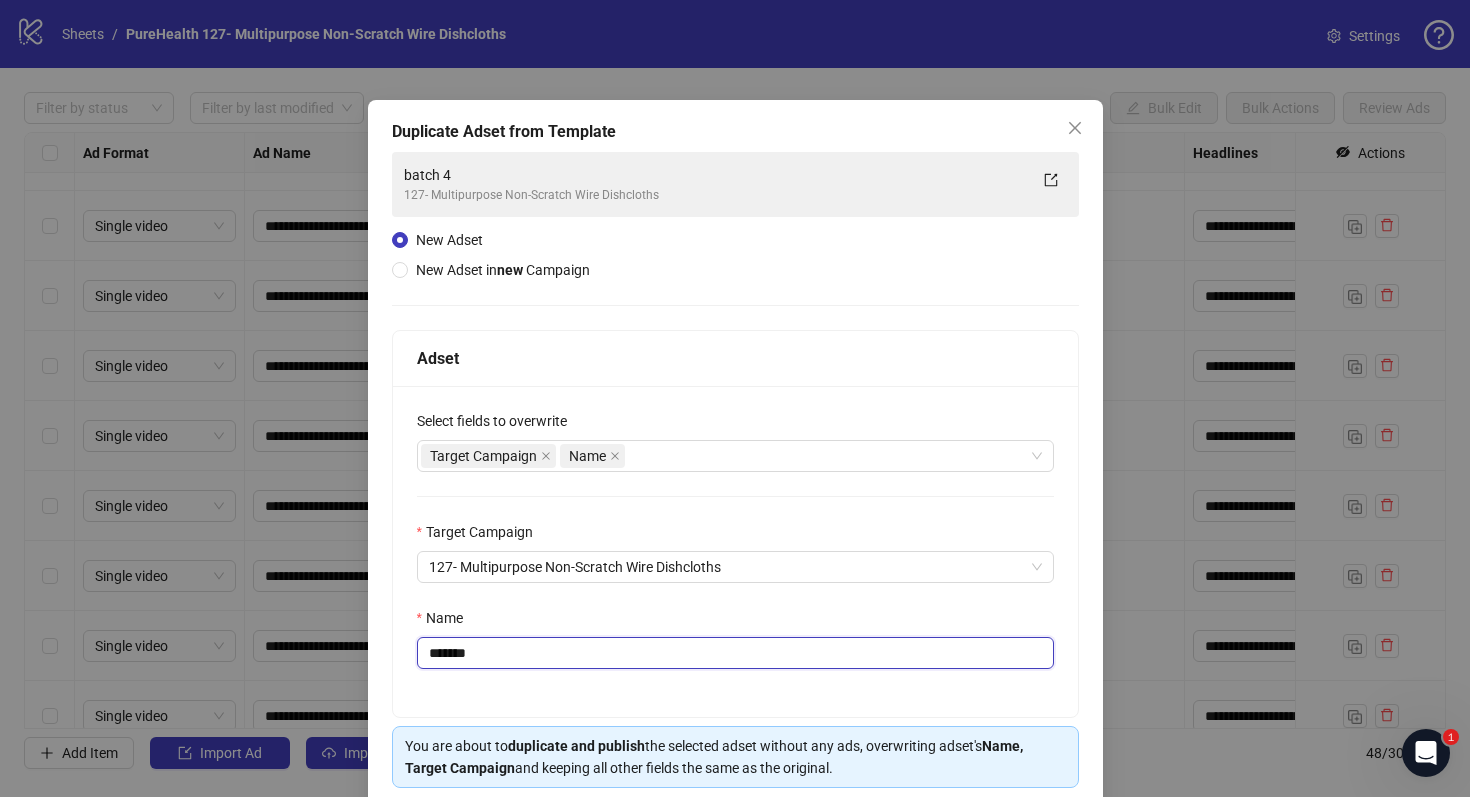 scroll, scrollTop: 80, scrollLeft: 0, axis: vertical 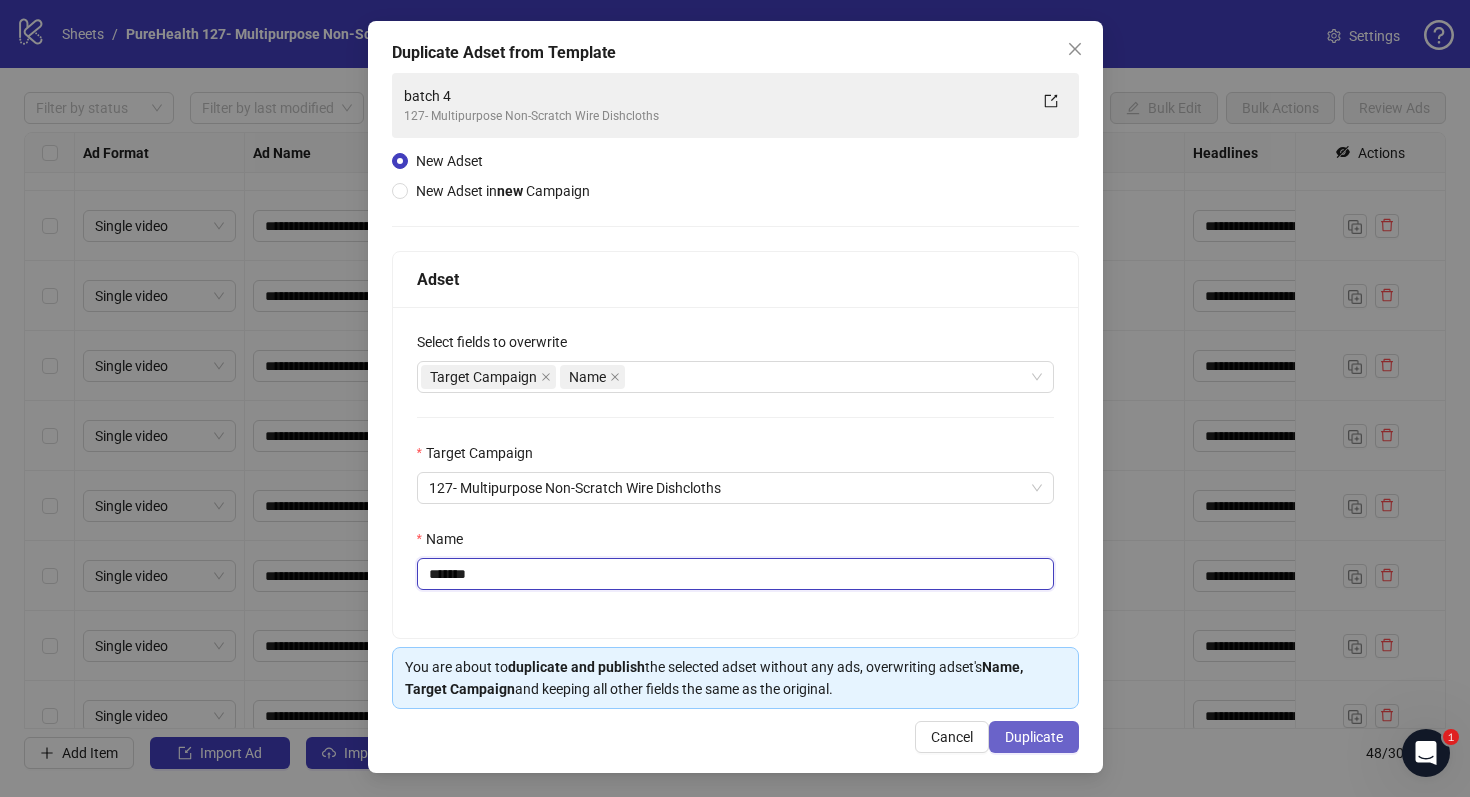 type on "*******" 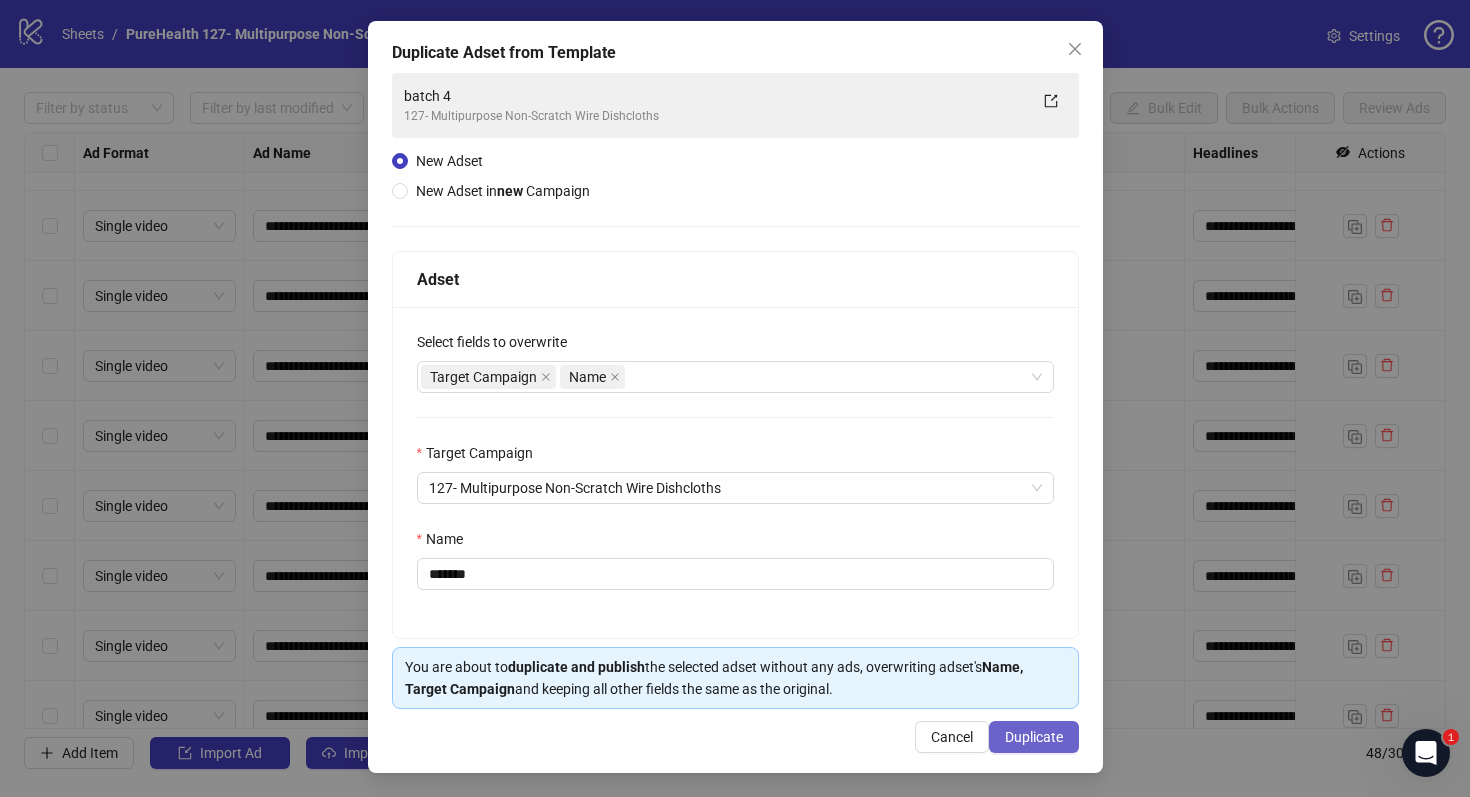 click on "Duplicate" at bounding box center (1034, 737) 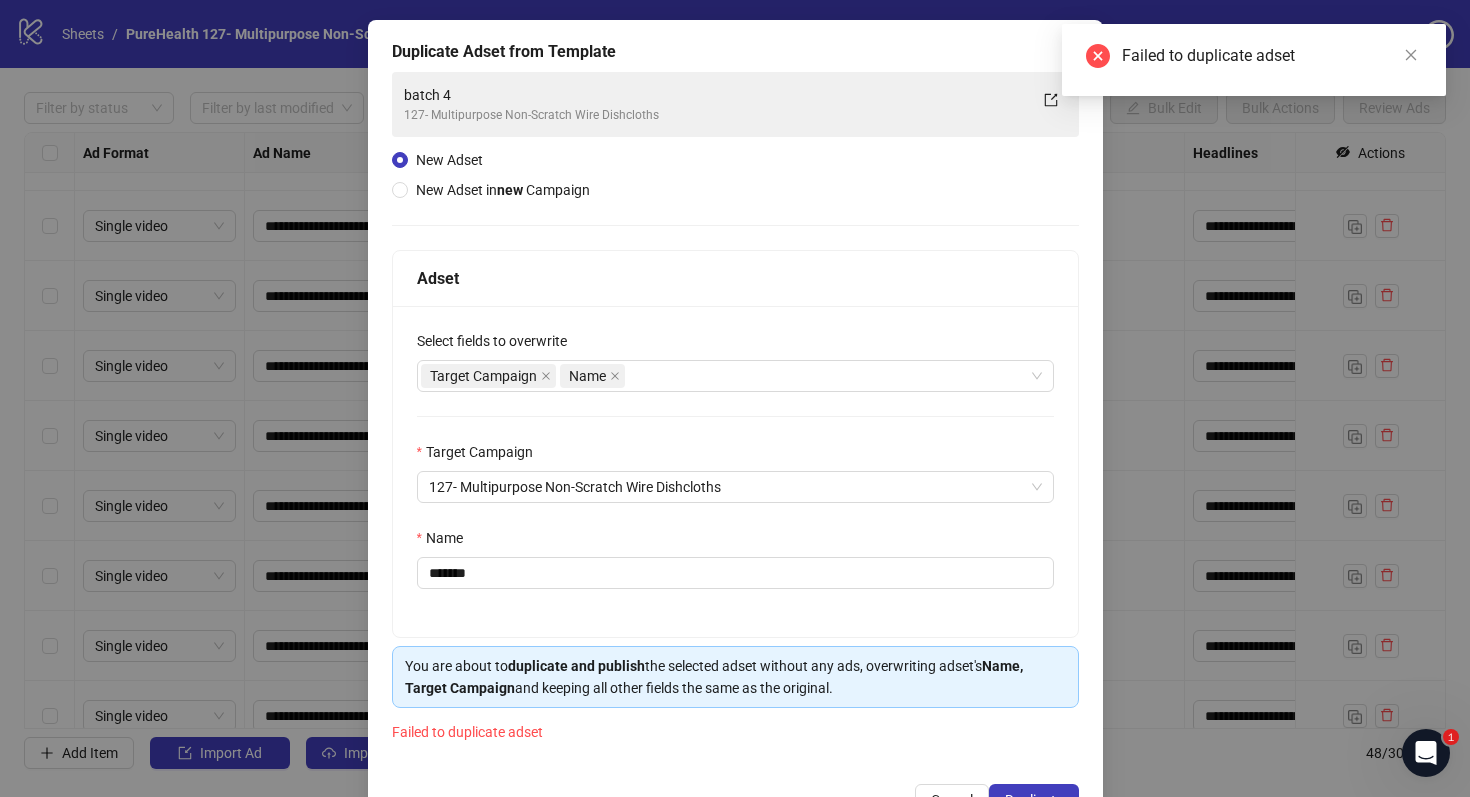 scroll, scrollTop: 144, scrollLeft: 0, axis: vertical 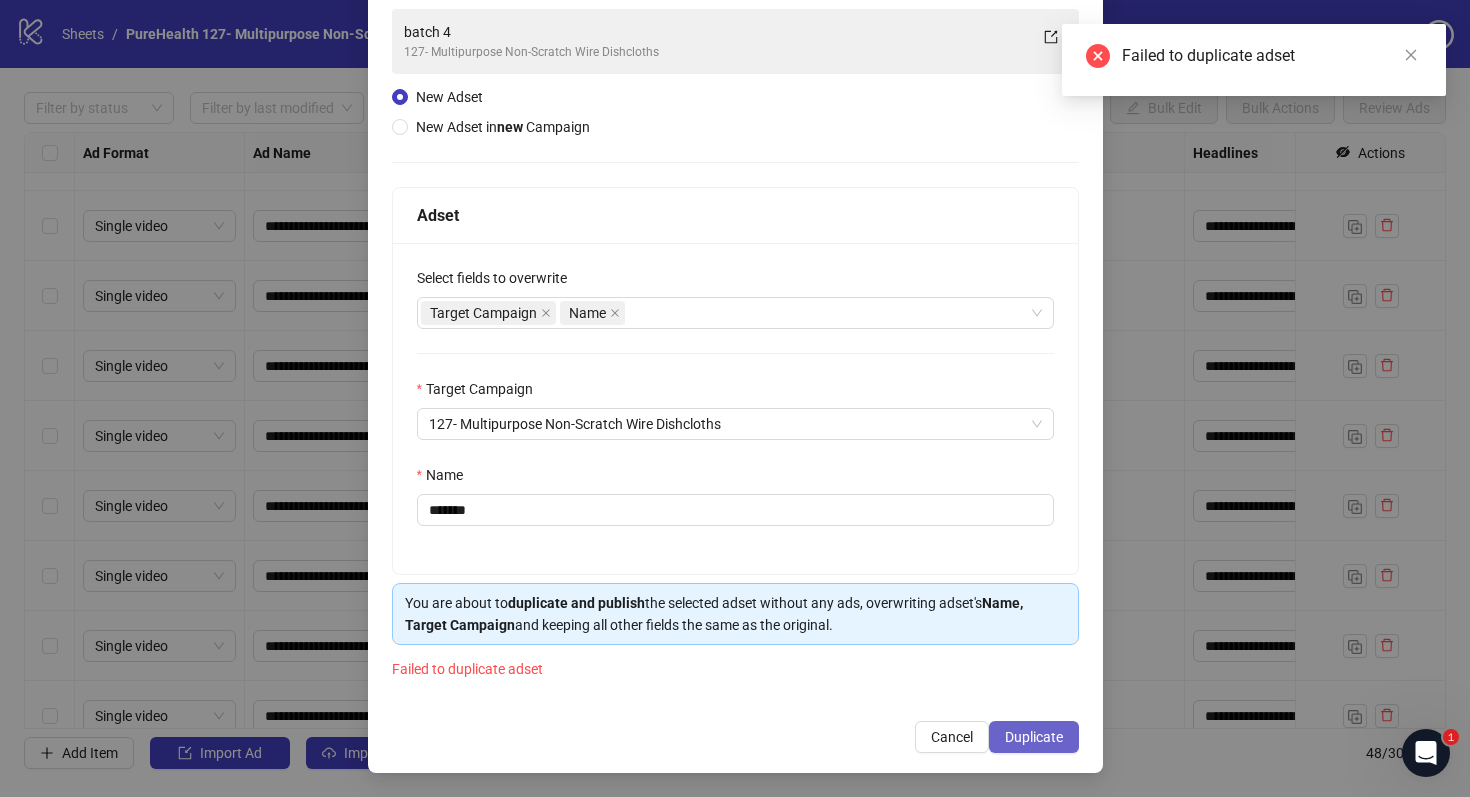 click on "Duplicate" at bounding box center [1034, 737] 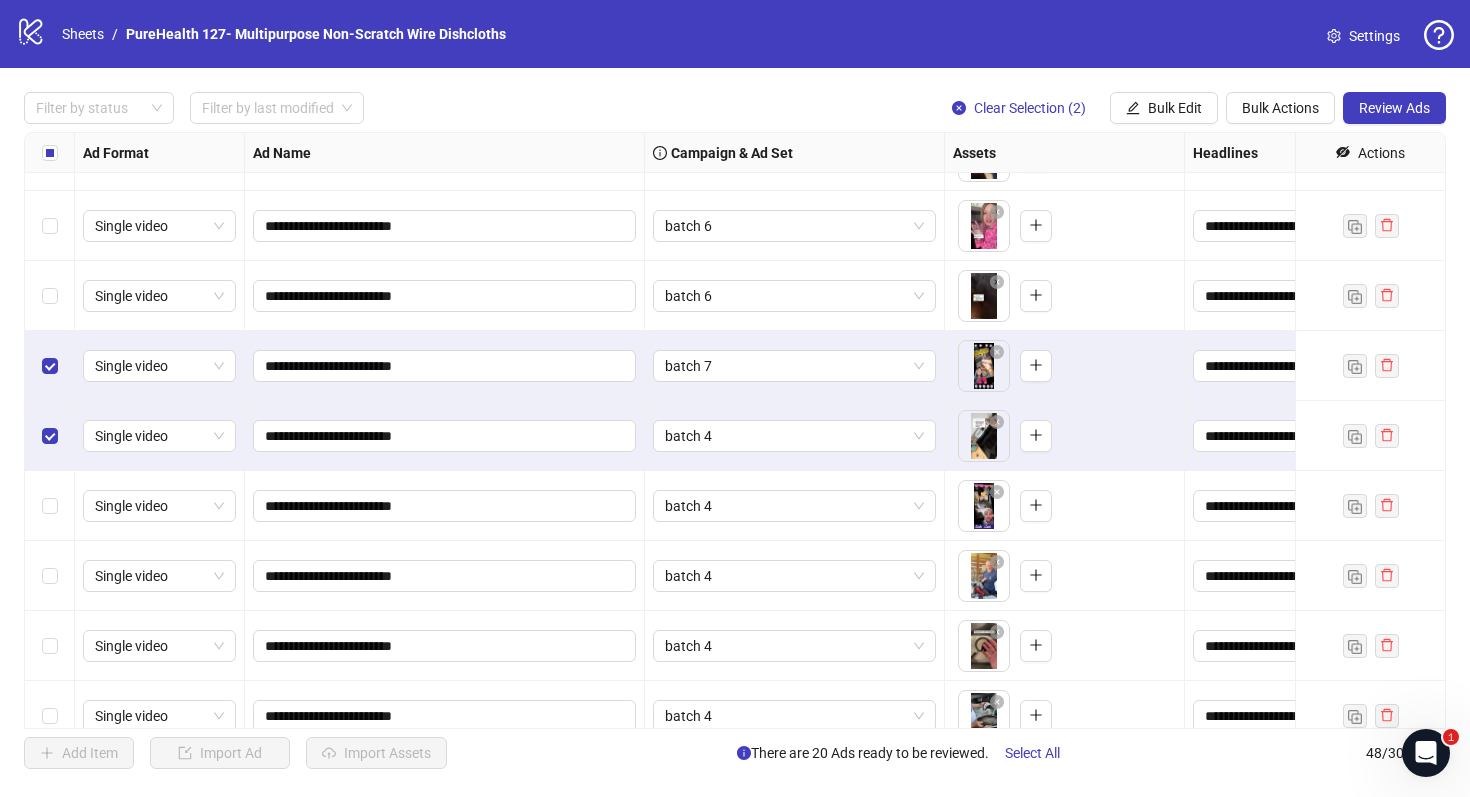click at bounding box center (50, 506) 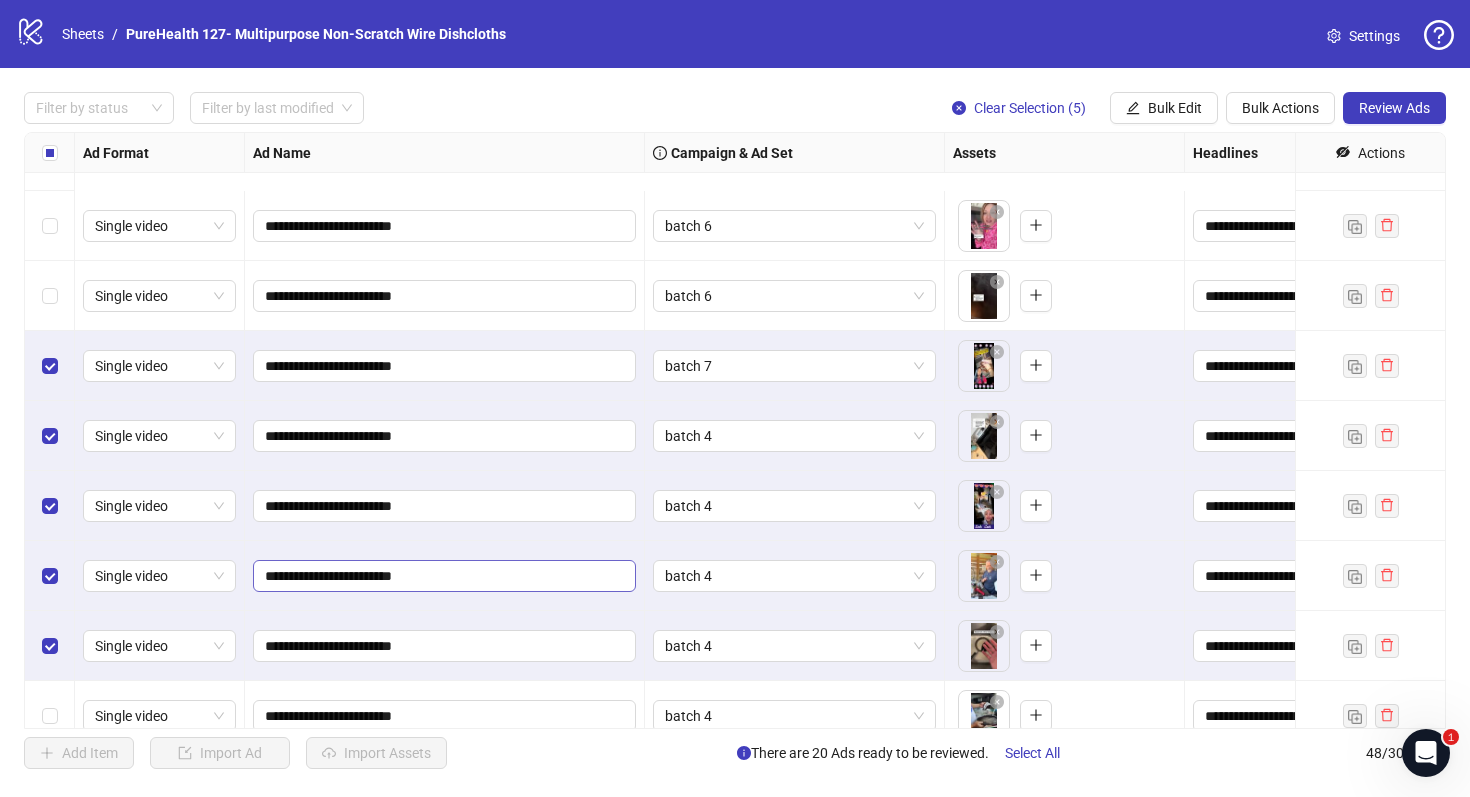 scroll, scrollTop: 2805, scrollLeft: 0, axis: vertical 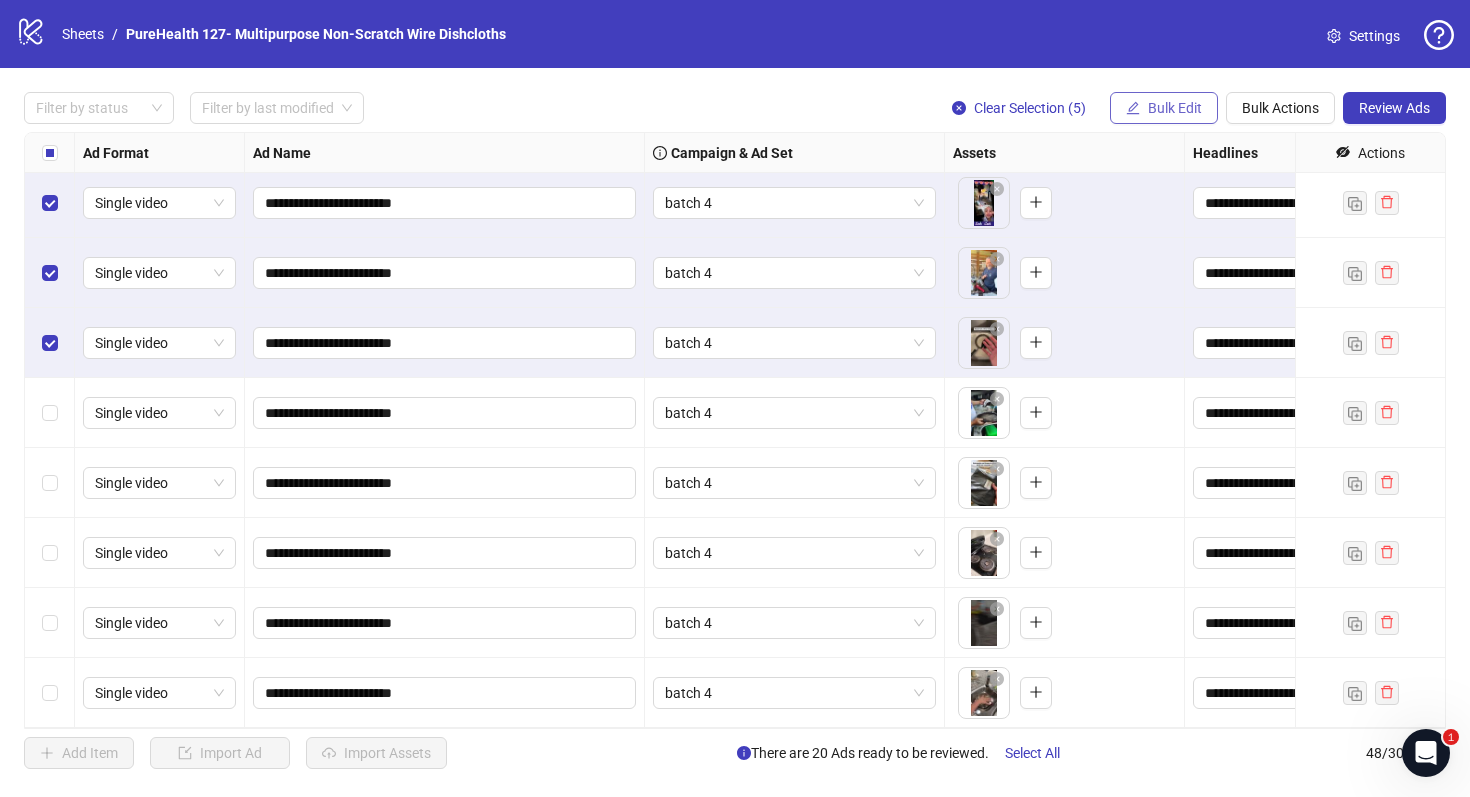 click on "Bulk Edit" at bounding box center (1175, 108) 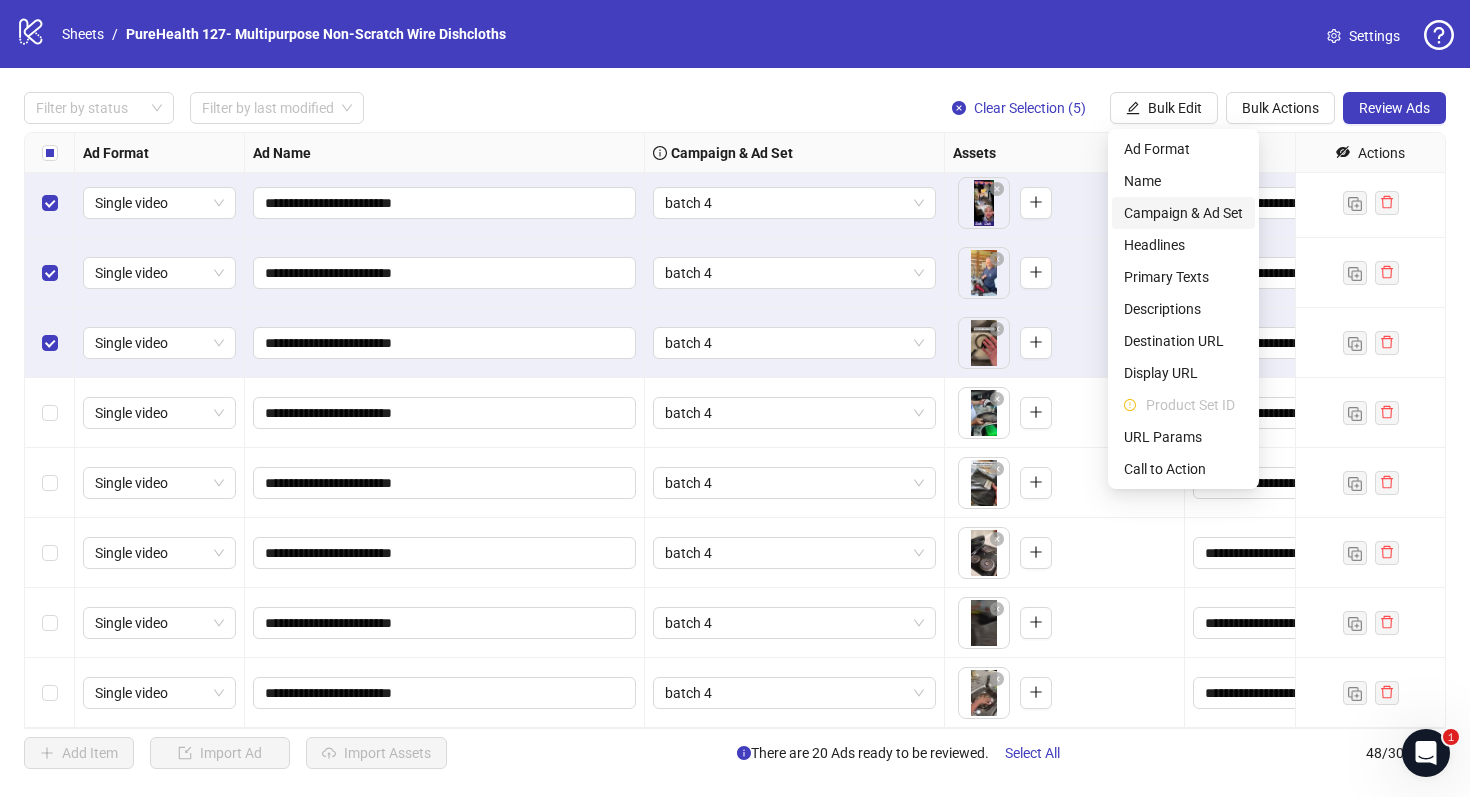 click on "Campaign & Ad Set" at bounding box center [1183, 213] 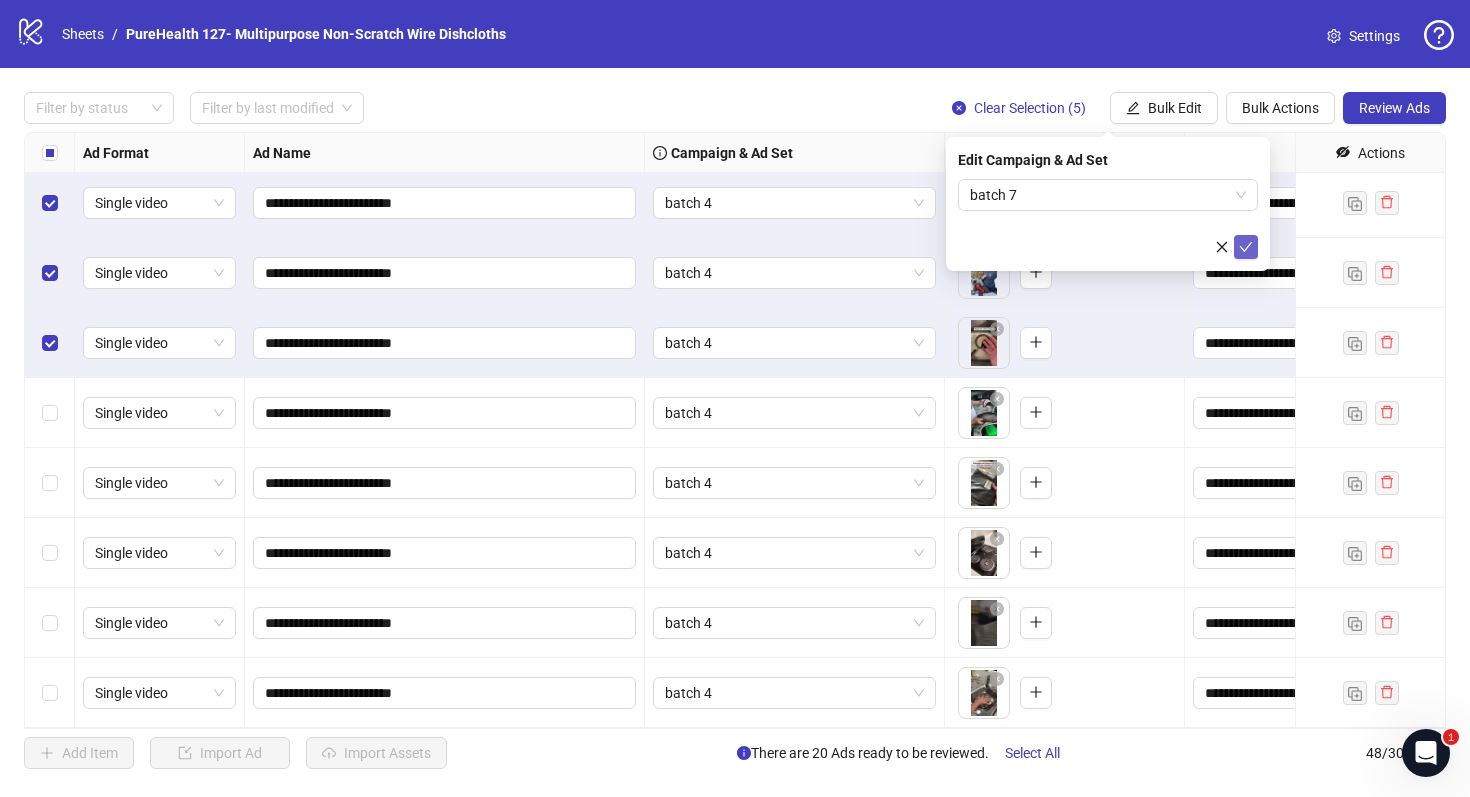 click 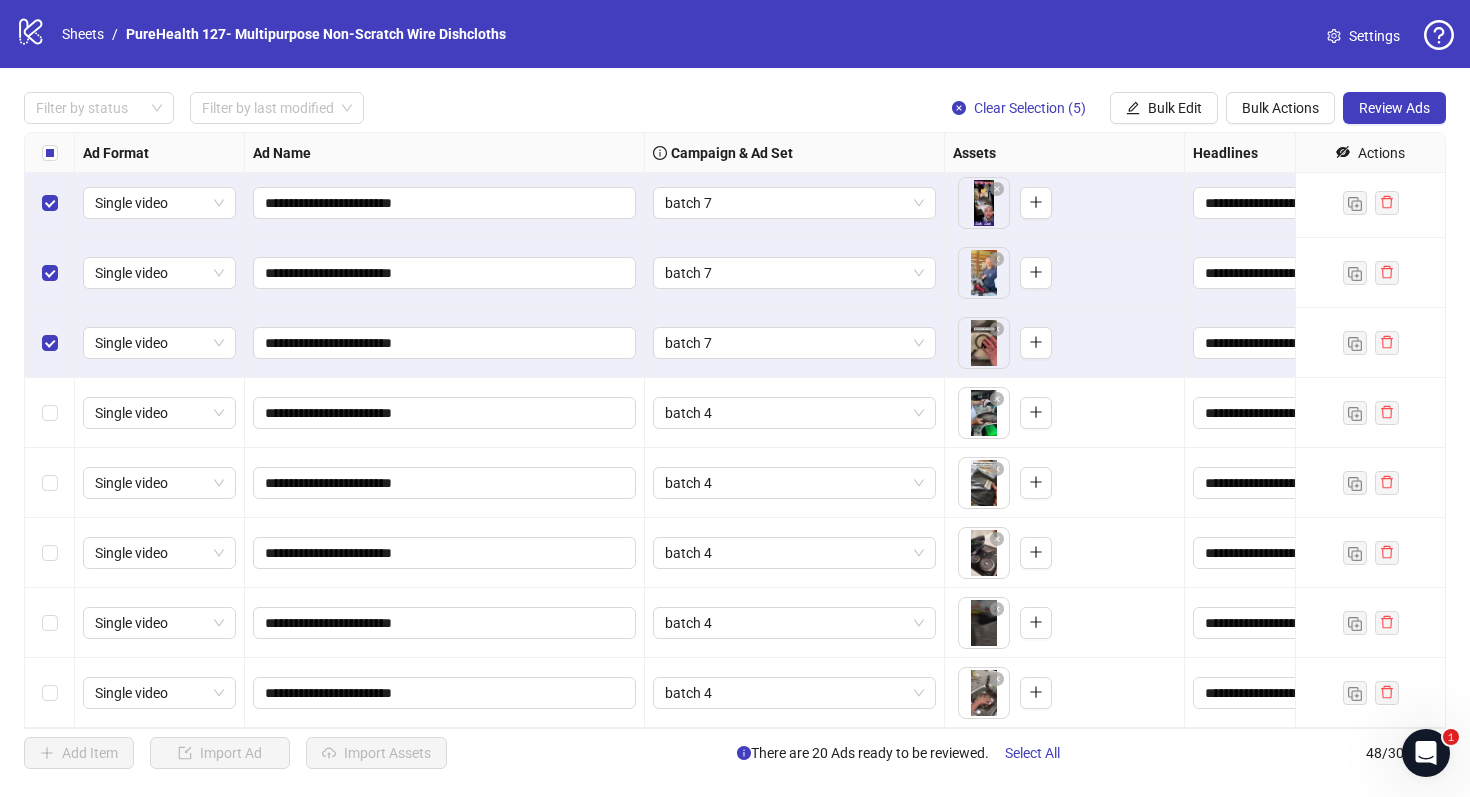 click at bounding box center [50, 153] 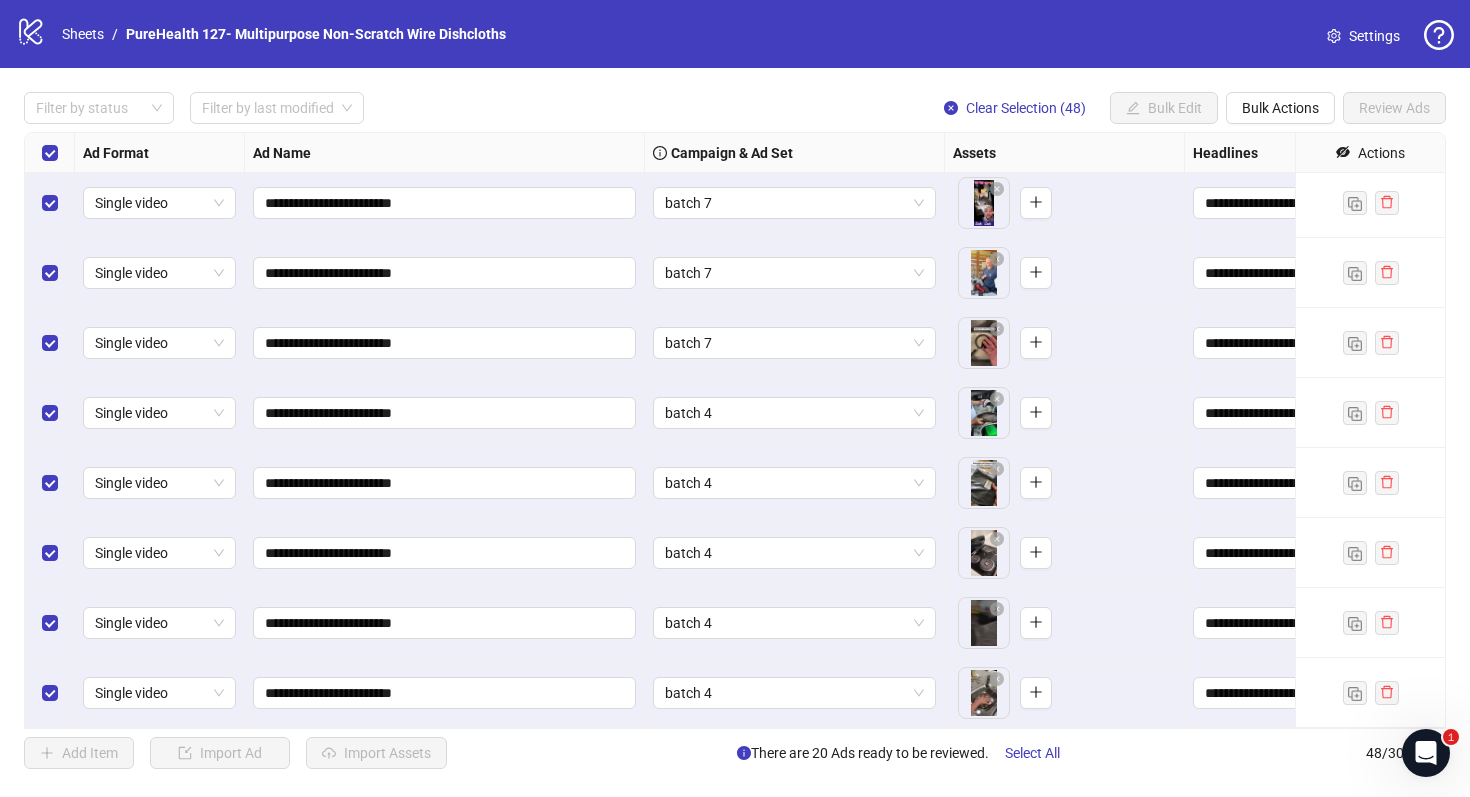 click at bounding box center (50, 153) 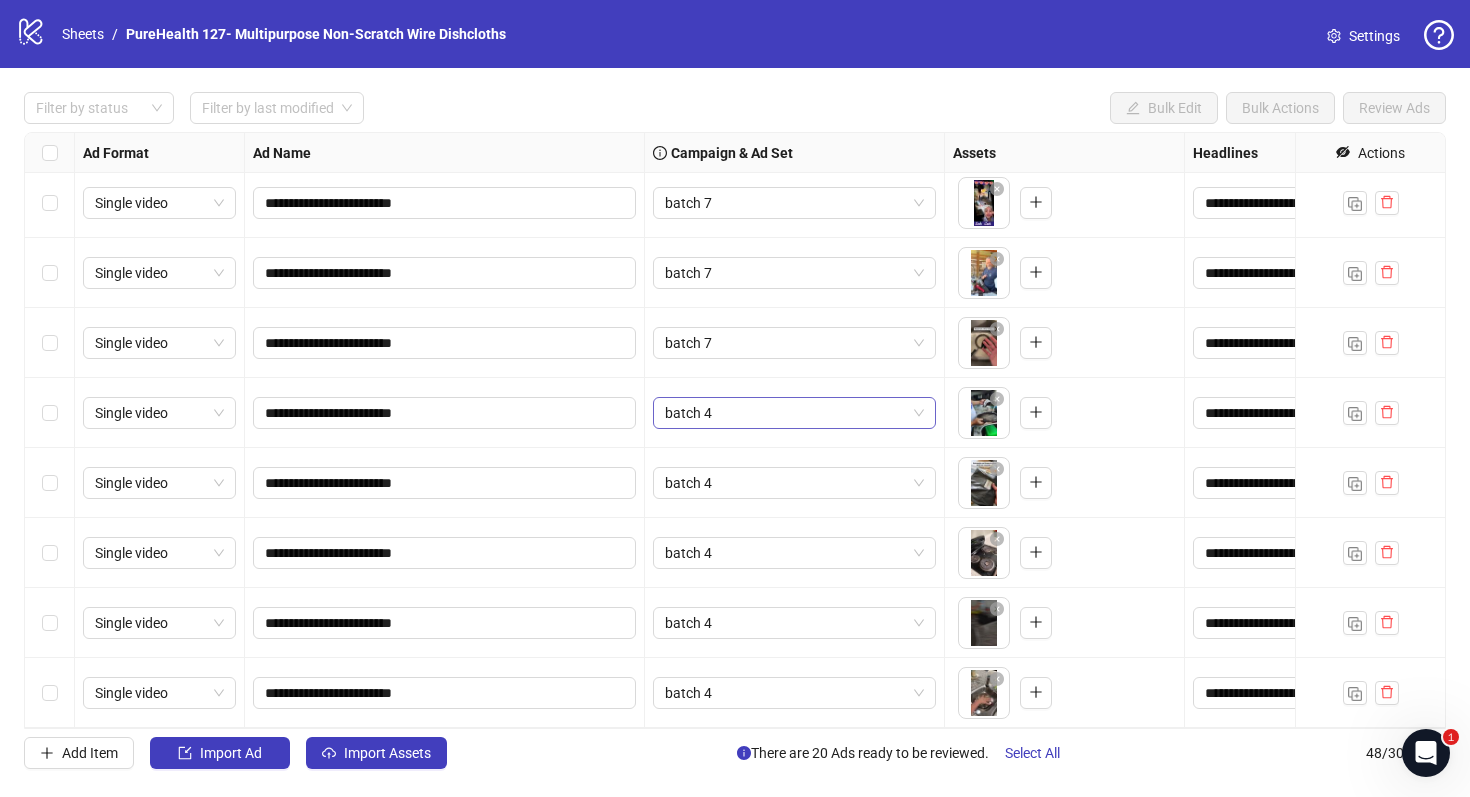 click on "batch 4" at bounding box center [794, 413] 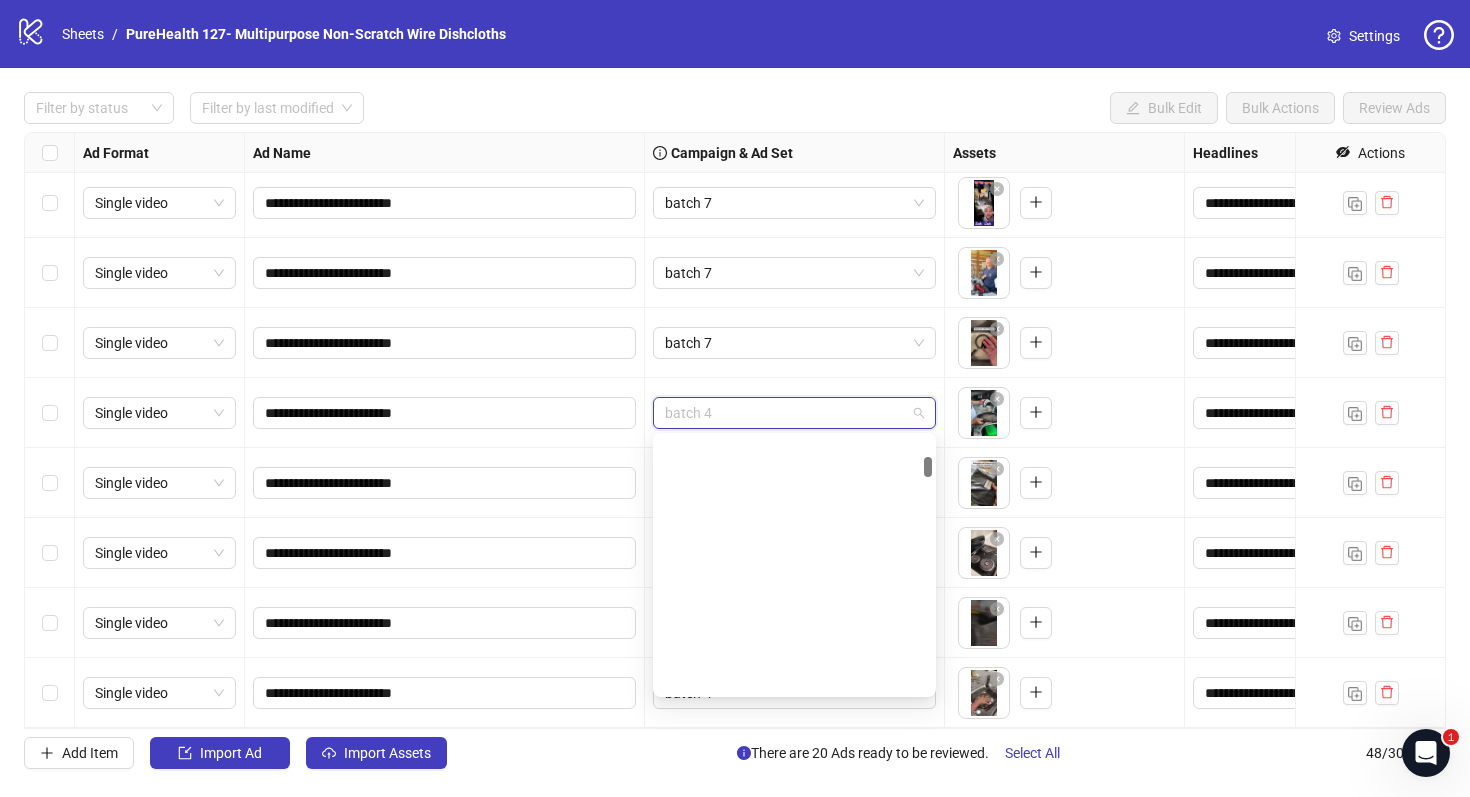 scroll, scrollTop: 560, scrollLeft: 0, axis: vertical 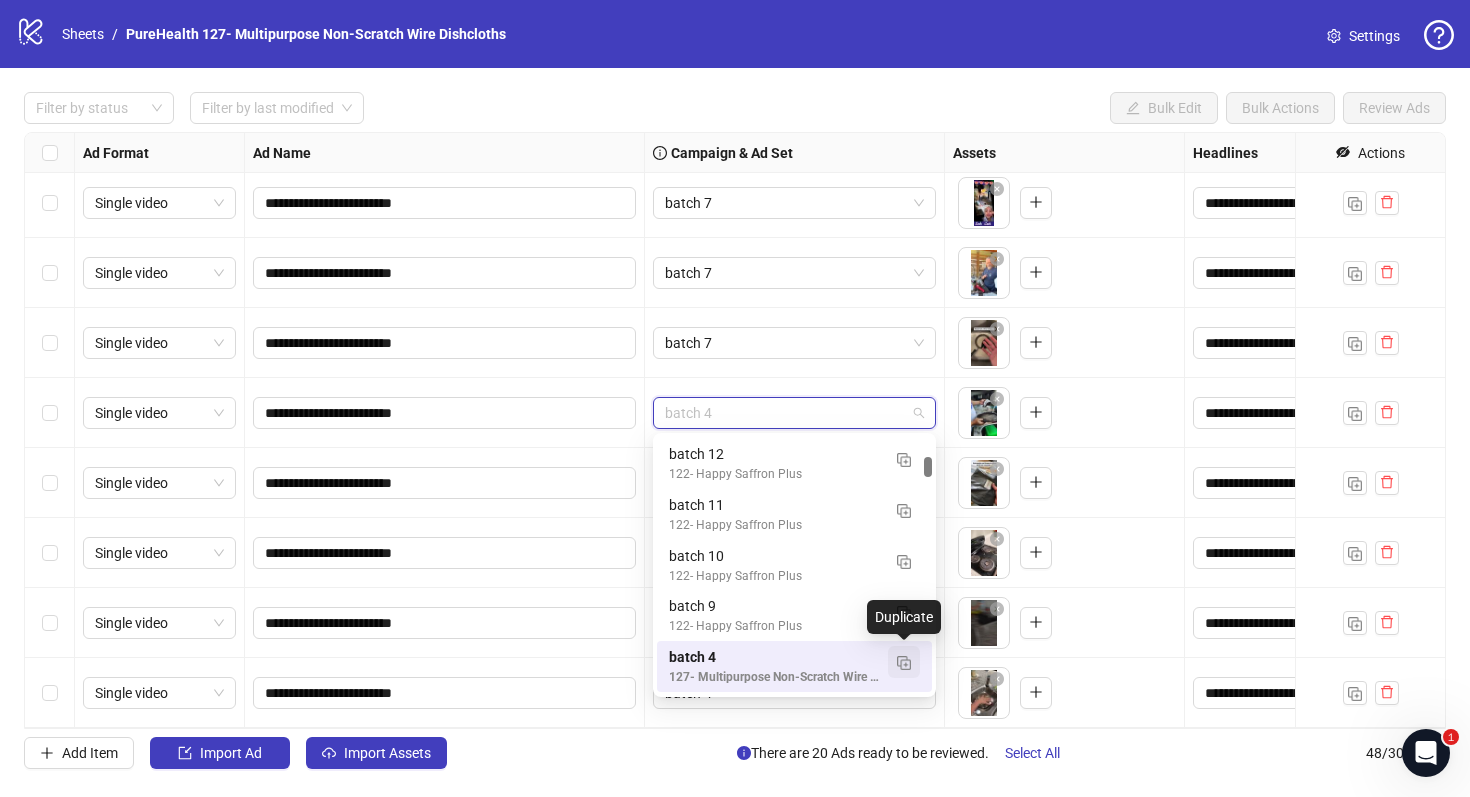 click at bounding box center [904, 663] 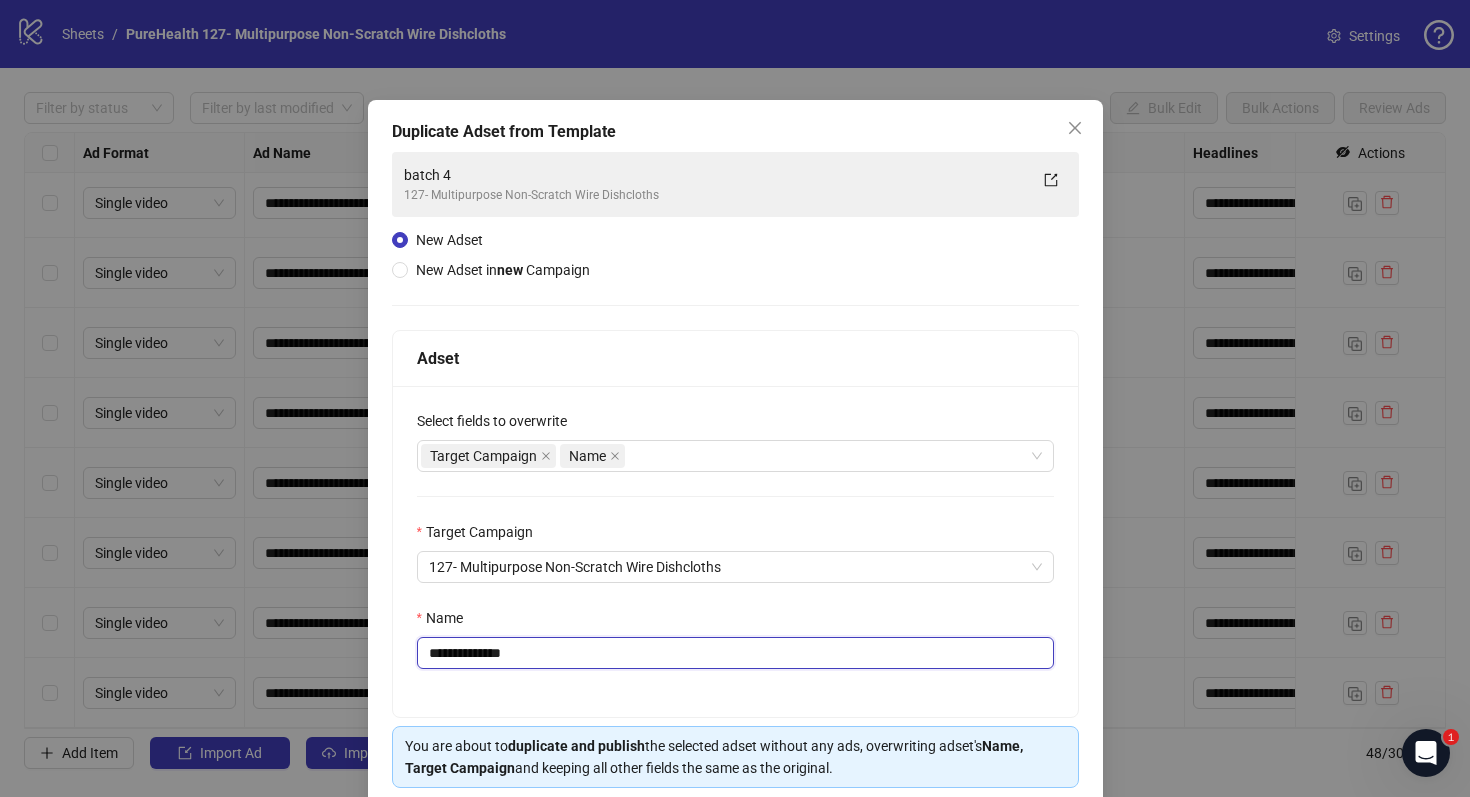 drag, startPoint x: 534, startPoint y: 660, endPoint x: 470, endPoint y: 660, distance: 64 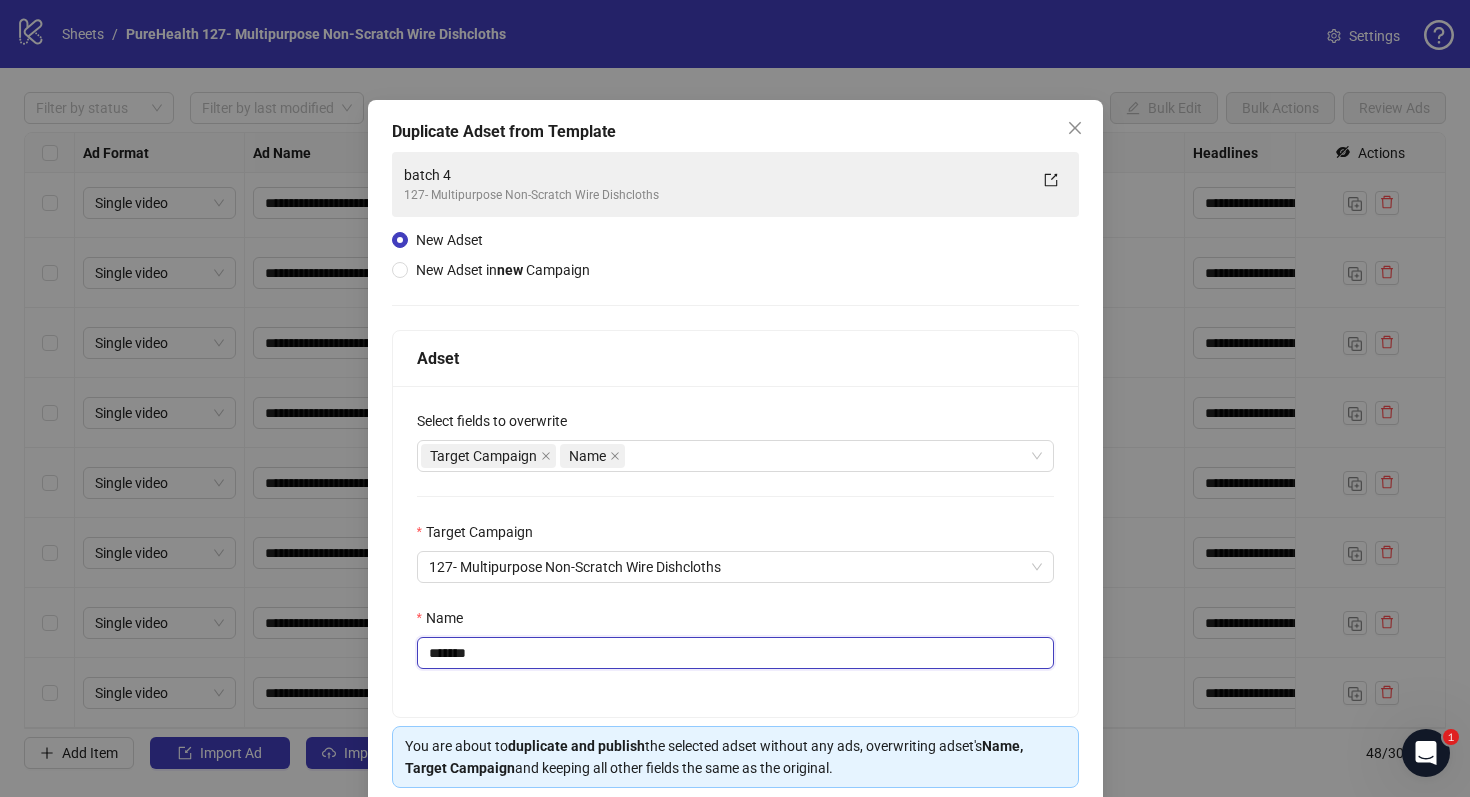 scroll, scrollTop: 80, scrollLeft: 0, axis: vertical 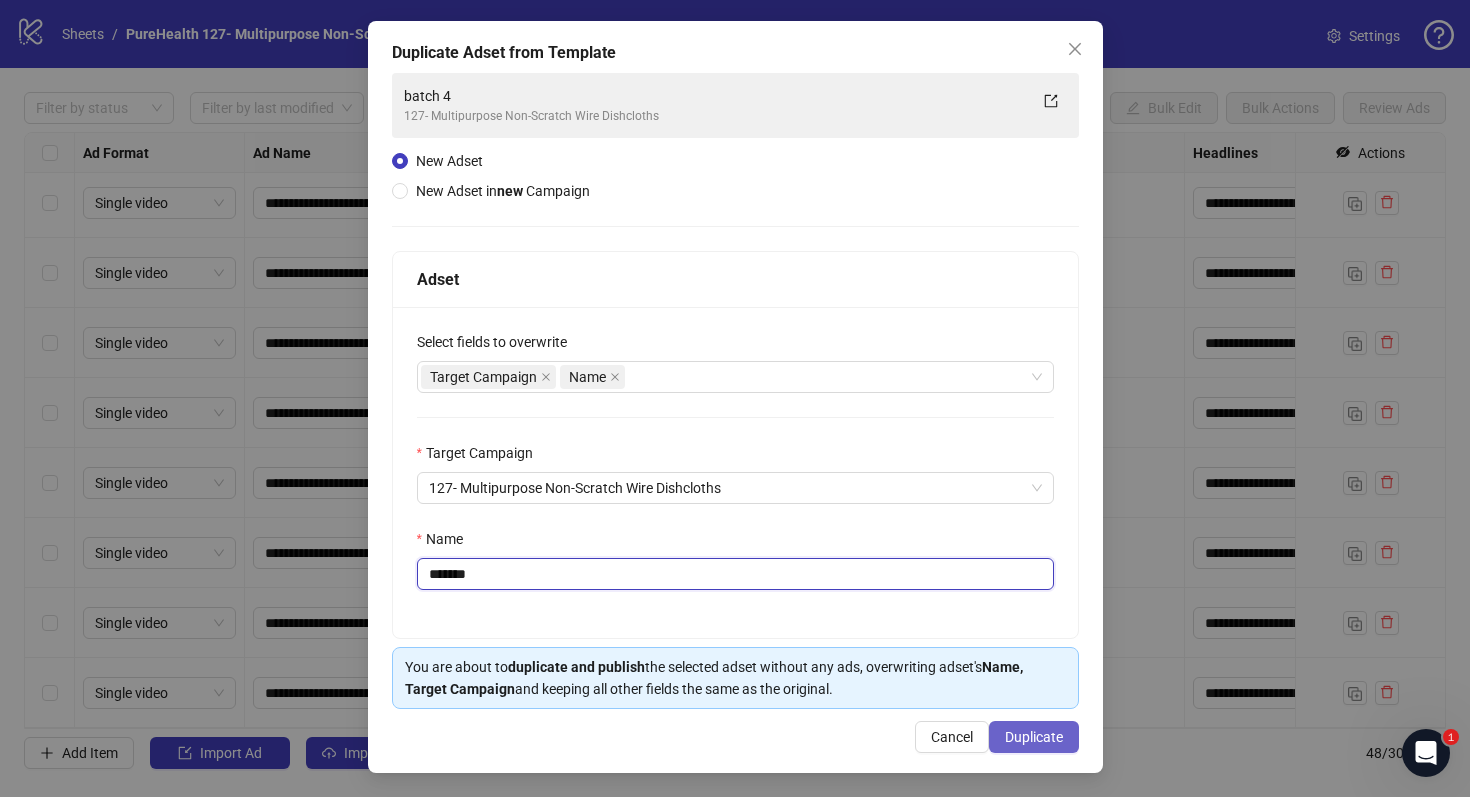 type on "*******" 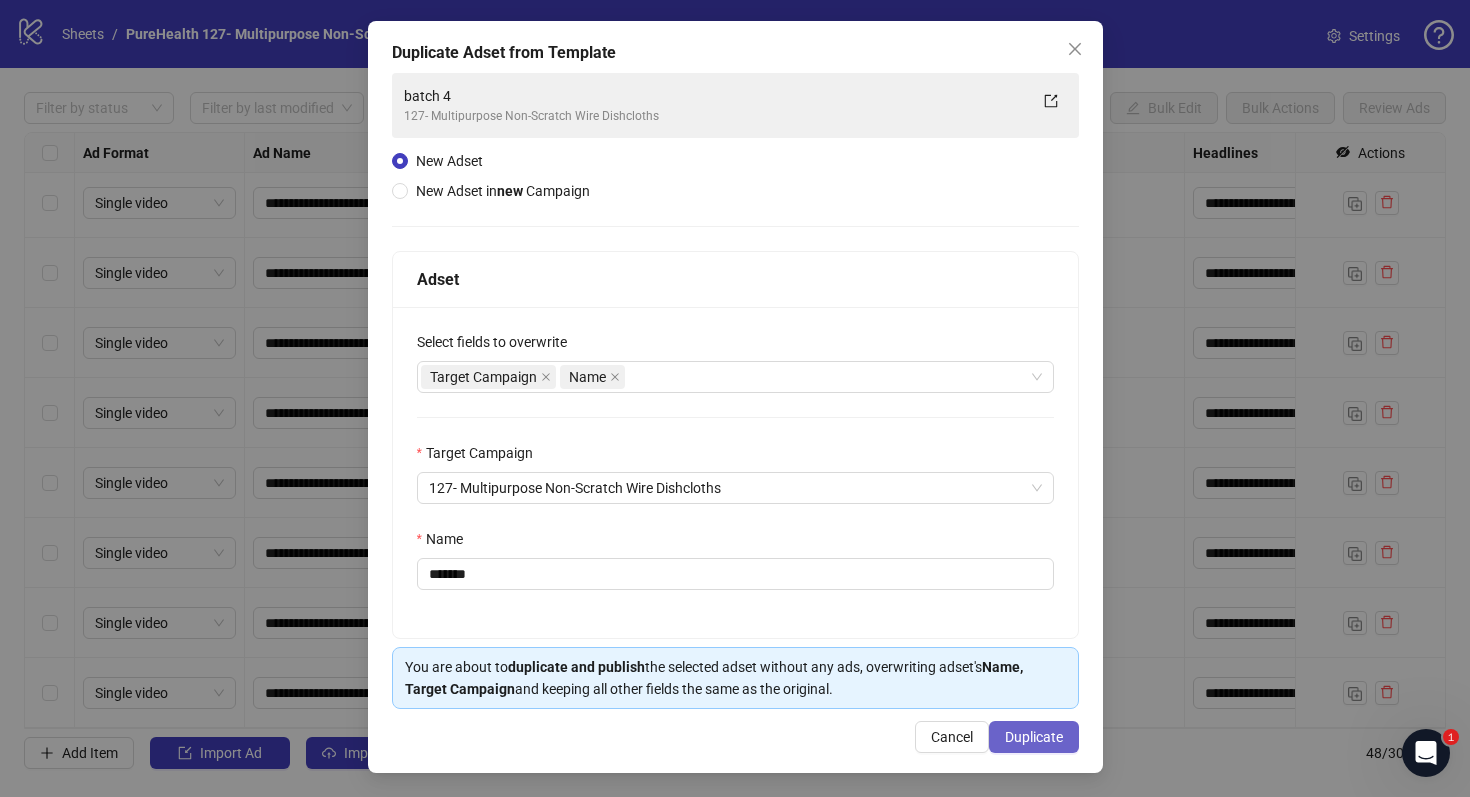 click on "Duplicate" at bounding box center (1034, 737) 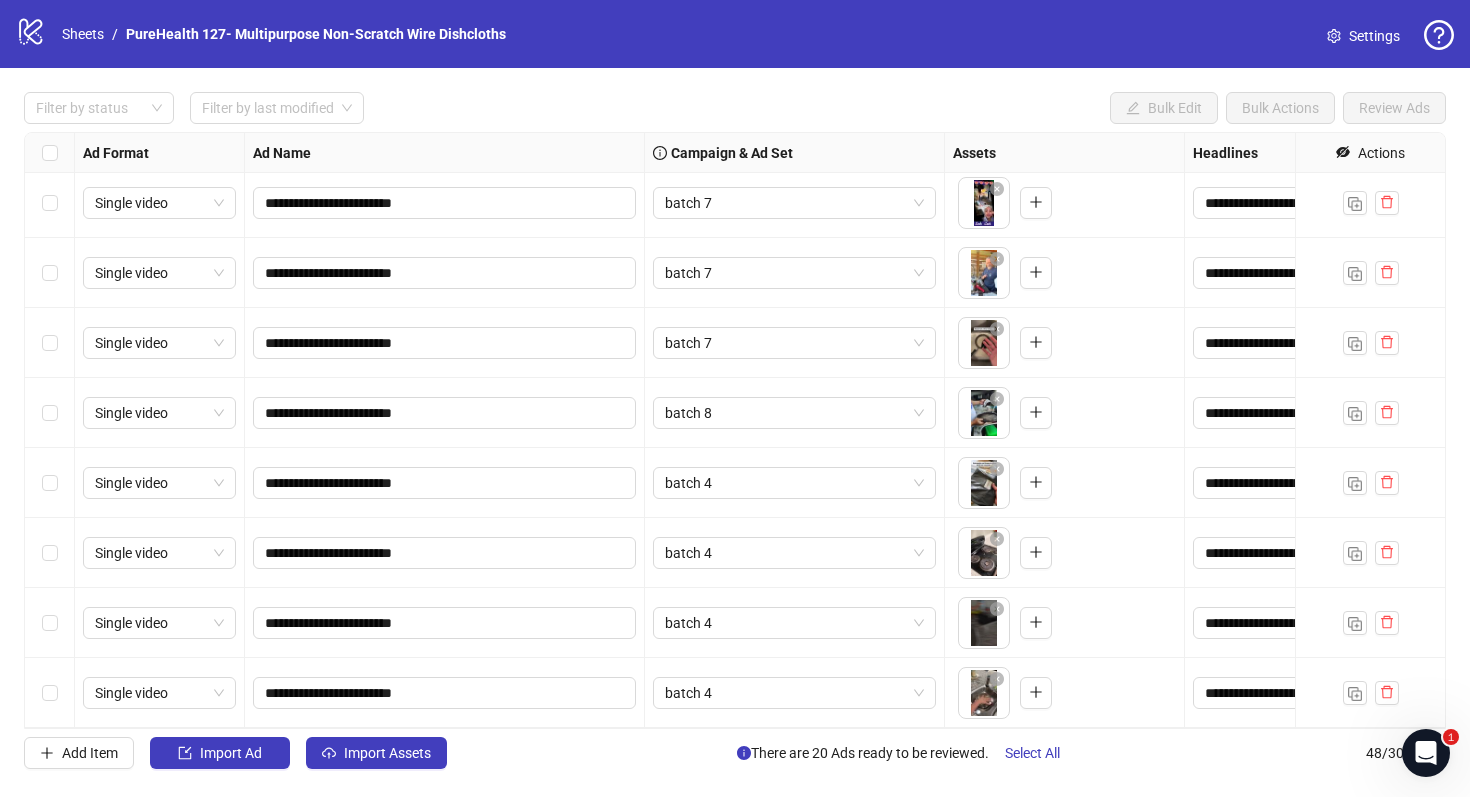 click at bounding box center (50, 413) 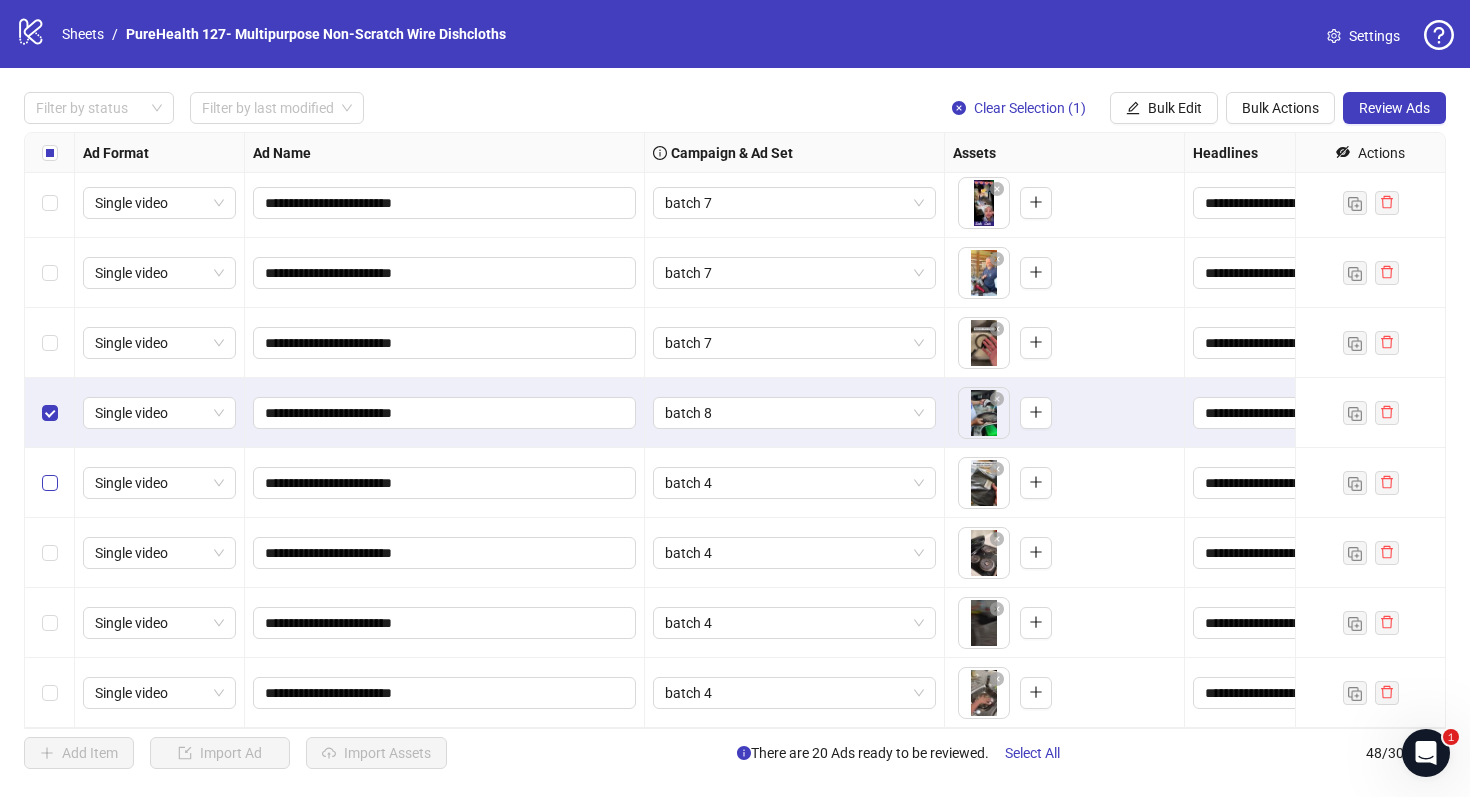 click at bounding box center [50, 483] 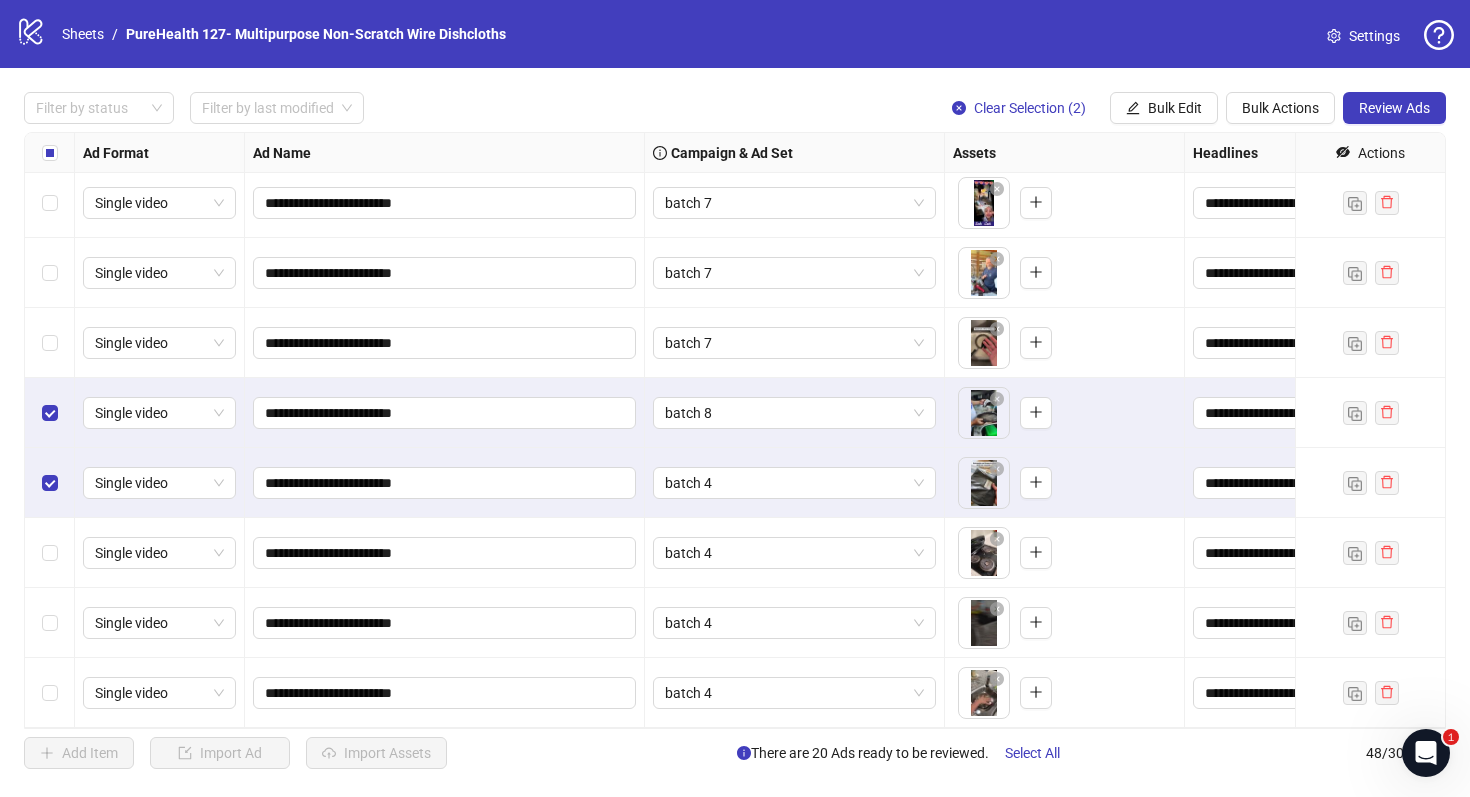 click at bounding box center [50, 553] 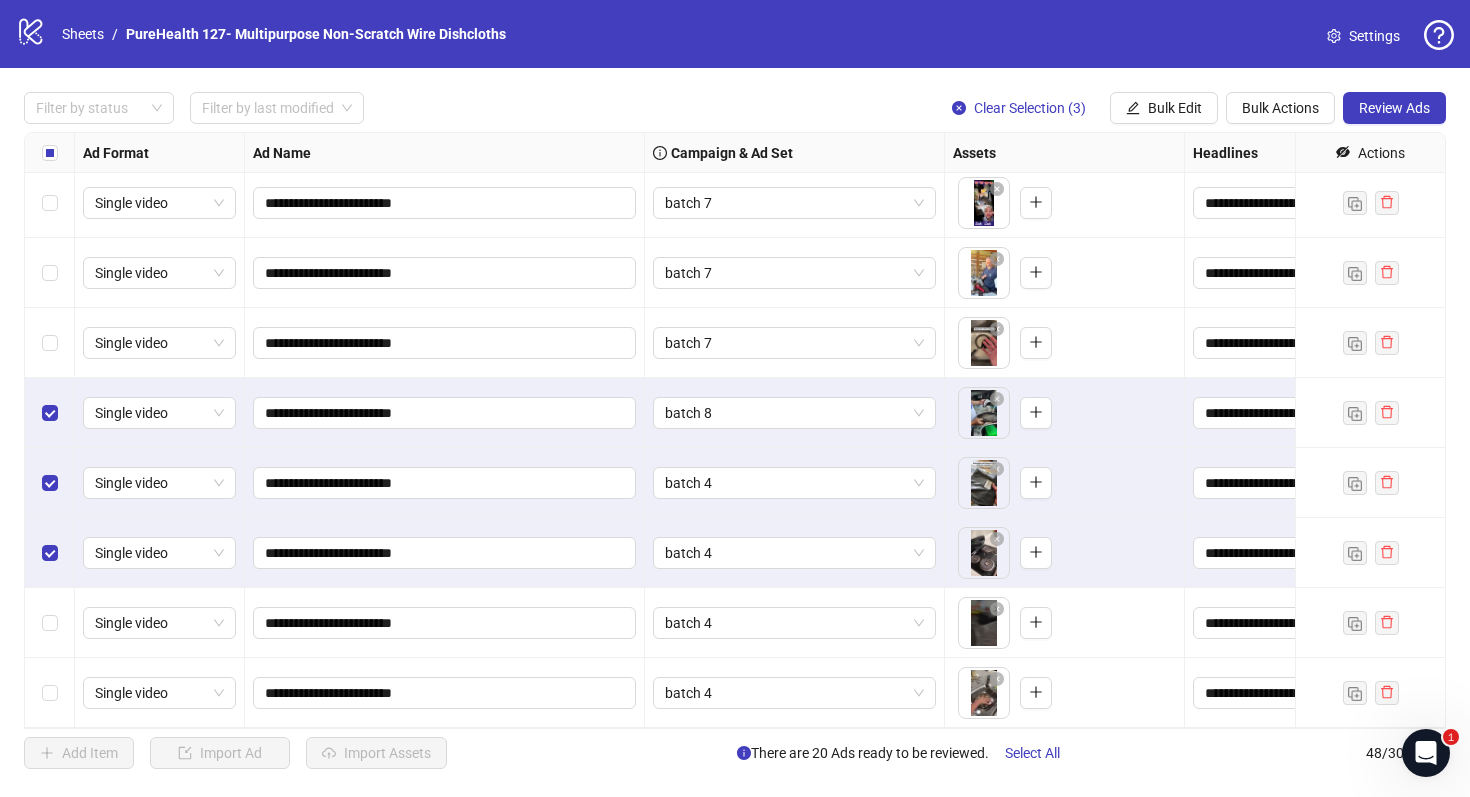 click at bounding box center [50, 623] 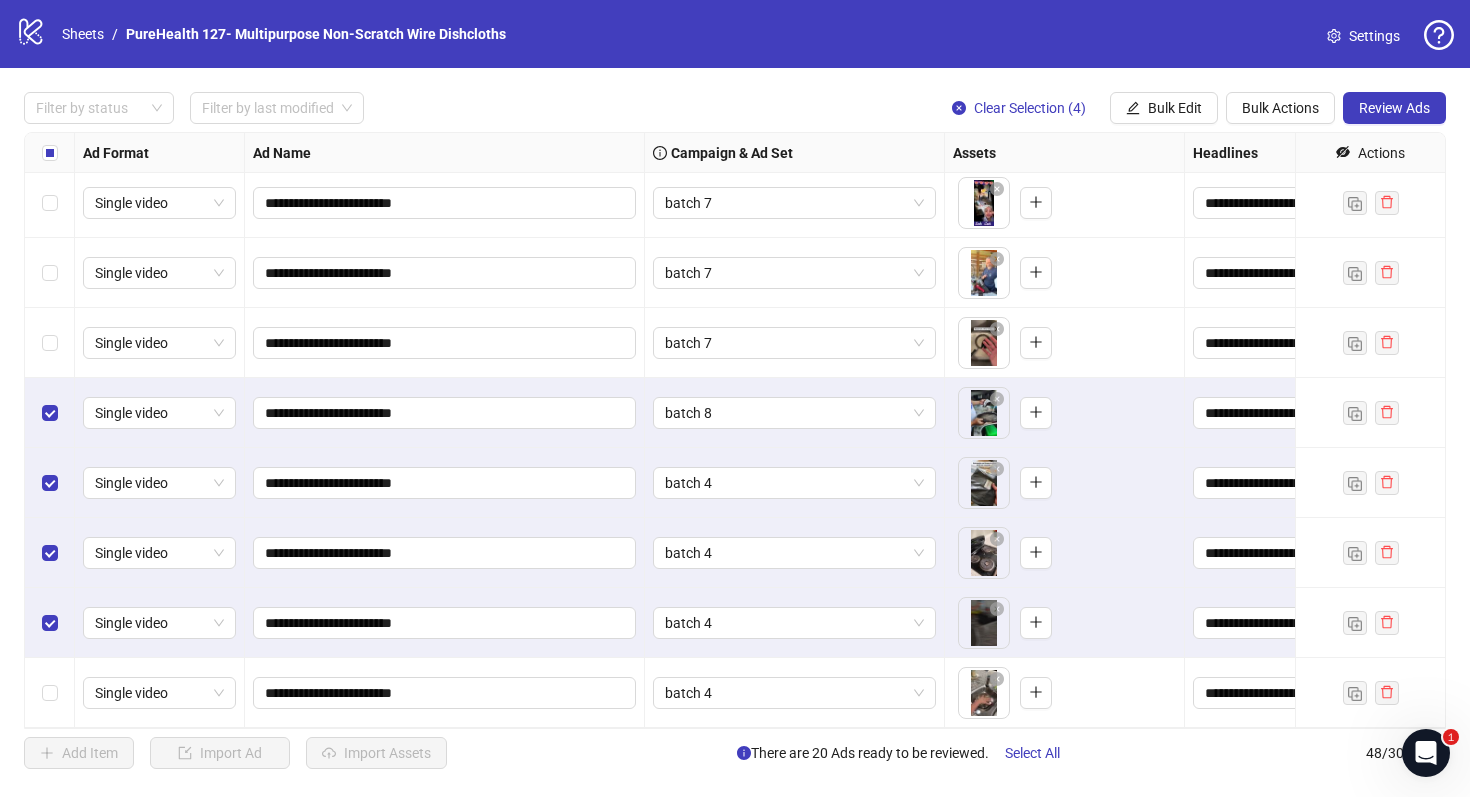 click at bounding box center (50, 693) 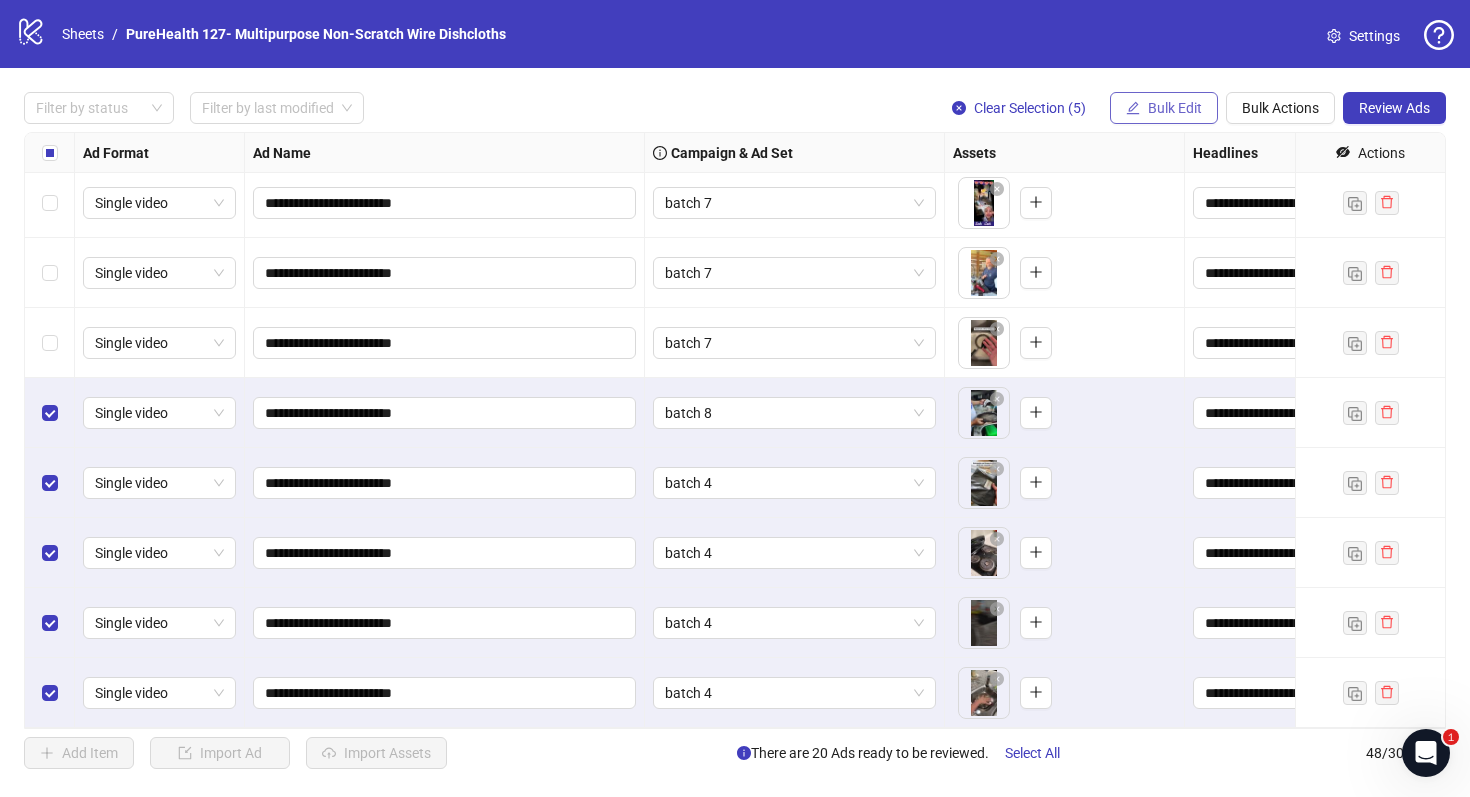 click on "Bulk Edit" at bounding box center (1164, 108) 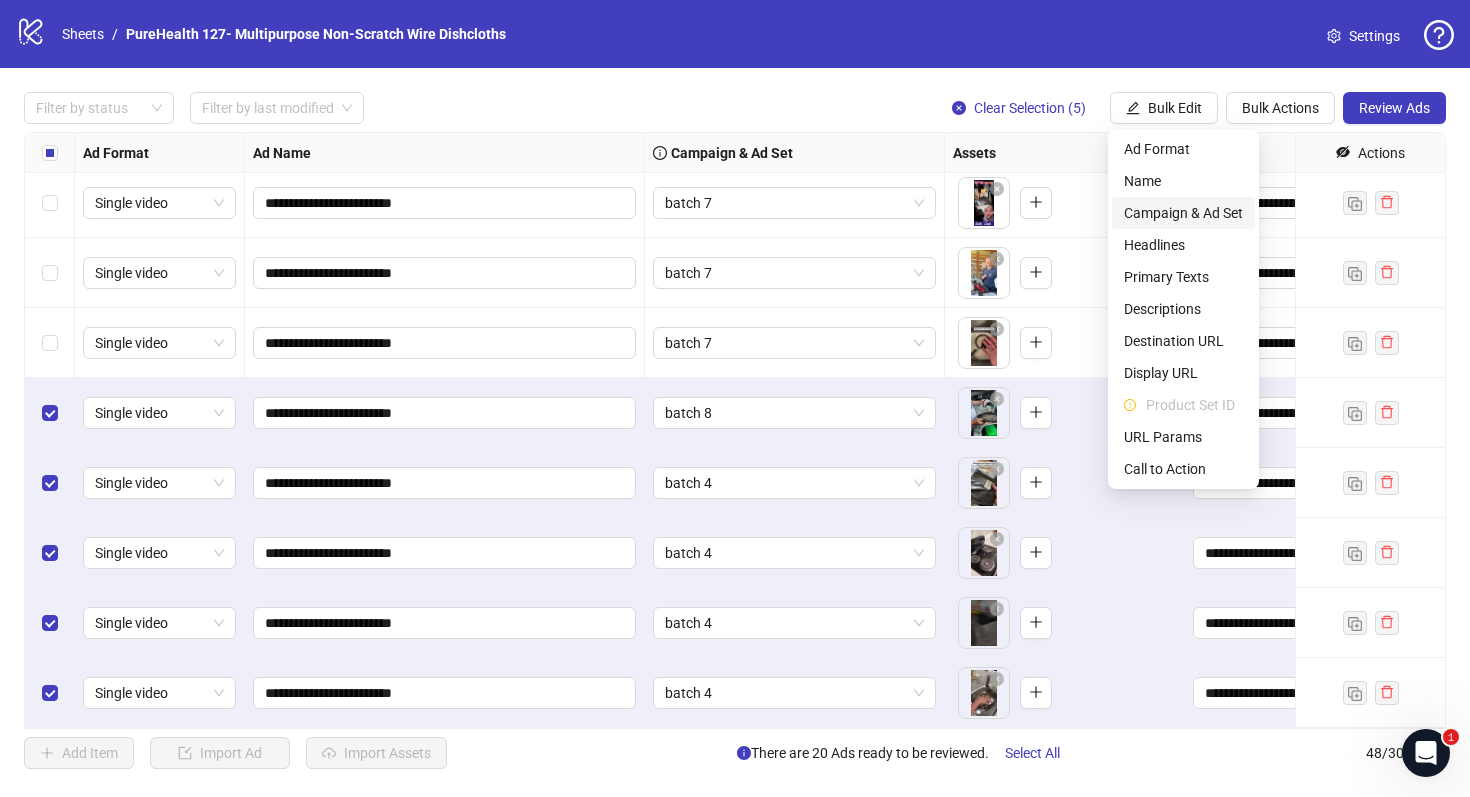 click on "Campaign & Ad Set" at bounding box center [1183, 213] 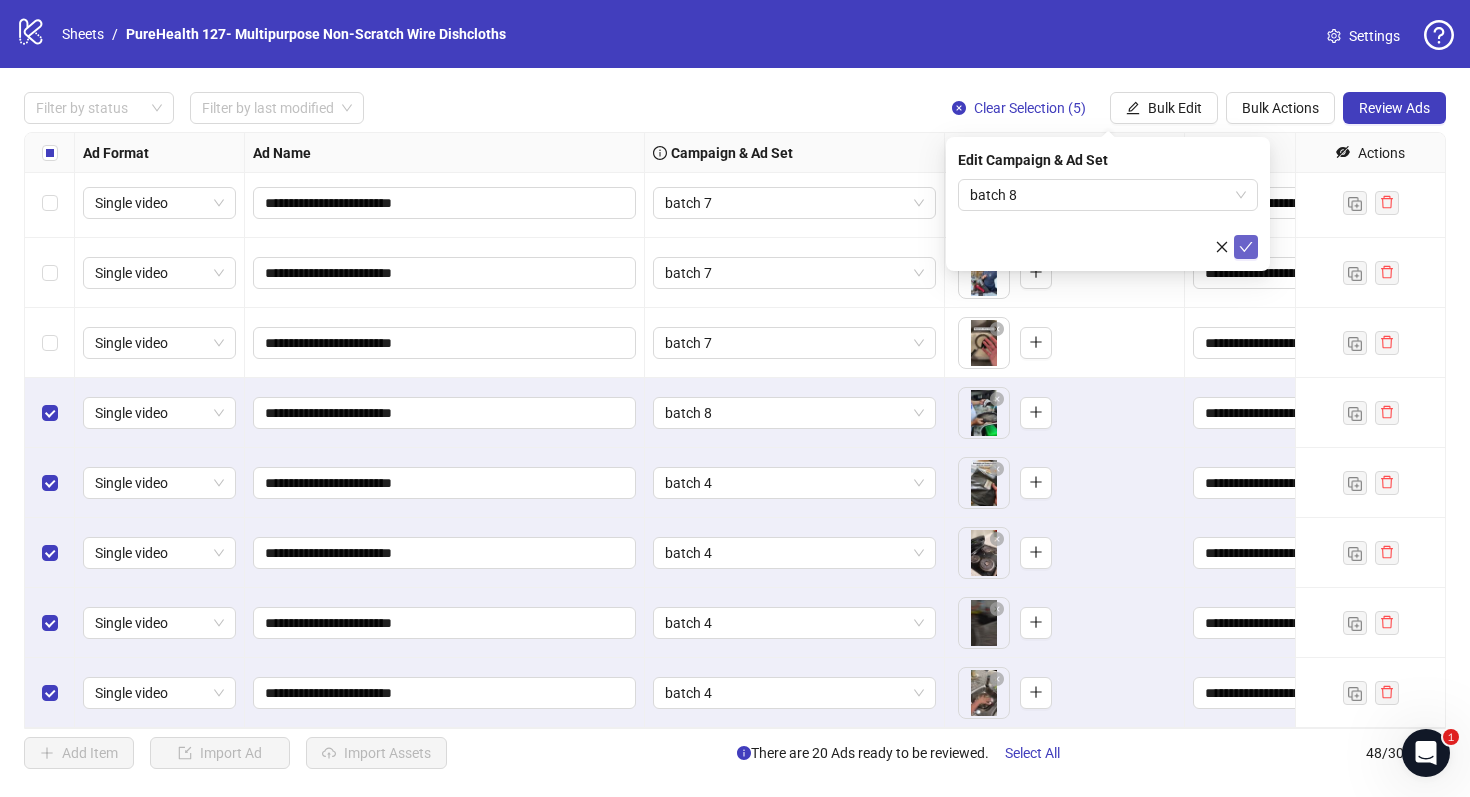 click 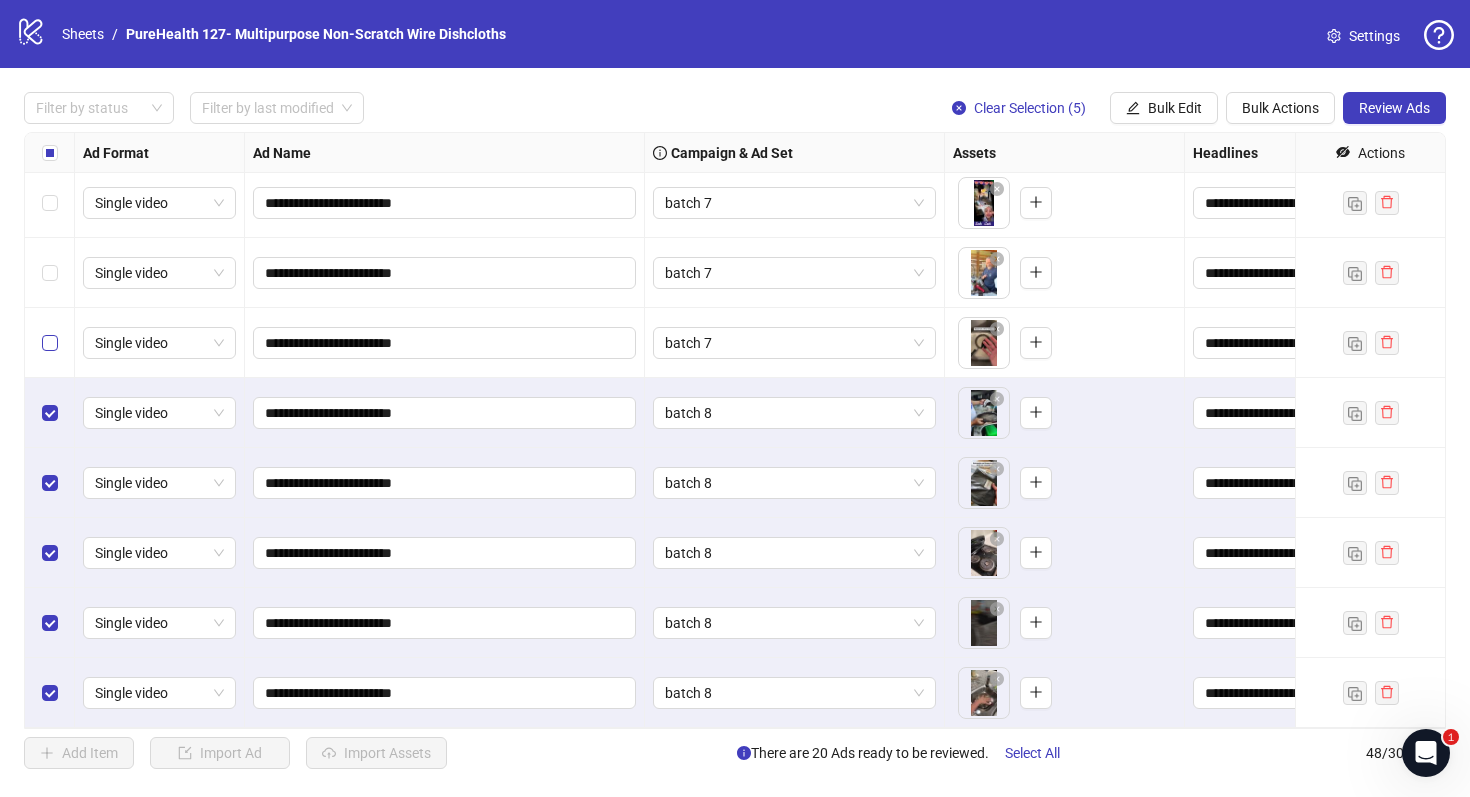 click at bounding box center (50, 343) 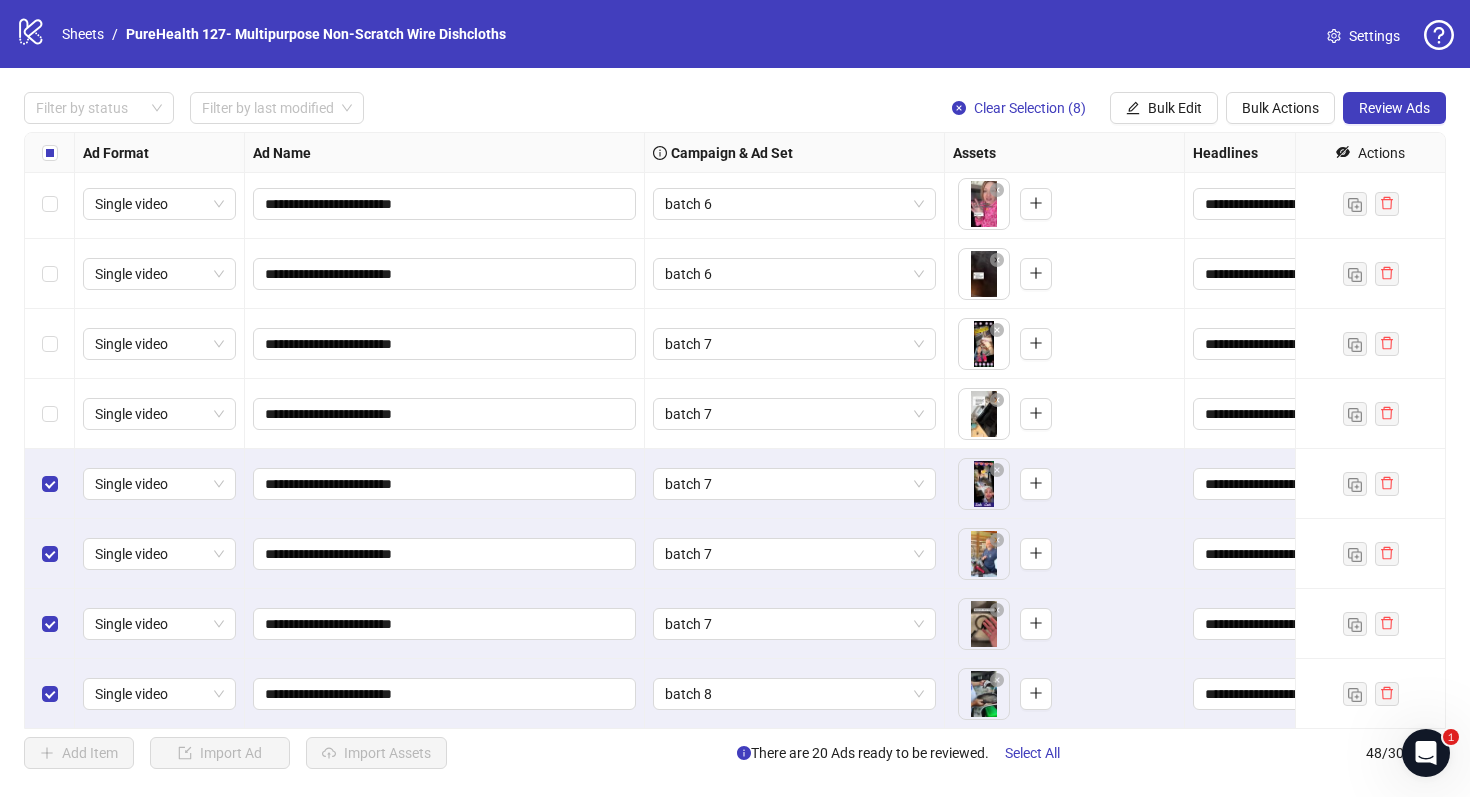 scroll, scrollTop: 2477, scrollLeft: 0, axis: vertical 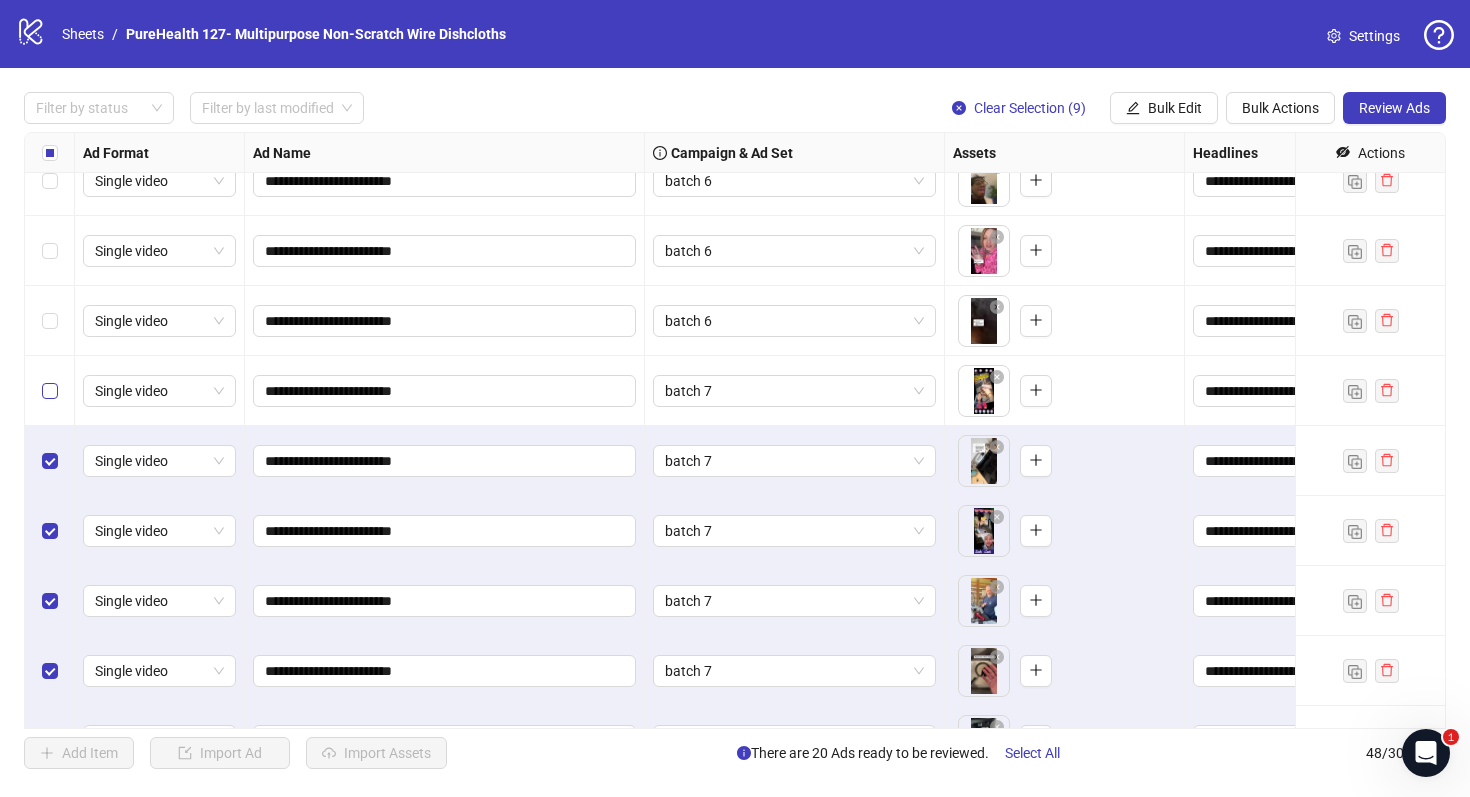 click at bounding box center [50, 391] 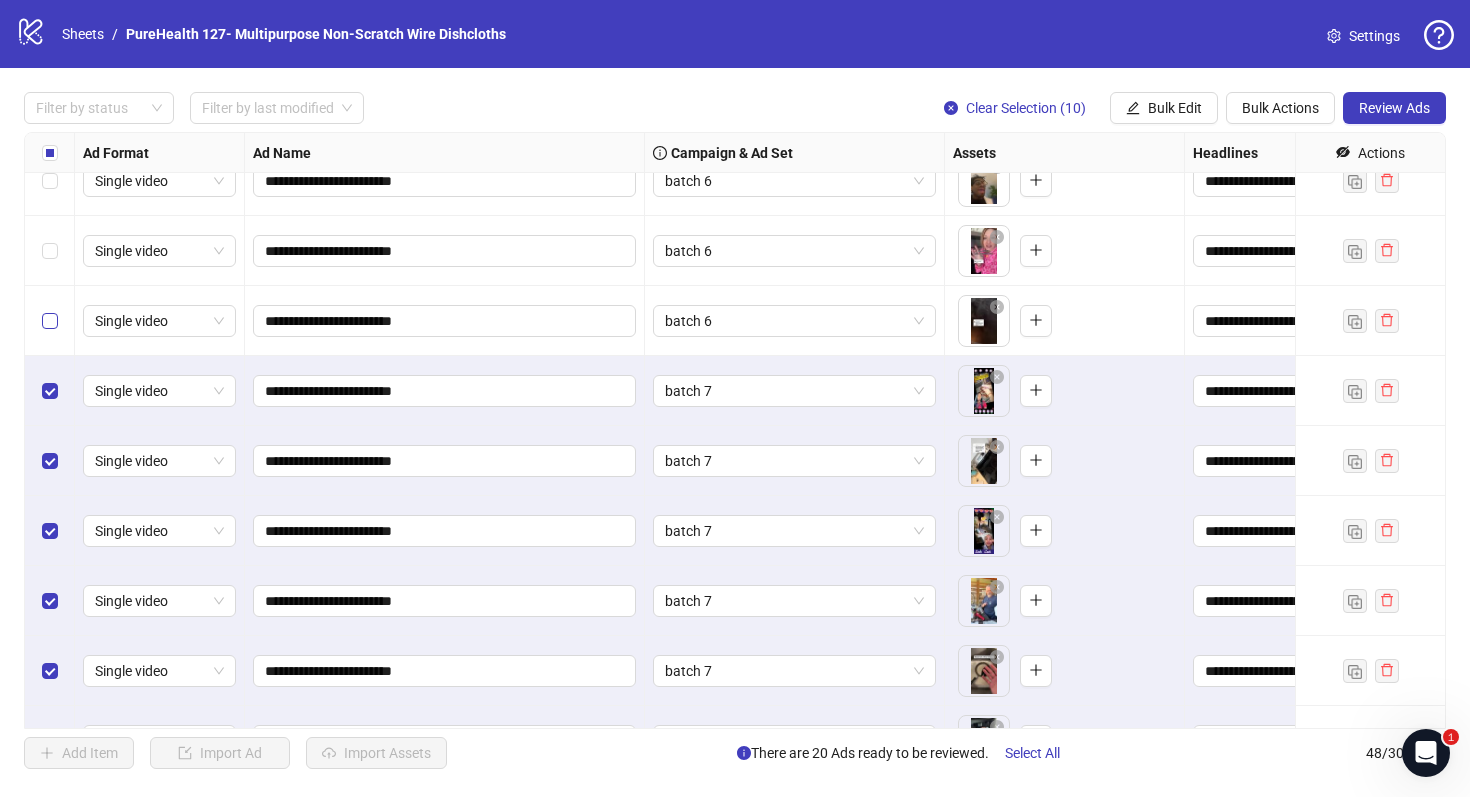 click at bounding box center (50, 321) 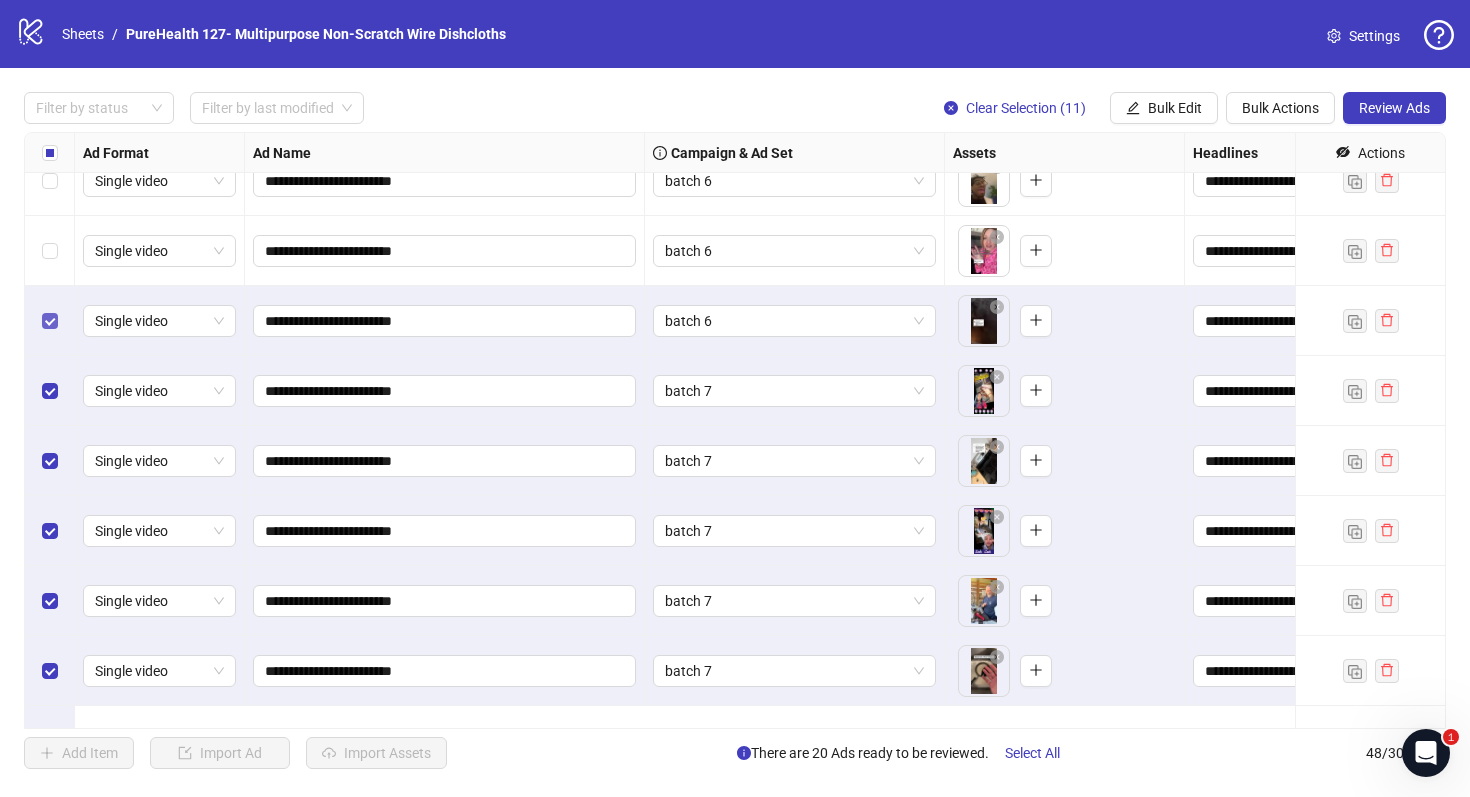 scroll, scrollTop: 2267, scrollLeft: 0, axis: vertical 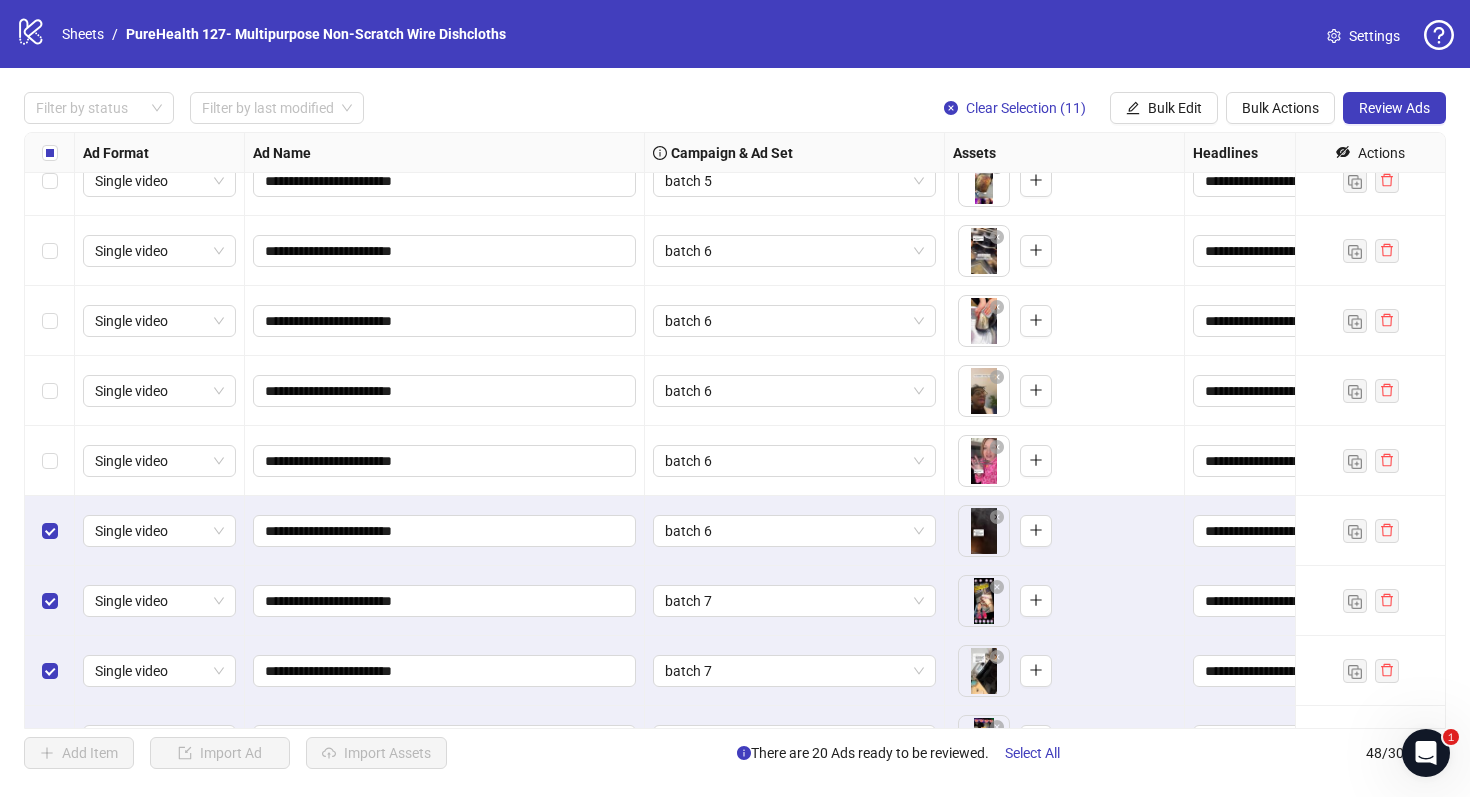 click at bounding box center (50, 461) 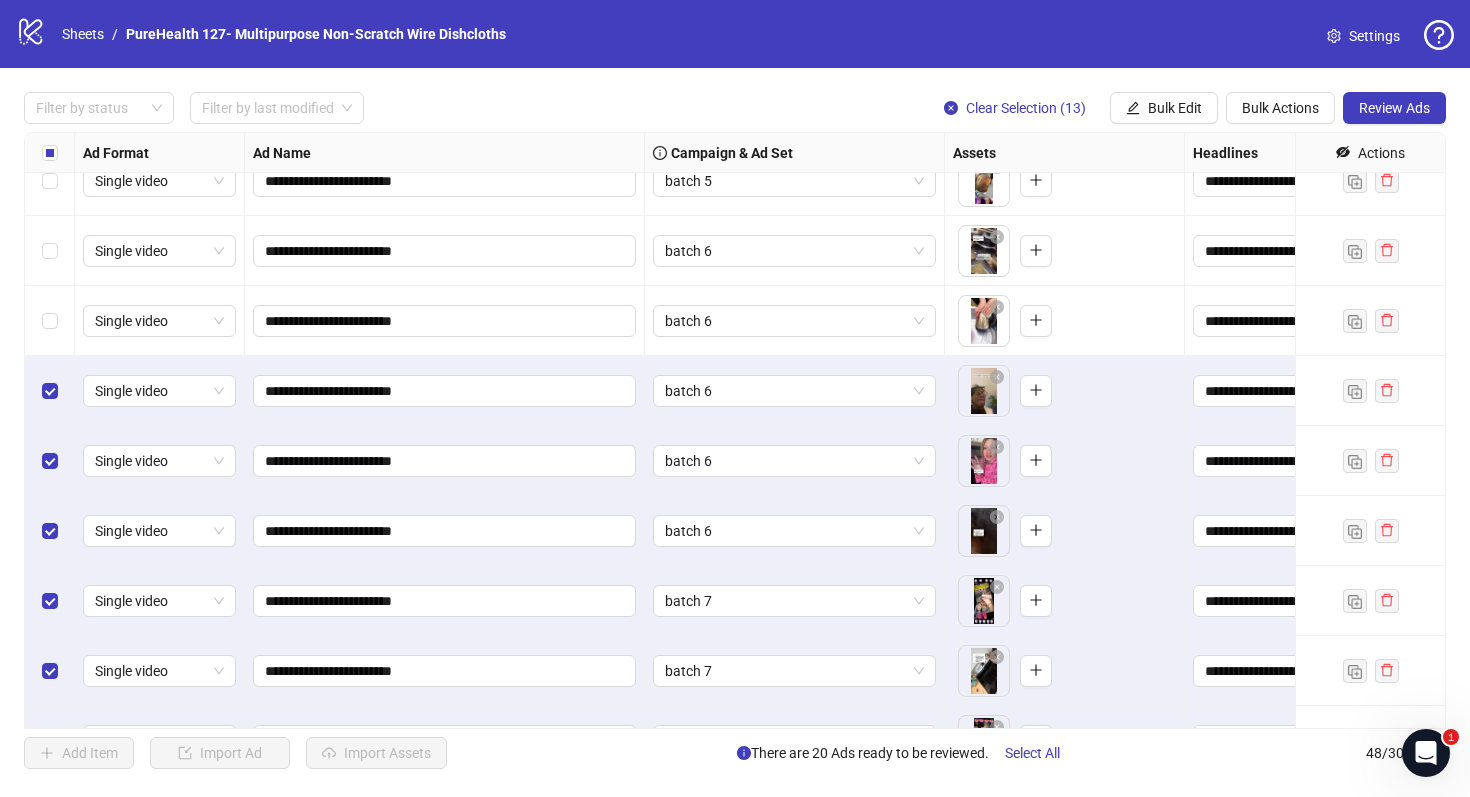 click at bounding box center [50, 321] 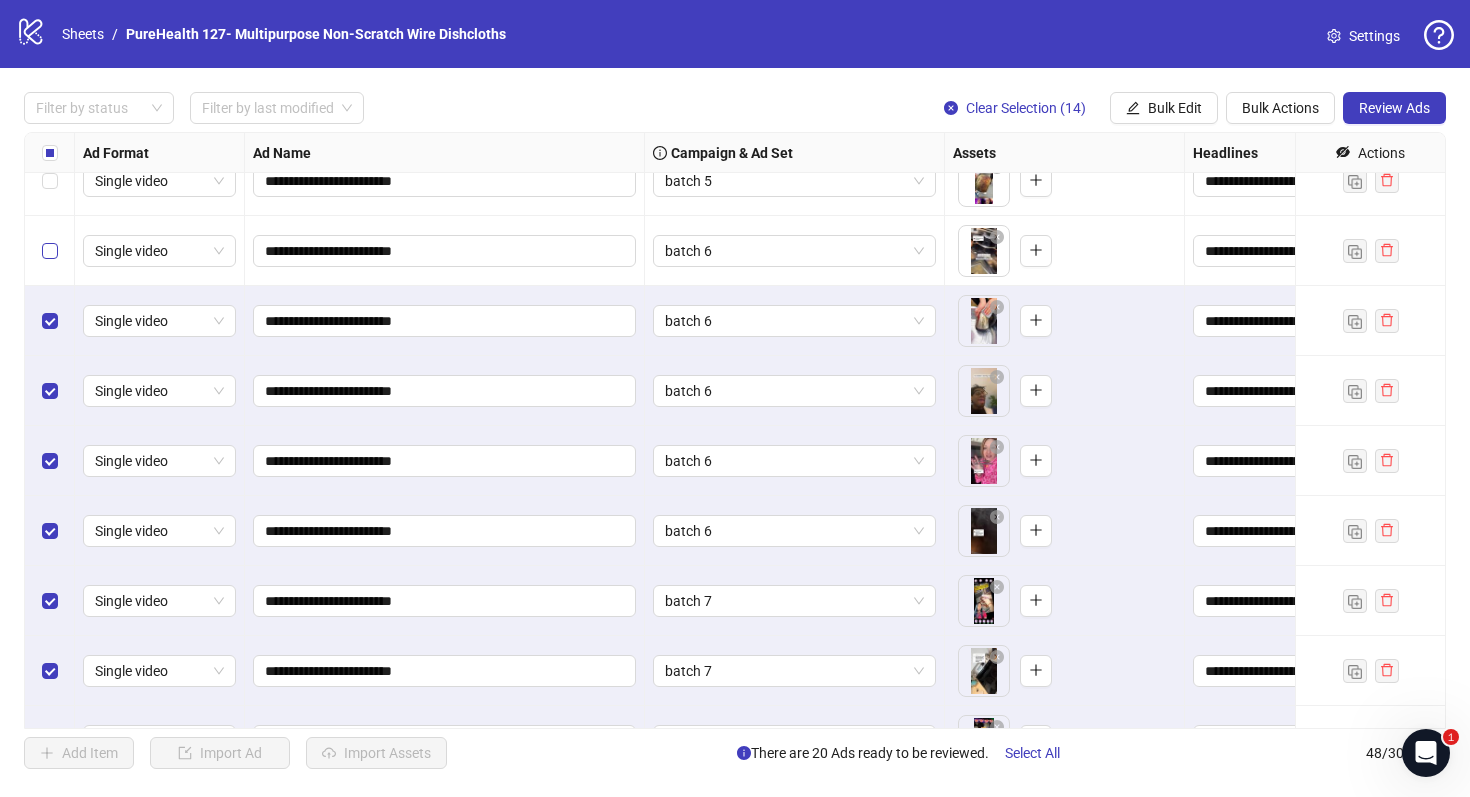 click at bounding box center (50, 251) 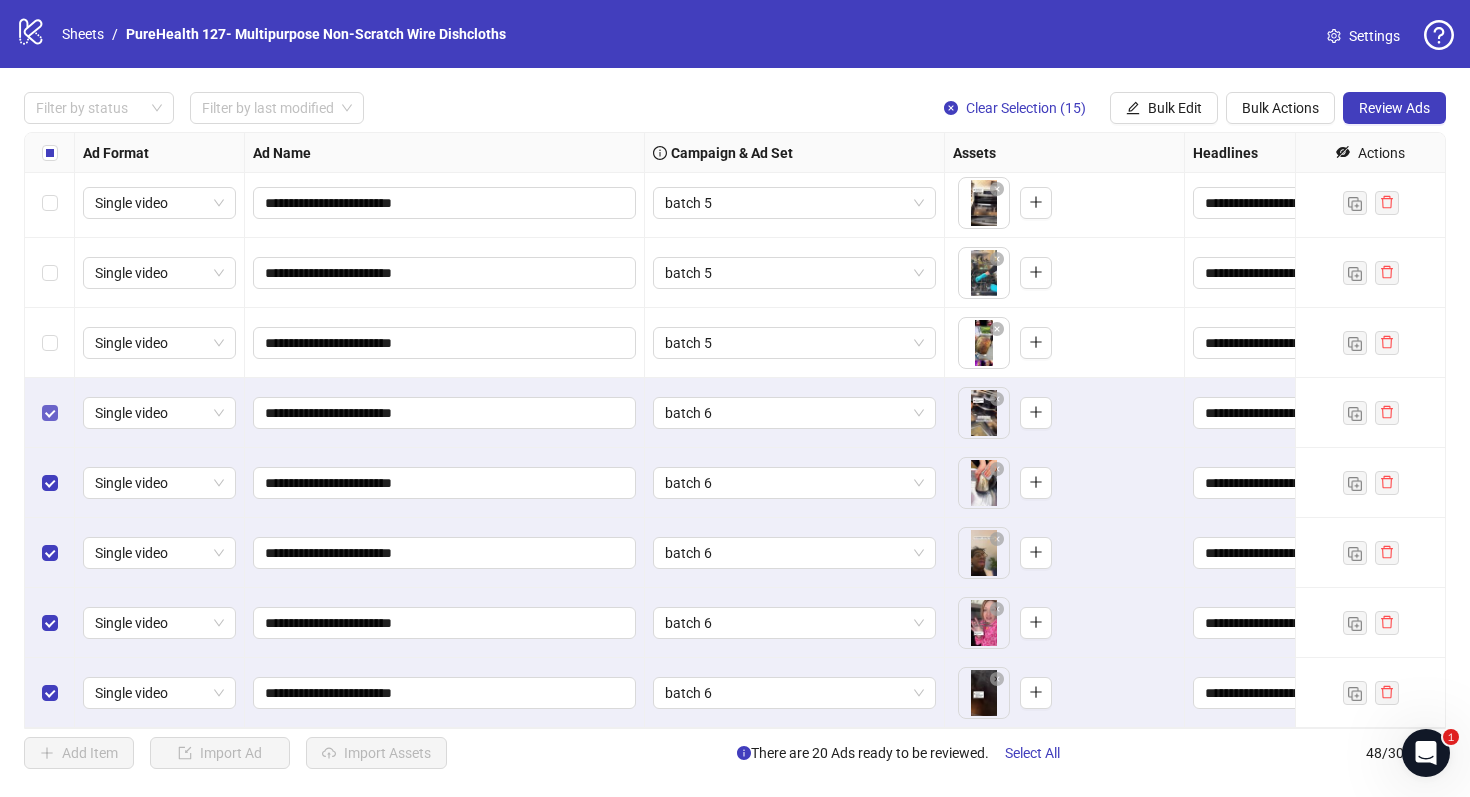 scroll, scrollTop: 2070, scrollLeft: 0, axis: vertical 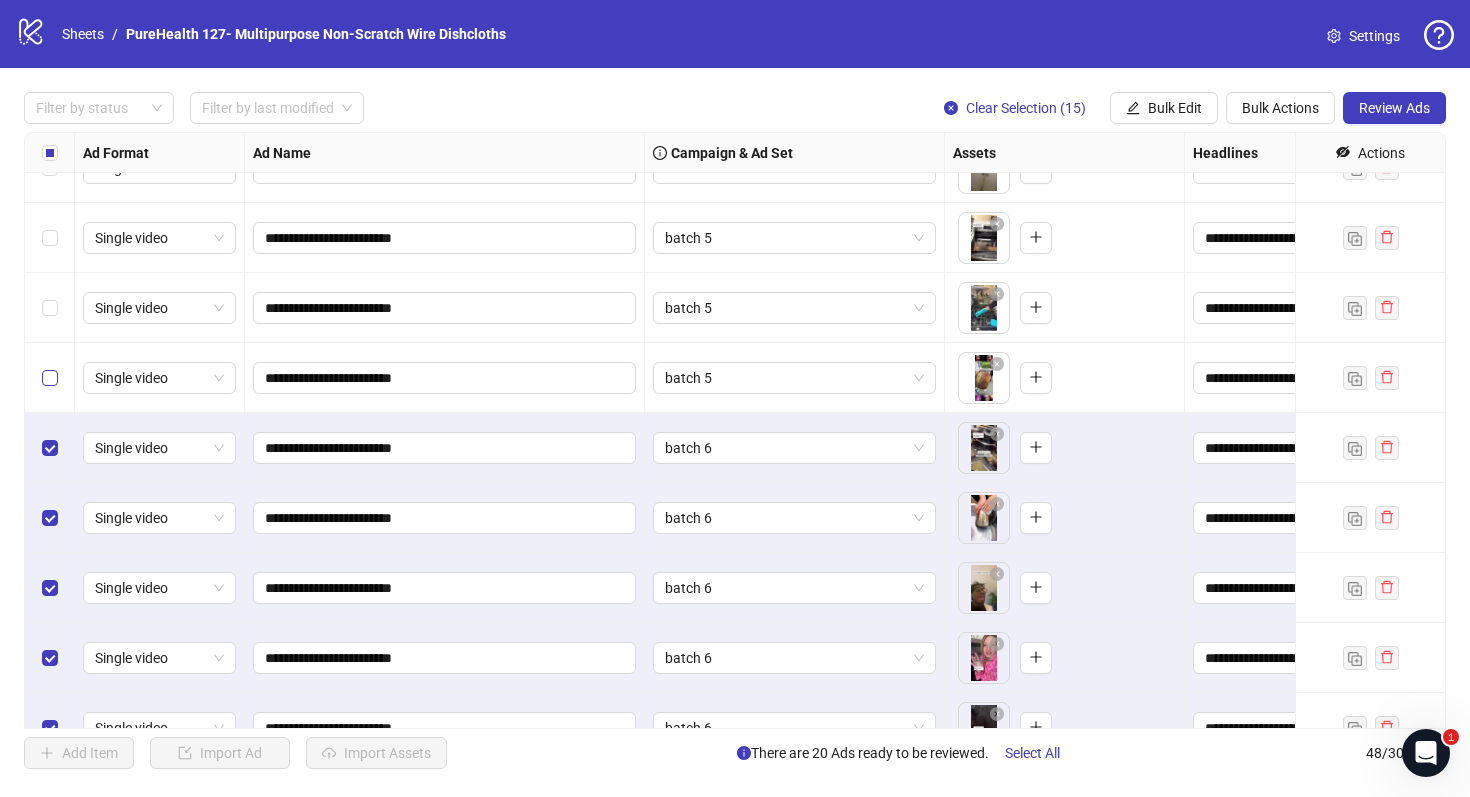 click at bounding box center [50, 378] 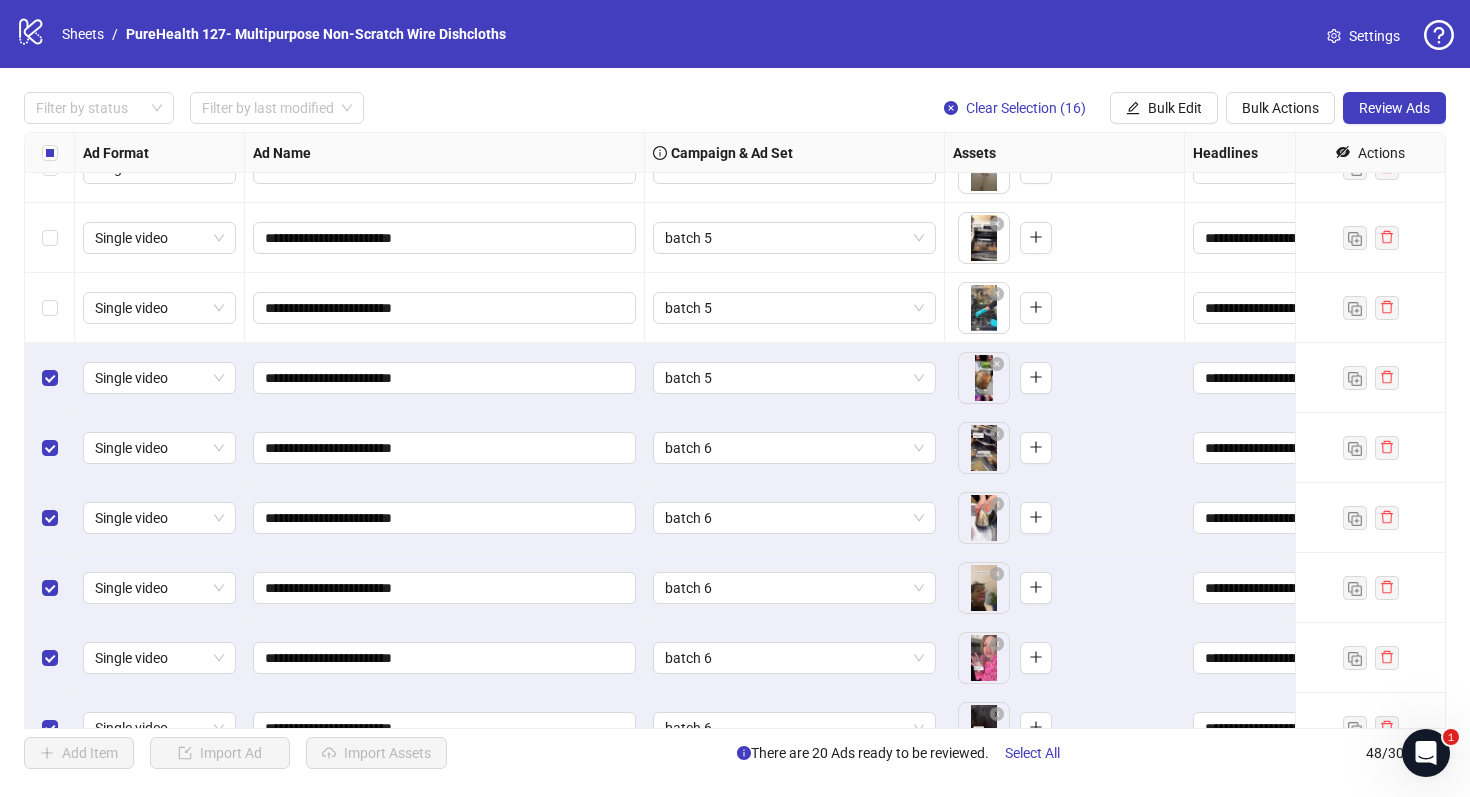 click at bounding box center [50, 308] 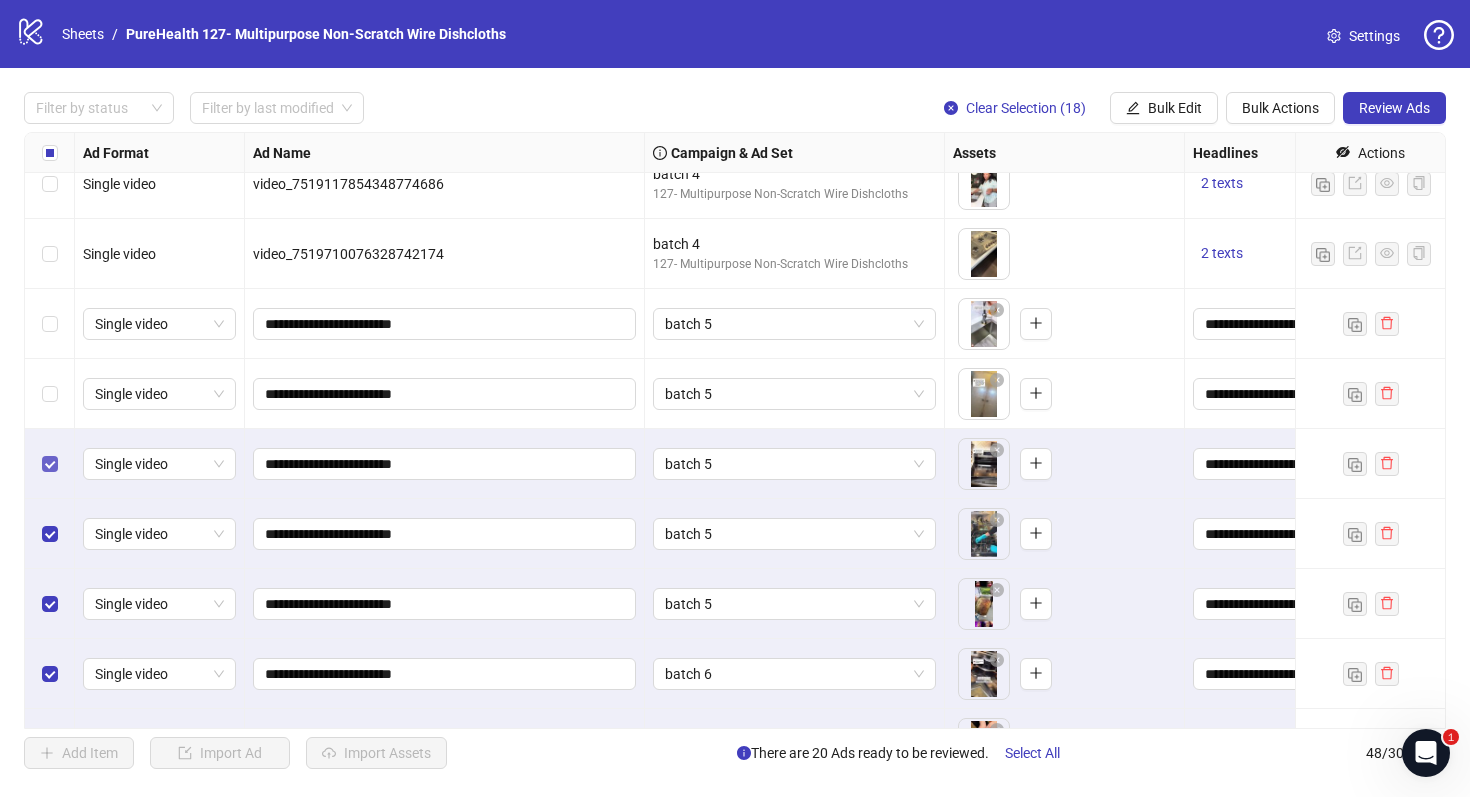 scroll, scrollTop: 1798, scrollLeft: 0, axis: vertical 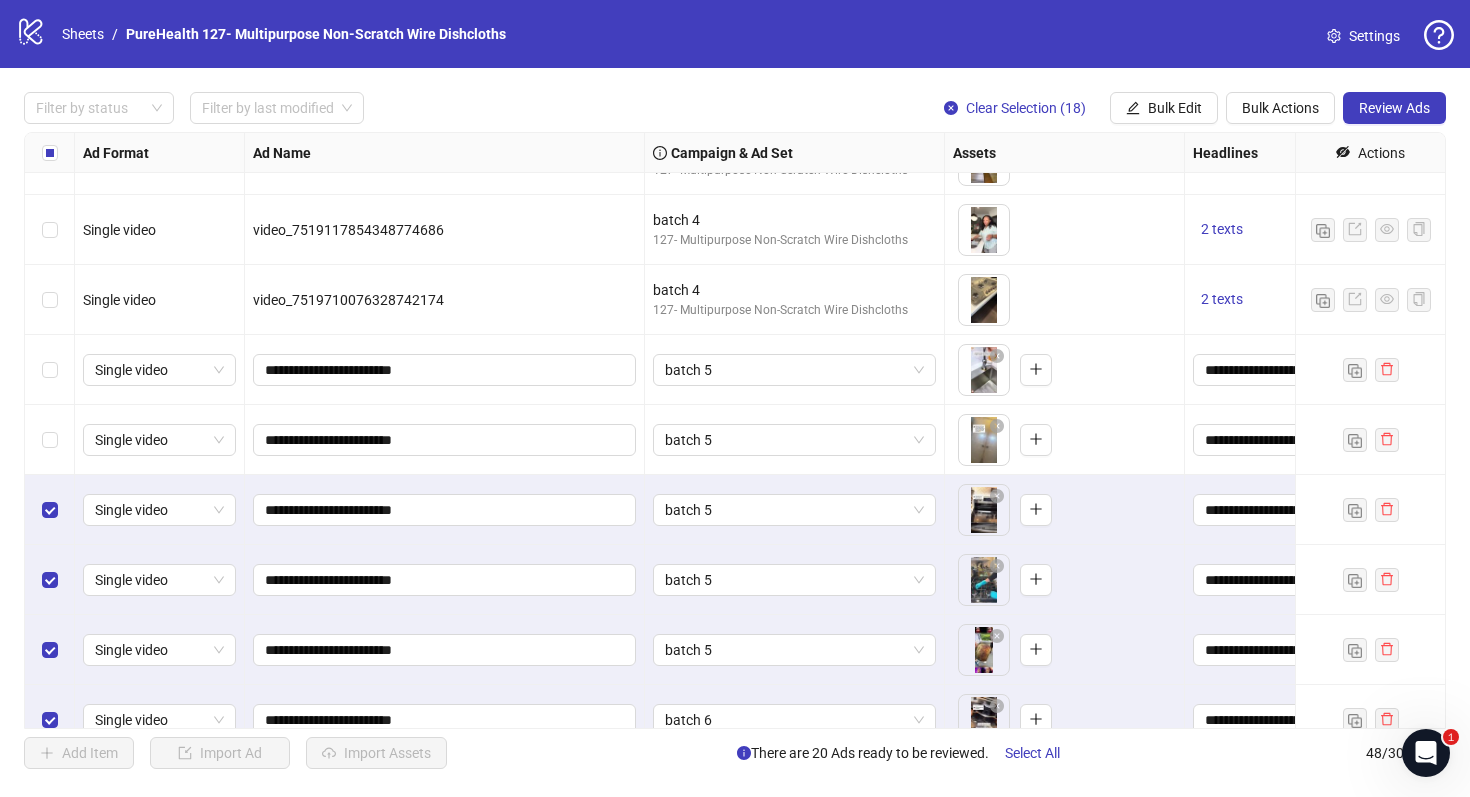 click at bounding box center (50, 370) 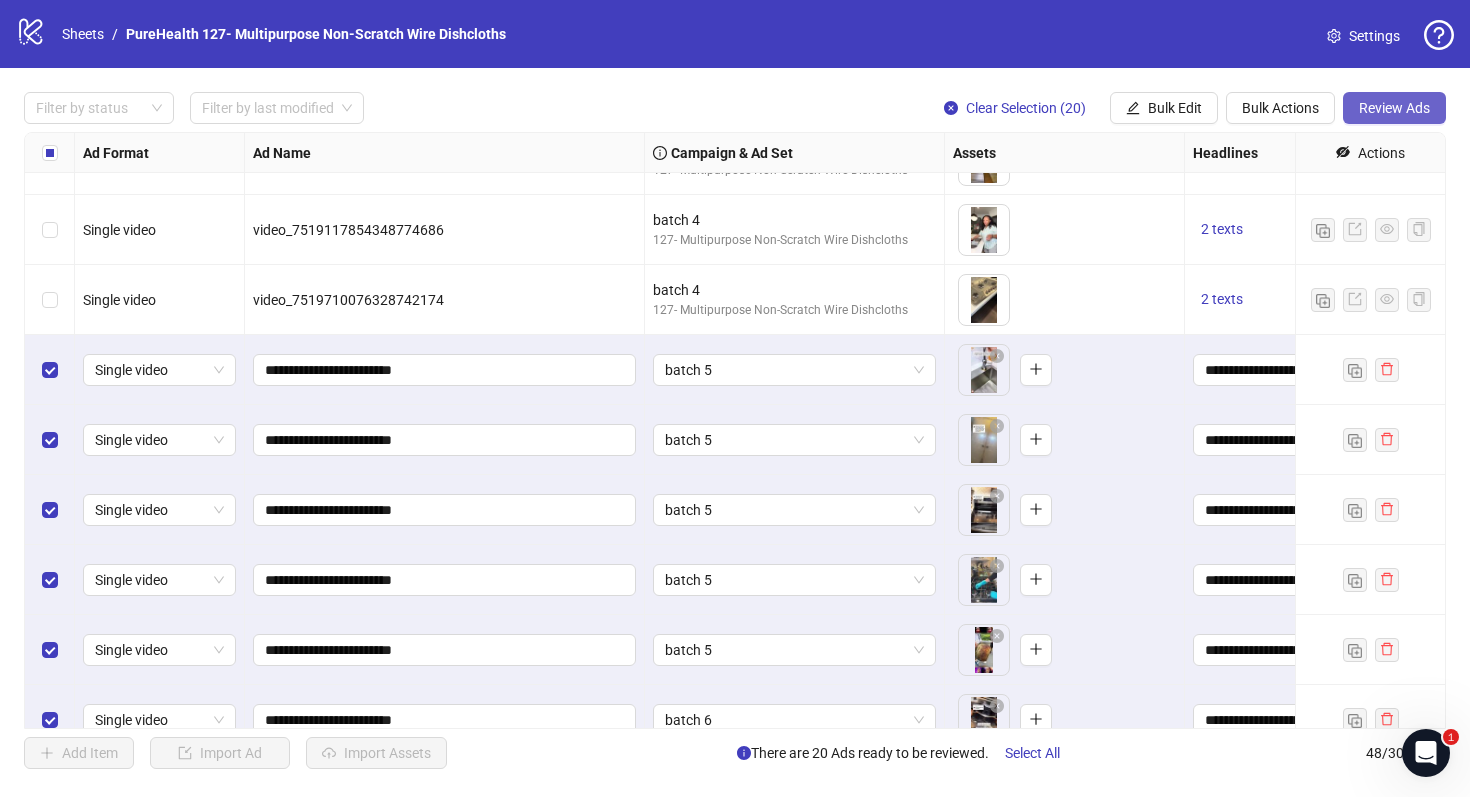 click on "Review Ads" at bounding box center [1394, 108] 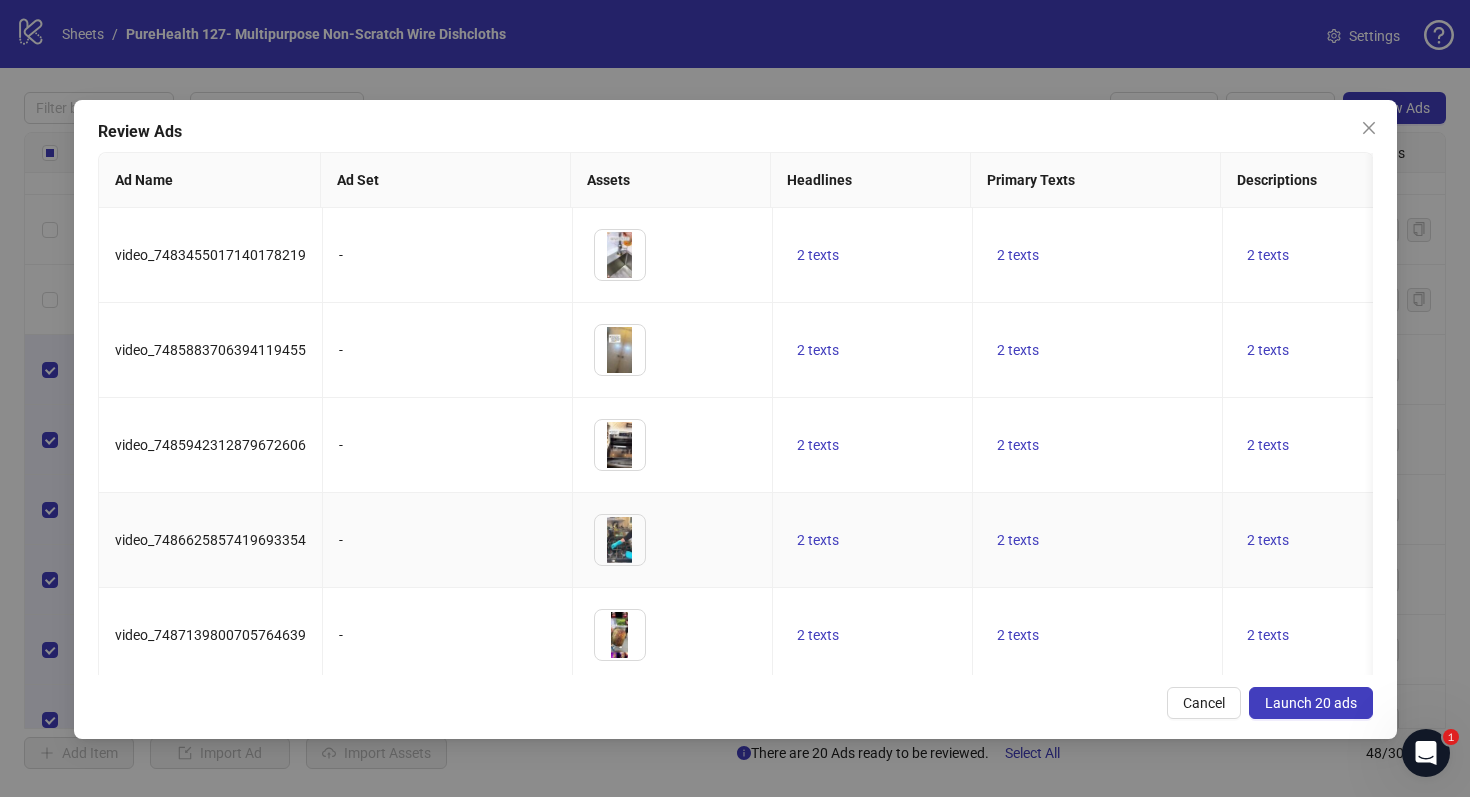 scroll, scrollTop: 0, scrollLeft: 441, axis: horizontal 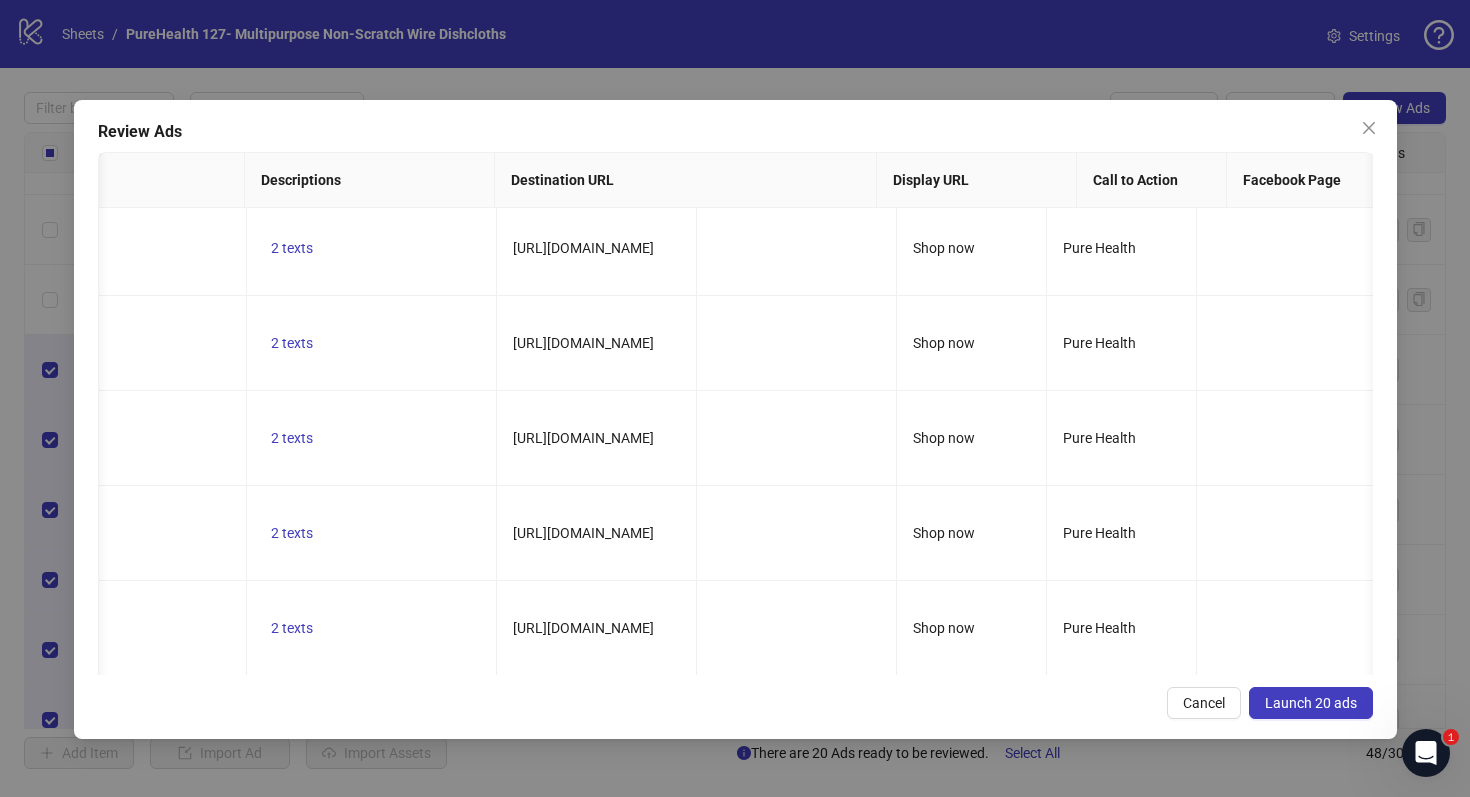 click on "Launch 20 ads" at bounding box center (1311, 703) 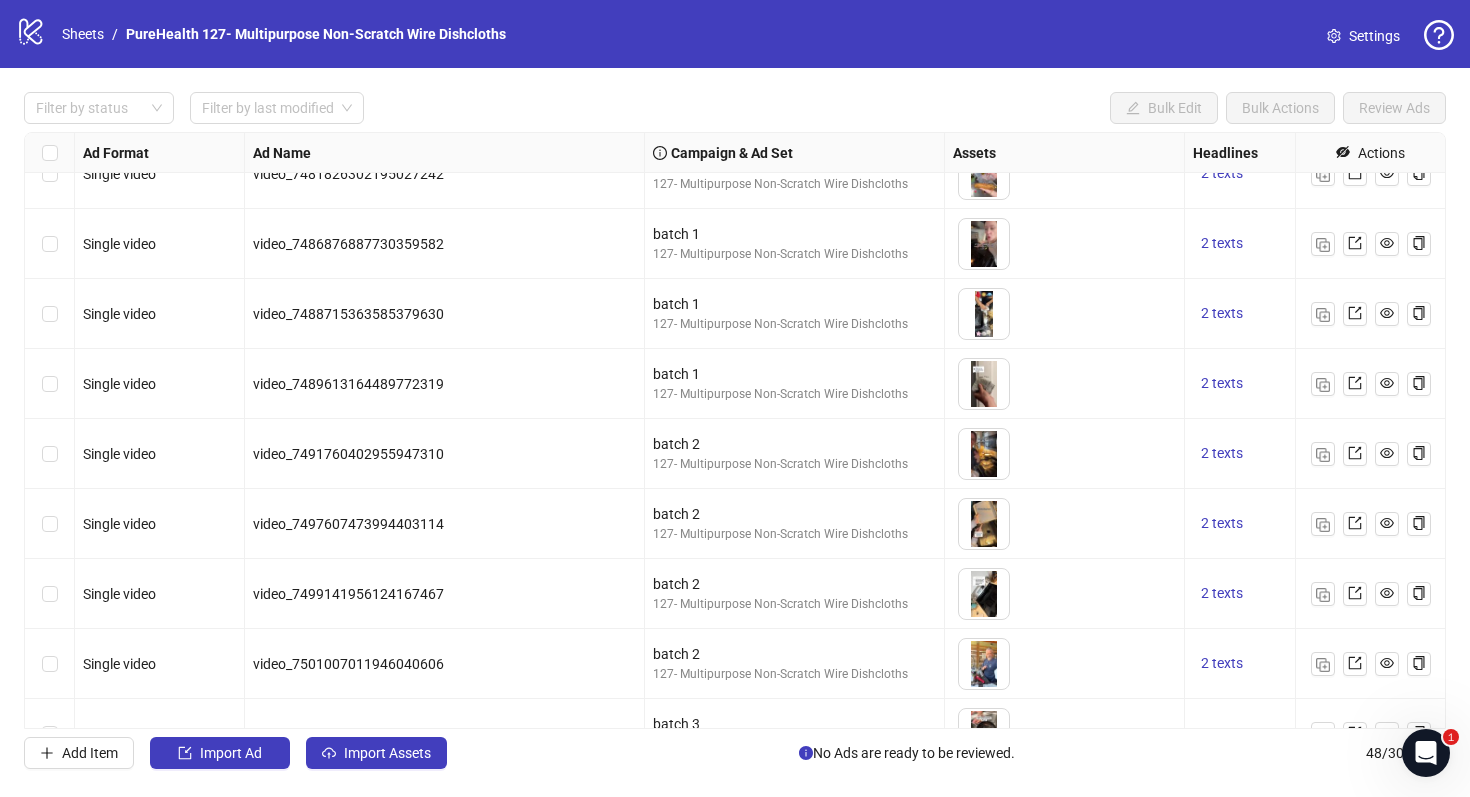 scroll, scrollTop: 0, scrollLeft: 0, axis: both 